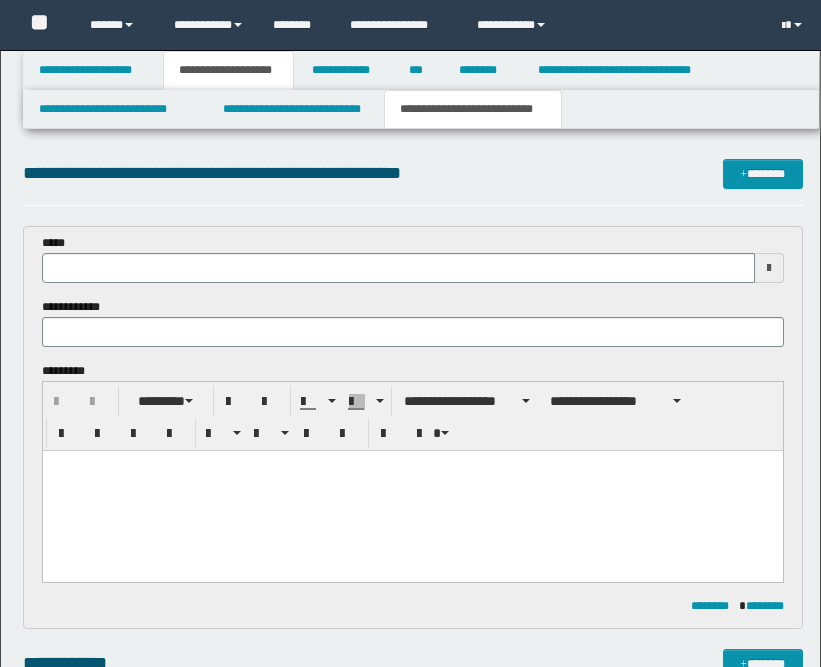 scroll, scrollTop: 887, scrollLeft: 0, axis: vertical 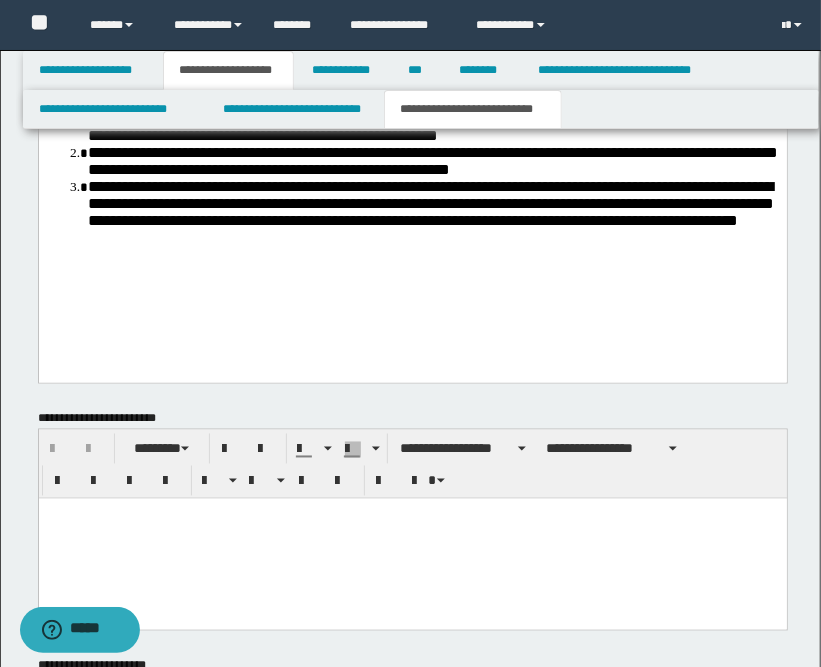 click at bounding box center (412, 538) 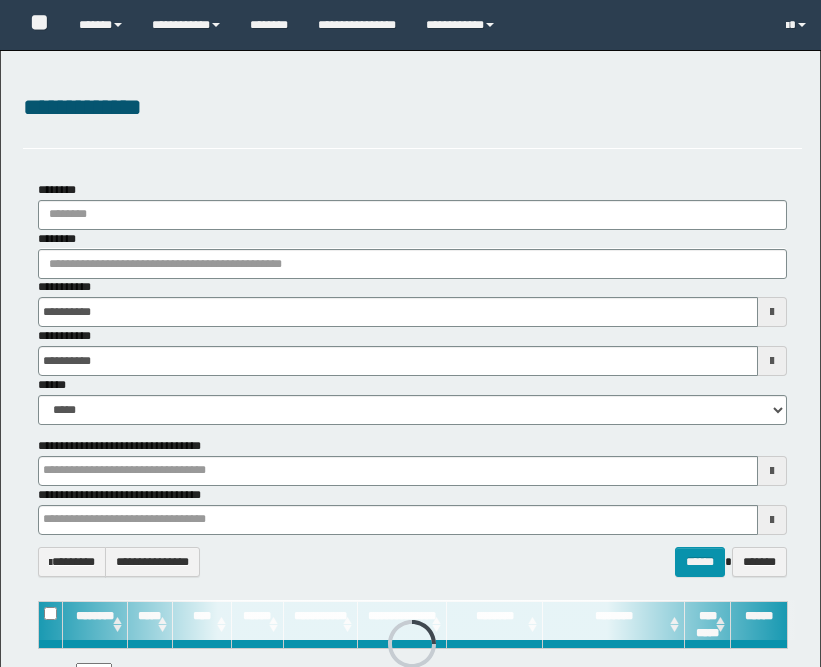 scroll, scrollTop: 0, scrollLeft: 0, axis: both 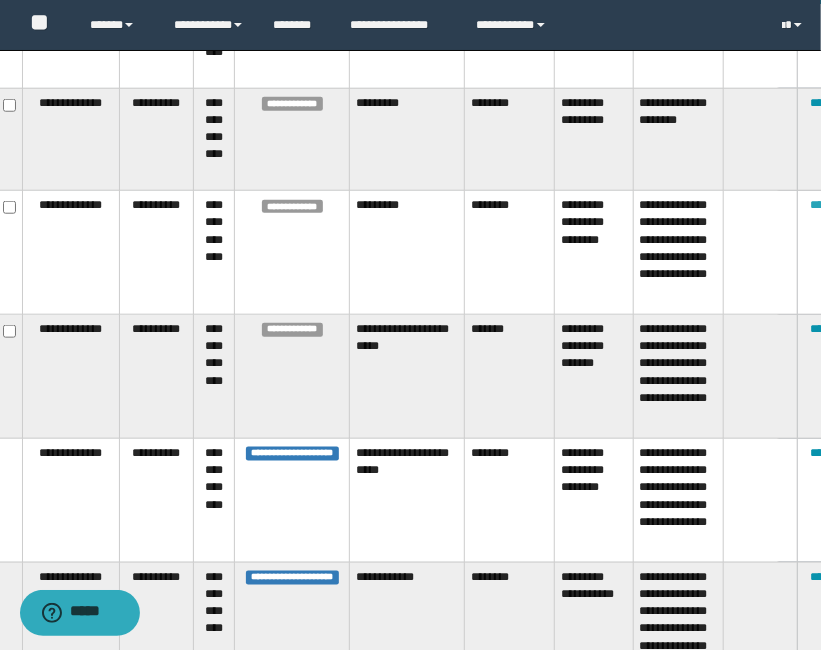 click on "********" at bounding box center [829, 205] 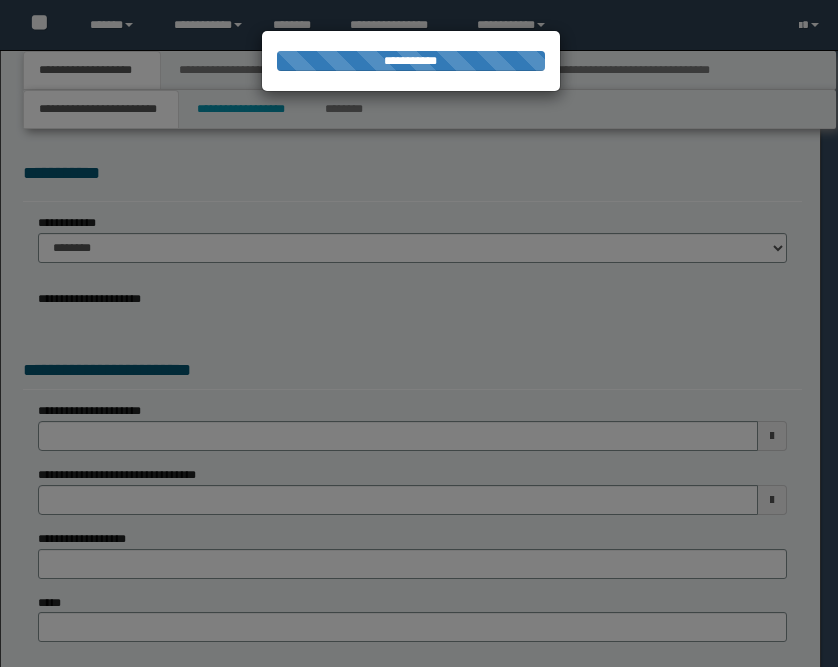 scroll, scrollTop: 0, scrollLeft: 0, axis: both 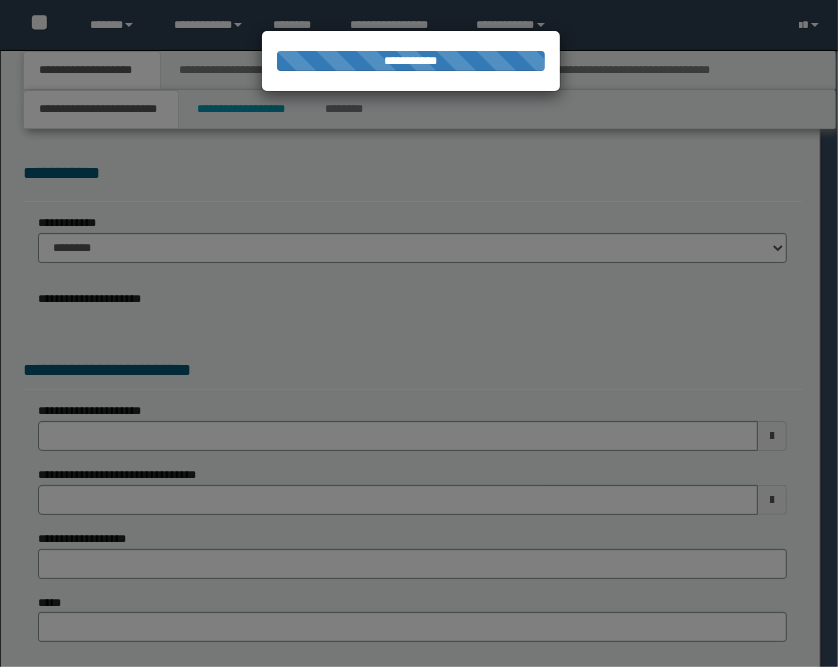 select on "*" 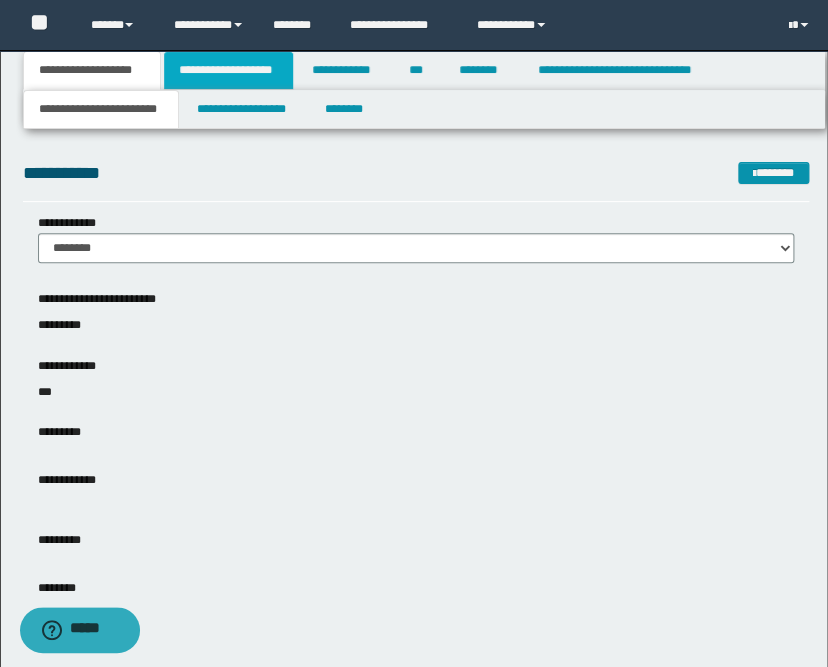 click on "**********" at bounding box center [228, 70] 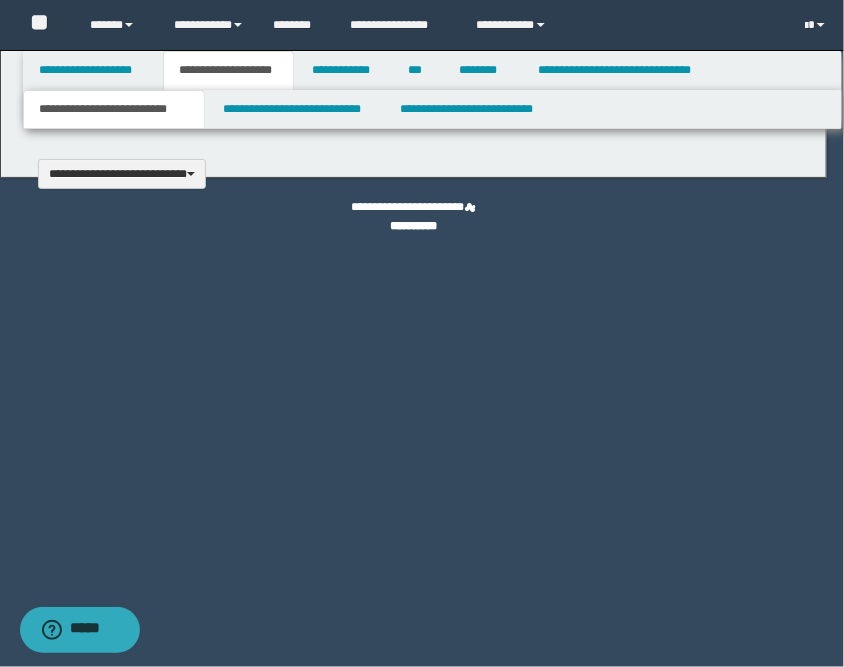 type 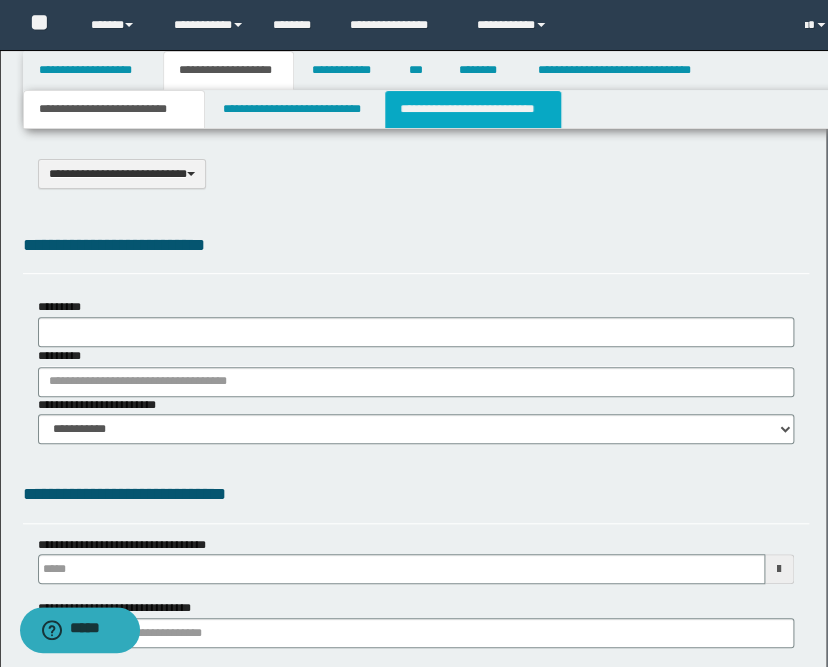select on "*" 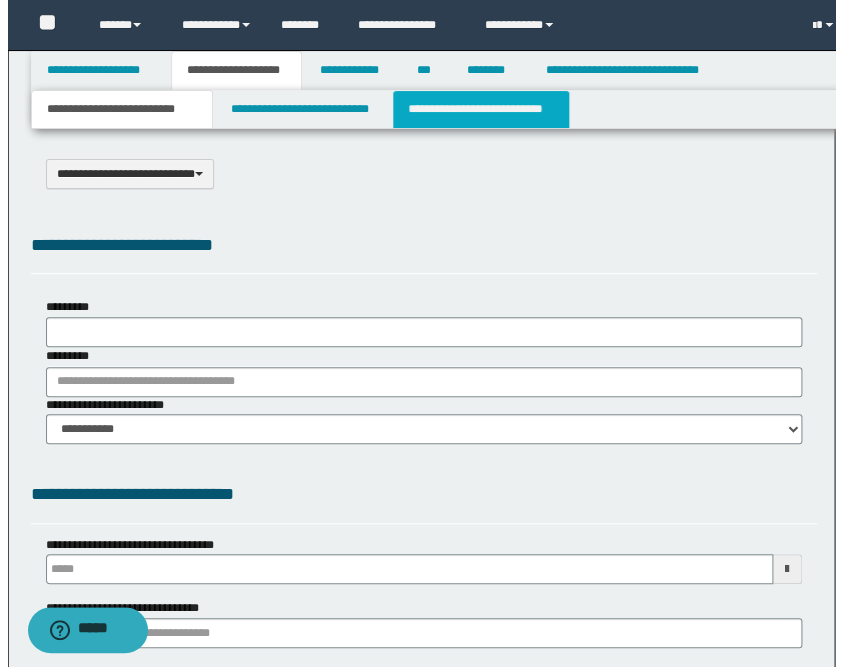 scroll, scrollTop: 0, scrollLeft: 0, axis: both 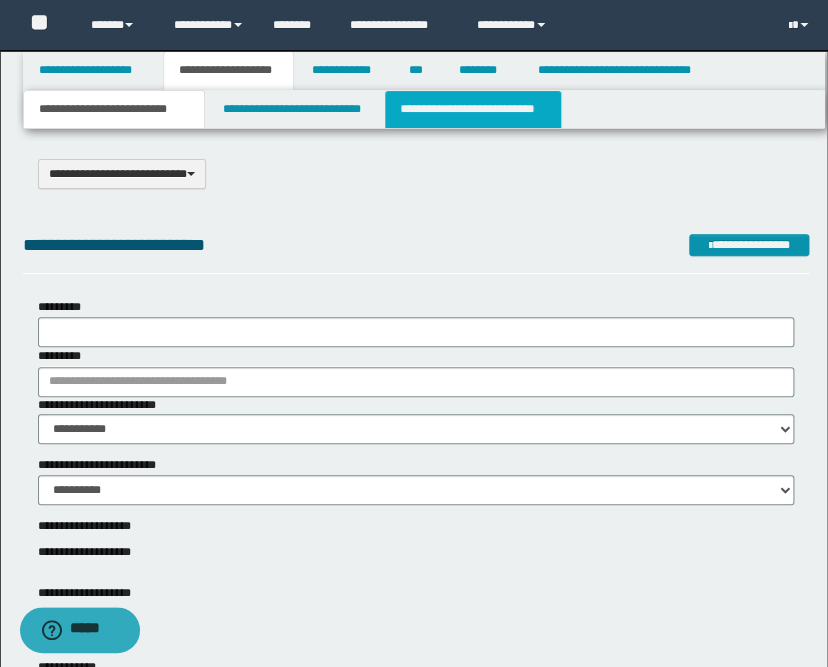 click on "**********" at bounding box center [472, 109] 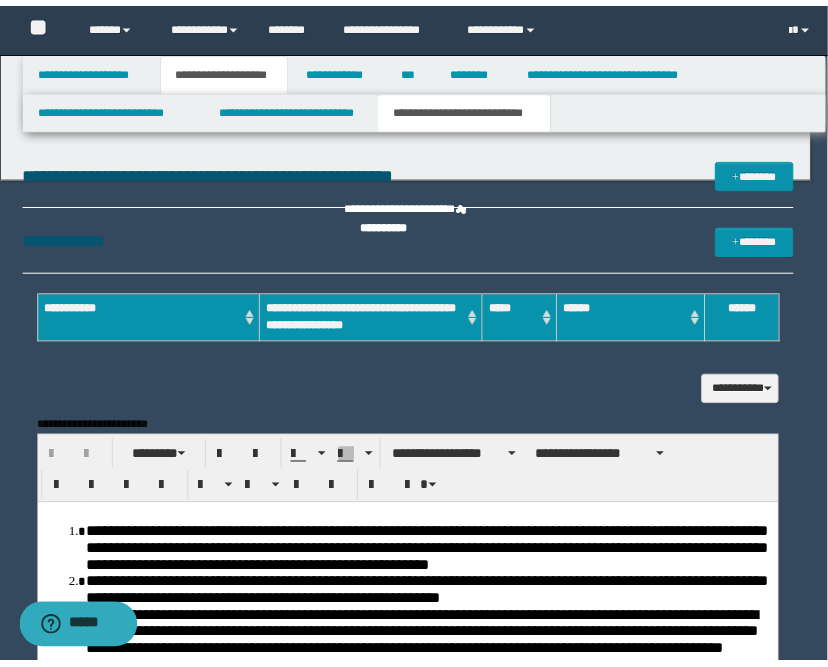 scroll, scrollTop: 0, scrollLeft: 0, axis: both 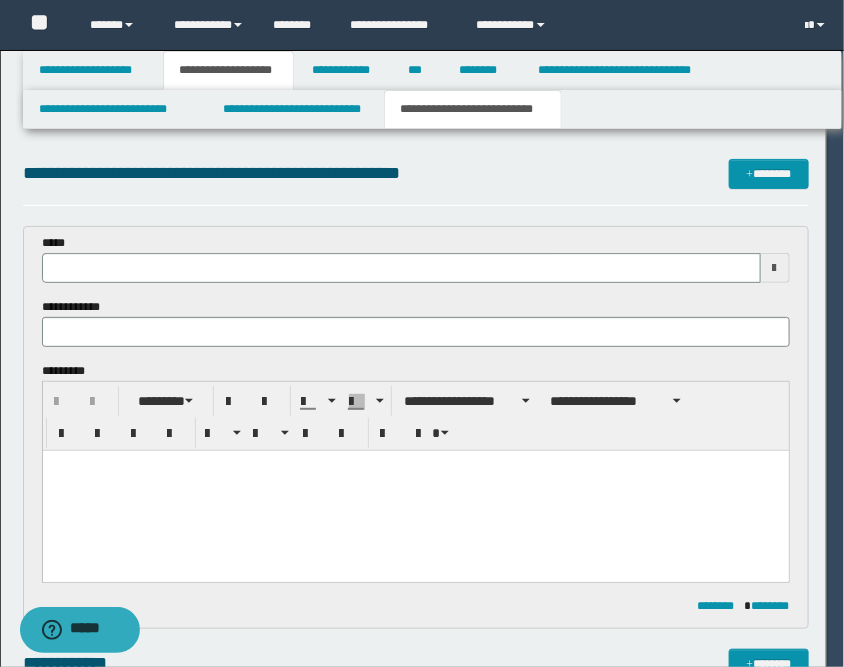 type 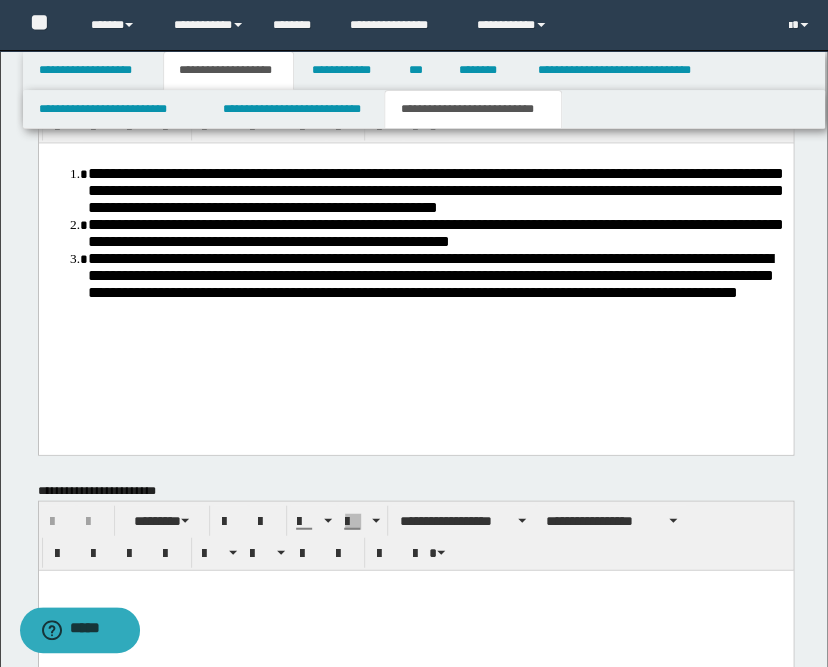 scroll, scrollTop: 777, scrollLeft: 0, axis: vertical 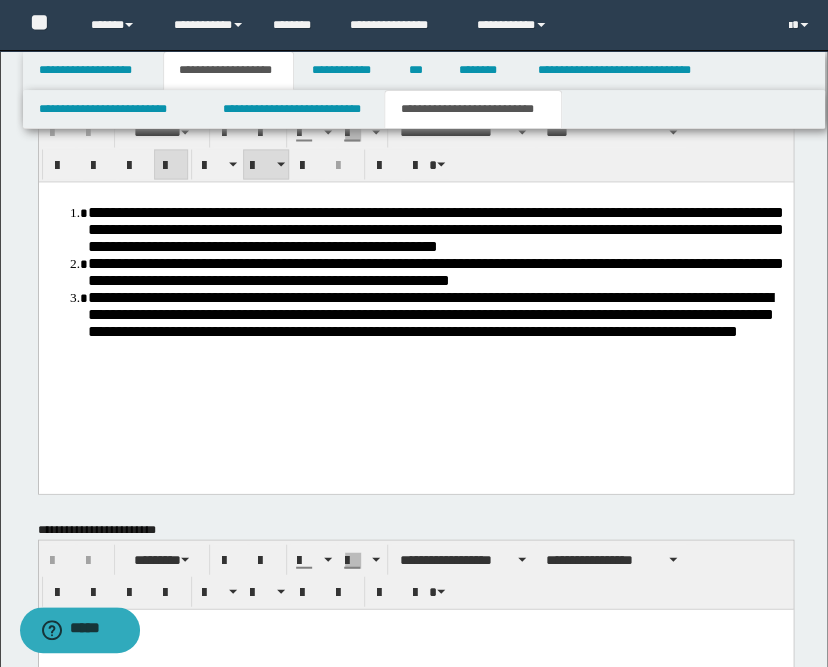 click on "**********" at bounding box center (435, 227) 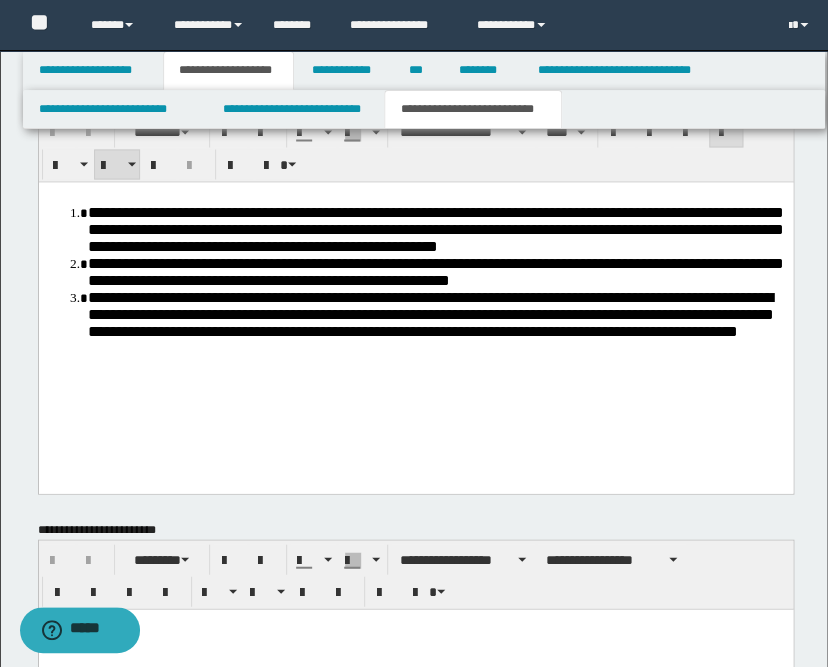 type 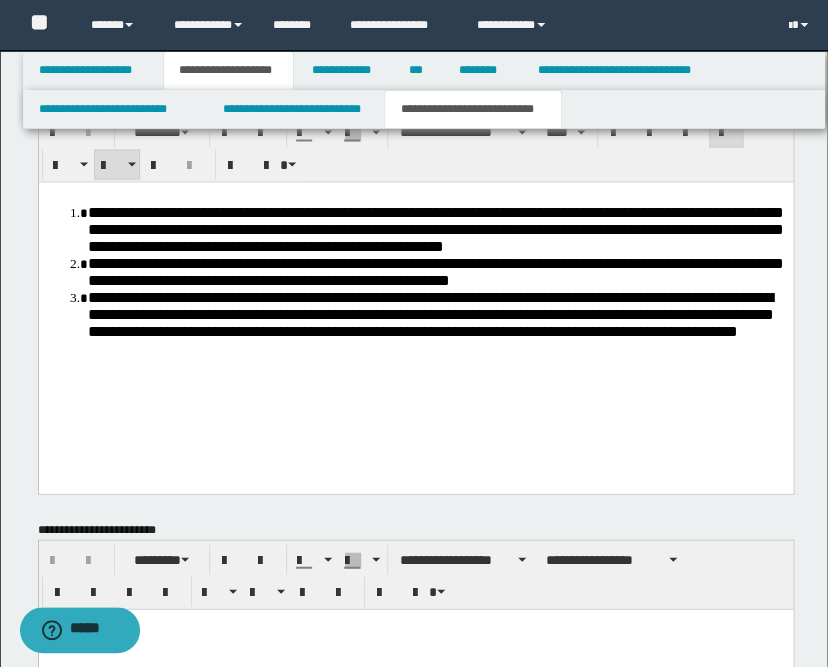 scroll, scrollTop: 1000, scrollLeft: 0, axis: vertical 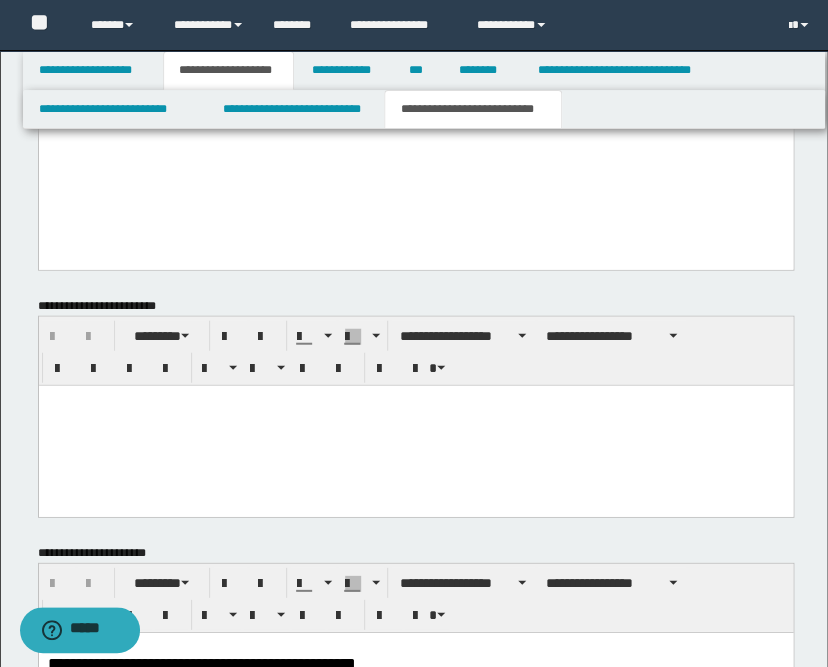 click at bounding box center (415, 425) 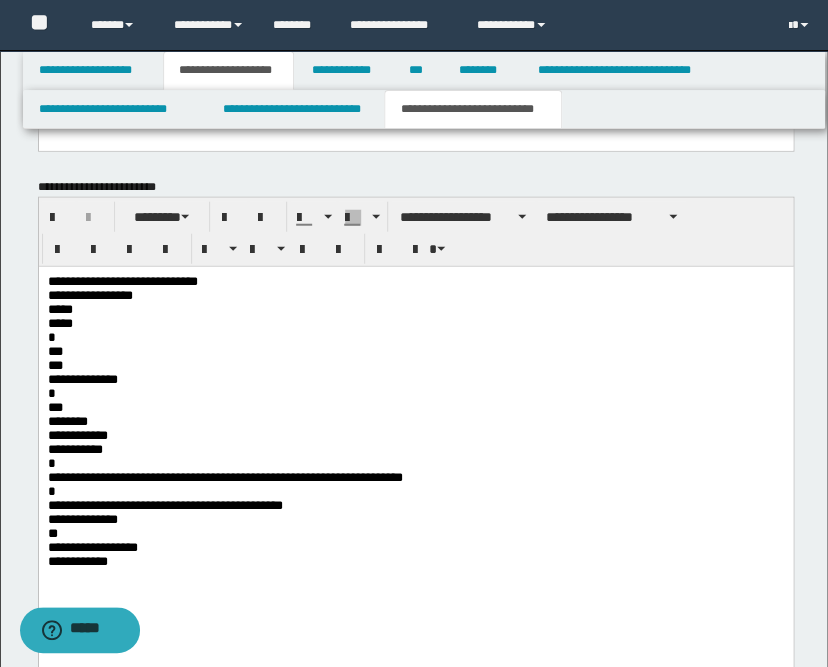 scroll, scrollTop: 1134, scrollLeft: 0, axis: vertical 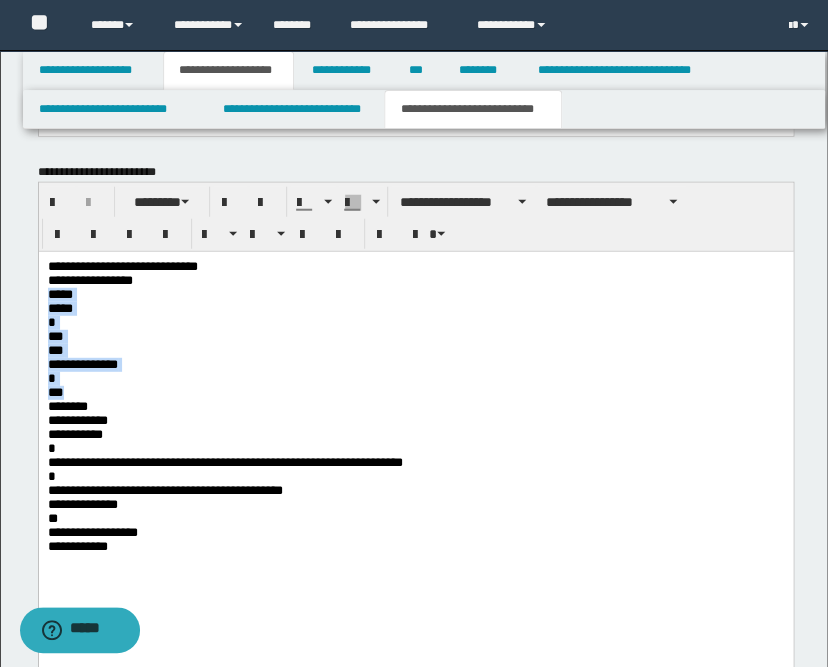 drag, startPoint x: 67, startPoint y: 404, endPoint x: 40, endPoint y: 300, distance: 107.44766 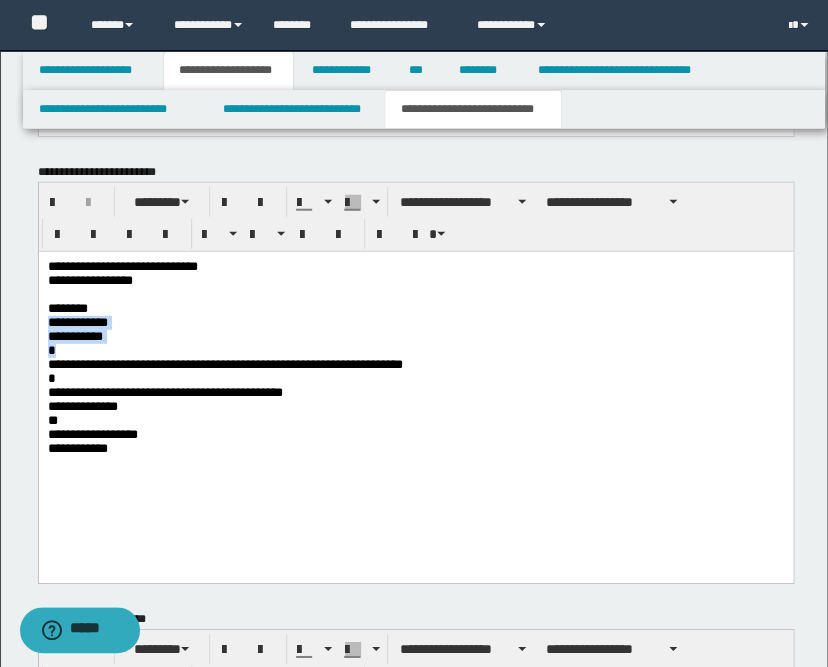 drag, startPoint x: 54, startPoint y: 359, endPoint x: 71, endPoint y: 569, distance: 210.68697 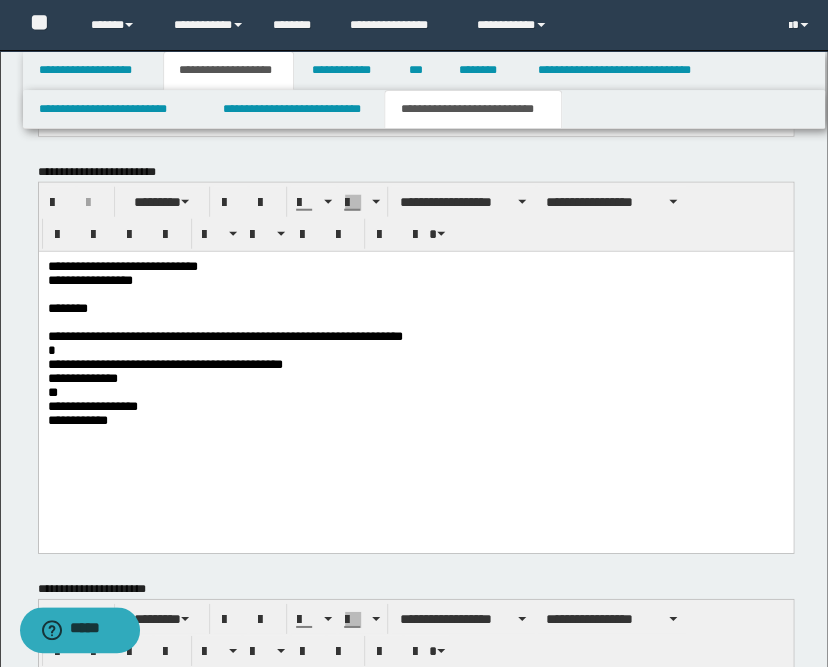 click on "**********" at bounding box center (415, 351) 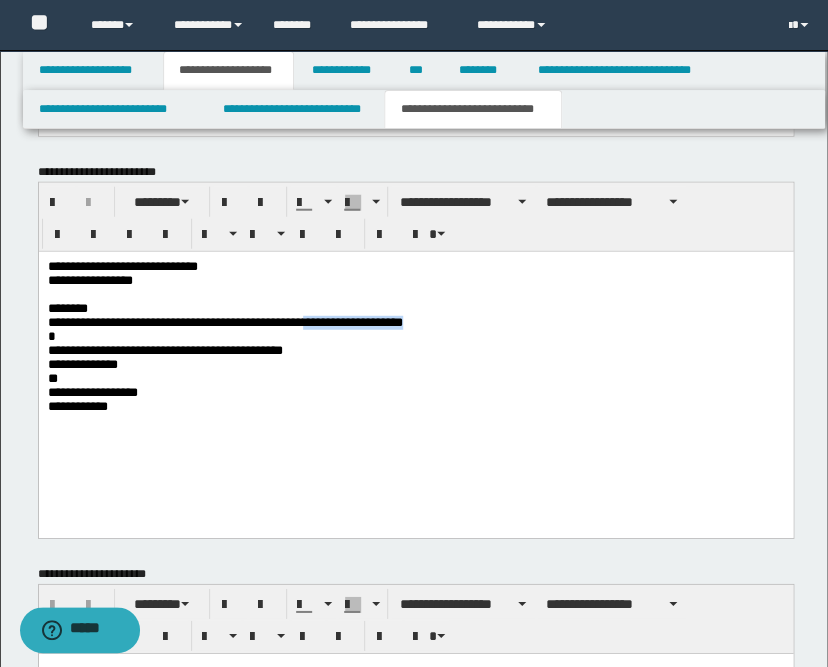 drag, startPoint x: 521, startPoint y: 329, endPoint x: 437, endPoint y: 326, distance: 84.05355 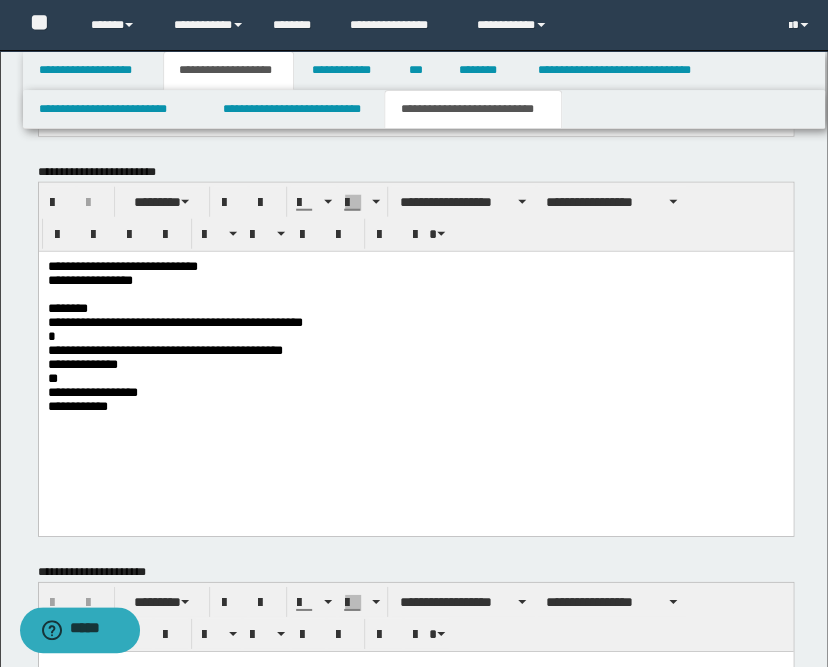 click on "**********" at bounding box center [415, 343] 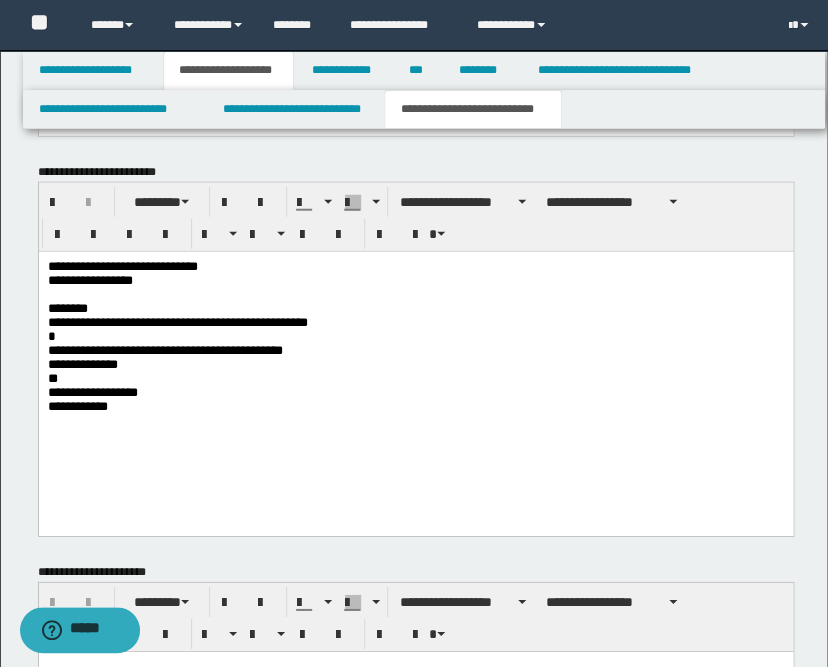 click on "**********" at bounding box center [415, 343] 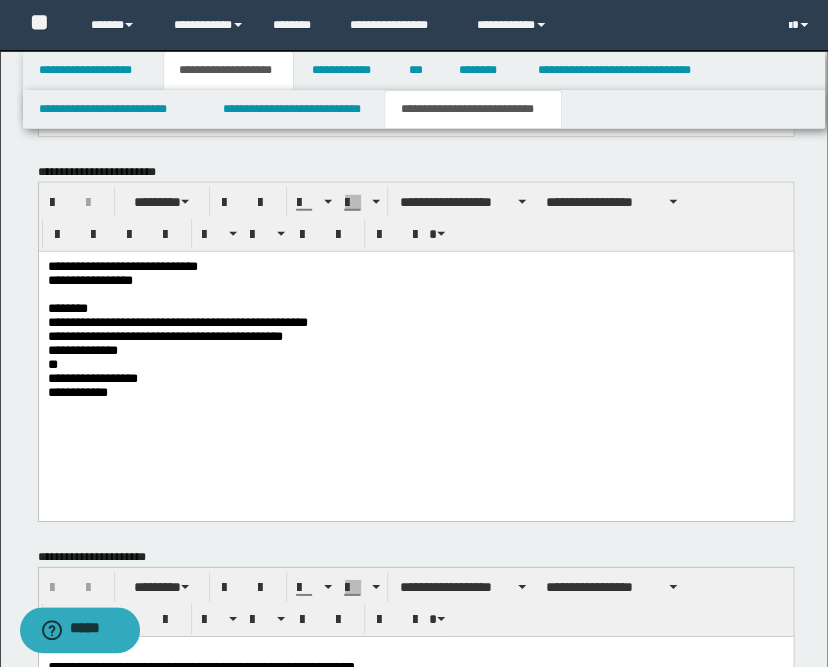 click on "**********" at bounding box center [415, 335] 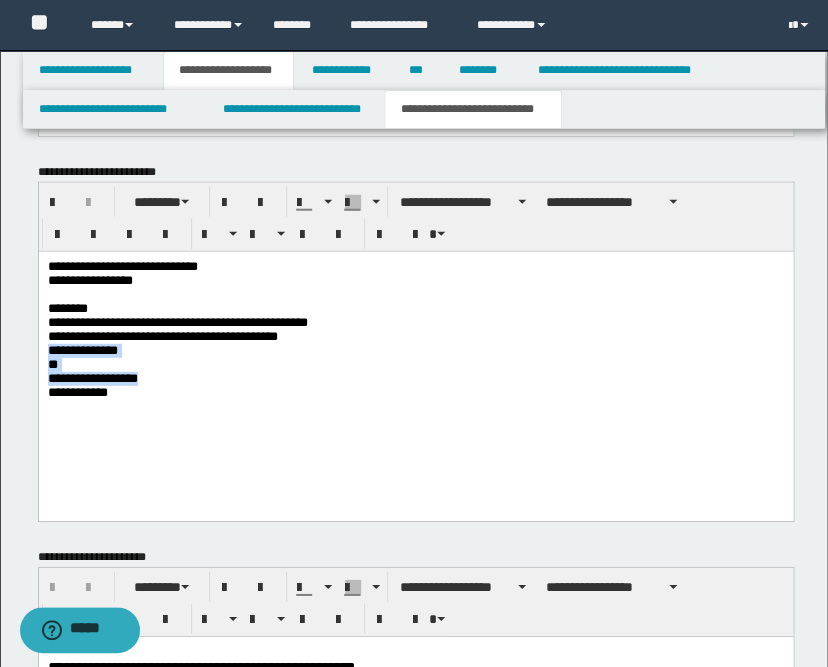 drag, startPoint x: 156, startPoint y: 394, endPoint x: 33, endPoint y: 358, distance: 128.16005 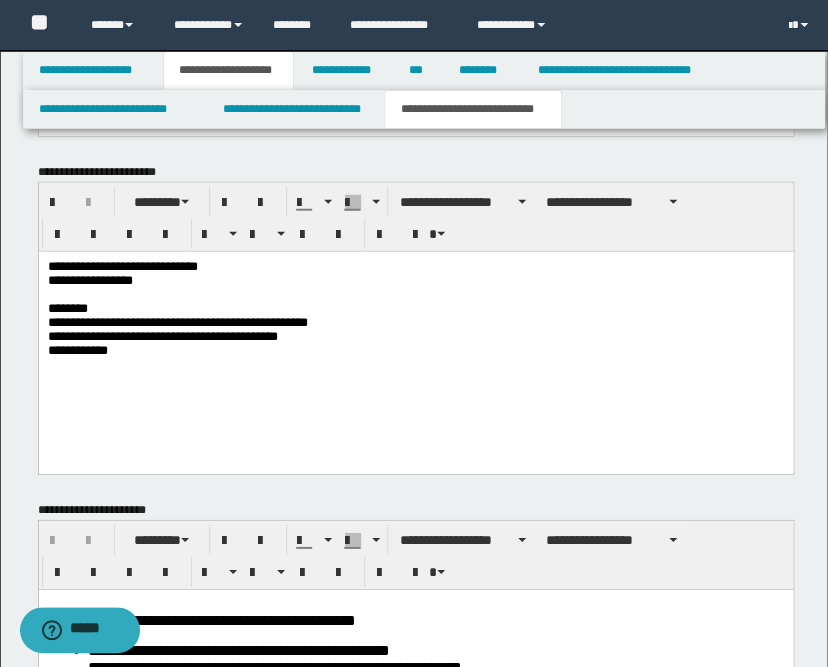 click on "**********" at bounding box center [415, 312] 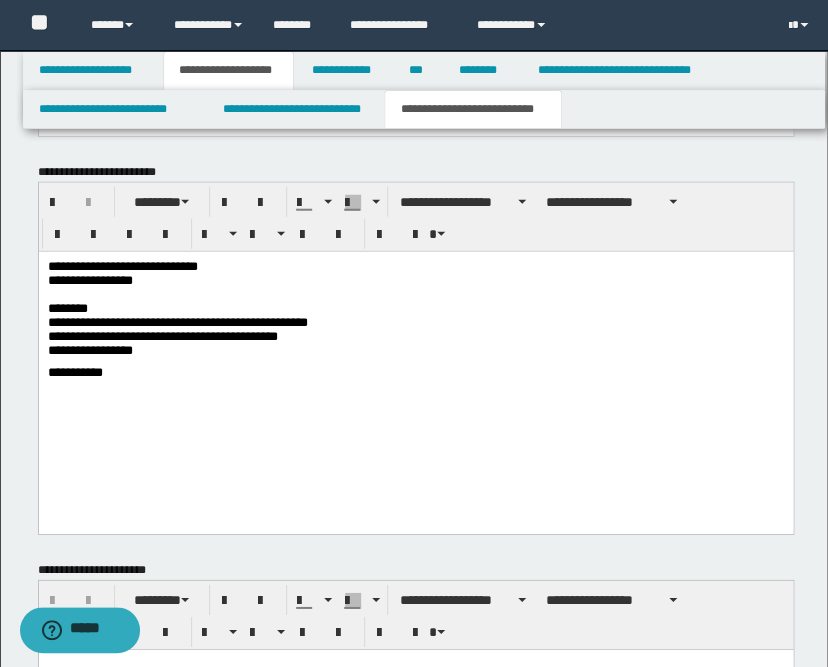 click at bounding box center (415, 415) 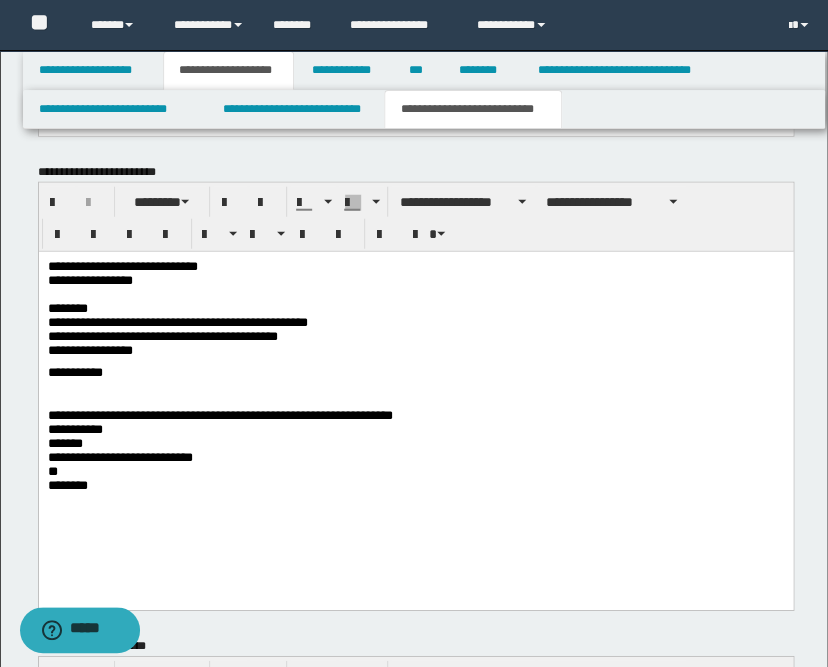 click on "**********" at bounding box center [415, 404] 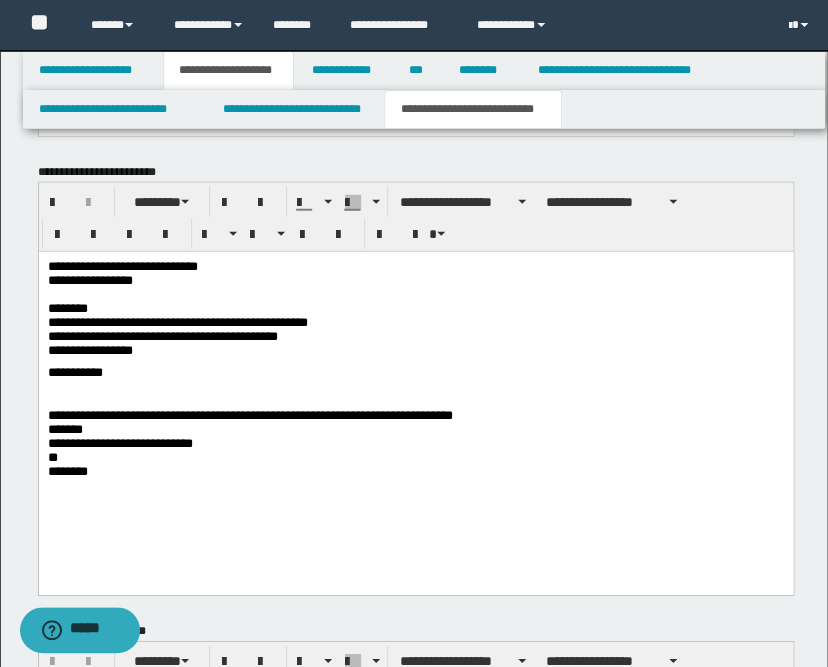 click on "**********" at bounding box center [415, 396] 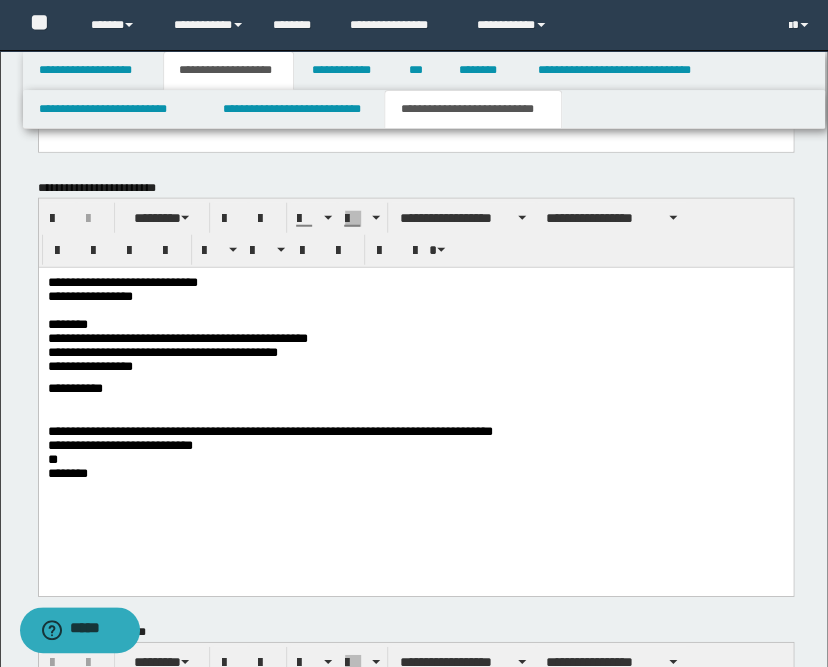 scroll, scrollTop: 1119, scrollLeft: 0, axis: vertical 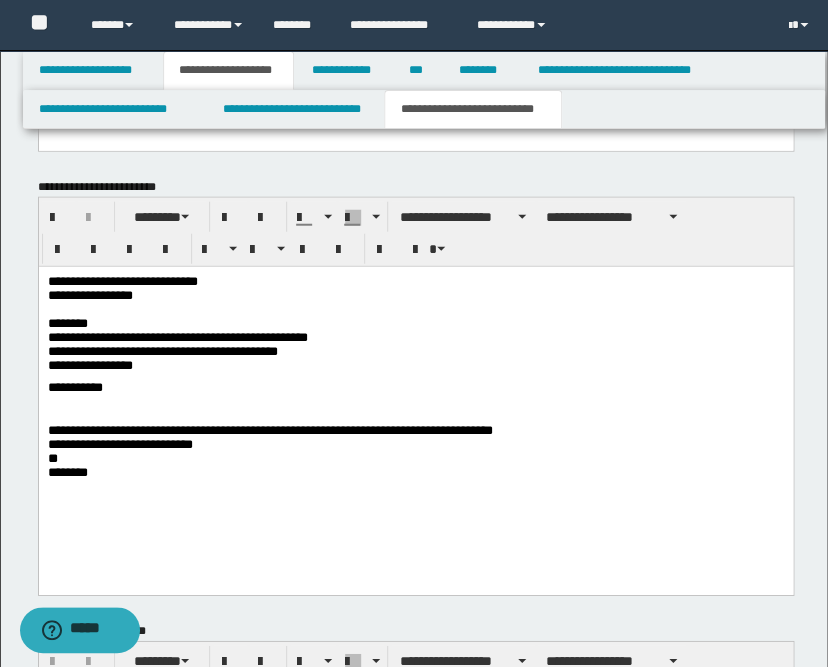 click on "**********" at bounding box center (415, 403) 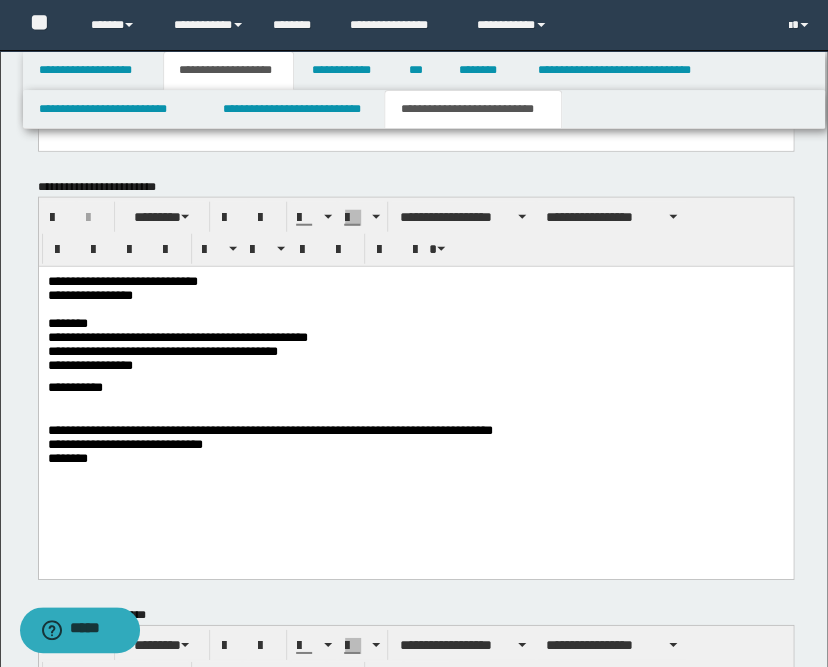 click on "**********" at bounding box center [415, 396] 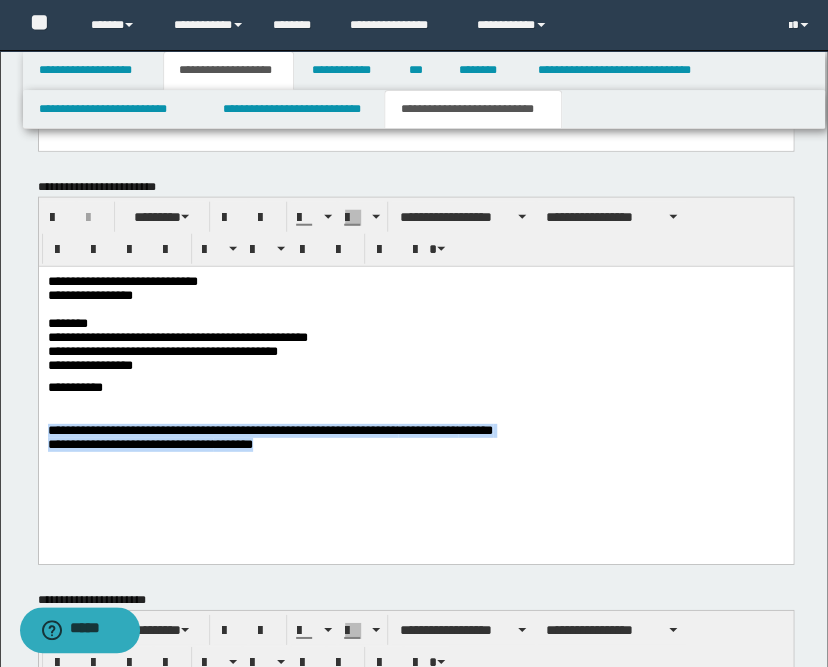 drag, startPoint x: 356, startPoint y: 449, endPoint x: 31, endPoint y: 428, distance: 325.67776 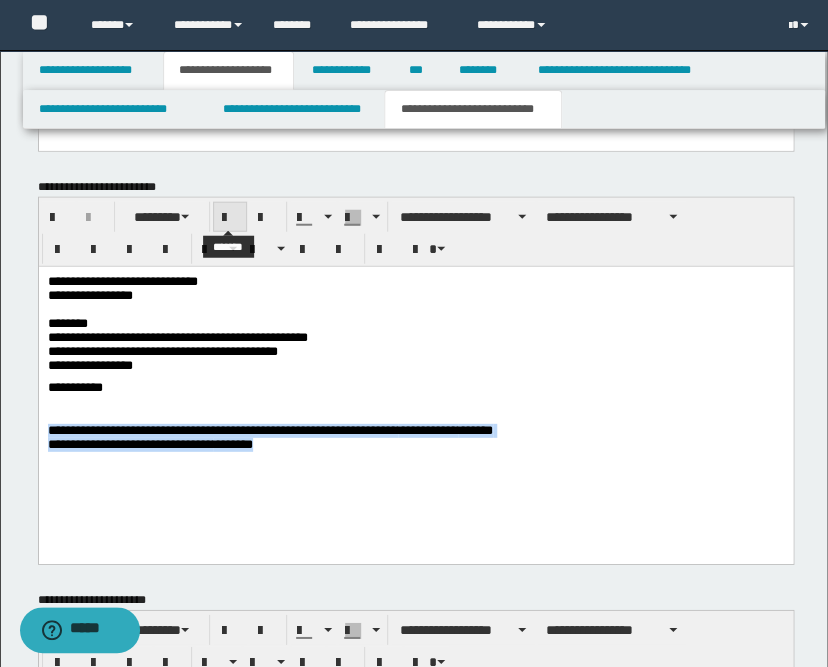 click at bounding box center (230, 218) 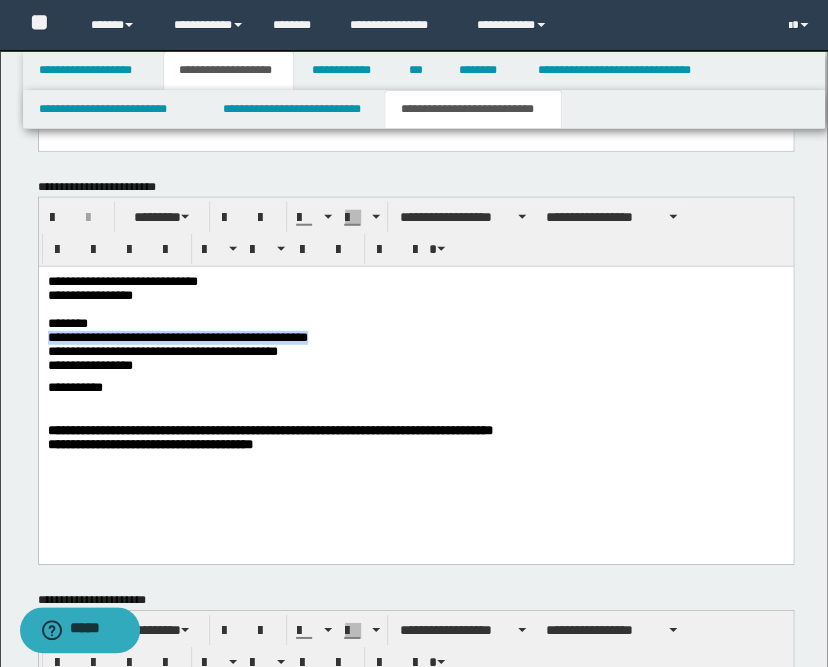 drag, startPoint x: 438, startPoint y: 337, endPoint x: 154, endPoint y: 271, distance: 291.56818 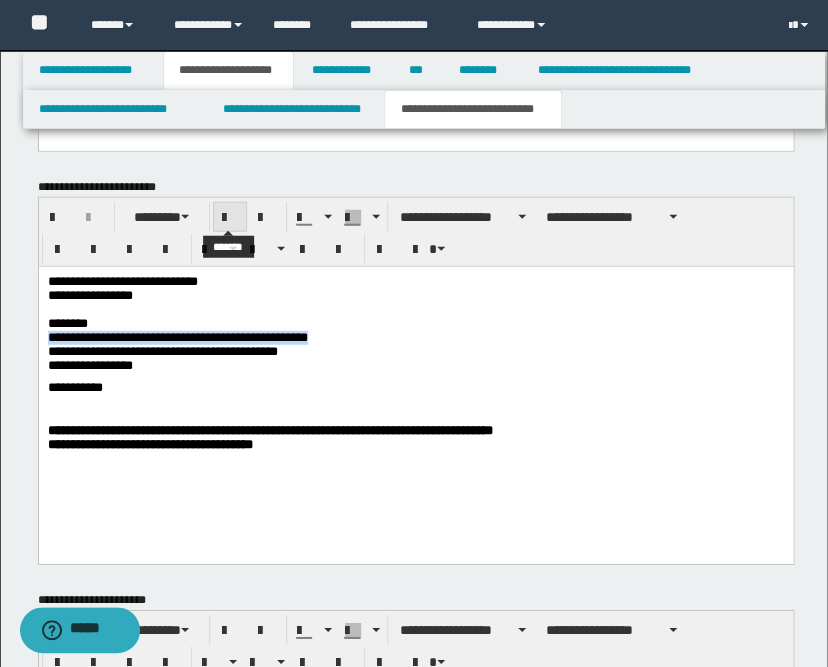 click at bounding box center [230, 218] 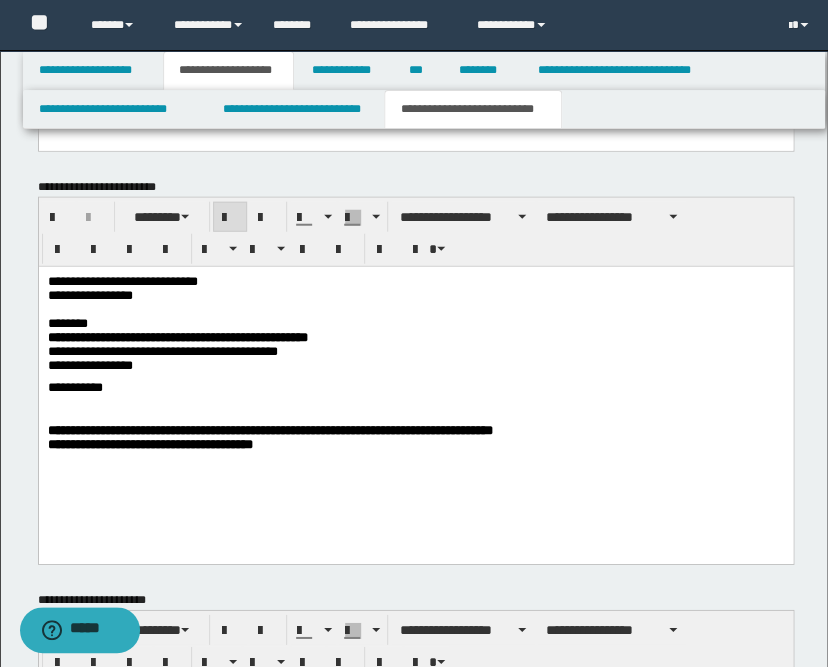 click on "**********" at bounding box center (415, 438) 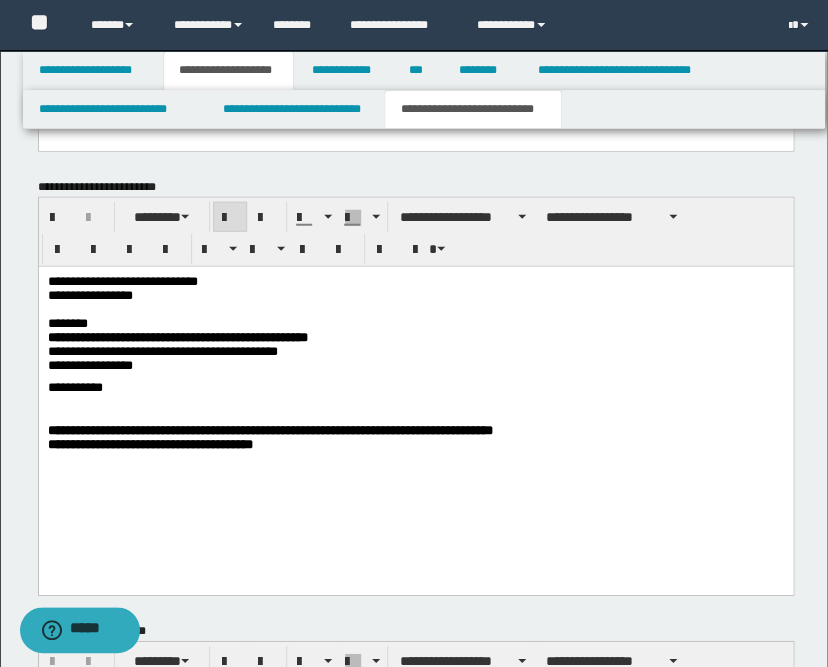 click at bounding box center (230, 218) 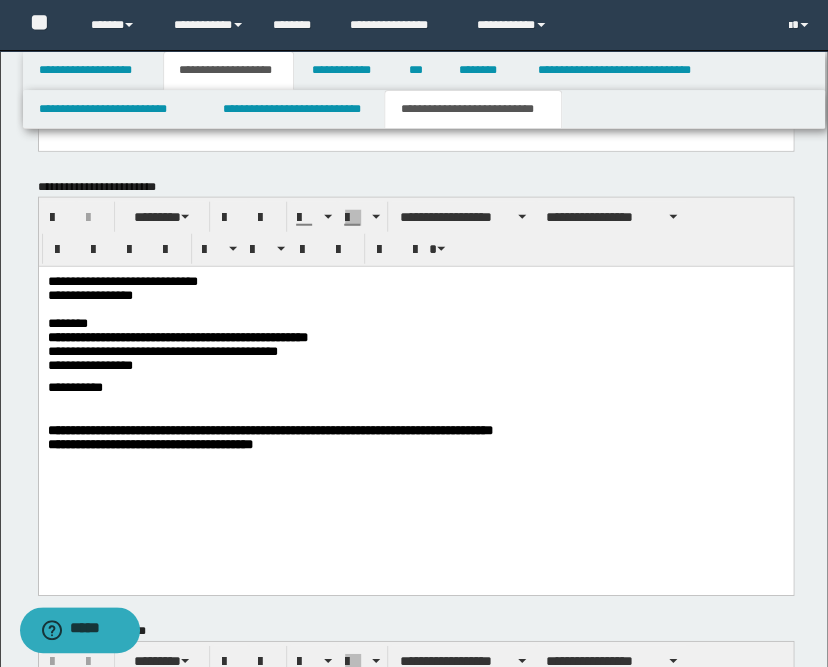 click on "**********" at bounding box center [415, 402] 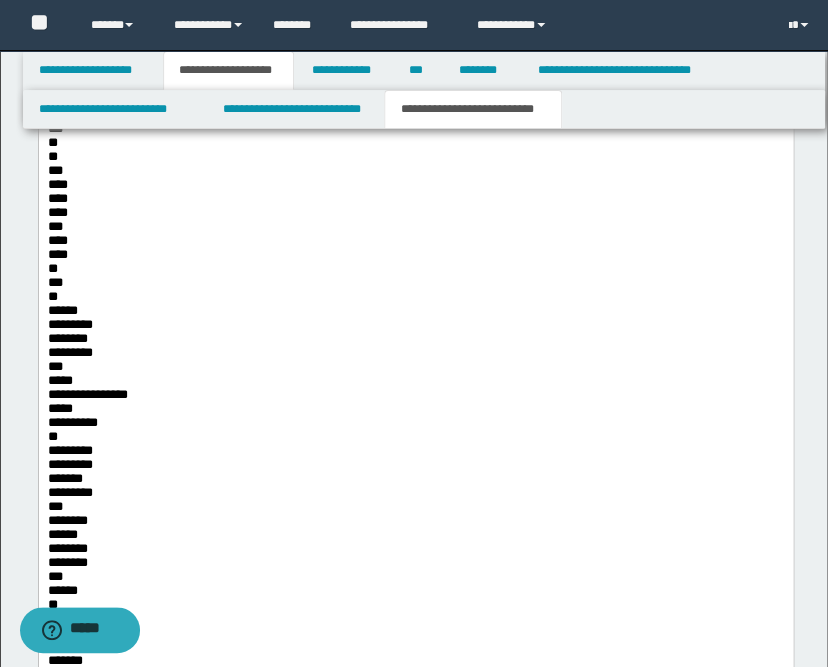 scroll, scrollTop: 1119, scrollLeft: 0, axis: vertical 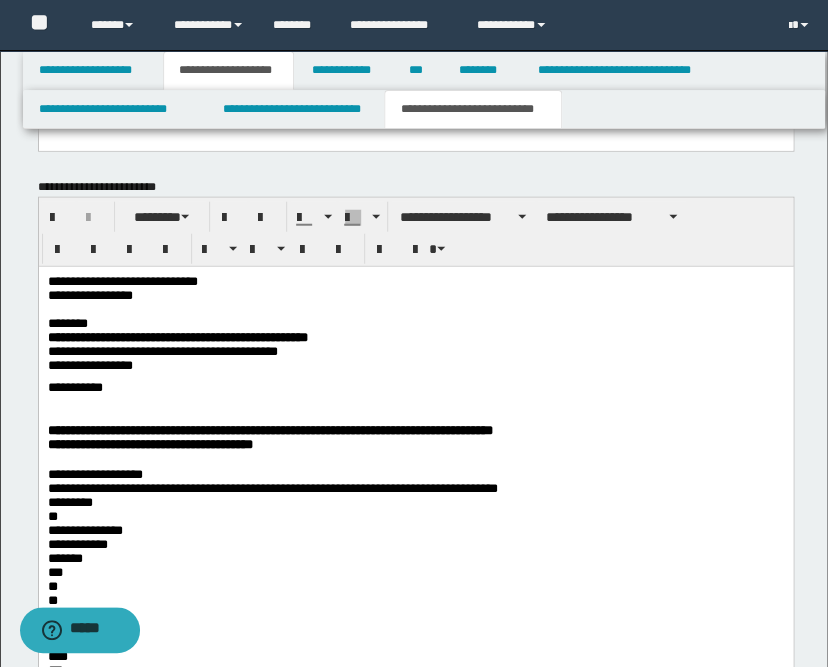 click on "**********" at bounding box center (415, 1326) 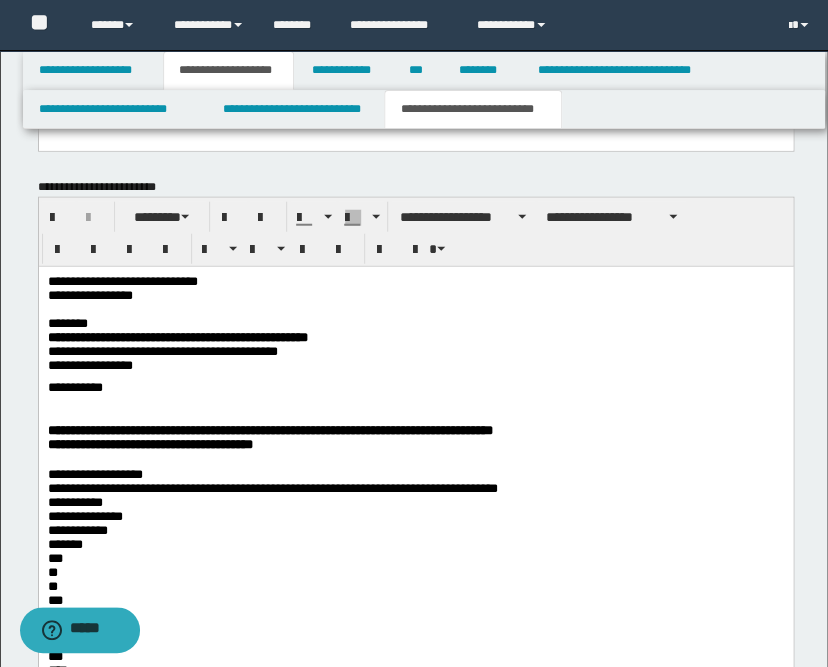 click on "**********" at bounding box center (279, 1390) 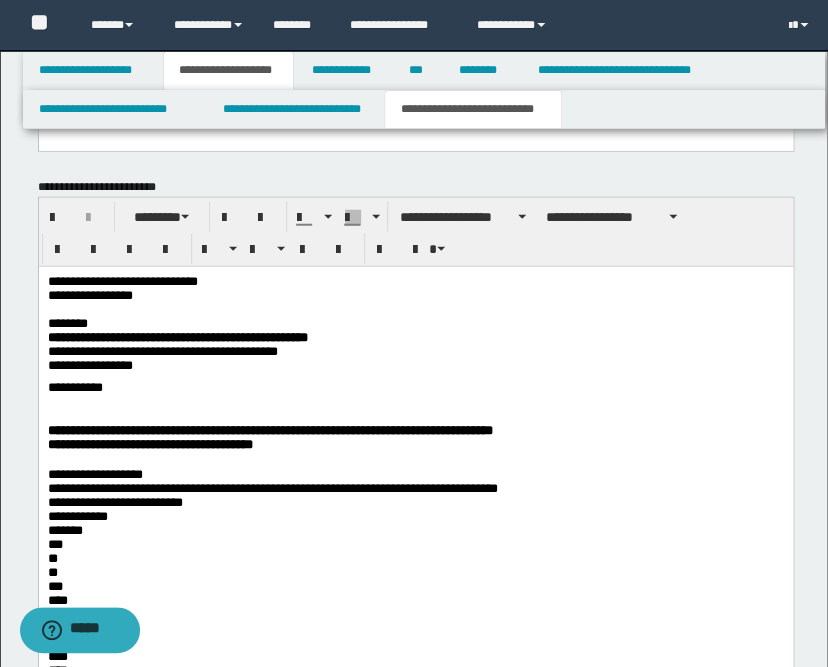 click on "**********" at bounding box center (279, 1383) 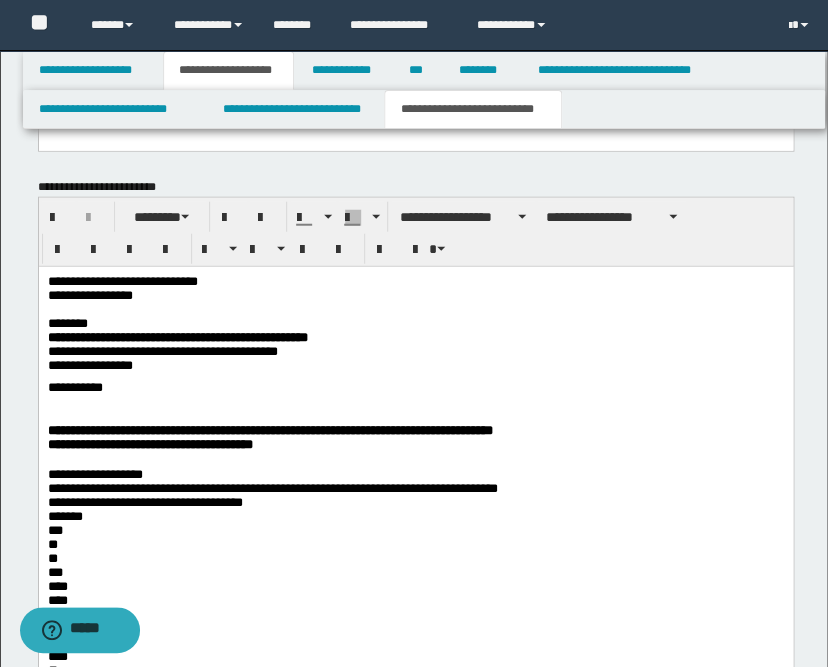 click on "**********" at bounding box center (279, 1376) 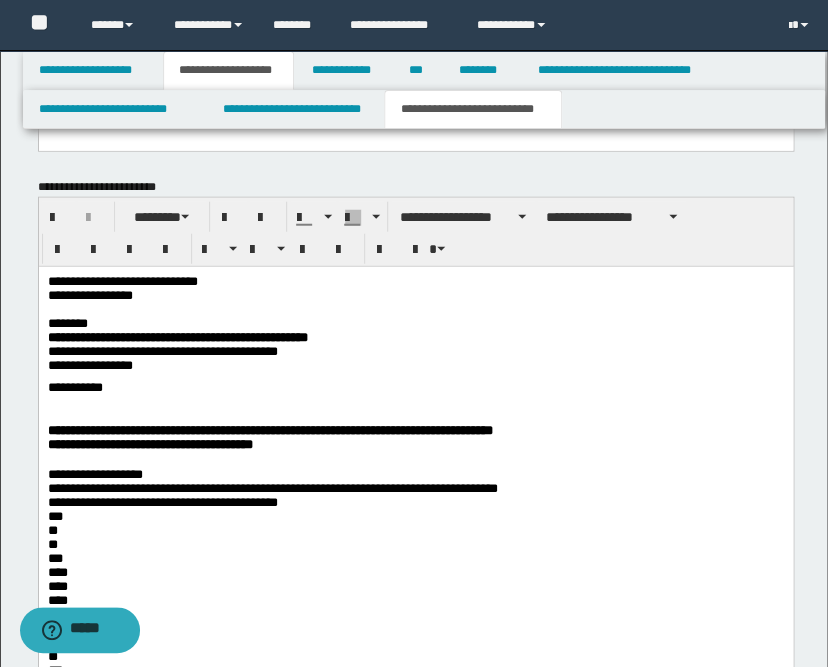 click on "**********" at bounding box center (279, 1369) 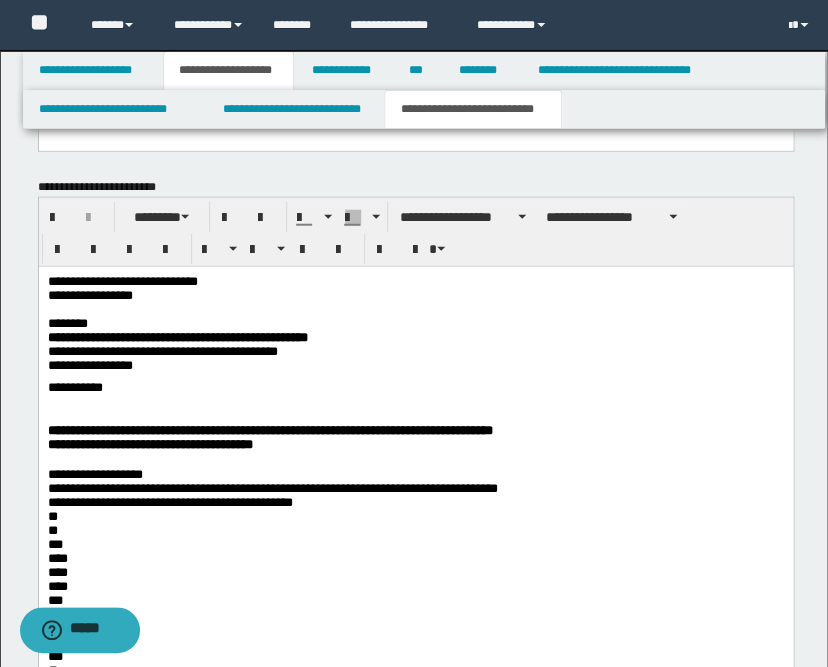 click on "**********" at bounding box center [279, 1362] 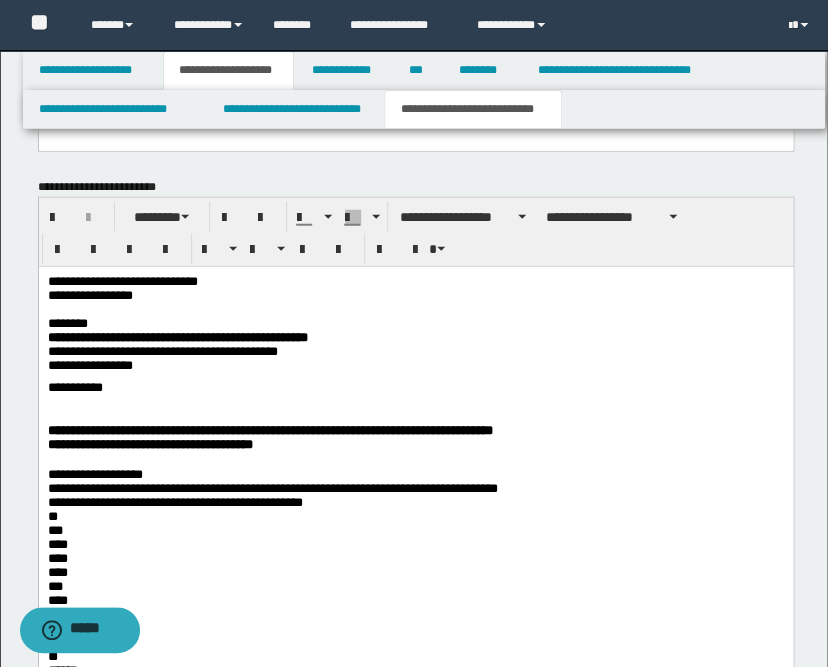 click on "**********" at bounding box center (279, 1355) 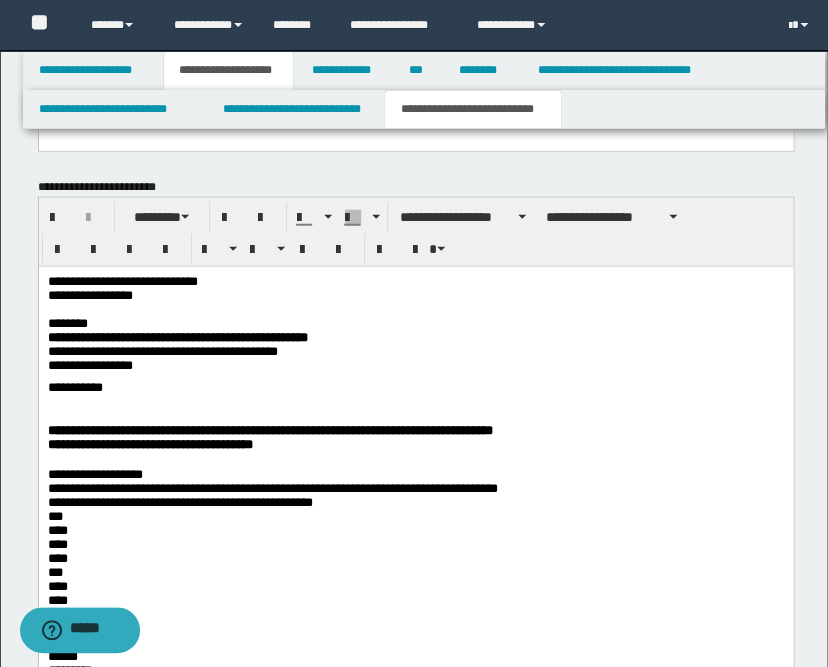 click on "**********" at bounding box center (279, 1348) 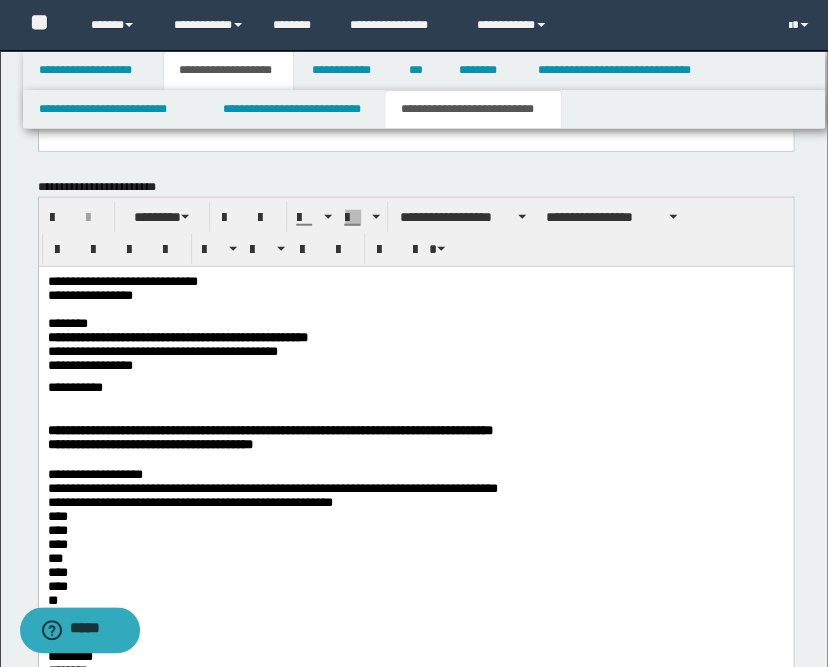 click on "**********" at bounding box center [279, 1341] 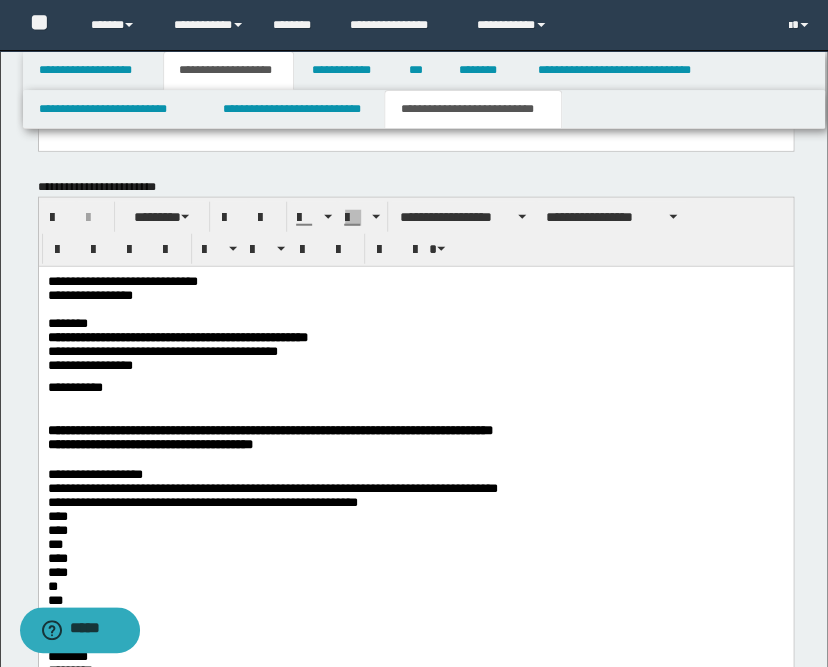 click on "**********" at bounding box center [279, 1334] 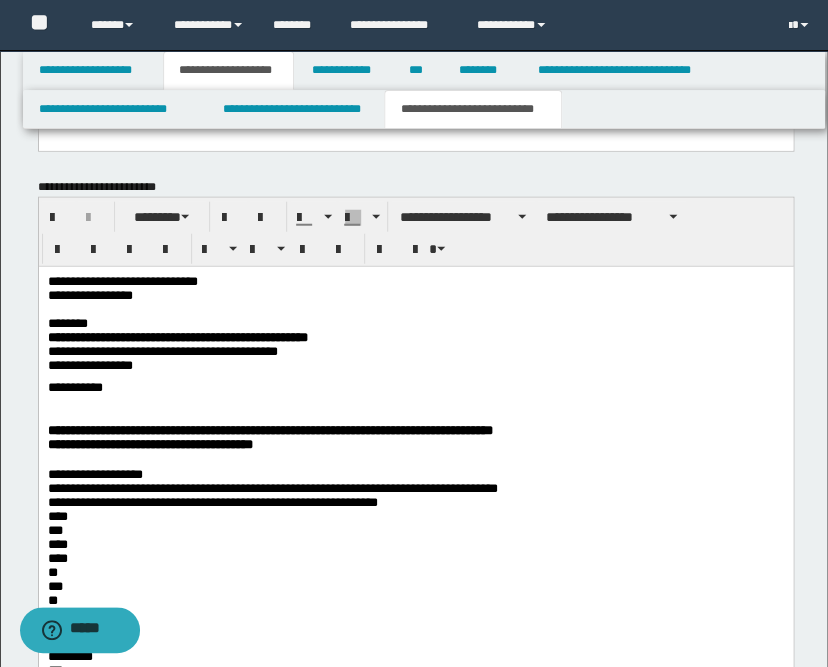 click on "**********" at bounding box center [279, 1327] 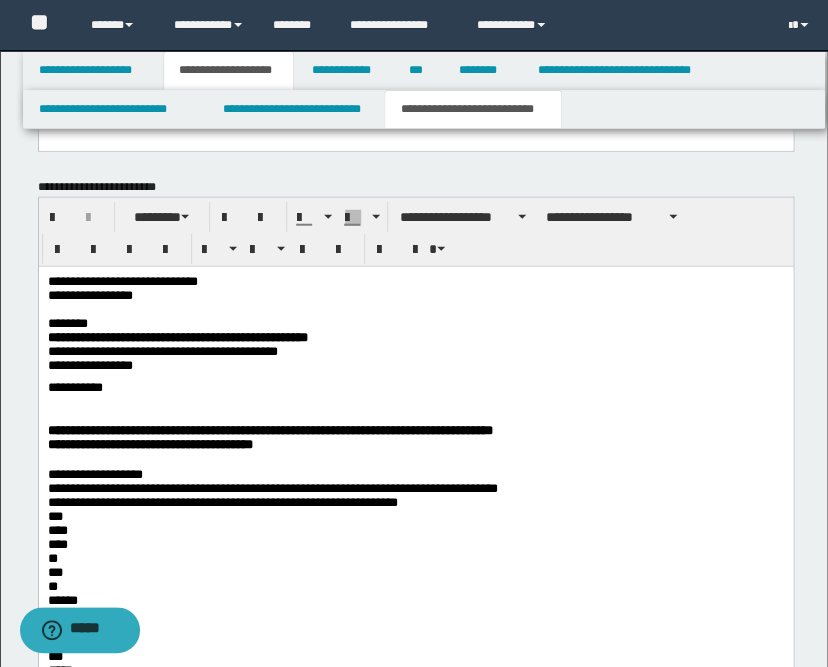 click on "**********" at bounding box center (279, 1320) 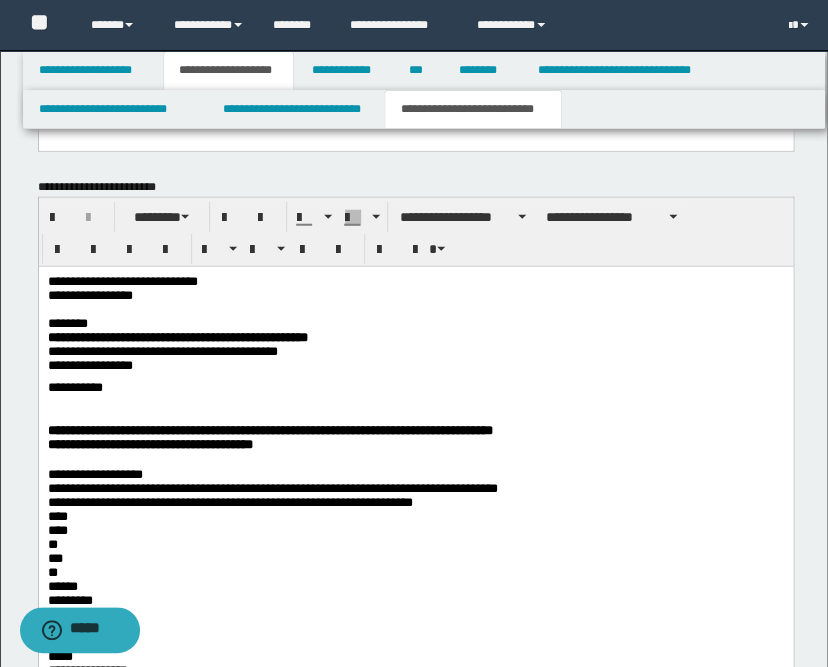click on "**********" at bounding box center (279, 1313) 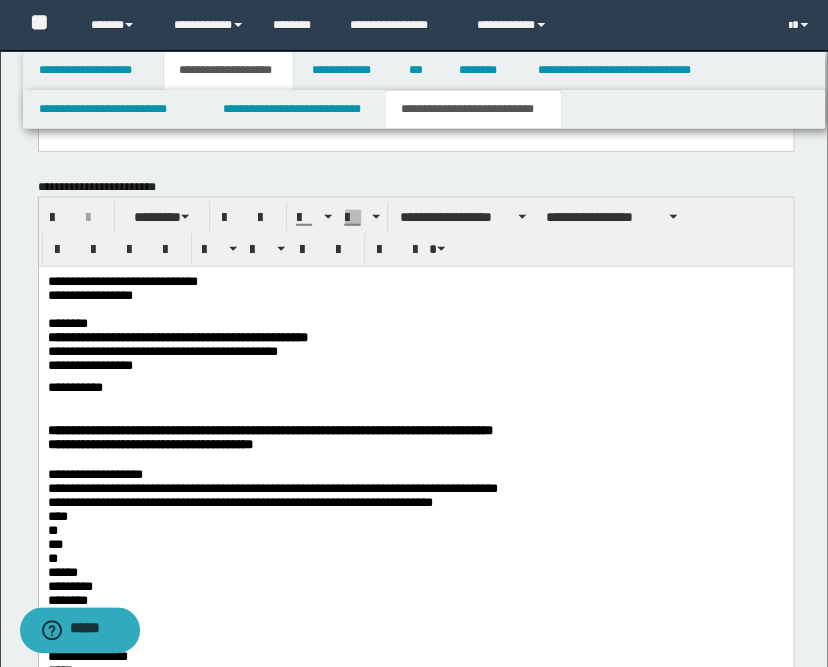 click on "**********" at bounding box center [279, 1306] 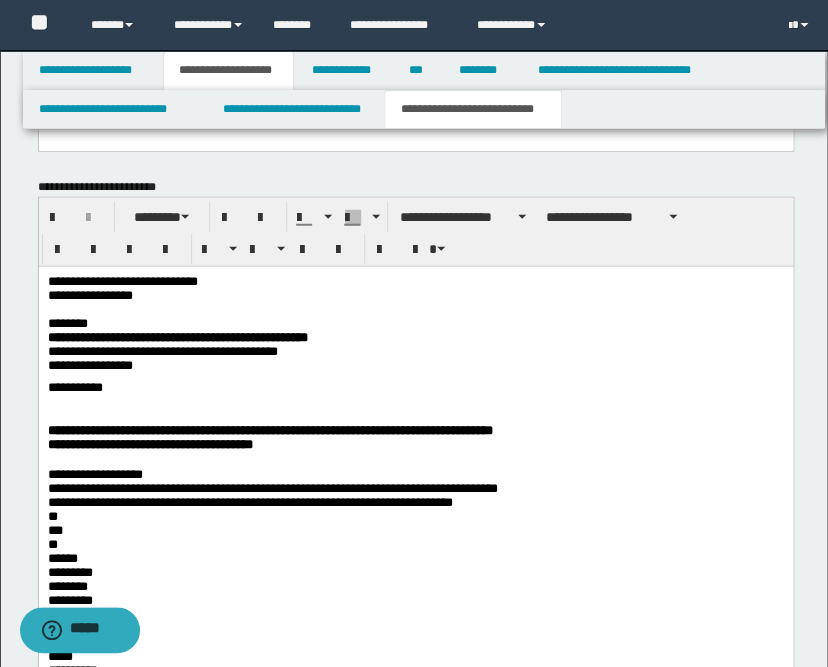 click on "**********" at bounding box center [279, 1299] 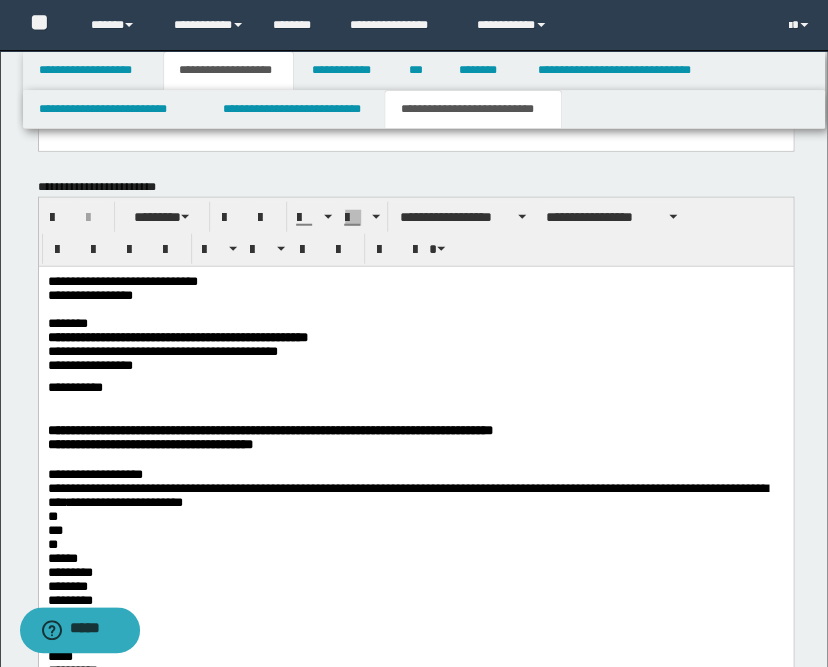 click on "**********" at bounding box center (407, 1299) 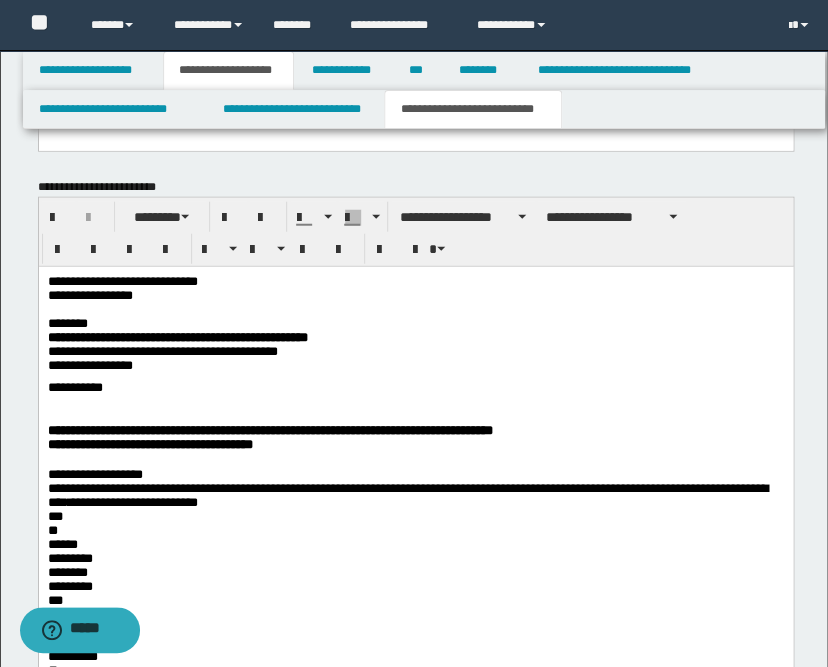 click on "**********" at bounding box center (407, 1292) 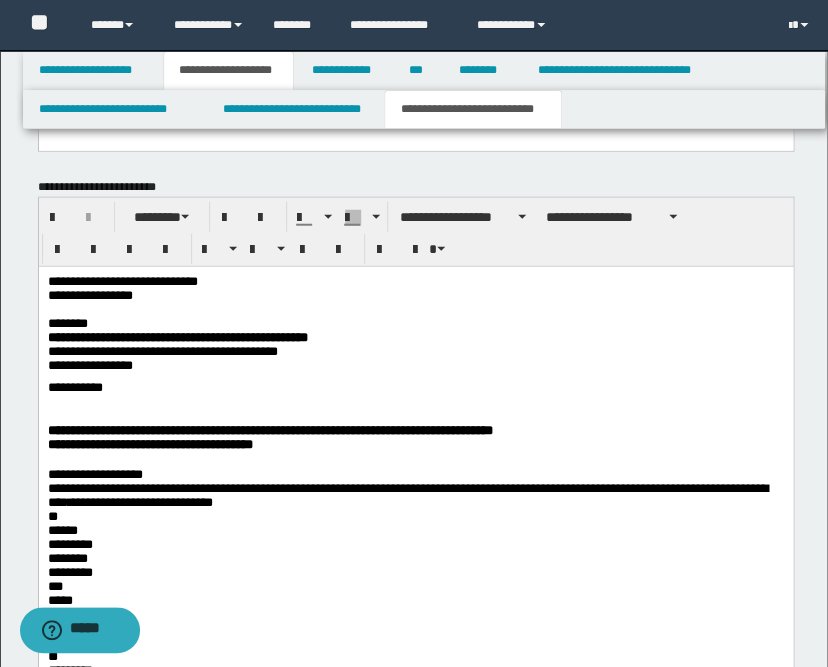 click on "**********" at bounding box center [407, 1285] 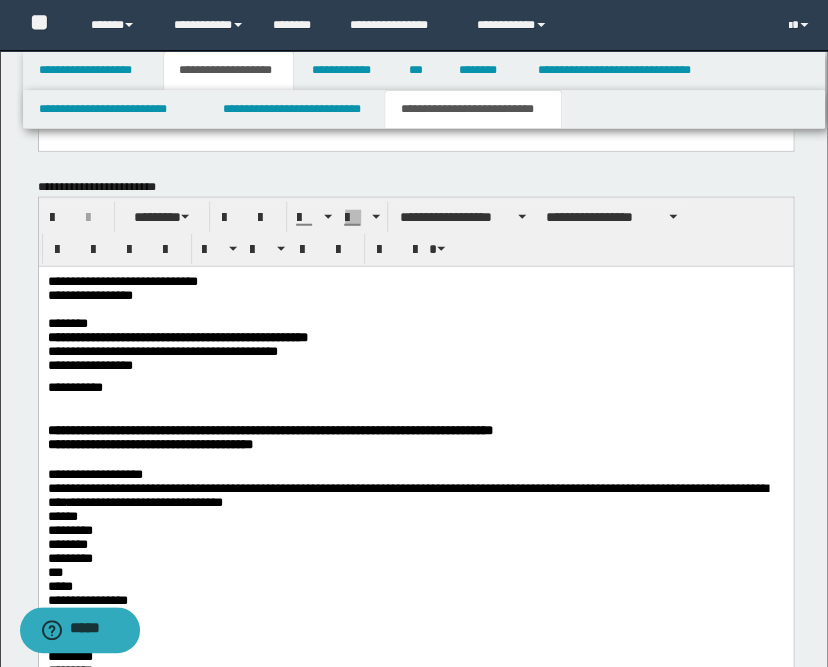 click on "**********" at bounding box center (407, 1278) 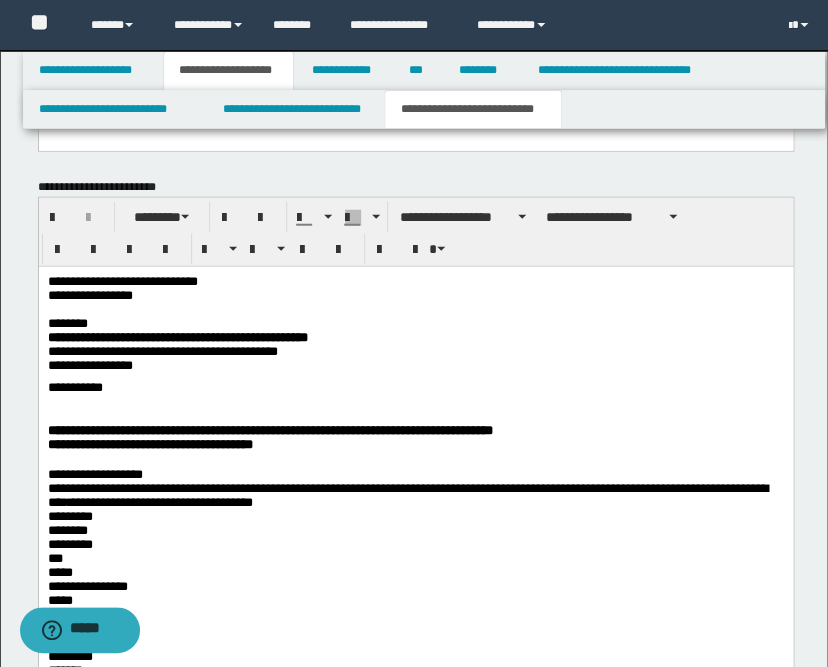 click on "**********" at bounding box center (415, 1200) 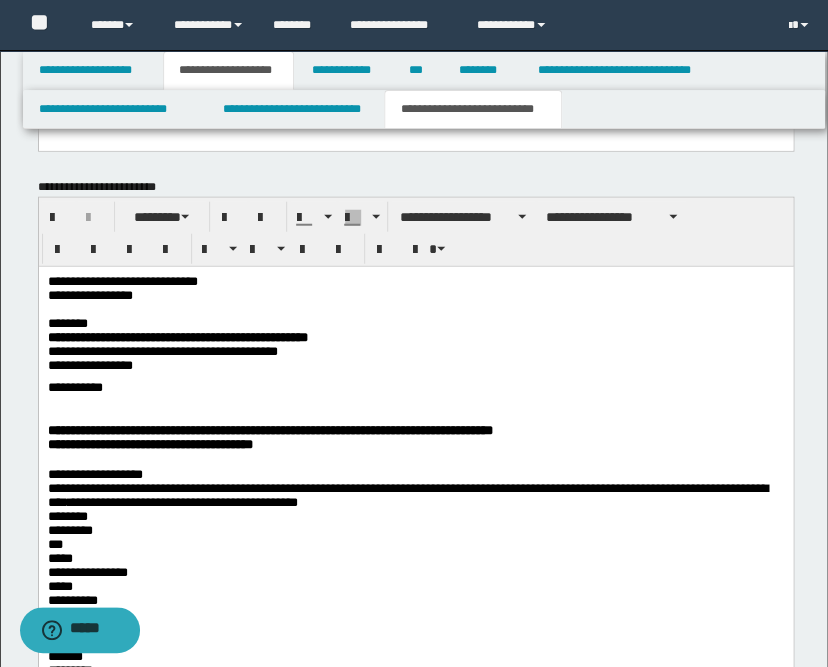 click on "**********" at bounding box center [415, 1193] 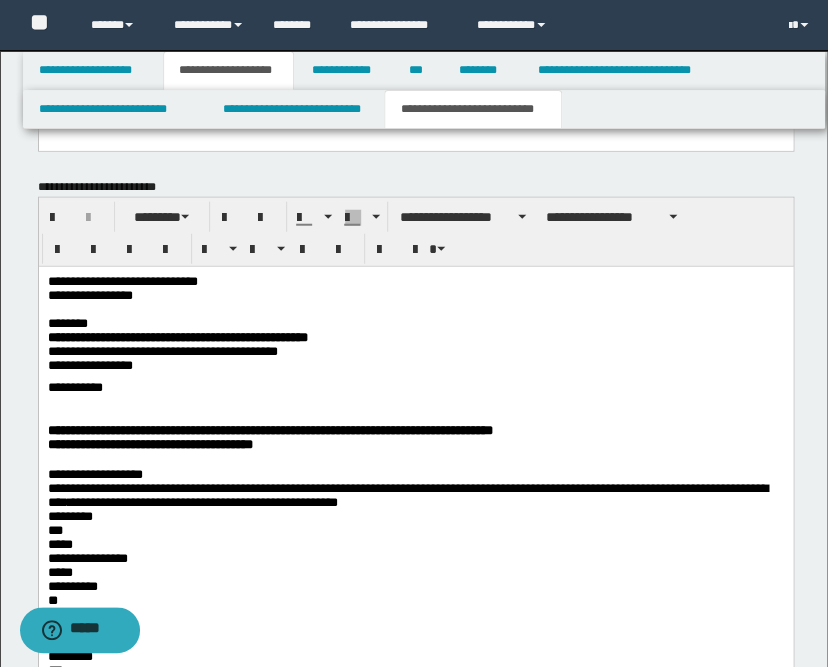 click on "**********" at bounding box center (415, 1186) 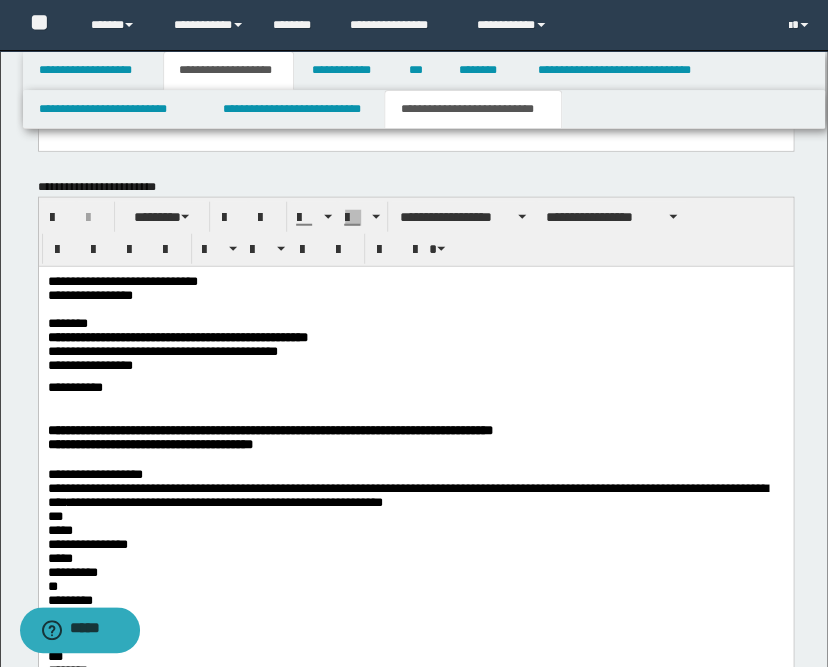 click on "**********" at bounding box center [415, 1179] 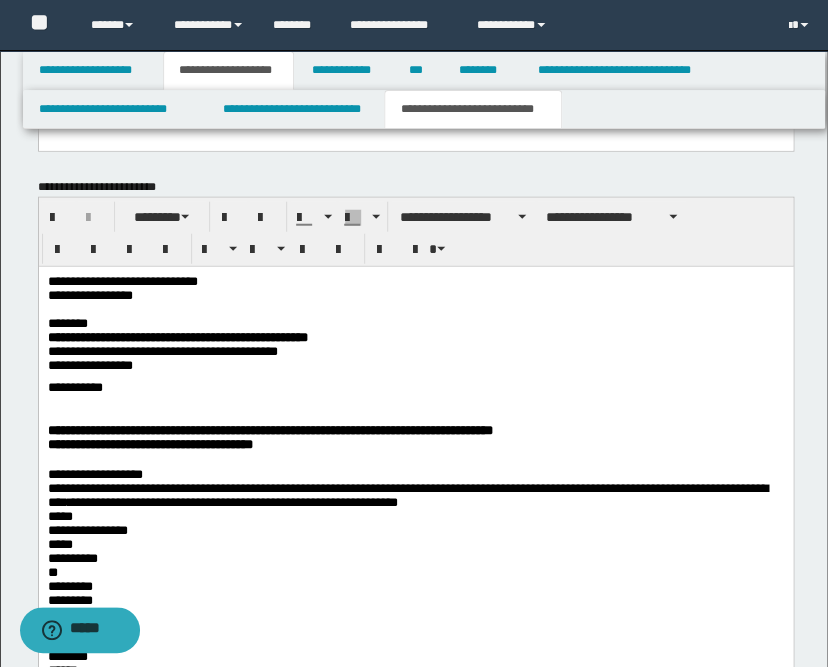 click on "**********" at bounding box center [415, 1172] 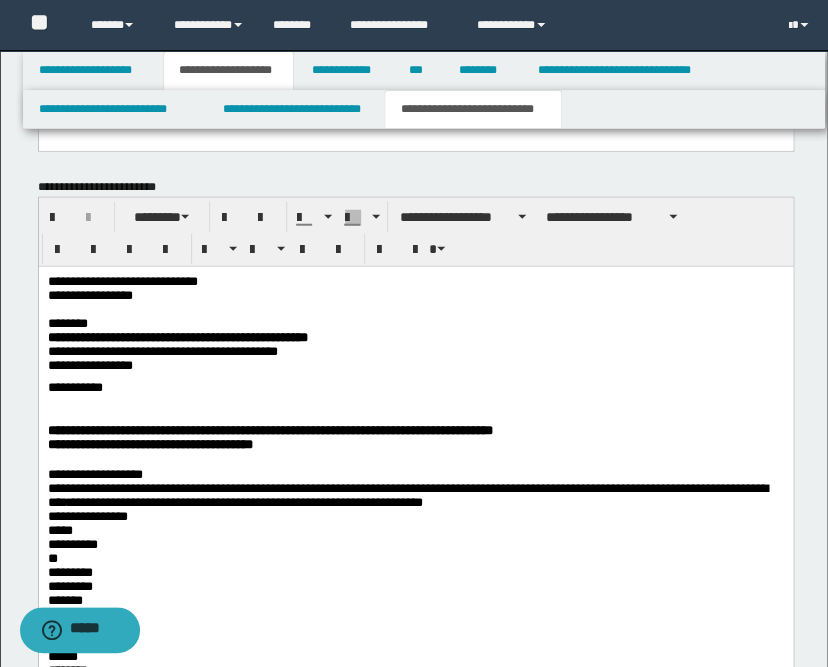 click on "**********" at bounding box center (407, 1236) 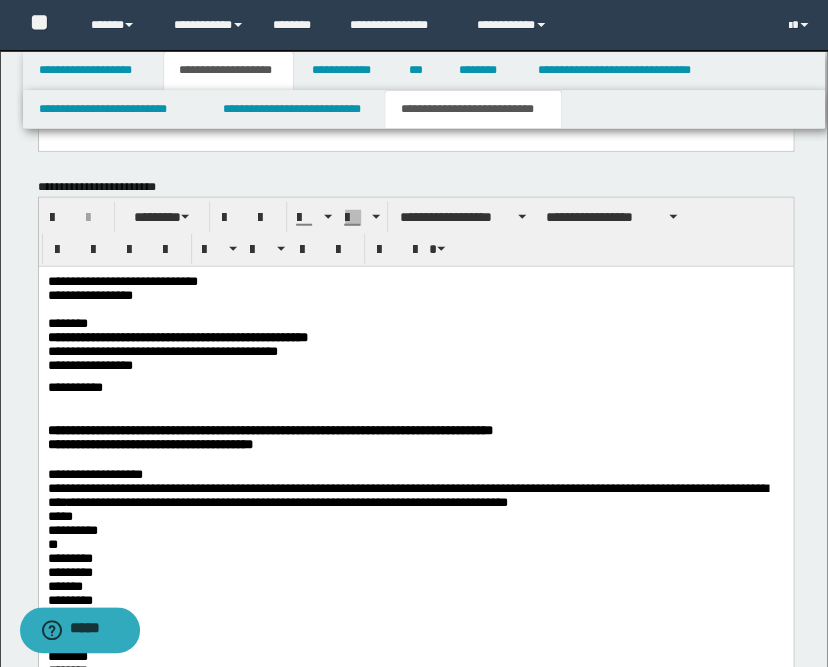 click on "**********" at bounding box center (407, 1229) 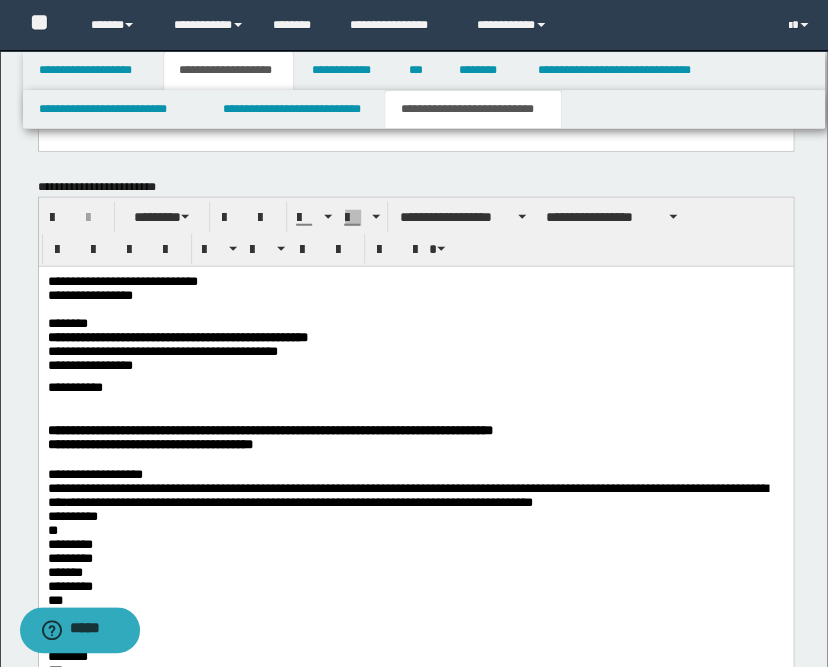 click on "**********" at bounding box center [407, 1222] 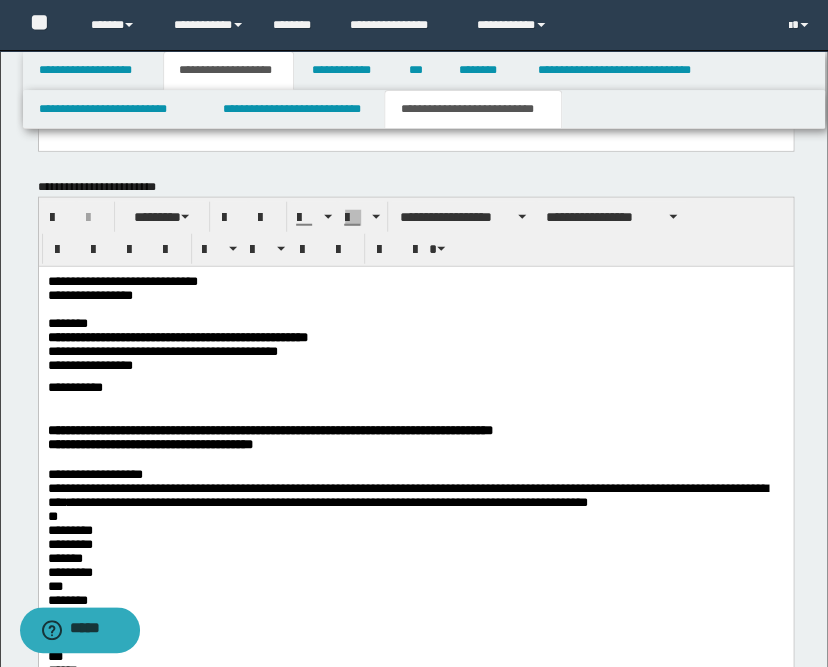 click on "**********" at bounding box center [407, 1215] 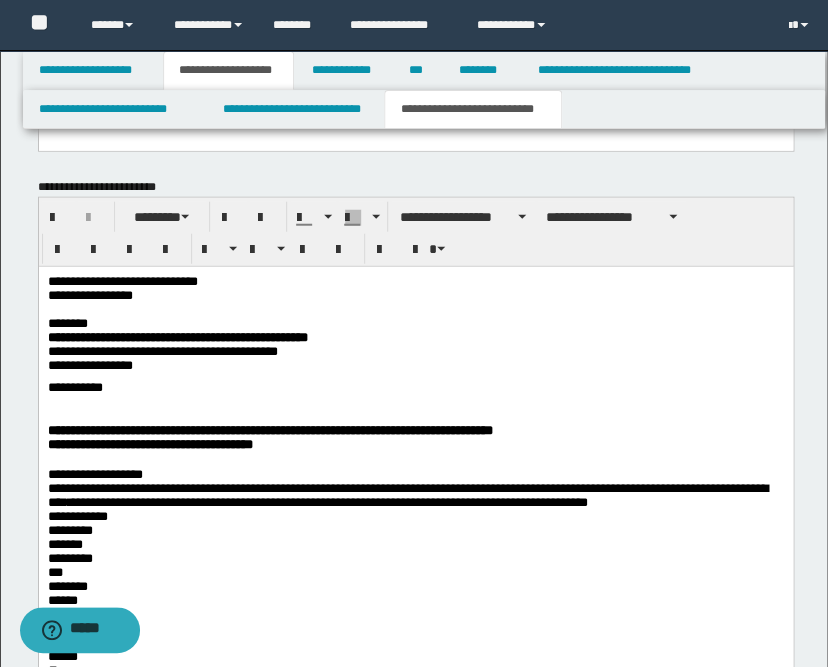 click on "**********" at bounding box center [407, 1208] 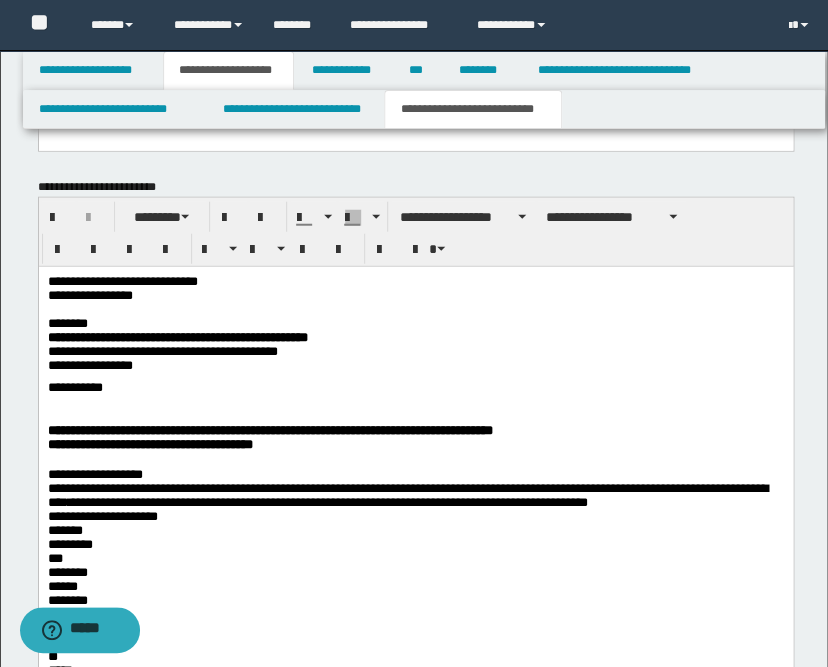 click on "**********" at bounding box center (407, 1201) 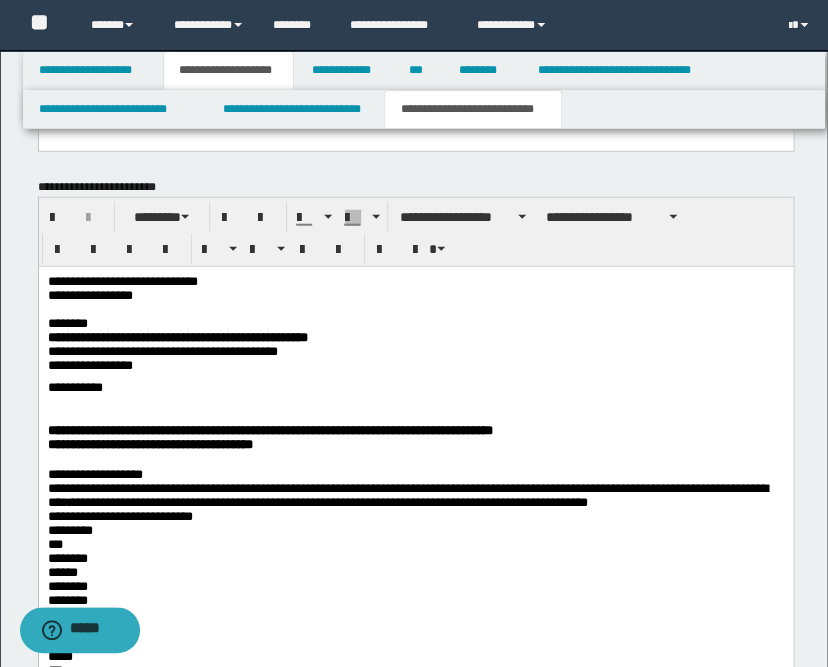 click on "**********" at bounding box center (407, 1194) 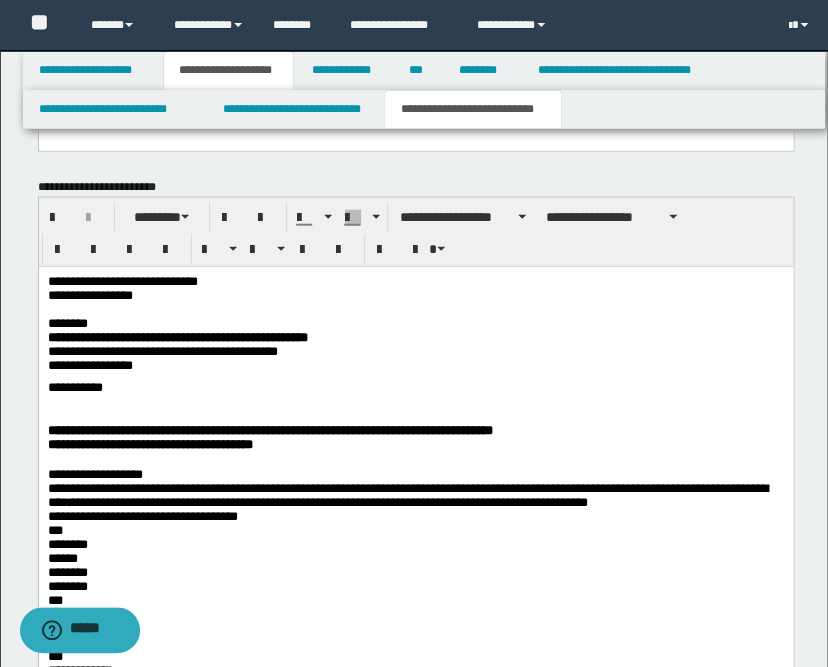 click on "**********" at bounding box center (407, 1187) 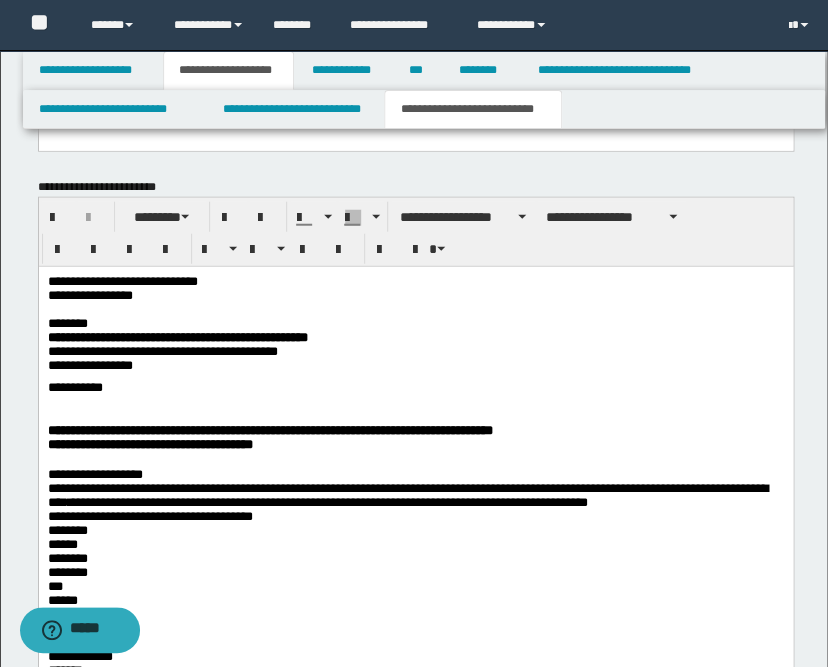 click on "**********" at bounding box center [407, 1180] 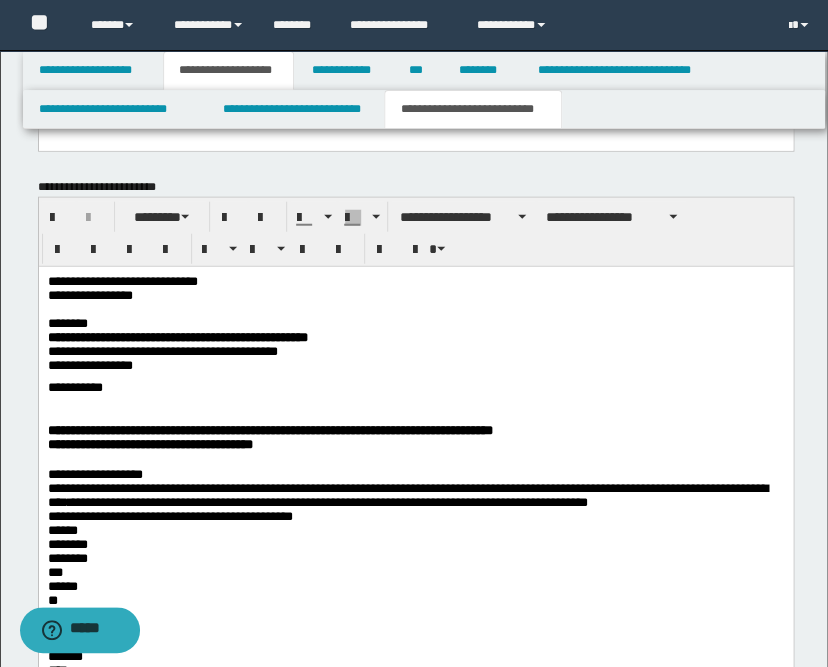 click on "**********" at bounding box center (415, 1102) 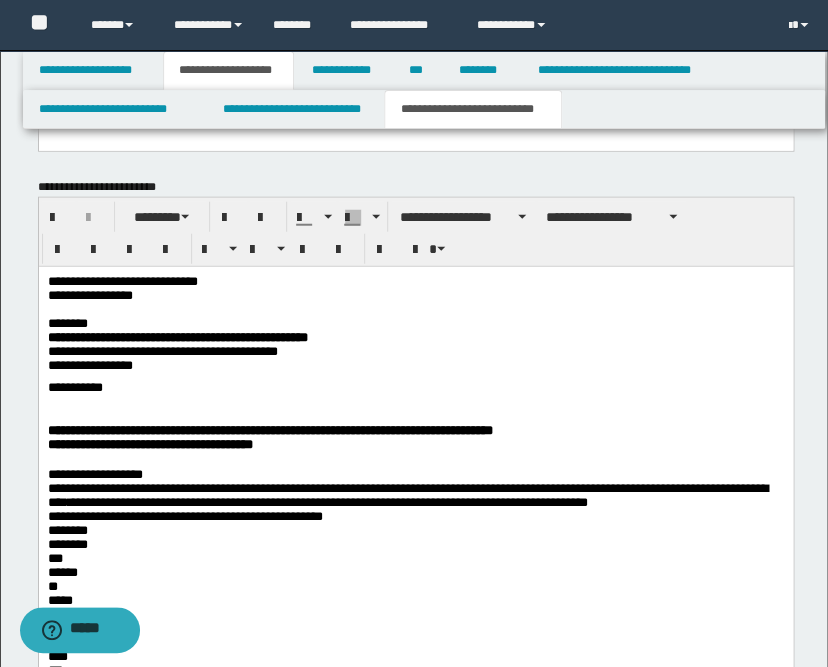 click on "**********" at bounding box center (415, 1095) 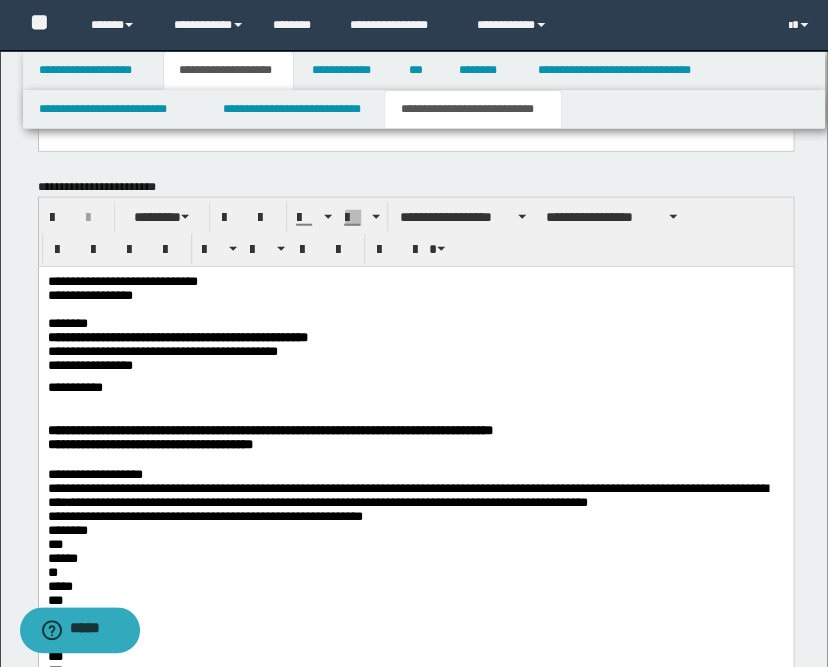 click on "**********" at bounding box center [415, 1088] 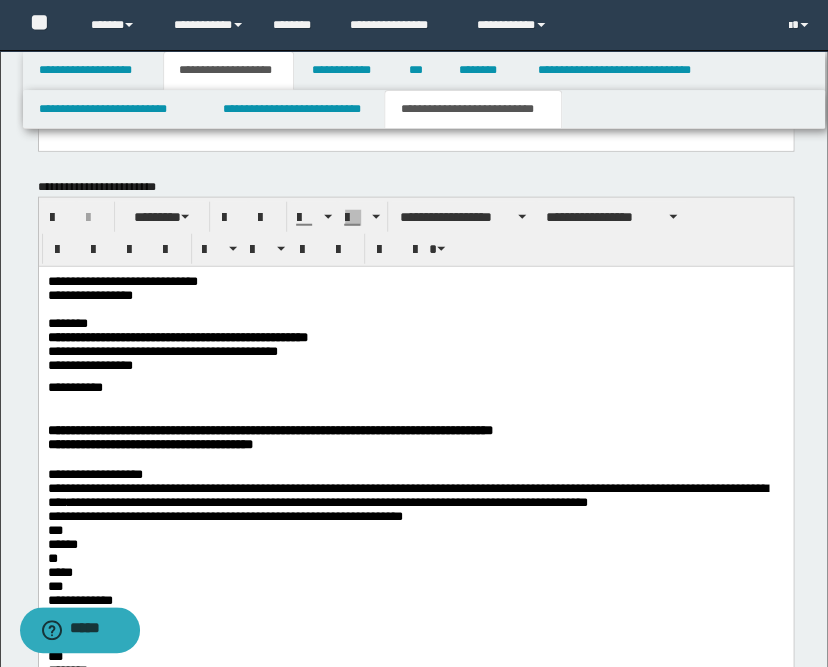 click on "**********" at bounding box center [415, 1081] 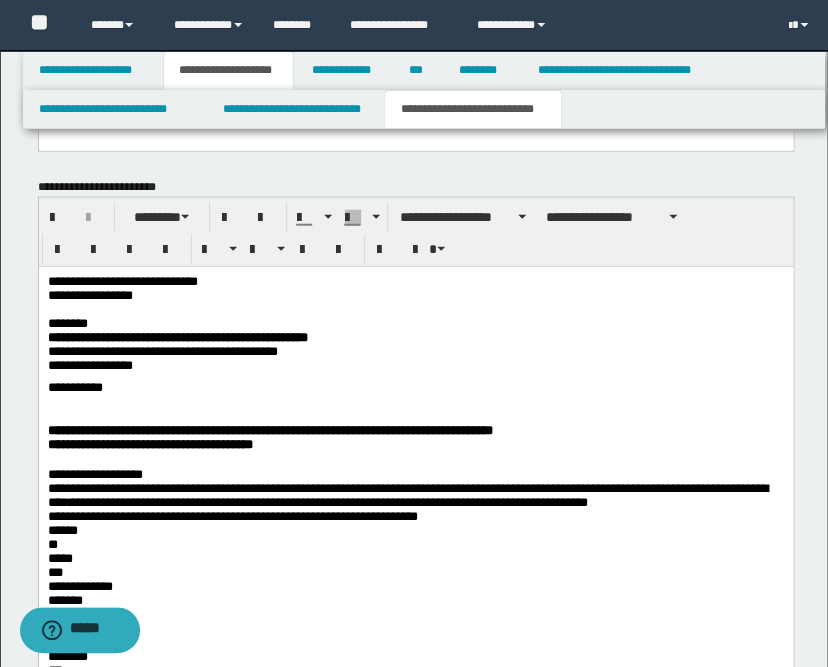 click on "**********" at bounding box center [415, 1074] 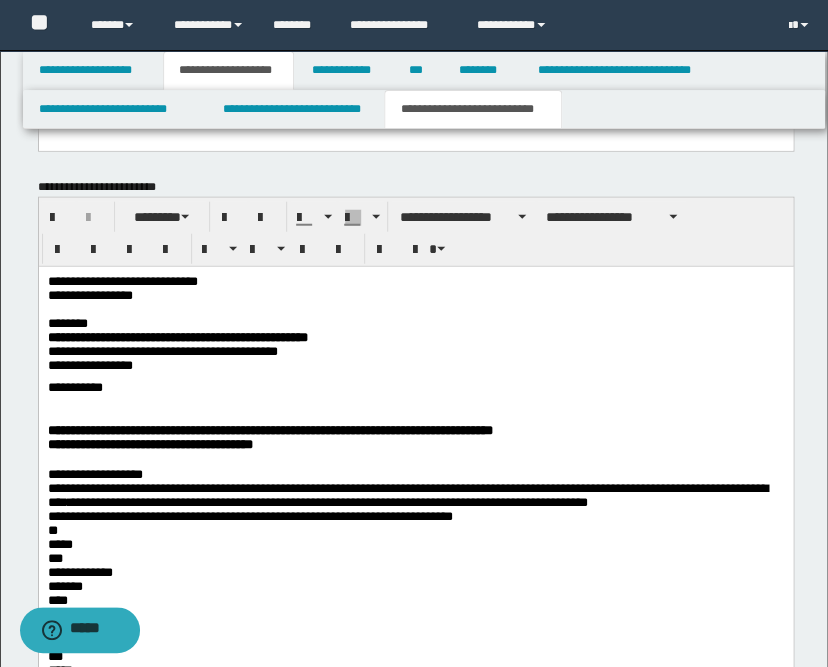 click on "**********" at bounding box center [415, 1067] 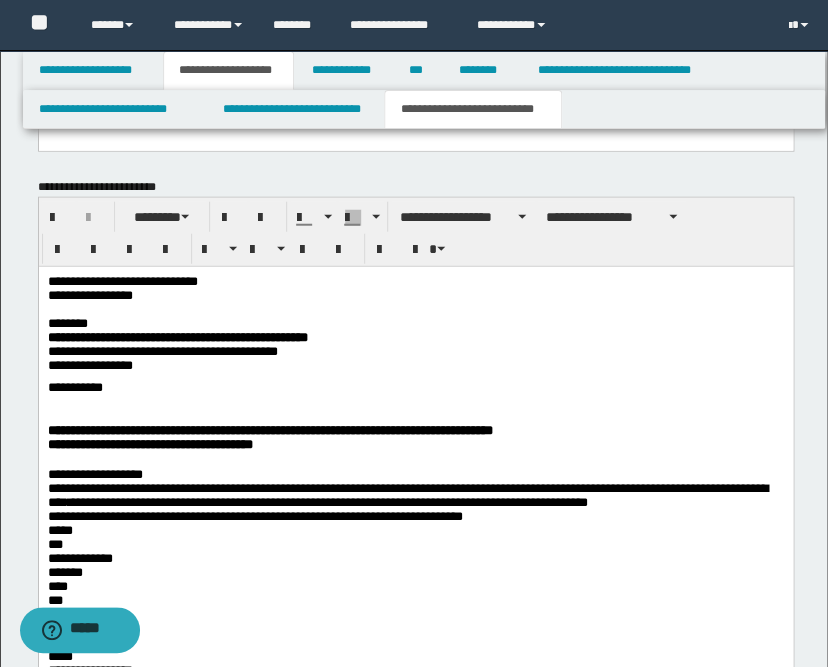 click on "**********" at bounding box center [415, 1060] 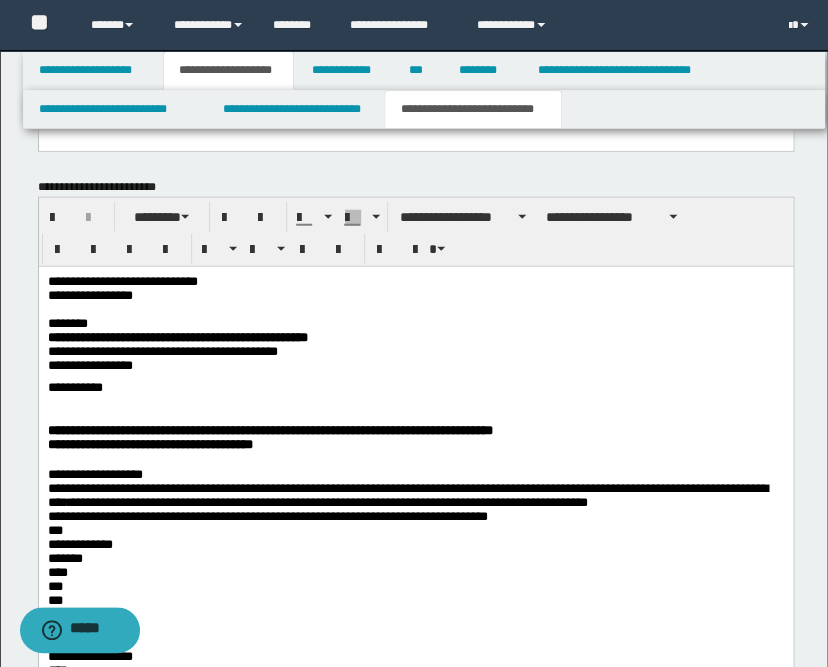 click on "**********" at bounding box center (415, 1053) 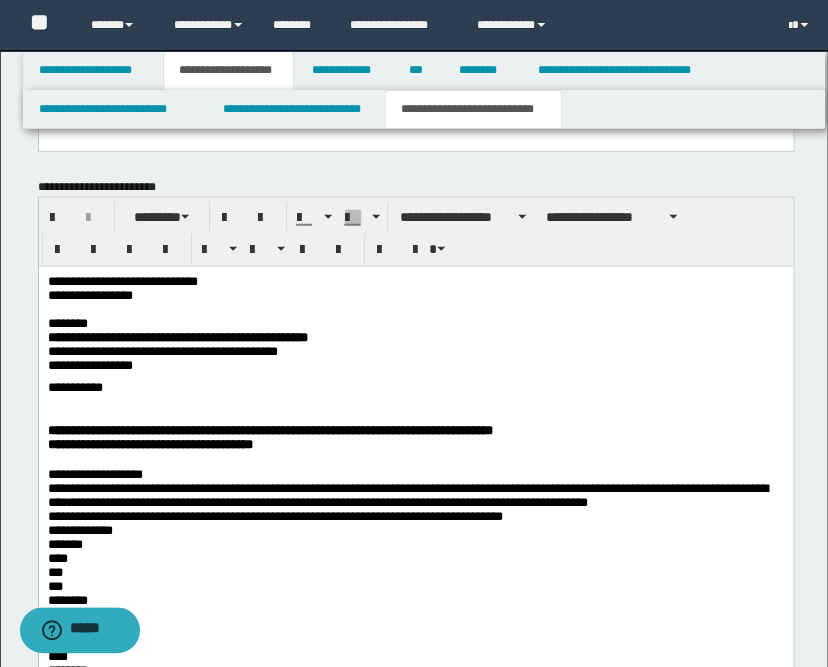 click on "**********" at bounding box center (415, 1046) 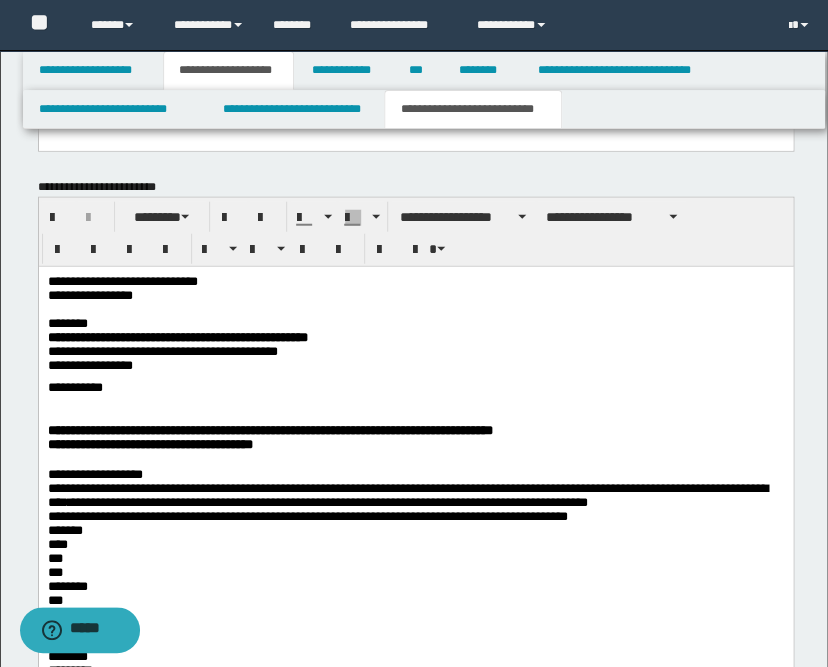 click on "**********" at bounding box center [415, 1039] 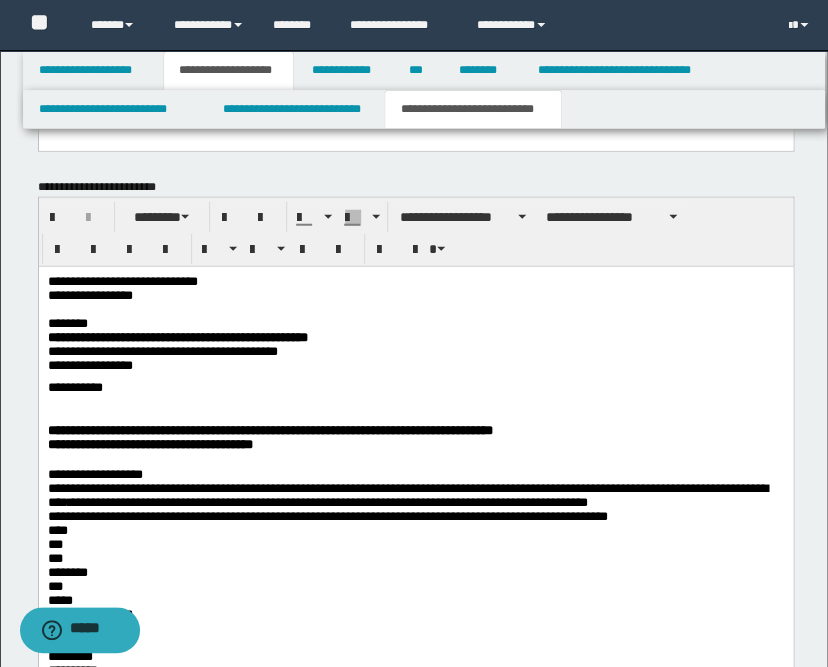 click on "**********" at bounding box center (415, 1032) 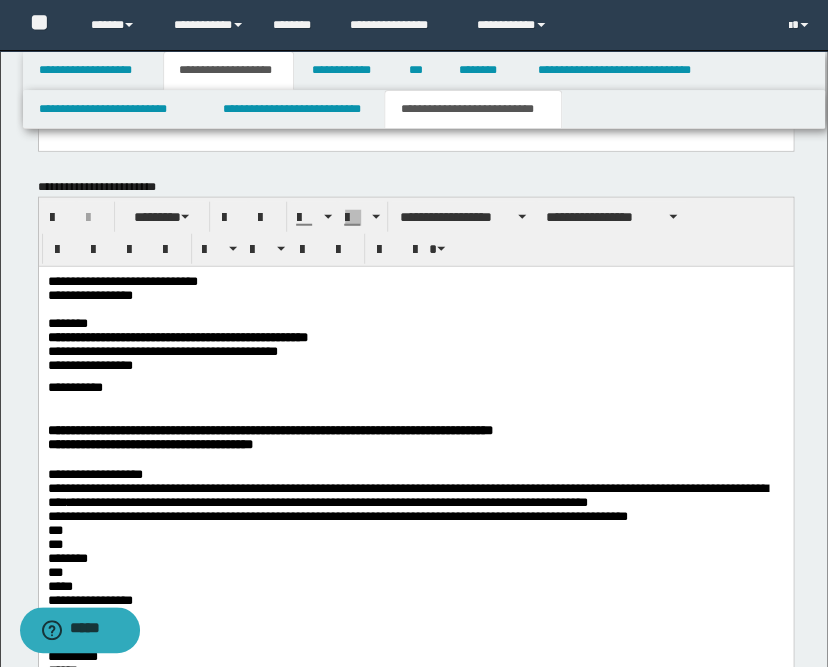 click on "**********" at bounding box center (415, 1025) 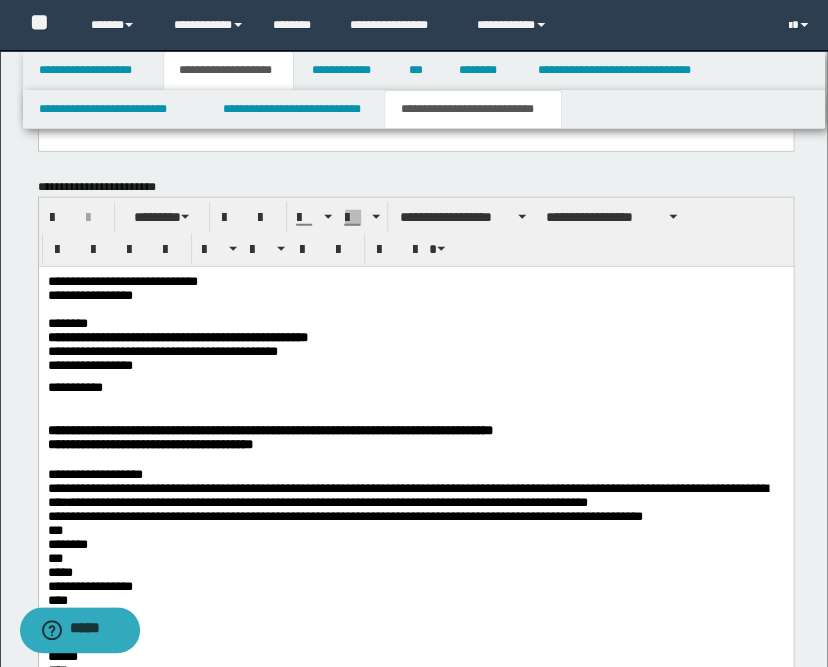 click on "**********" at bounding box center (415, 1018) 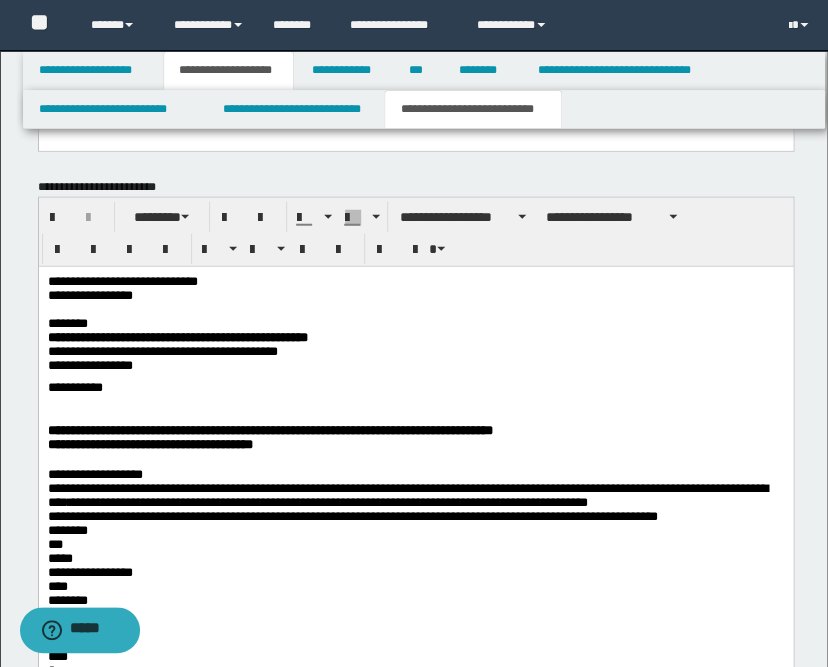 click on "**********" at bounding box center [415, 1011] 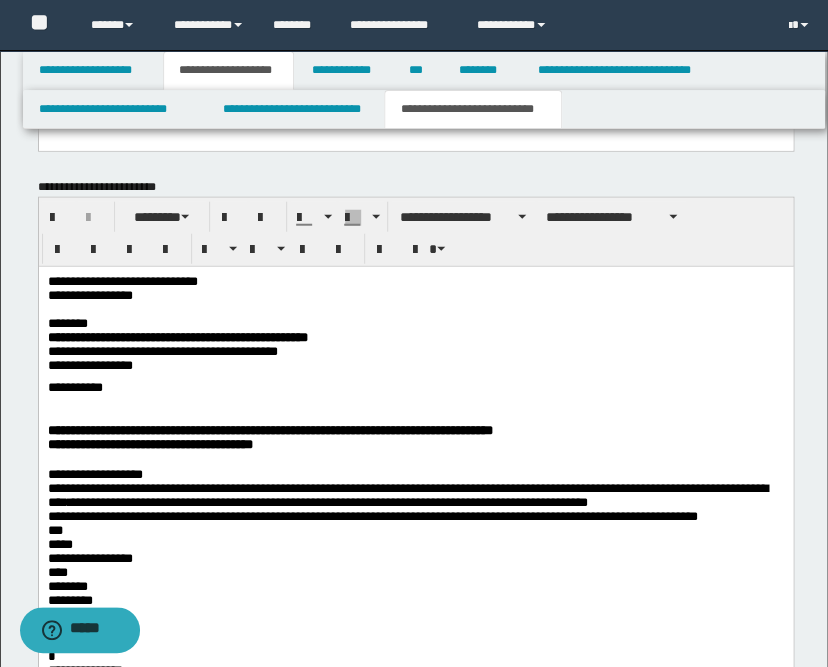 click on "**********" at bounding box center [415, 1004] 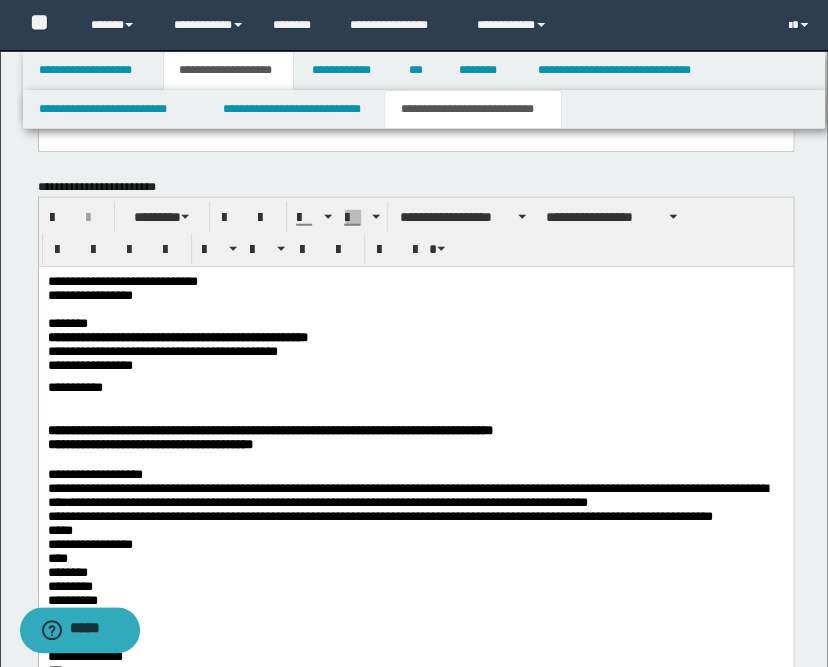 click on "**********" at bounding box center (415, 997) 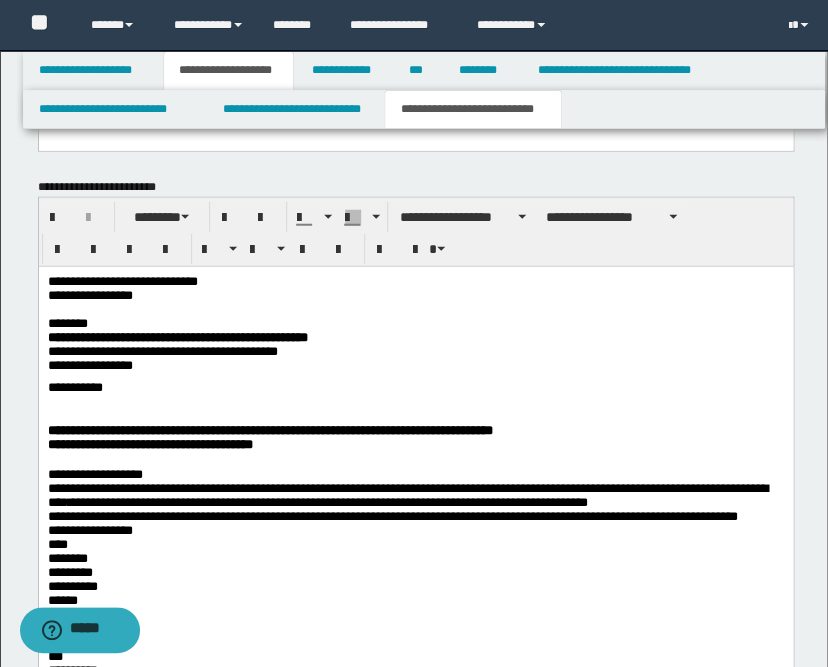 click on "**********" at bounding box center (415, 990) 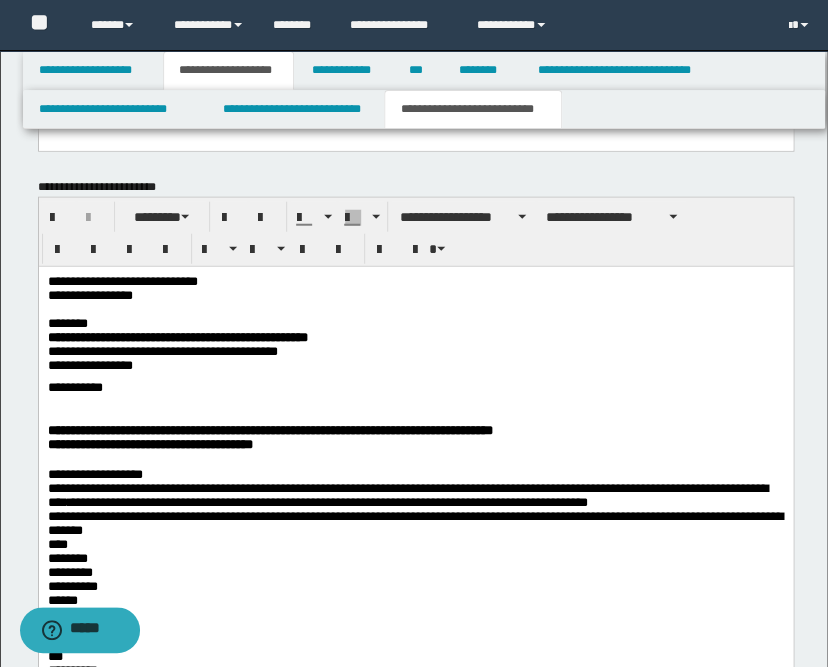 click on "**********" at bounding box center [415, 990] 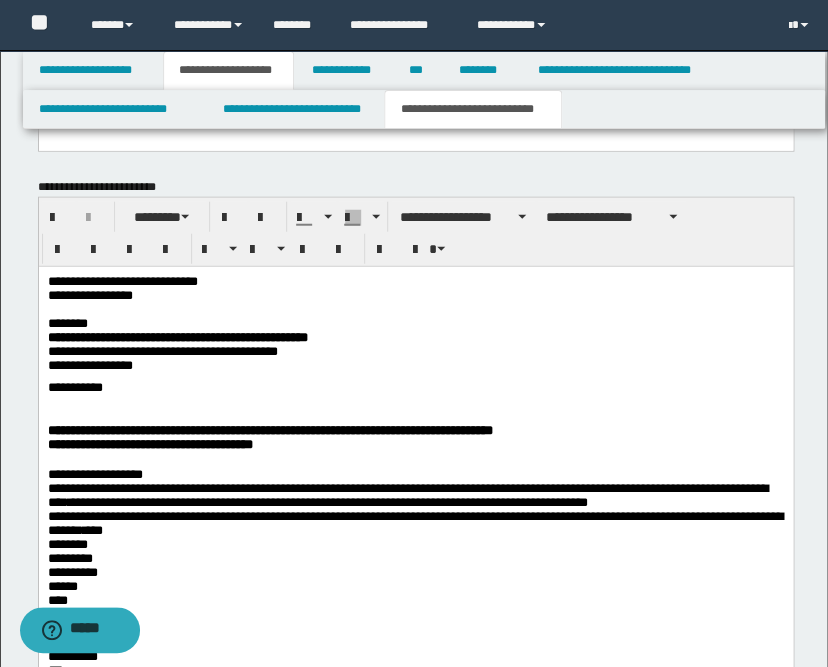 click on "**********" at bounding box center (415, 983) 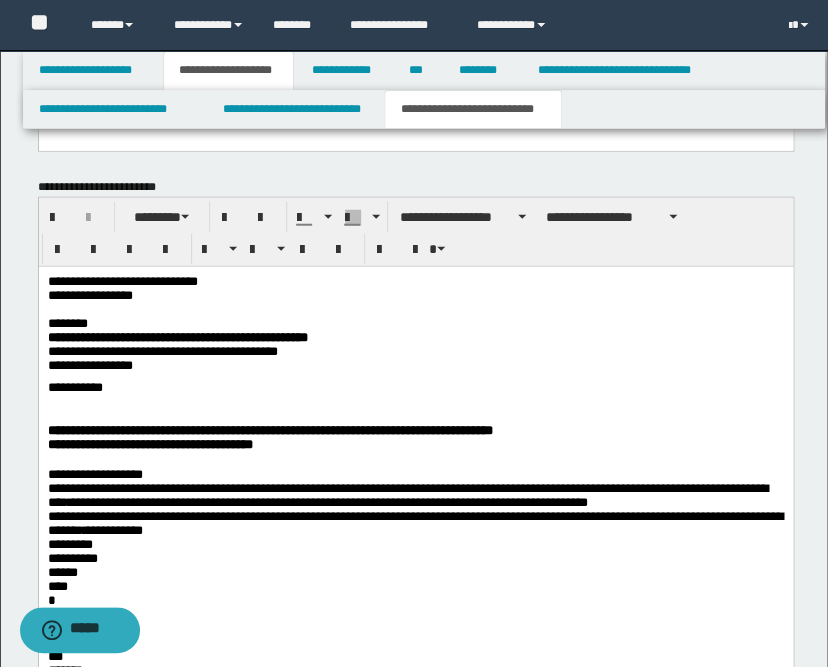 click on "**********" at bounding box center [415, 976] 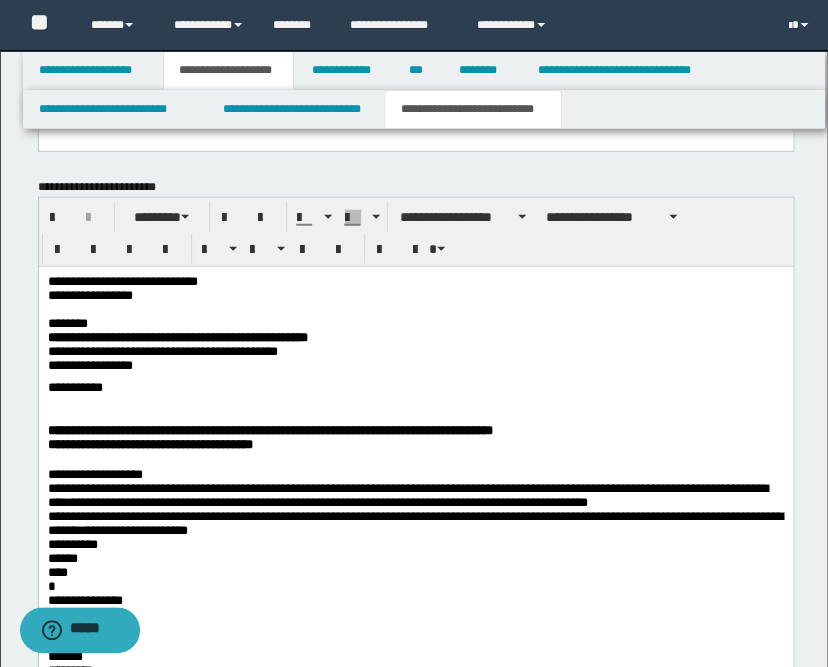 click on "**********" at bounding box center (415, 969) 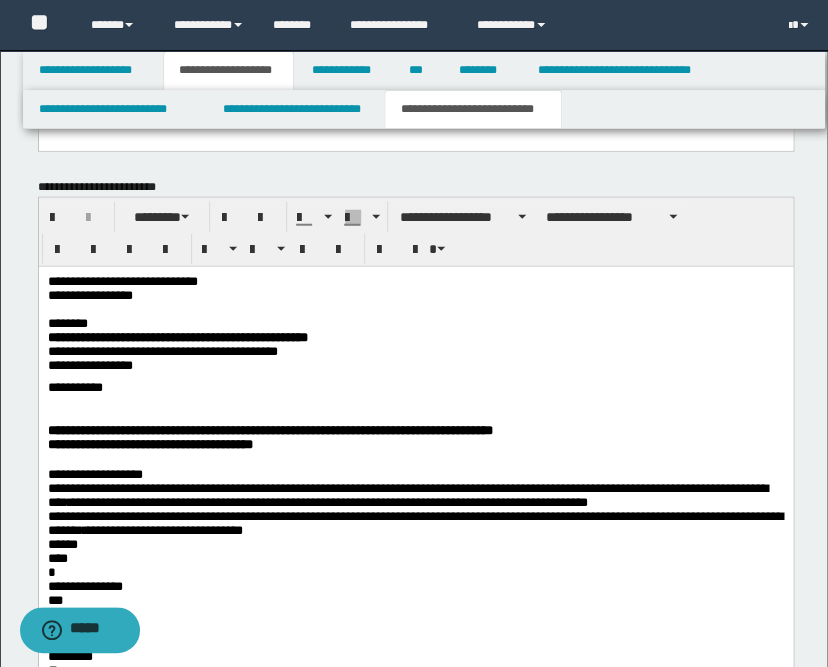 click on "**********" at bounding box center [415, 962] 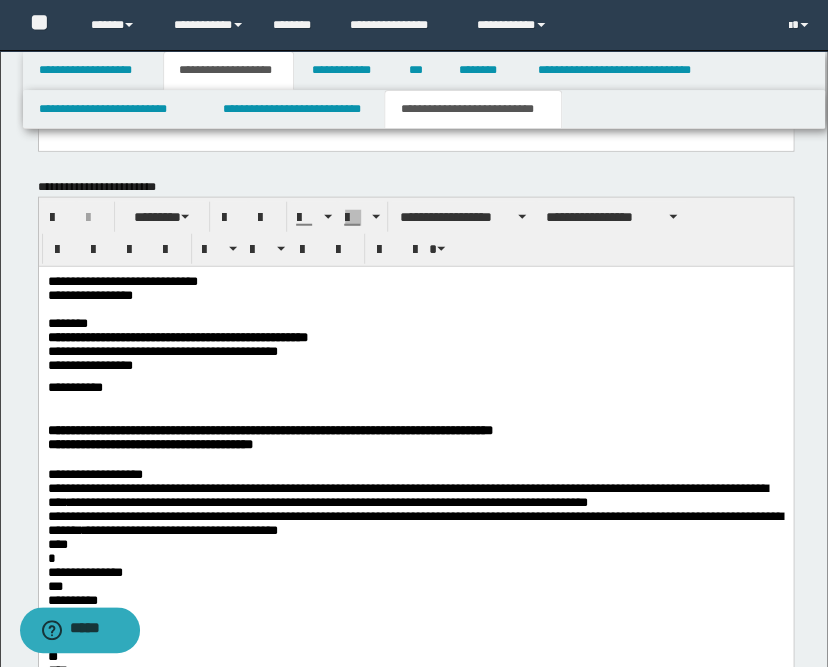 click on "**********" at bounding box center [415, 955] 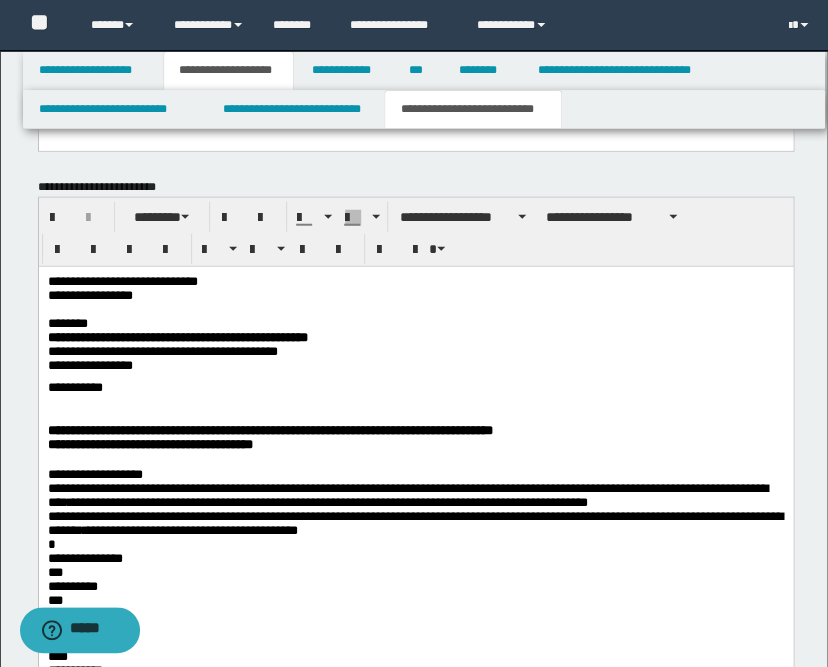 click on "**********" at bounding box center [415, 1020] 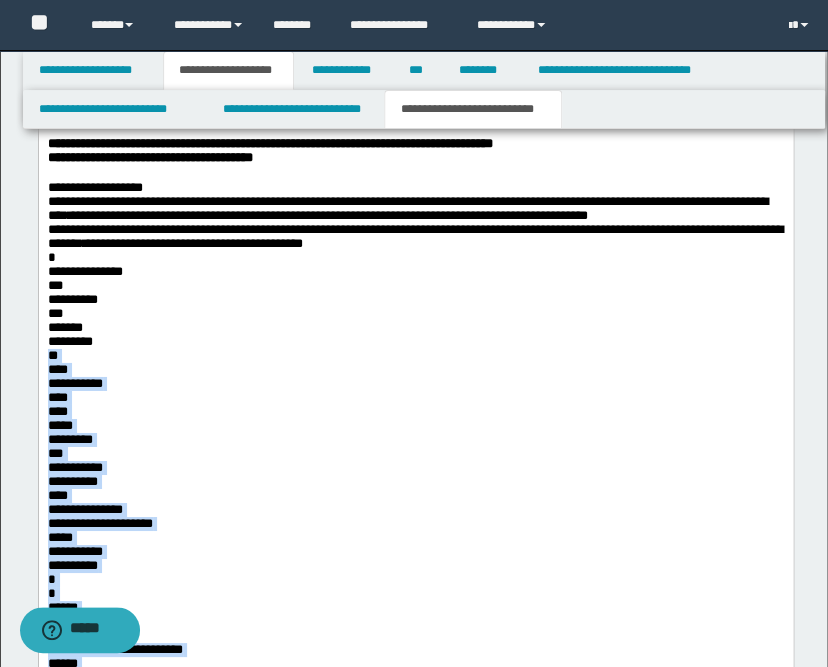 scroll, scrollTop: 1391, scrollLeft: 0, axis: vertical 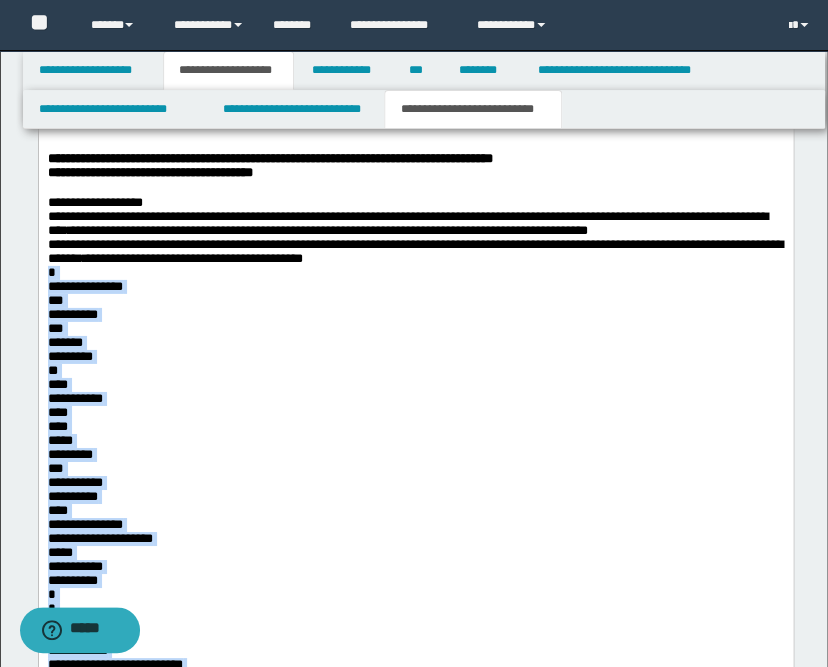 drag, startPoint x: 191, startPoint y: 1393, endPoint x: 39, endPoint y: 257, distance: 1146.1239 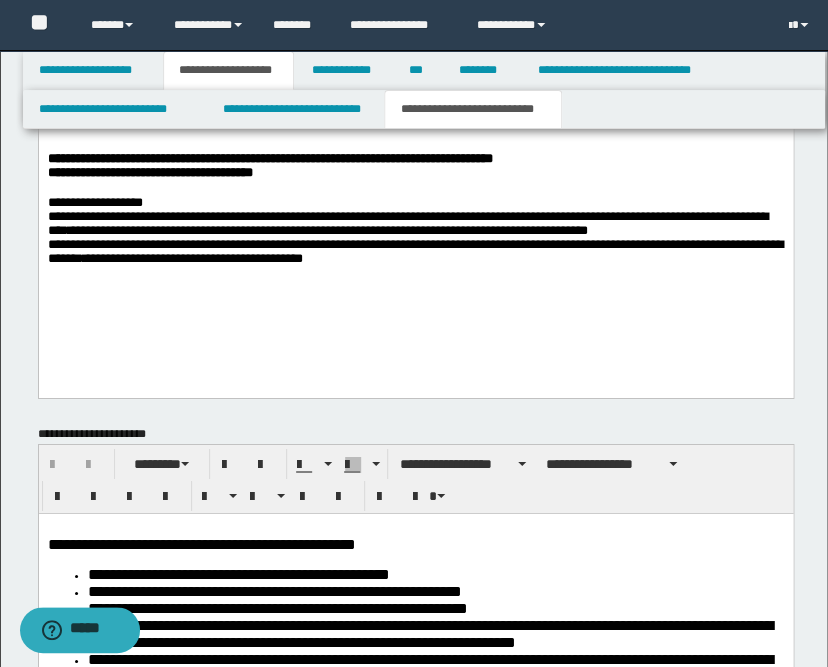 click on "**********" at bounding box center [415, 238] 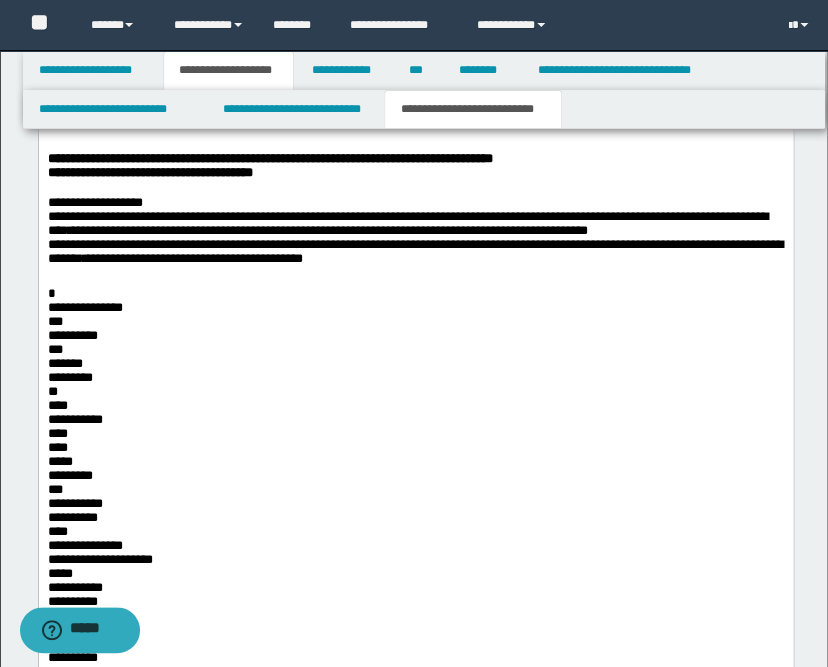 click on "**********" at bounding box center [415, 846] 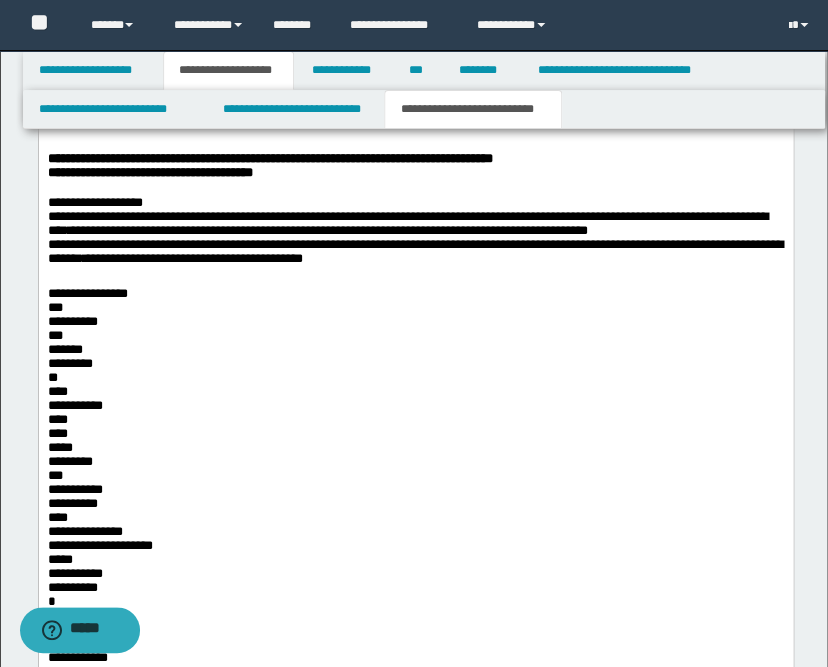 click on "**********" at bounding box center [415, 721] 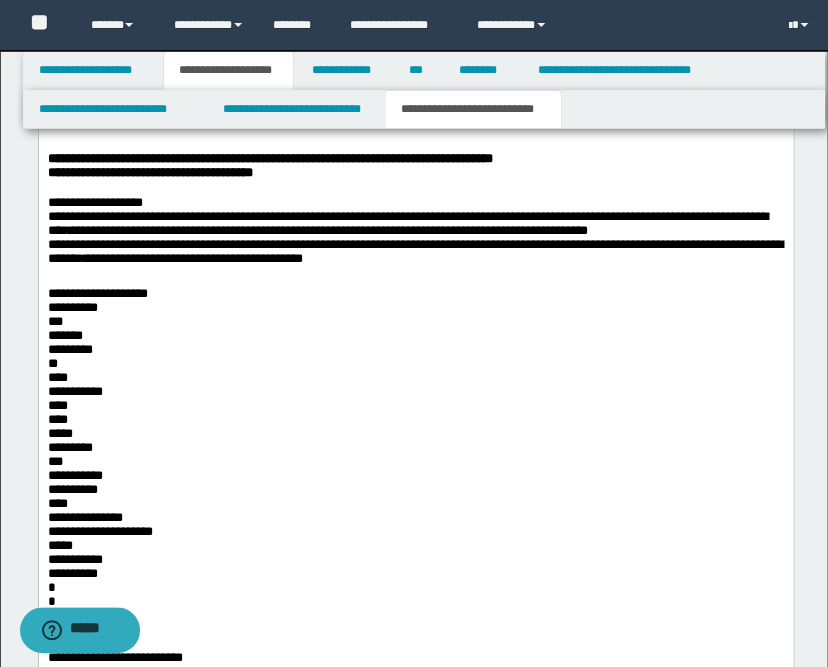 click on "**********" at bounding box center [415, 714] 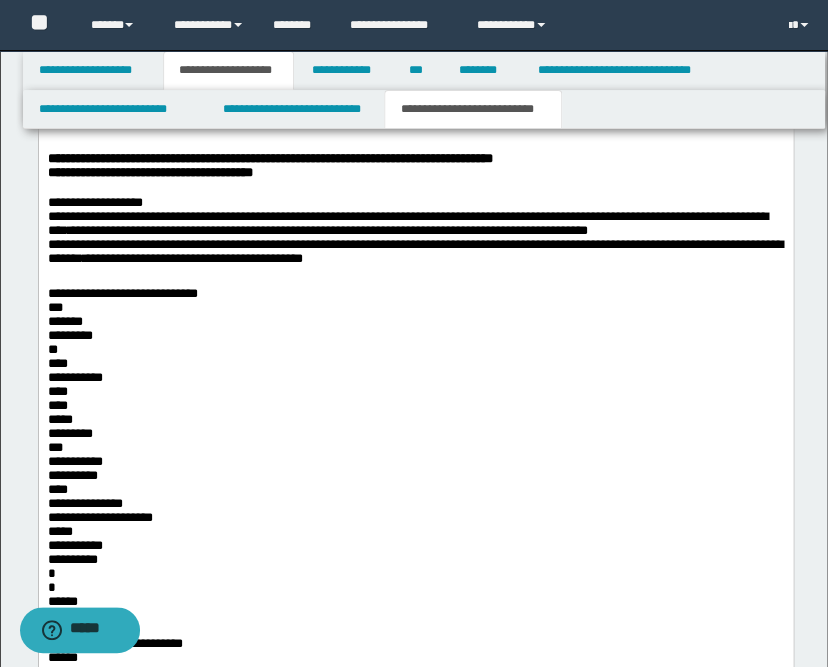 click on "**********" at bounding box center [415, 823] 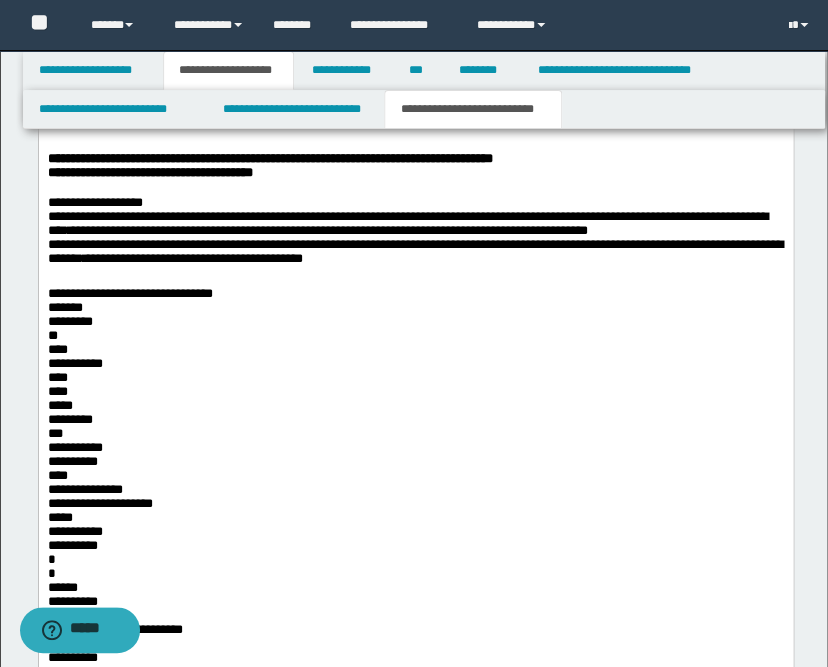 click on "**********" at bounding box center (415, 816) 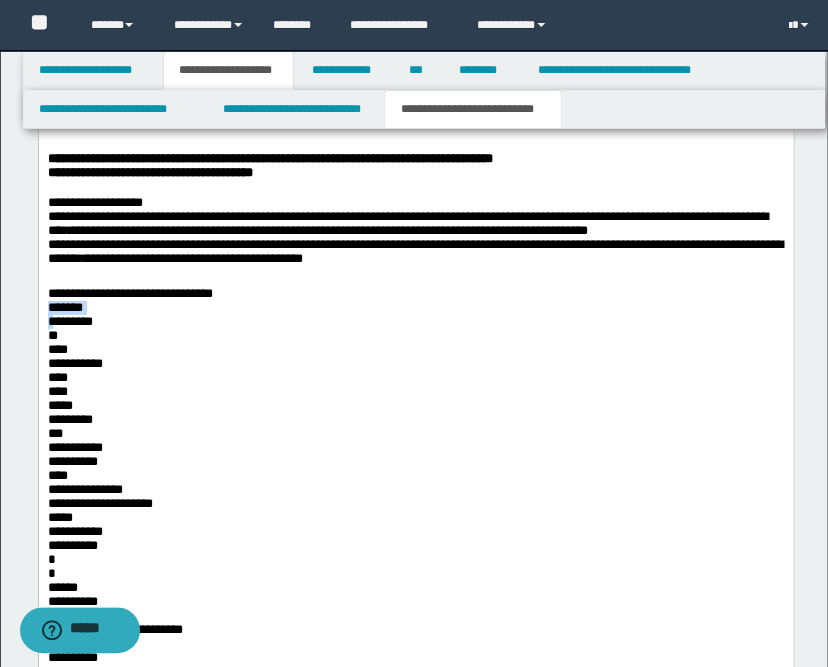 click on "**********" at bounding box center (415, 816) 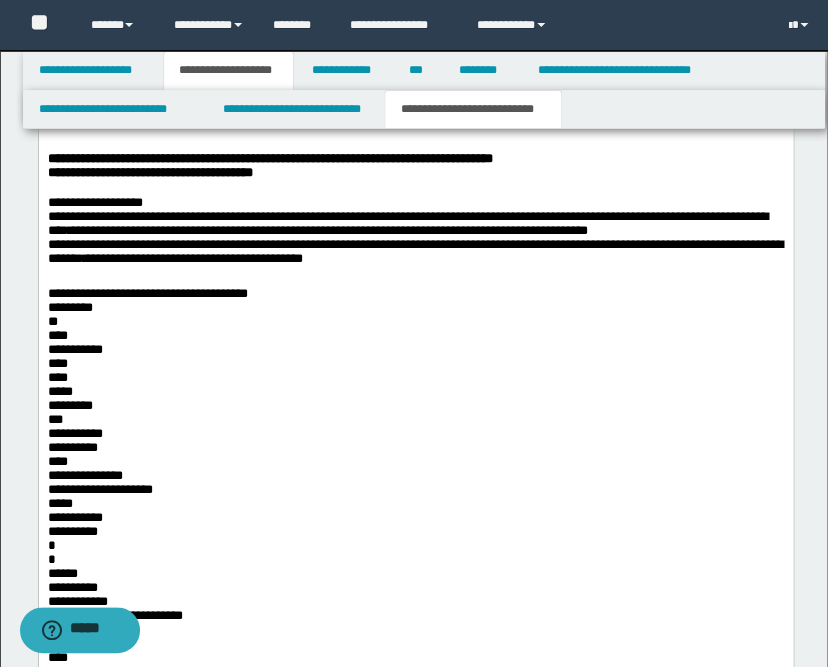 click on "**********" at bounding box center [415, 808] 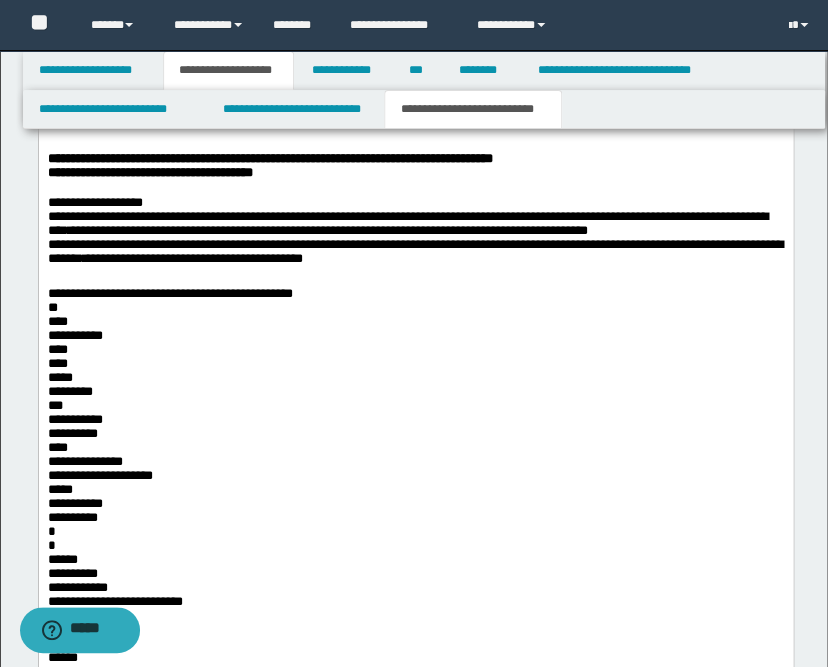 click on "**********" at bounding box center [415, 801] 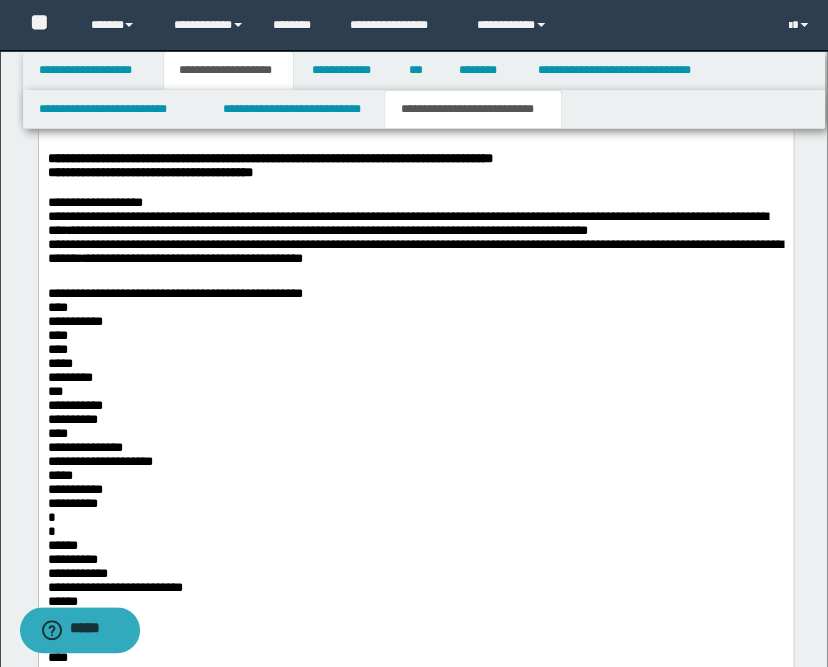 click on "**********" at bounding box center (415, 793) 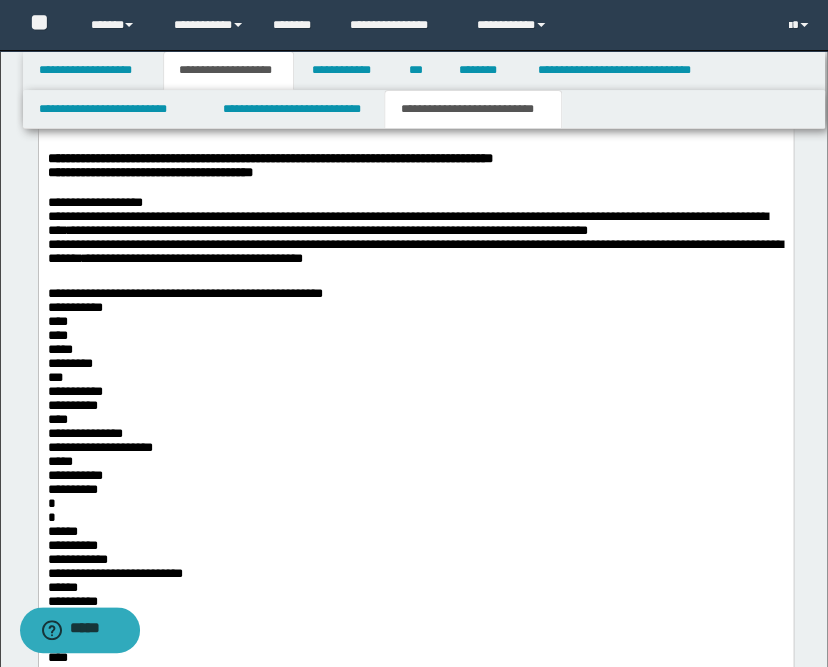 click on "**********" at bounding box center [415, 785] 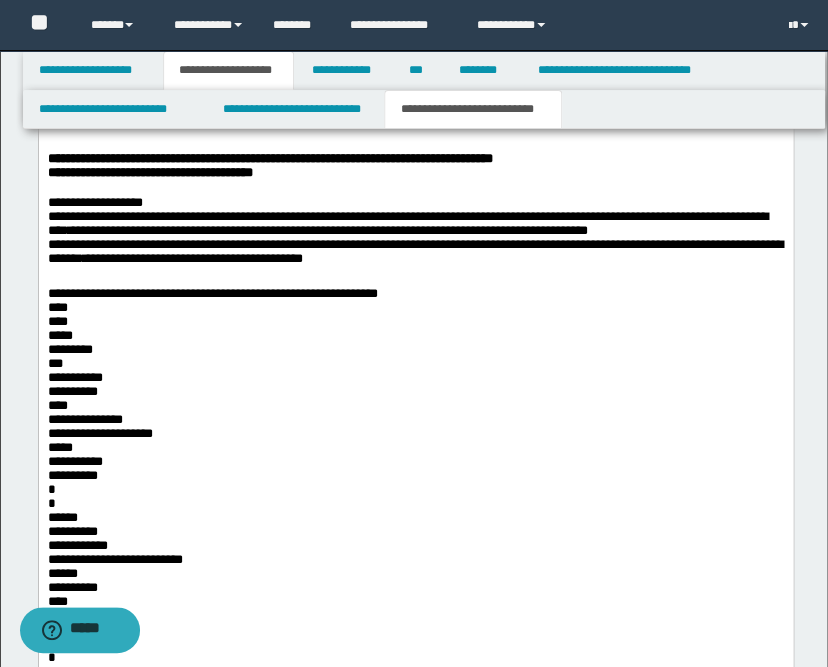 click on "**********" at bounding box center (415, 778) 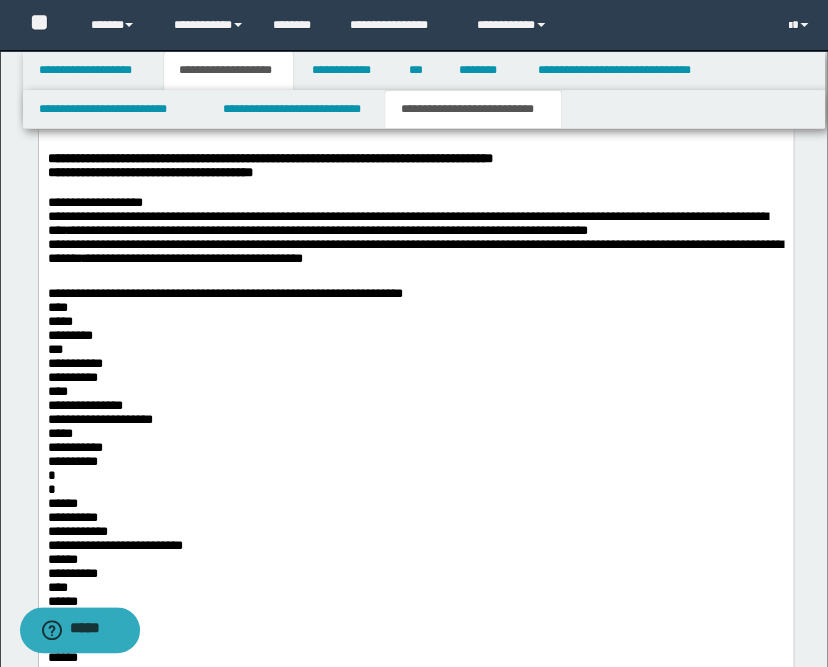 click on "**********" at bounding box center (415, 770) 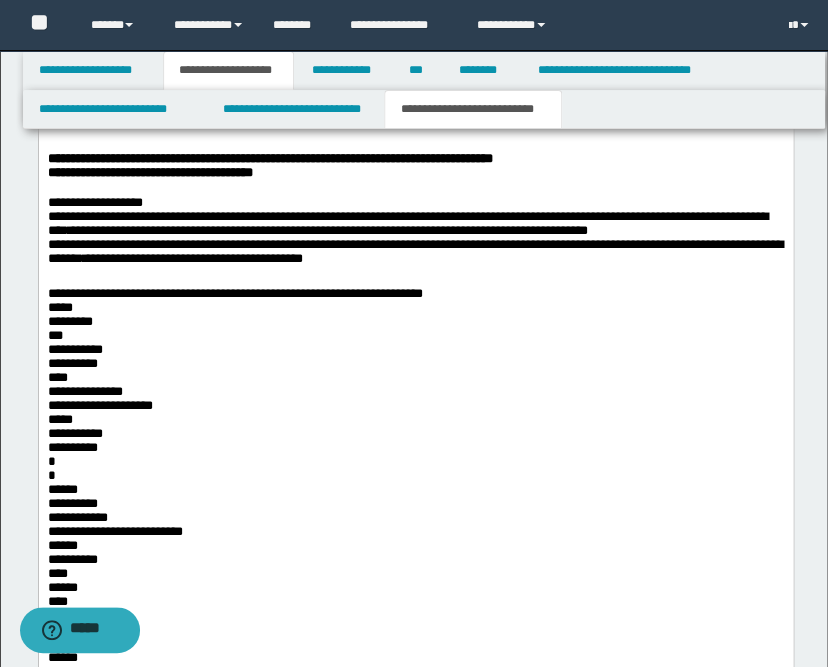 click on "**********" at bounding box center [415, 763] 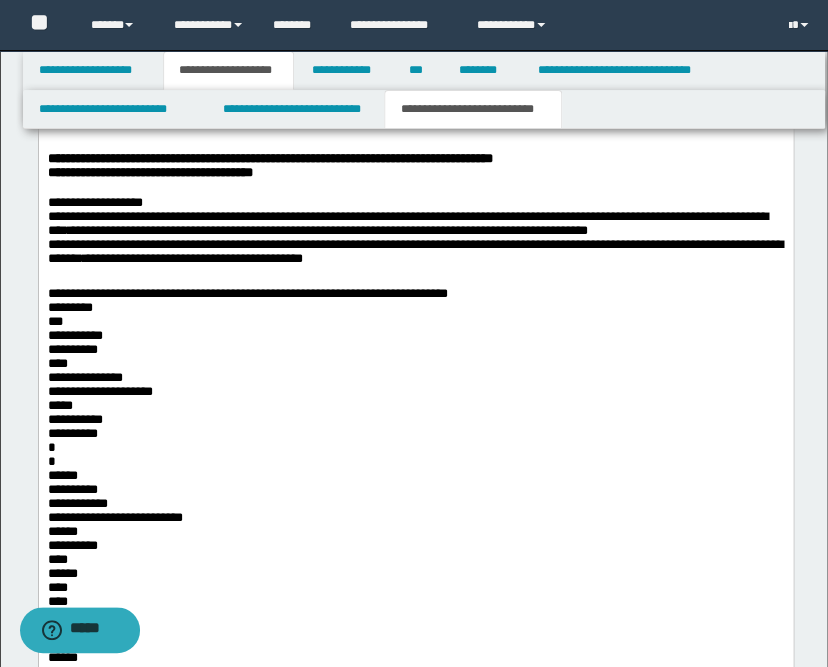 click on "**********" at bounding box center (415, 755) 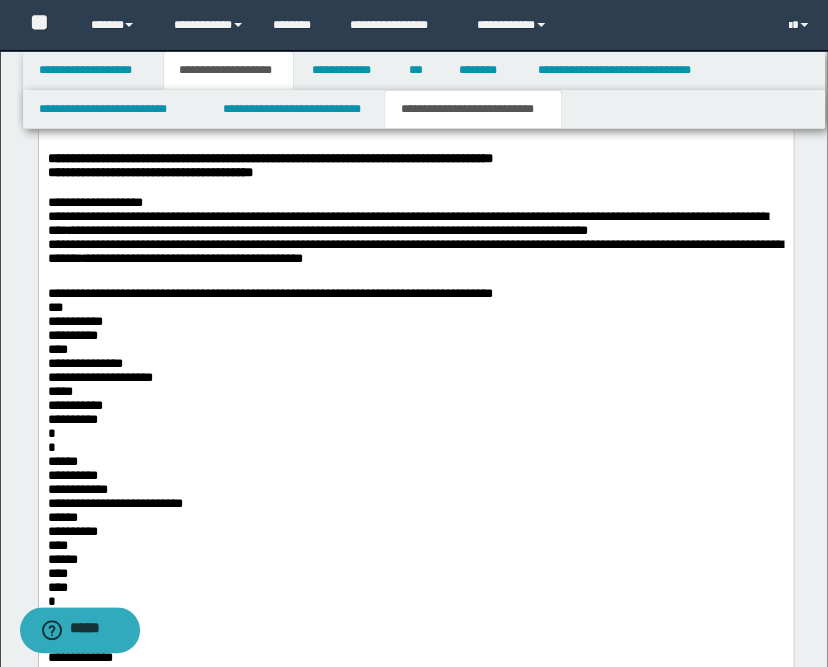 click on "**********" at bounding box center (415, 748) 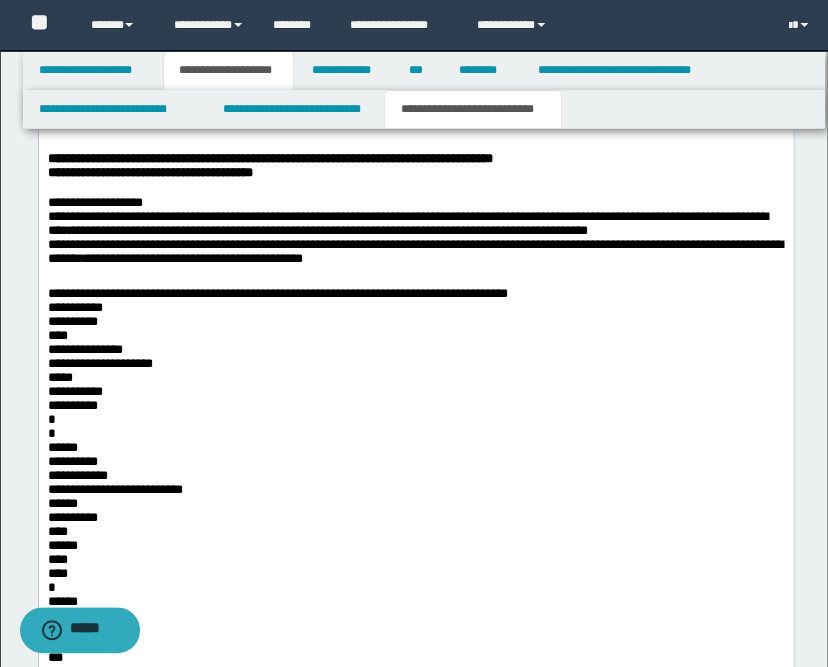 click on "**********" at bounding box center [415, 740] 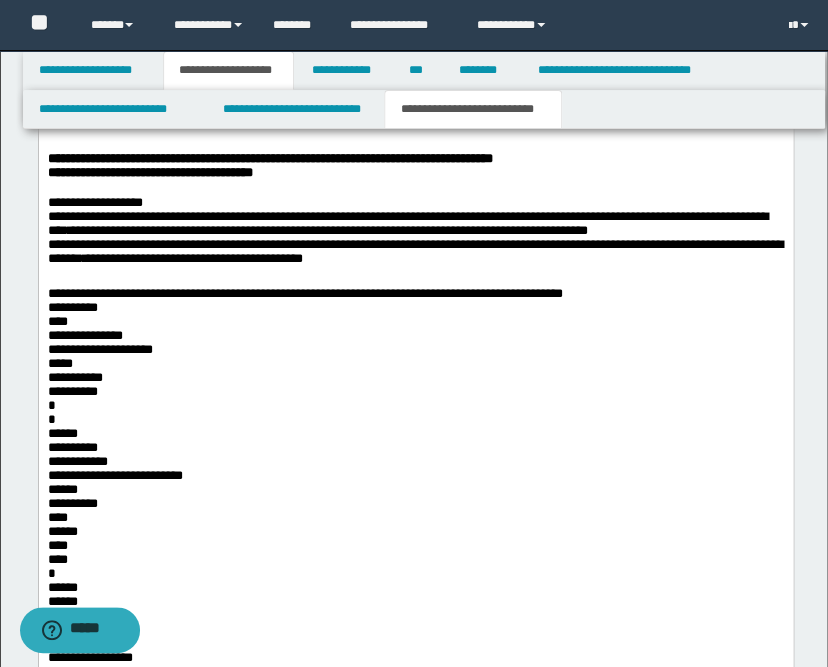 click on "**********" at bounding box center (415, 733) 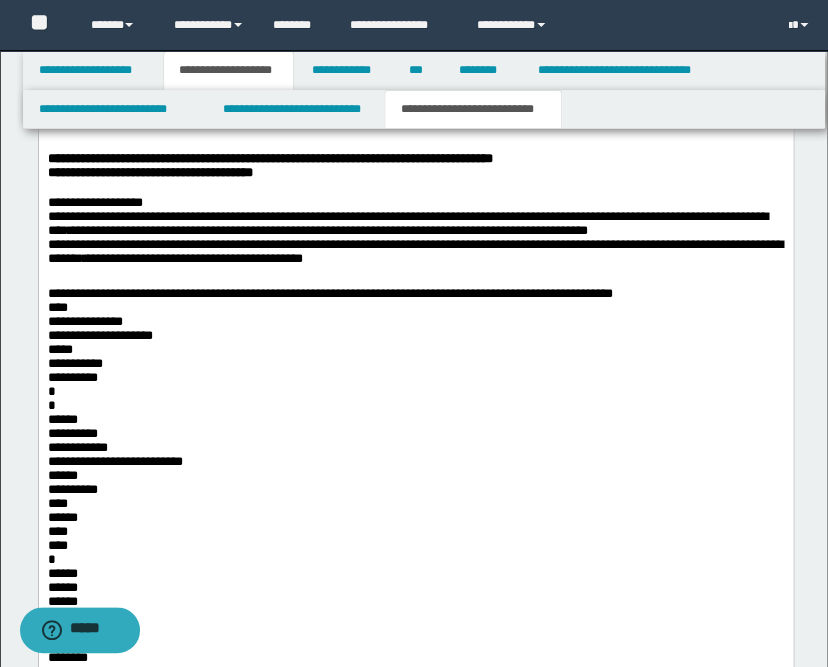 click on "**********" at bounding box center (415, 725) 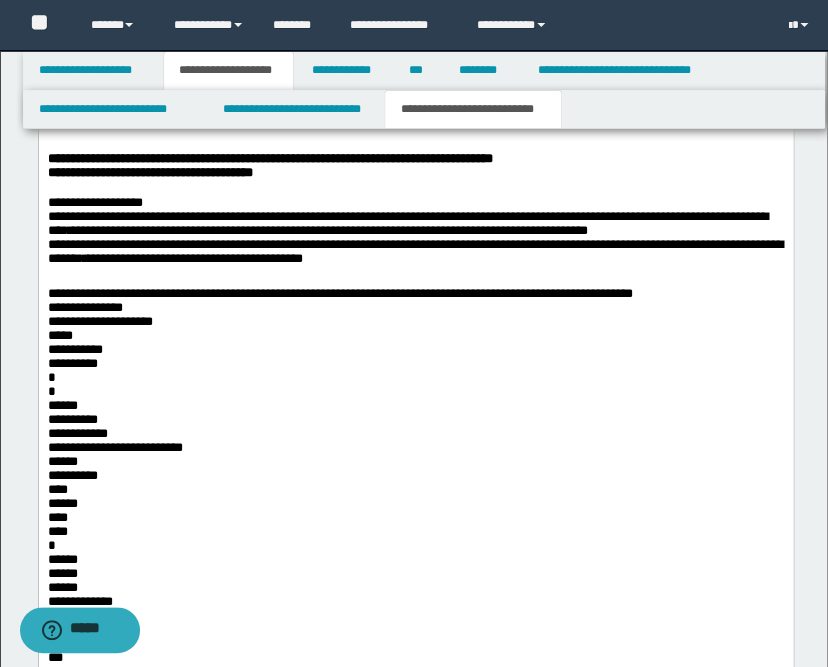 click on "**********" at bounding box center (415, 717) 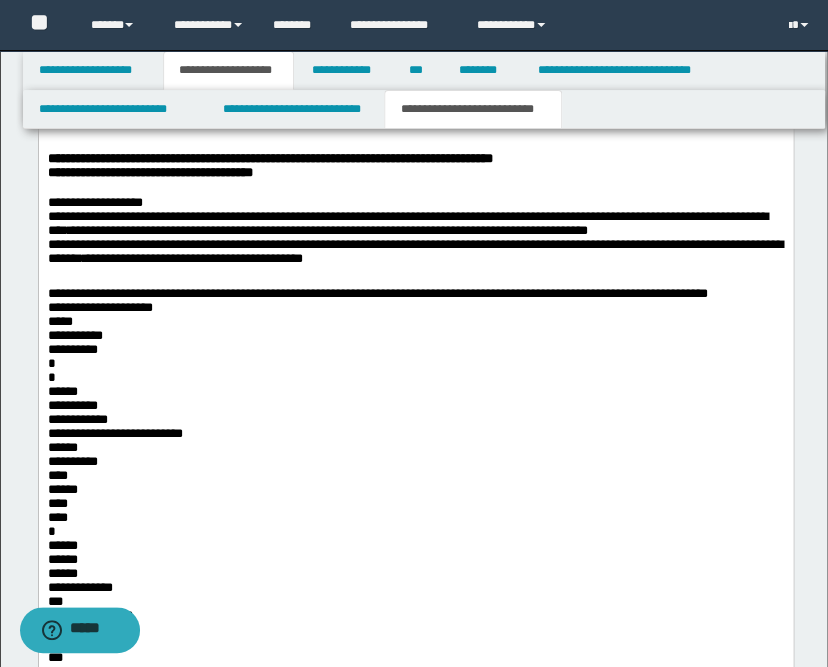 click on "**********" at bounding box center [415, 717] 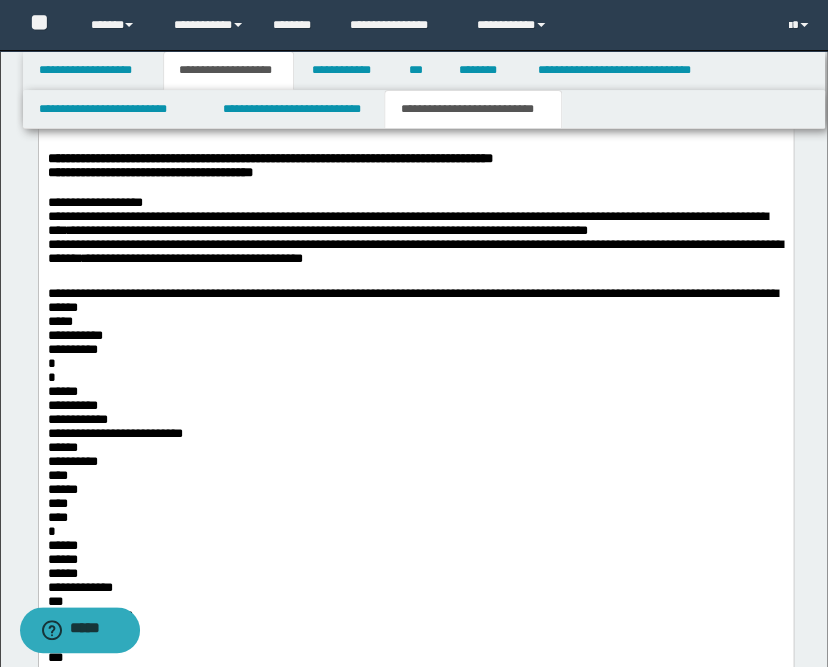 click on "**********" at bounding box center (415, 593) 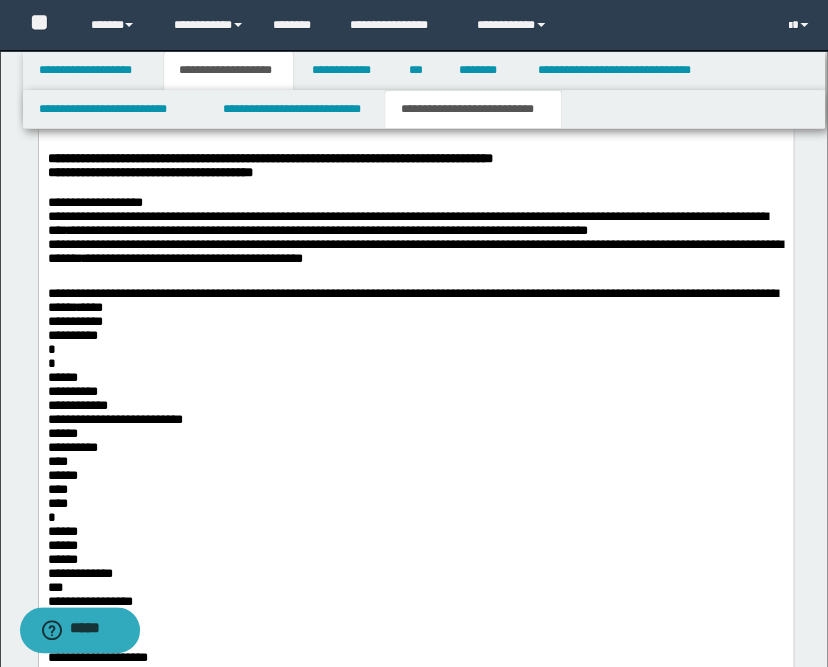 click on "**********" at bounding box center (415, 585) 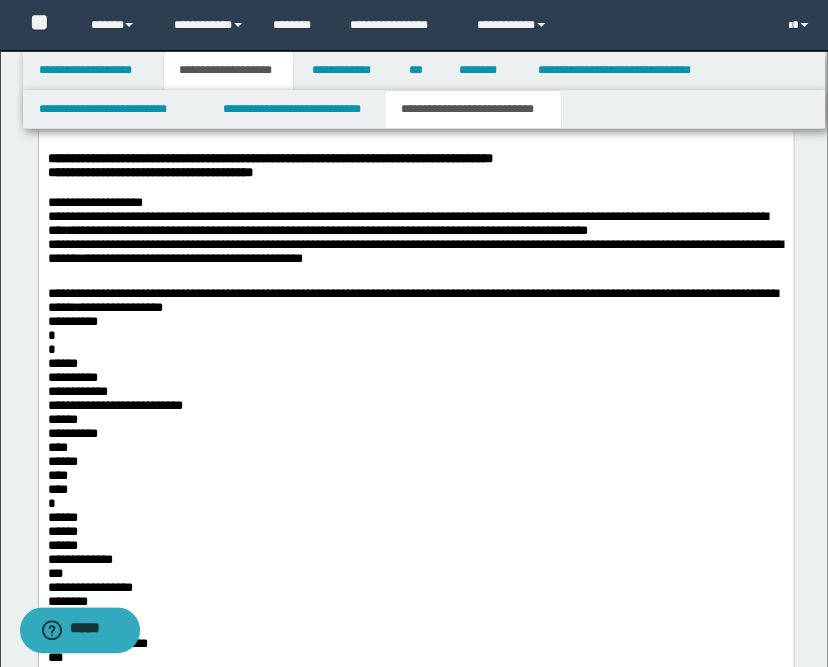 drag, startPoint x: 100, startPoint y: 283, endPoint x: 129, endPoint y: 275, distance: 30.083218 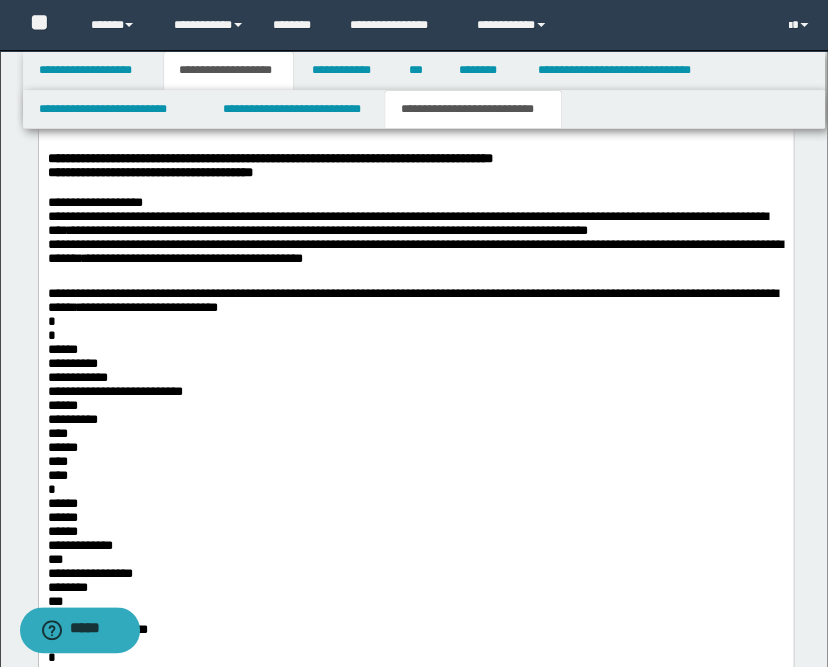 click on "**********" at bounding box center (415, 570) 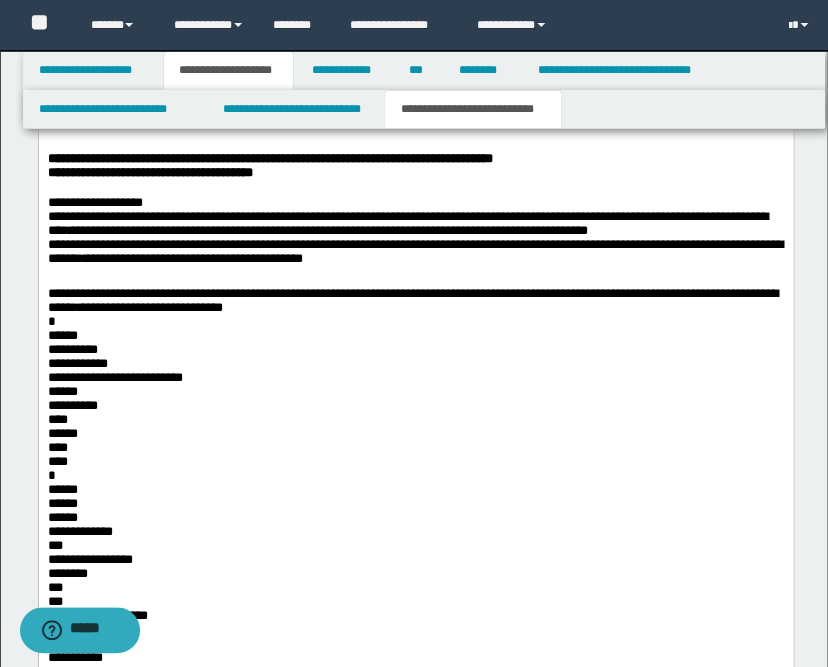 click on "**********" at bounding box center (415, 563) 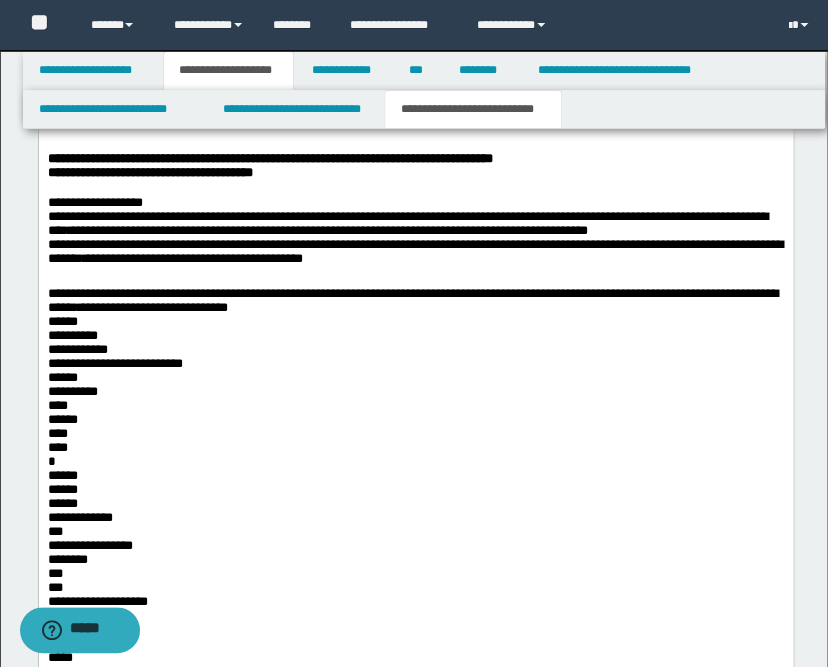 click on "**********" at bounding box center [415, 555] 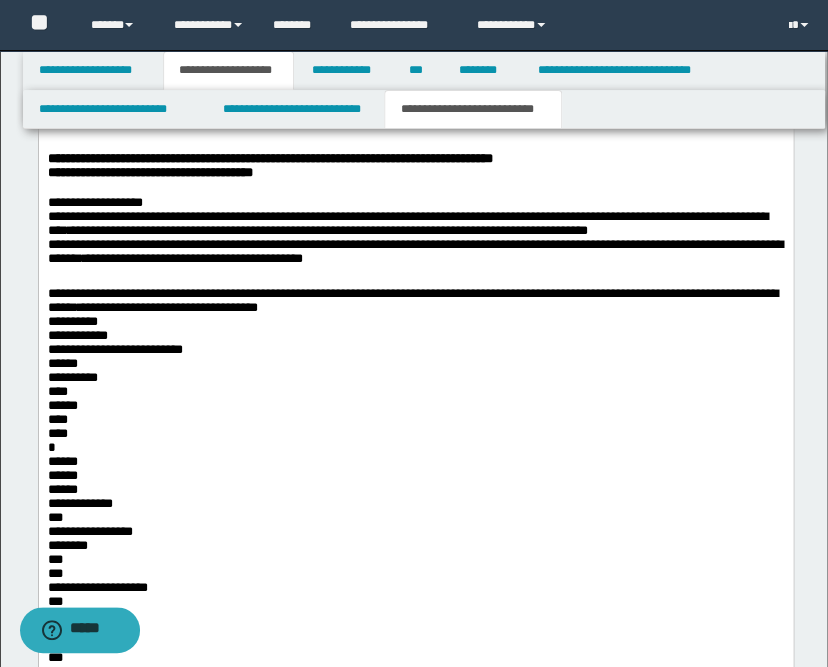 click on "**********" at bounding box center (415, 665) 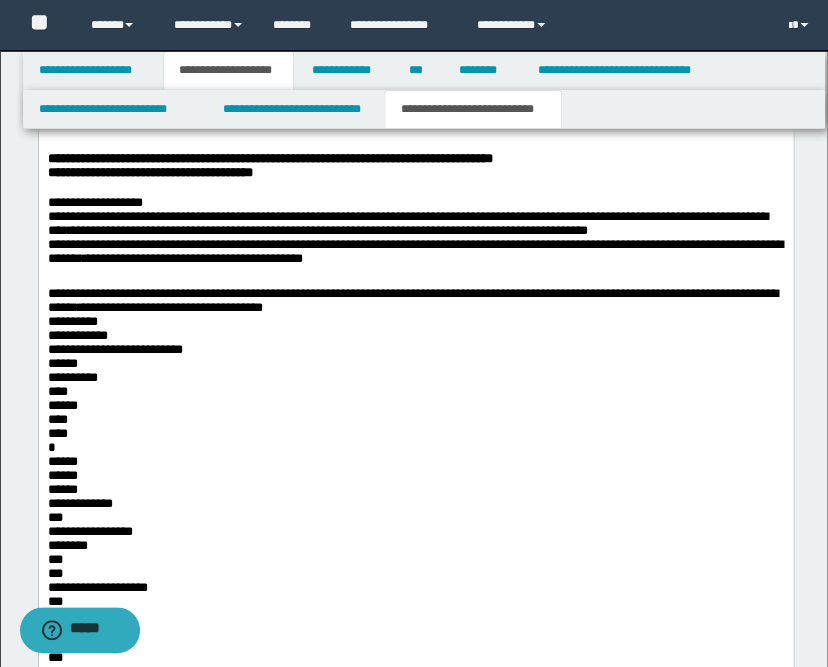 click on "**********" at bounding box center [415, 665] 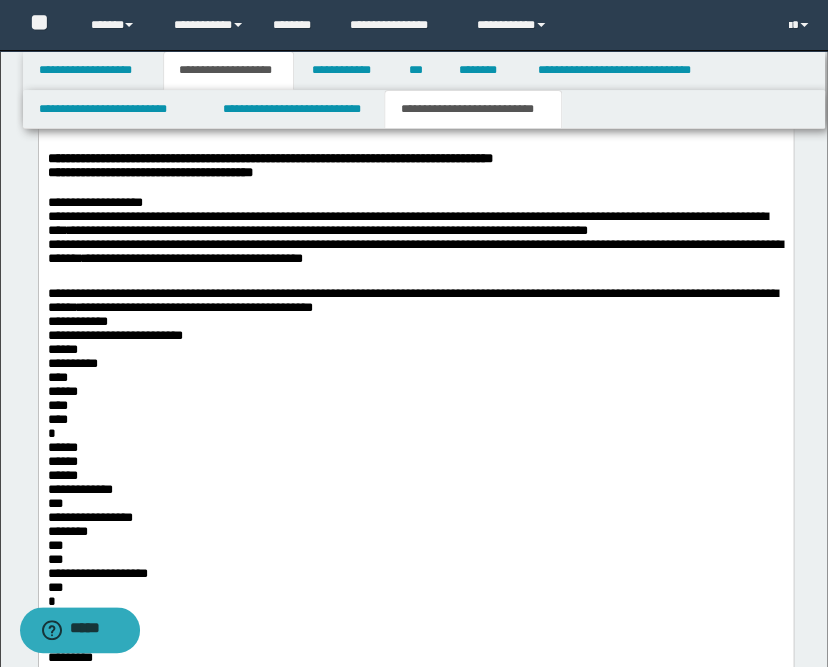 click on "**********" at bounding box center [415, 657] 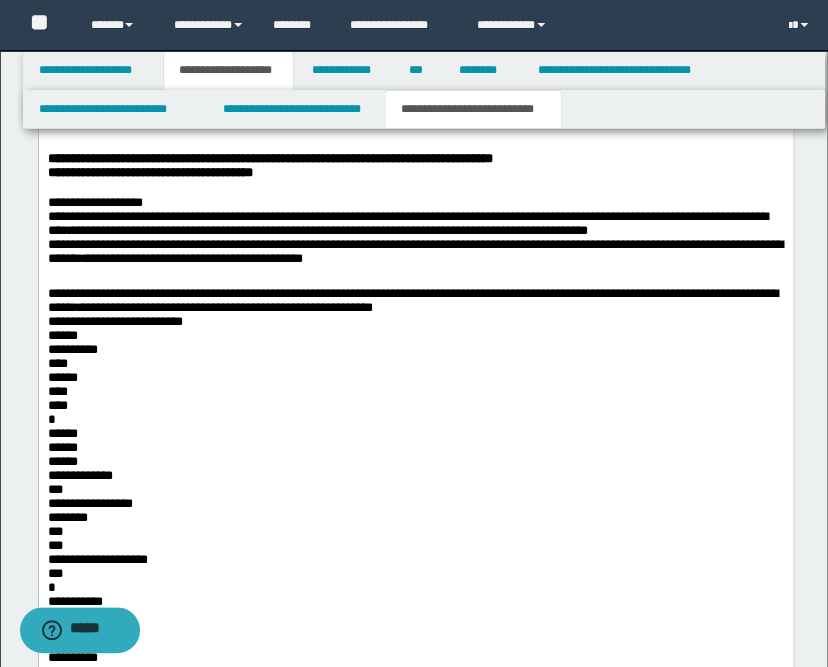 click on "**********" at bounding box center (415, 649) 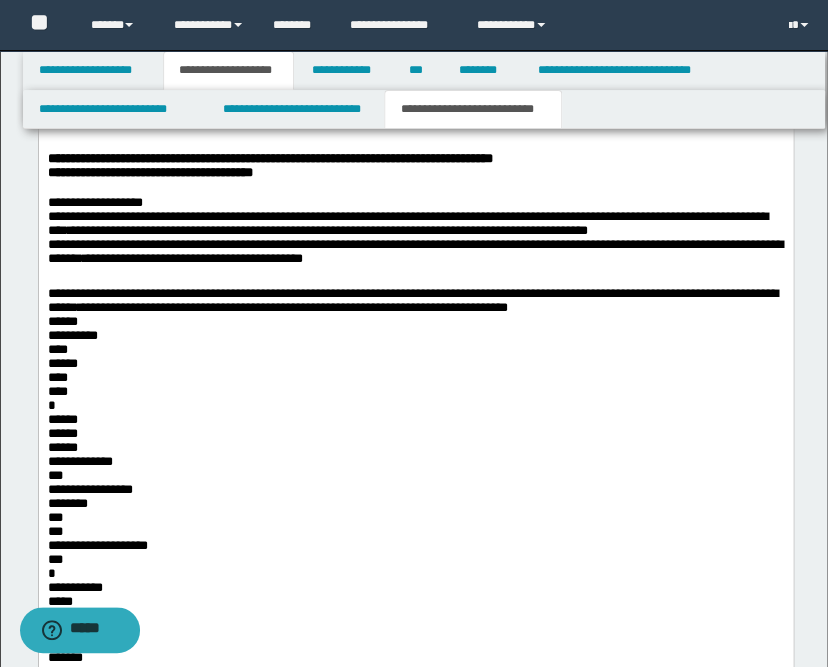 click on "**********" at bounding box center [415, 642] 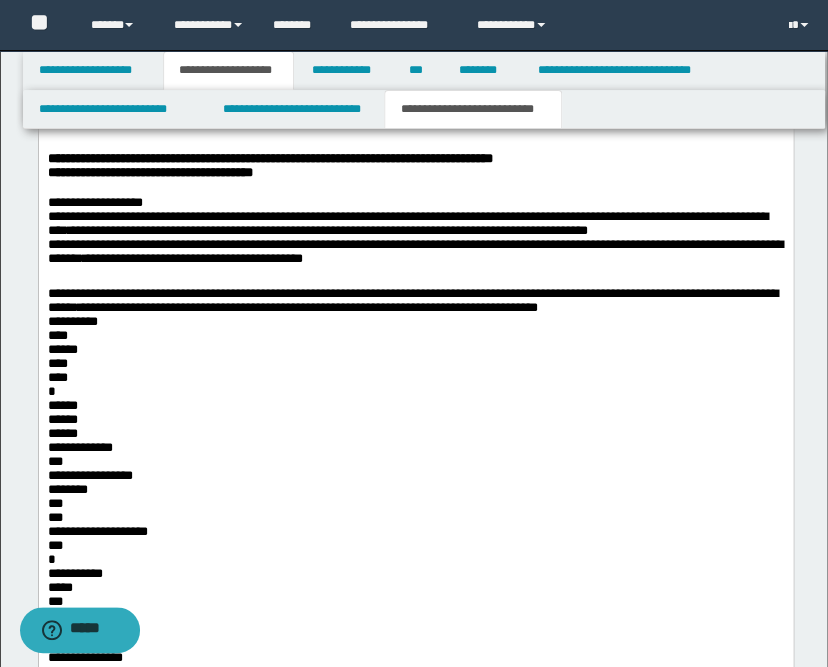 click on "**********" at bounding box center [415, 634] 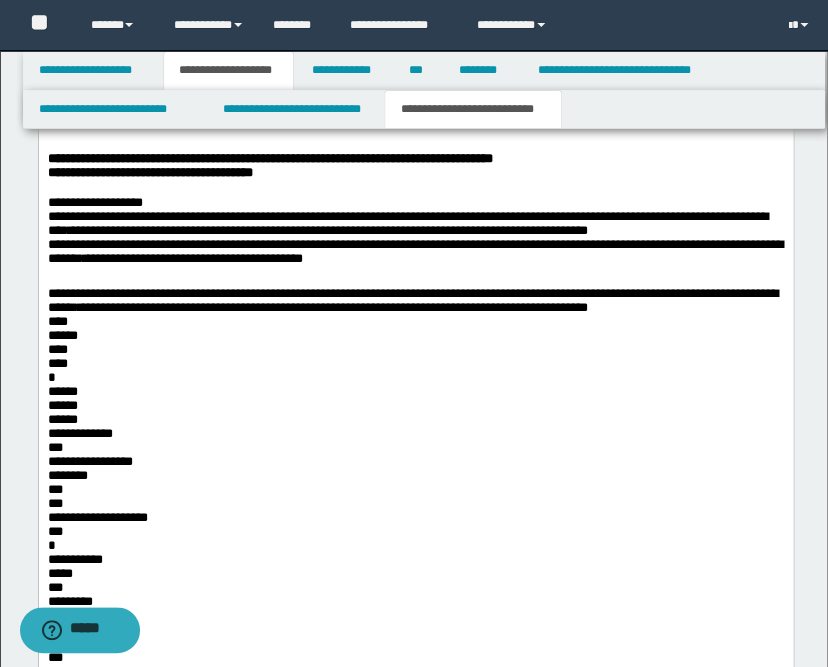 click on "**********" at bounding box center (415, 627) 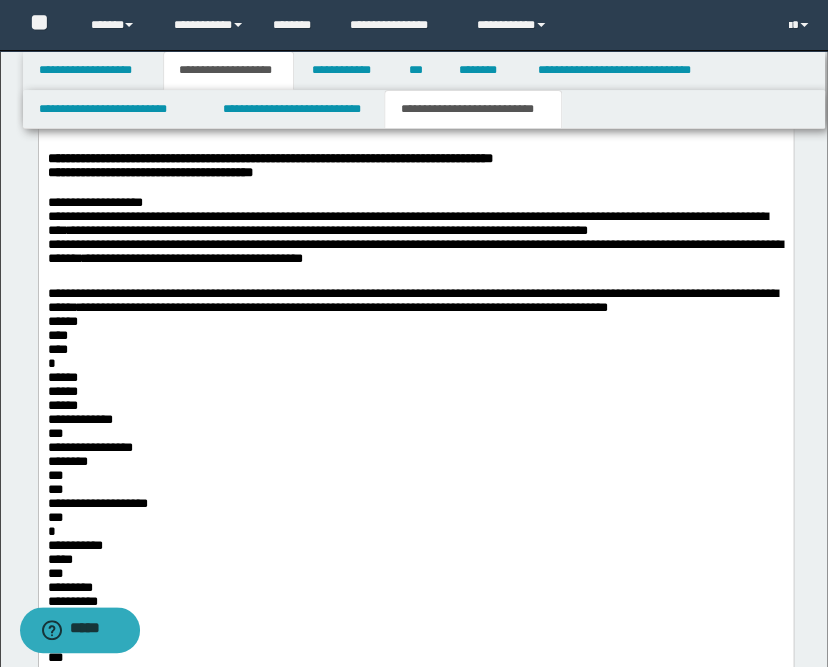 click on "**********" at bounding box center (415, 619) 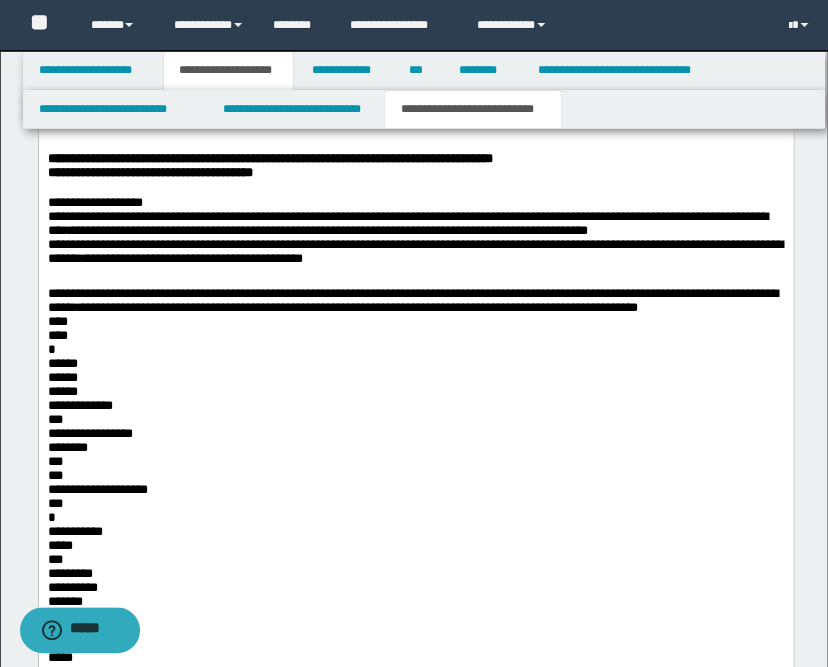 click on "**********" at bounding box center (415, 612) 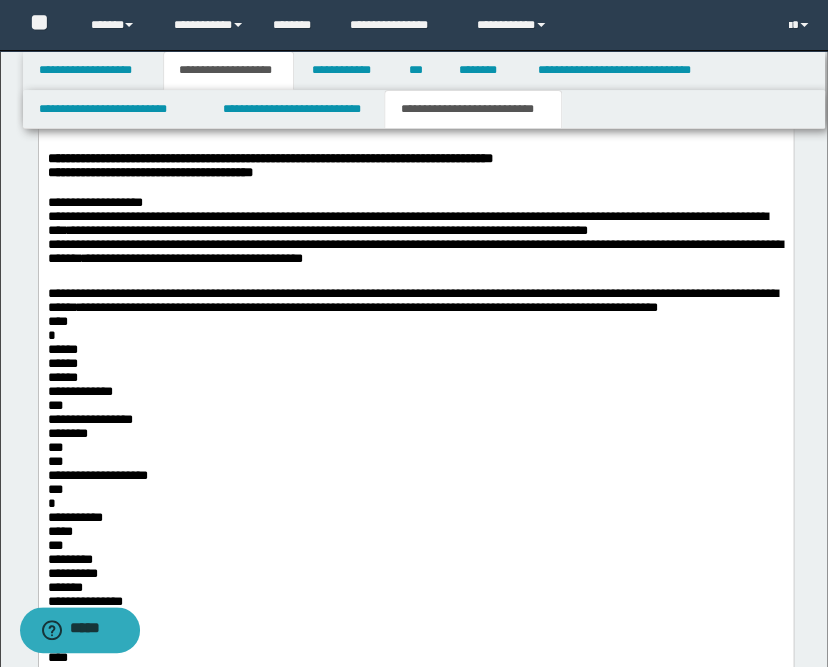 click on "**********" at bounding box center [415, 612] 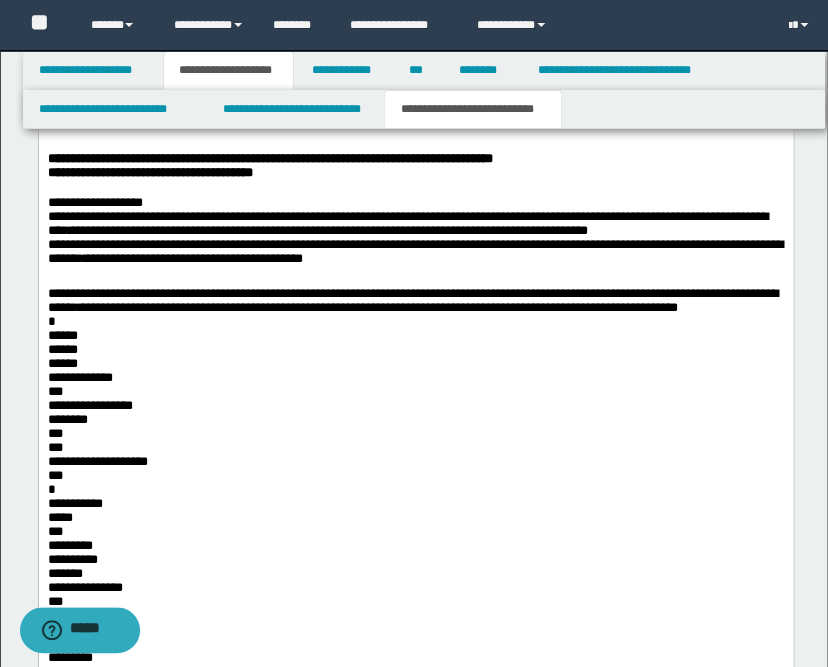 click on "**********" at bounding box center (415, 604) 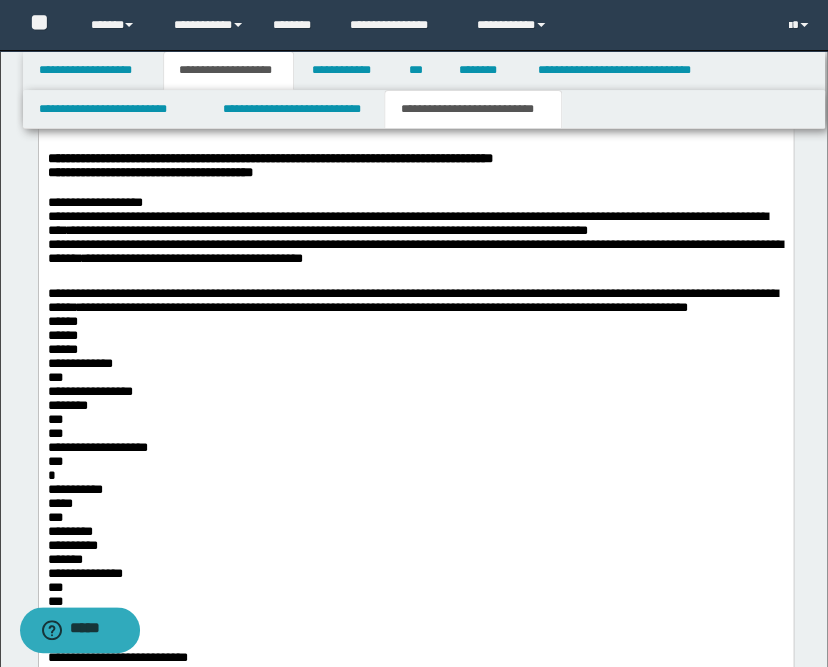 click on "**********" at bounding box center (415, 597) 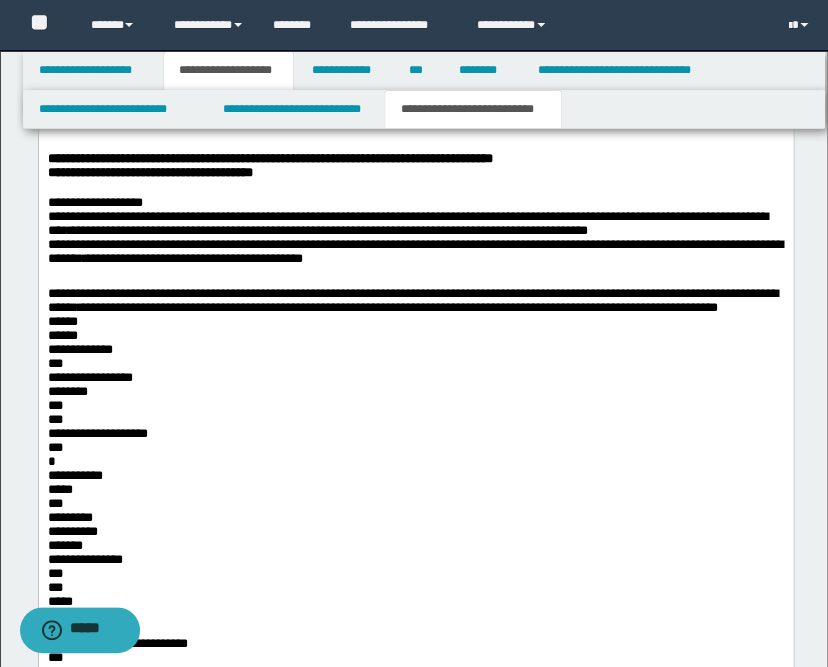 click on "**********" at bounding box center [415, 589] 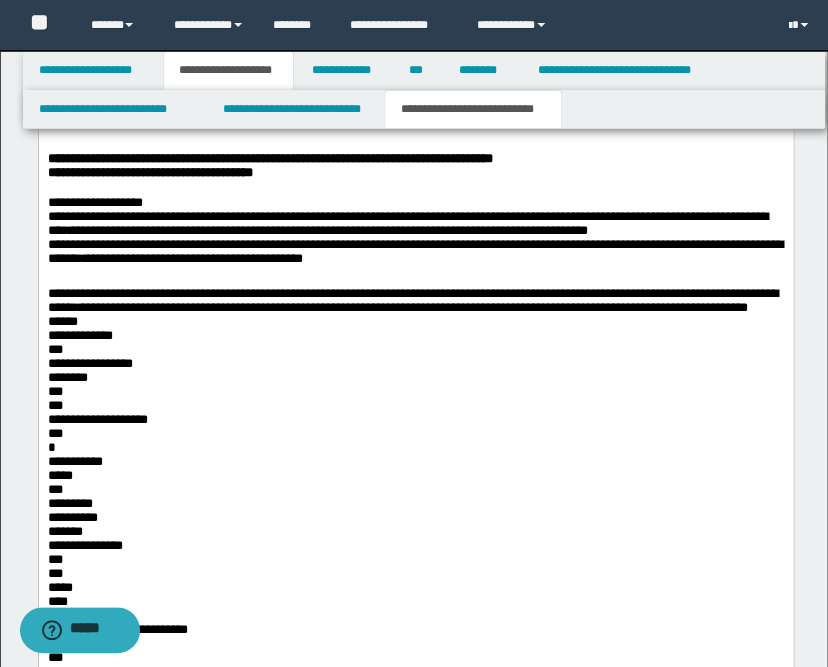 click on "**********" at bounding box center (415, 581) 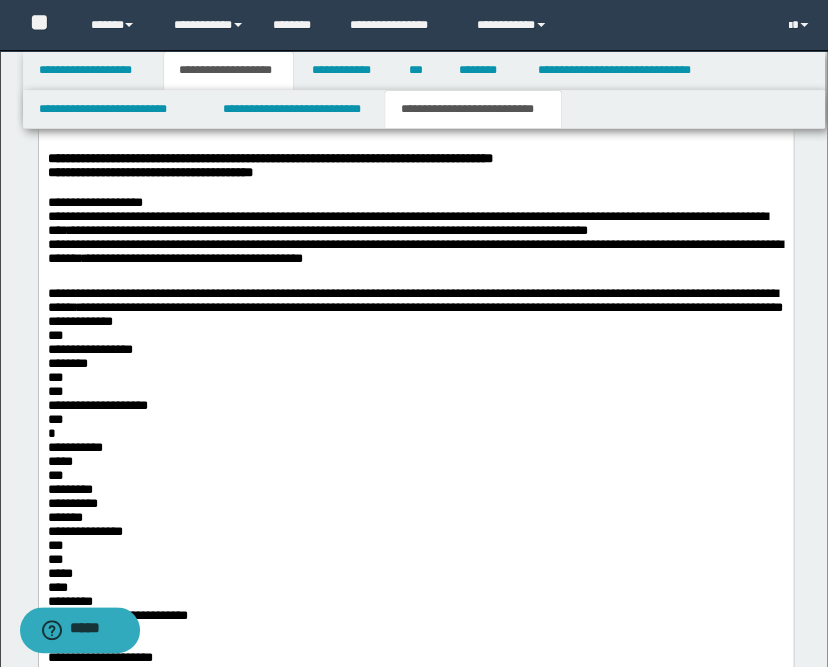 click on "**********" at bounding box center (415, 574) 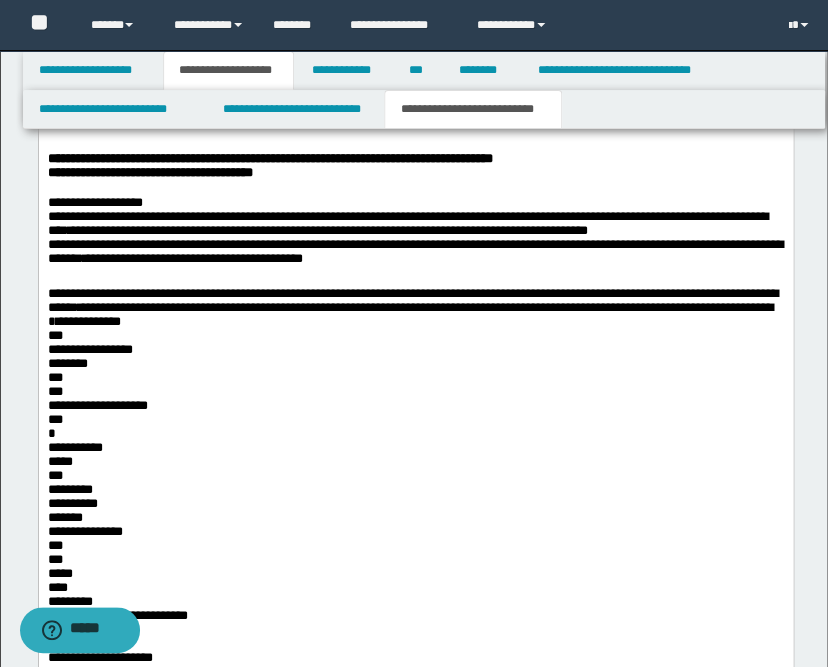 click on "**********" at bounding box center [415, 566] 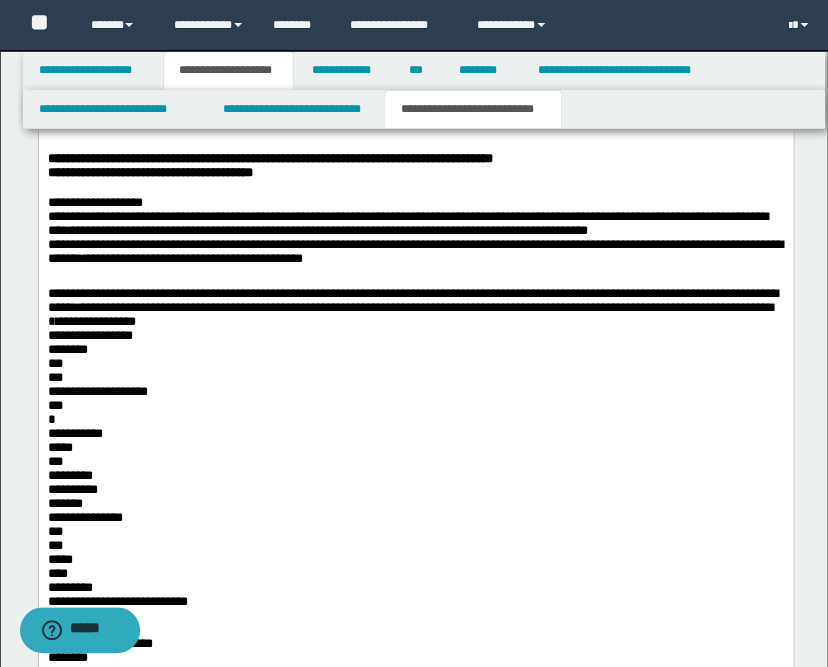 click on "**********" at bounding box center [415, 559] 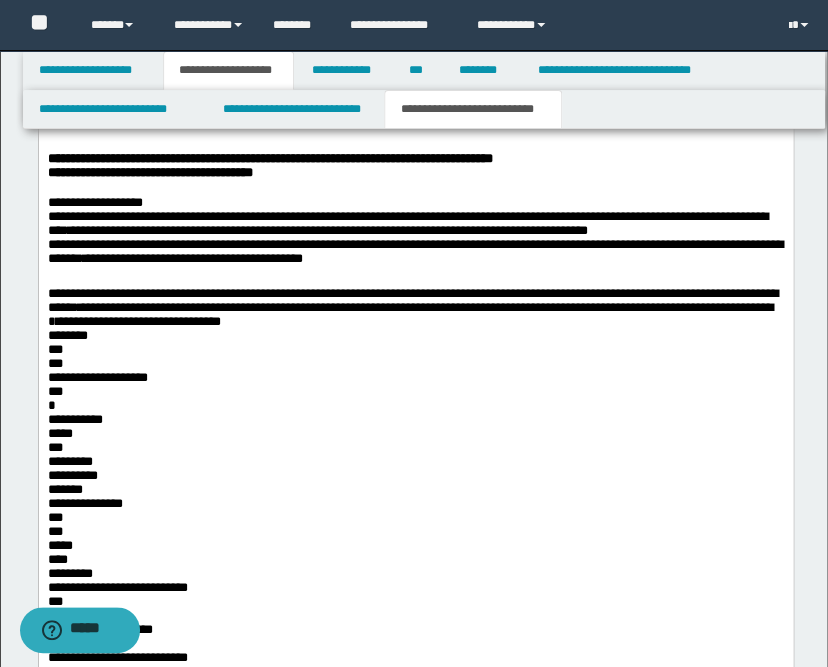 click on "**********" at bounding box center (415, 551) 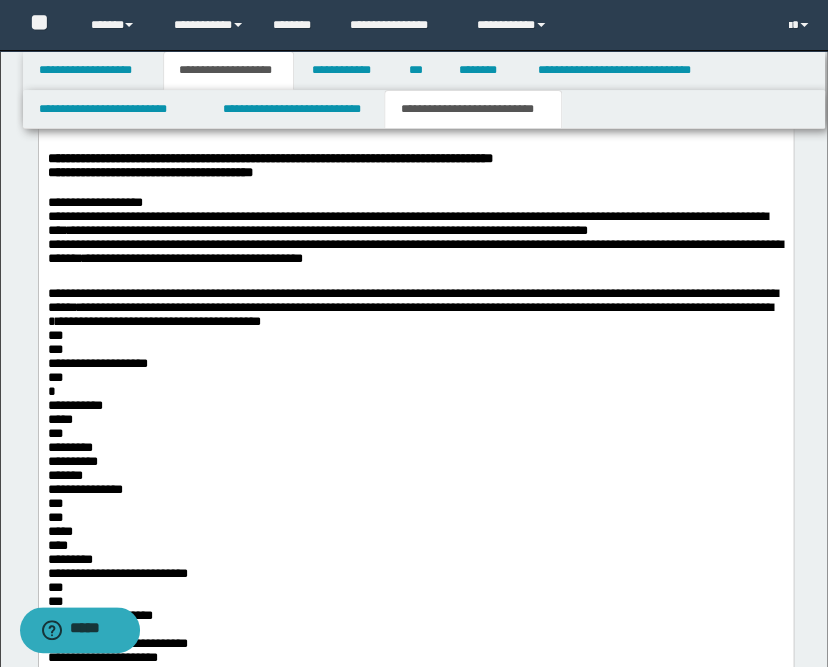 click on "**********" at bounding box center (415, 544) 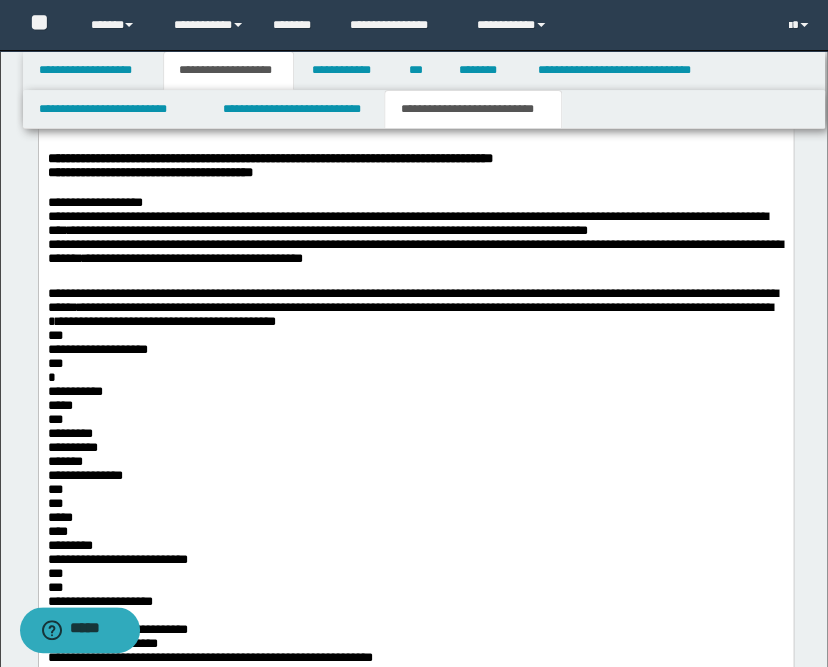 click on "**********" at bounding box center (415, 536) 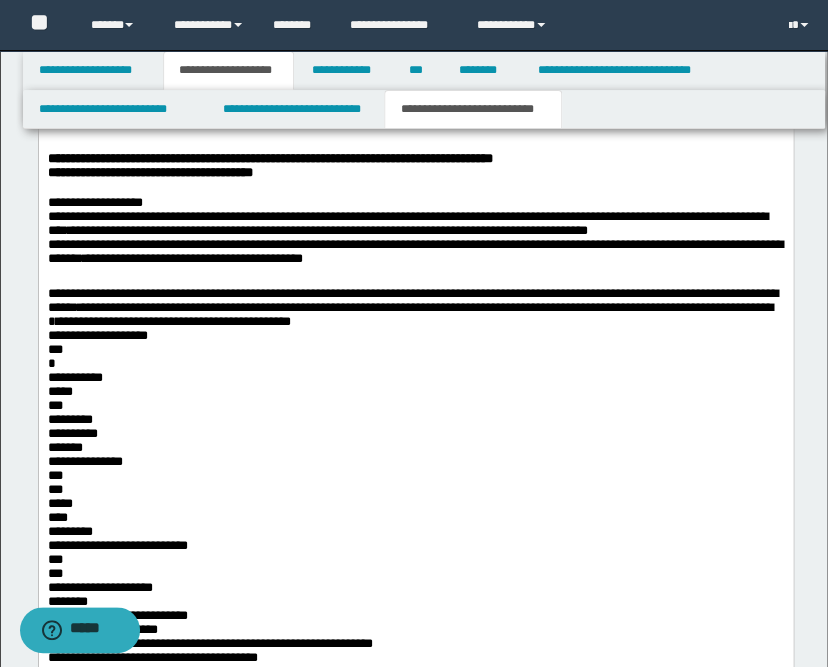 click on "**********" at bounding box center (415, 529) 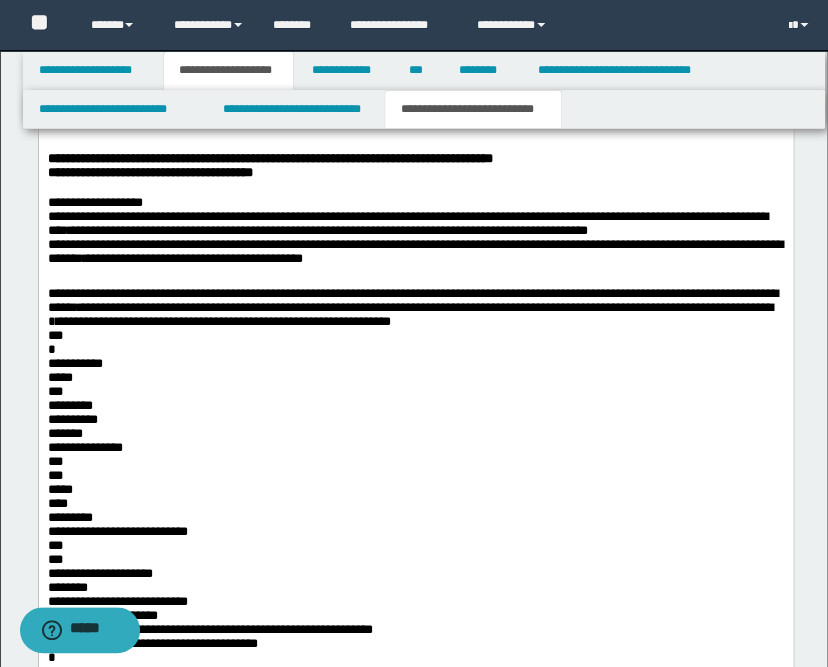 click on "**********" at bounding box center (415, 521) 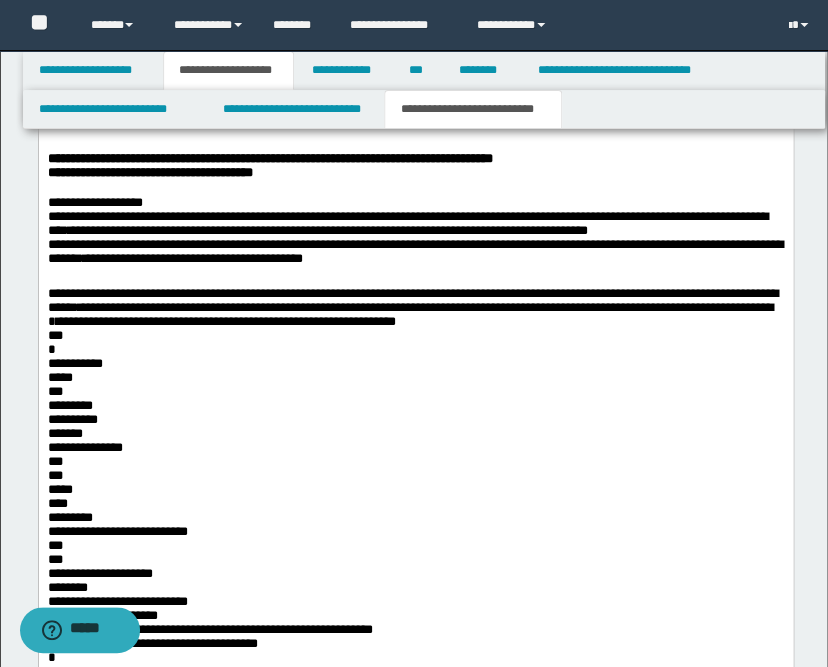 click on "**********" at bounding box center (415, 521) 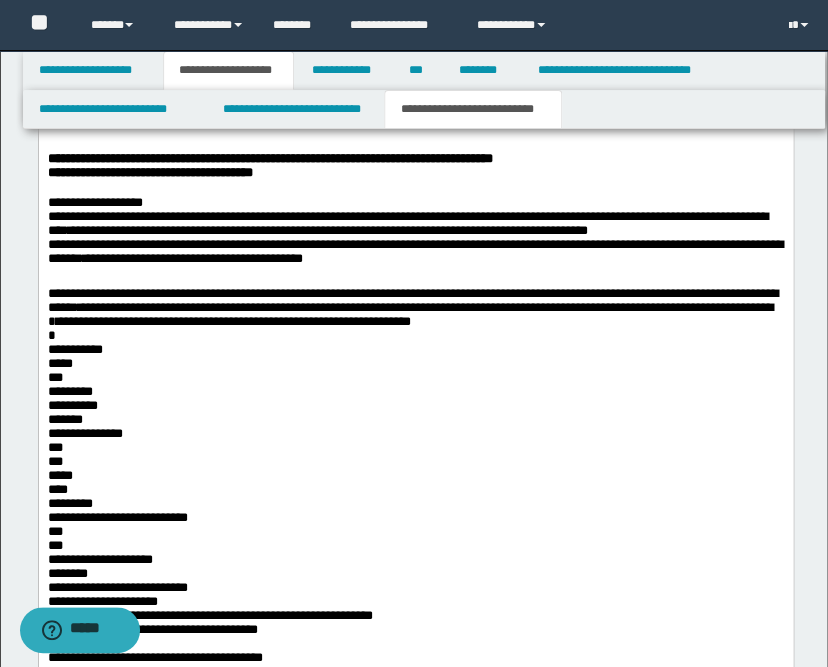 click on "**********" at bounding box center [415, 513] 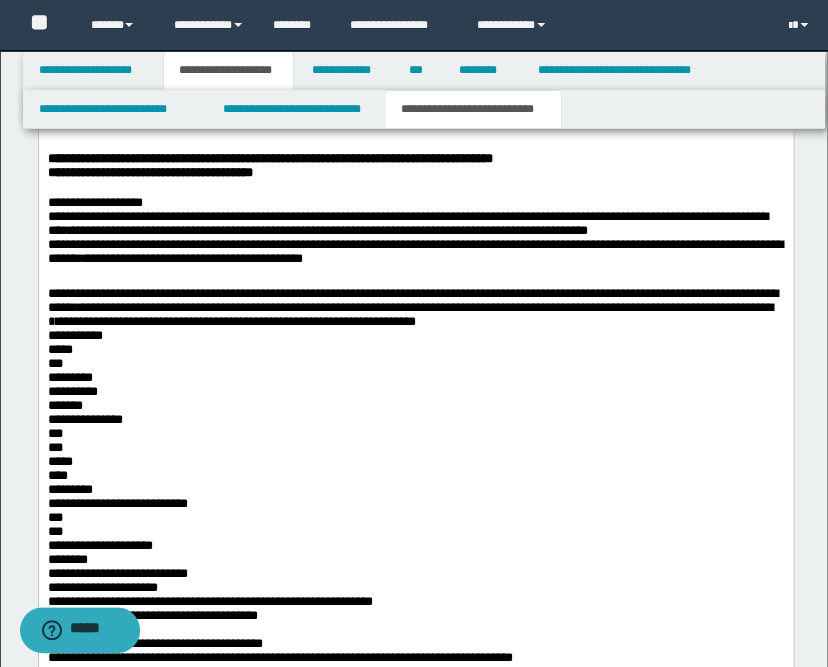 click on "**********" at bounding box center [415, 506] 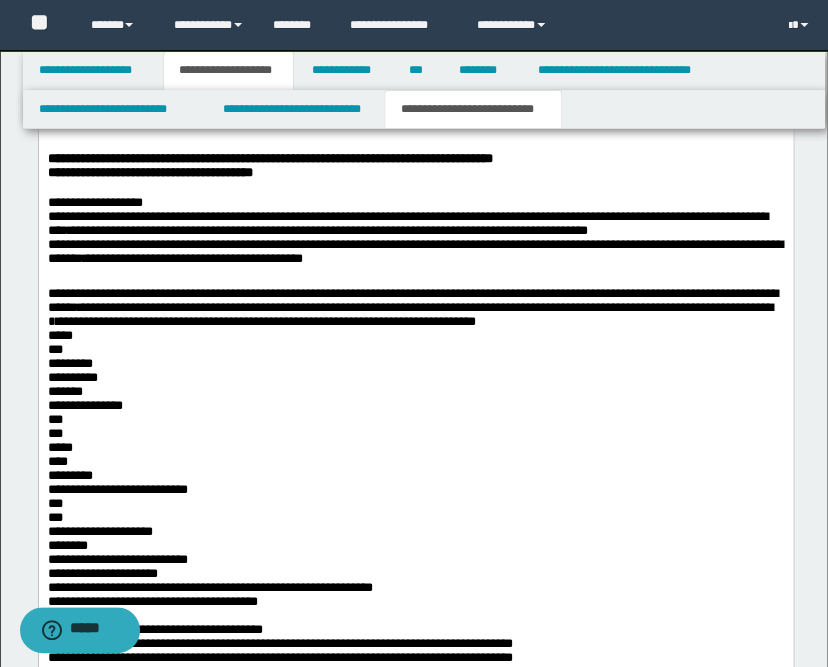 click on "**********" at bounding box center (415, 498) 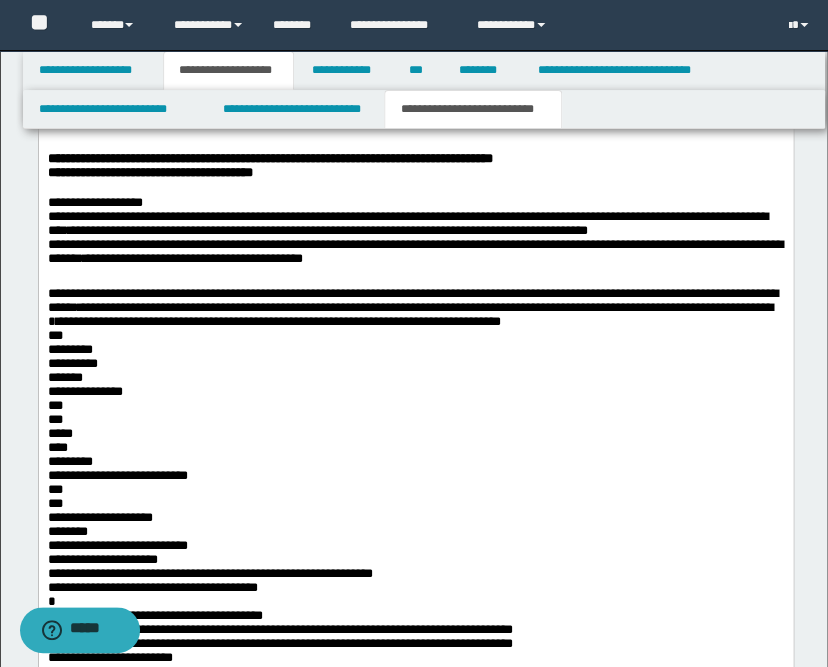 click on "**********" at bounding box center [415, 374] 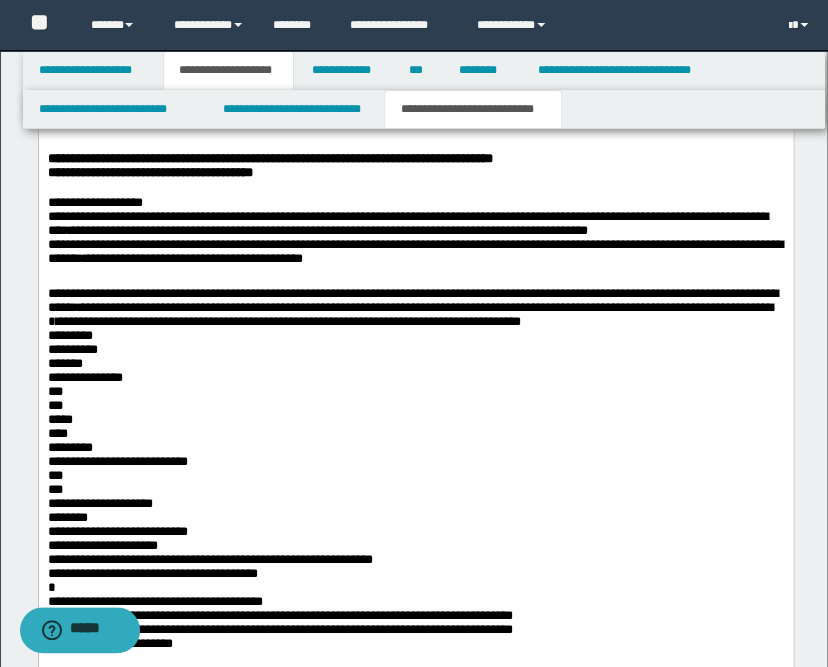 click on "**********" at bounding box center (415, 366) 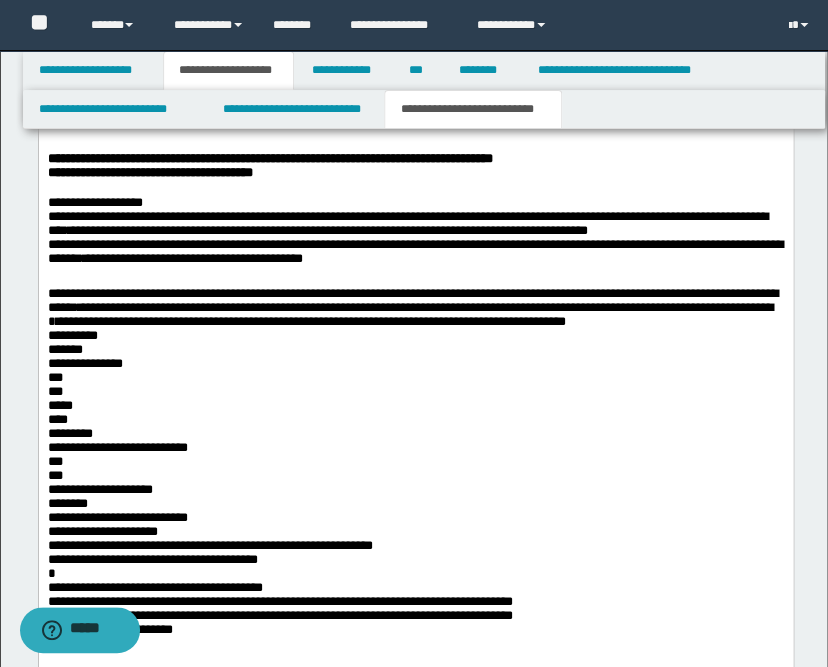 click on "**********" at bounding box center [415, 483] 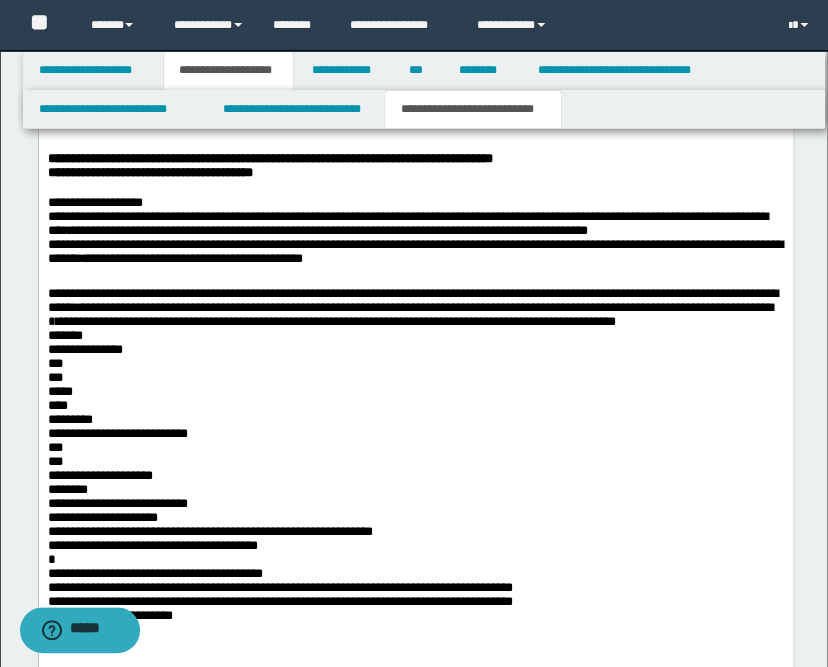 click on "**********" at bounding box center [415, 476] 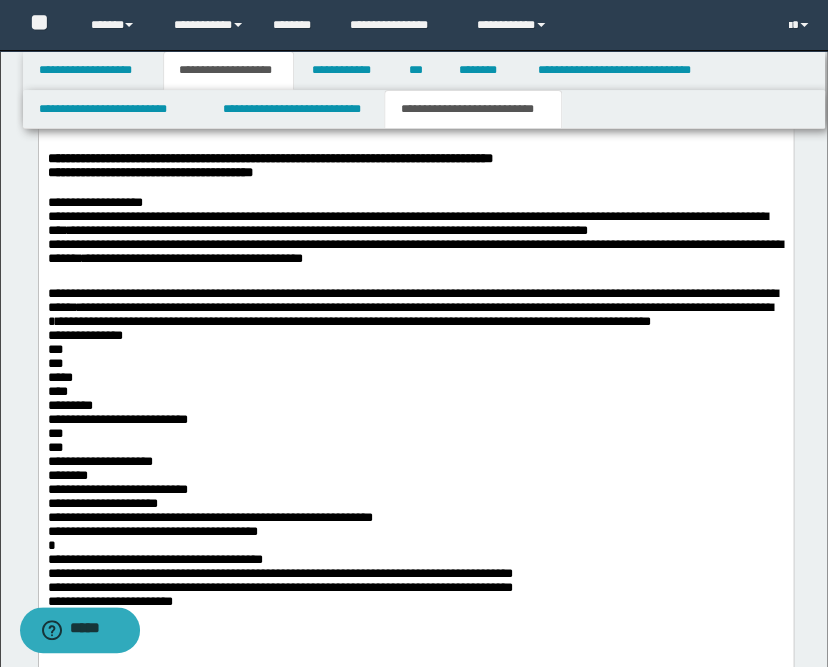 click on "**********" at bounding box center [415, 468] 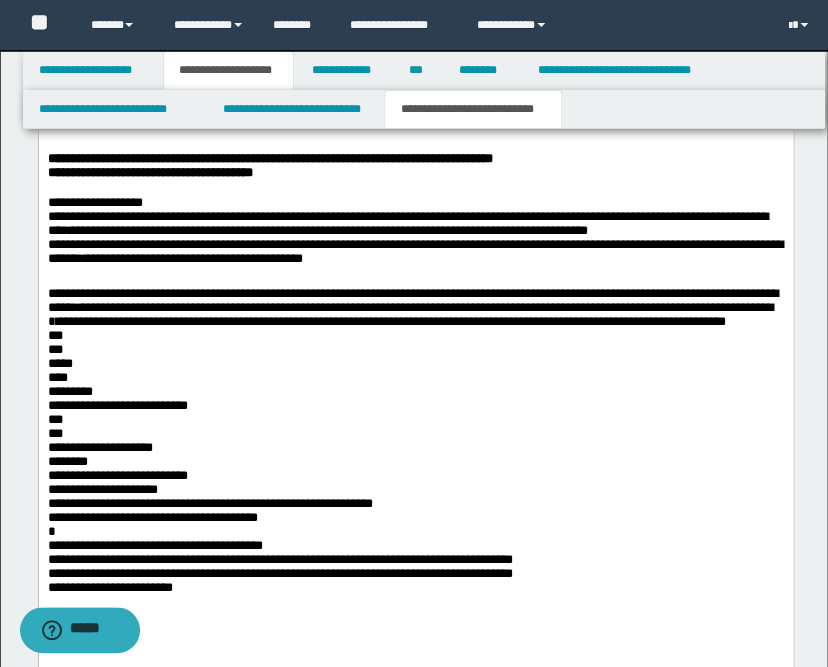 click on "**********" at bounding box center [415, 461] 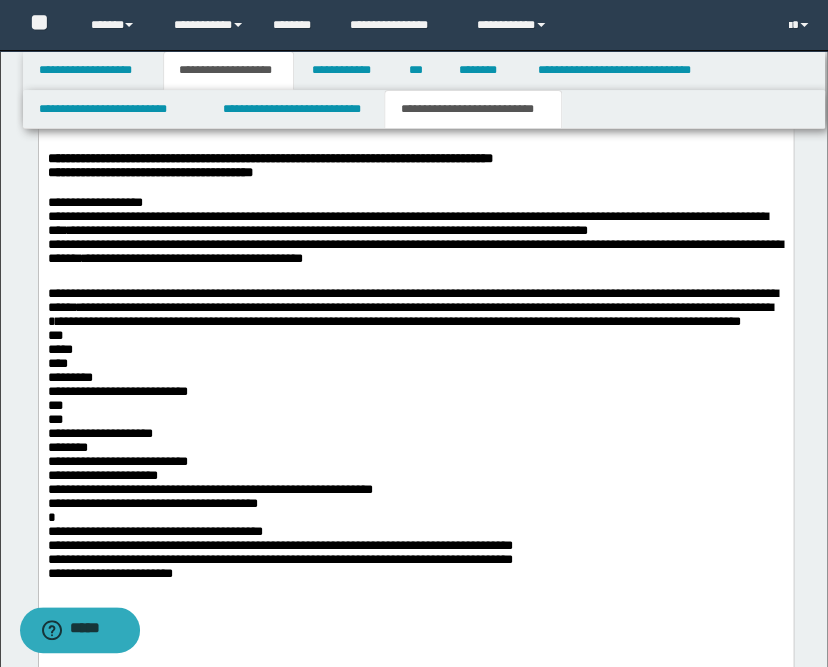 click on "**********" at bounding box center (415, 453) 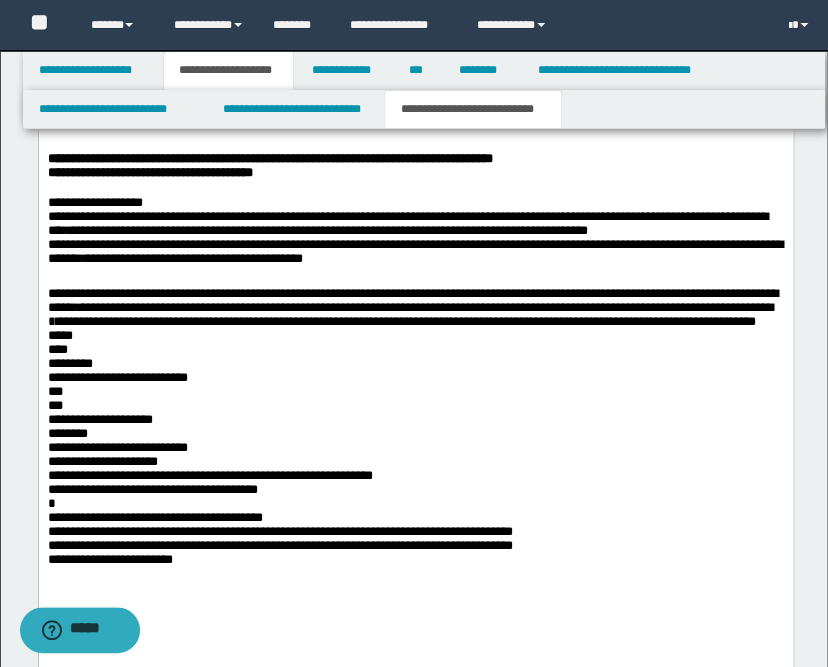 click on "**********" at bounding box center [415, 445] 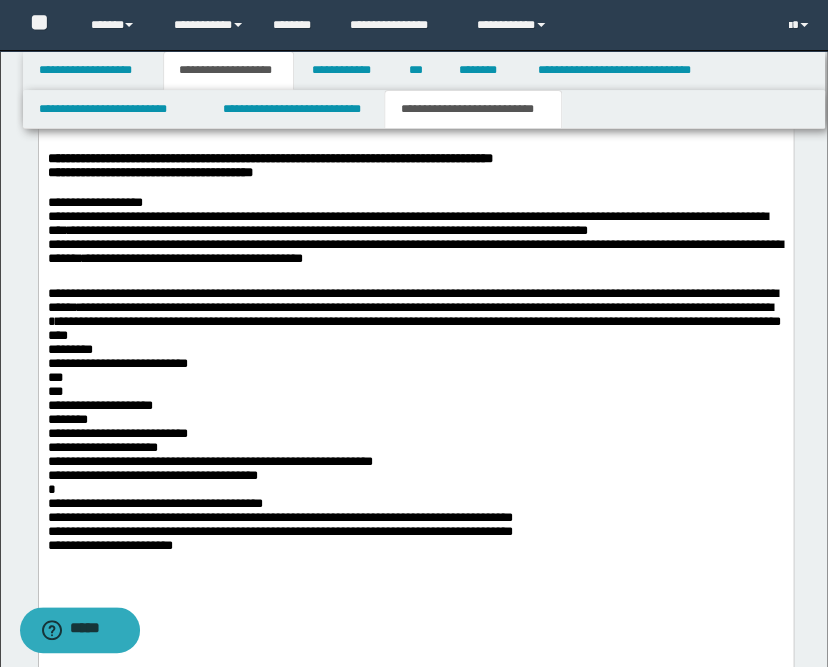 click on "**********" at bounding box center [415, 438] 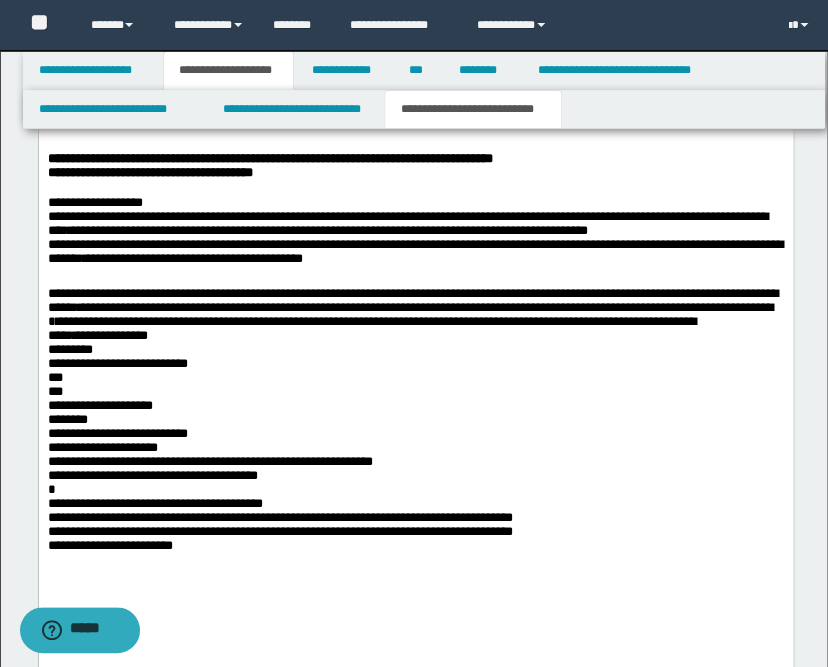 click on "**********" at bounding box center (415, 430) 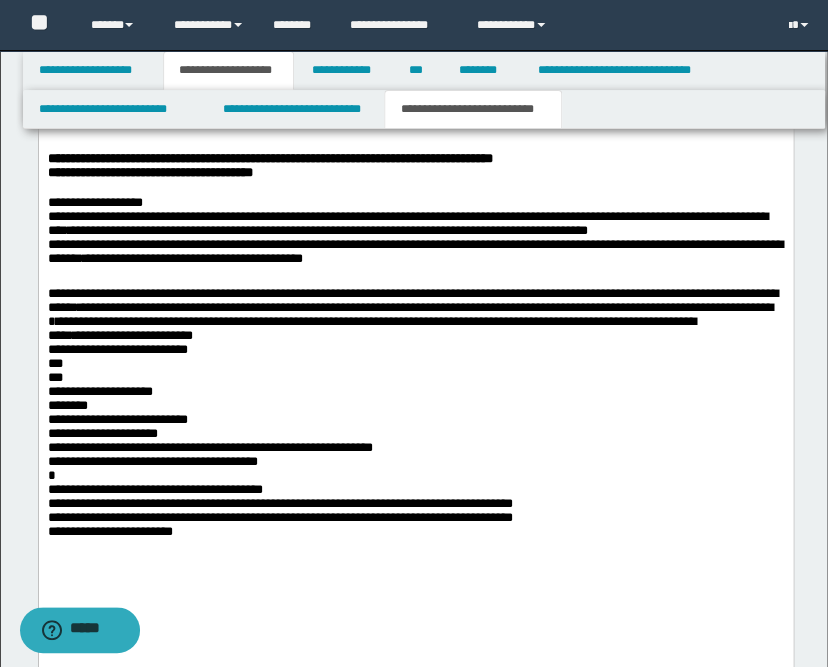 click on "**********" at bounding box center [415, 423] 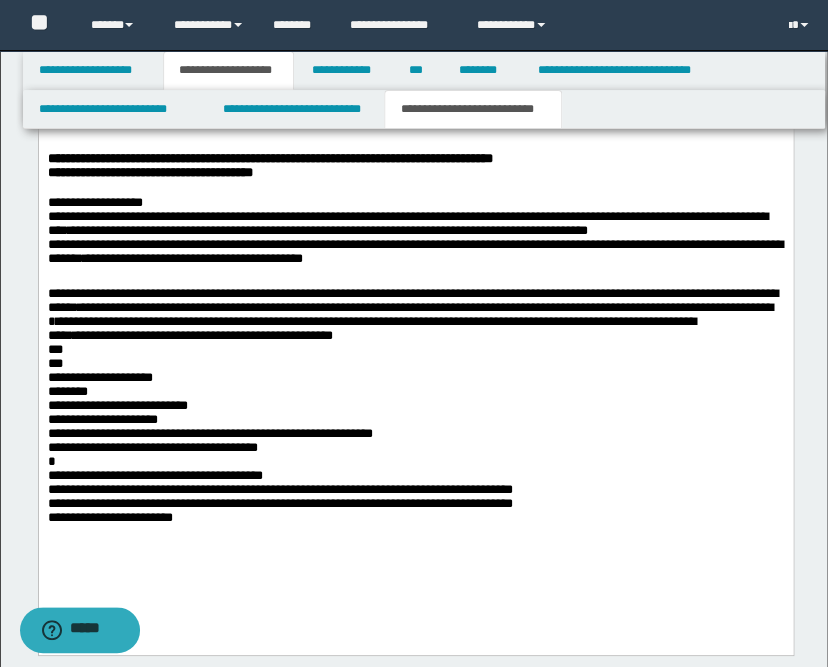 click on "**********" at bounding box center (415, 415) 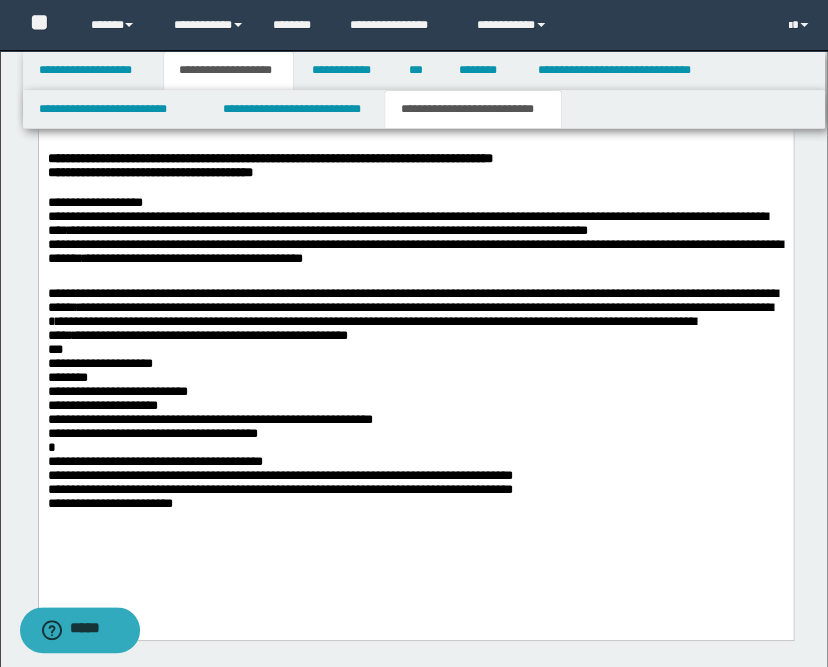 click on "**********" at bounding box center [415, 408] 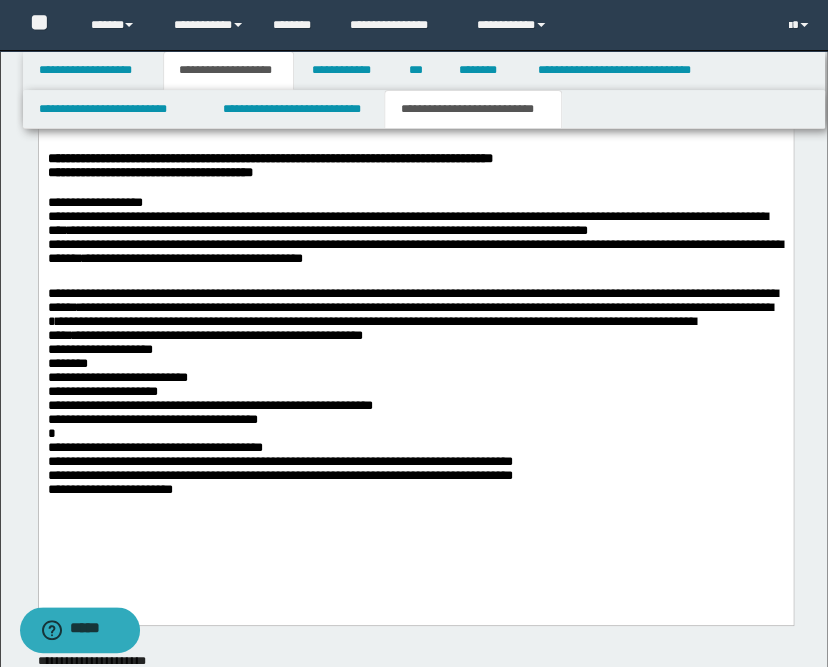 click on "**********" at bounding box center [415, 400] 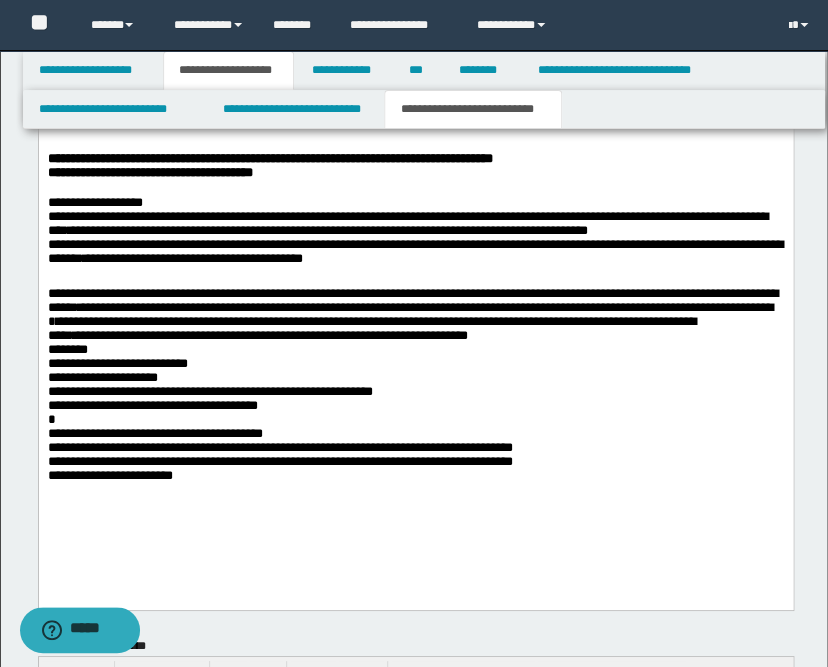 click on "**********" at bounding box center [415, 393] 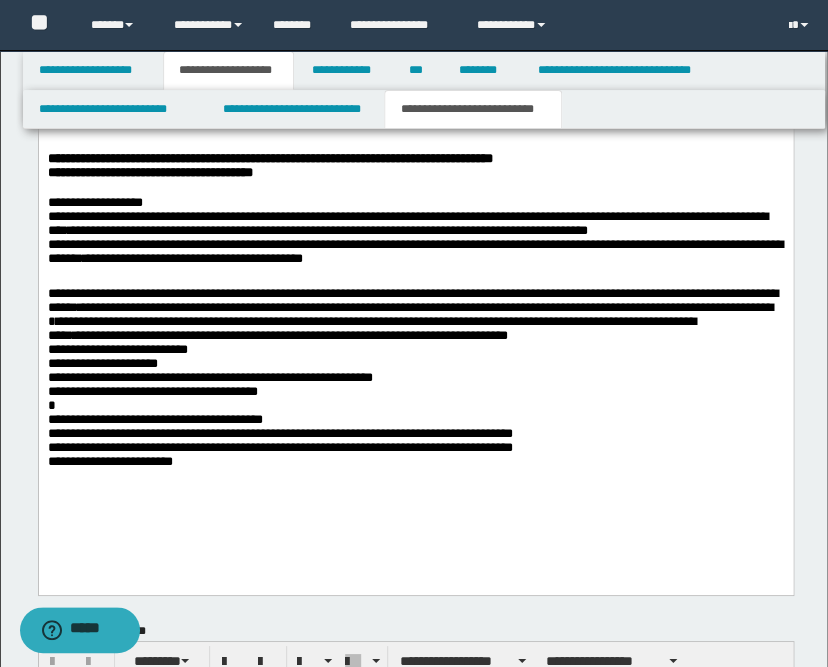 click on "**********" at bounding box center (415, 385) 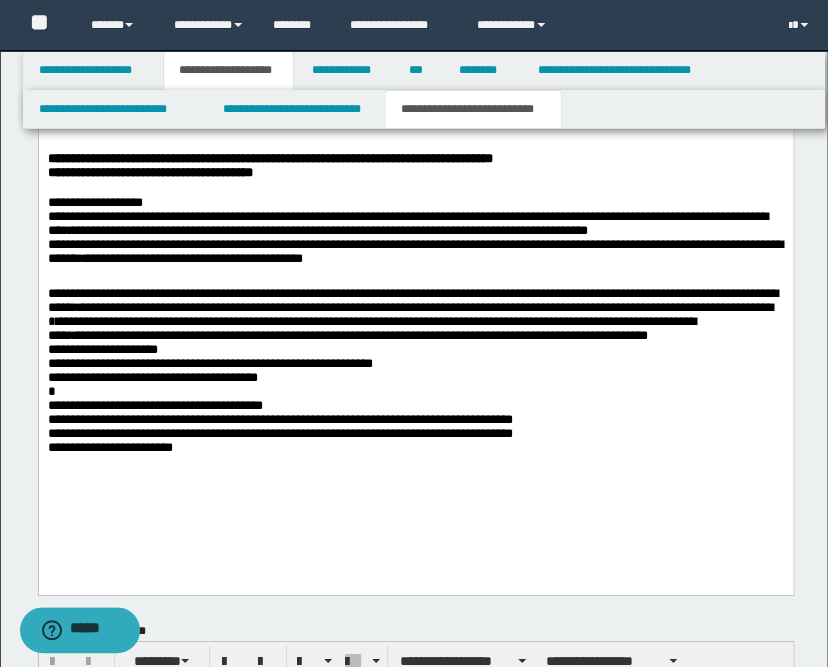 click on "**********" at bounding box center [415, 385] 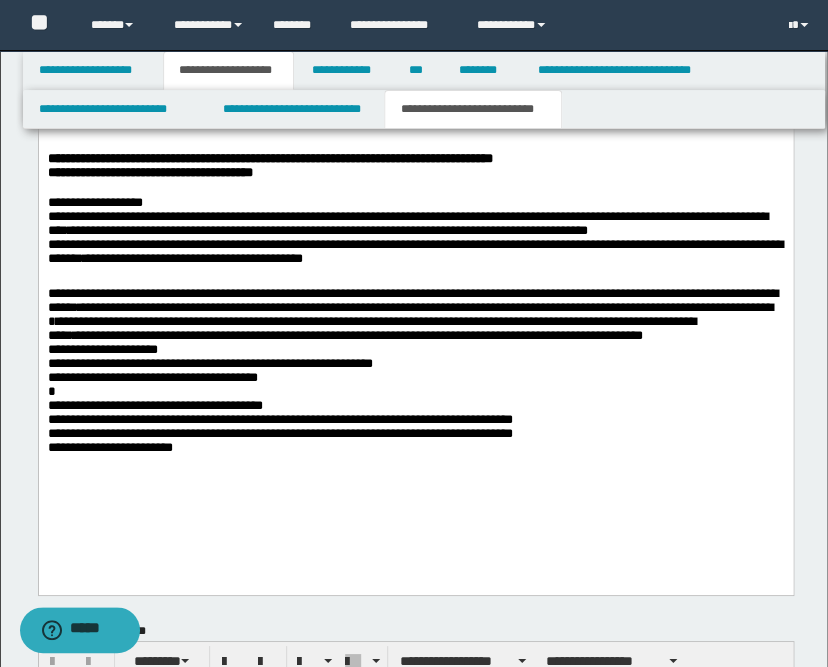 click on "**********" at bounding box center (415, 385) 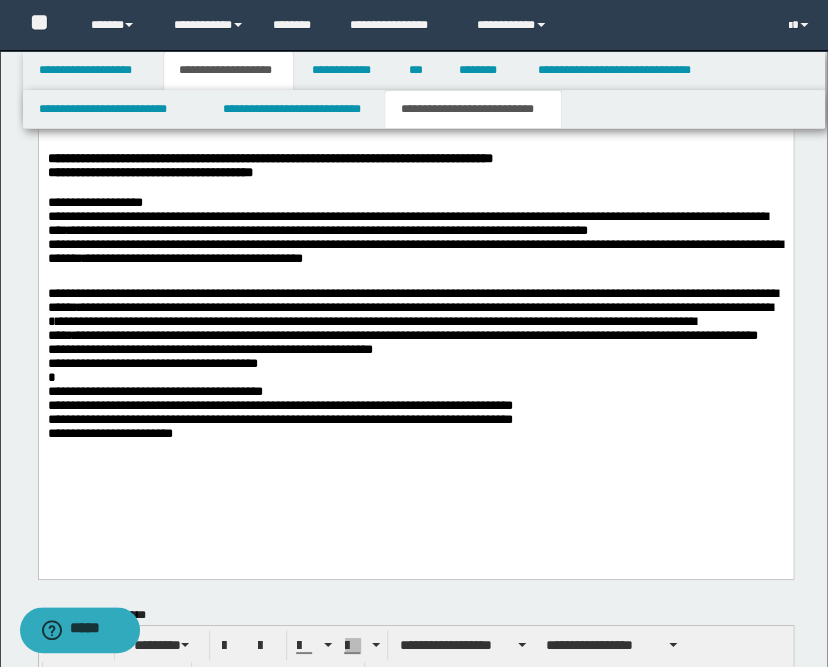 click on "**********" at bounding box center (415, 377) 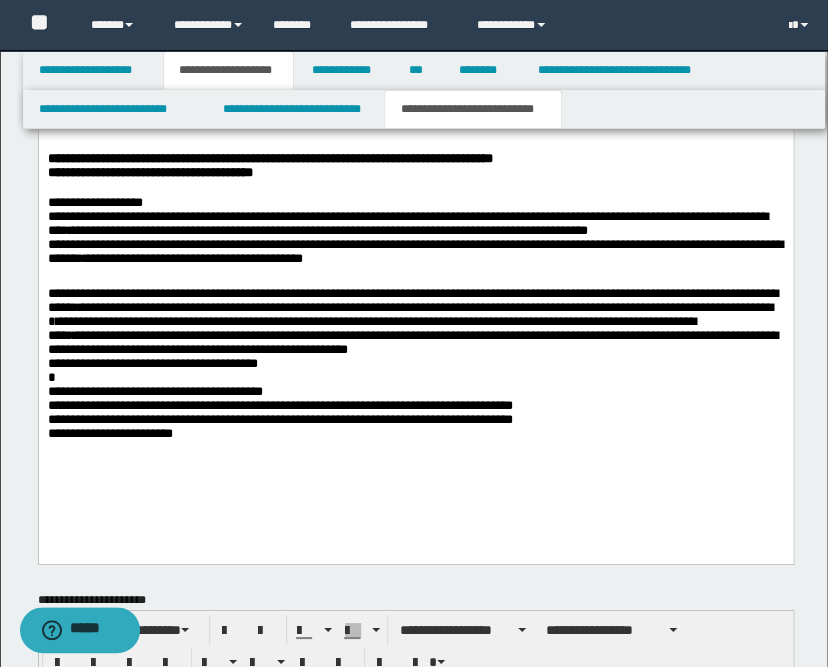 click on "**********" at bounding box center (415, 370) 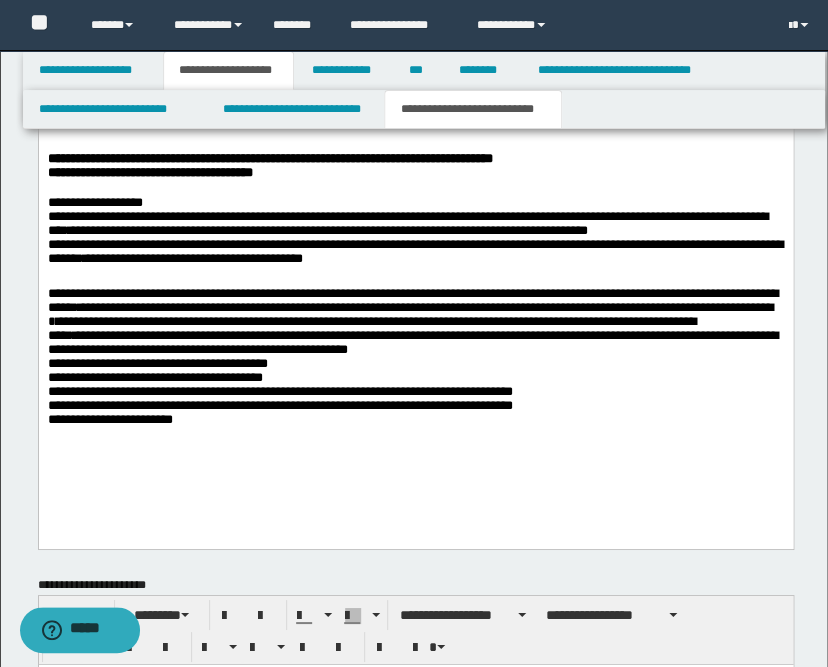 click on "**********" at bounding box center [415, 362] 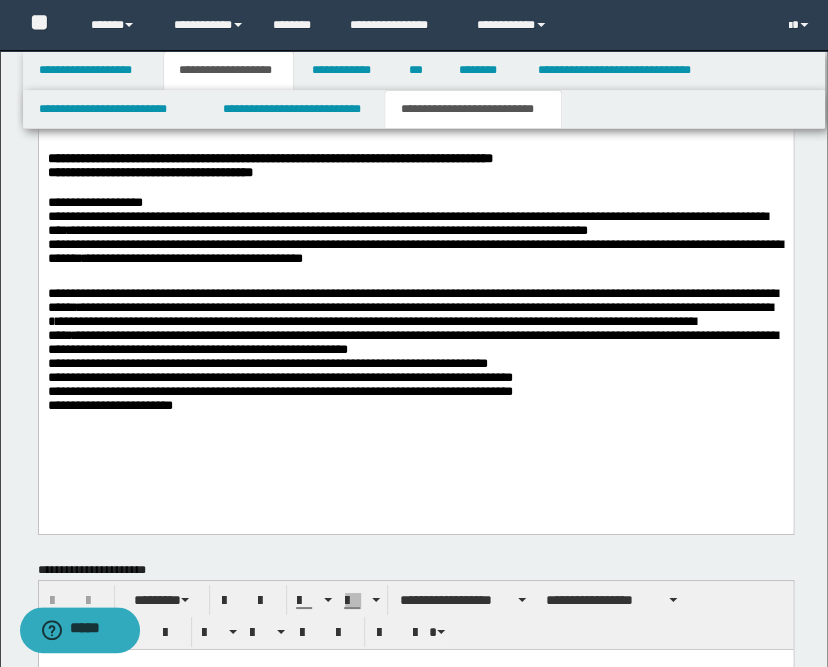 click on "**********" at bounding box center [415, 238] 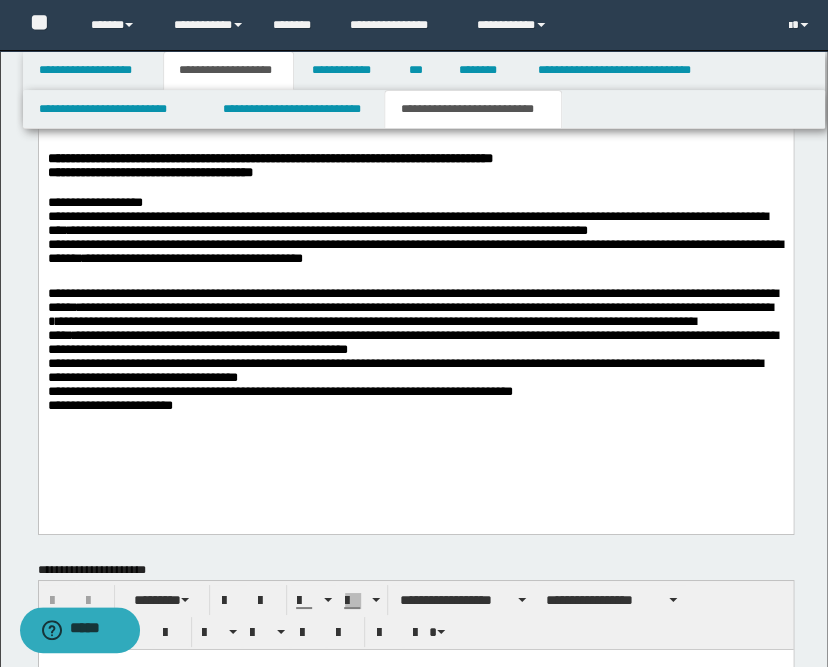 click on "**********" at bounding box center [415, 355] 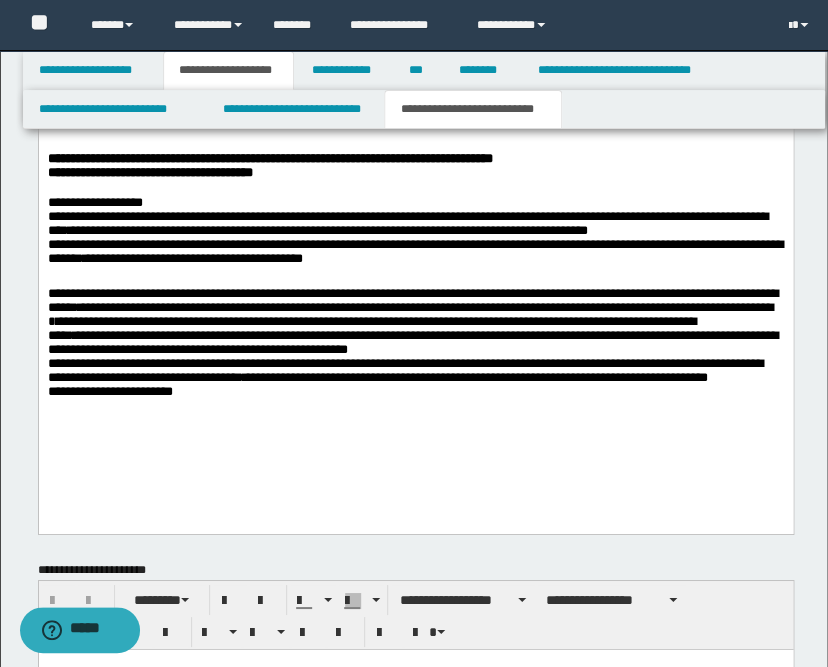 click on "**********" at bounding box center [415, 355] 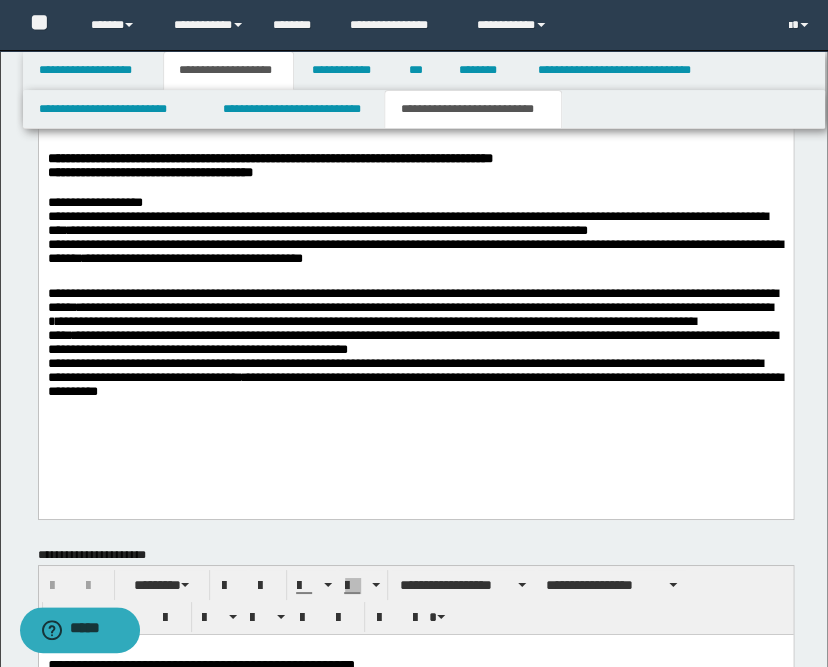click on "**********" at bounding box center [415, 347] 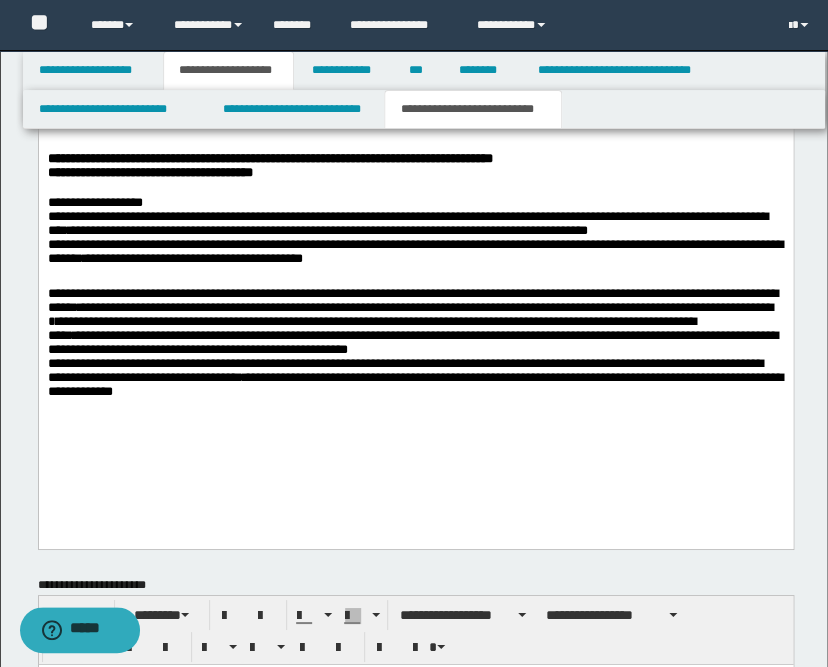 click at bounding box center (415, 429) 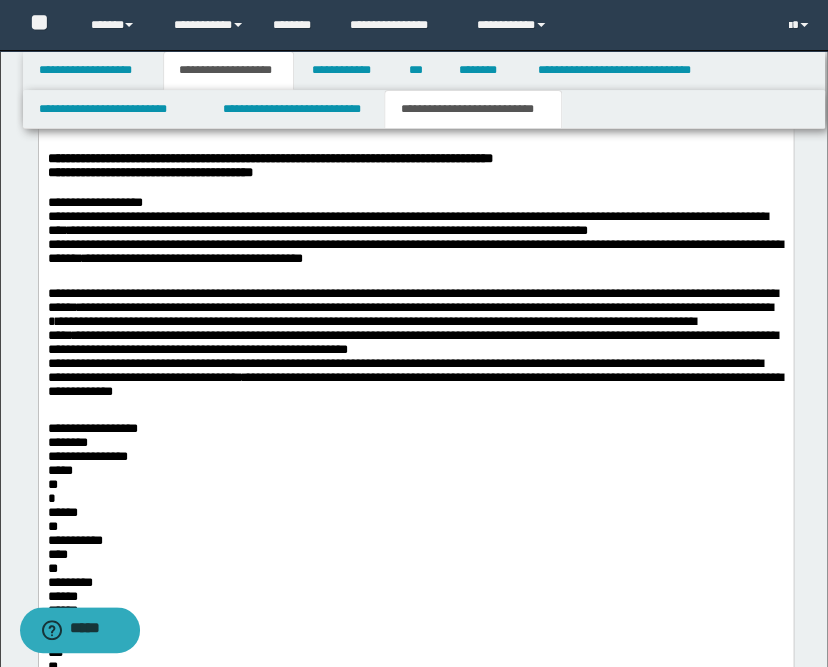 click on "**********" at bounding box center [415, 784] 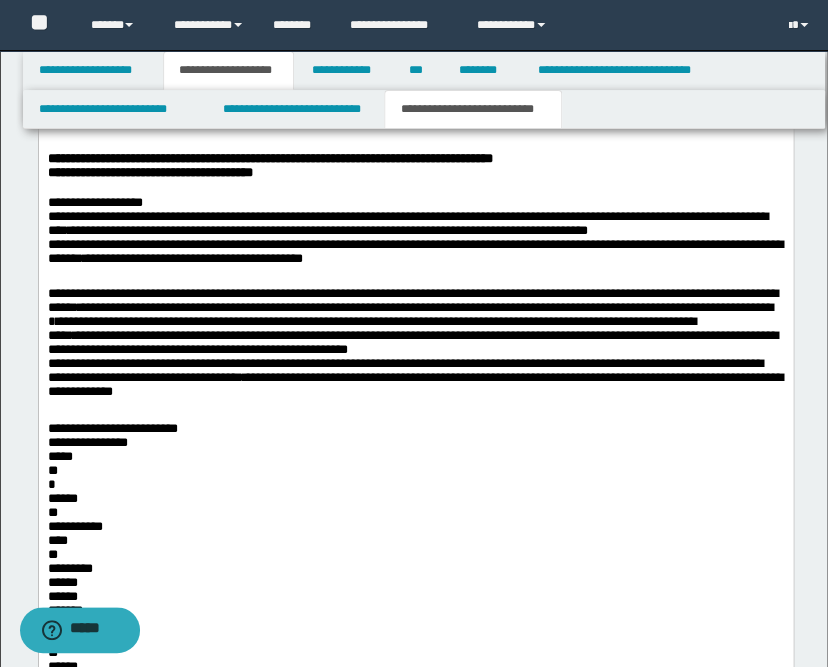 click on "**********" at bounding box center [415, 777] 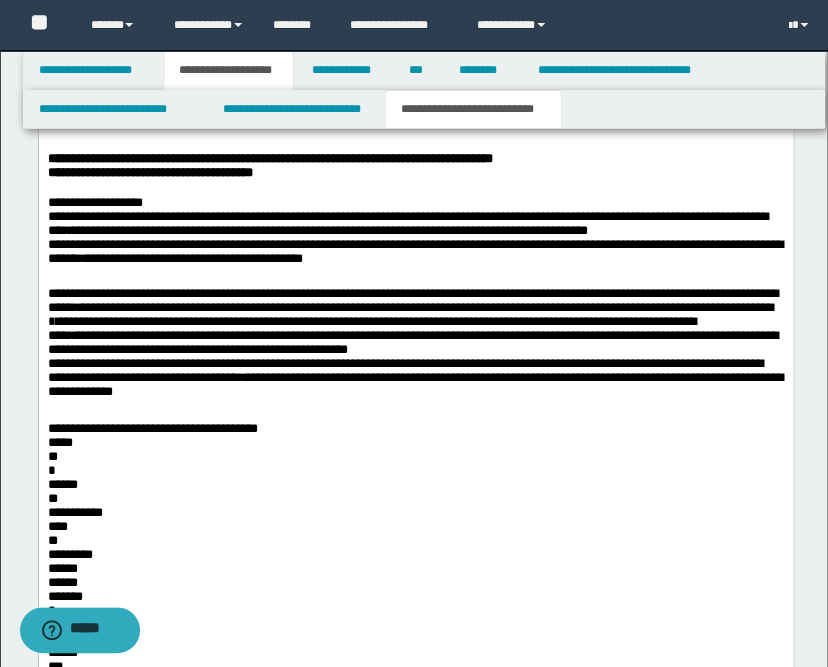 click on "**********" at bounding box center [415, 769] 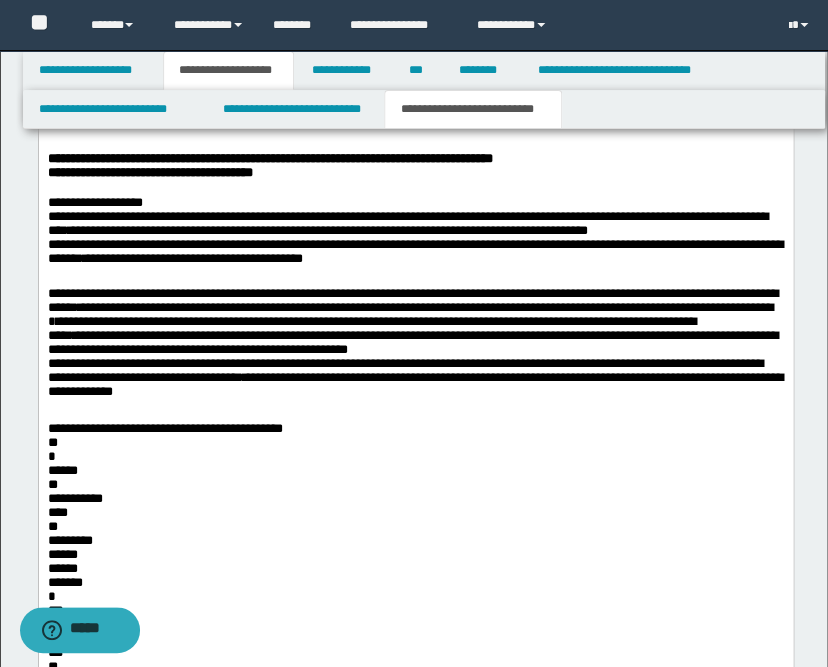 click on "**********" at bounding box center (415, 762) 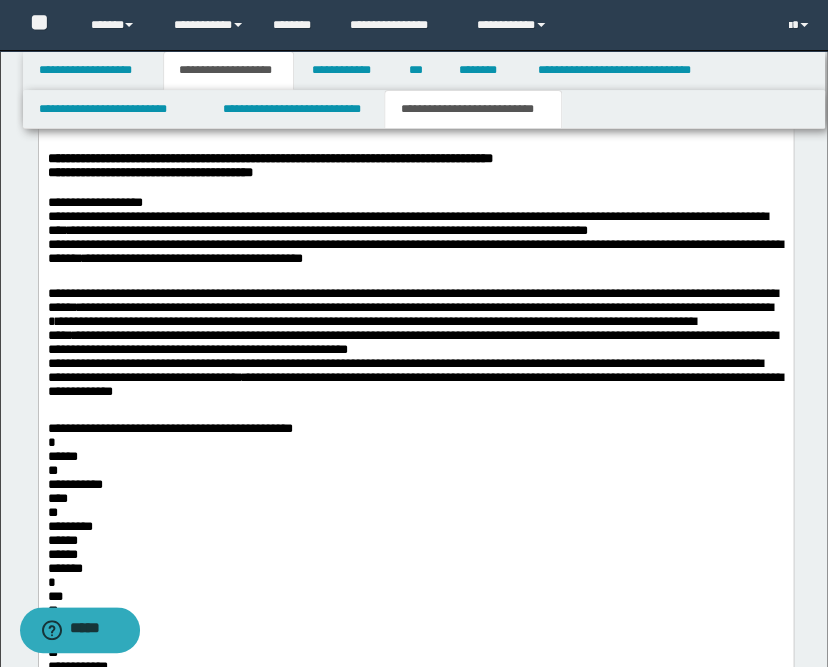 click on "**********" at bounding box center [415, 754] 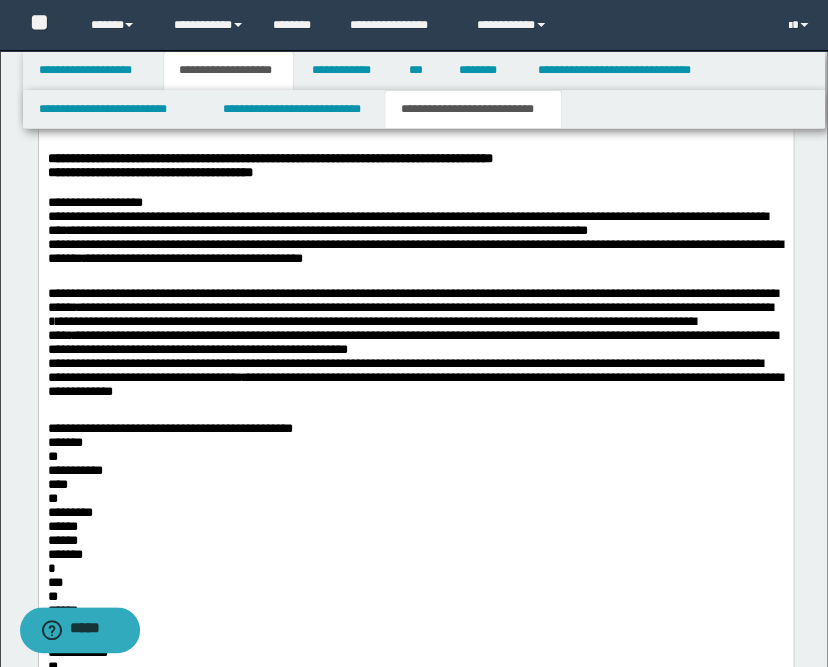 click on "**********" at bounding box center [415, 747] 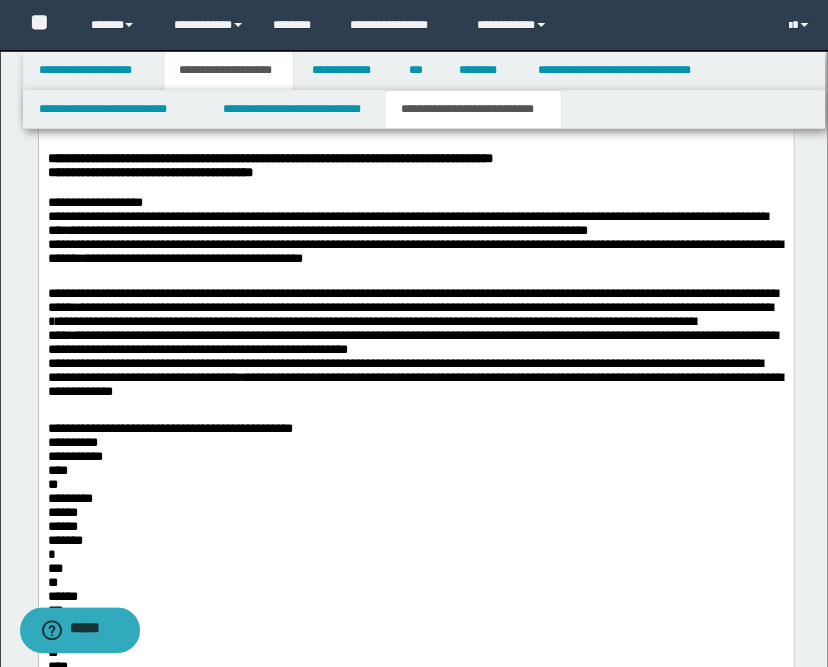 click on "**********" at bounding box center [415, 554] 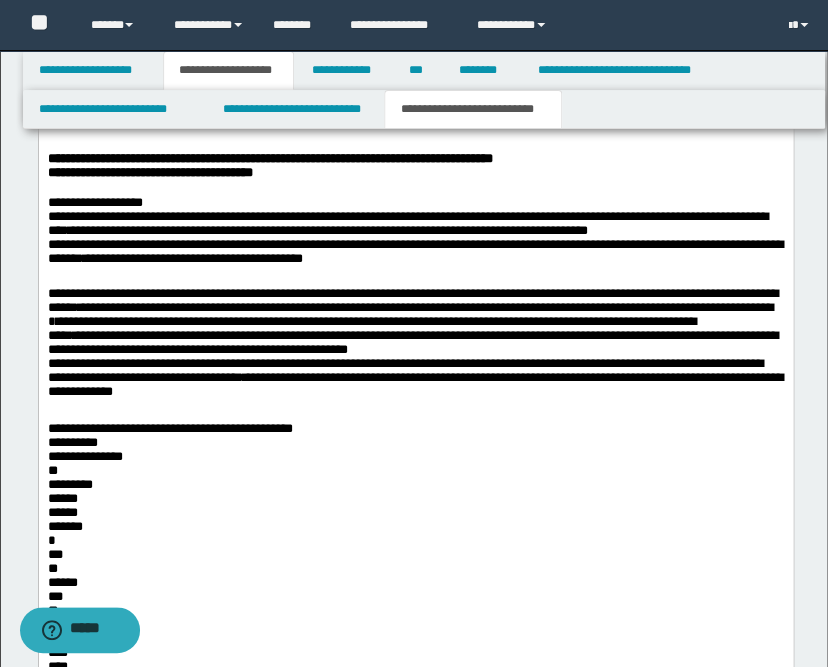 click on "**********" at bounding box center [415, 547] 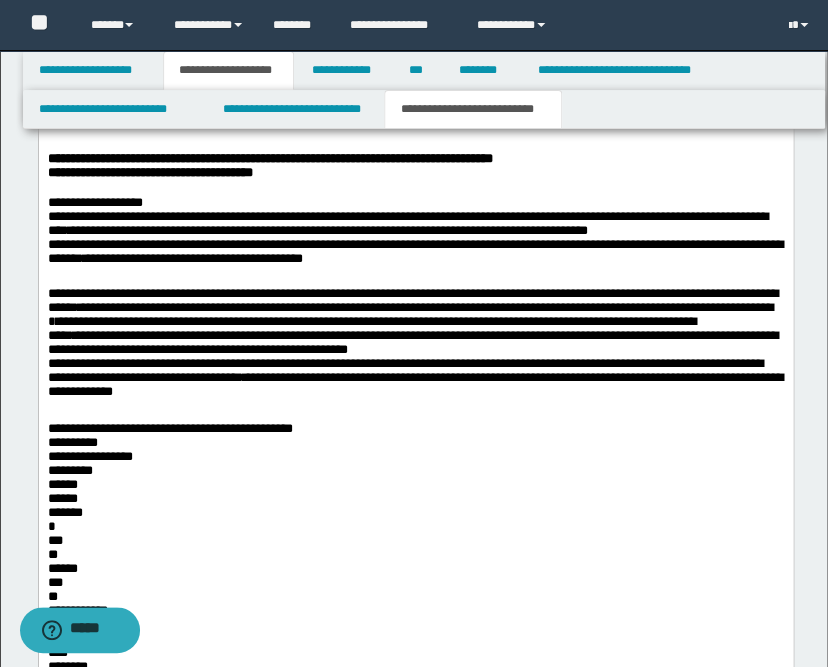 click on "**********" at bounding box center [415, 539] 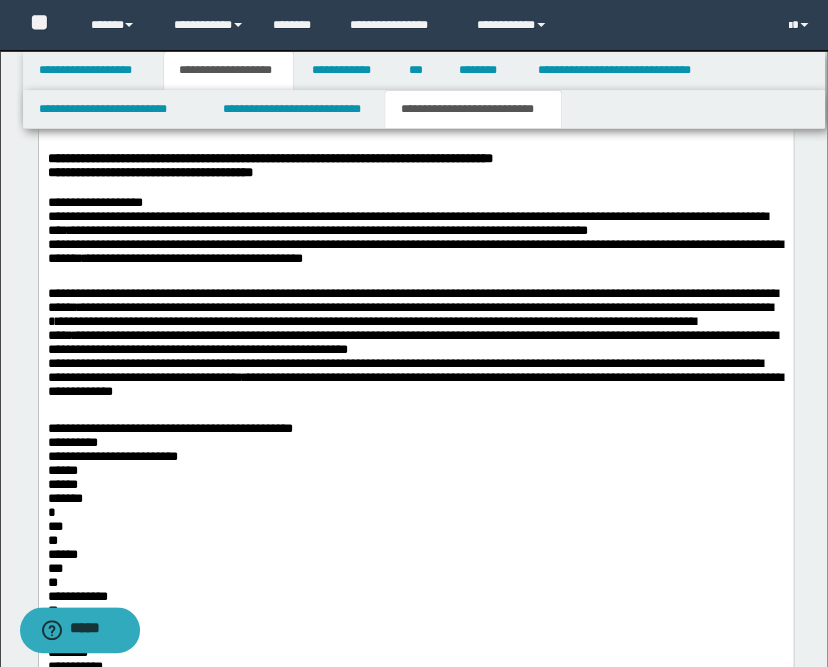 click on "**********" at bounding box center [415, 532] 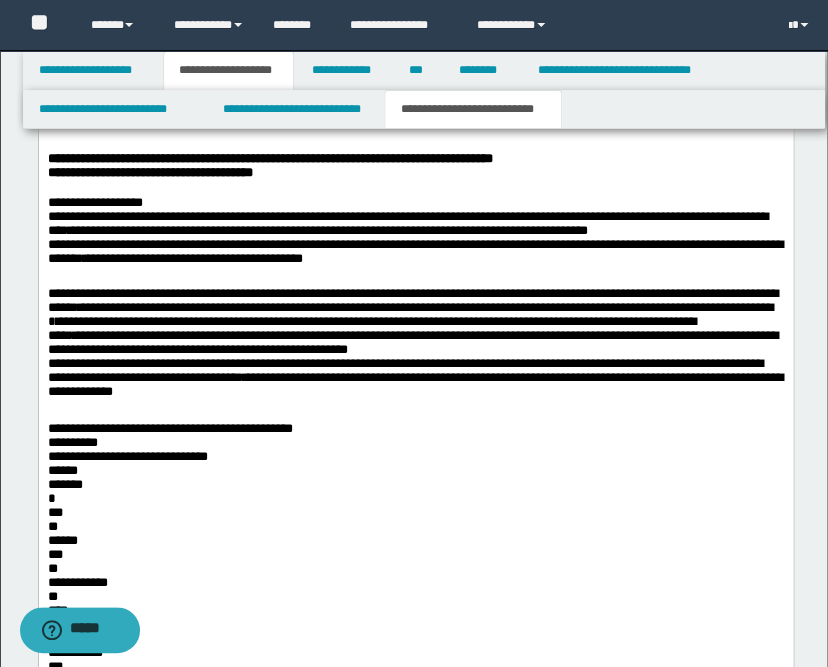 click on "**********" at bounding box center [415, 524] 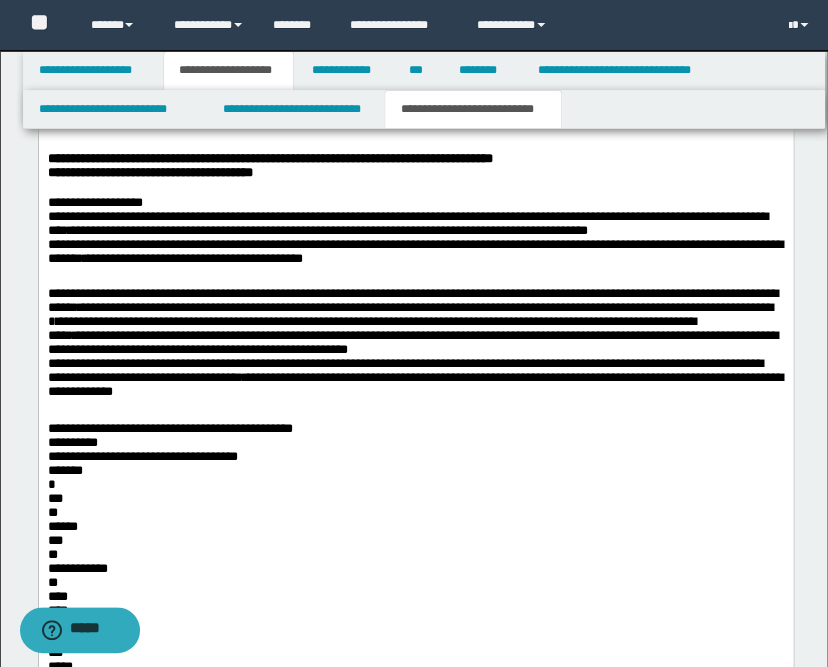 click on "**********" at bounding box center [415, 517] 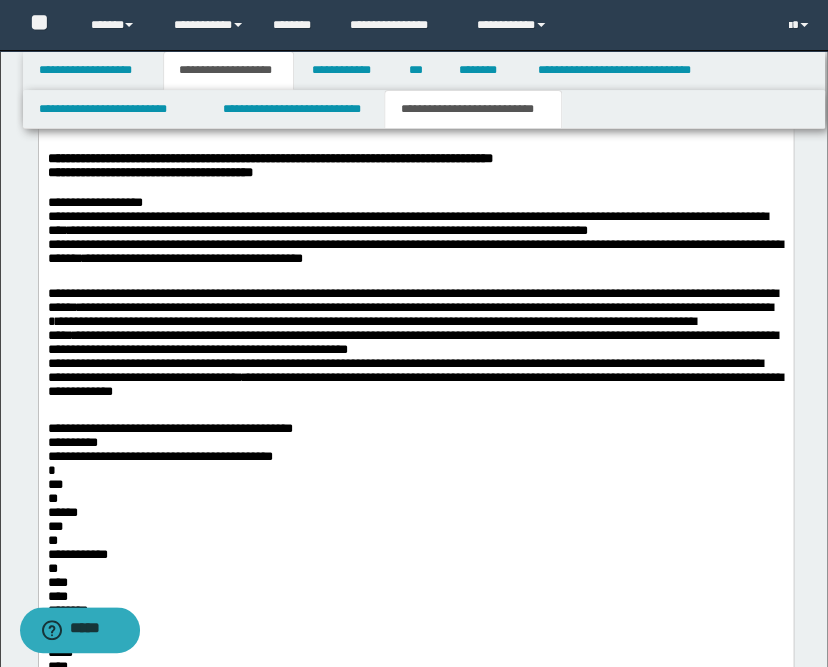 click on "**********" at bounding box center (415, 509) 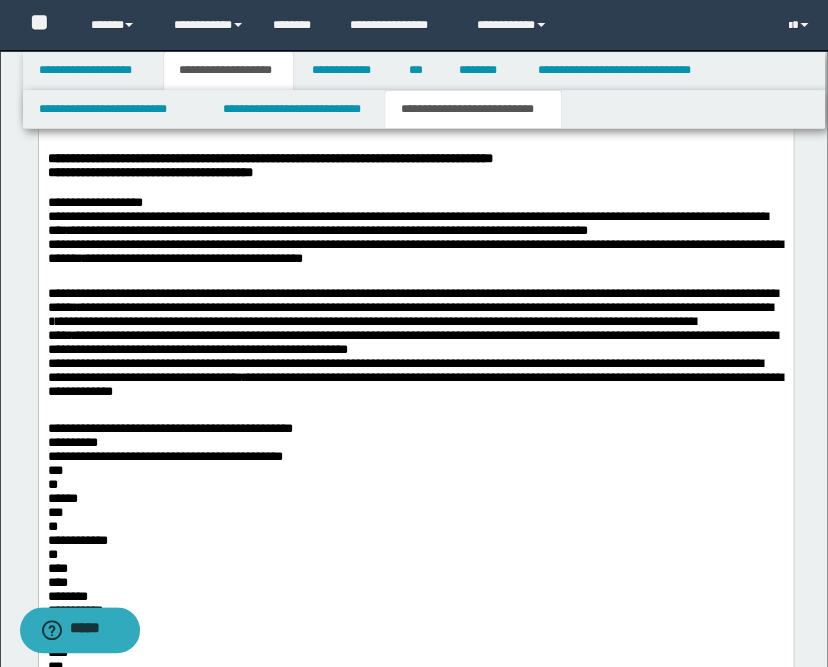 click on "**********" at bounding box center (415, 686) 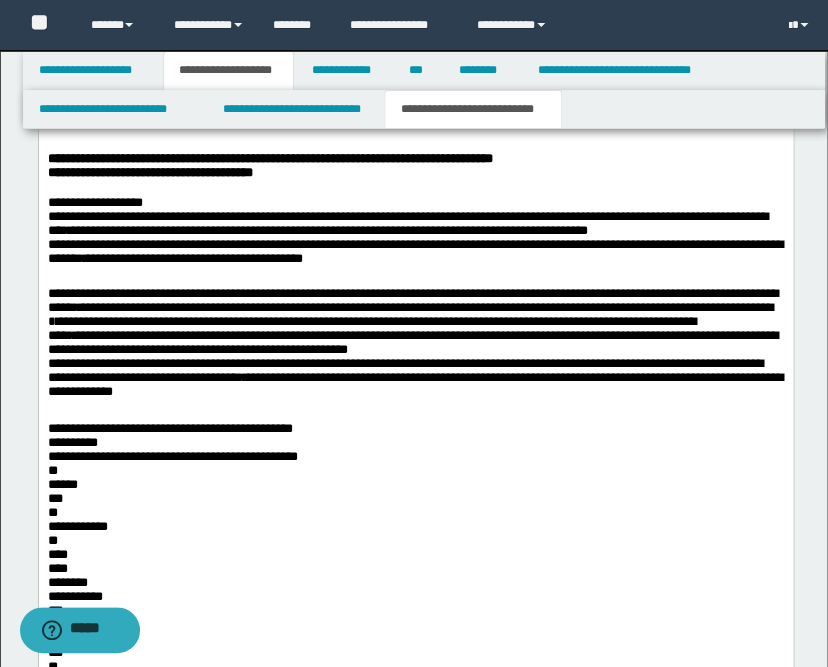 click on "**********" at bounding box center [415, 679] 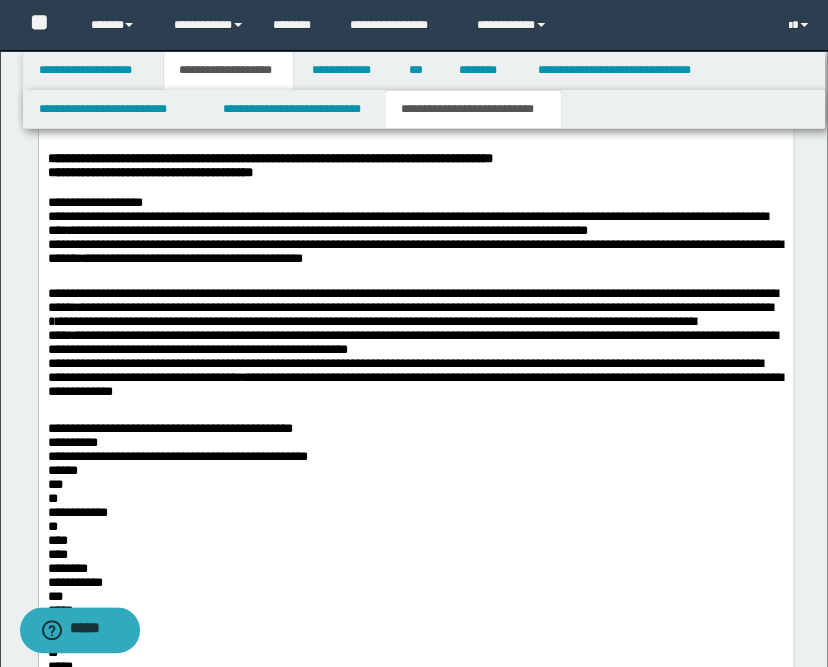 click on "**********" at bounding box center (415, 486) 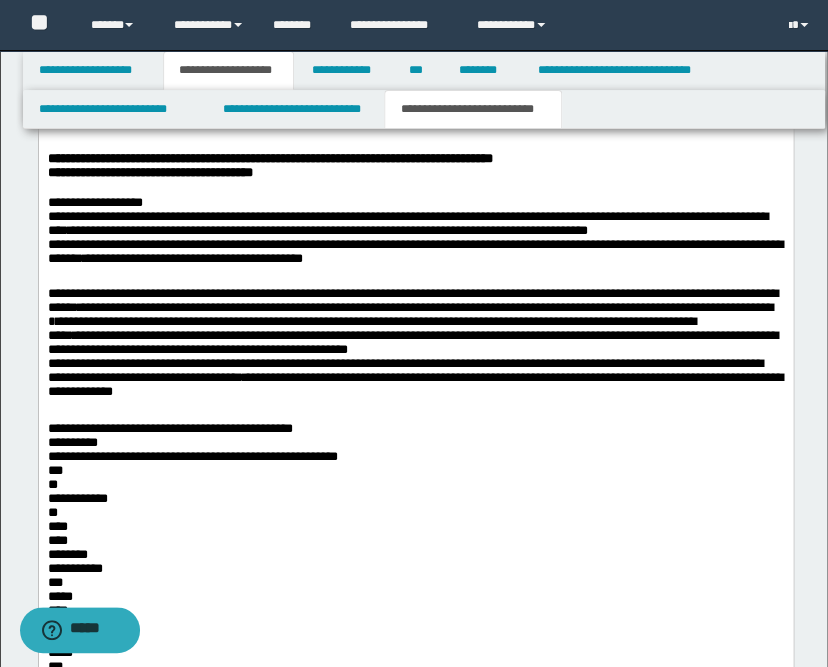 click on "**********" at bounding box center (415, 479) 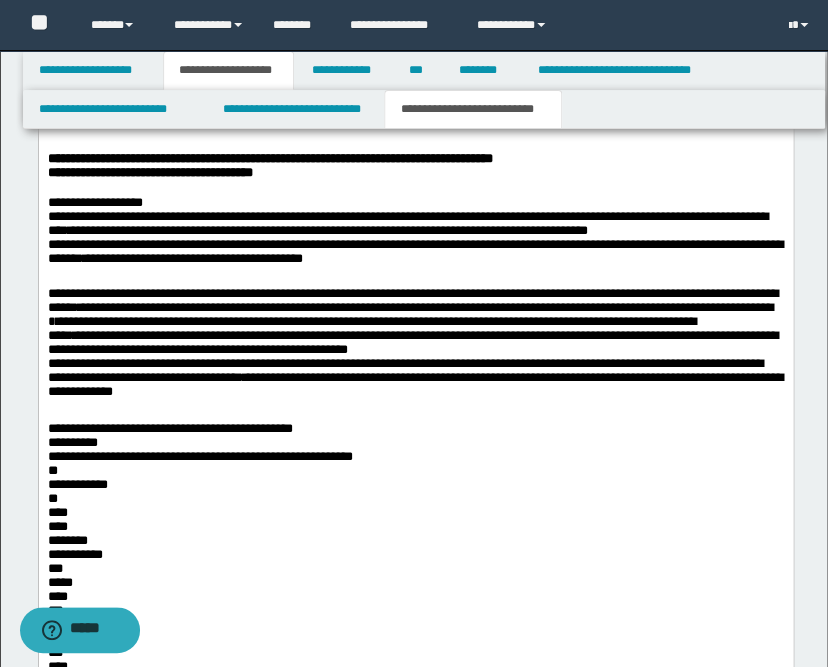 click on "**********" at bounding box center (415, 471) 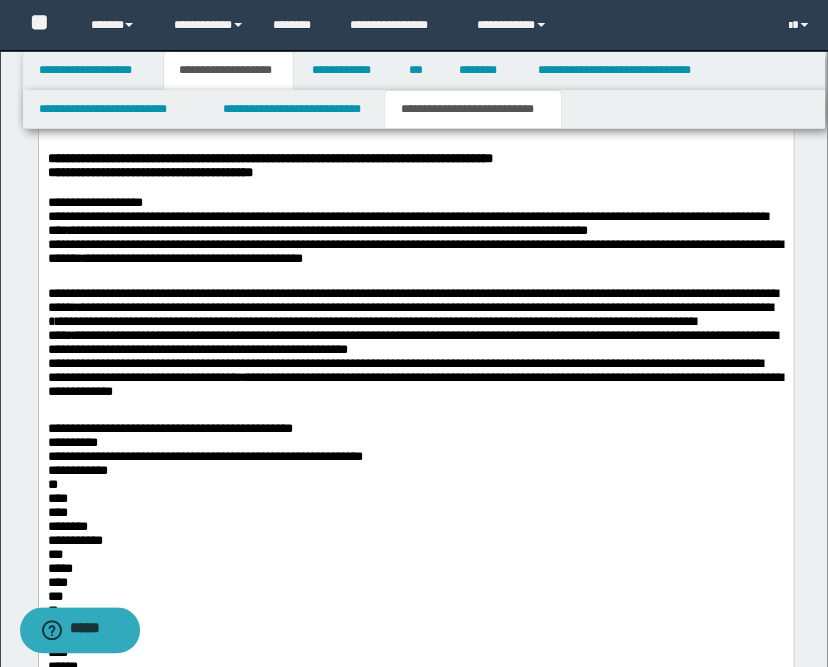 click on "**********" at bounding box center [415, 648] 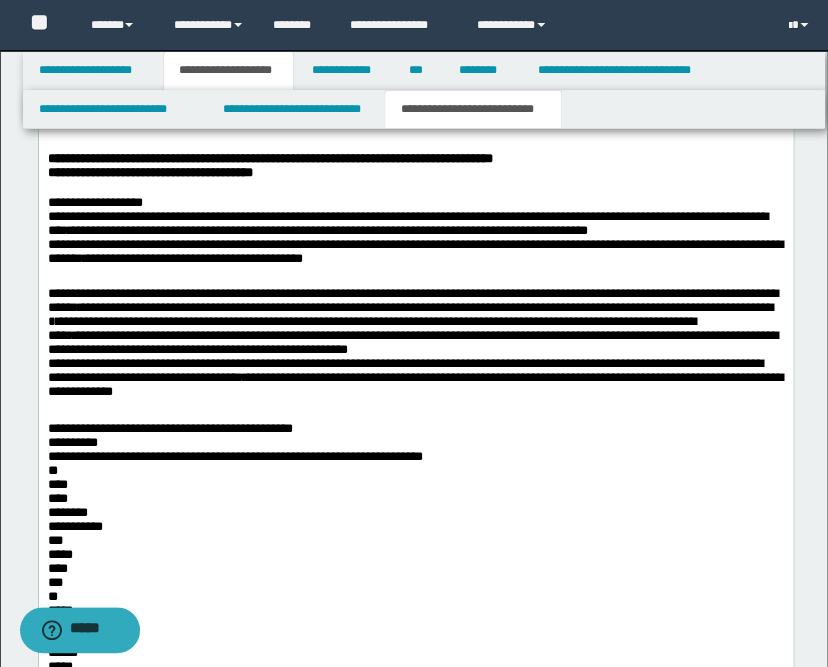 click on "**********" at bounding box center [415, 641] 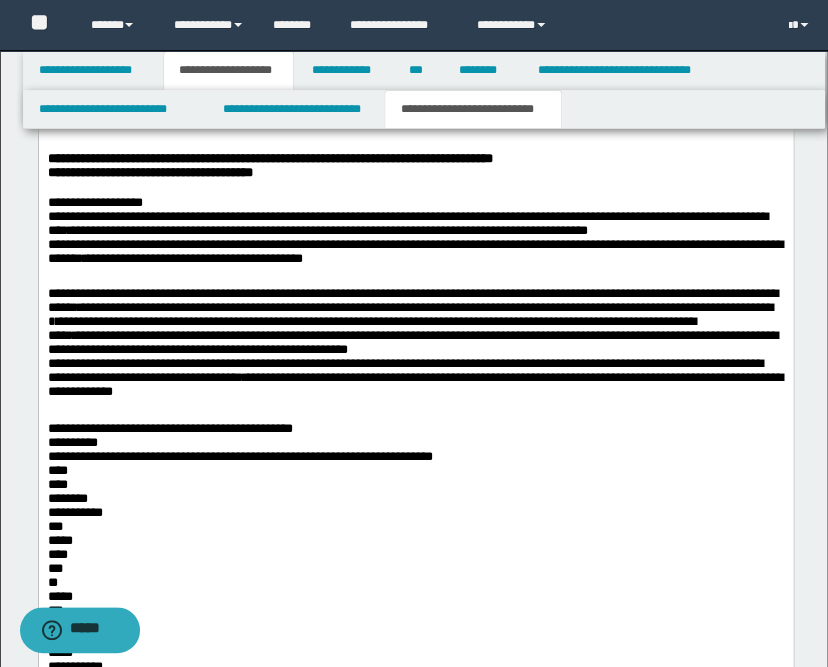 click on "**********" at bounding box center (415, 633) 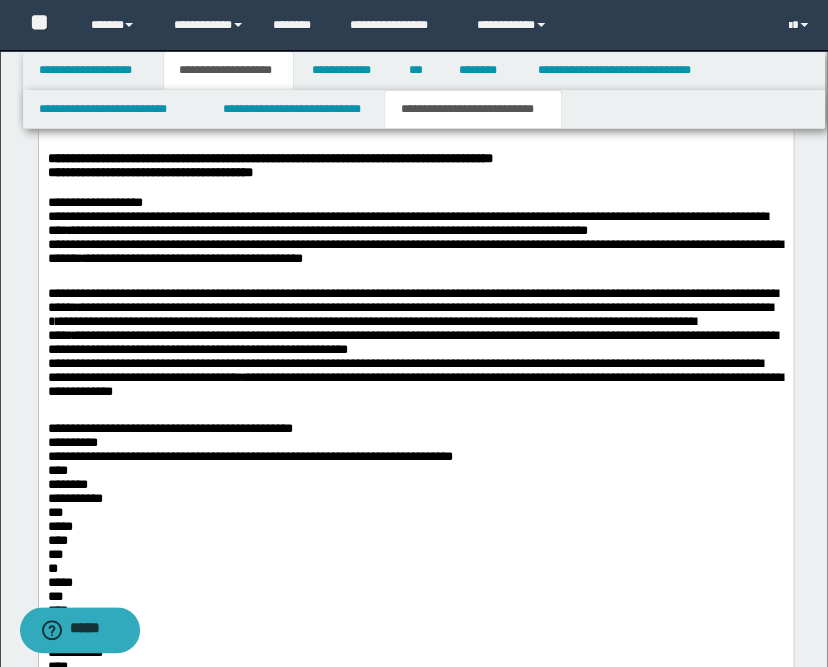 click on "**********" at bounding box center (415, 626) 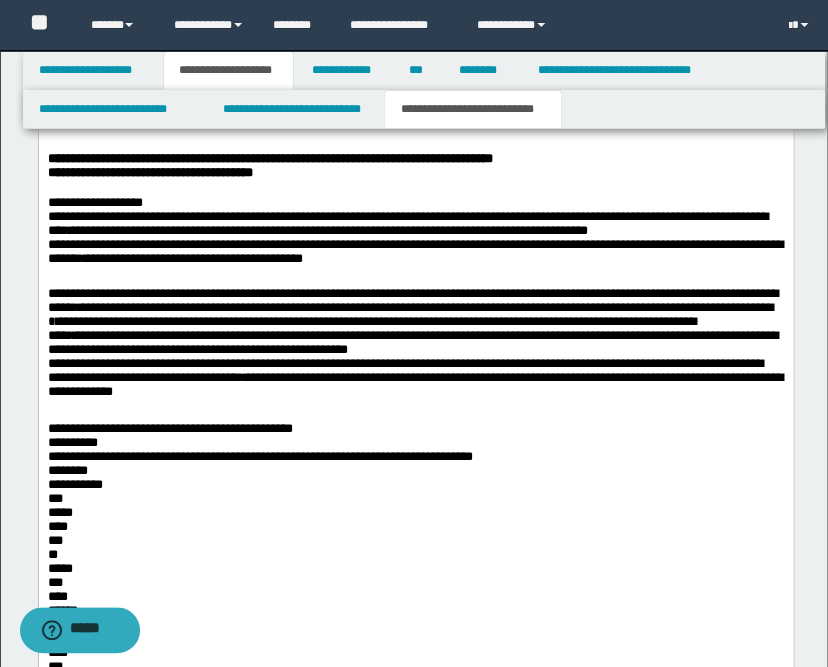 click on "**********" at bounding box center (415, 618) 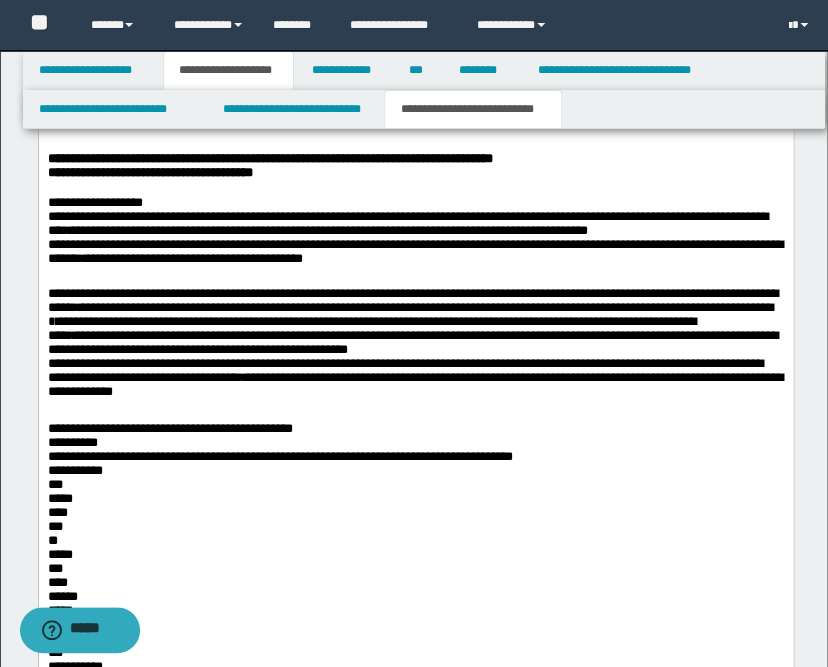 click on "**********" at bounding box center (415, 611) 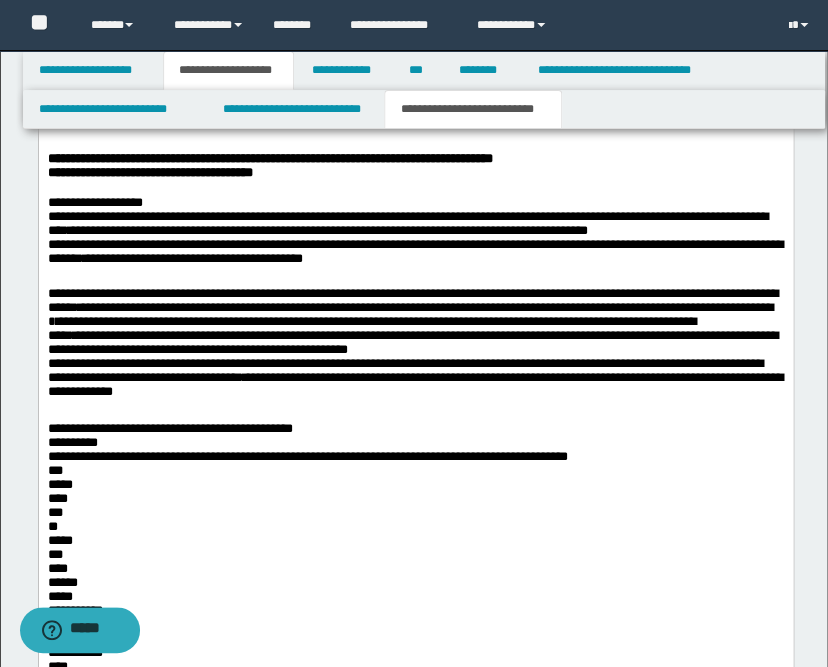 click on "**********" at bounding box center [415, 603] 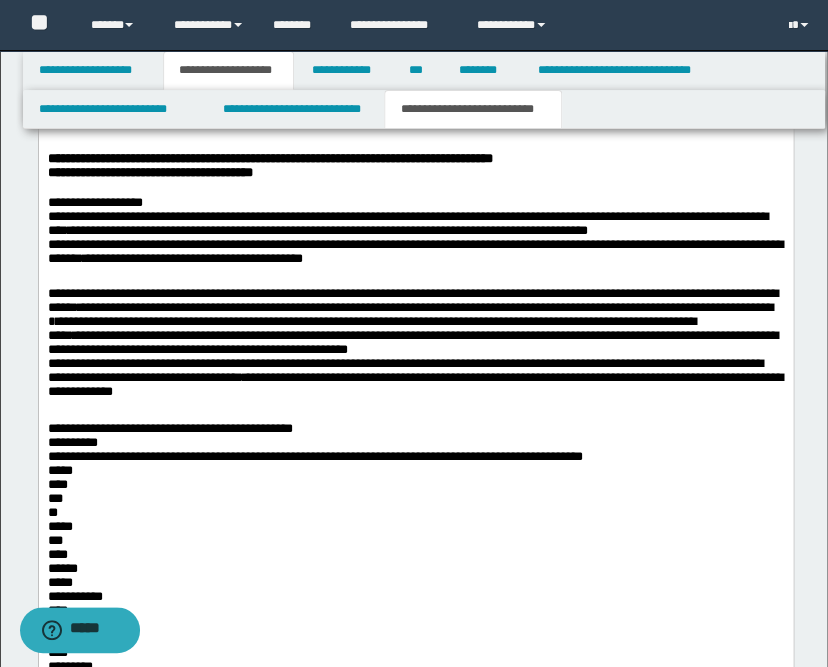 click on "**********" at bounding box center [415, 596] 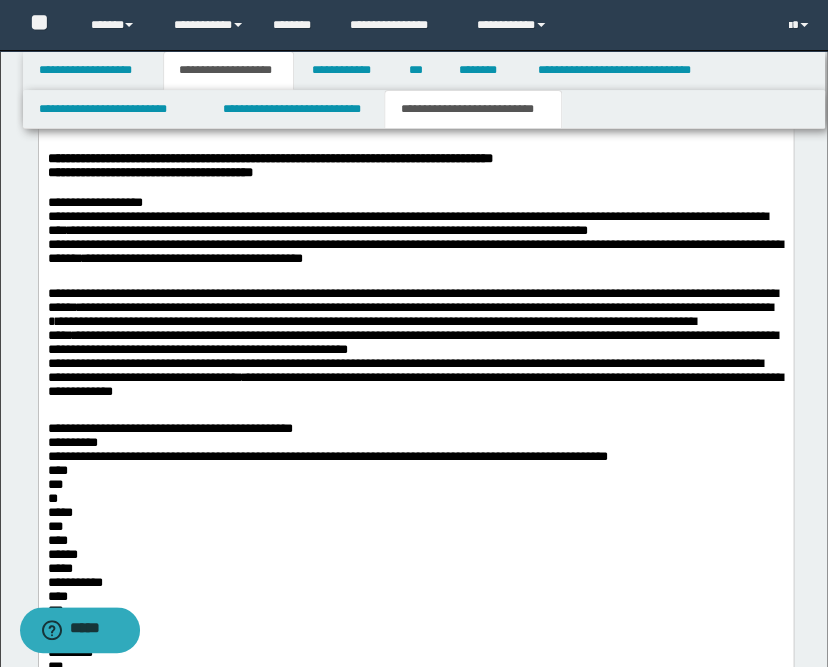 click on "**********" at bounding box center [415, 588] 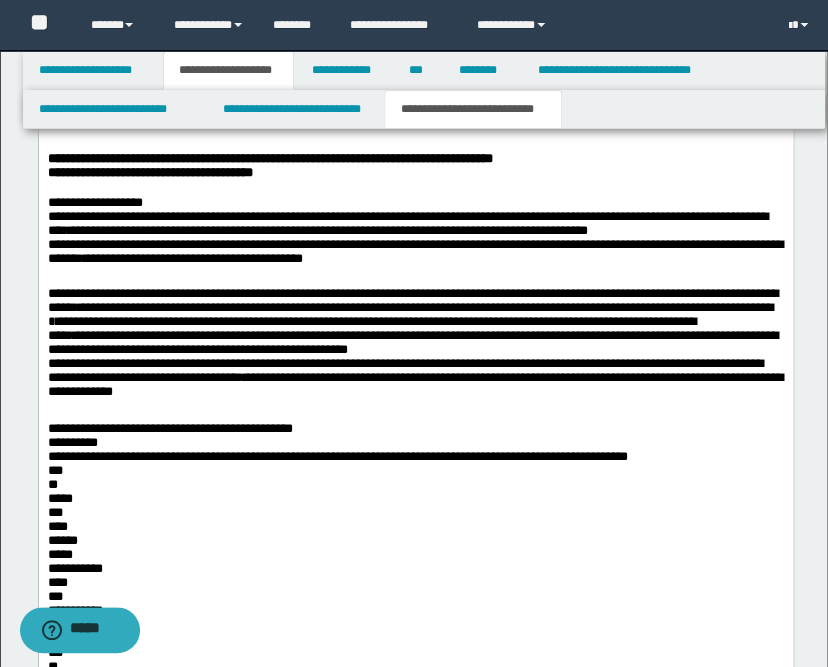 click on "**********" at bounding box center [415, 580] 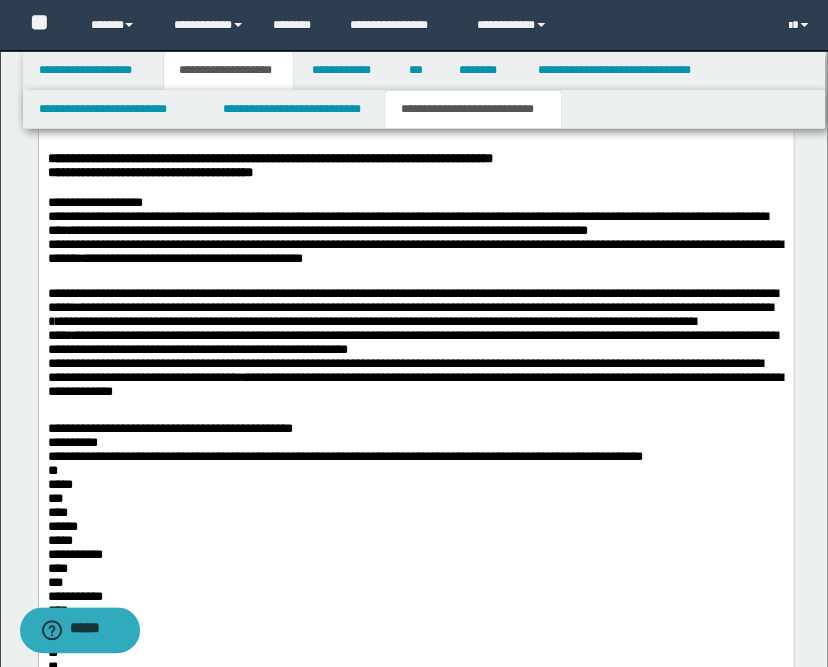 click on "**********" at bounding box center (415, 573) 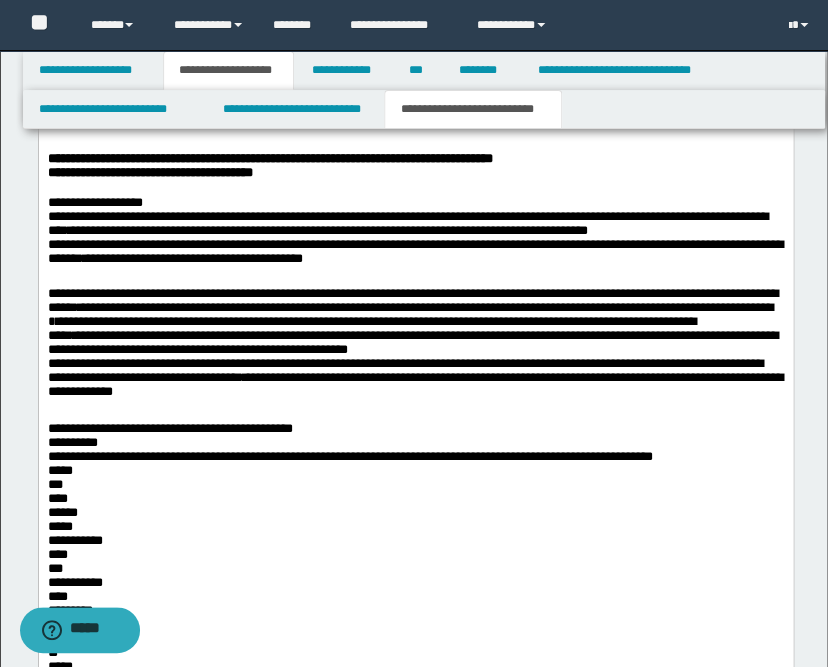click on "**********" at bounding box center [415, 565] 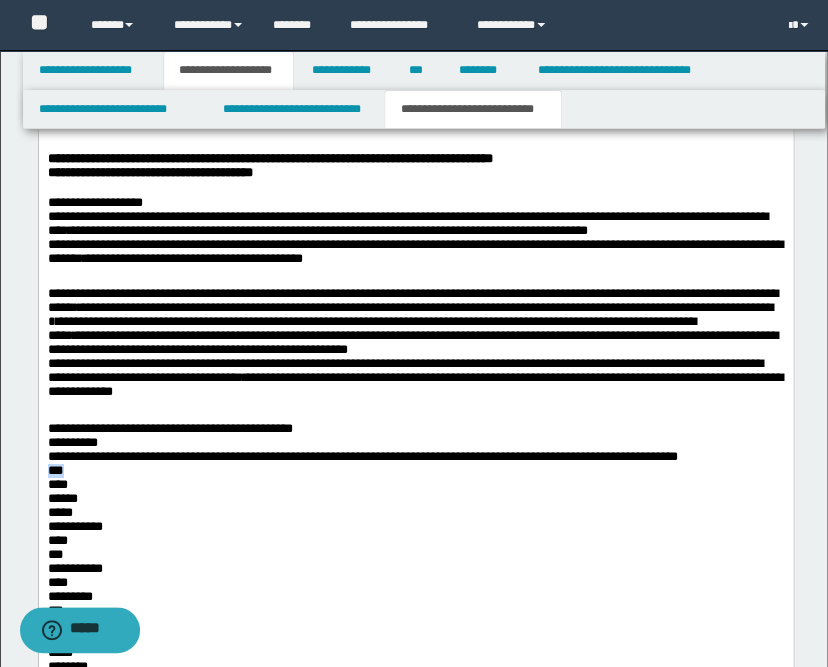 click on "**********" at bounding box center [415, 558] 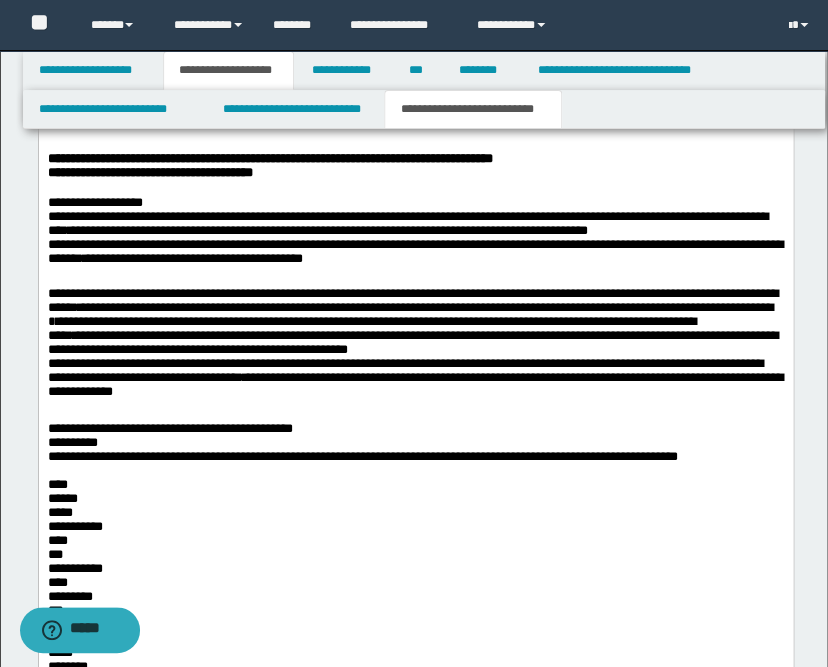 click on "**********" at bounding box center (415, 558) 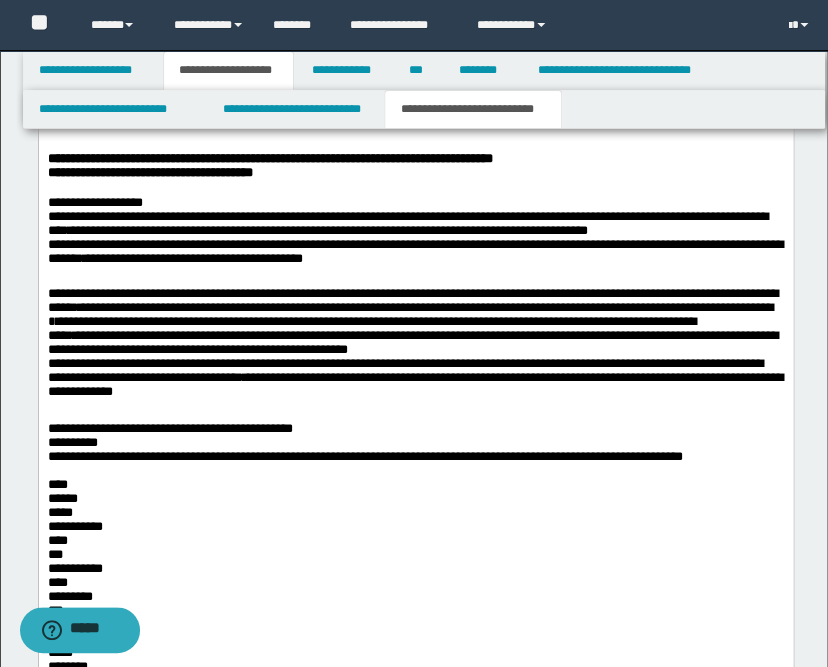 click on "**********" at bounding box center (415, 558) 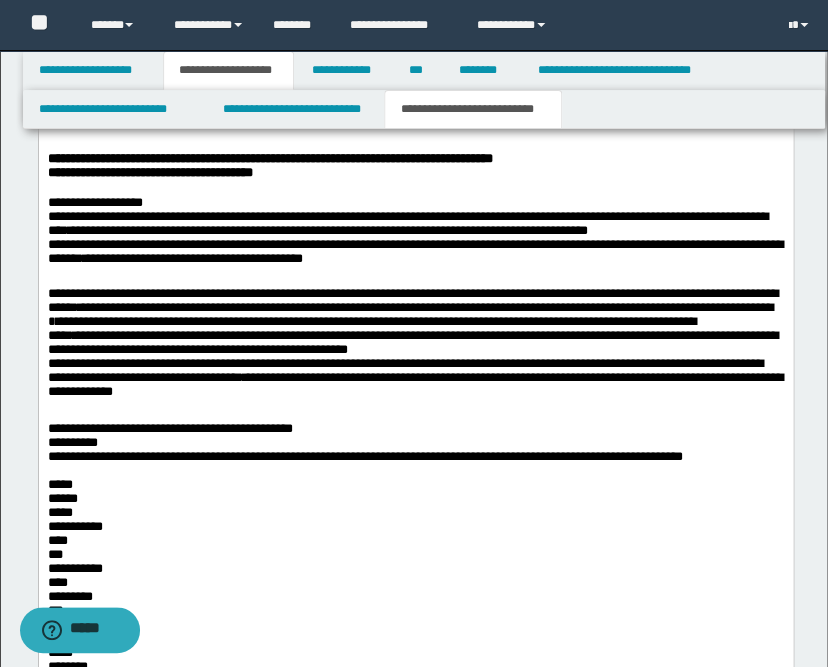 click on "**********" at bounding box center [415, 373] 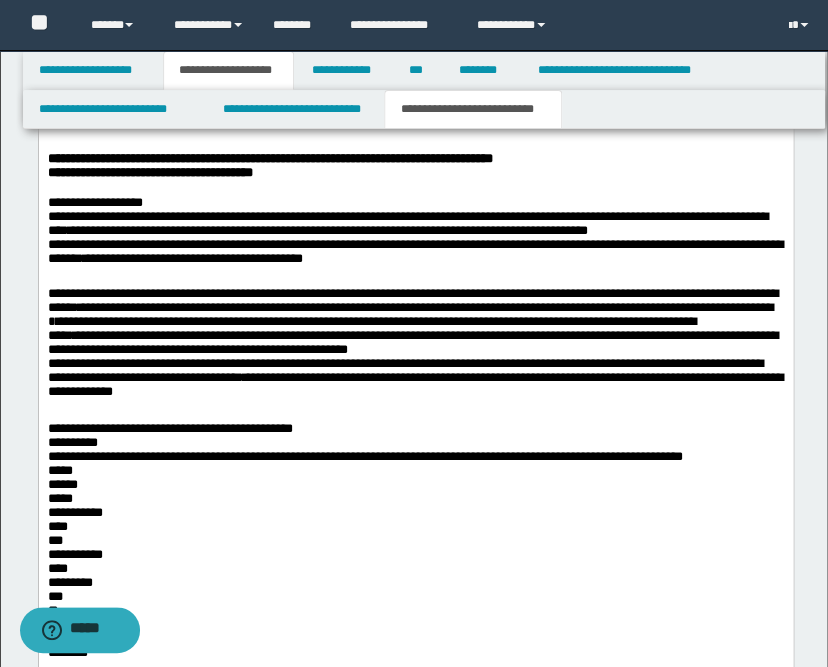 click on "**********" at bounding box center [415, 550] 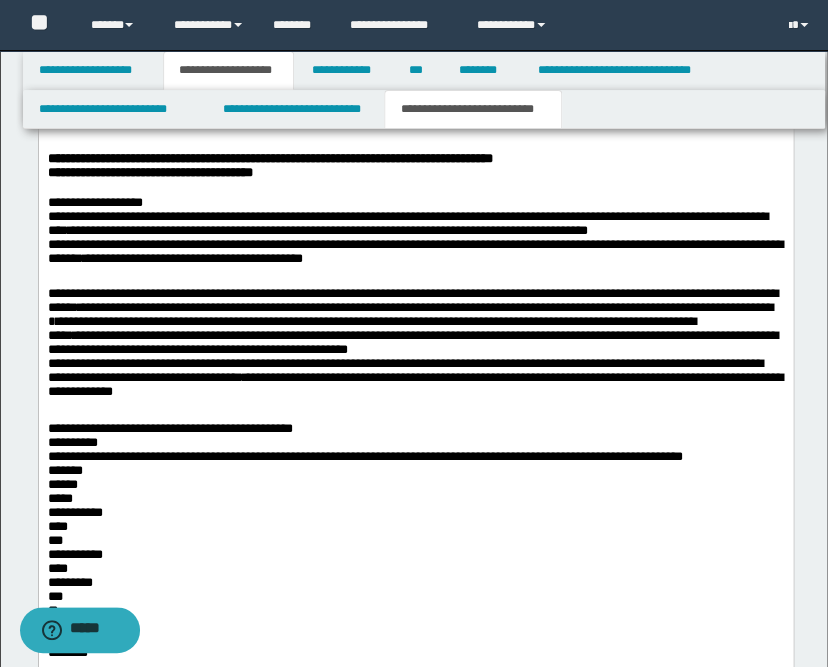 click on "**********" at bounding box center [415, 550] 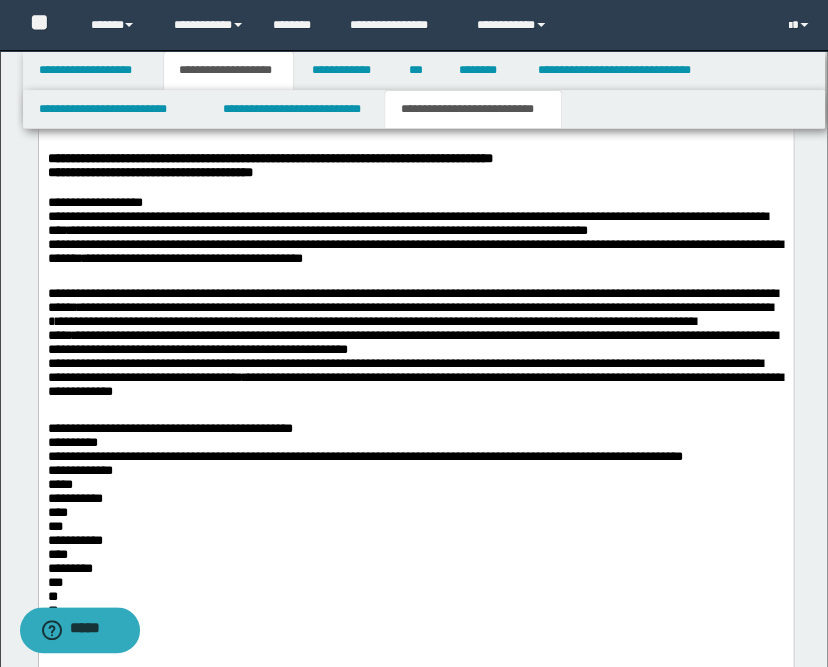 click on "**********" at bounding box center [415, 543] 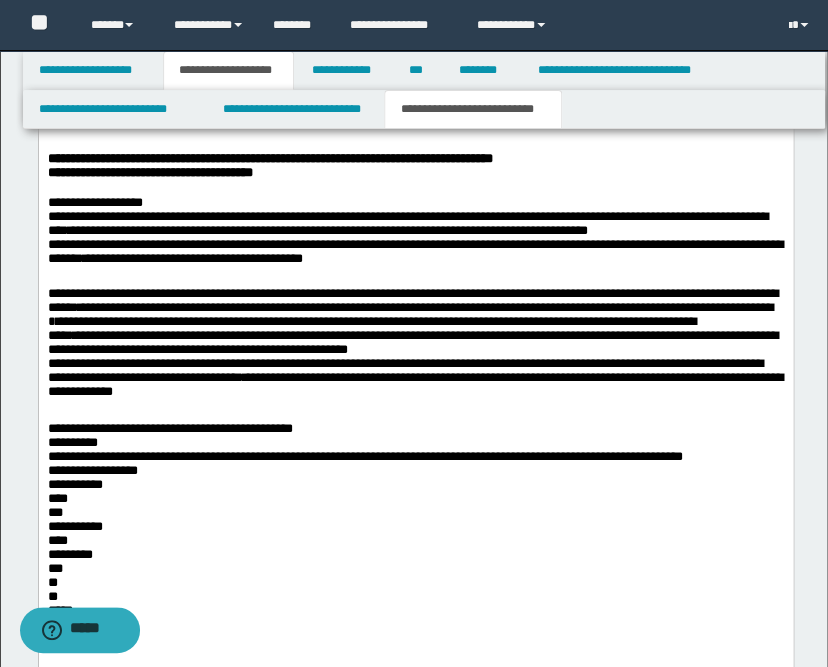 click on "**********" at bounding box center (415, 535) 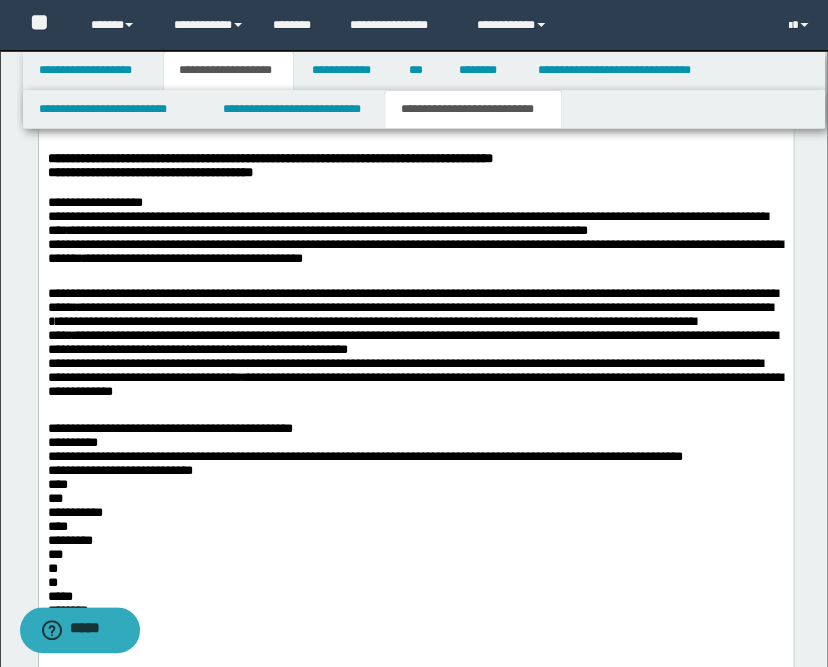 click on "**********" at bounding box center (415, 528) 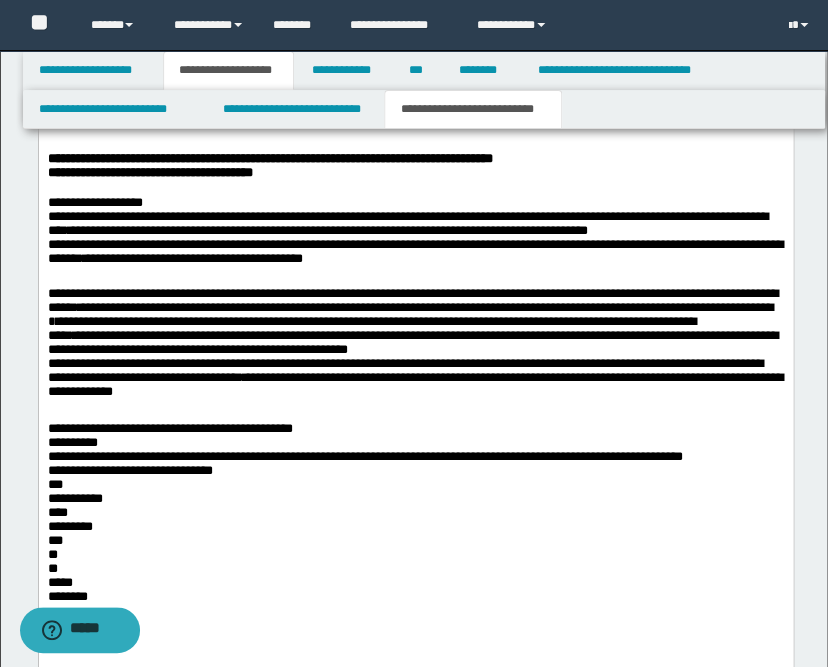 click on "**********" at bounding box center [415, 520] 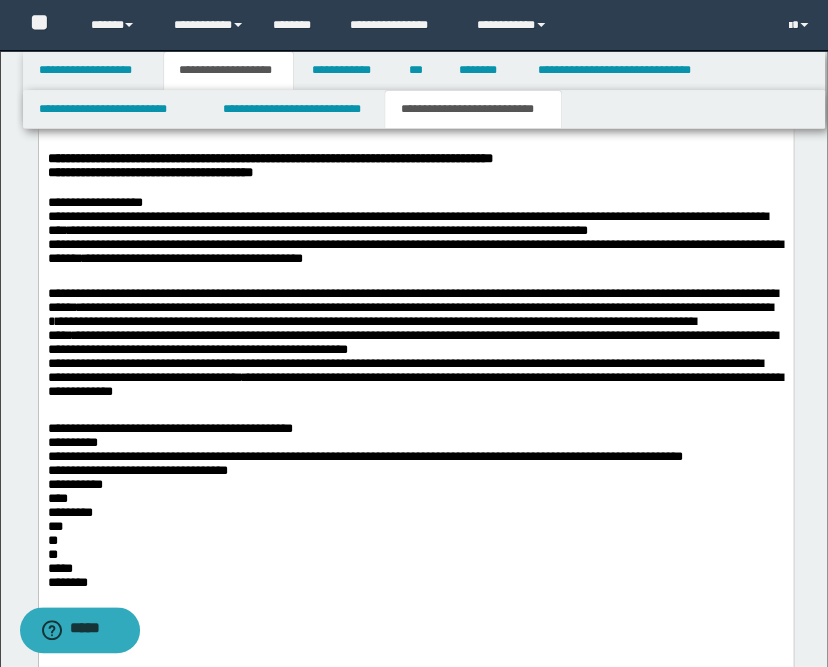 click on "**********" at bounding box center (415, 512) 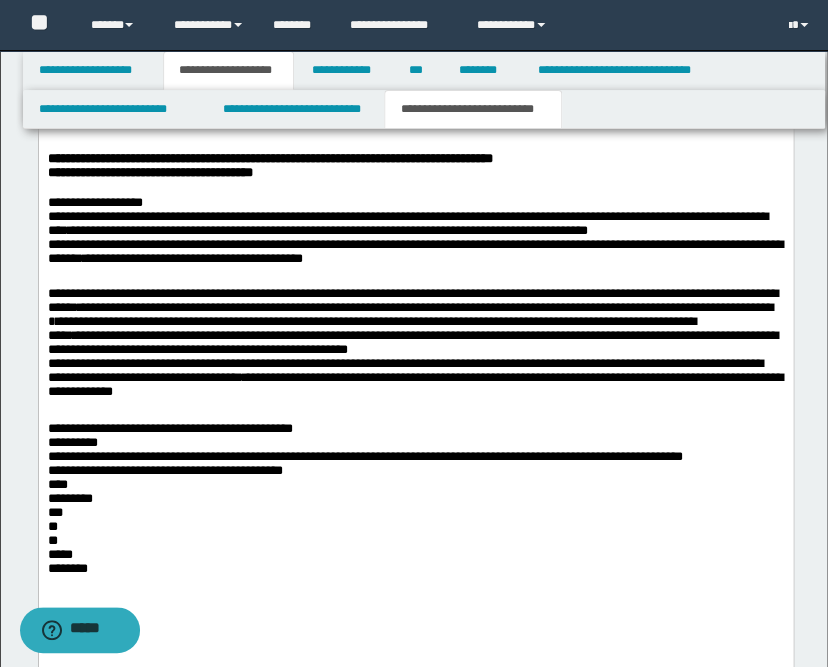 click on "**********" at bounding box center (415, 505) 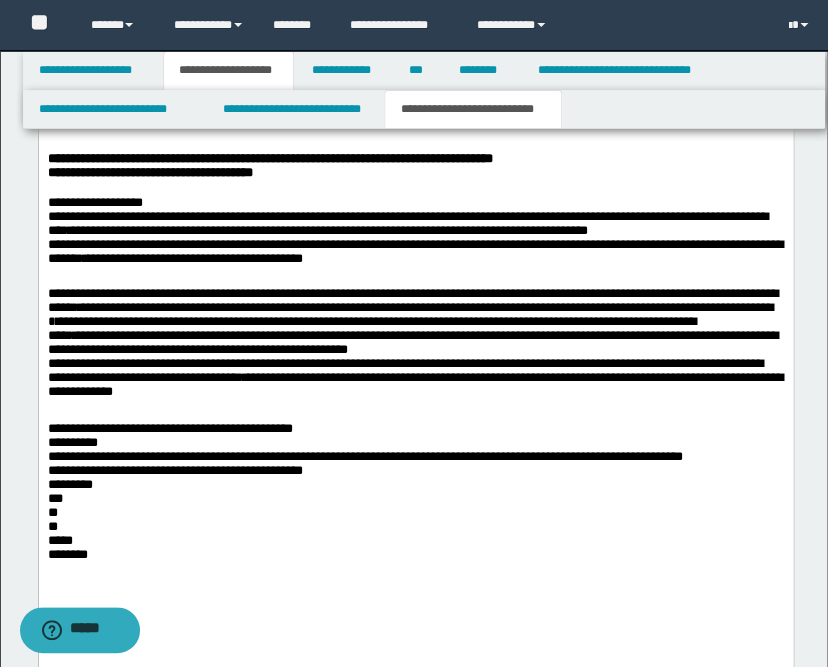 click on "**********" at bounding box center [415, 497] 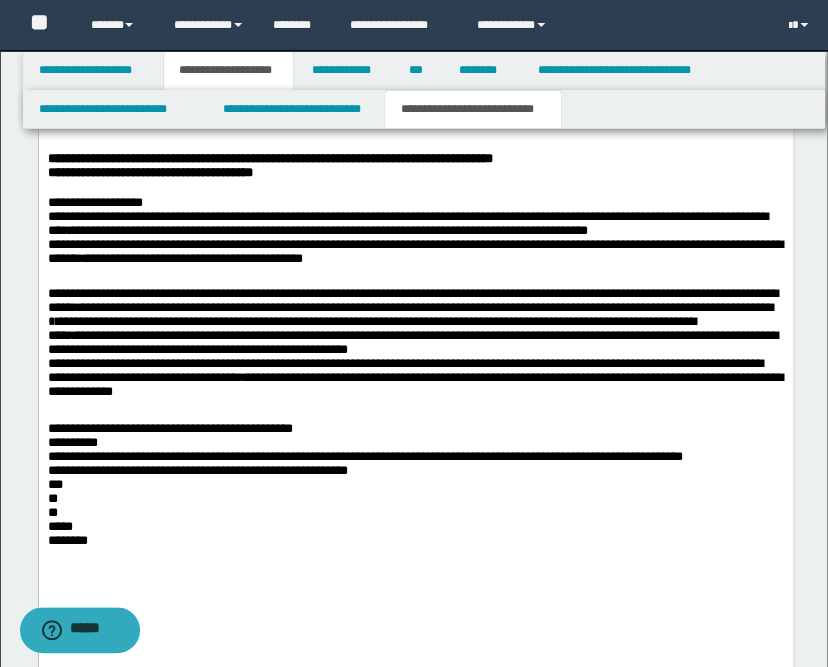 click on "**********" at bounding box center [415, 490] 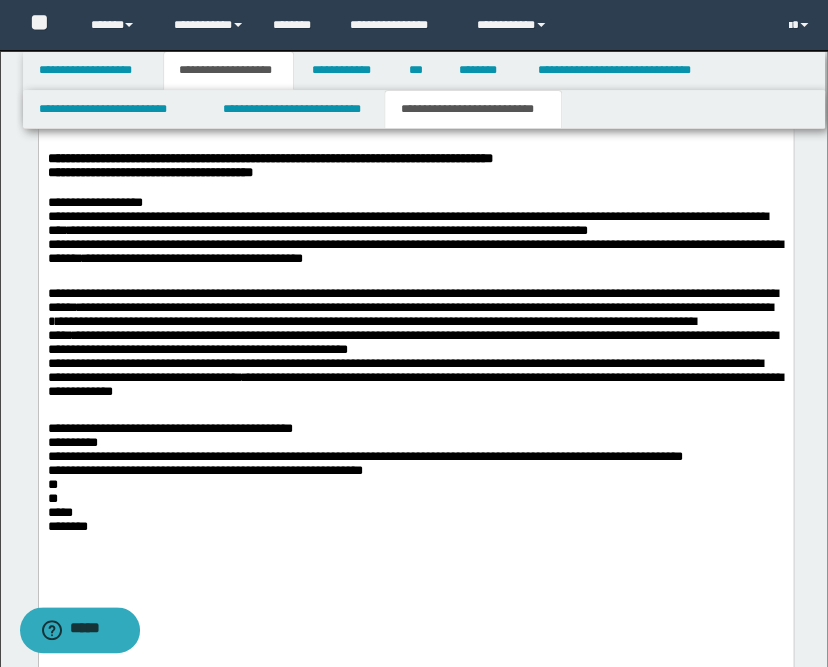 click on "**********" at bounding box center [415, 482] 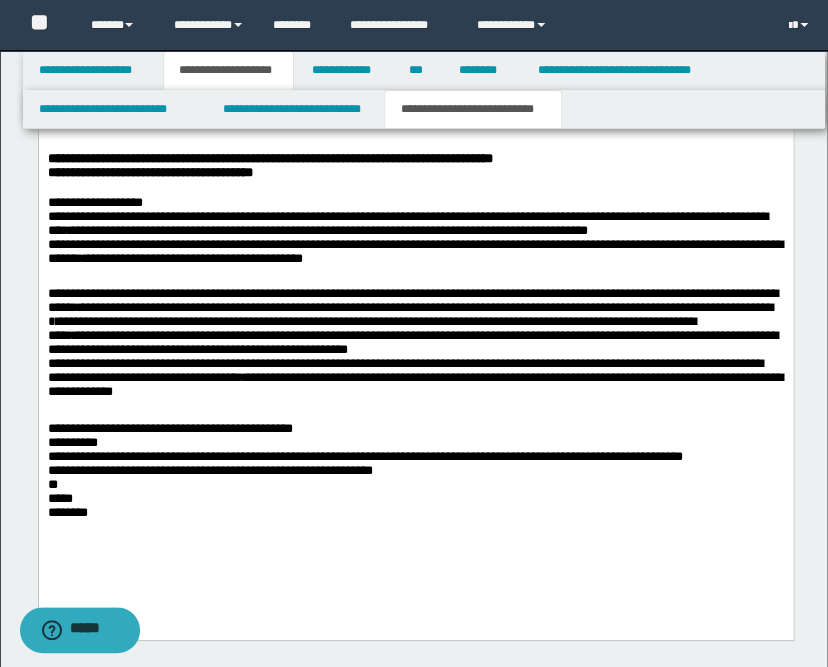 click on "**********" at bounding box center (415, 475) 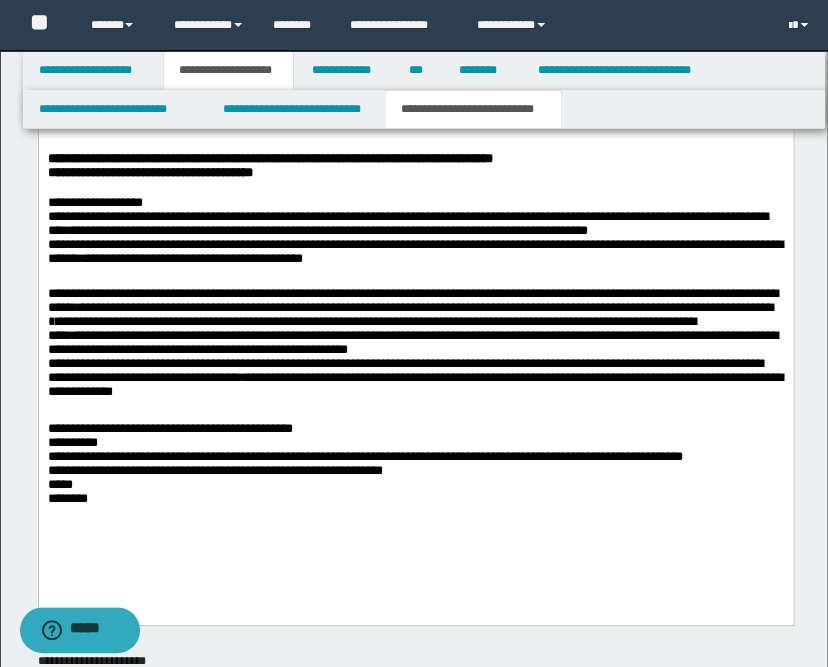 click on "**********" at bounding box center [415, 467] 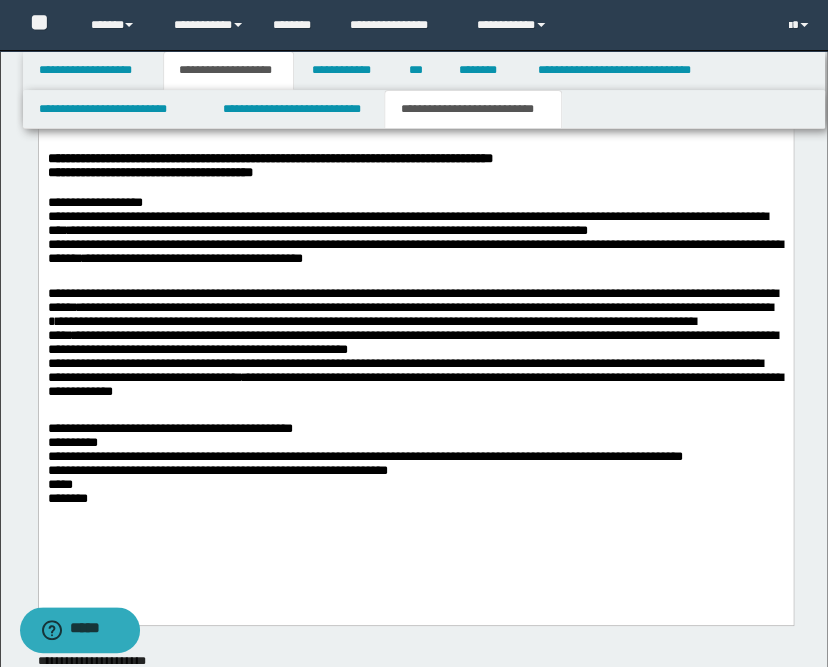 click on "**********" at bounding box center (415, 467) 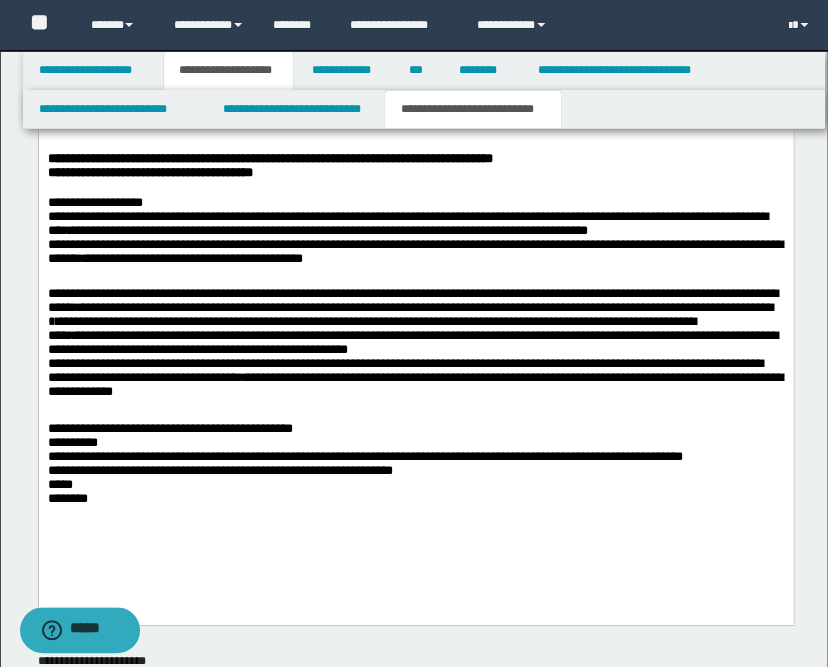 click on "**********" at bounding box center [415, 282] 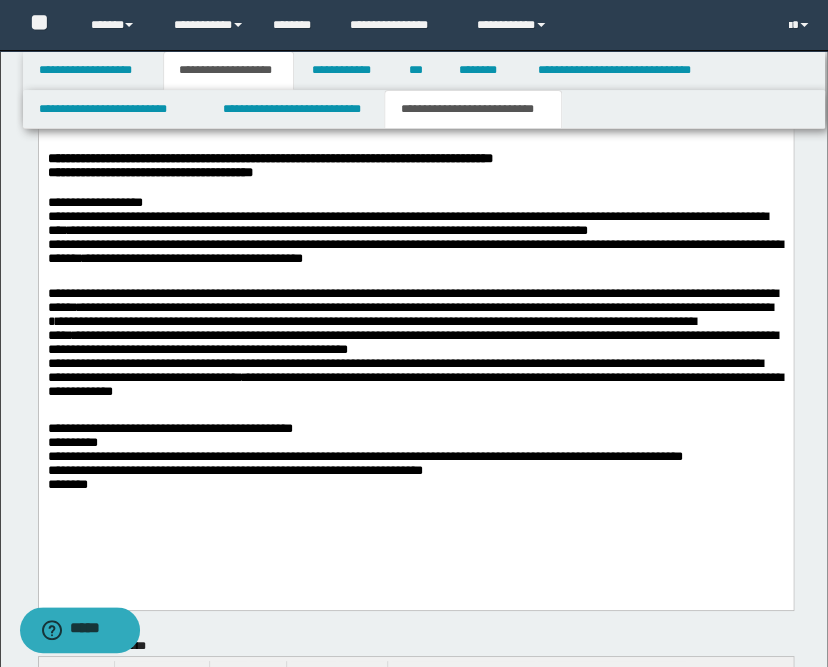 click on "**********" at bounding box center [415, 275] 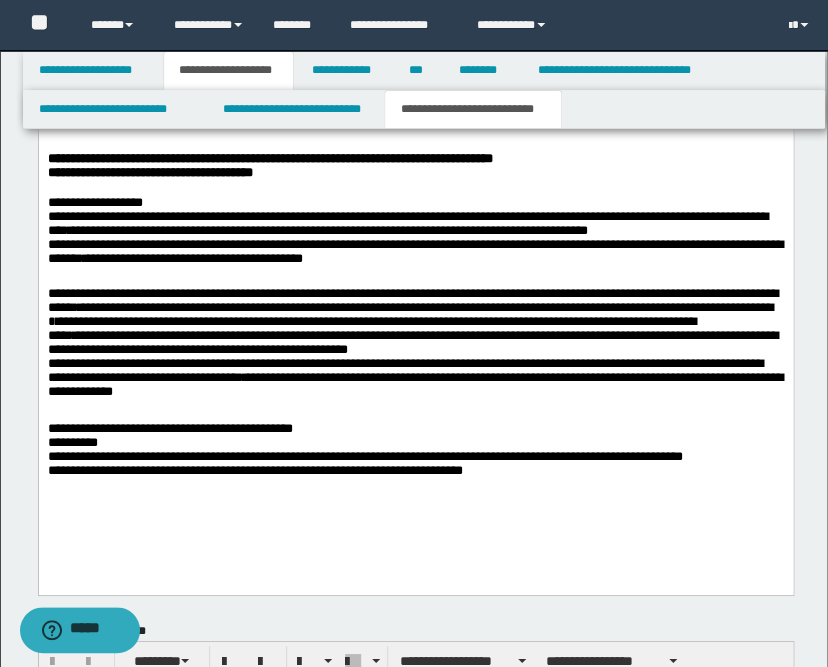 click on "**********" at bounding box center [415, 267] 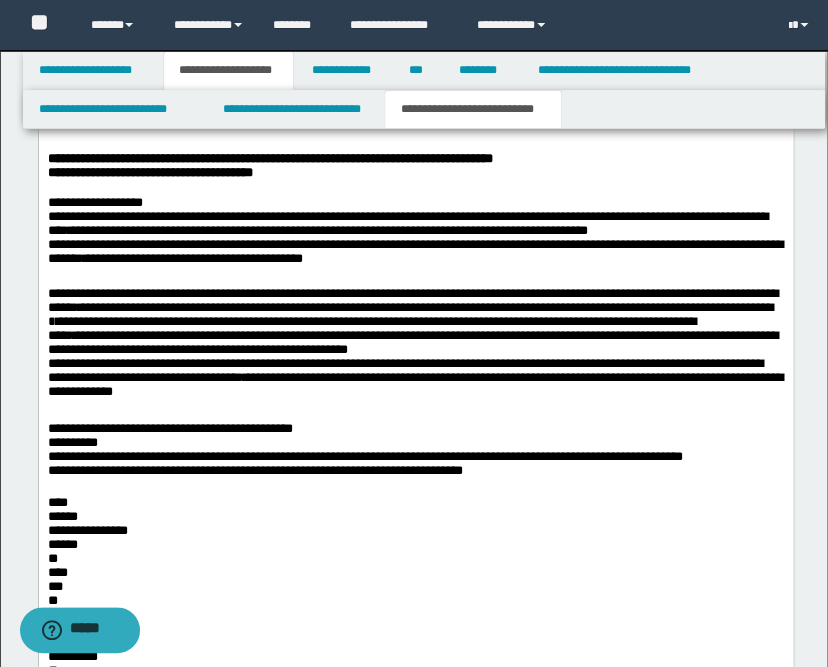 click on "**********" at bounding box center [415, 662] 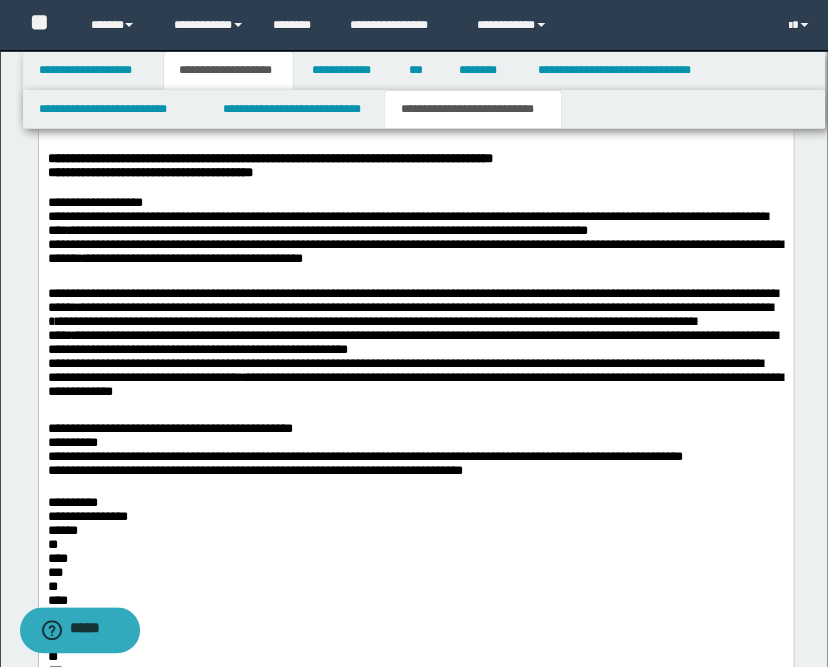 click on "**********" at bounding box center [415, 654] 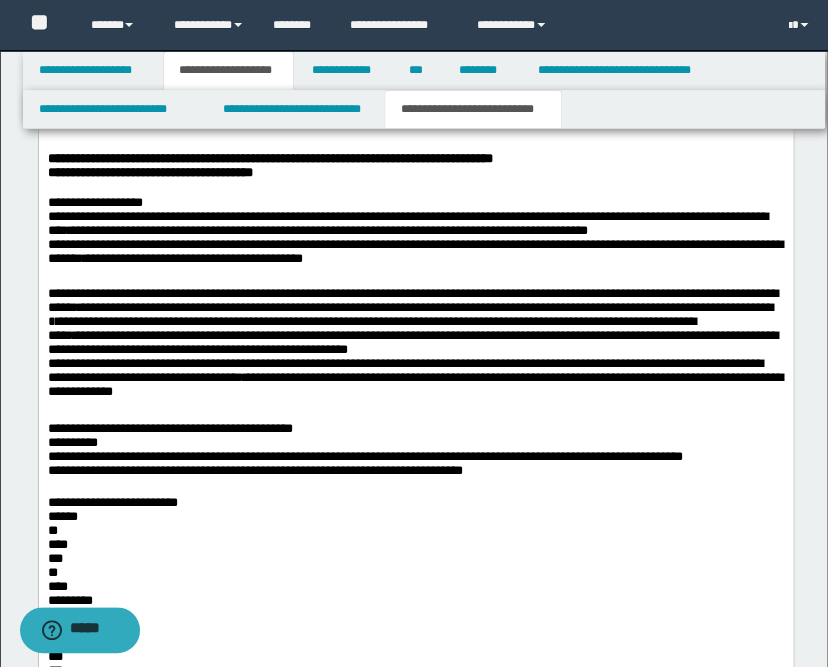 click on "**********" at bounding box center (415, 647) 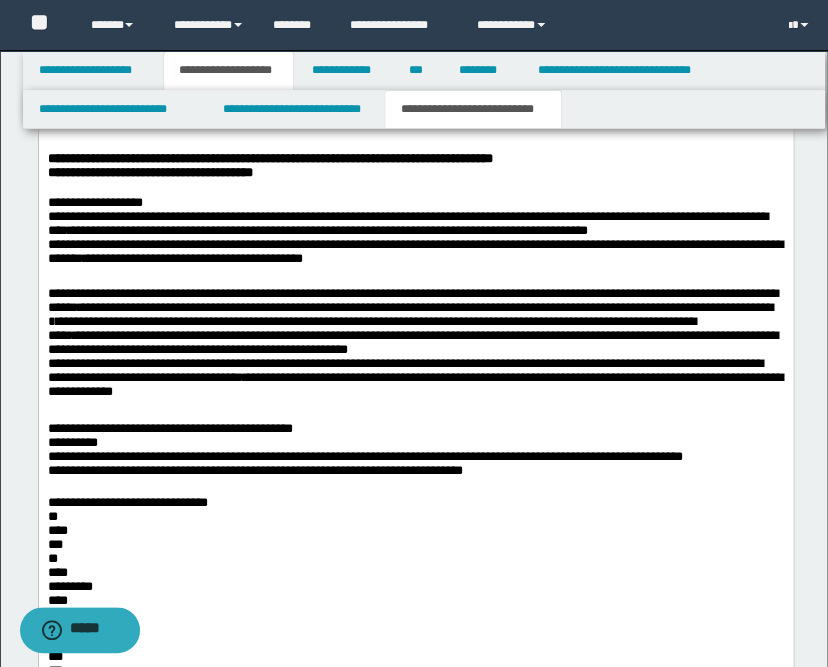 click on "**********" at bounding box center [415, 639] 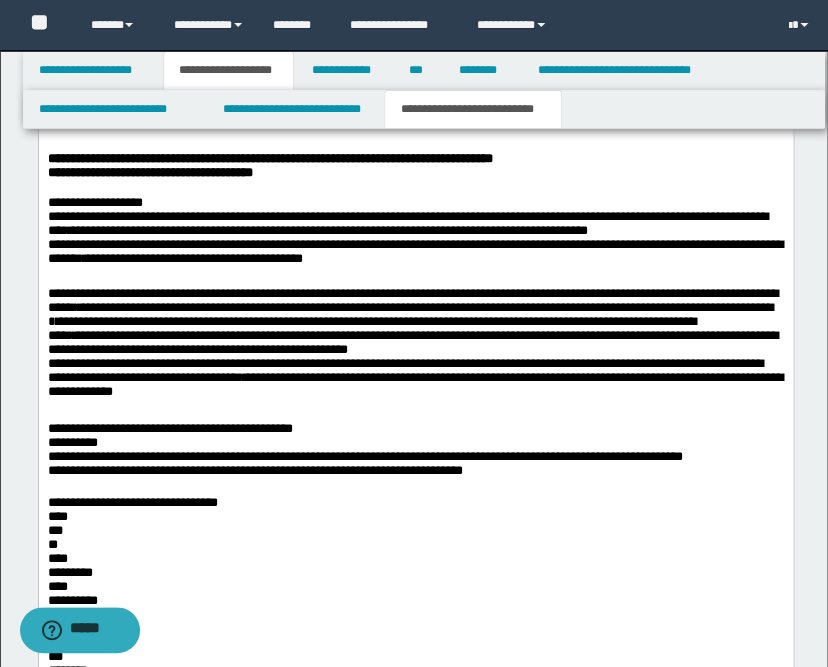 click on "**********" at bounding box center (415, 632) 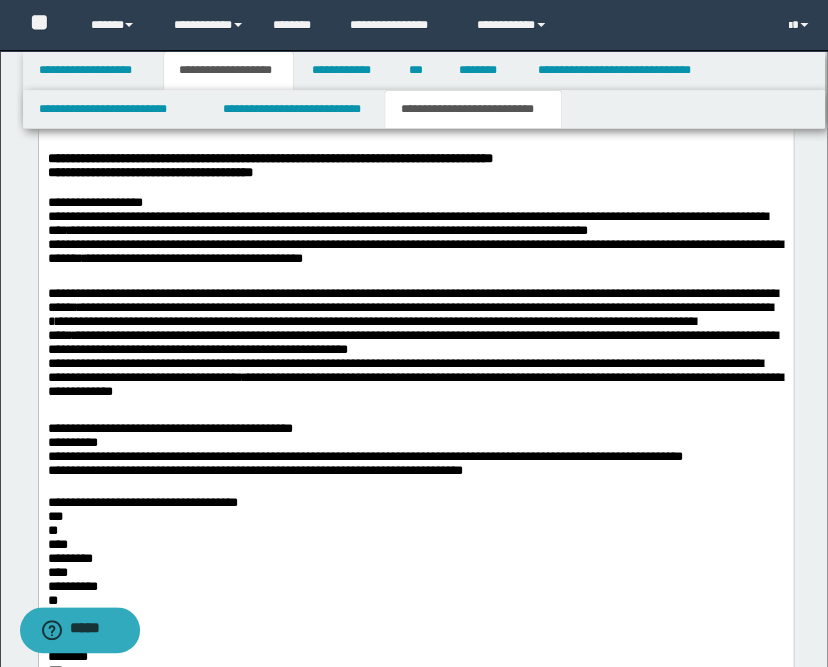 click on "**********" at bounding box center [415, 624] 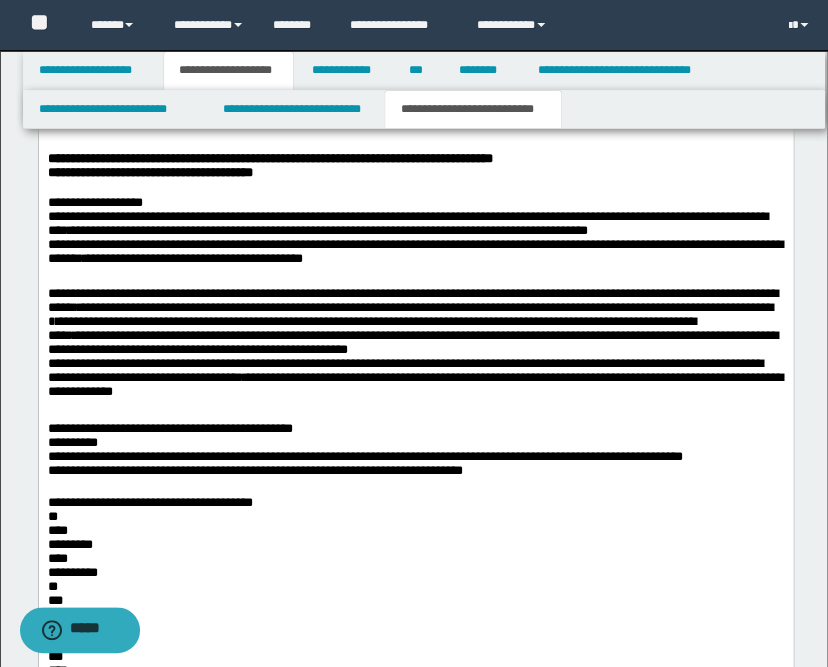 click on "**********" at bounding box center (415, 617) 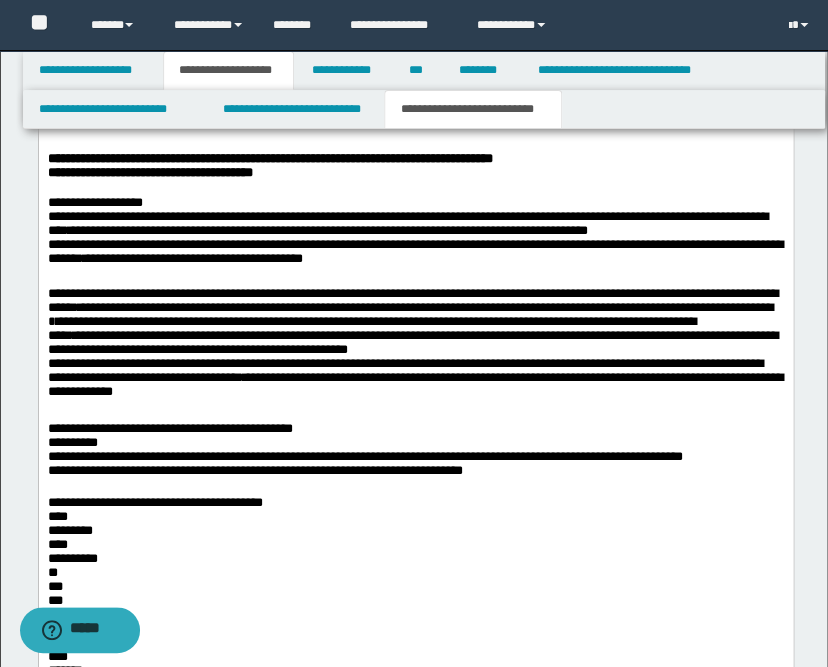 click on "**********" at bounding box center [415, 609] 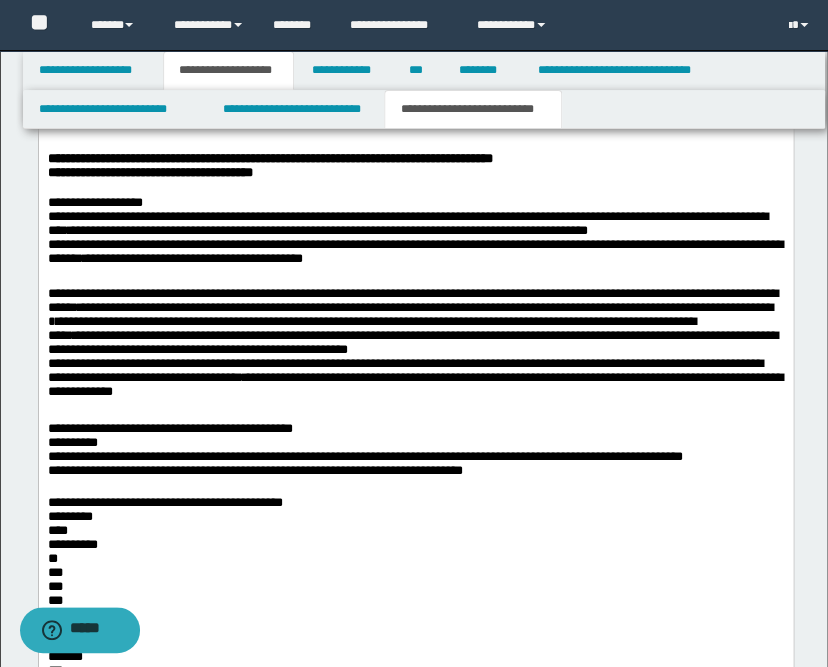 click on "**********" at bounding box center (415, 602) 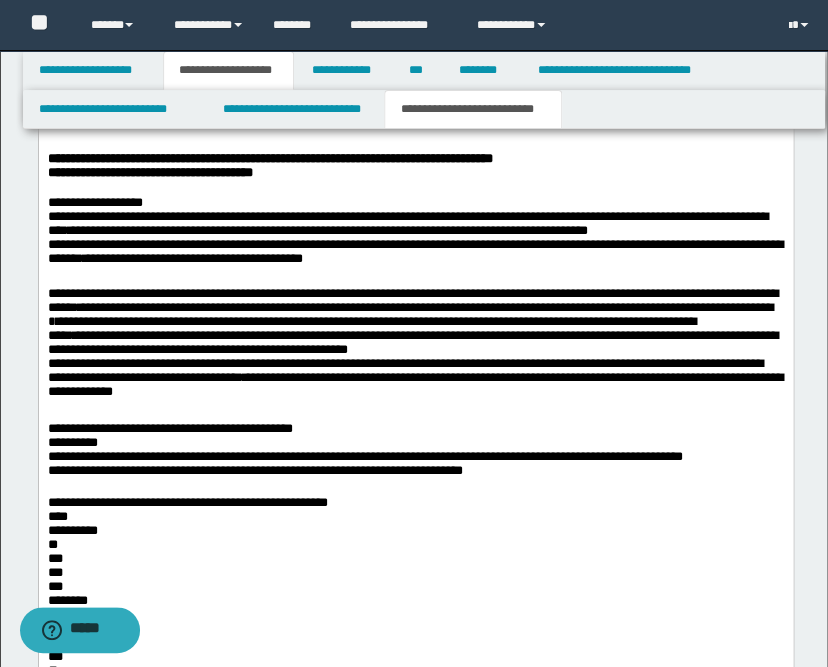 click on "**********" at bounding box center (415, 594) 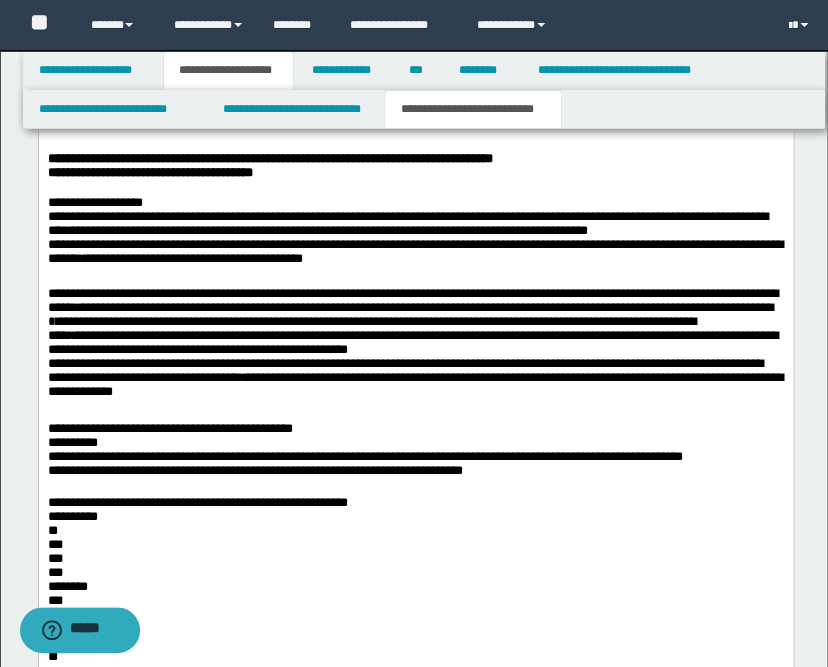 click on "**********" at bounding box center (415, 586) 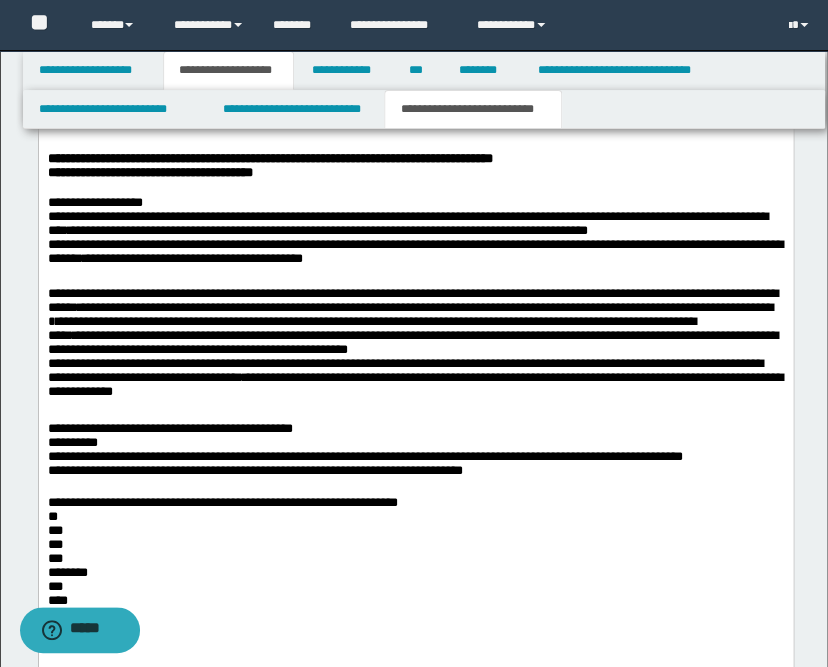 click on "**********" at bounding box center [415, 579] 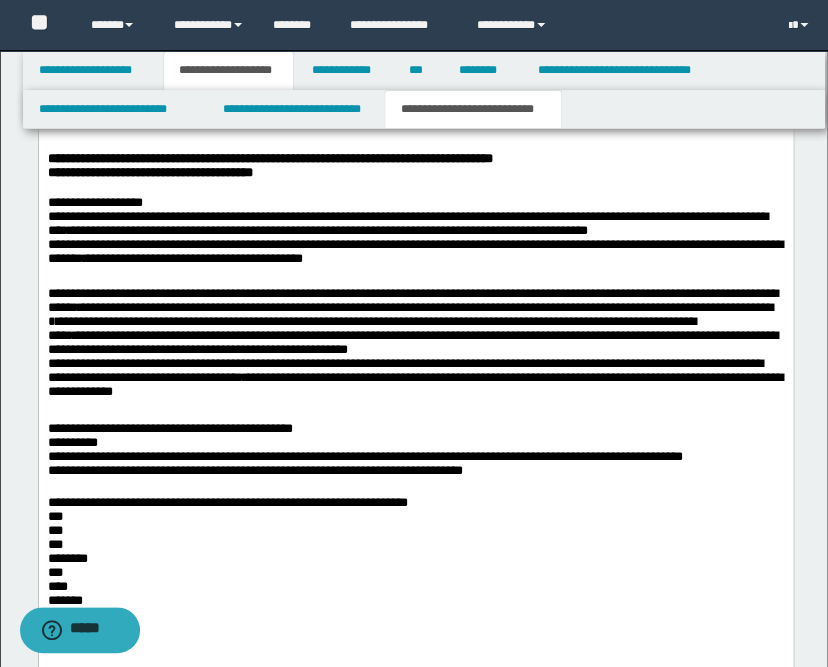 click on "**********" at bounding box center [415, 571] 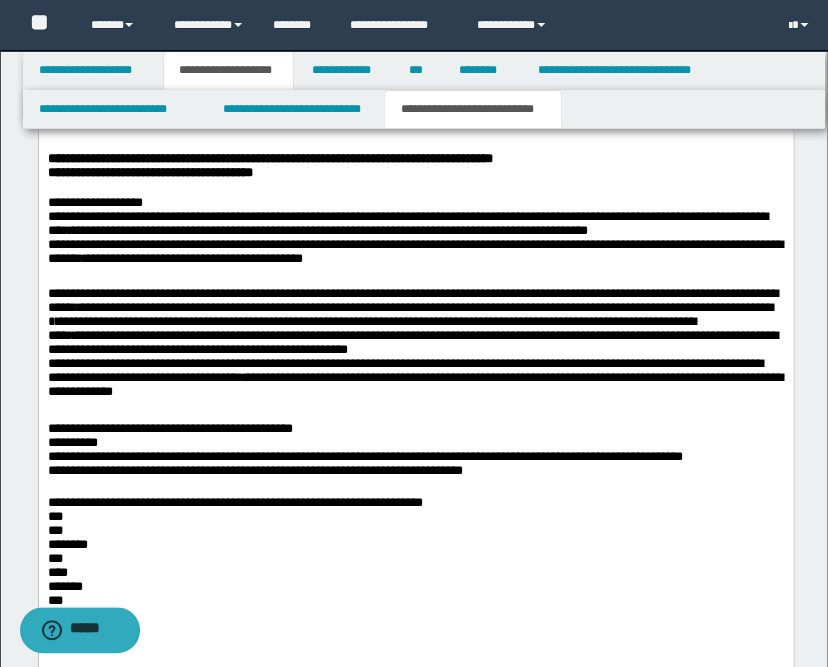 click on "**********" at bounding box center [415, 564] 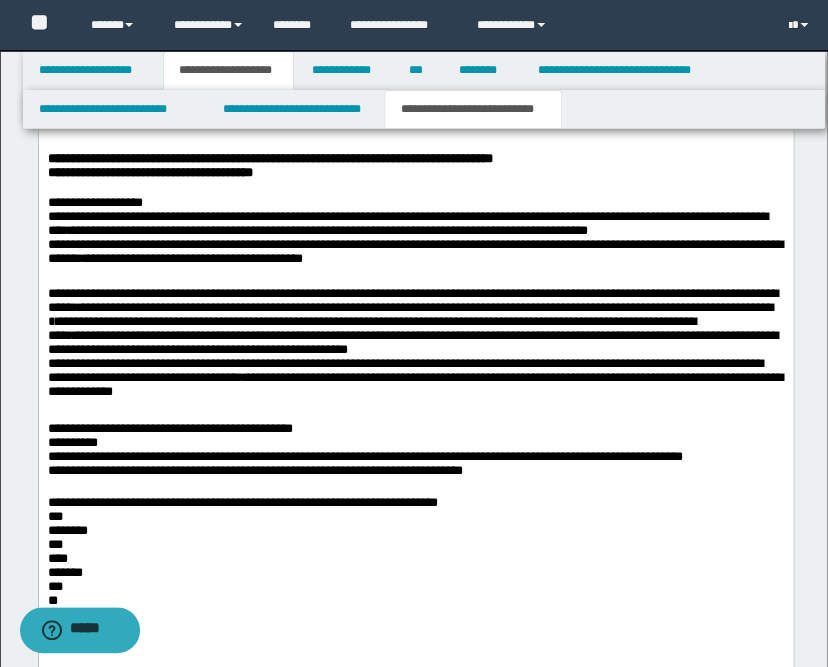 click on "**********" at bounding box center [415, 556] 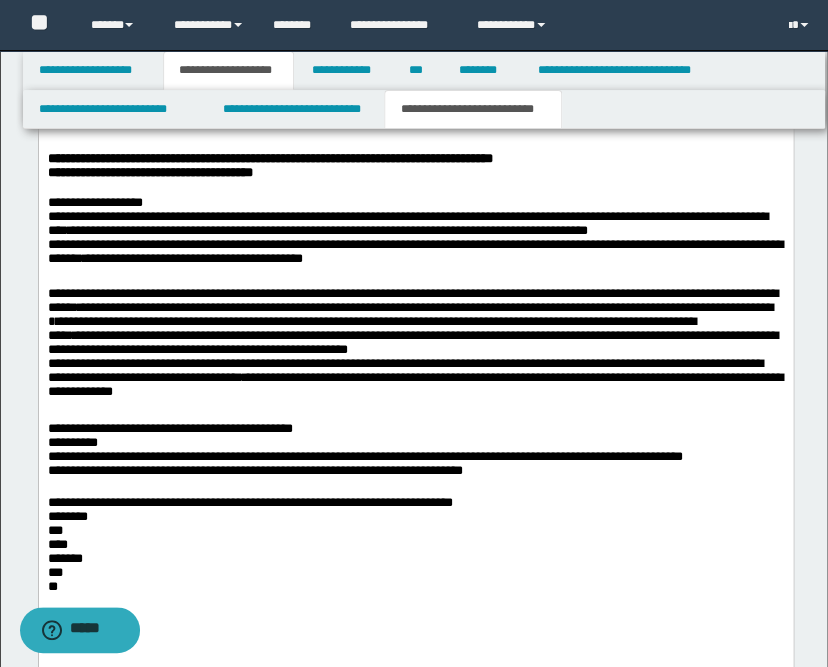 click on "**********" at bounding box center (415, 549) 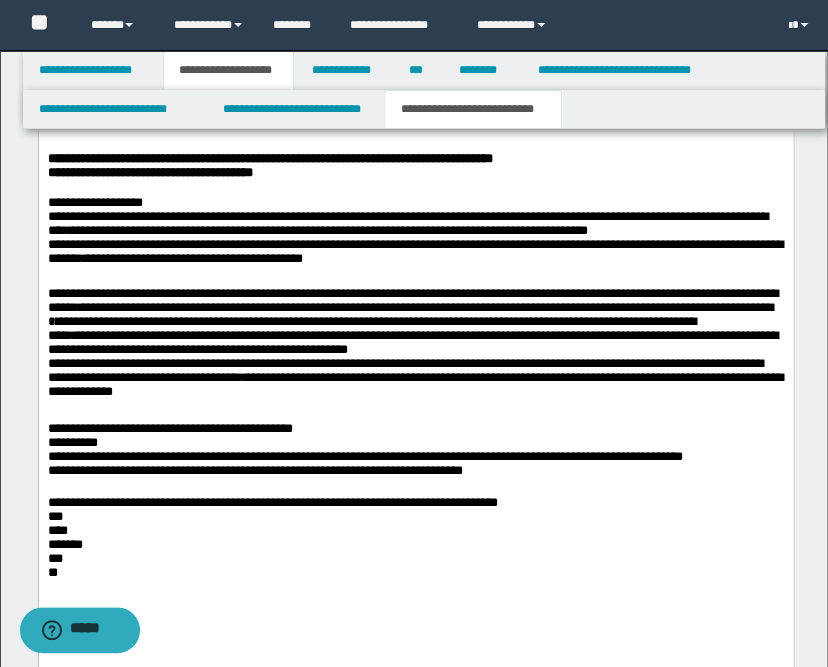 click on "**********" at bounding box center (415, 541) 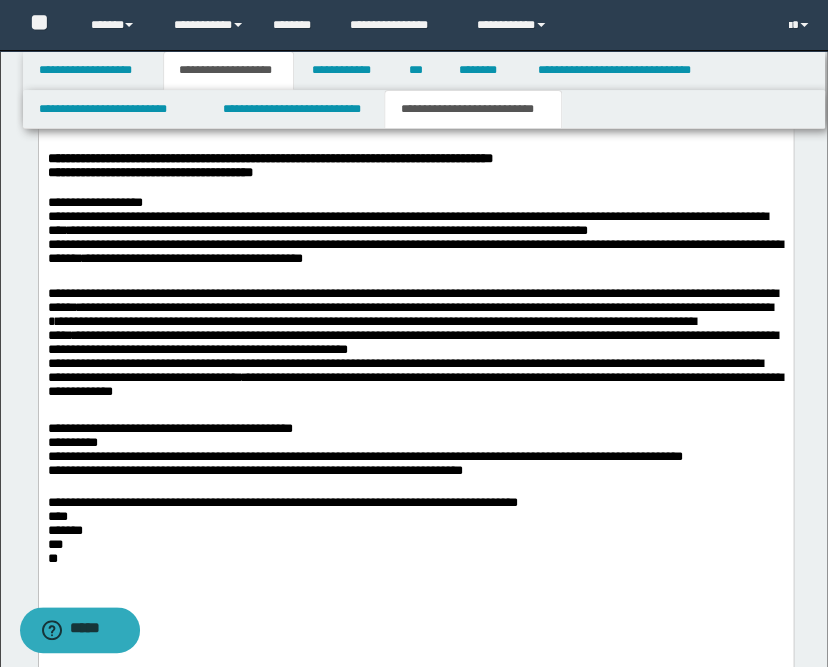 click on "**********" at bounding box center (415, 534) 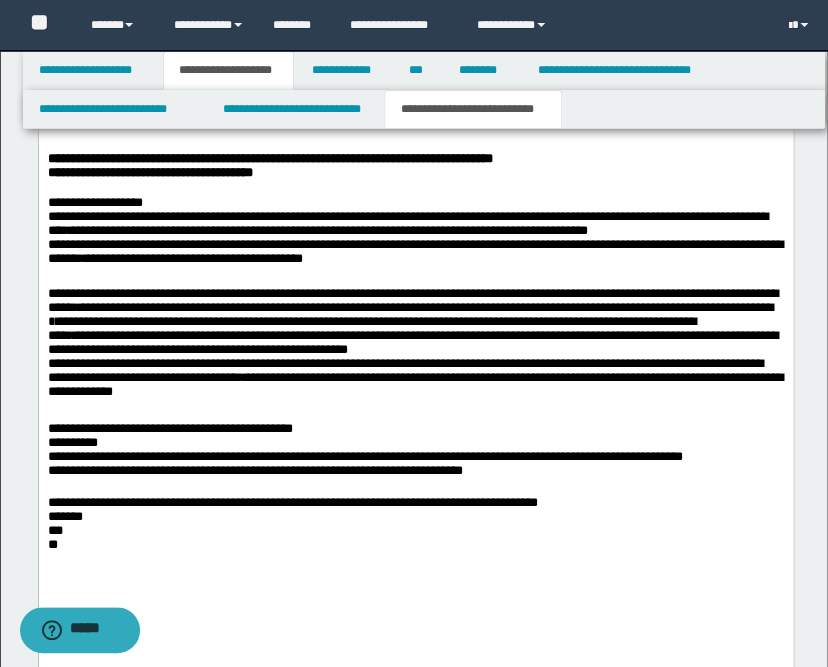 click on "**********" at bounding box center (415, 526) 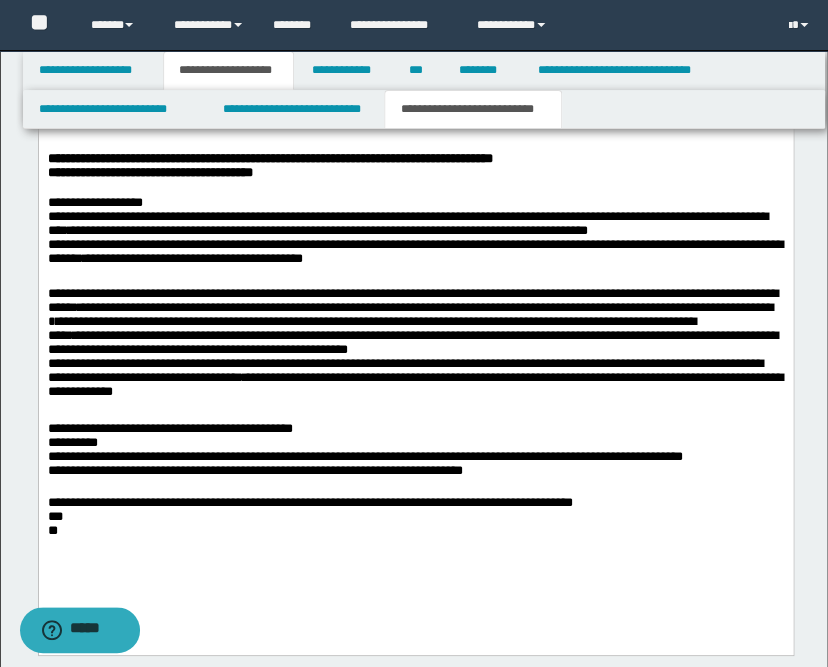 click on "**********" at bounding box center [415, 518] 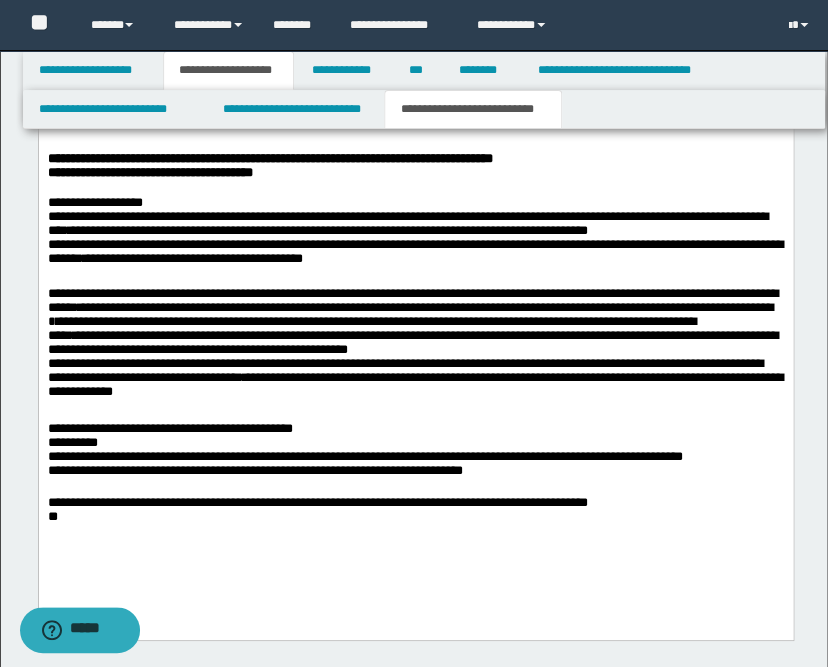 click on "**********" at bounding box center (415, 511) 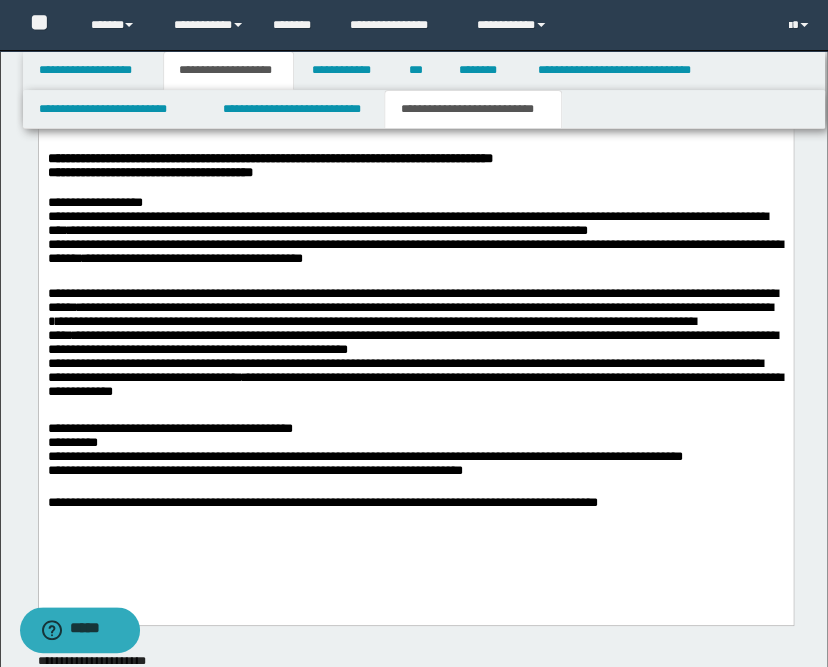 click on "**********" at bounding box center [415, 503] 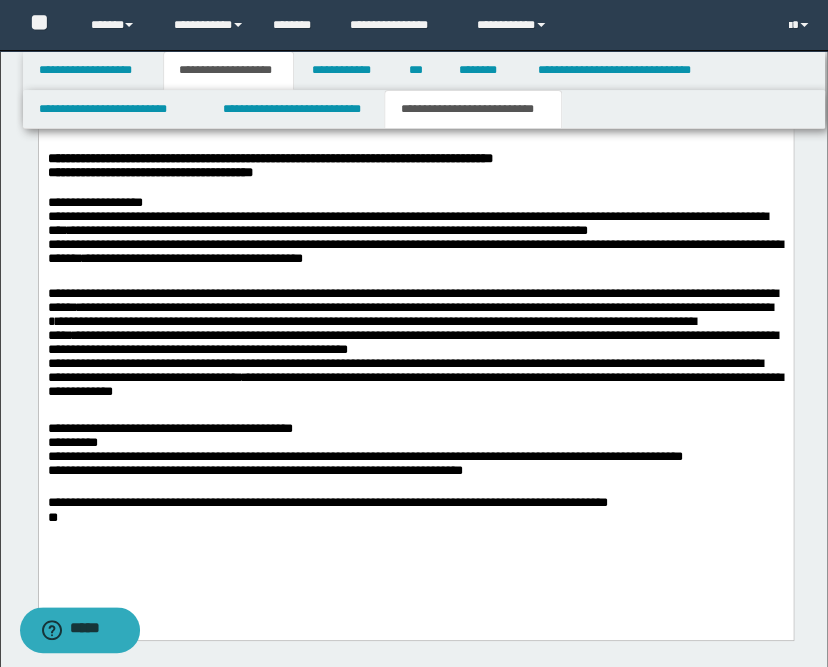 click on "**" at bounding box center (415, 518) 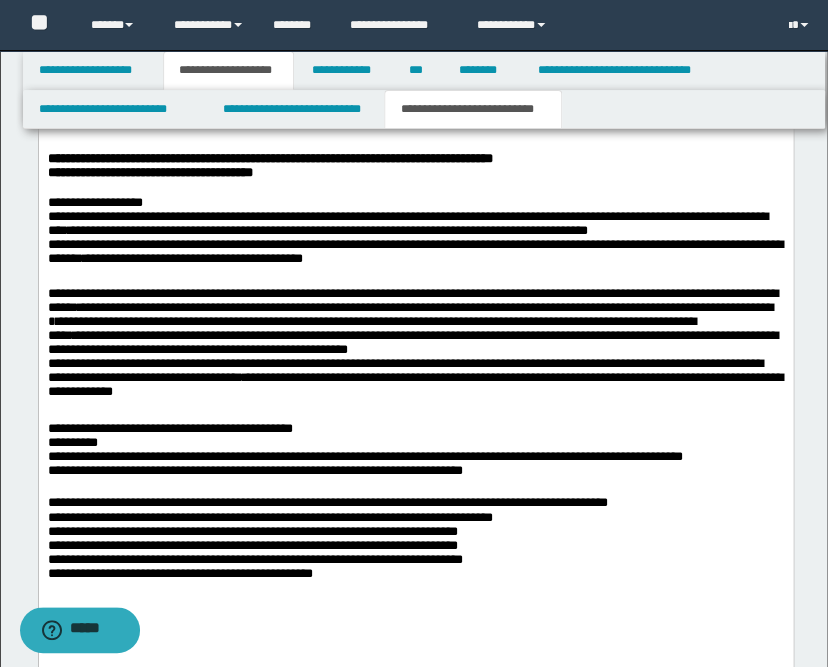 click on "**********" at bounding box center (415, 549) 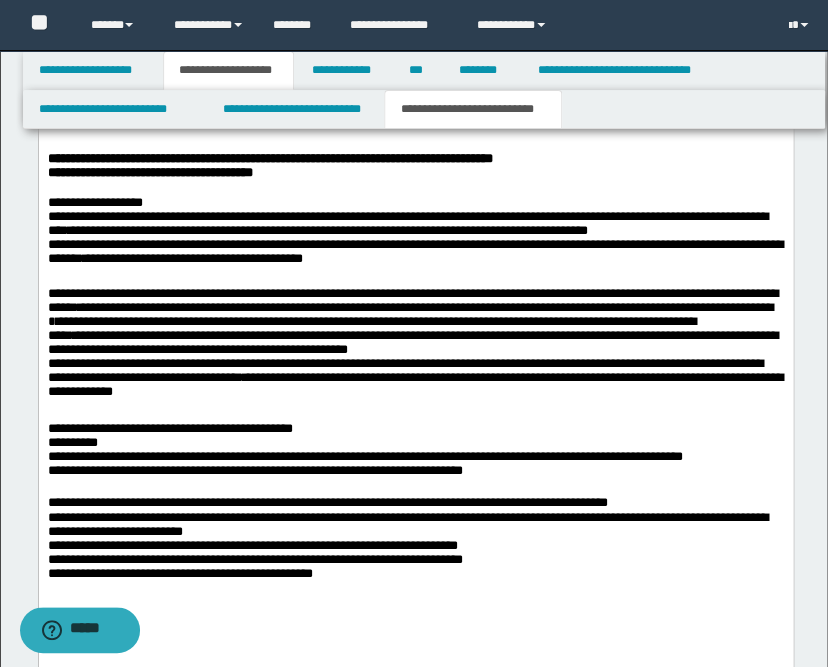 click on "**********" at bounding box center (415, 320) 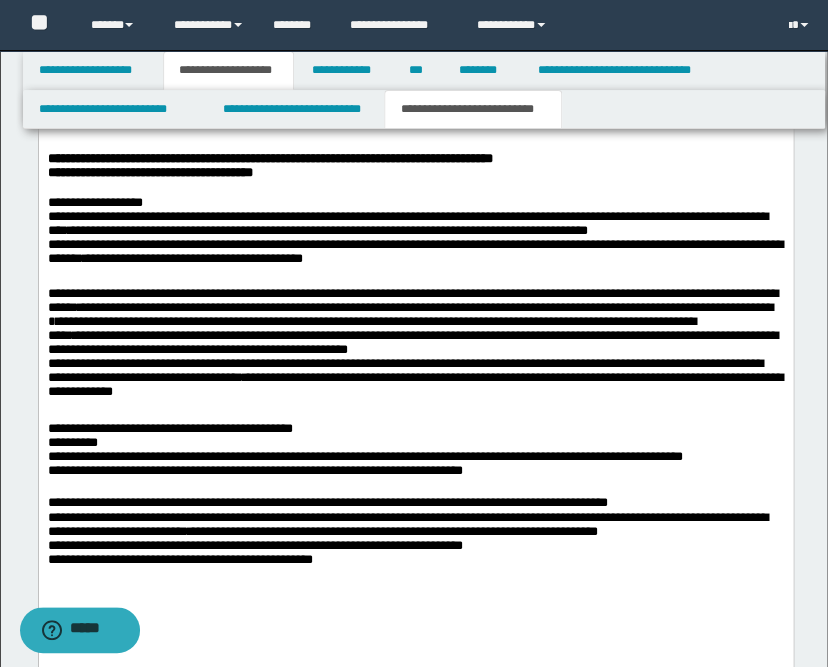 click on "**********" at bounding box center [415, 312] 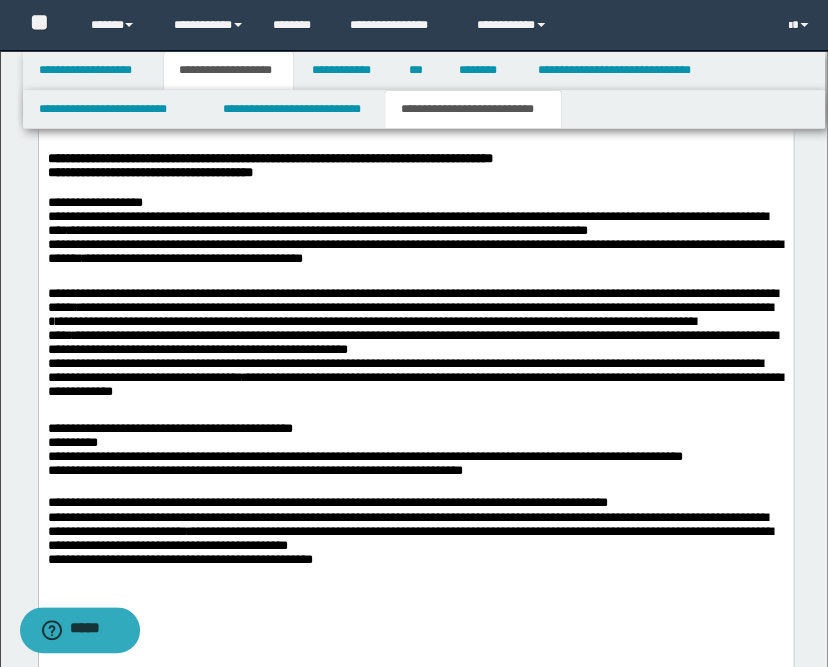 click on "**********" at bounding box center (415, 541) 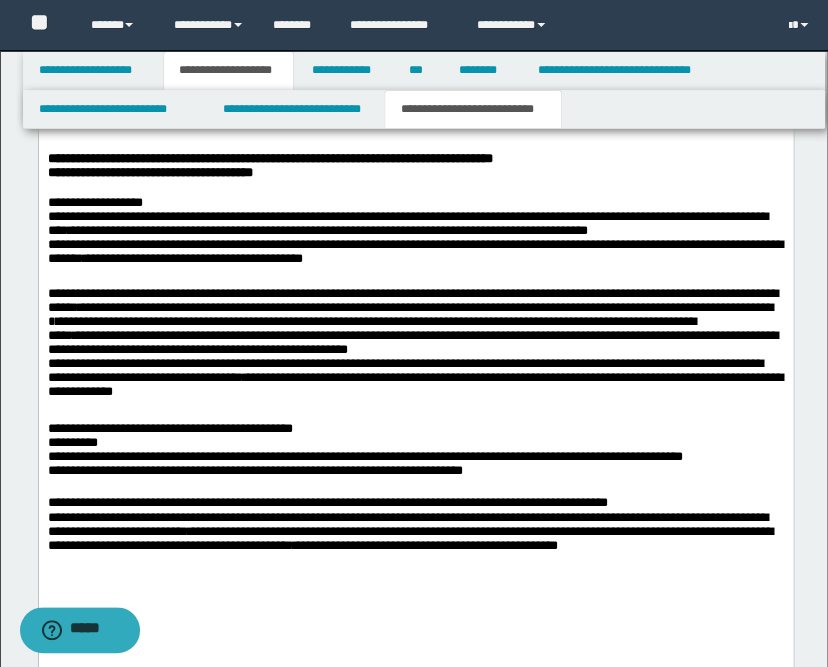 click on "**********" at bounding box center [415, 533] 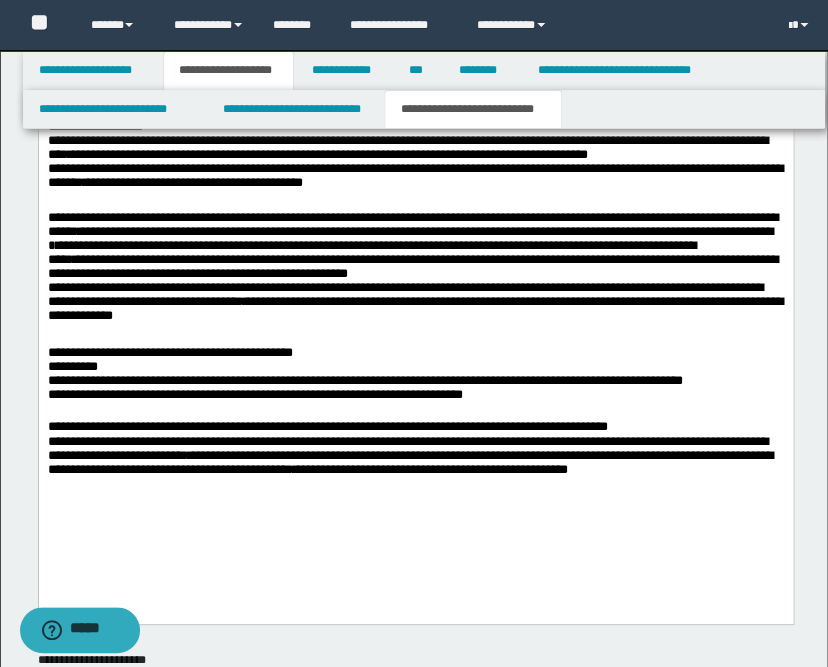scroll, scrollTop: 1613, scrollLeft: 0, axis: vertical 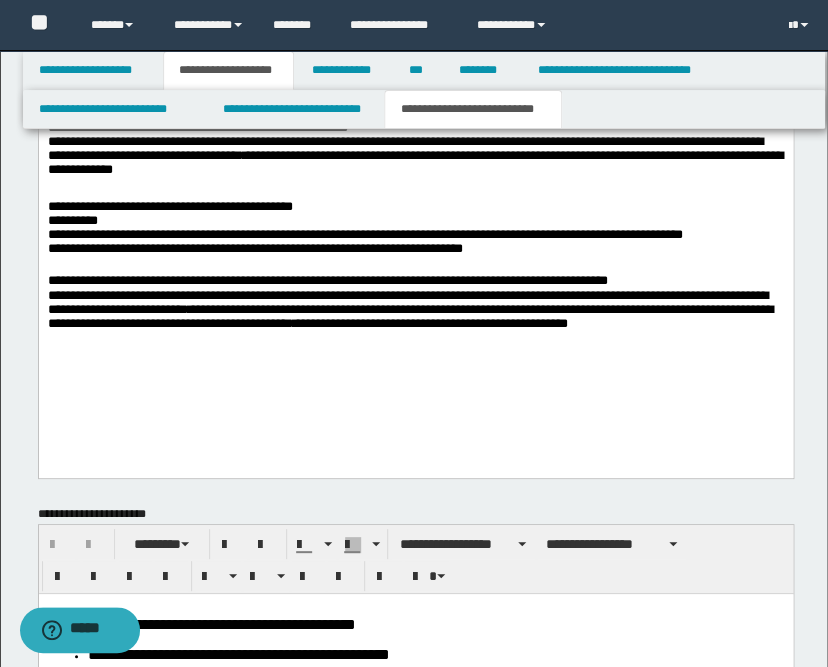 click on "**********" at bounding box center [415, 97] 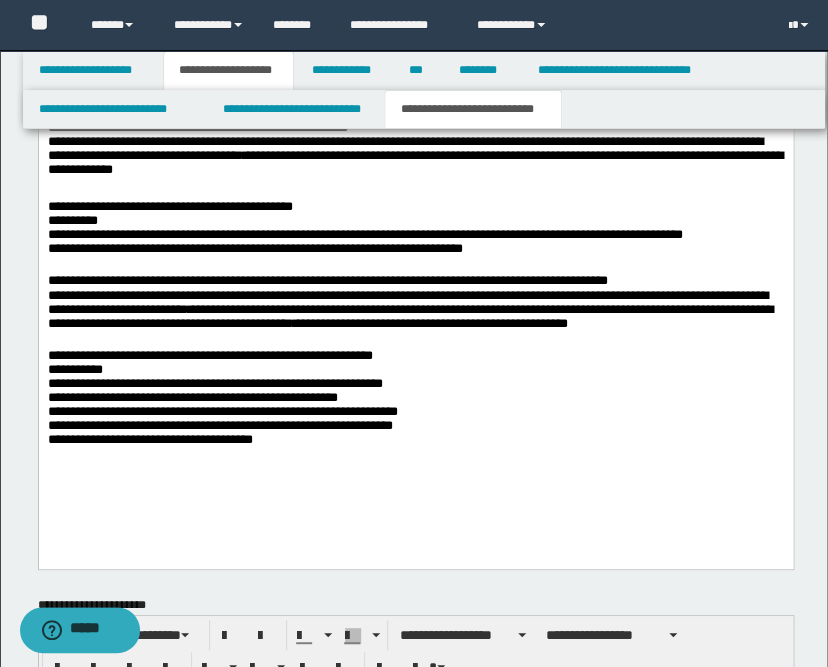 click on "**********" at bounding box center [415, 402] 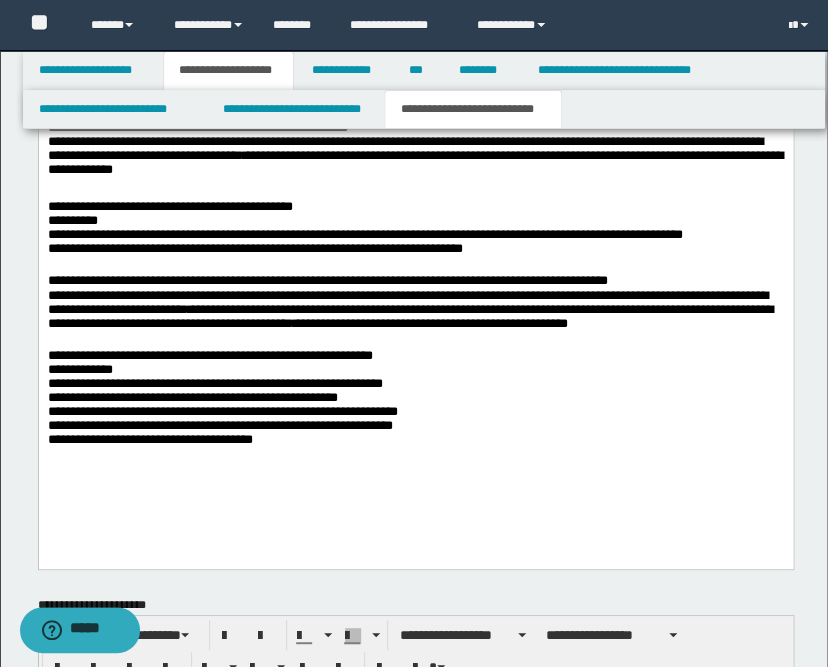 click on "**********" at bounding box center (415, 142) 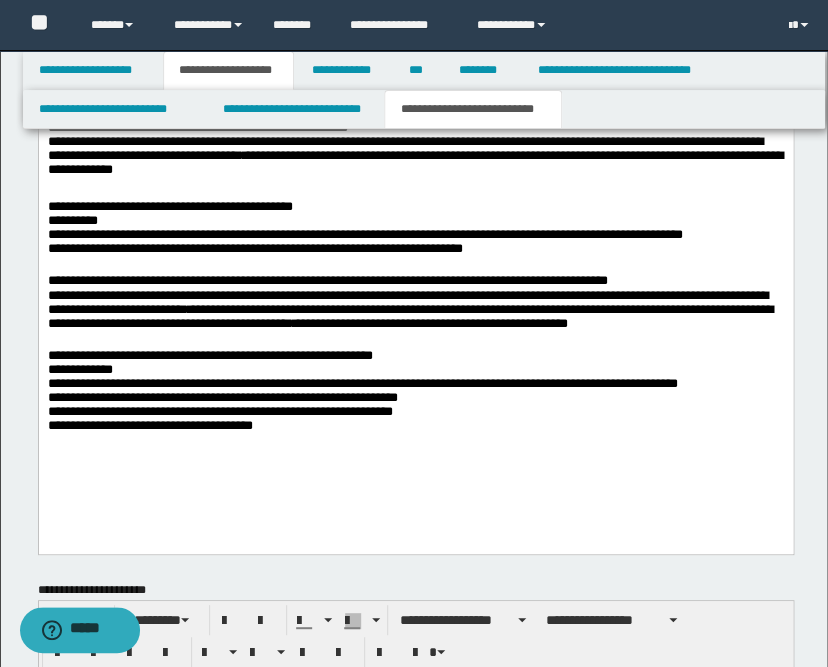 click on "**********" at bounding box center [415, 394] 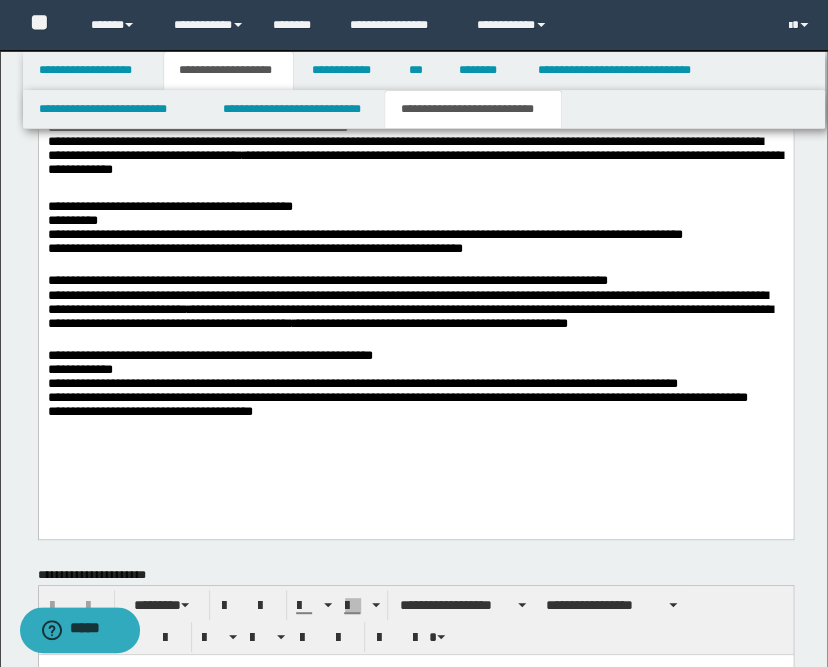 click on "**********" at bounding box center [415, 127] 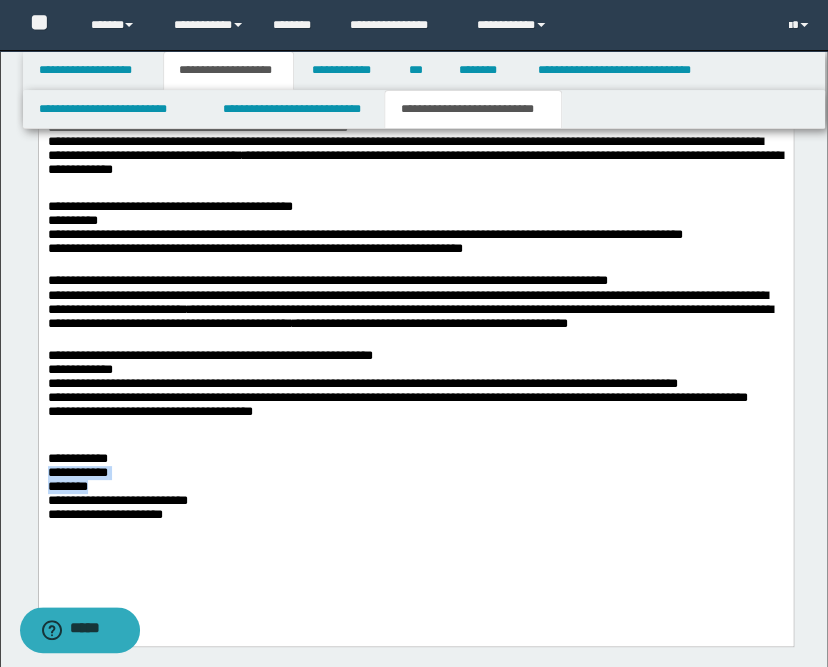 drag, startPoint x: 87, startPoint y: 499, endPoint x: 53, endPoint y: 448, distance: 61.294373 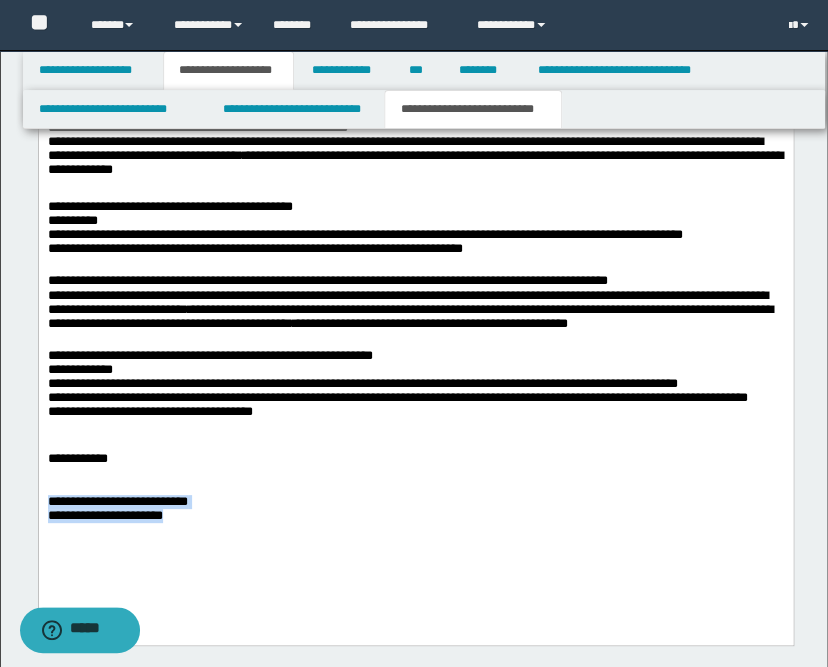 drag, startPoint x: 232, startPoint y: 528, endPoint x: 31, endPoint y: 514, distance: 201.48697 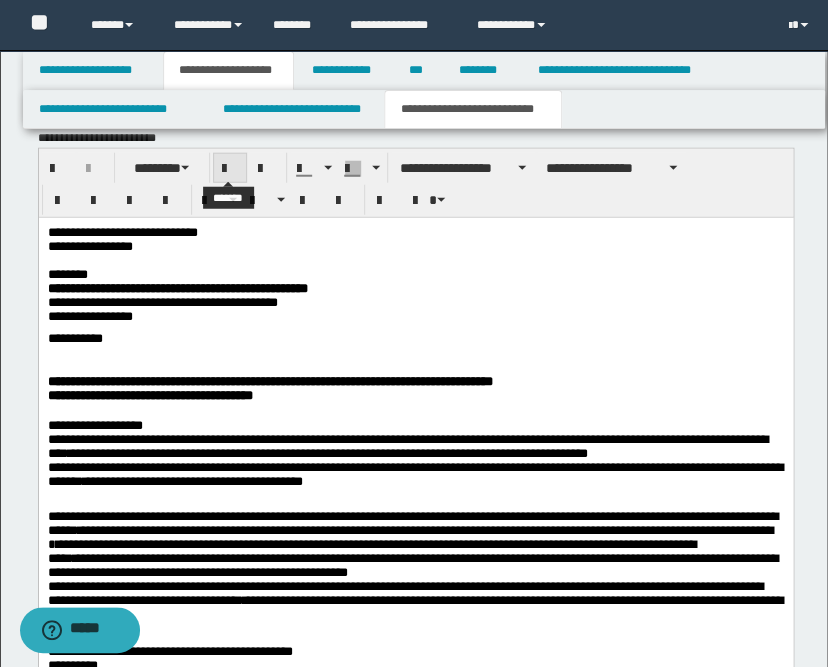 click at bounding box center [230, 169] 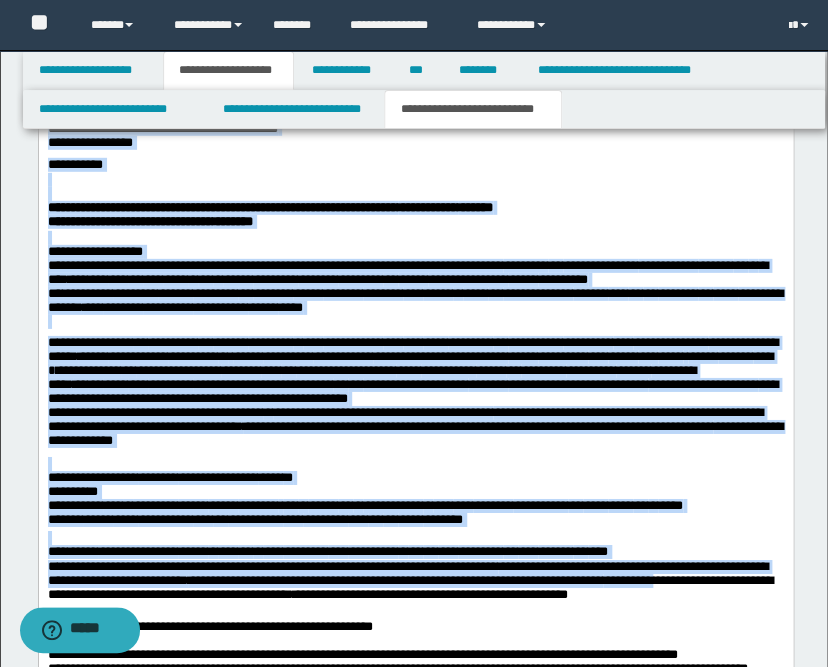 scroll, scrollTop: 1584, scrollLeft: 0, axis: vertical 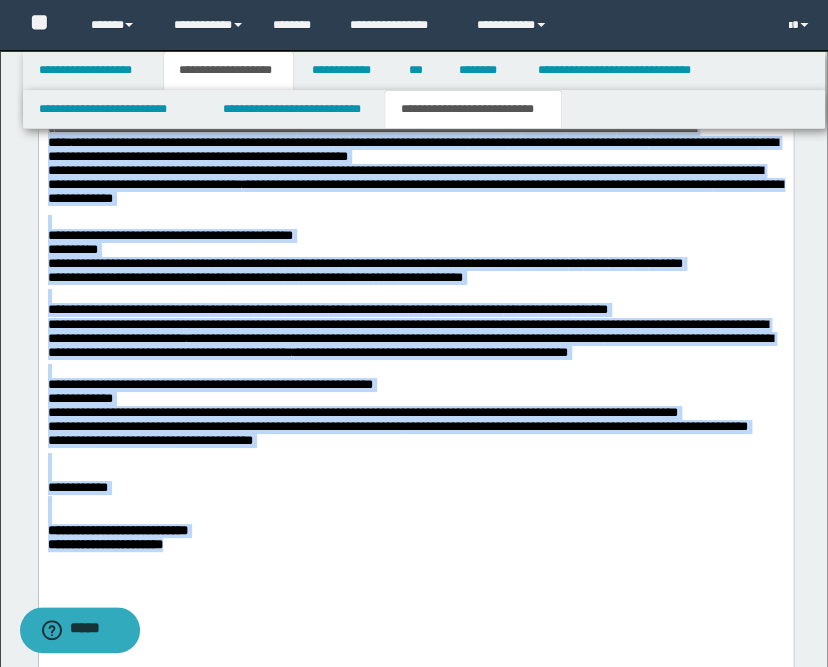 drag, startPoint x: 48, startPoint y: -185, endPoint x: 307, endPoint y: 552, distance: 781.185 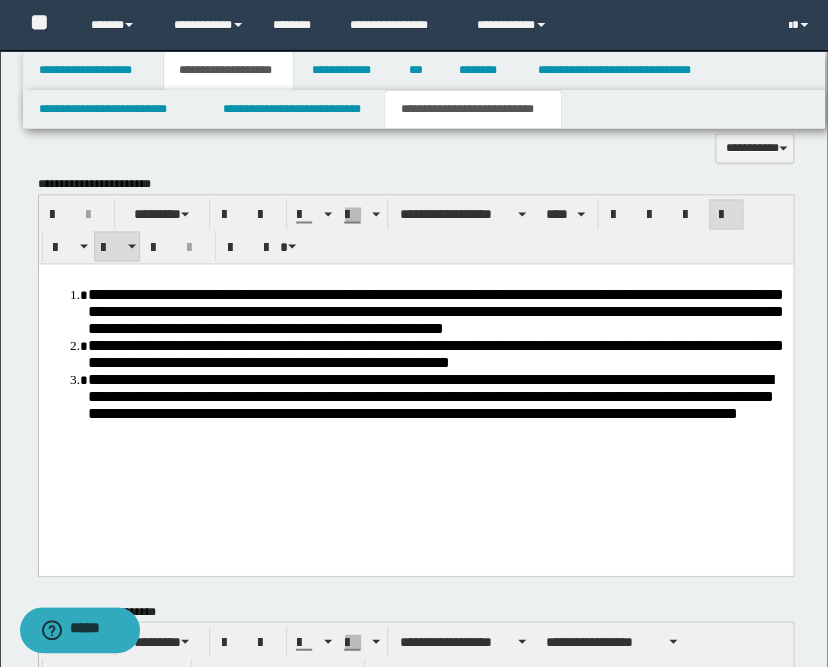 scroll, scrollTop: 1139, scrollLeft: 0, axis: vertical 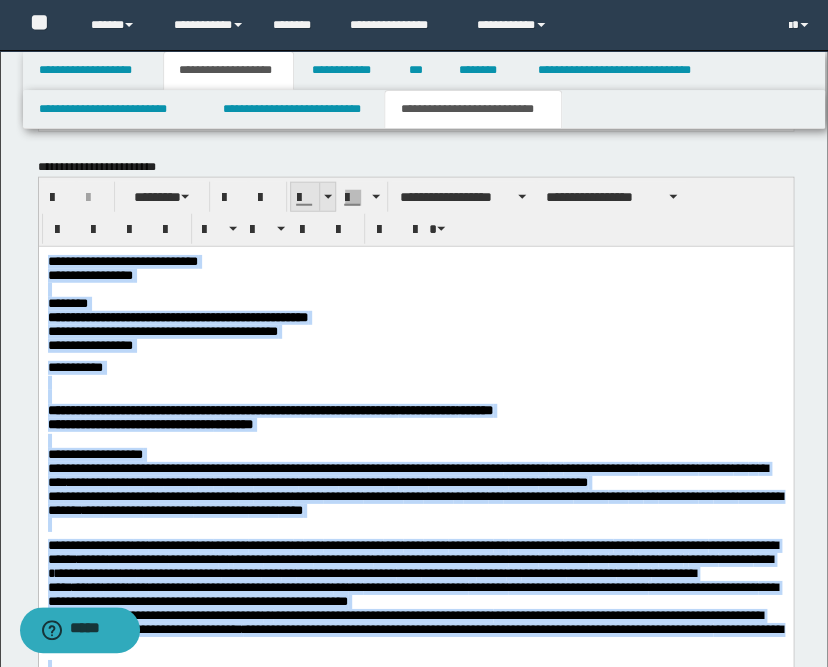 click at bounding box center (327, 197) 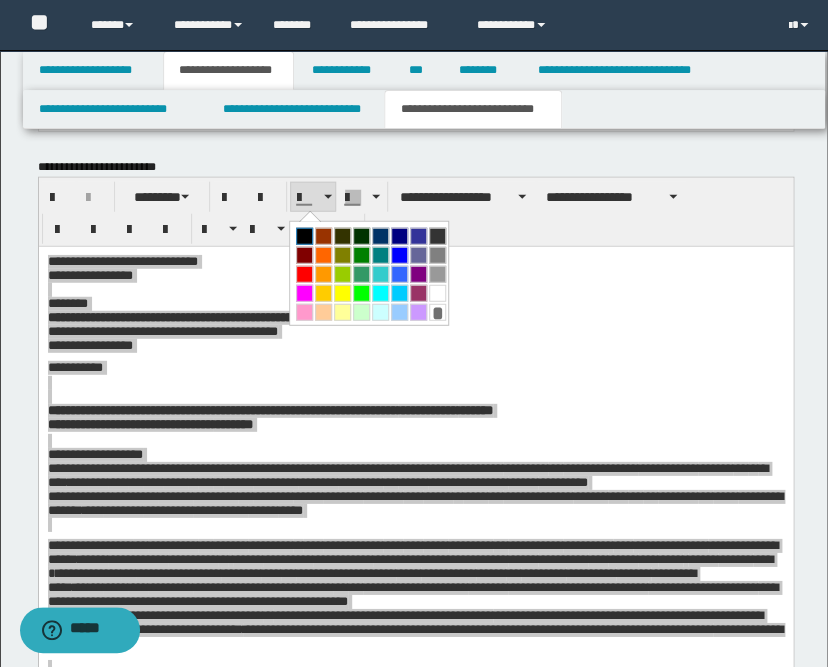 click at bounding box center [304, 236] 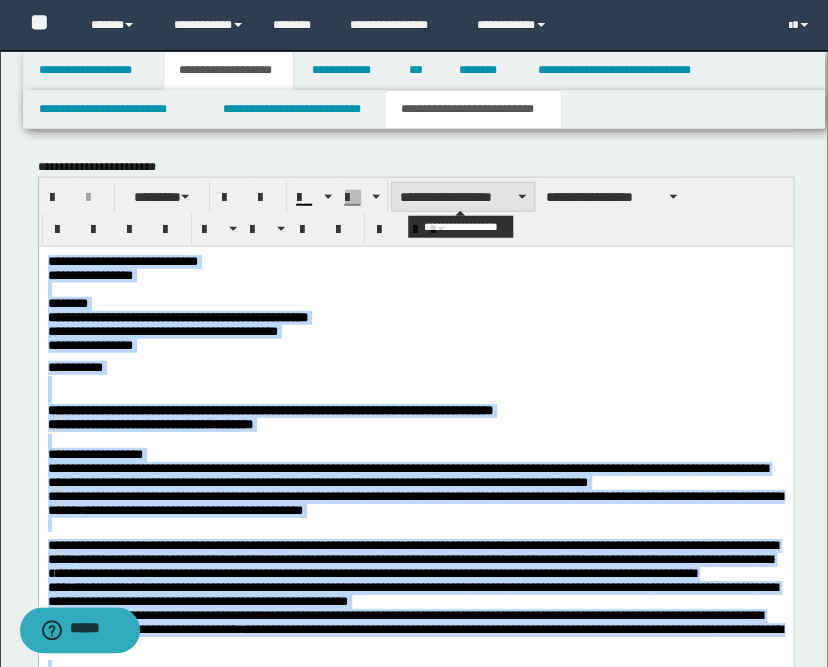 click on "**********" at bounding box center (463, 197) 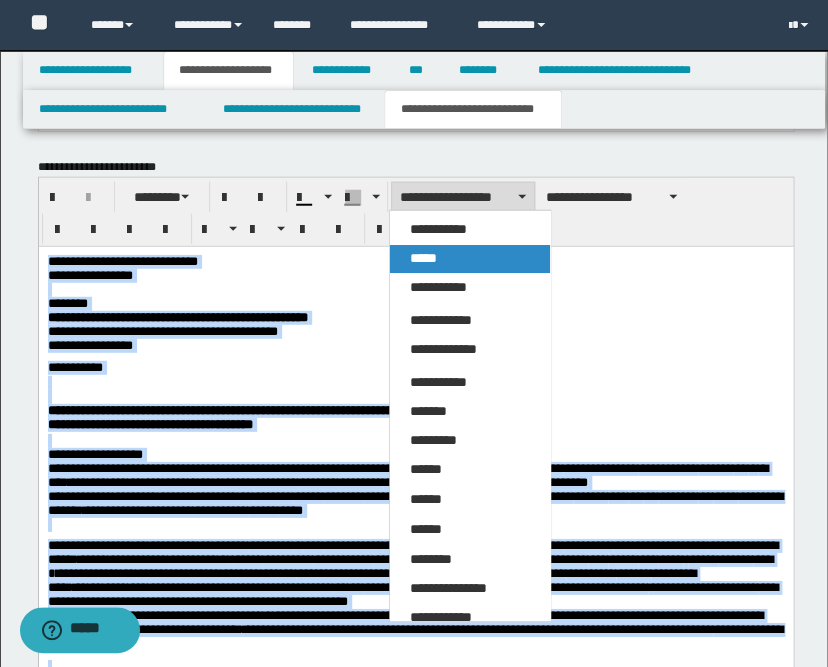 click on "*****" at bounding box center [470, 259] 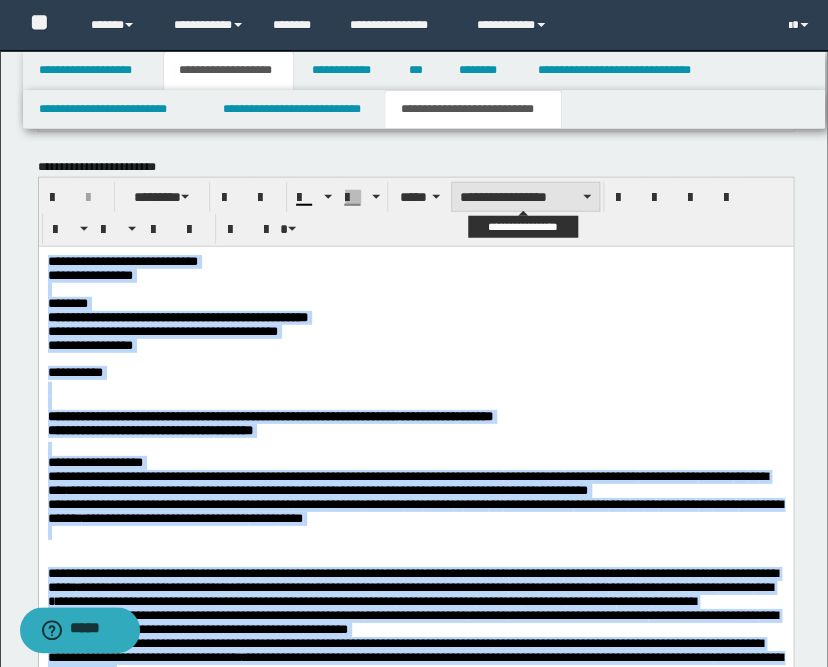 click on "**********" at bounding box center [525, 197] 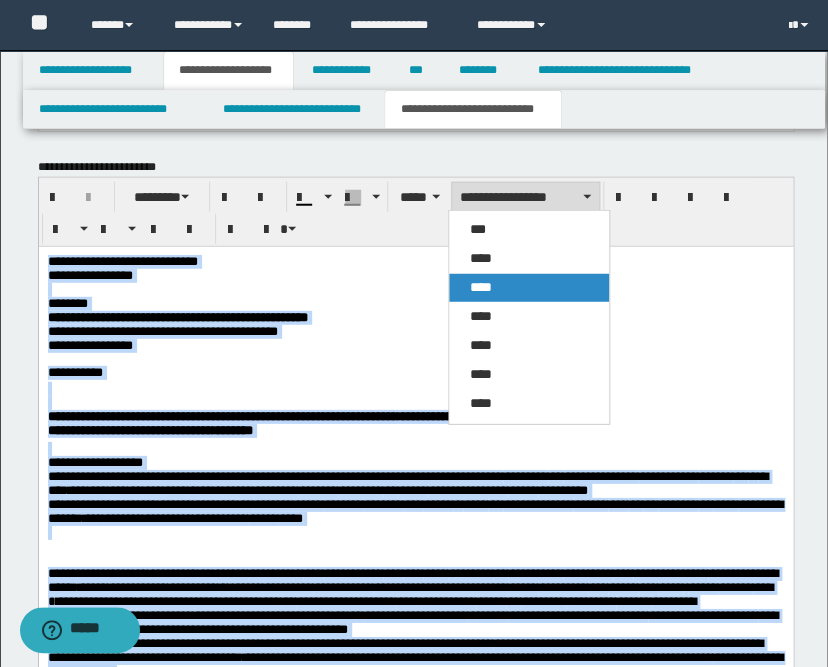 click on "****" at bounding box center (480, 287) 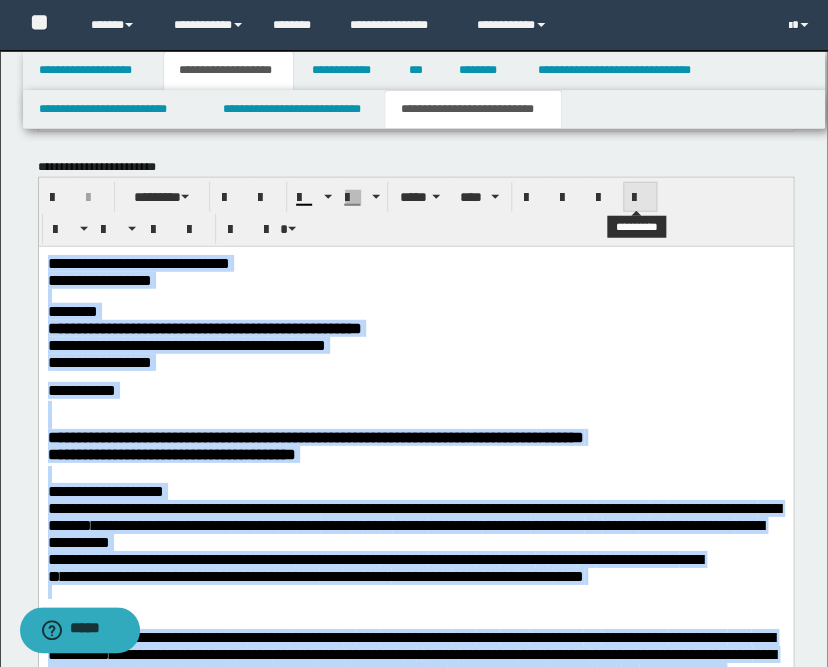 click at bounding box center (640, 197) 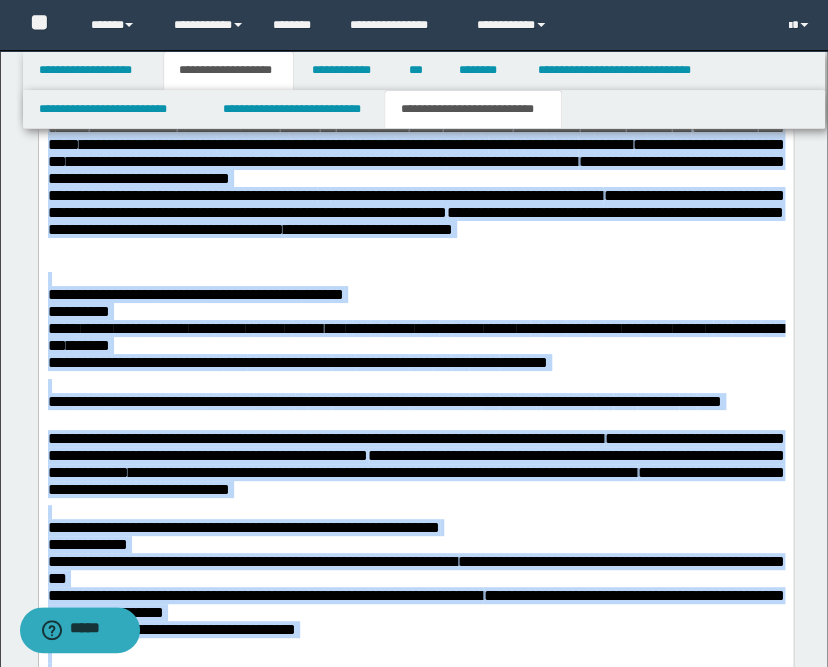 scroll, scrollTop: 1695, scrollLeft: 0, axis: vertical 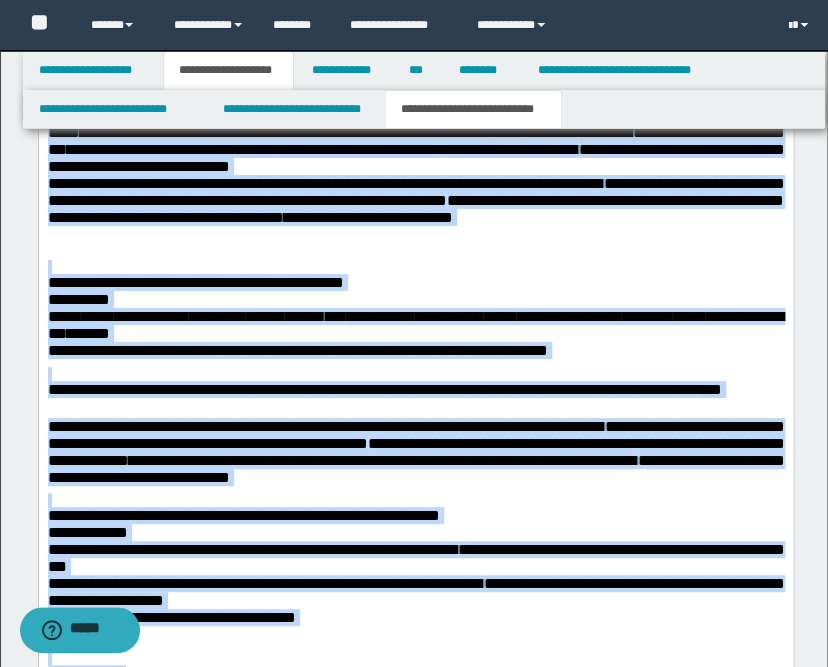 click on "**********" at bounding box center (415, 200) 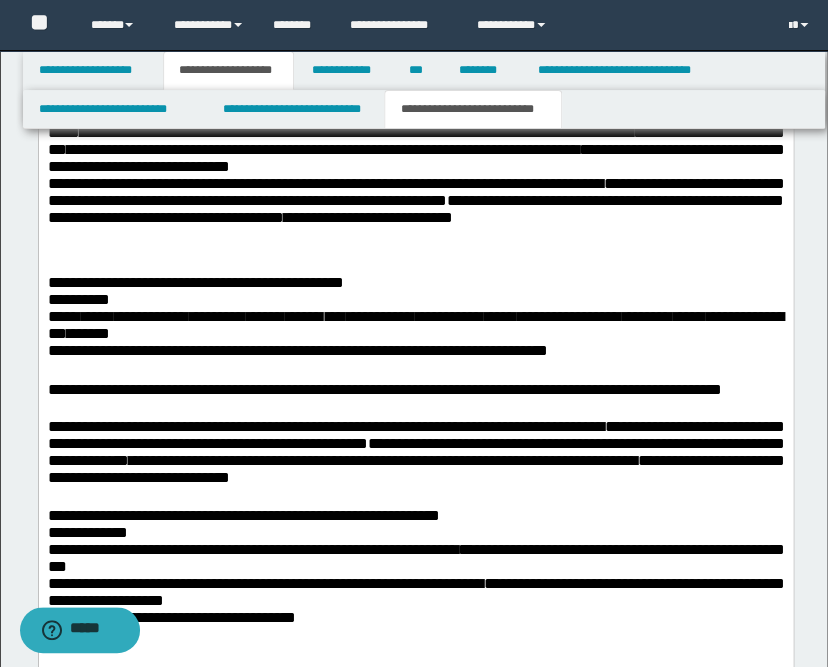 click on "**********" at bounding box center [415, 200] 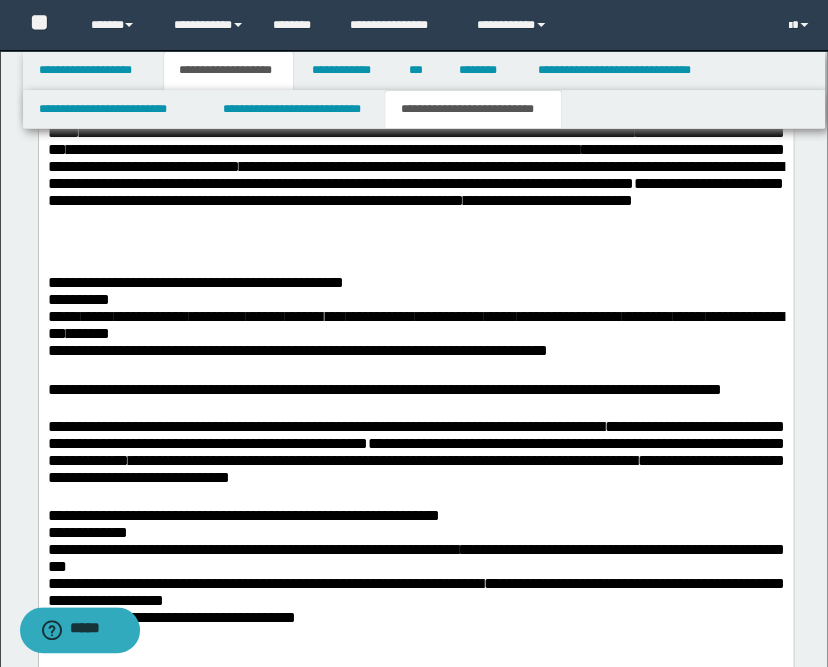 click on "**********" at bounding box center [415, 250] 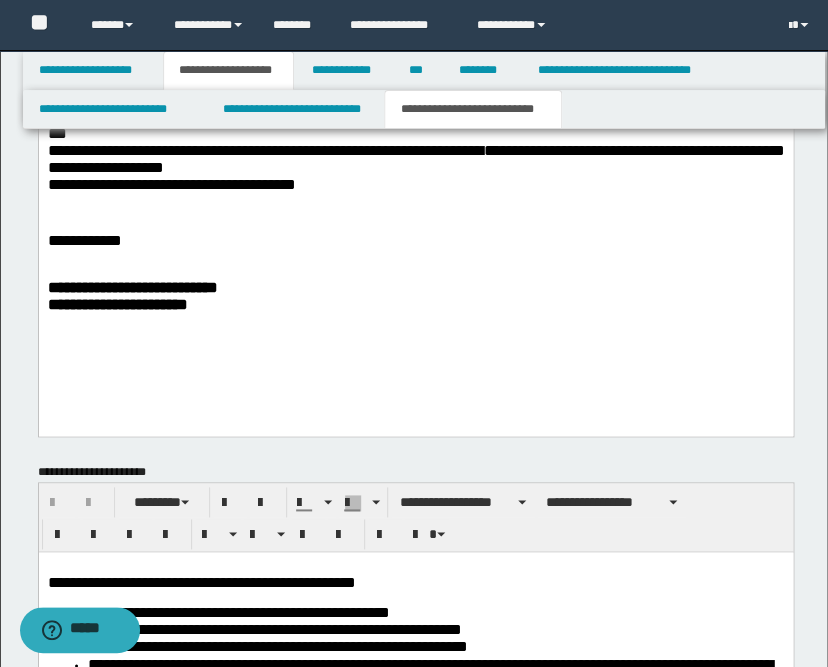scroll, scrollTop: 2139, scrollLeft: 0, axis: vertical 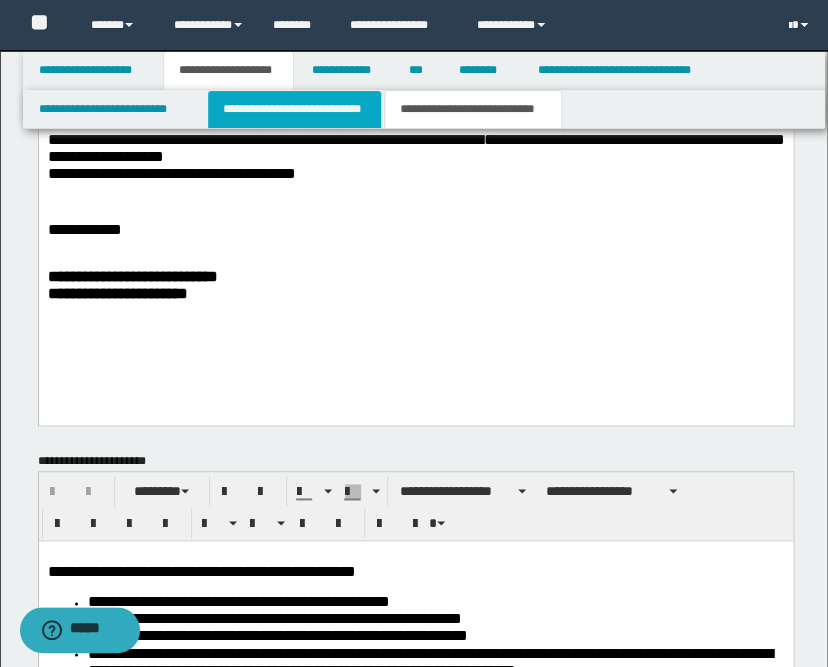 click on "**********" at bounding box center (294, 109) 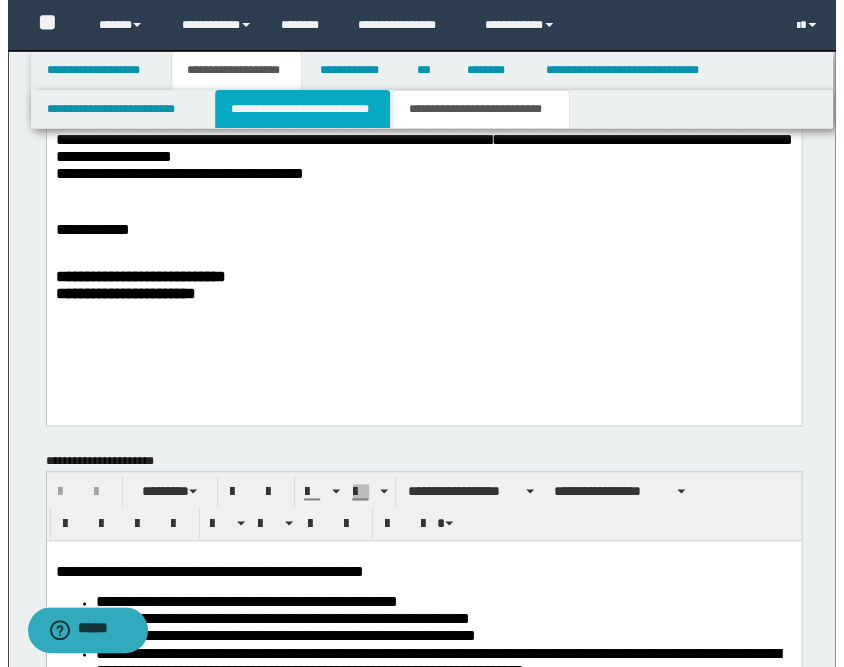 scroll, scrollTop: 0, scrollLeft: 0, axis: both 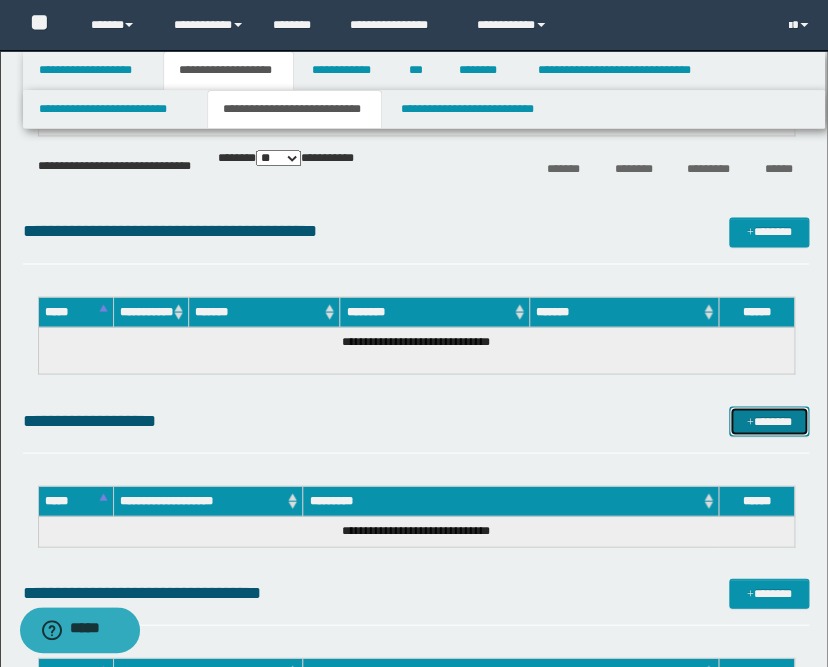 click on "*******" at bounding box center (769, 421) 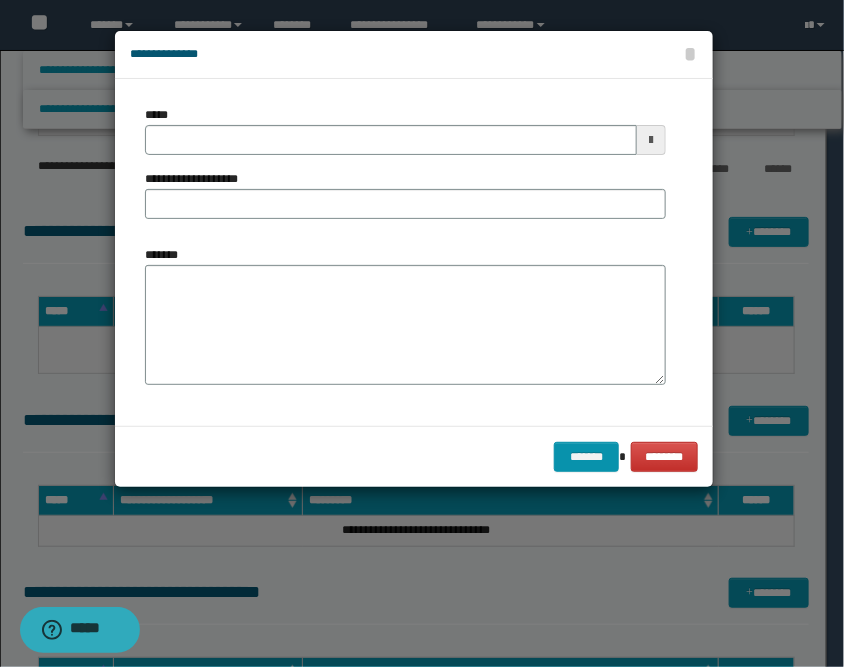 click at bounding box center (651, 140) 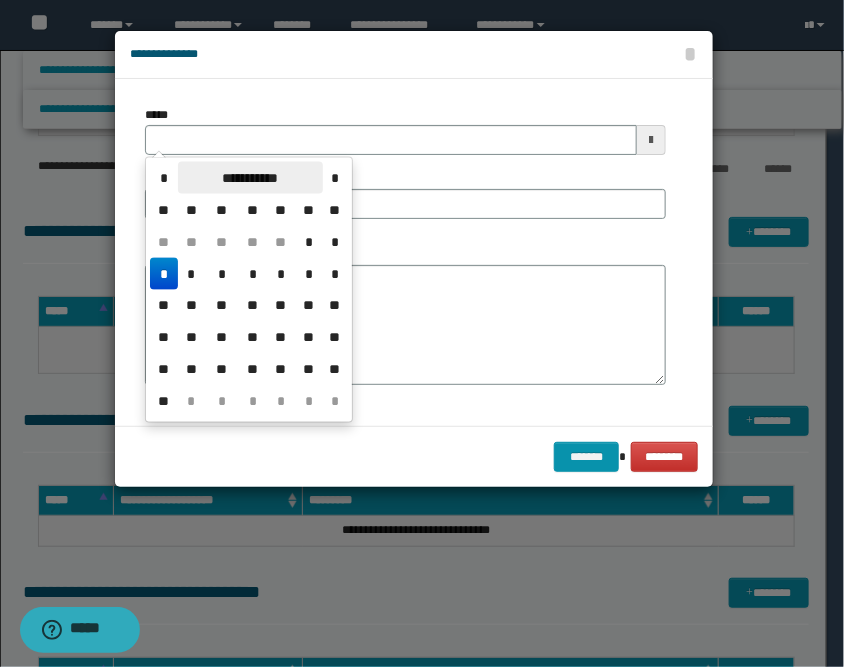 click on "**********" at bounding box center (250, 178) 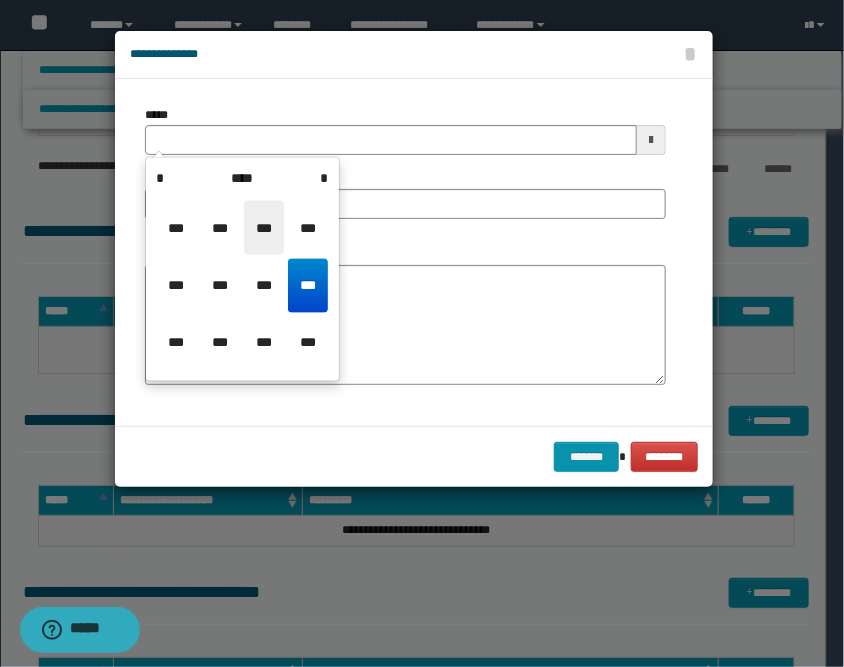 click on "***" at bounding box center [264, 228] 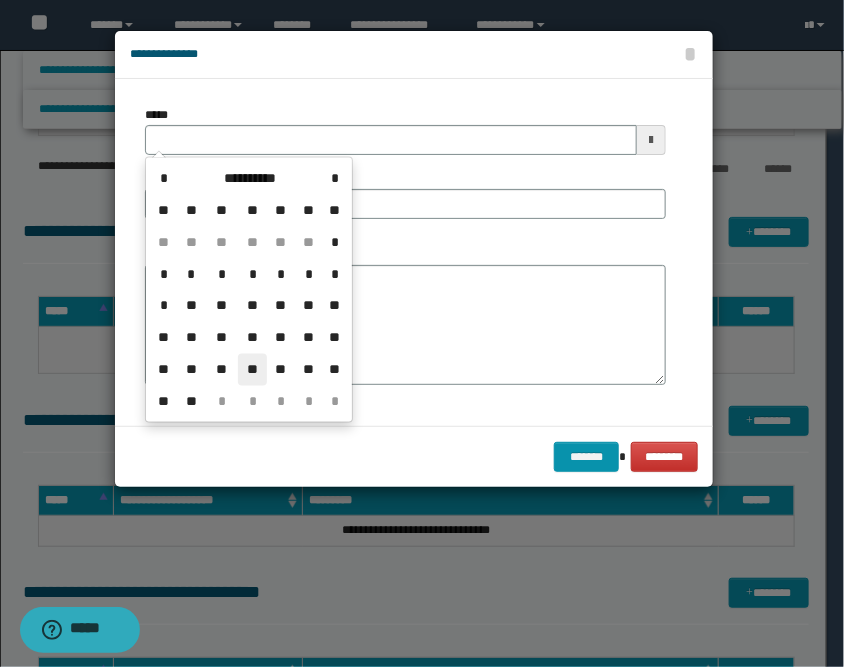 drag, startPoint x: 255, startPoint y: 369, endPoint x: 249, endPoint y: 356, distance: 14.3178215 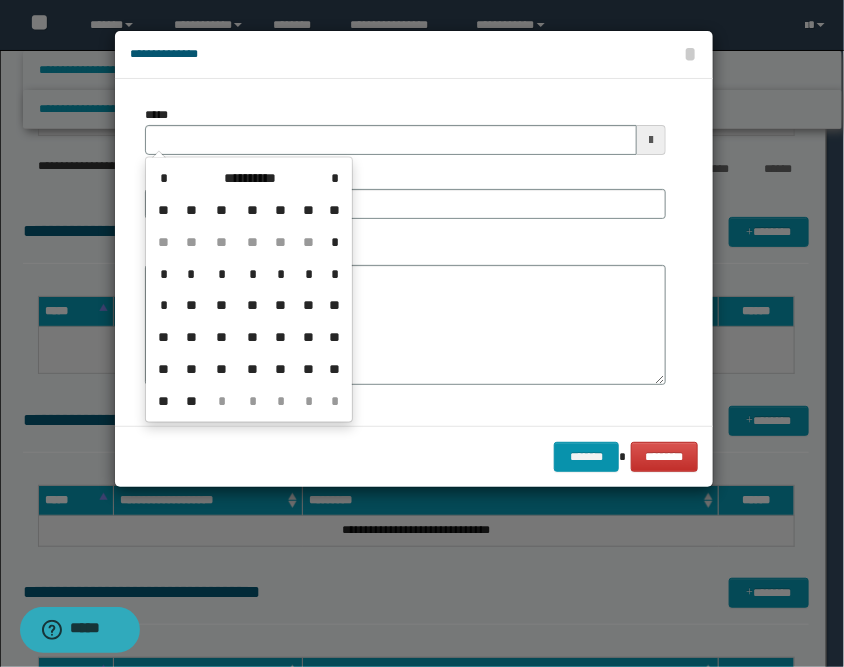 click on "**" at bounding box center (252, 370) 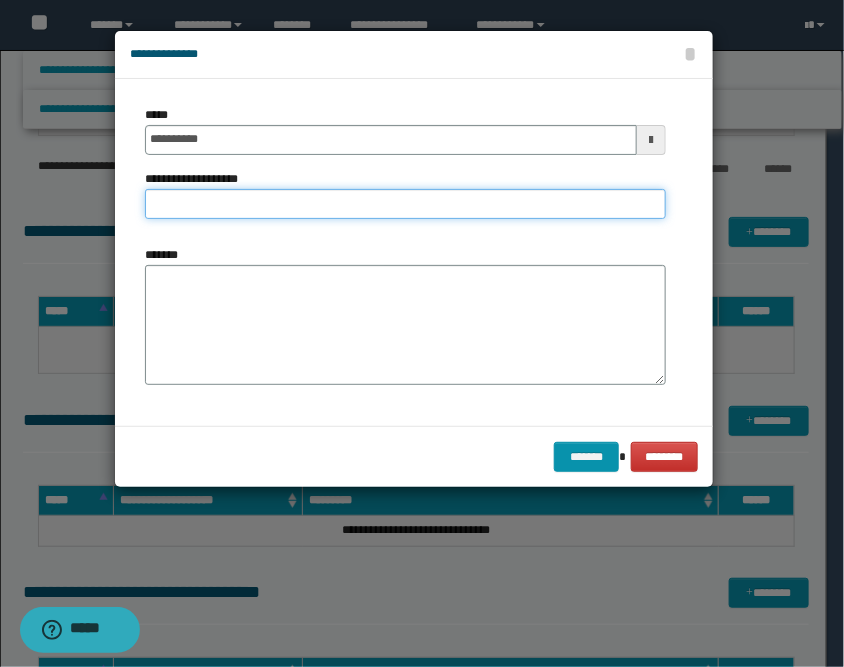 click on "**********" at bounding box center (405, 204) 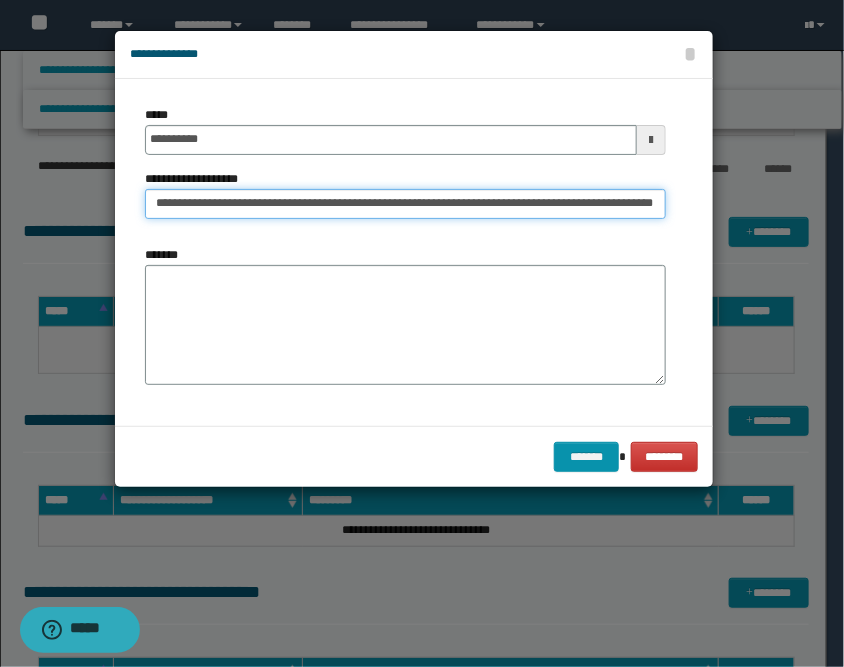 click on "**********" at bounding box center [405, 204] 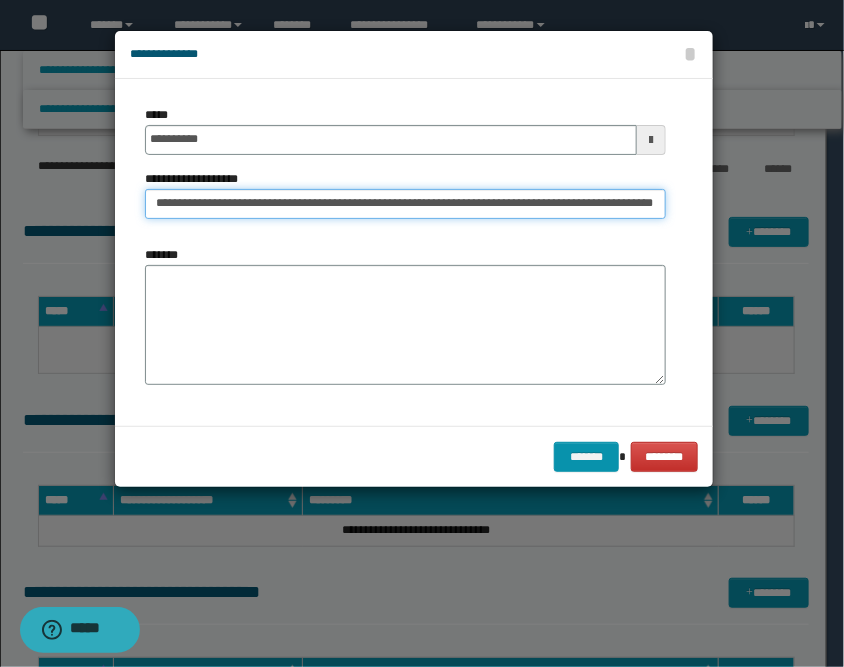 scroll, scrollTop: 0, scrollLeft: 143, axis: horizontal 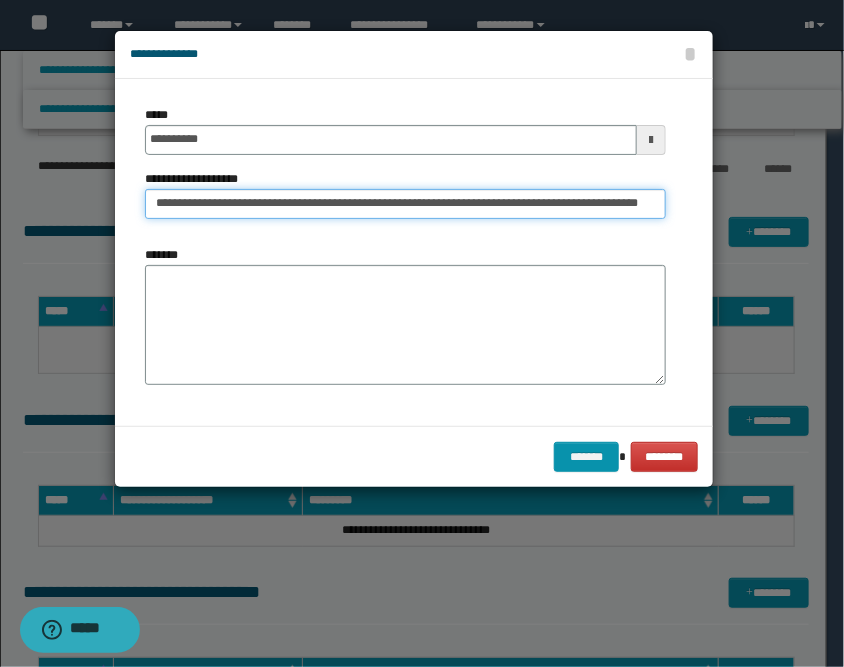 type on "**********" 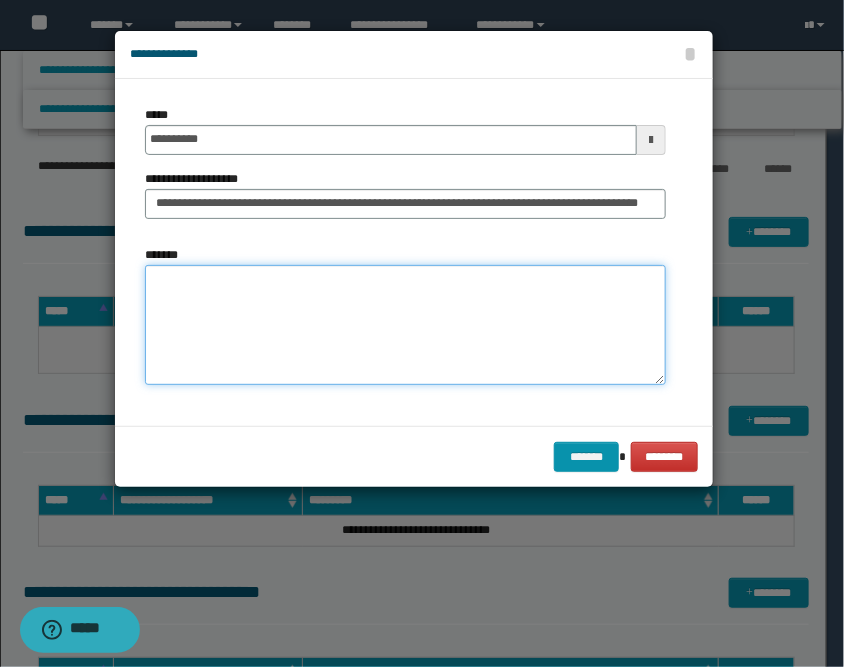 click on "*******" at bounding box center (405, 325) 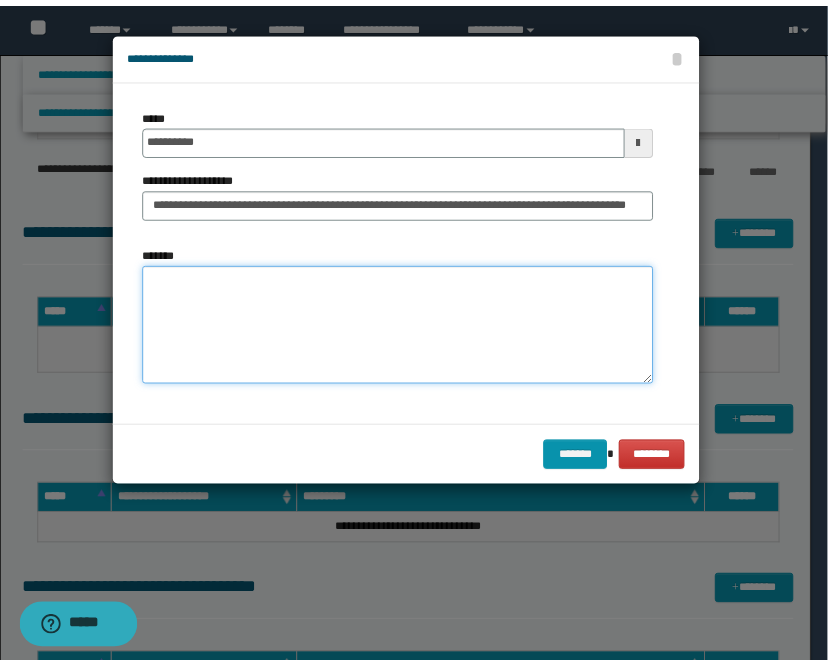 scroll, scrollTop: 0, scrollLeft: 0, axis: both 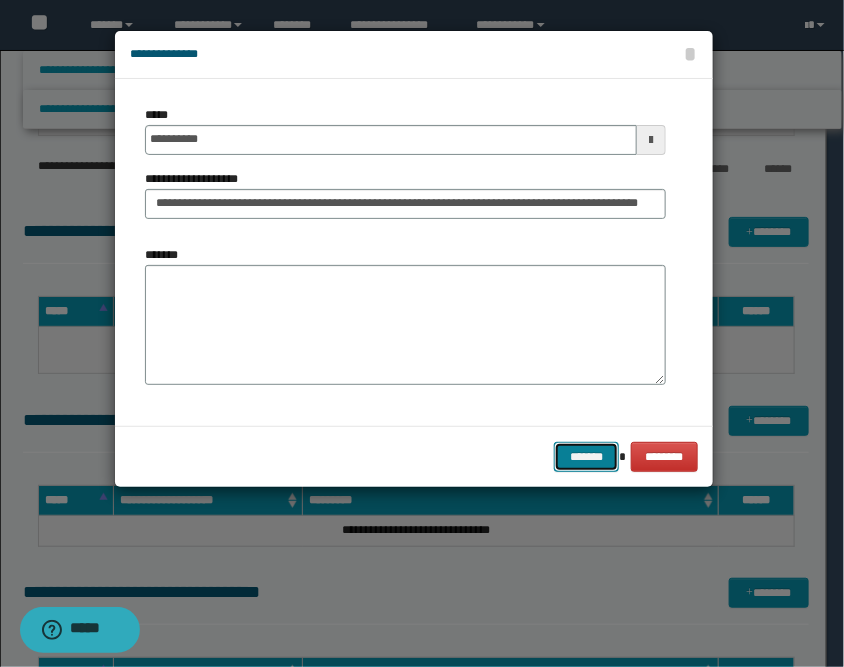 click on "*******" at bounding box center [586, 457] 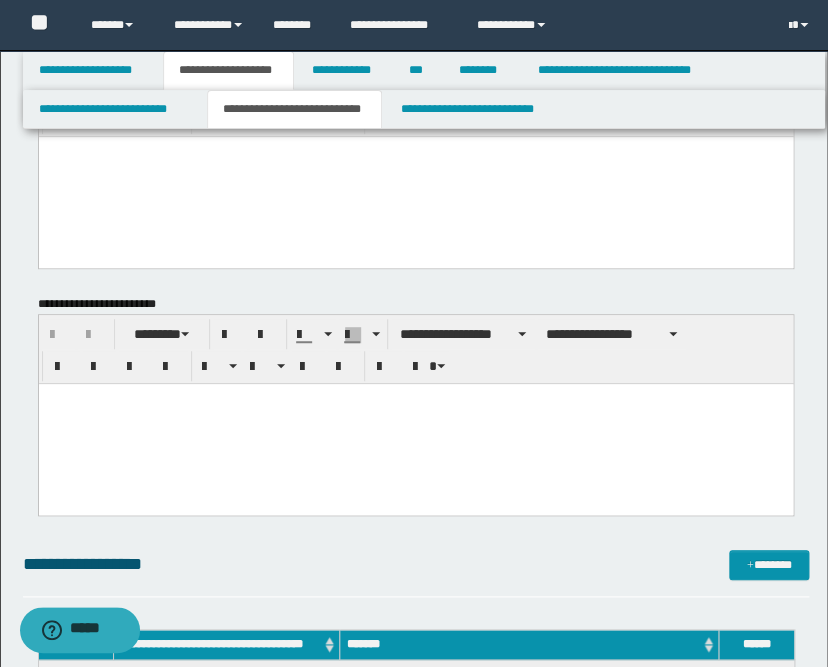 scroll, scrollTop: 0, scrollLeft: 0, axis: both 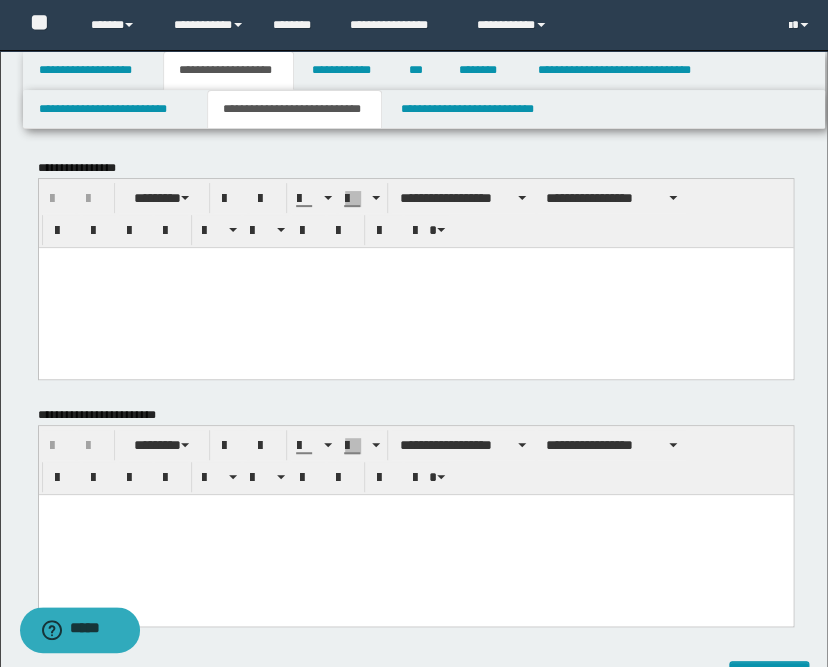 click at bounding box center [415, 262] 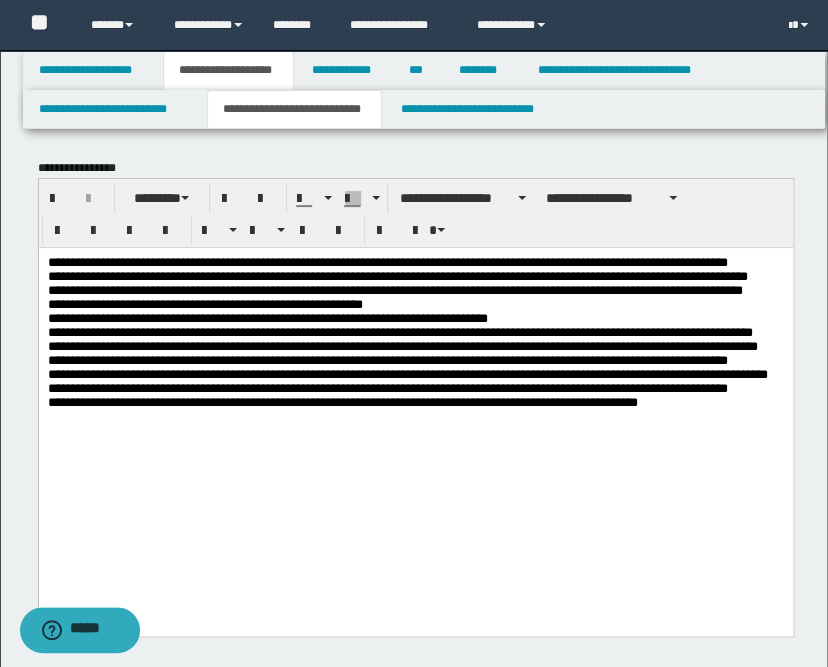 click on "**********" at bounding box center [415, 416] 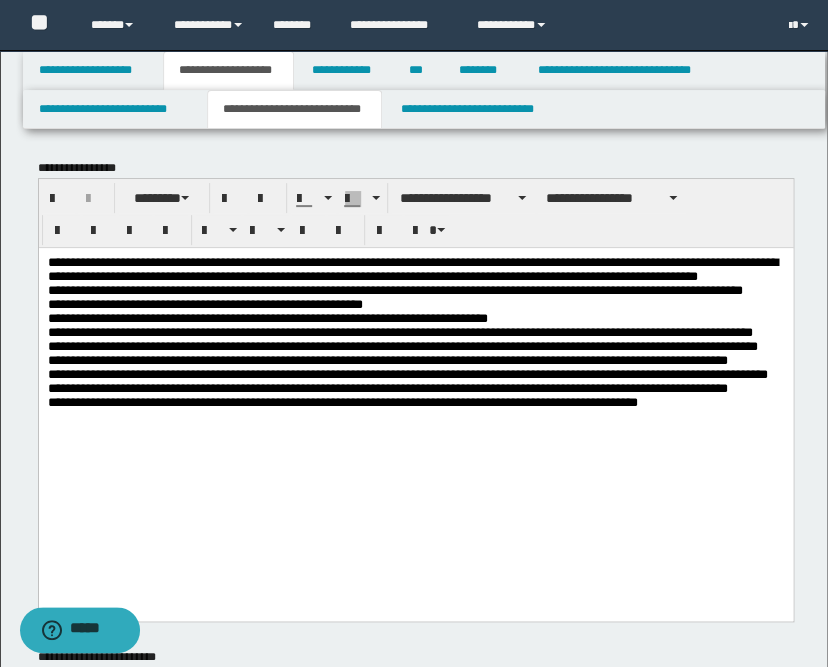 click on "**********" at bounding box center (415, 383) 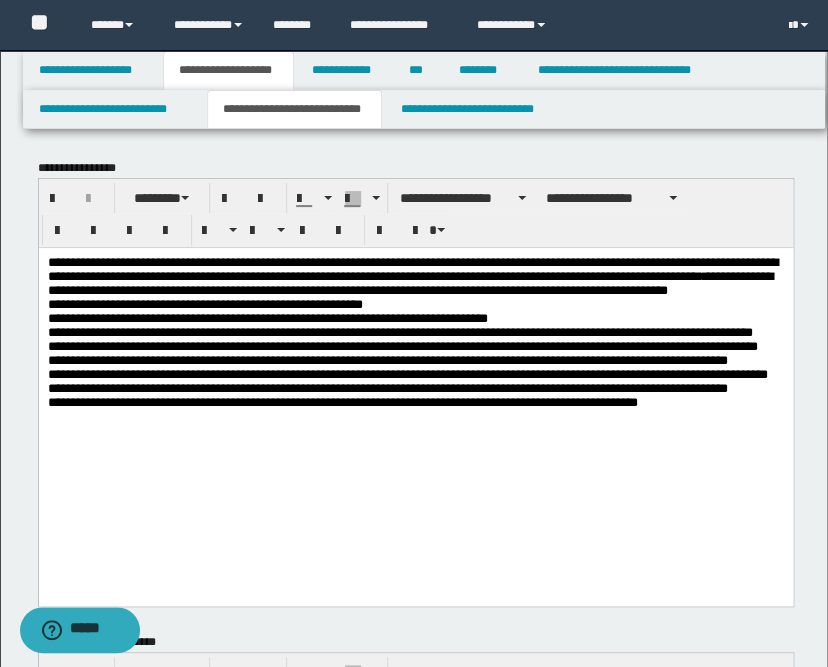 click on "**********" at bounding box center [415, 376] 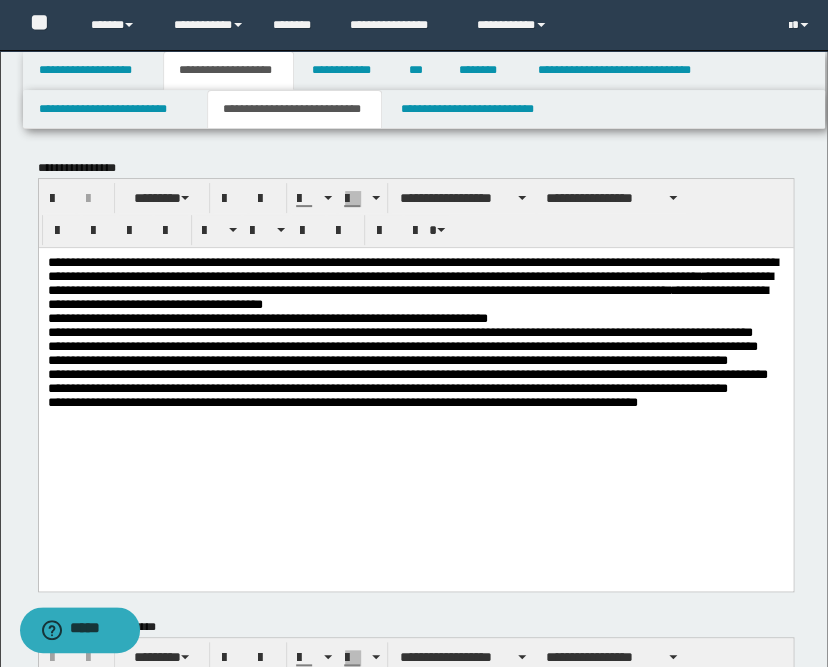 click on "**********" at bounding box center (415, 368) 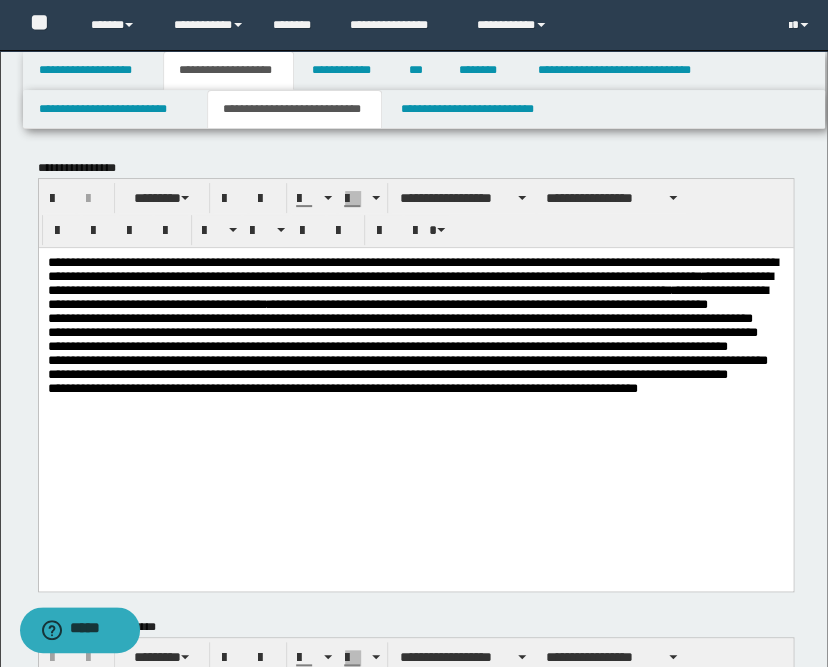 click on "**********" at bounding box center (415, 368) 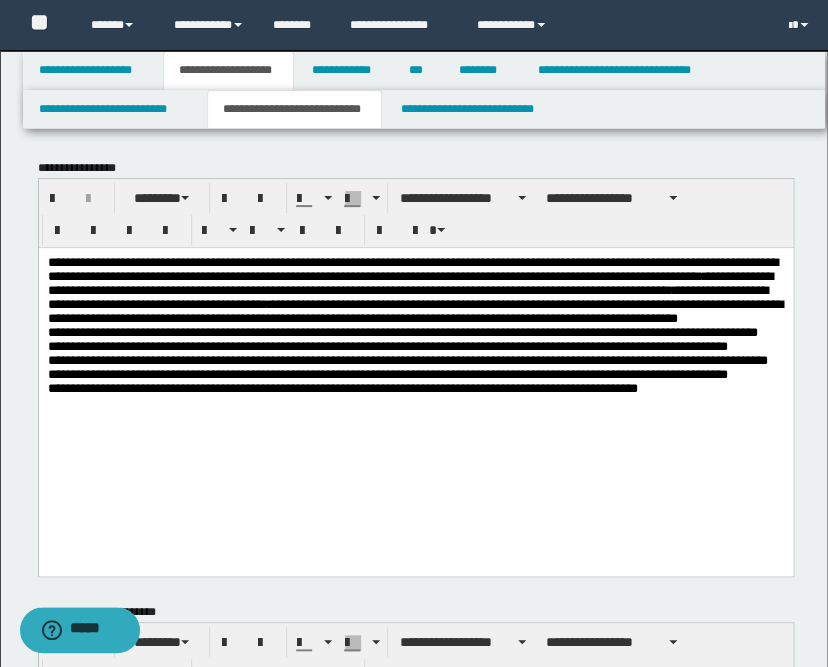click on "**********" at bounding box center (415, 361) 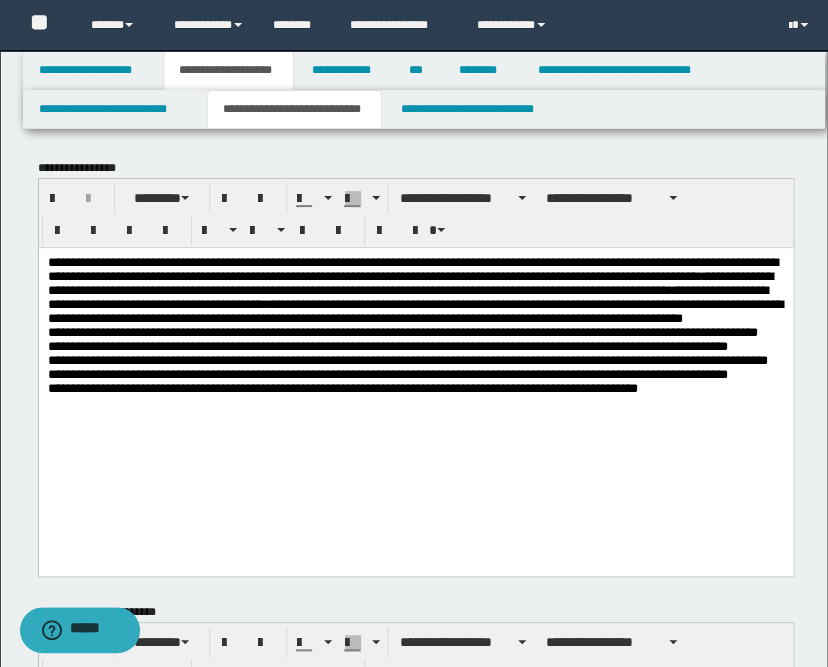 click on "**********" at bounding box center (415, 386) 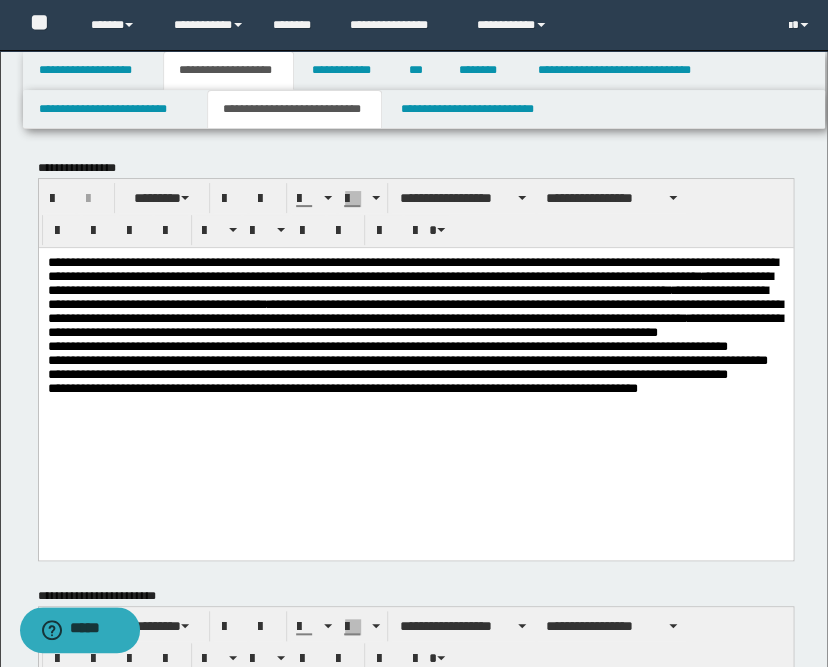 click on "**********" at bounding box center [415, 353] 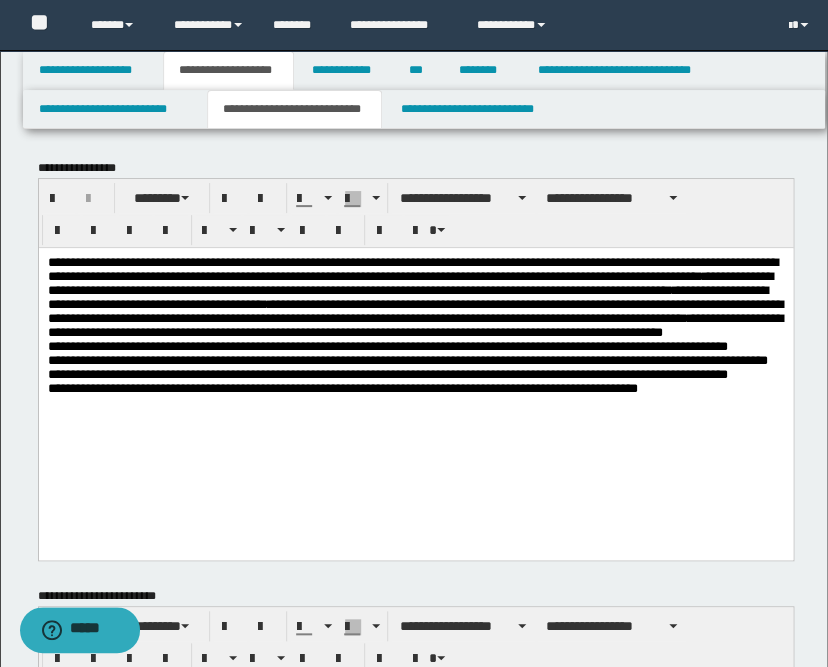 click on "**********" at bounding box center (415, 378) 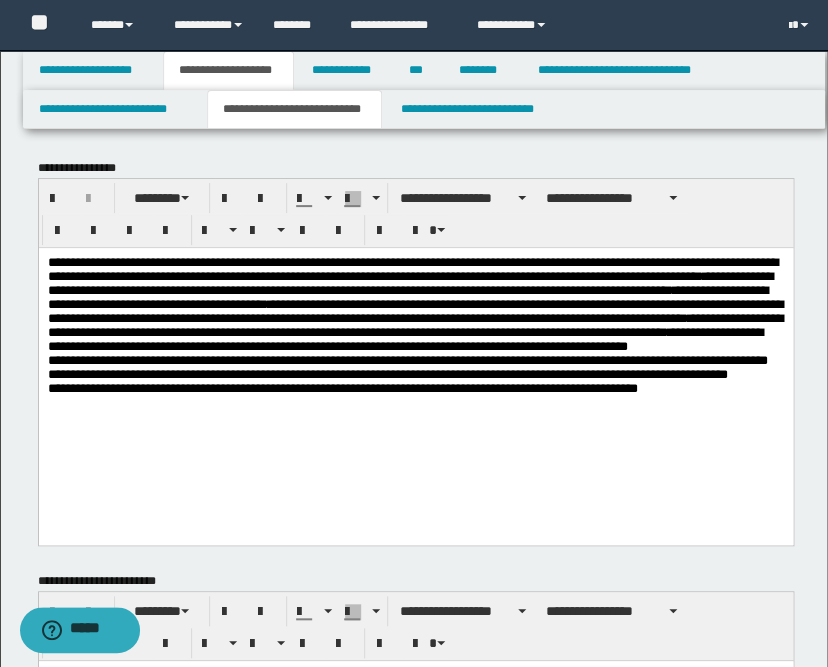 click on "**********" at bounding box center [415, 345] 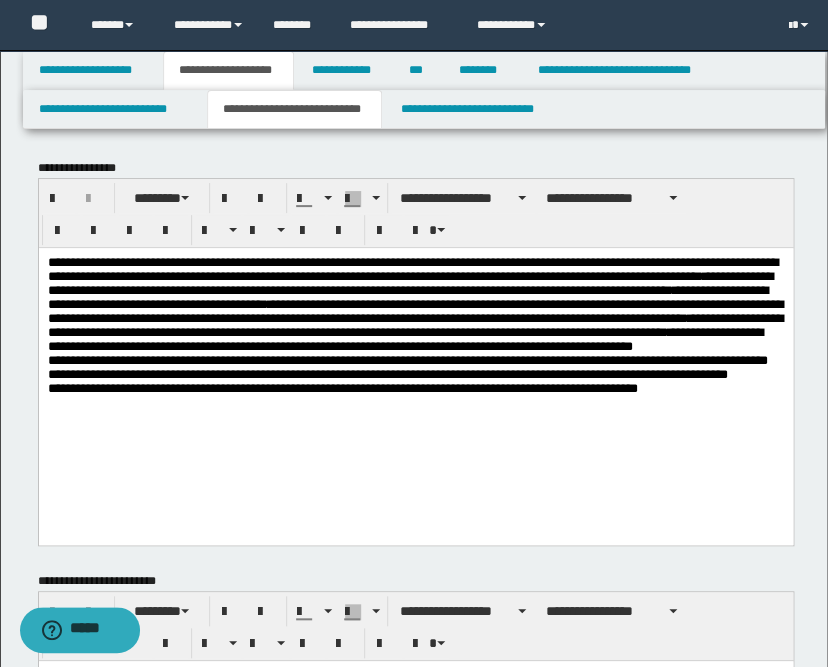 click at bounding box center (416, 396) 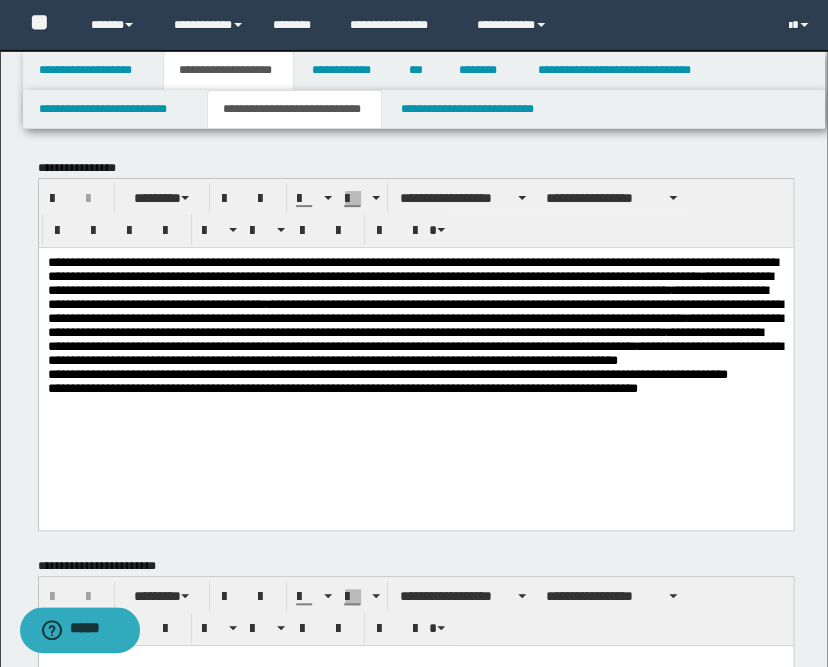 click on "**********" at bounding box center (415, 338) 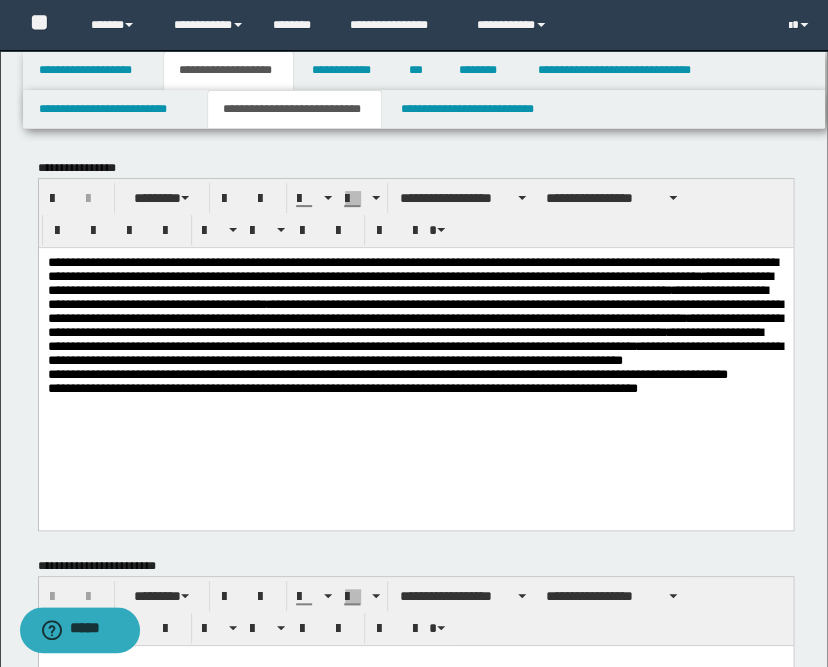 click on "**********" at bounding box center (415, 363) 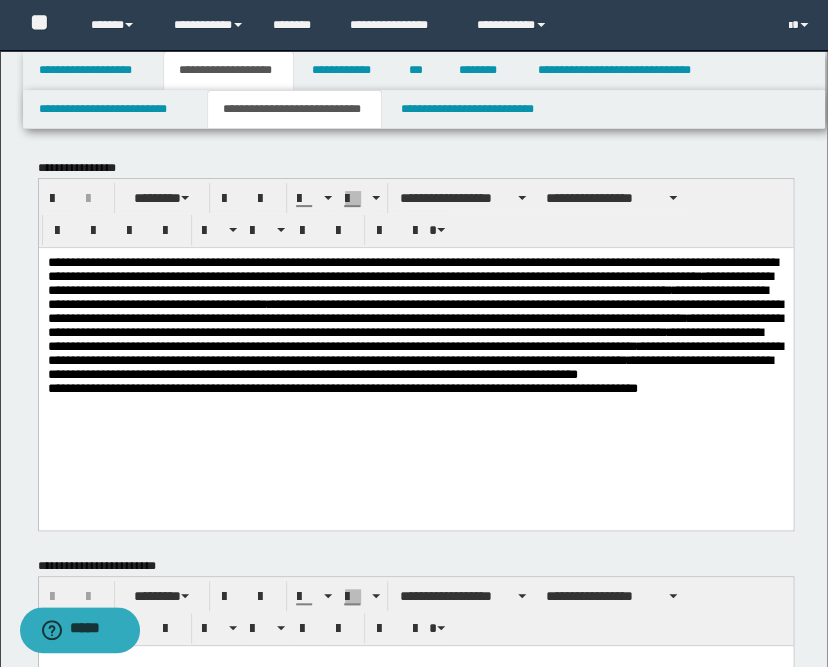 click on "**********" at bounding box center (415, 338) 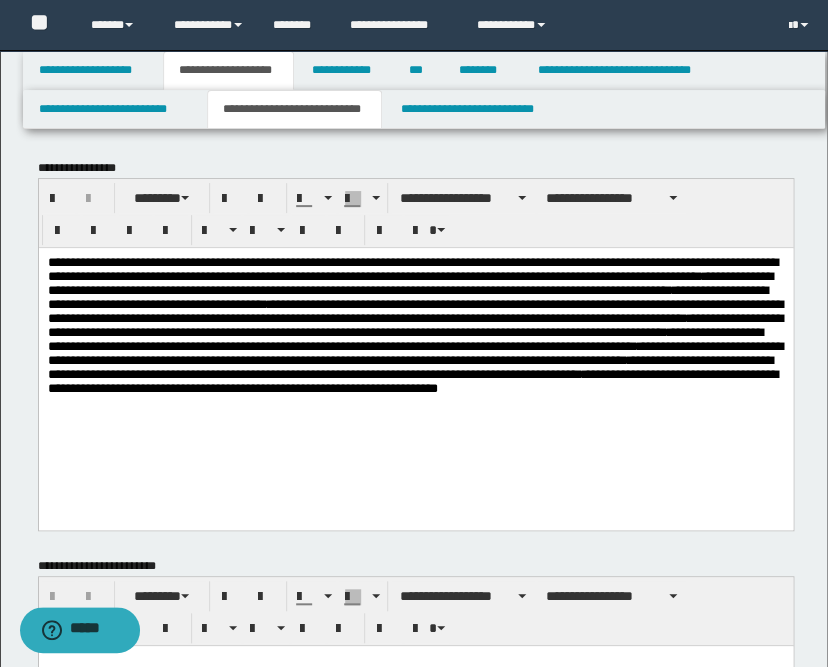 click on "**********" at bounding box center [415, 338] 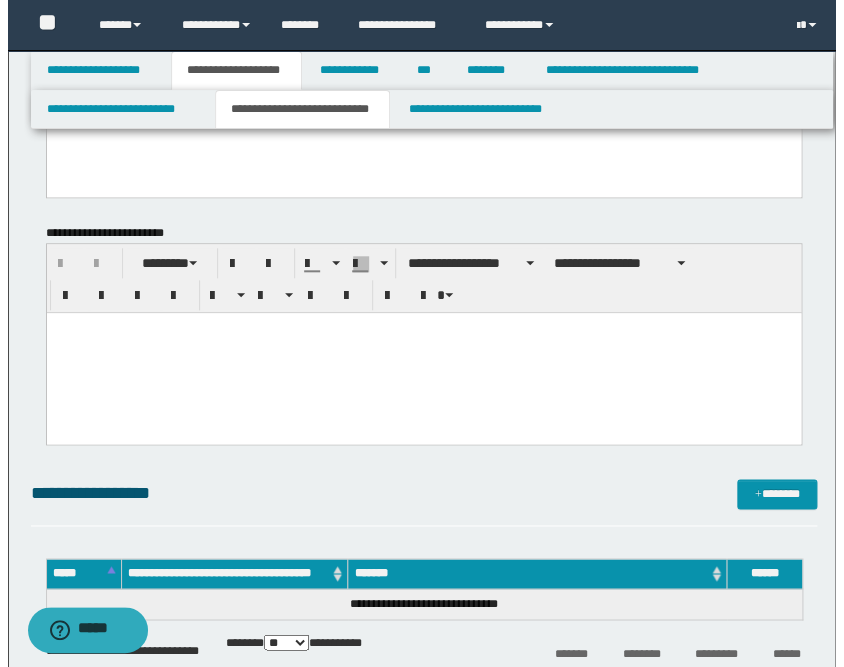 scroll, scrollTop: 555, scrollLeft: 0, axis: vertical 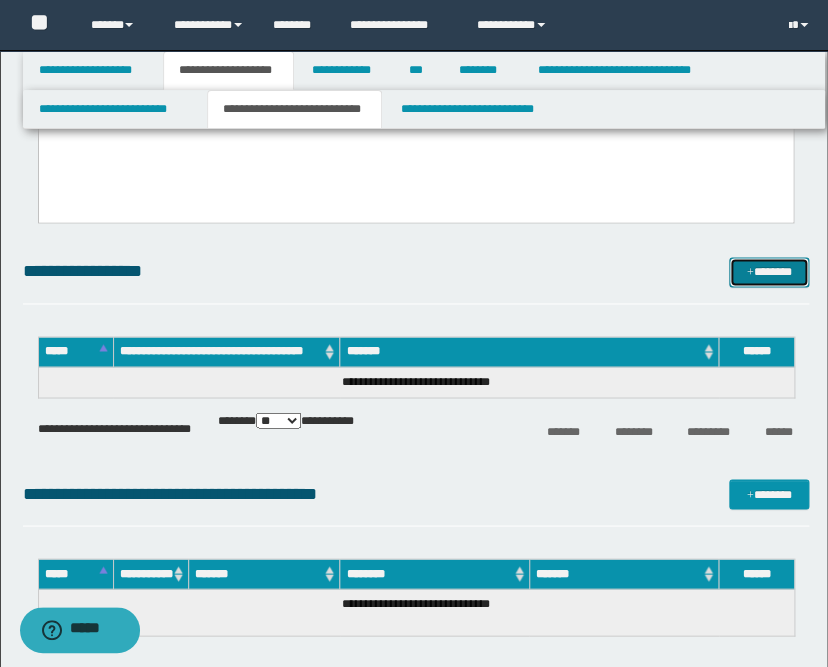 click on "*******" at bounding box center (769, 272) 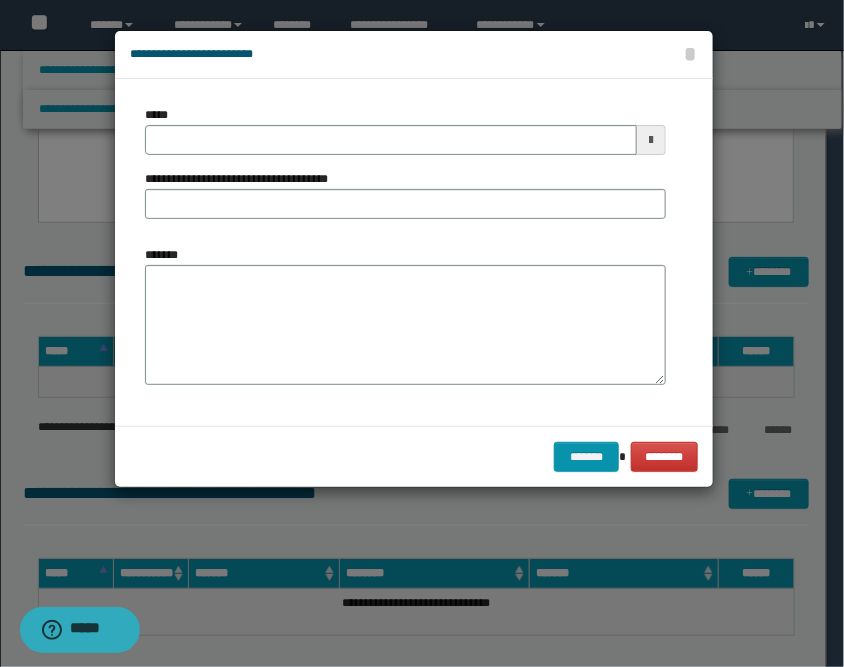 click at bounding box center [651, 140] 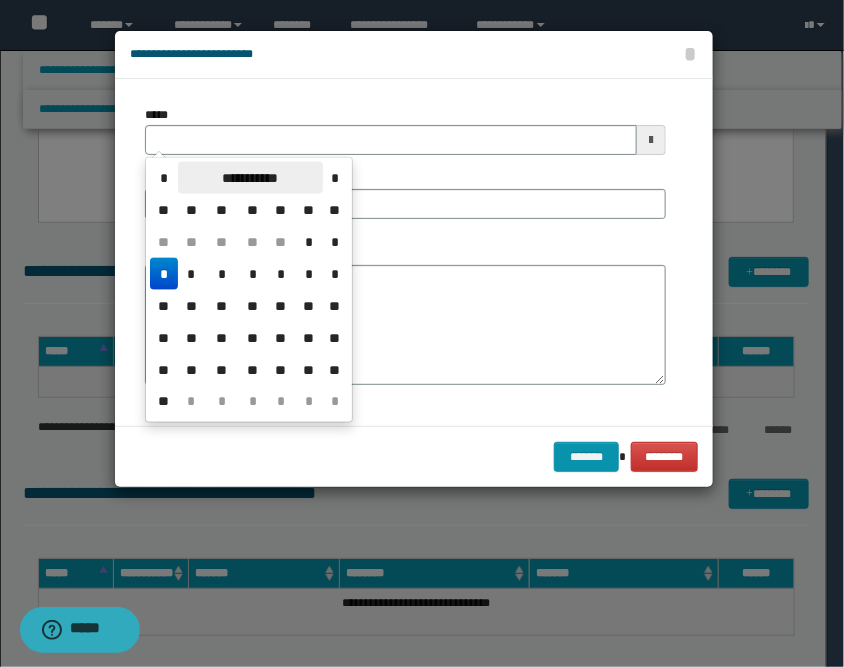 click on "**********" at bounding box center [250, 178] 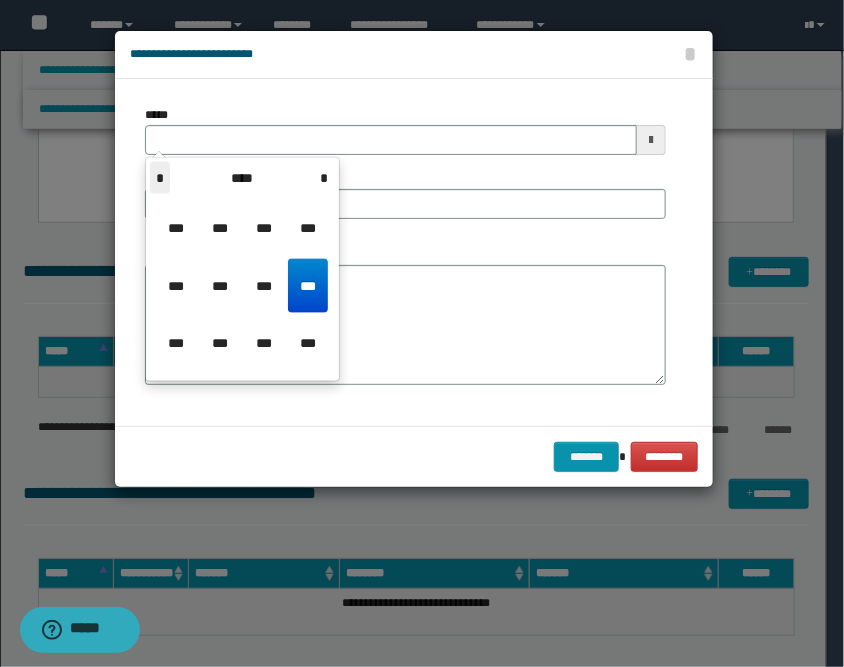 click on "*" at bounding box center [160, 178] 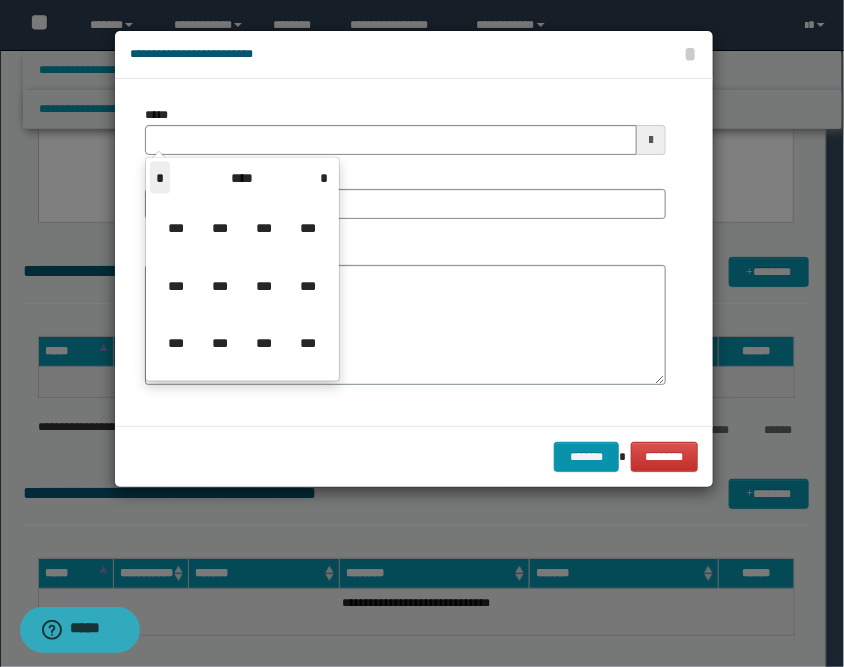 click on "*" at bounding box center (160, 178) 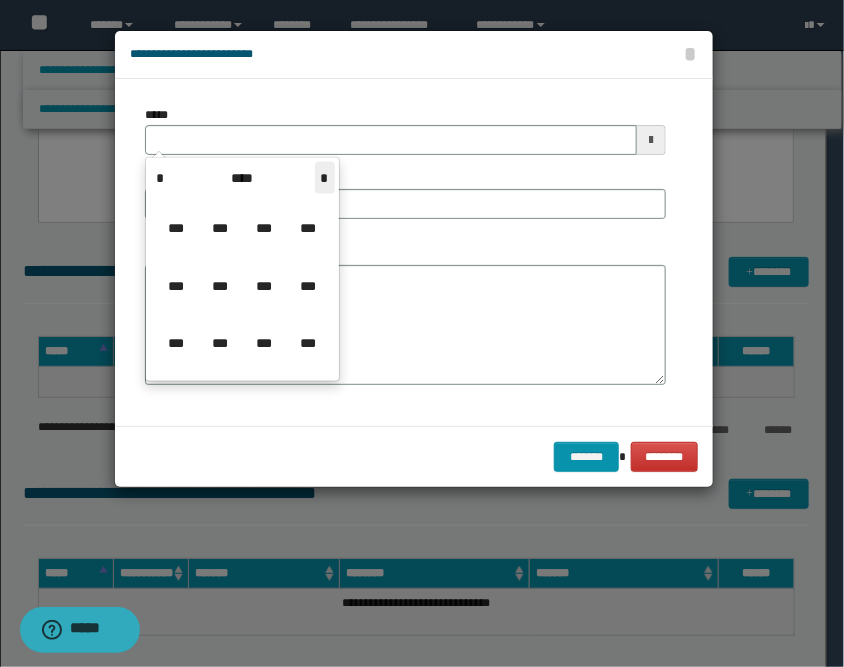 click on "*" at bounding box center [325, 178] 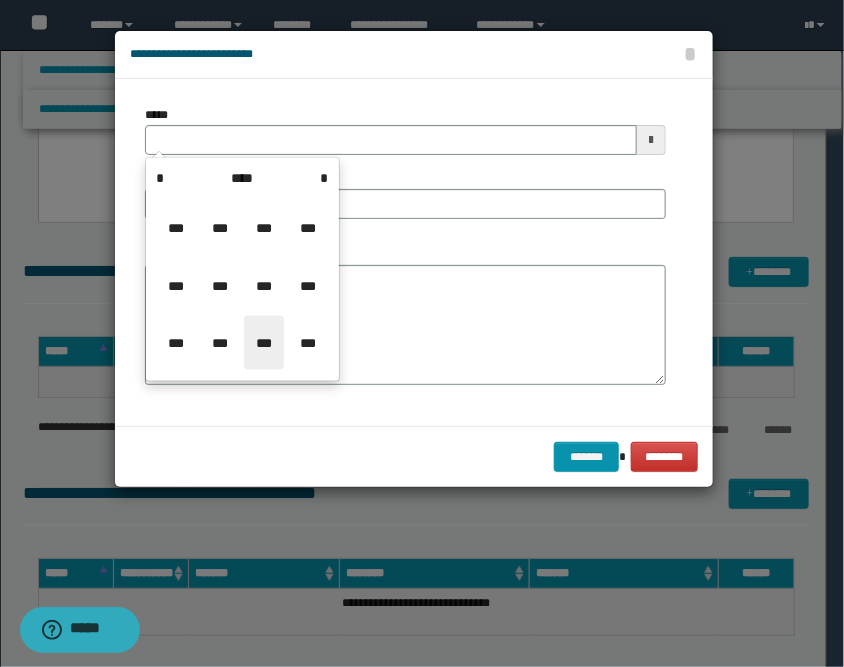 click on "***" at bounding box center (264, 343) 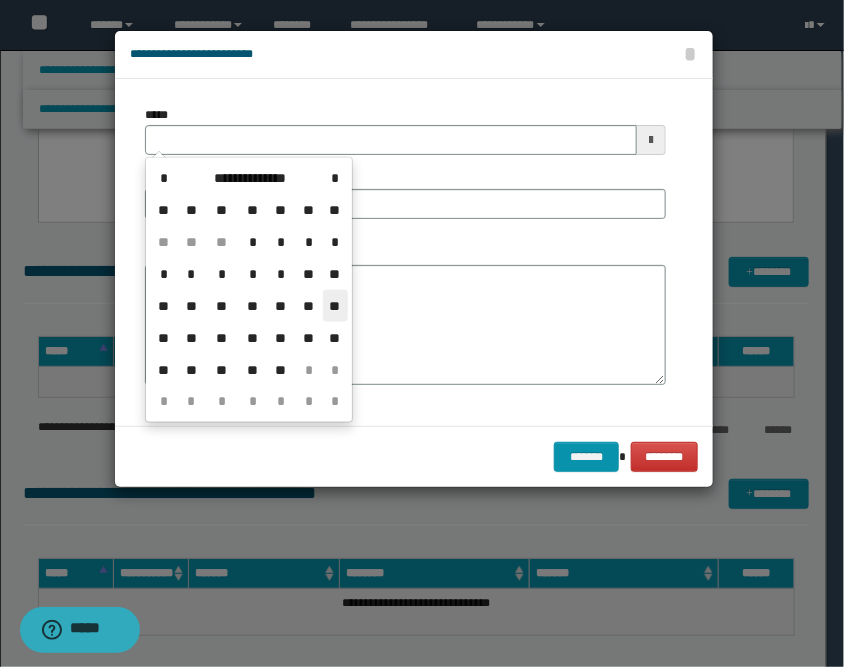 click on "**" at bounding box center [335, 306] 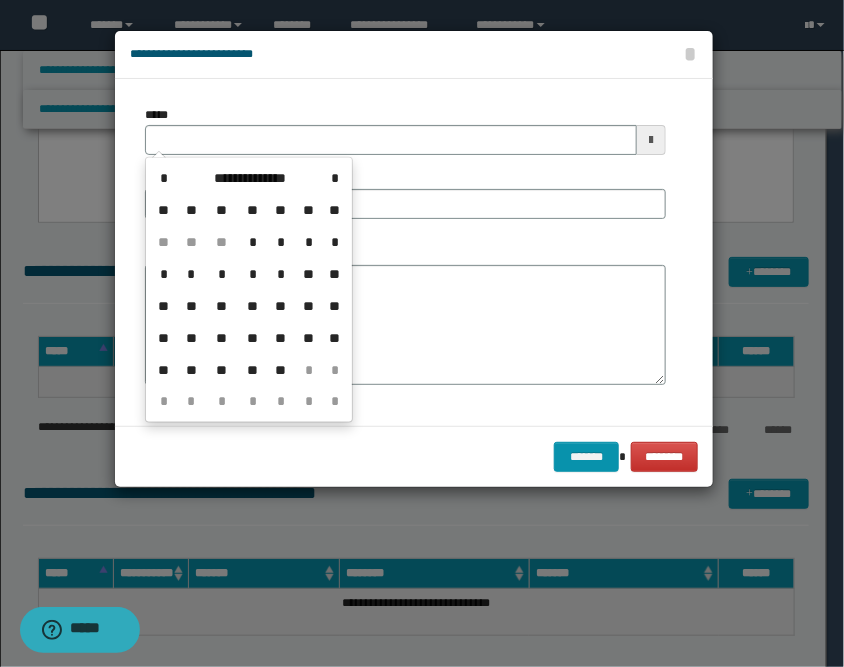 type on "**********" 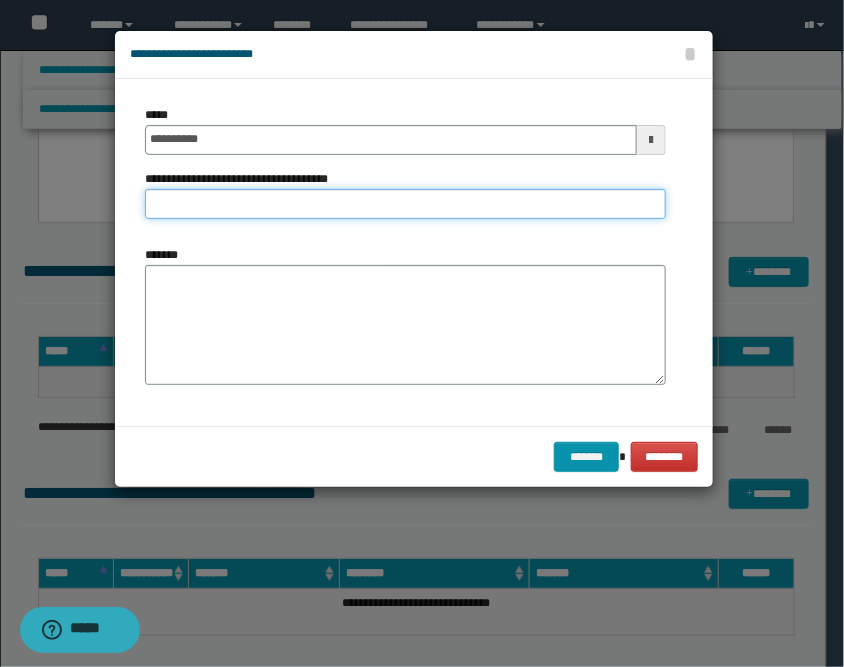 click on "**********" at bounding box center (405, 204) 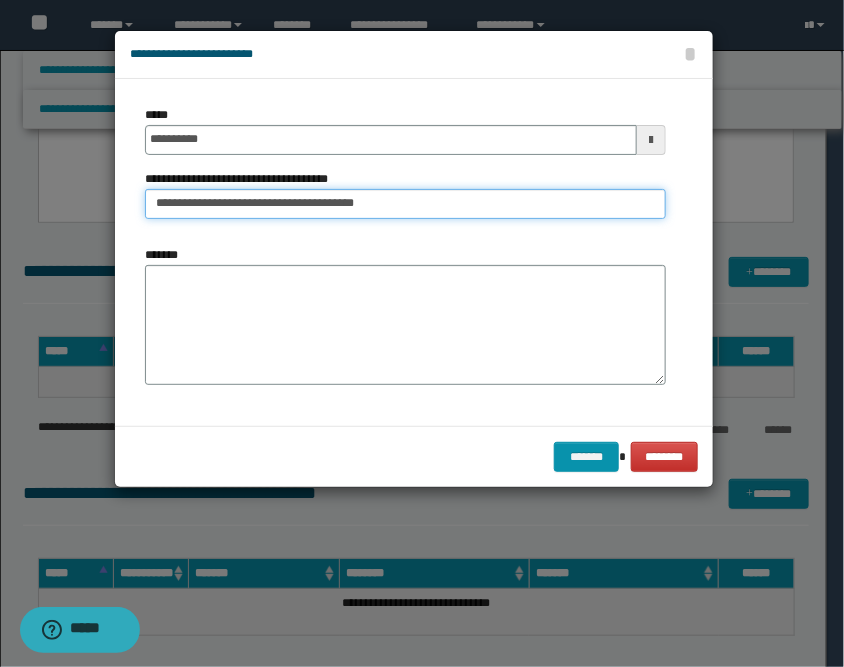 type on "**********" 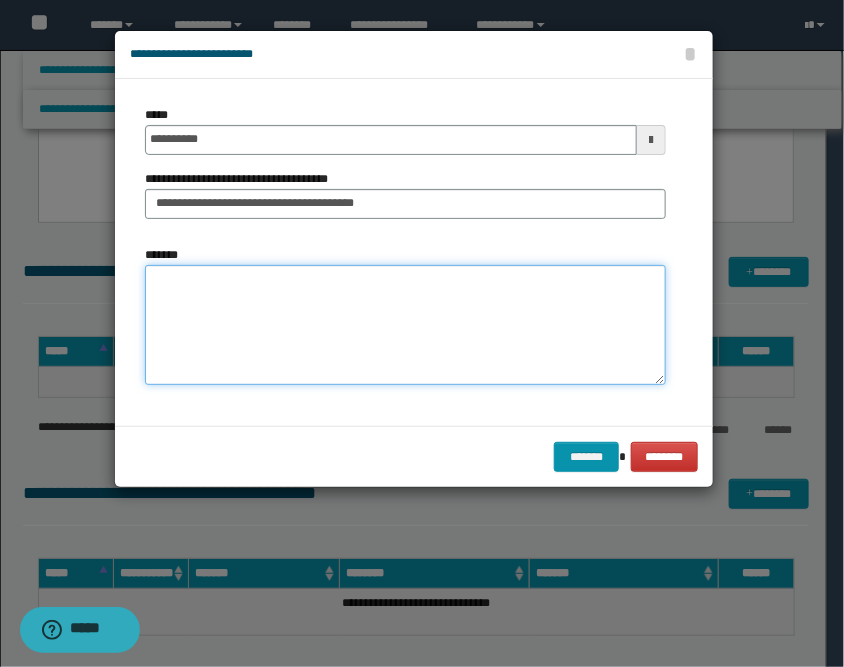 click on "*******" at bounding box center (405, 325) 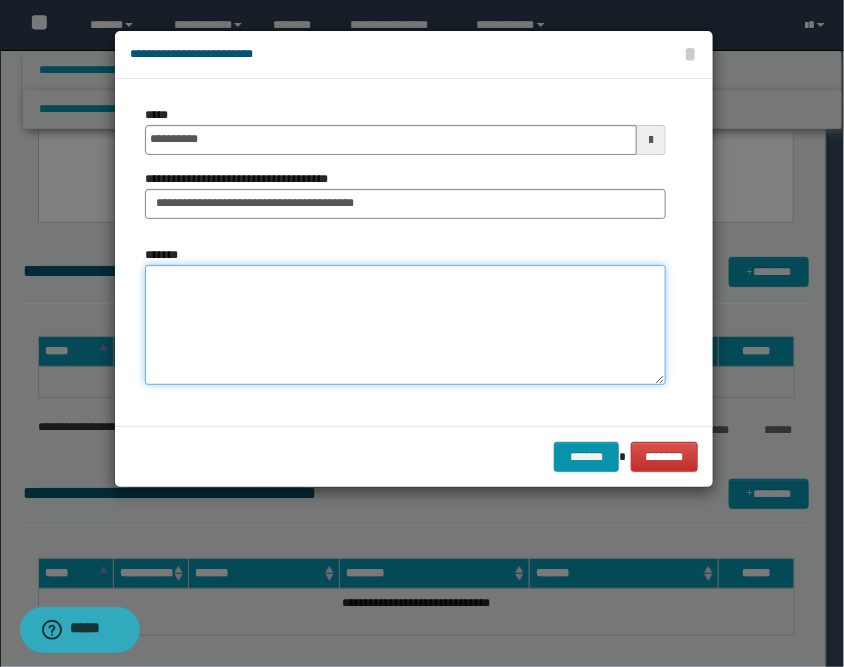 paste on "**********" 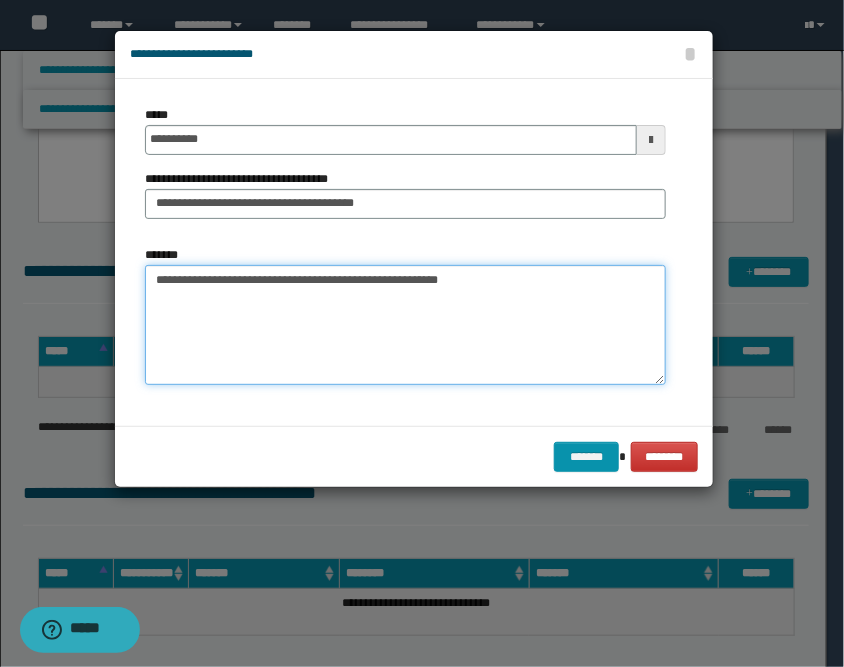 paste on "**********" 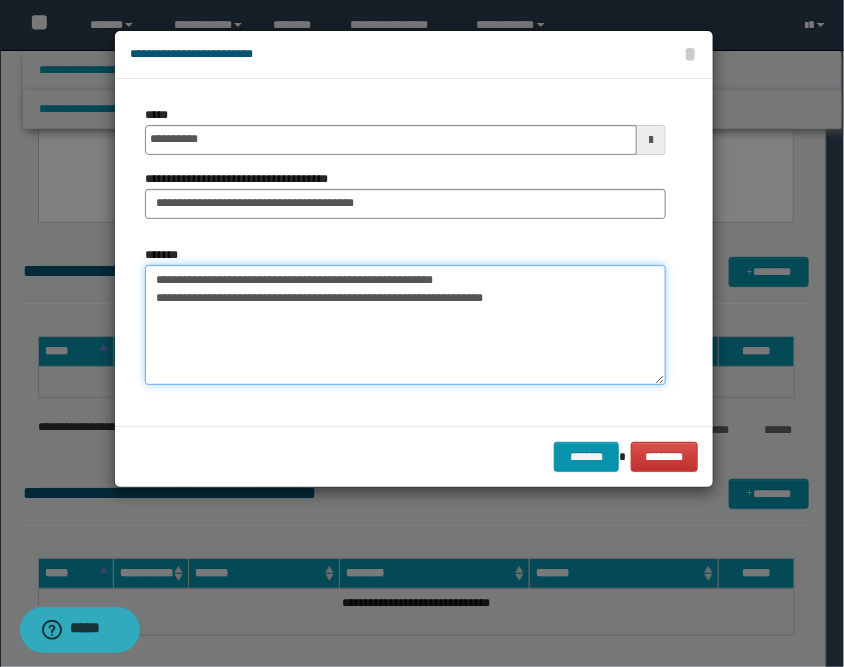 drag, startPoint x: 160, startPoint y: 384, endPoint x: 158, endPoint y: 322, distance: 62.03225 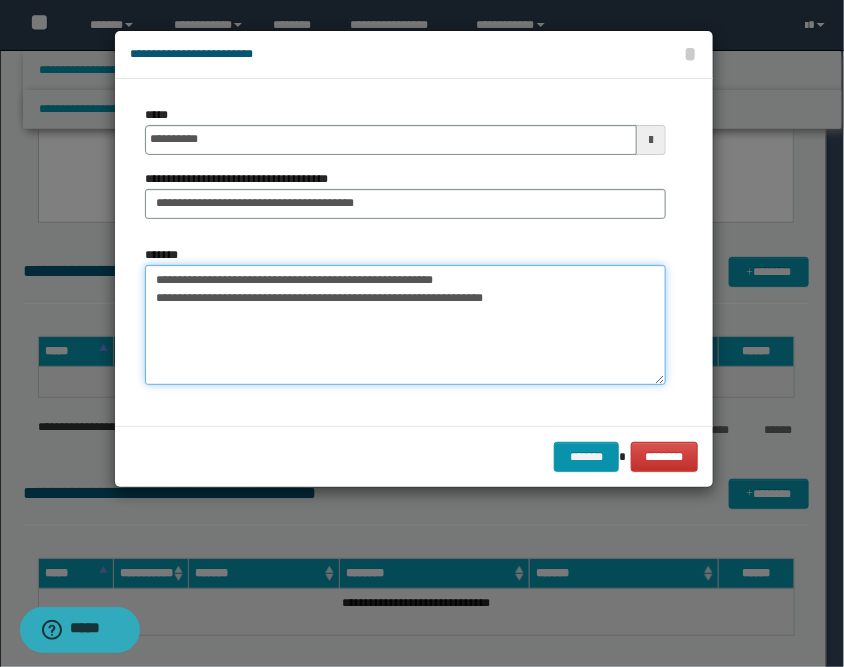 paste on "**********" 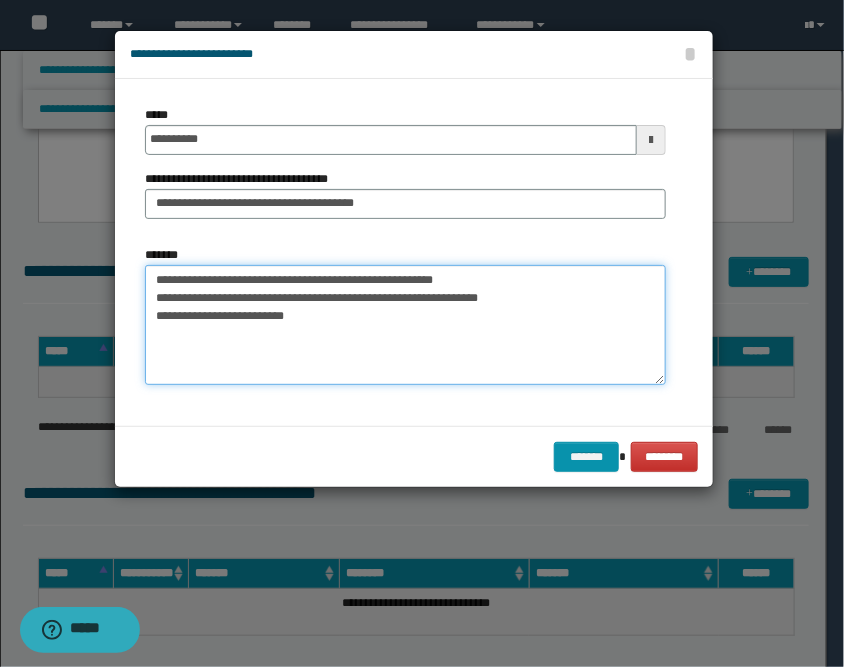 click on "**********" at bounding box center (405, 325) 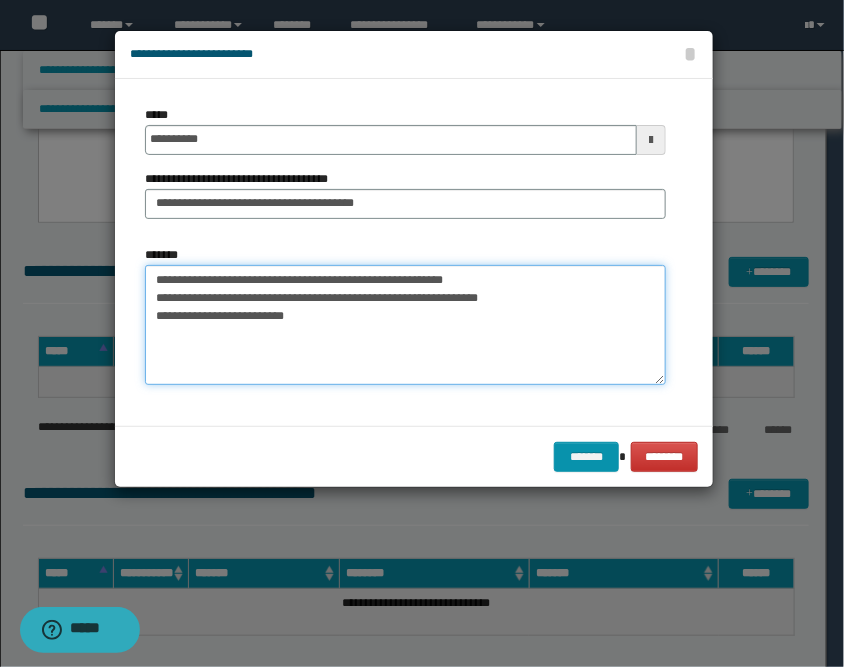 click on "**********" at bounding box center (405, 325) 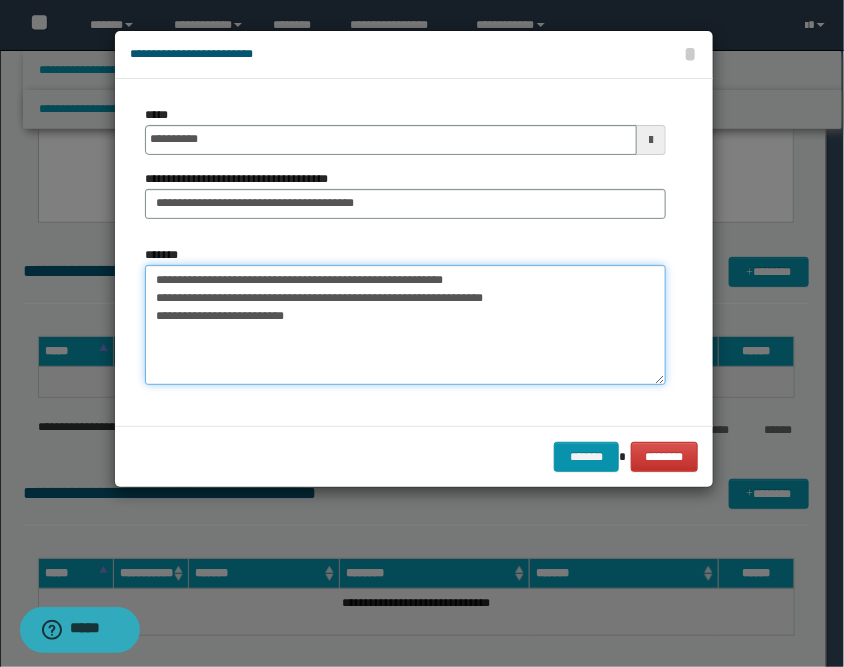 click on "**********" at bounding box center [405, 325] 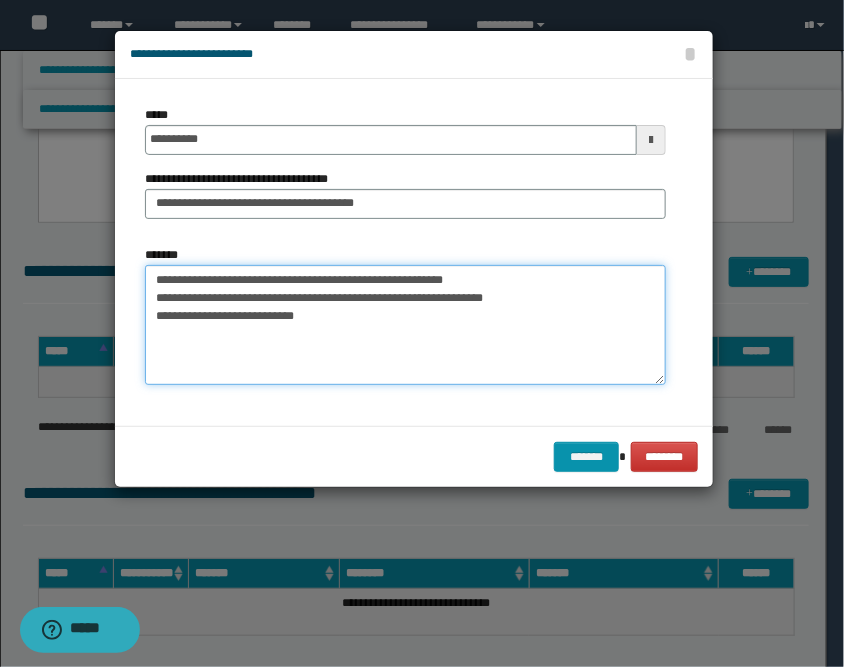 click on "**********" at bounding box center [405, 325] 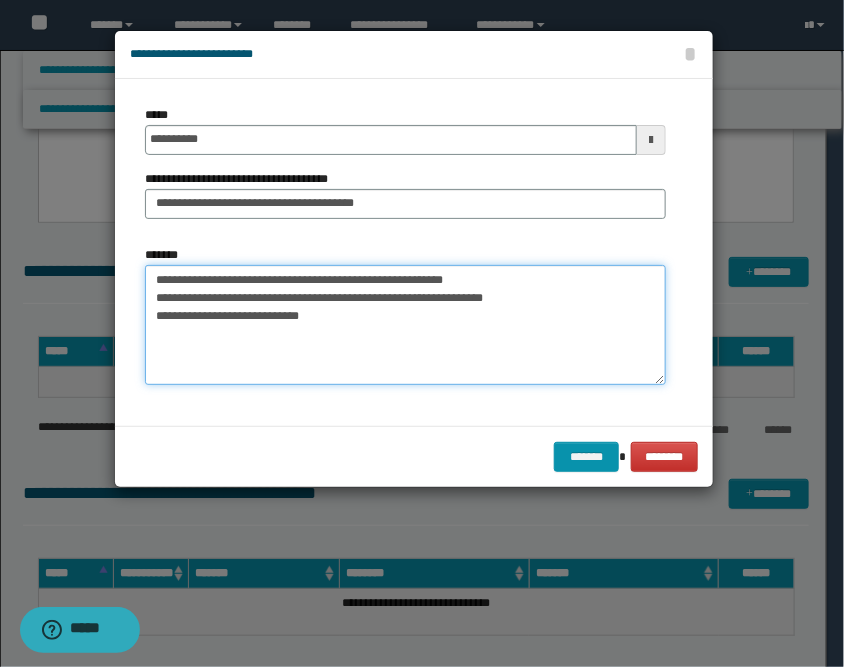 paste on "**********" 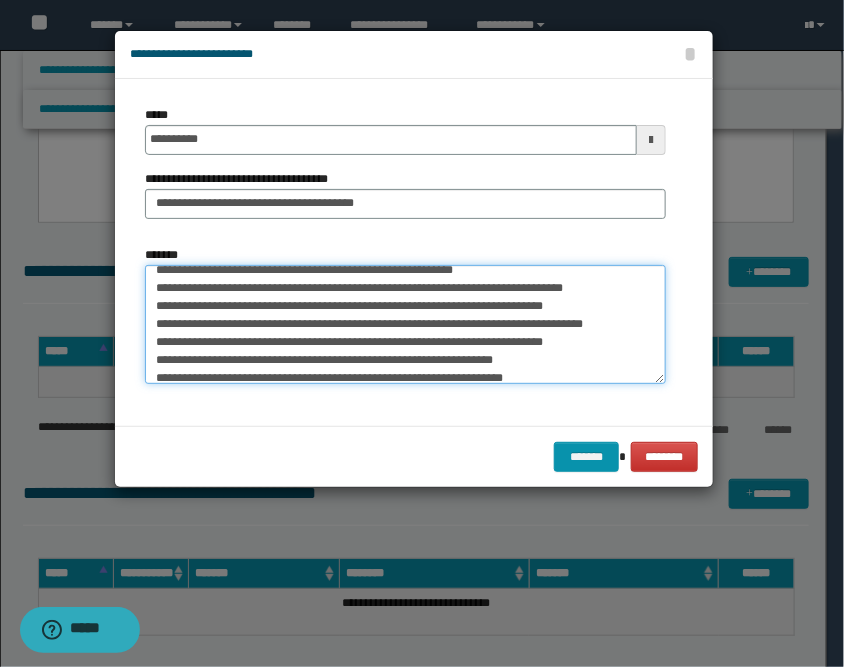 scroll, scrollTop: 0, scrollLeft: 0, axis: both 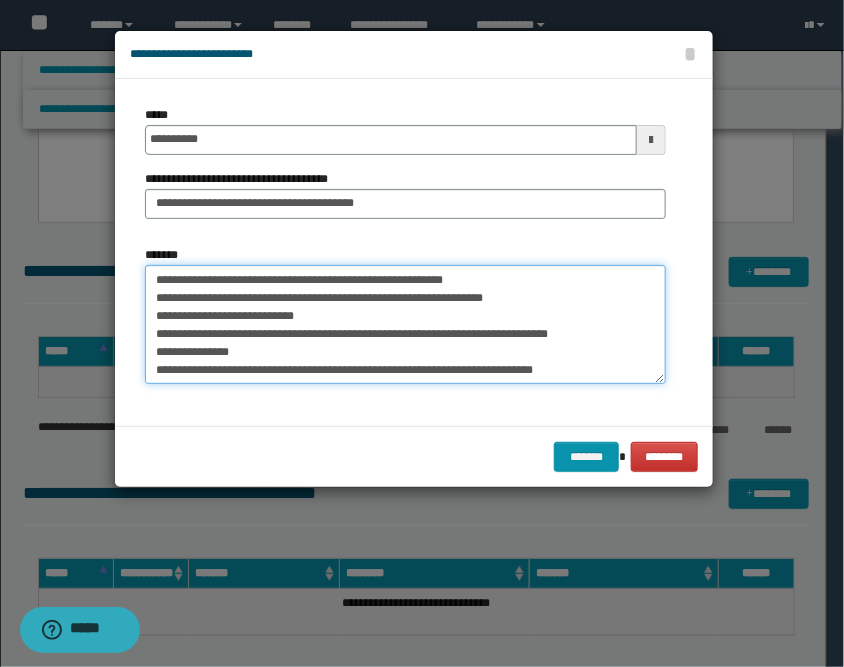 click on "*******" at bounding box center (405, 325) 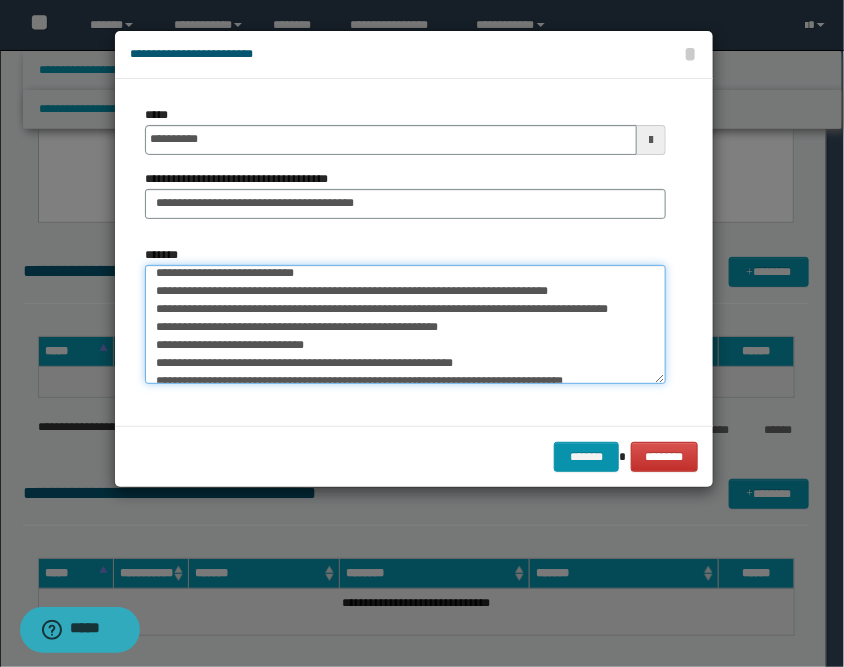 scroll, scrollTop: 44, scrollLeft: 0, axis: vertical 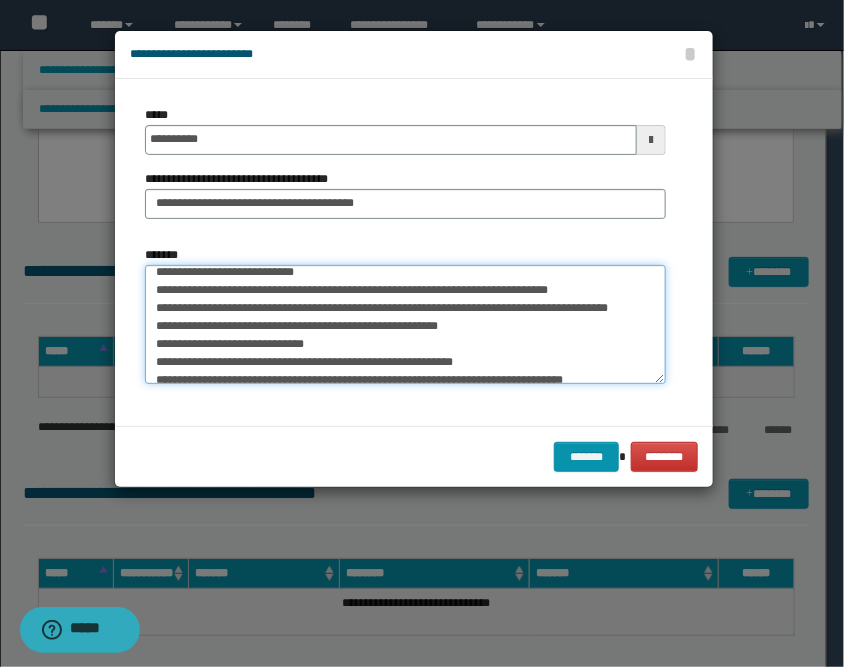 click on "*******" at bounding box center [405, 325] 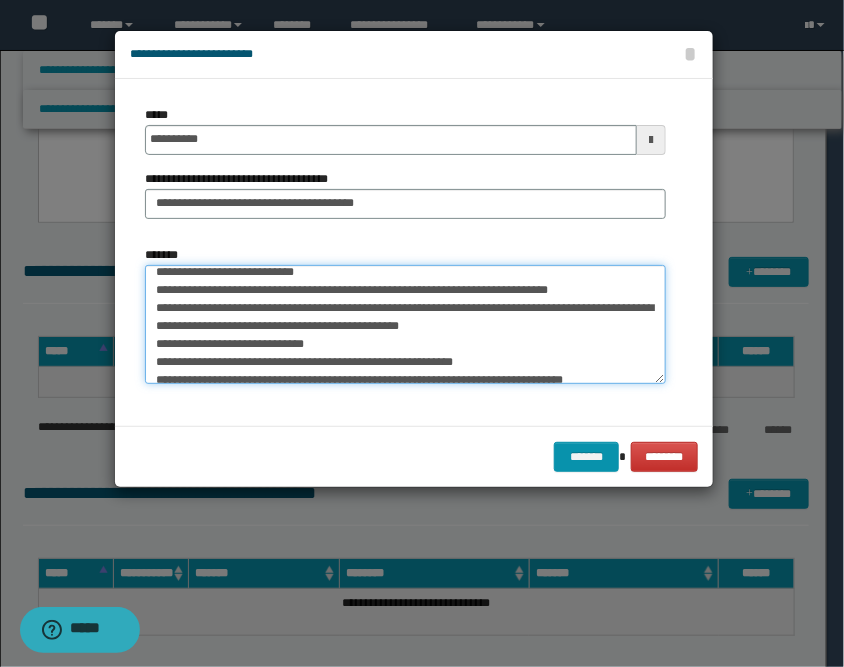 click on "*******" at bounding box center (405, 325) 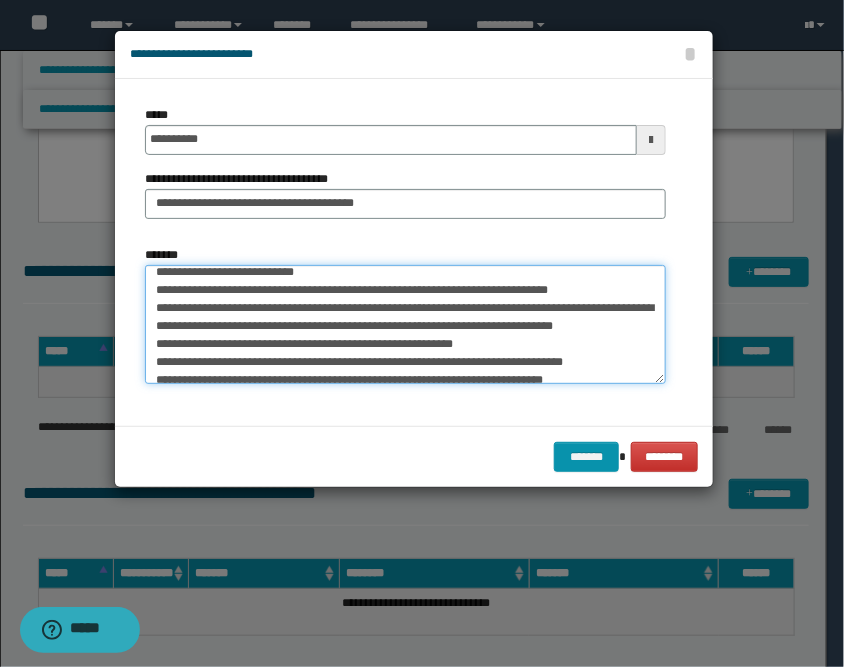 click on "*******" at bounding box center [405, 325] 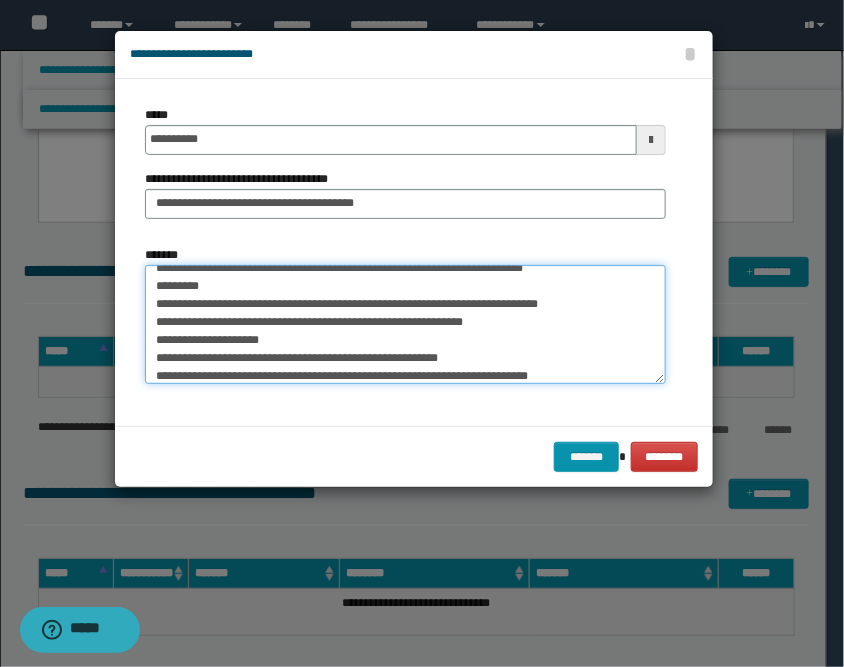 scroll, scrollTop: 266, scrollLeft: 0, axis: vertical 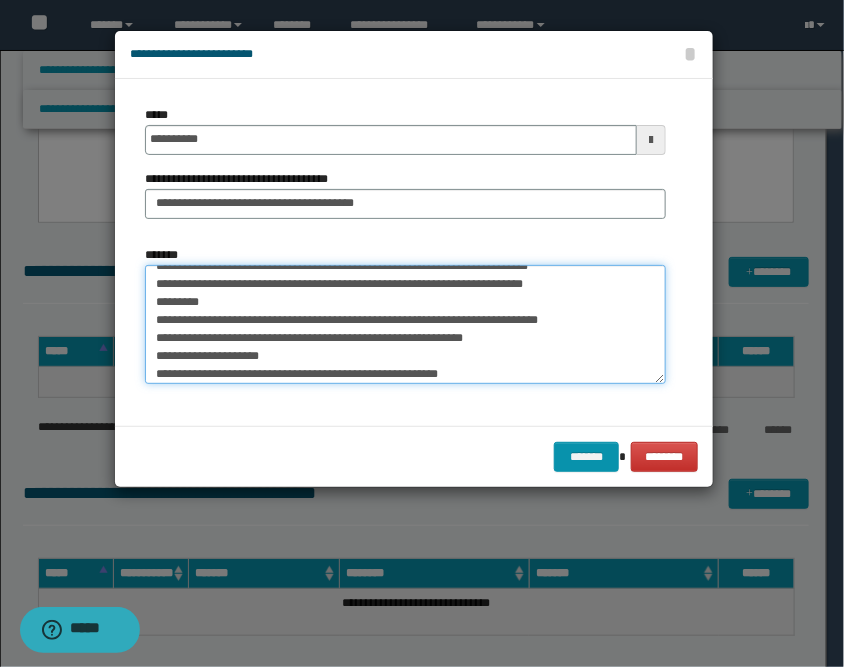 click on "*******" at bounding box center (405, 325) 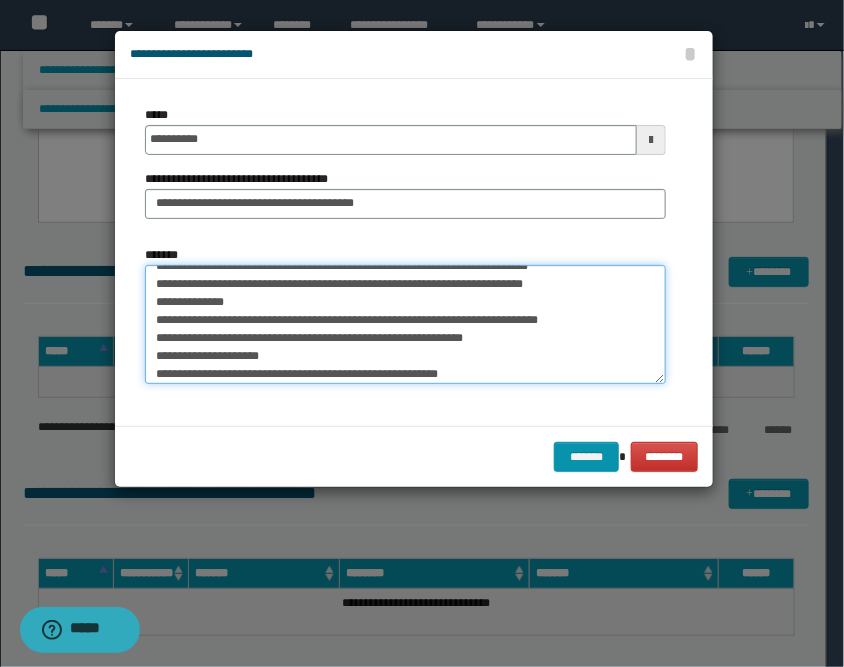 click on "*******" at bounding box center [405, 325] 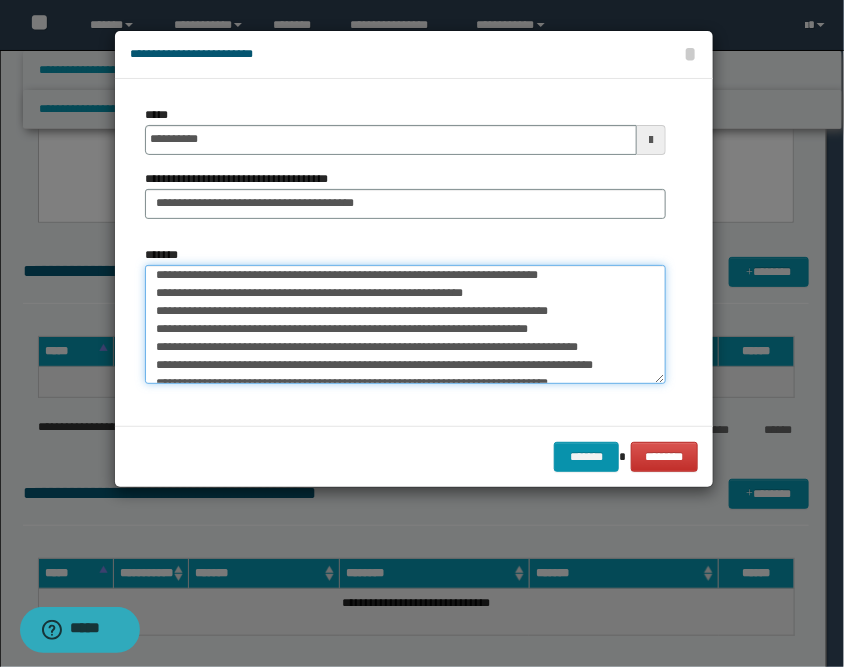 scroll, scrollTop: 342, scrollLeft: 0, axis: vertical 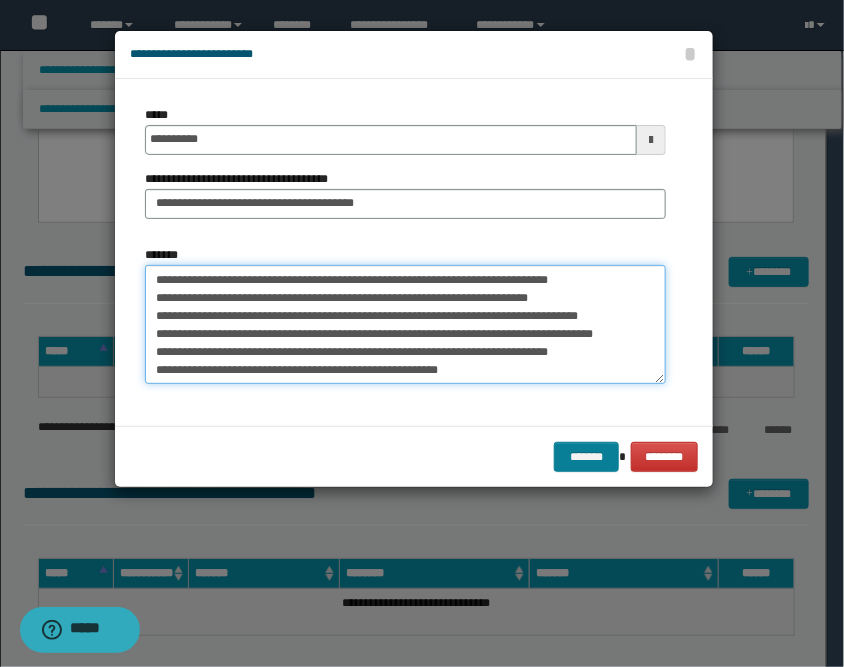 type on "**********" 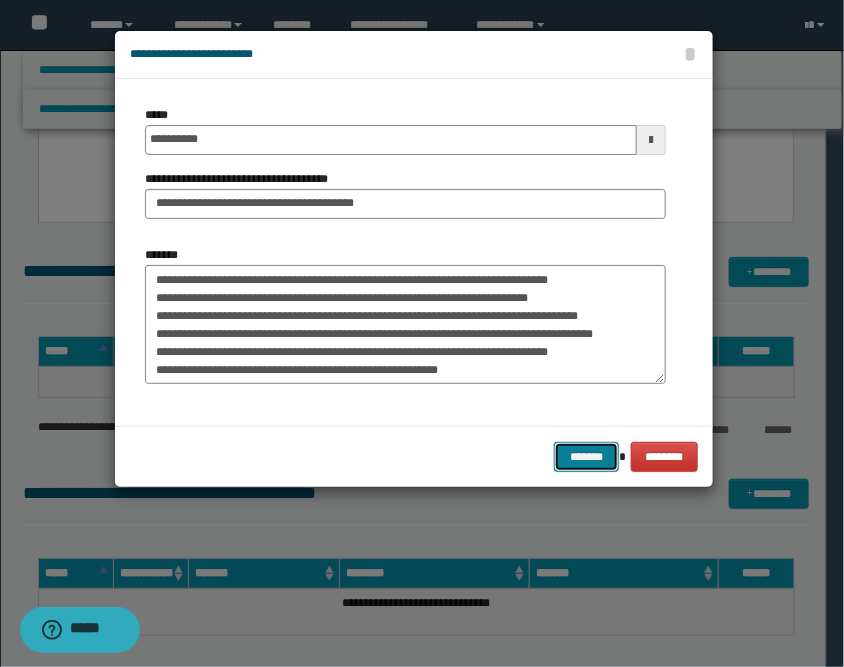 click on "*******" at bounding box center (586, 457) 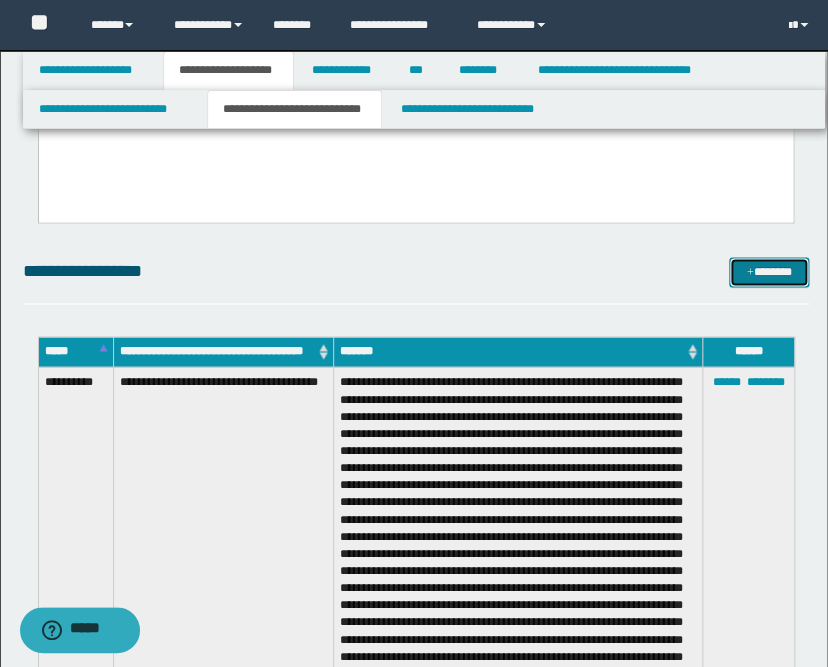 click on "*******" at bounding box center [769, 272] 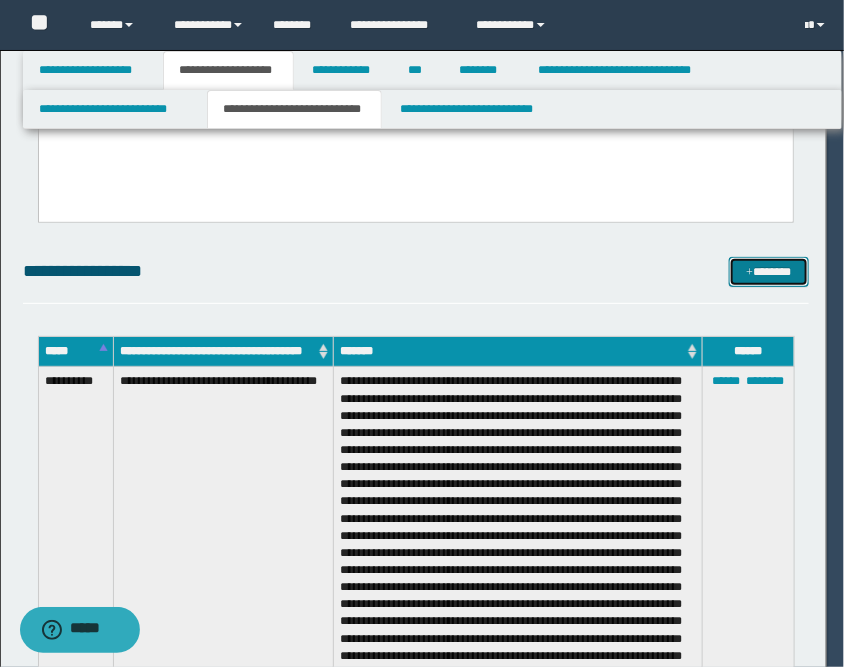 scroll, scrollTop: 0, scrollLeft: 0, axis: both 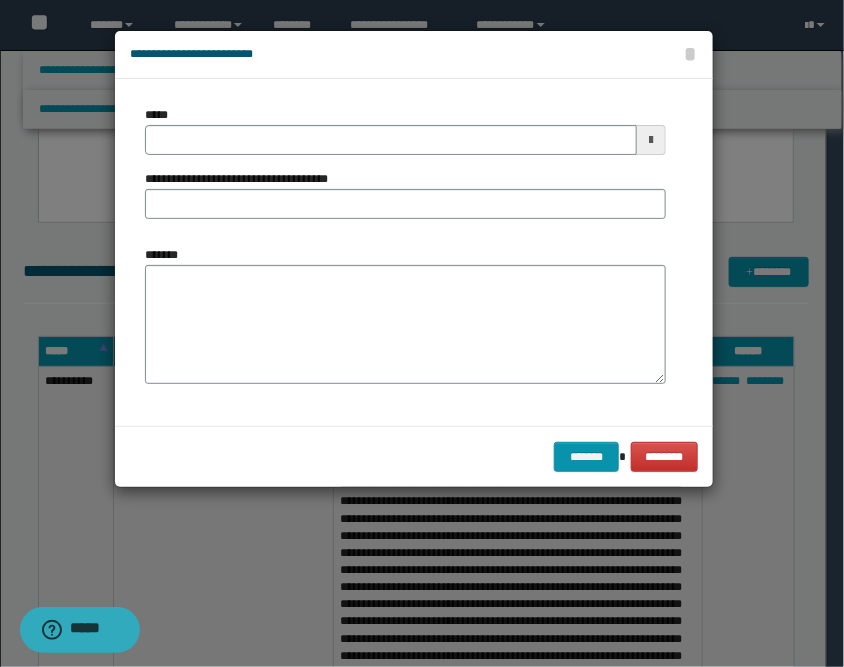 click at bounding box center (651, 140) 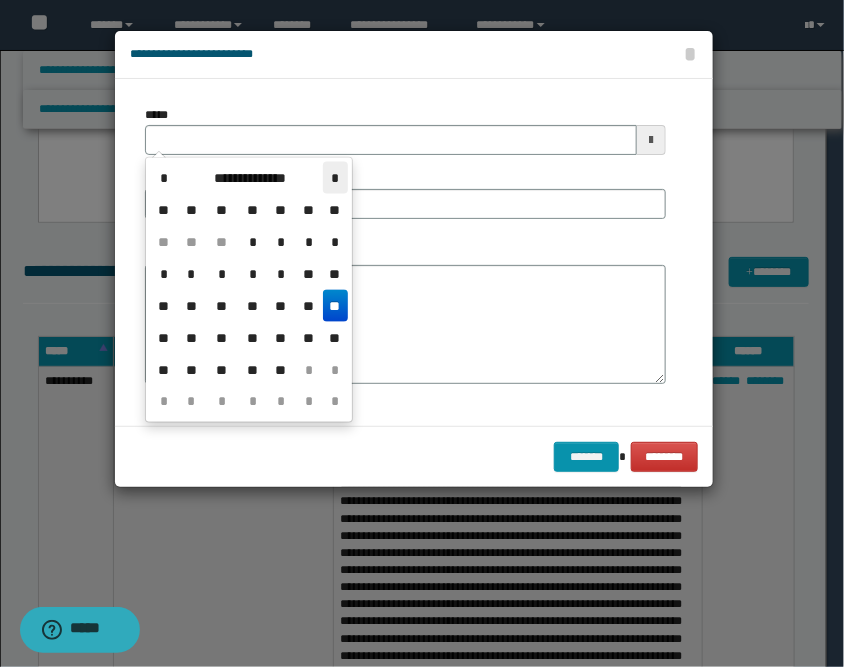 click on "*" at bounding box center (335, 178) 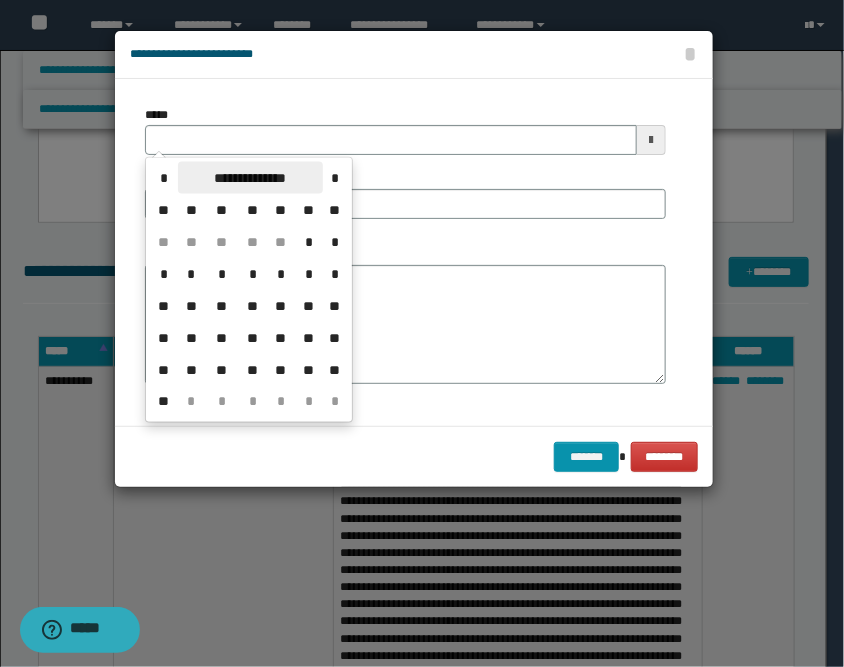 click on "**********" at bounding box center (250, 178) 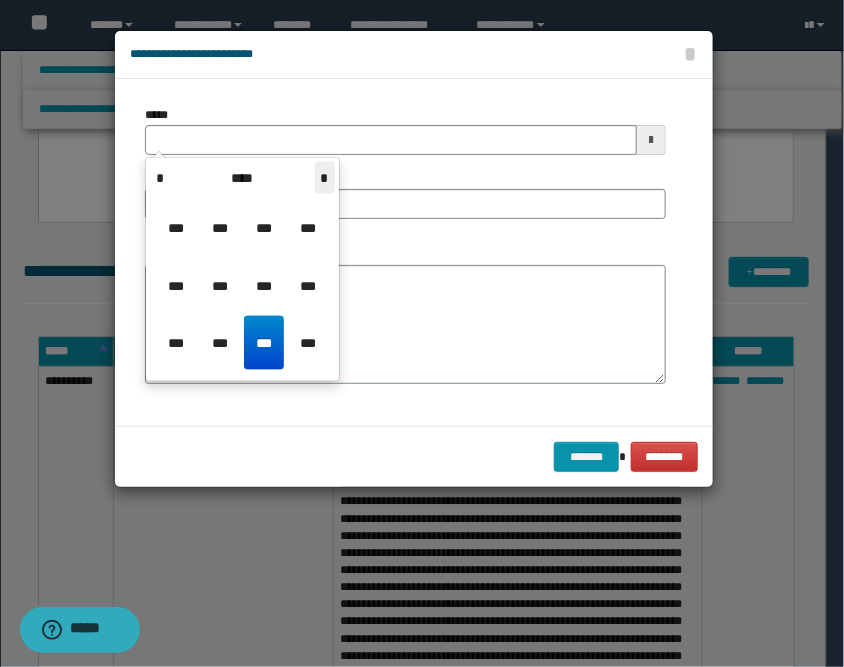 click on "*" at bounding box center [325, 178] 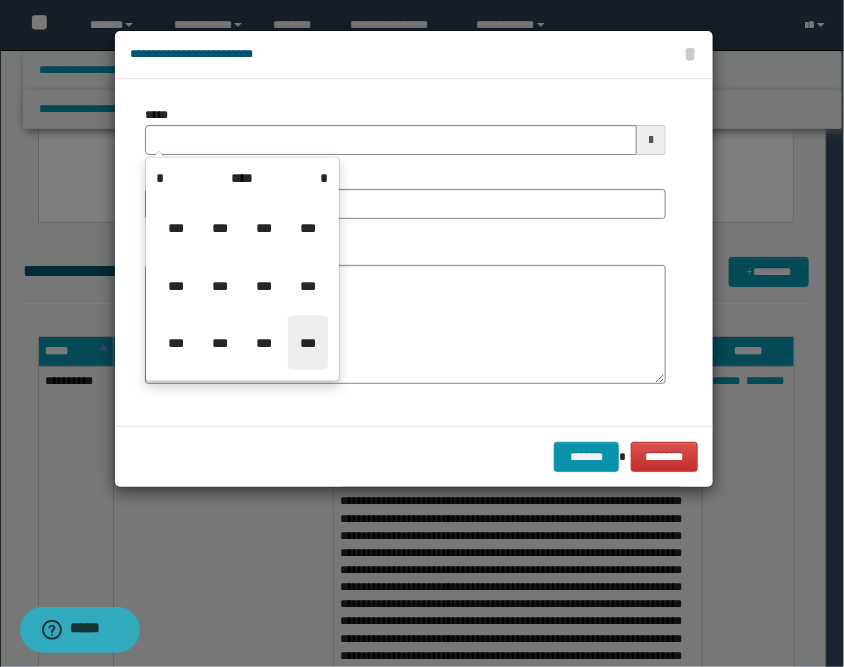 click on "***" at bounding box center (308, 343) 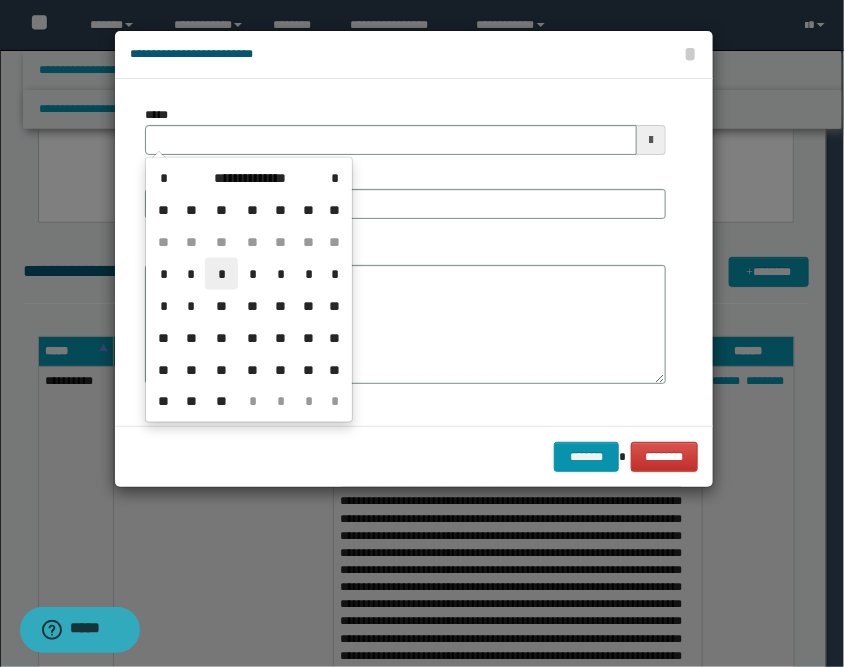 click on "*" at bounding box center [221, 274] 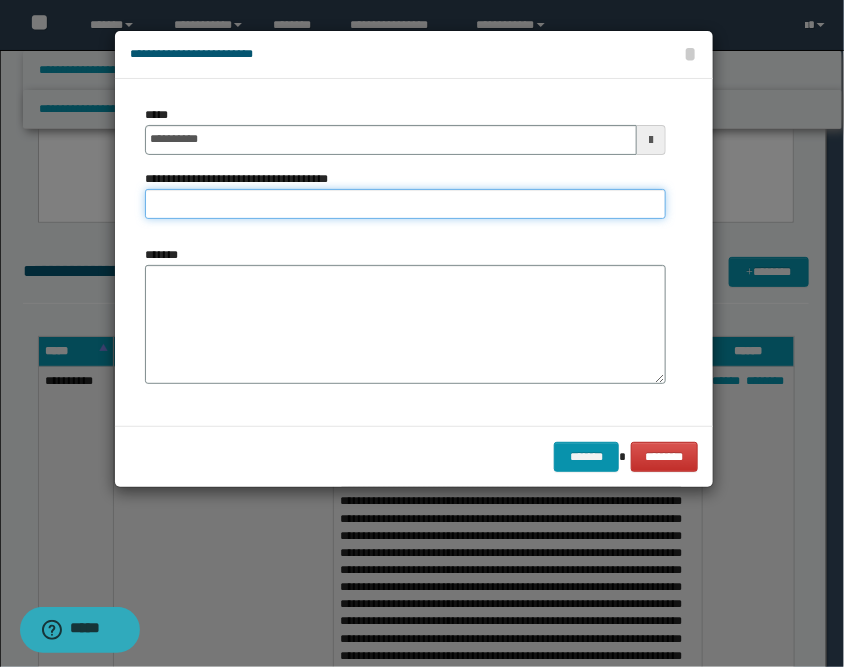 click on "**********" at bounding box center (405, 204) 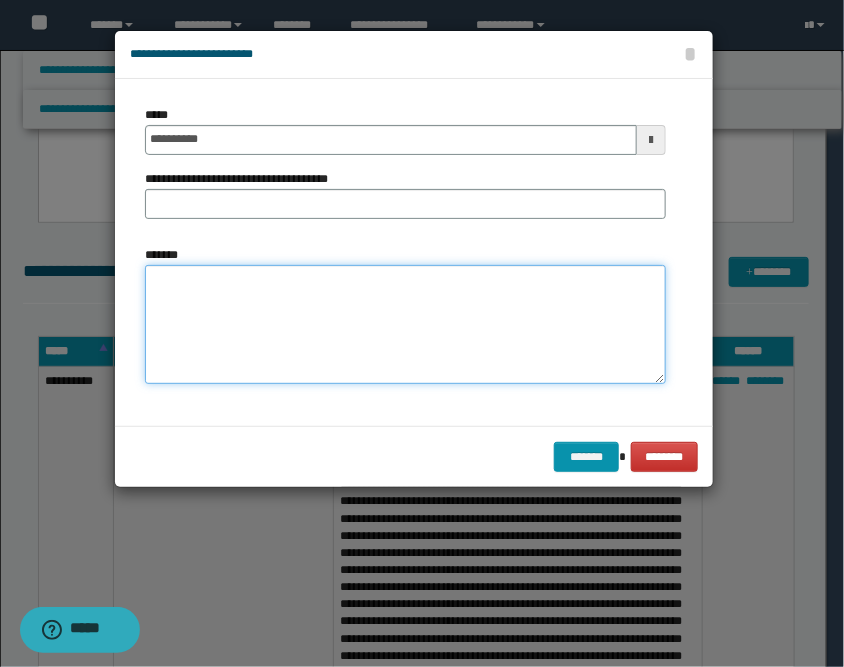 paste on "**********" 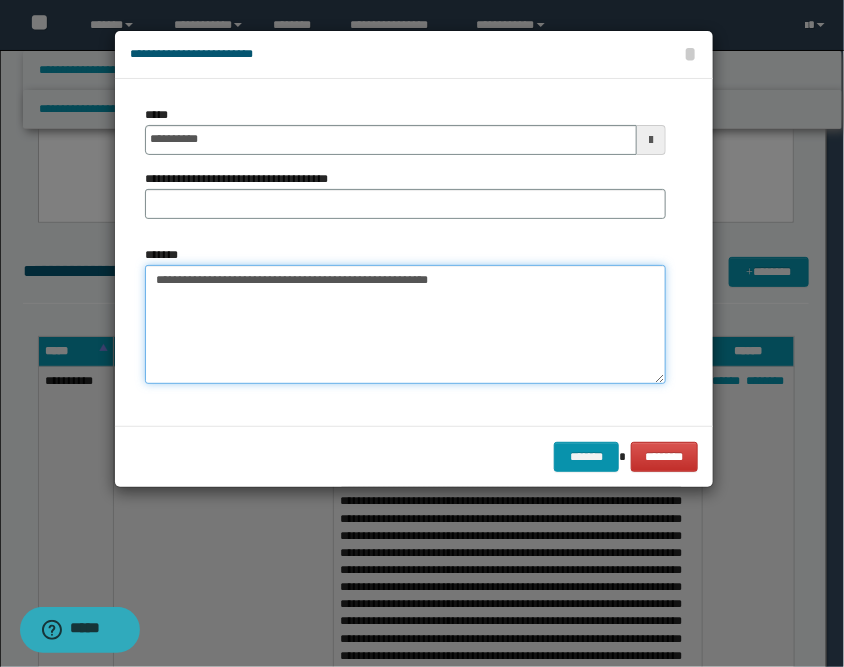 click on "**********" at bounding box center [405, 325] 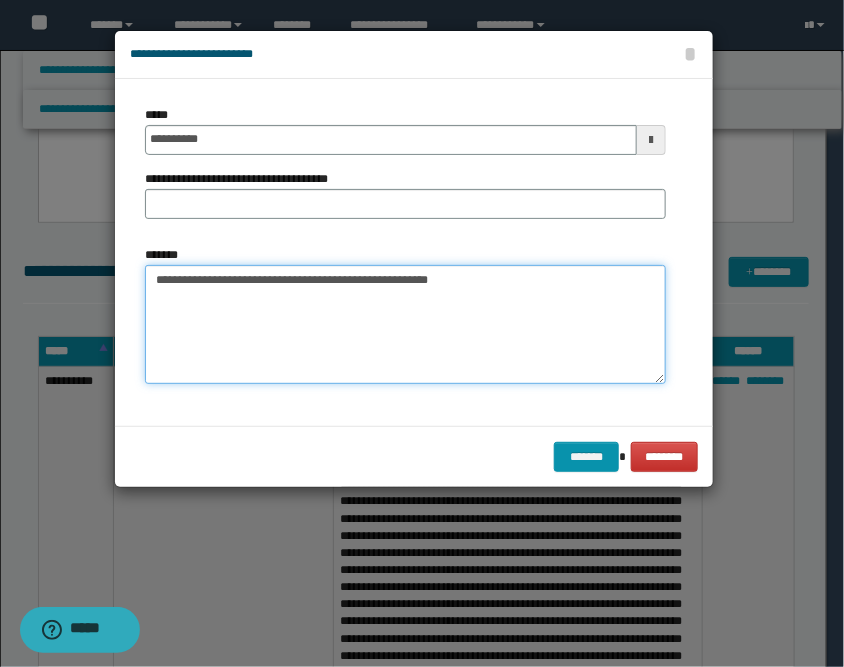click on "**********" at bounding box center (405, 325) 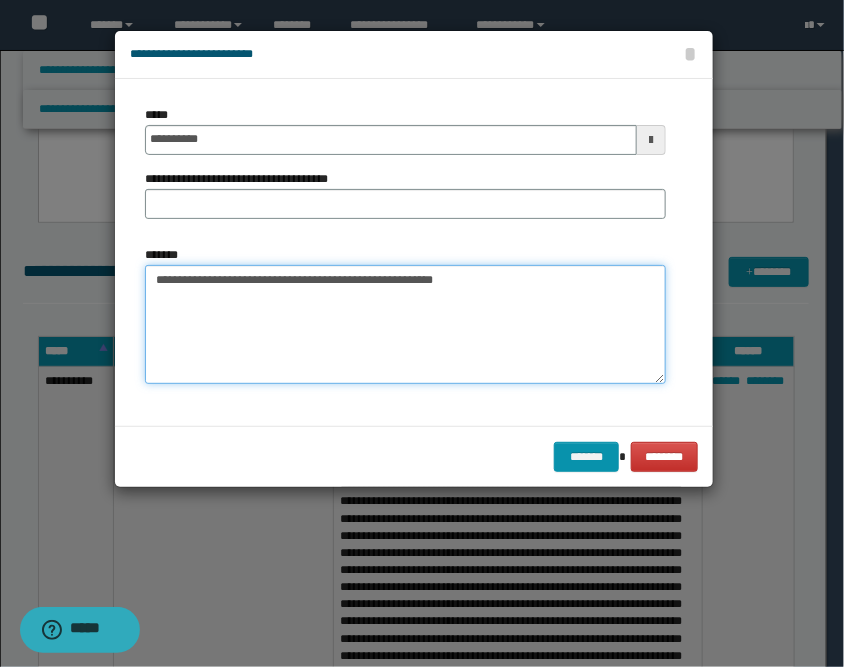 paste on "**********" 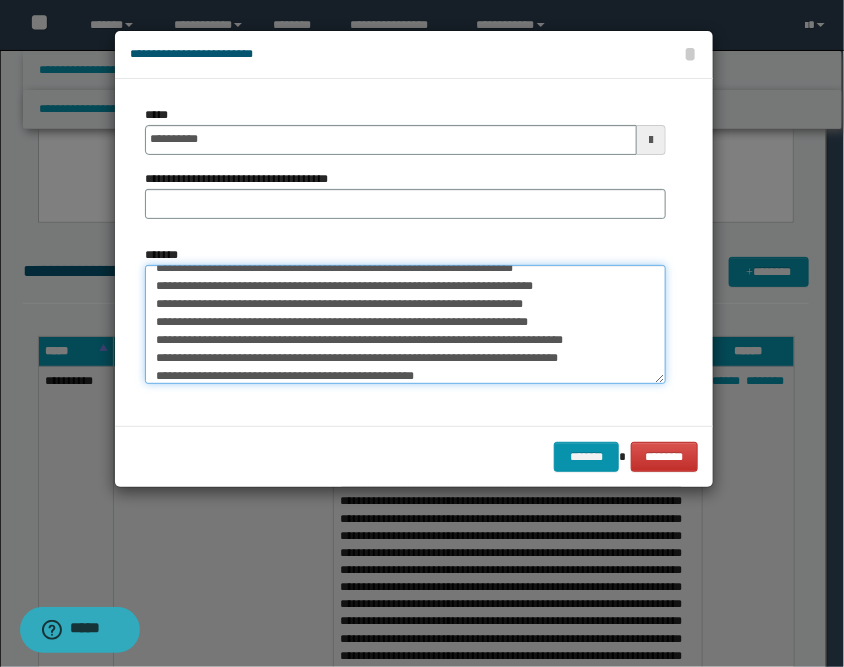 scroll, scrollTop: 0, scrollLeft: 0, axis: both 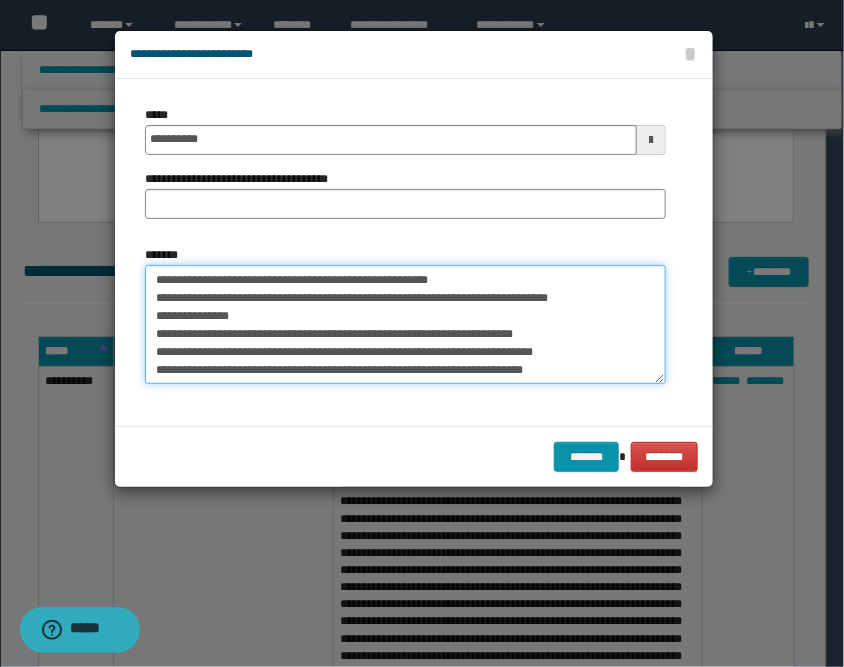 click on "*******" at bounding box center [405, 325] 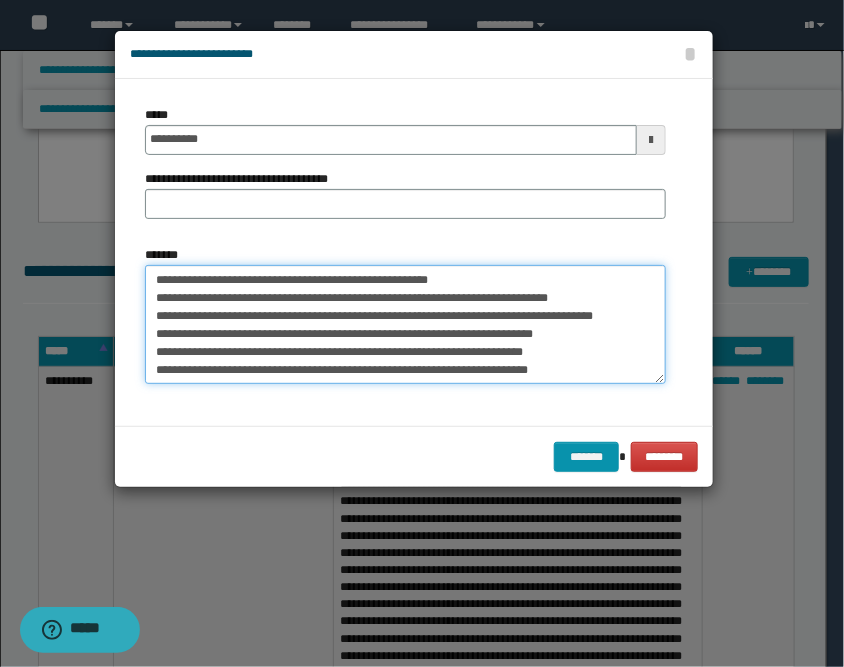click on "*******" at bounding box center [405, 325] 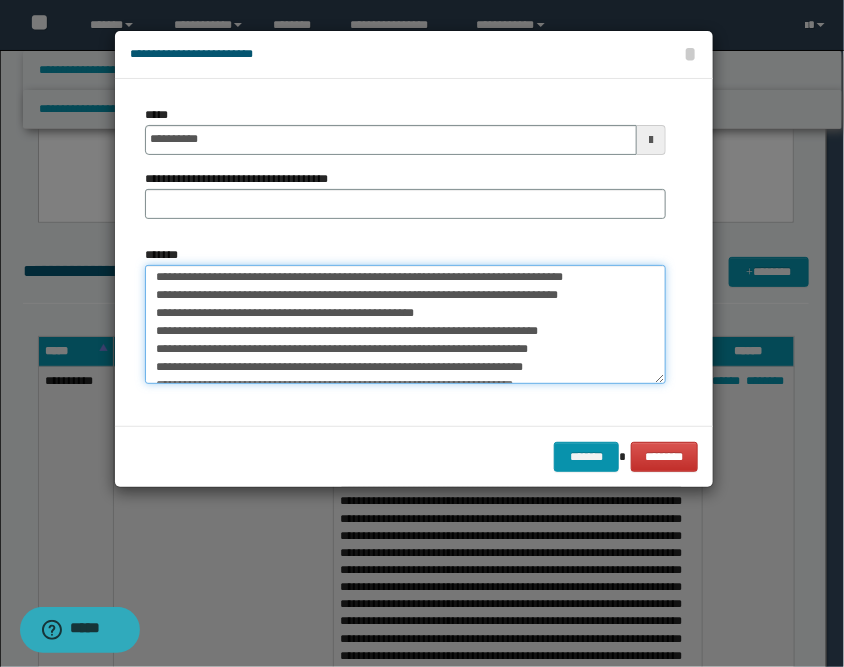 scroll, scrollTop: 179, scrollLeft: 0, axis: vertical 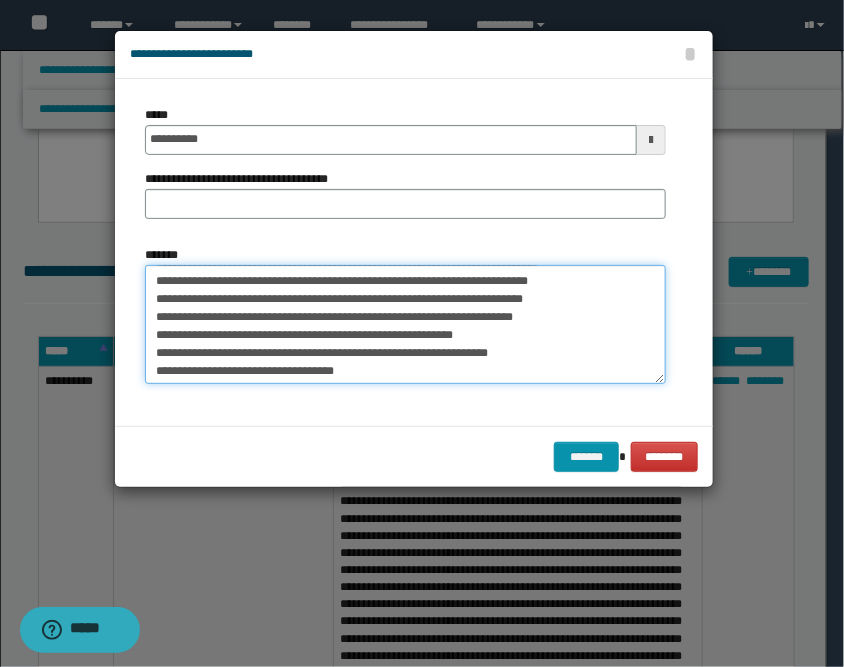 click on "*******" at bounding box center [405, 325] 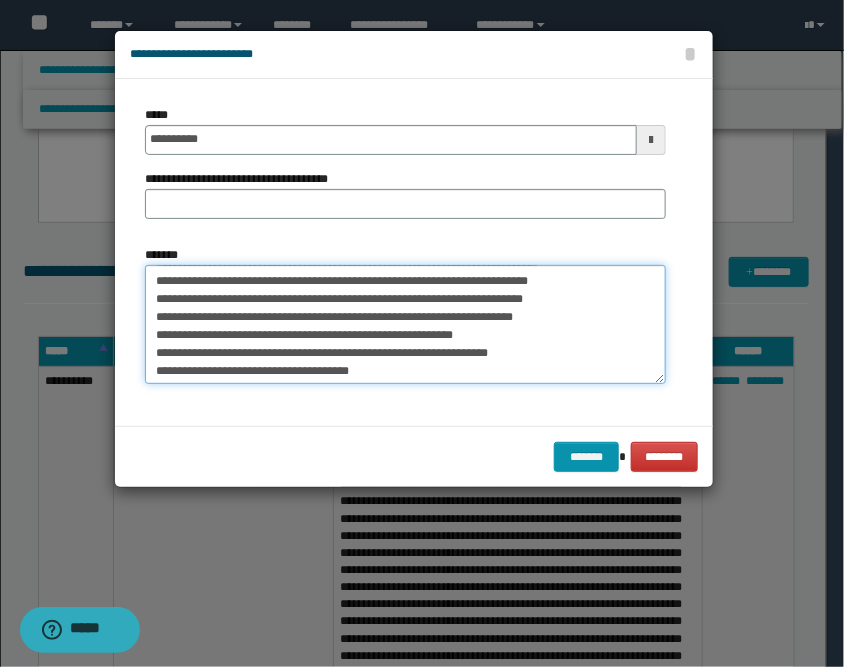 click on "*******" at bounding box center (405, 325) 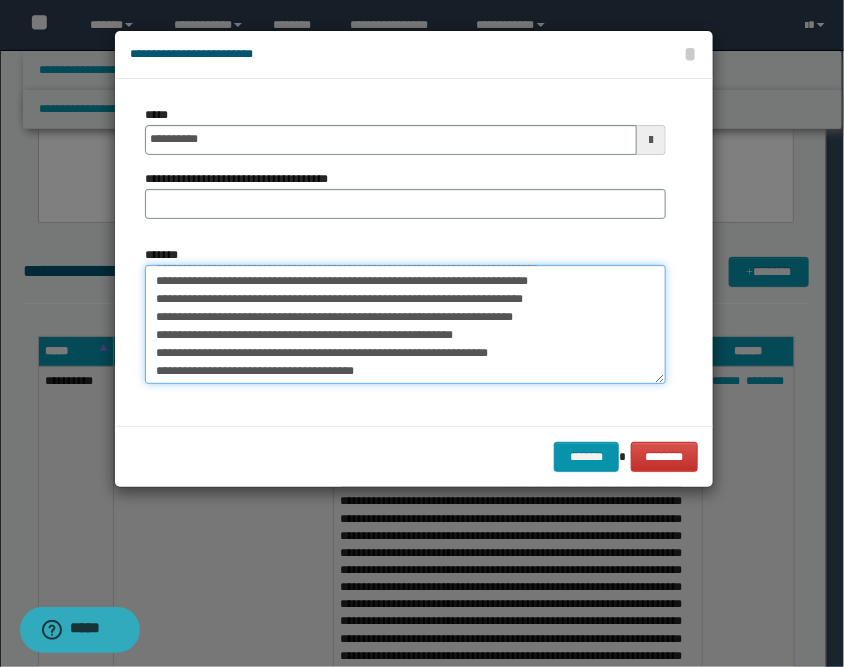 scroll, scrollTop: 192, scrollLeft: 0, axis: vertical 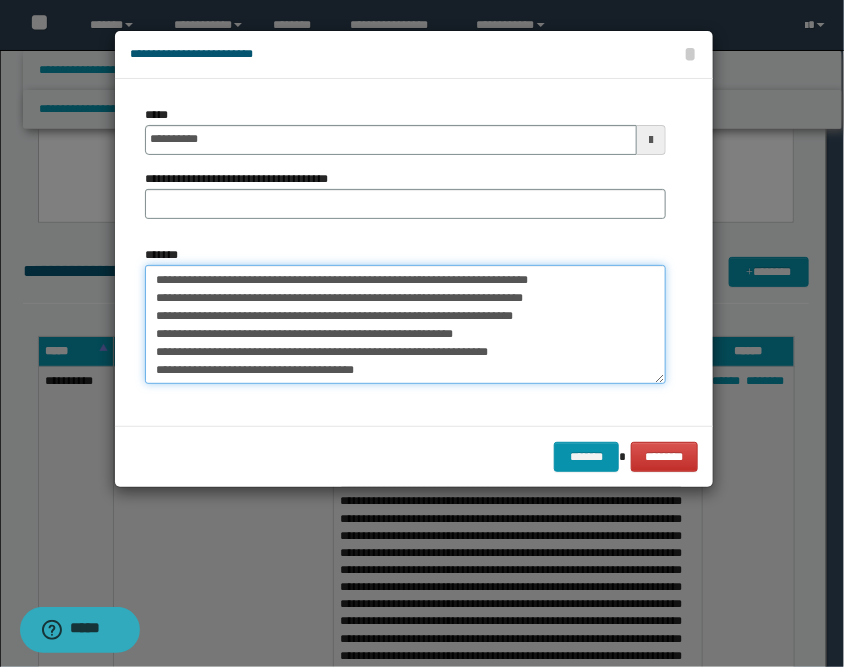 paste on "**********" 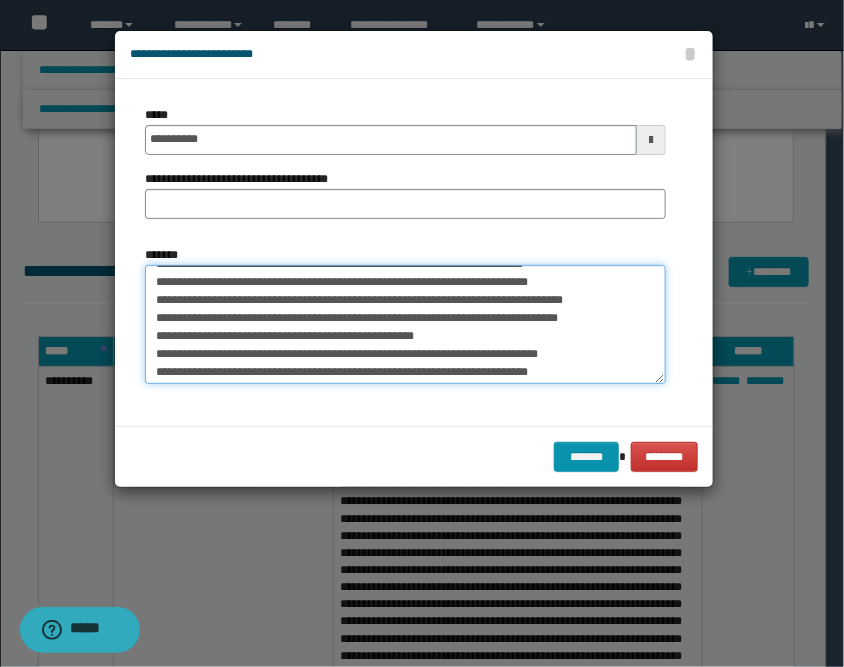 scroll, scrollTop: 222, scrollLeft: 0, axis: vertical 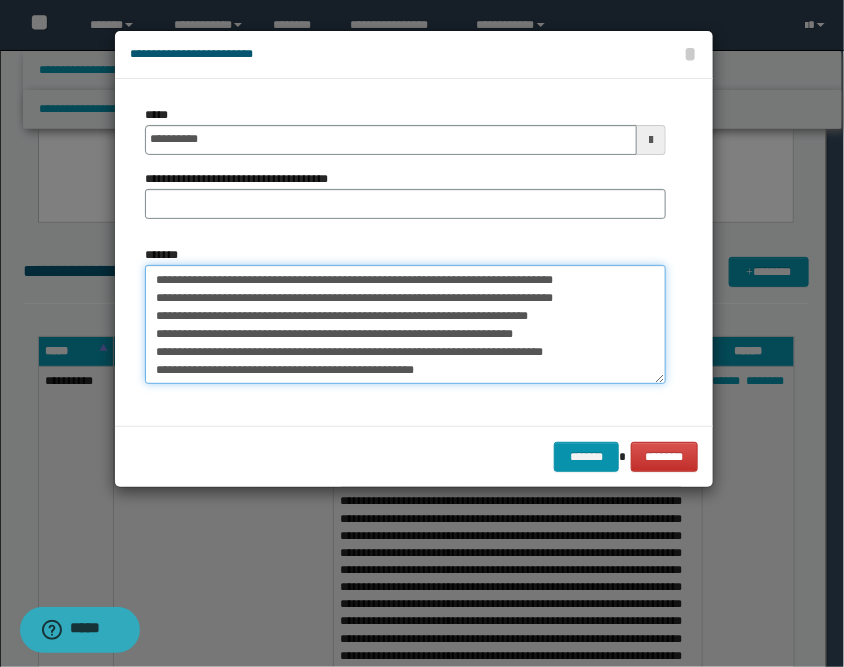 click on "*******" at bounding box center [405, 325] 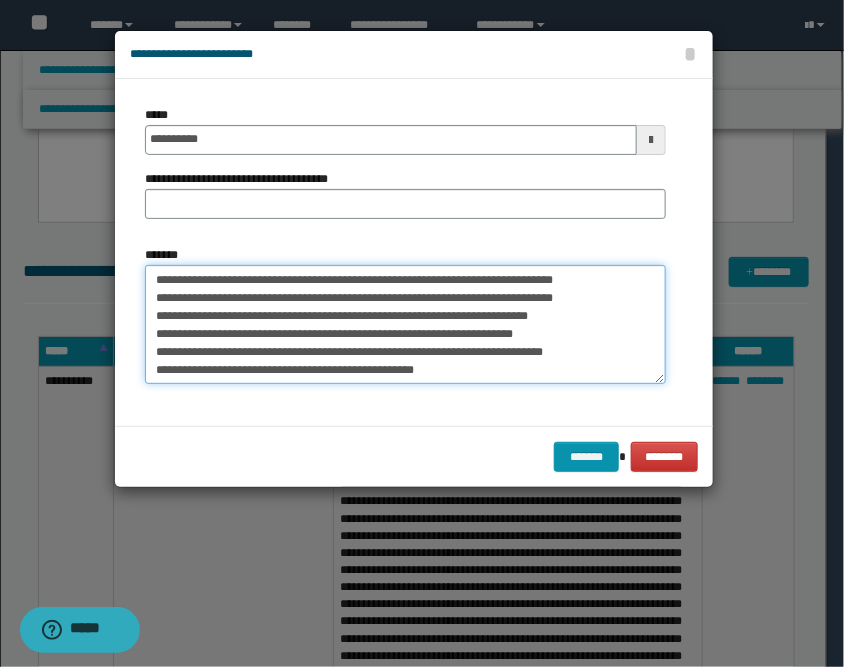 paste on "**********" 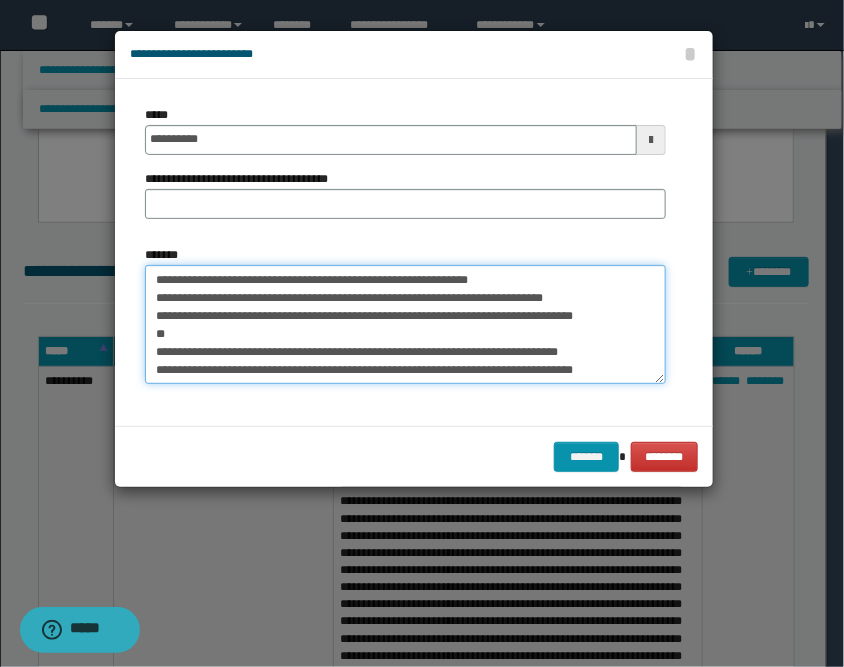 scroll, scrollTop: 384, scrollLeft: 0, axis: vertical 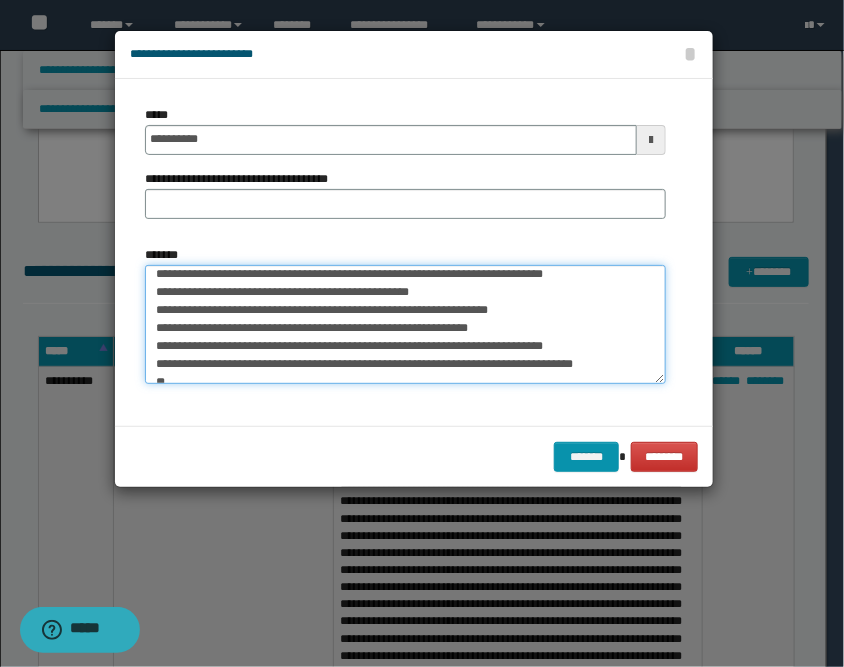 click on "*******" at bounding box center [405, 325] 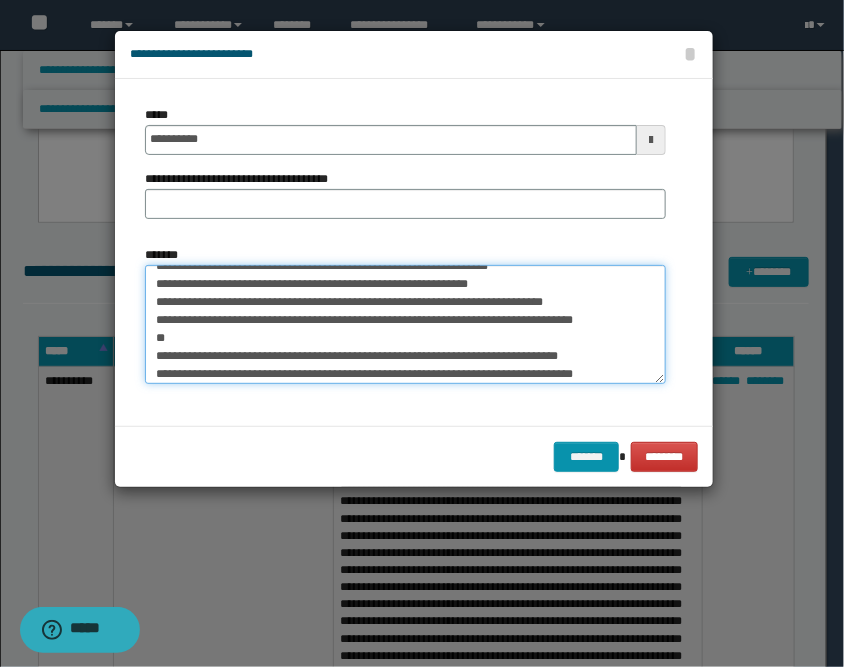 scroll, scrollTop: 472, scrollLeft: 0, axis: vertical 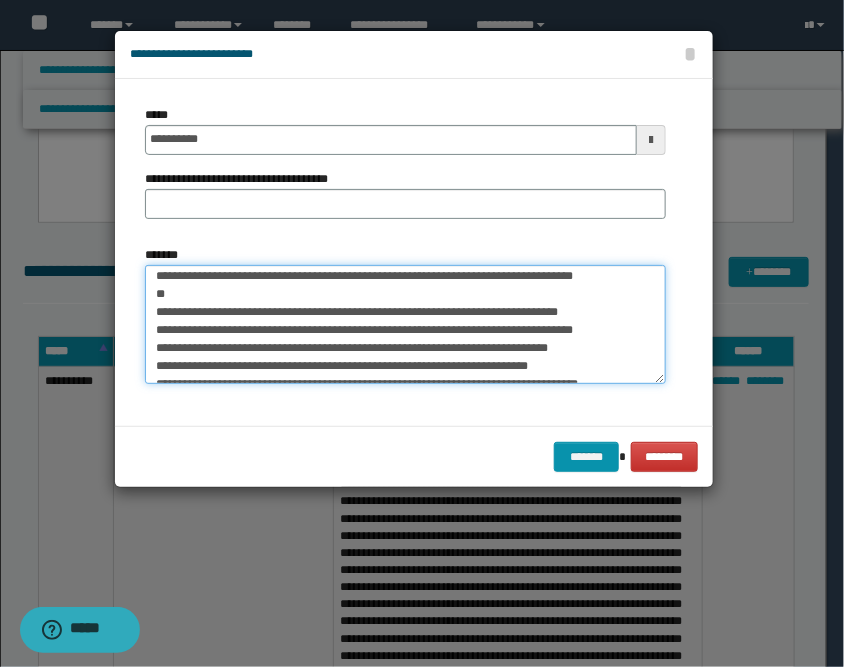 click on "*******" at bounding box center [405, 325] 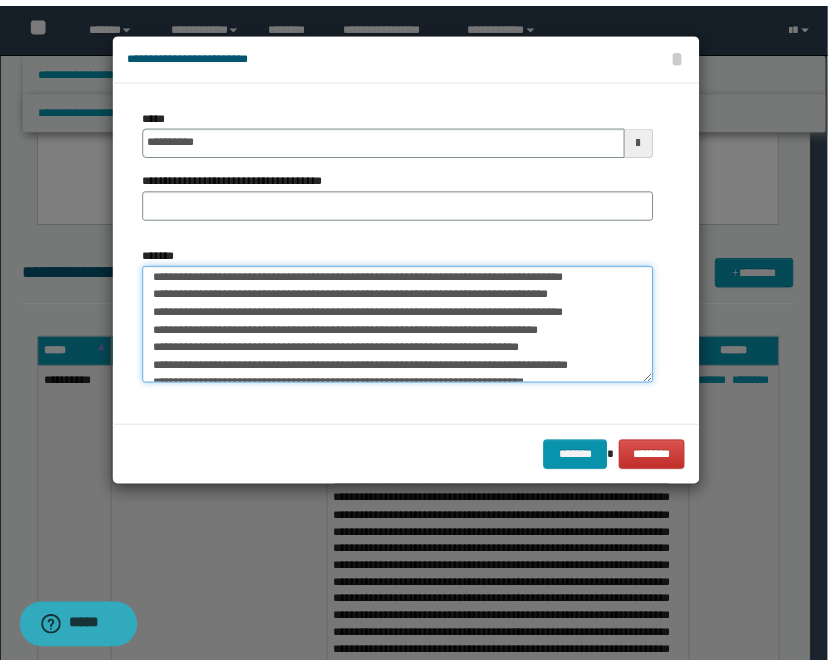 scroll, scrollTop: 593, scrollLeft: 0, axis: vertical 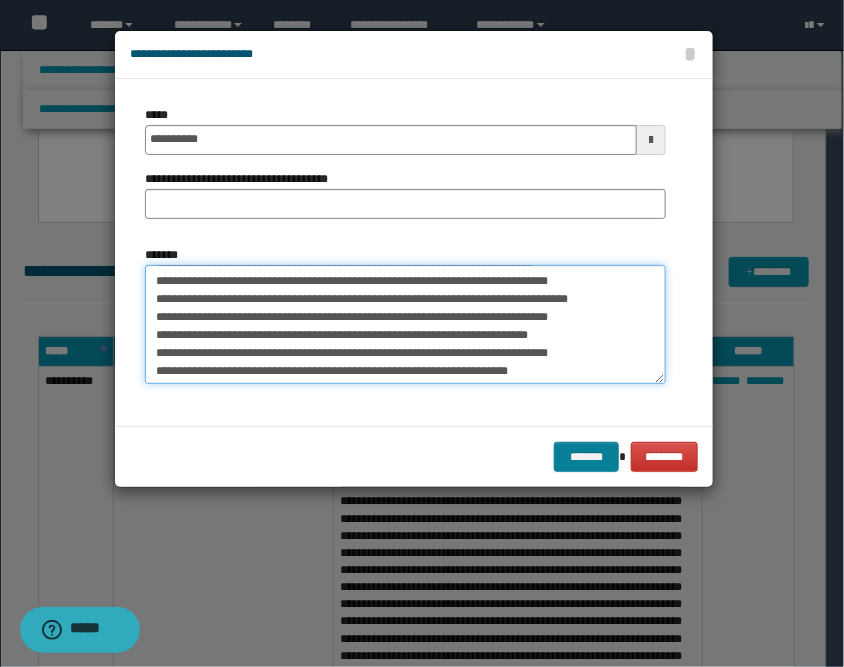 type on "**********" 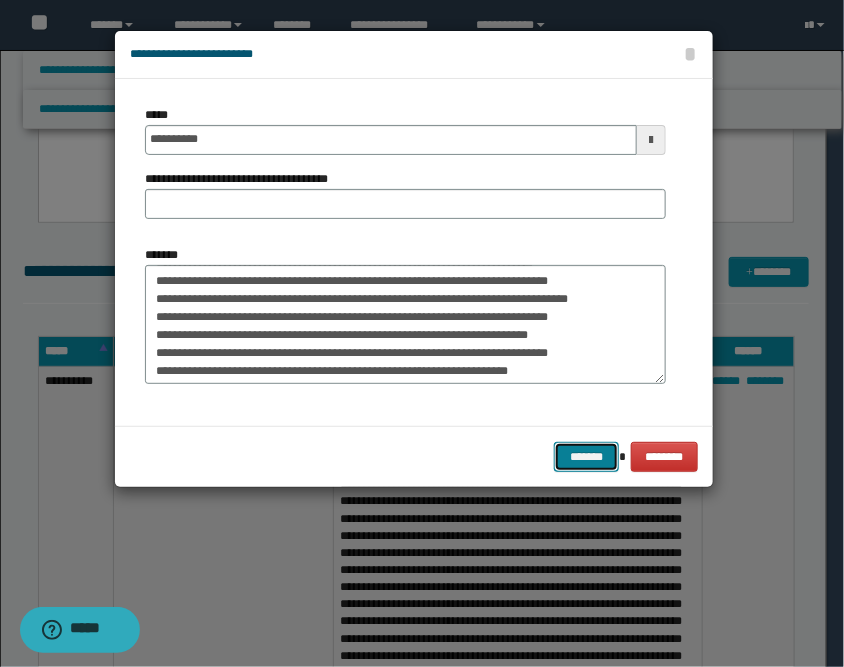 click on "*******" at bounding box center [586, 457] 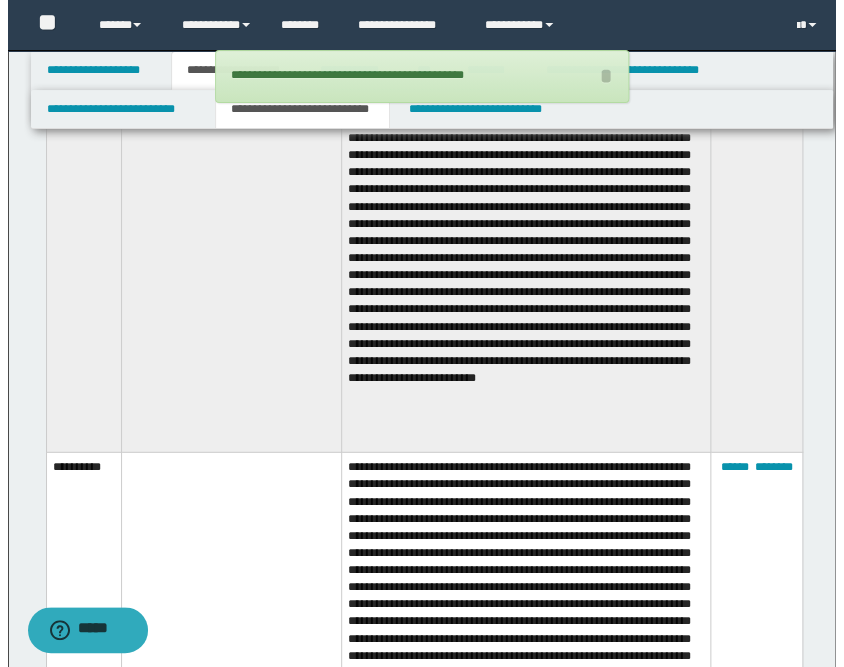 scroll, scrollTop: 1222, scrollLeft: 0, axis: vertical 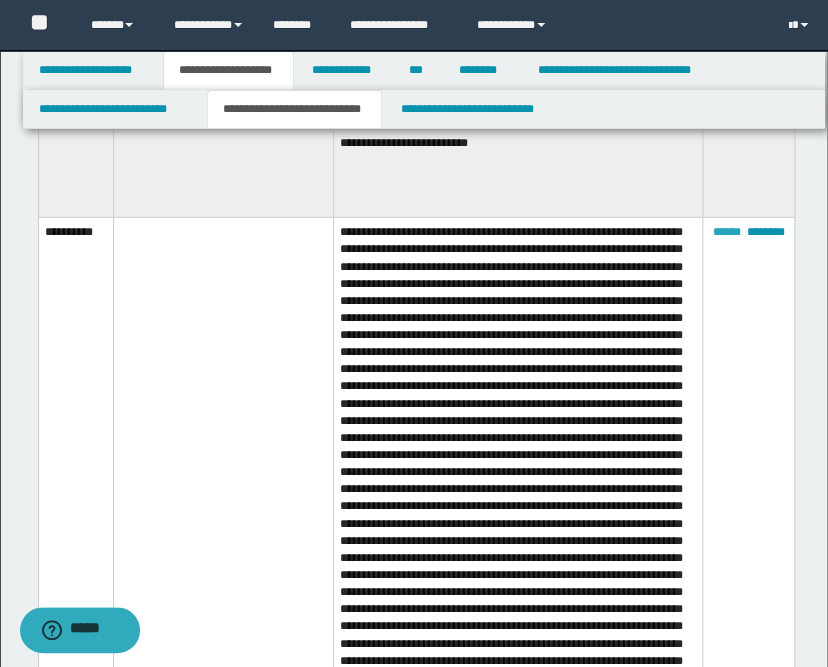 click on "******" at bounding box center (726, 232) 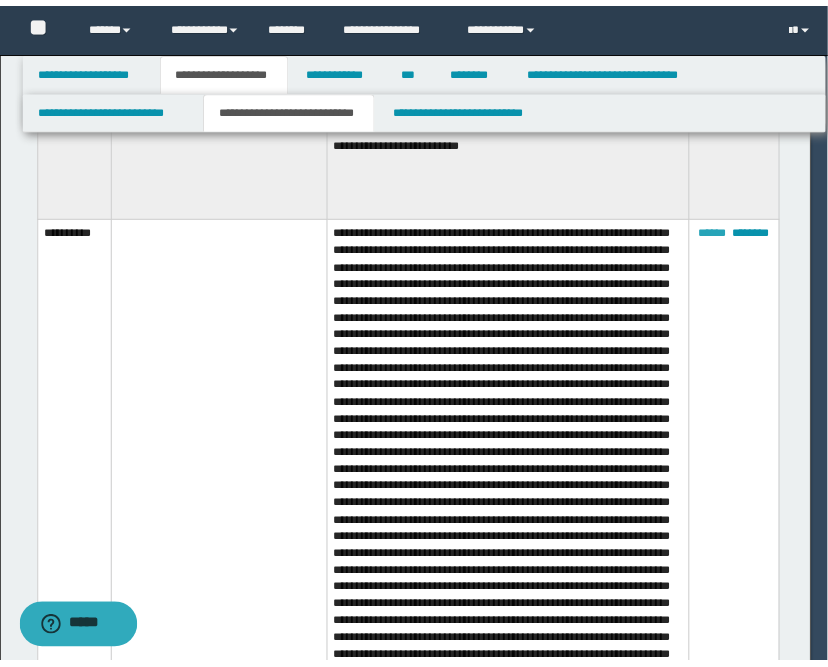 scroll, scrollTop: 521, scrollLeft: 0, axis: vertical 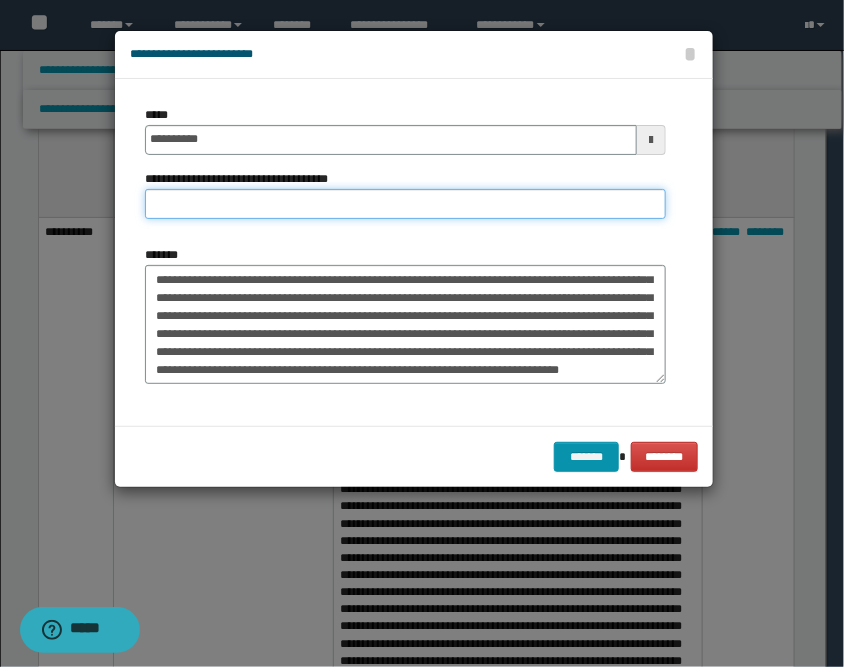 click on "**********" at bounding box center [405, 204] 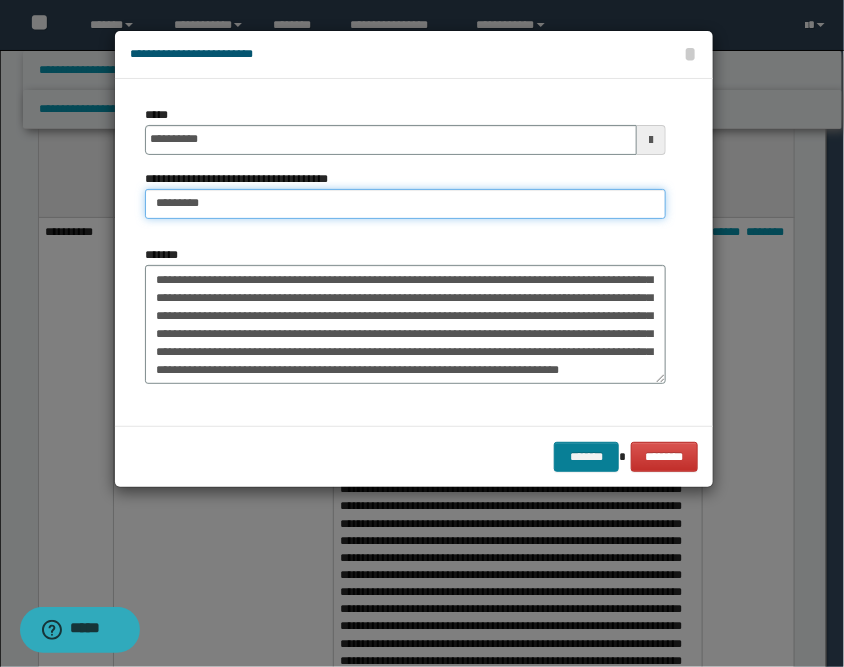 type on "*********" 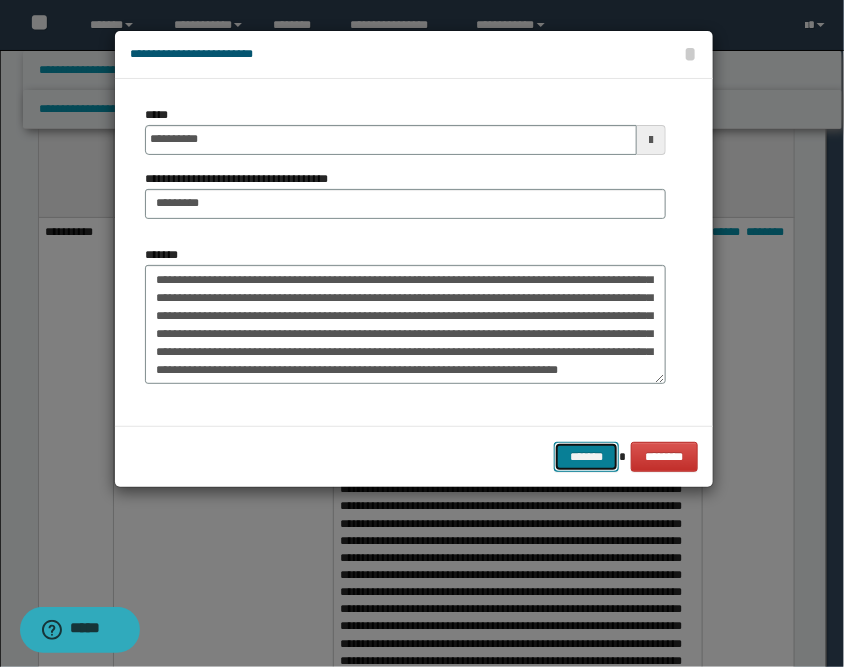 click on "*******" at bounding box center (586, 457) 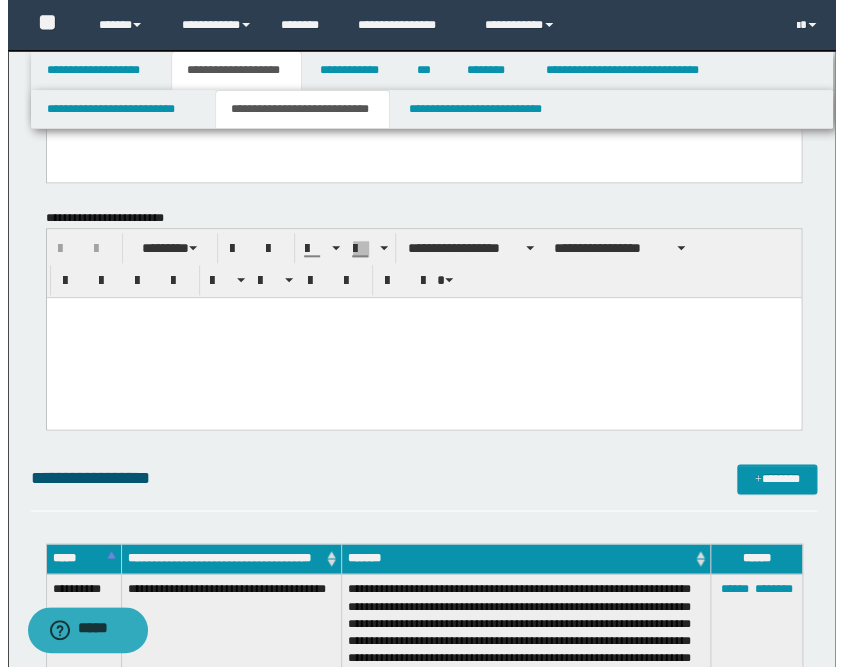 scroll, scrollTop: 444, scrollLeft: 0, axis: vertical 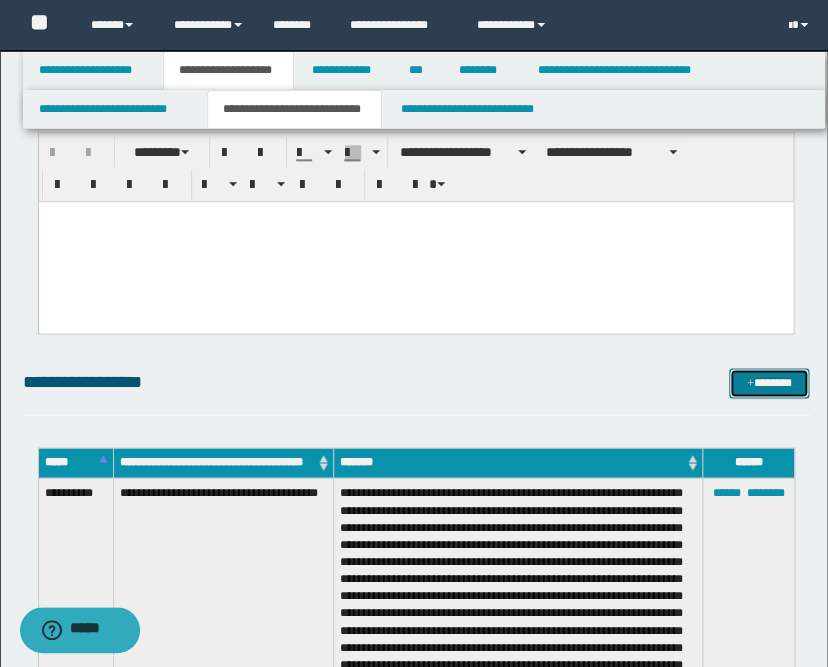 click on "*******" at bounding box center [769, 383] 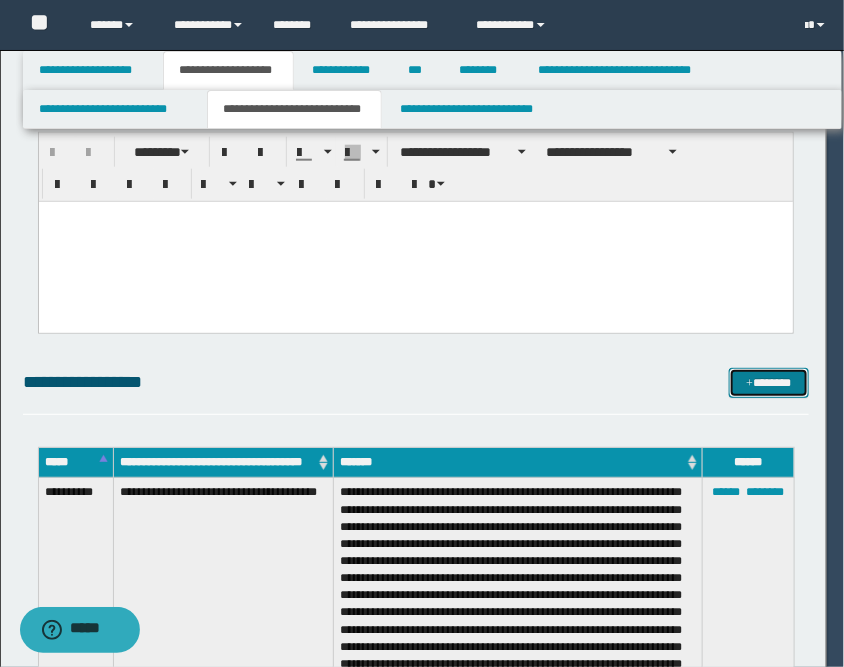 scroll, scrollTop: 0, scrollLeft: 0, axis: both 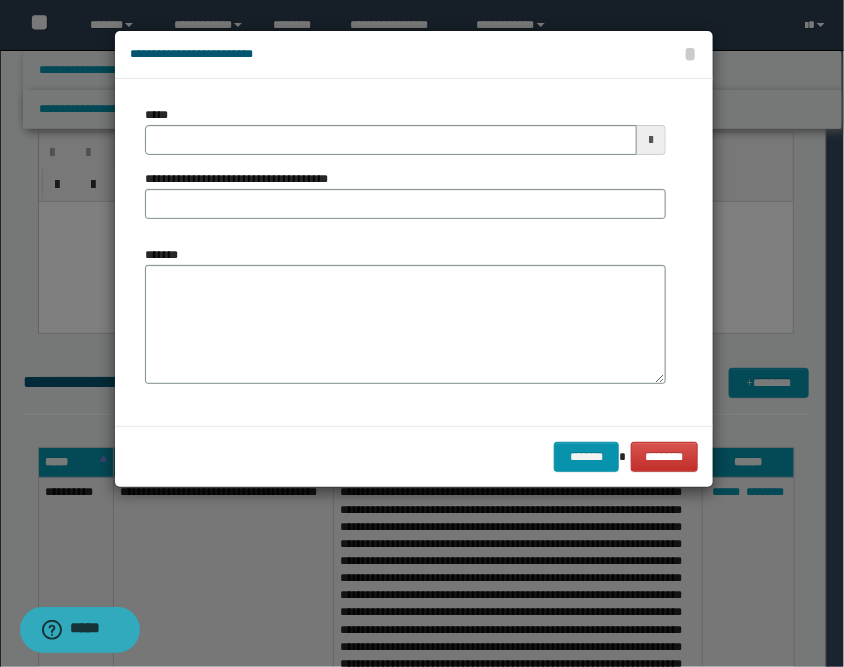 click at bounding box center [651, 140] 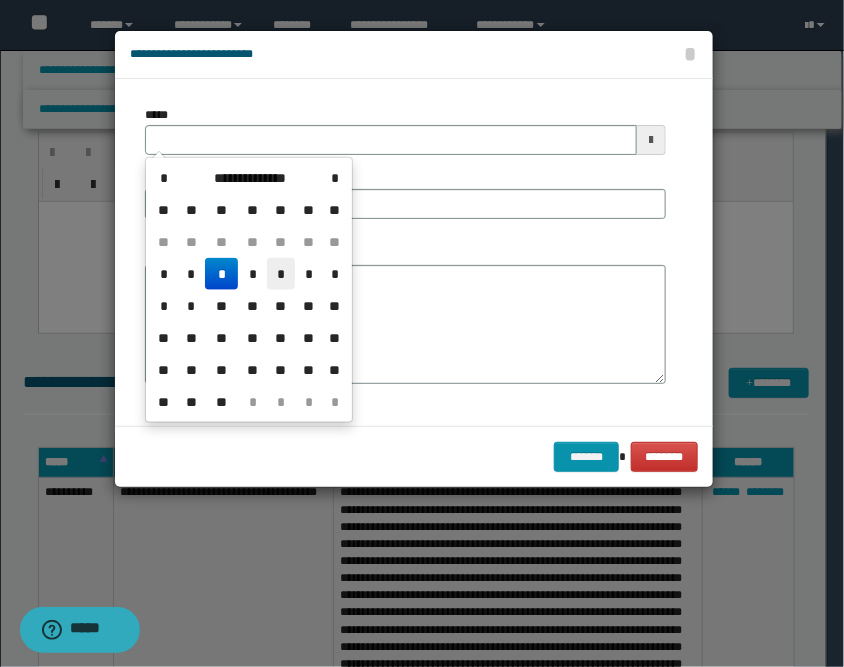 click on "*" at bounding box center [281, 274] 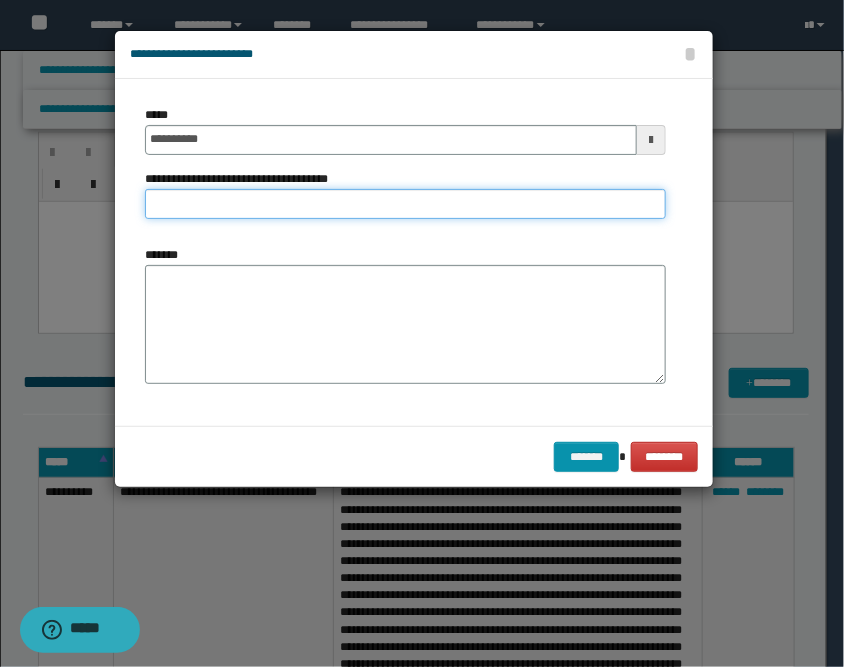 click on "**********" at bounding box center [405, 204] 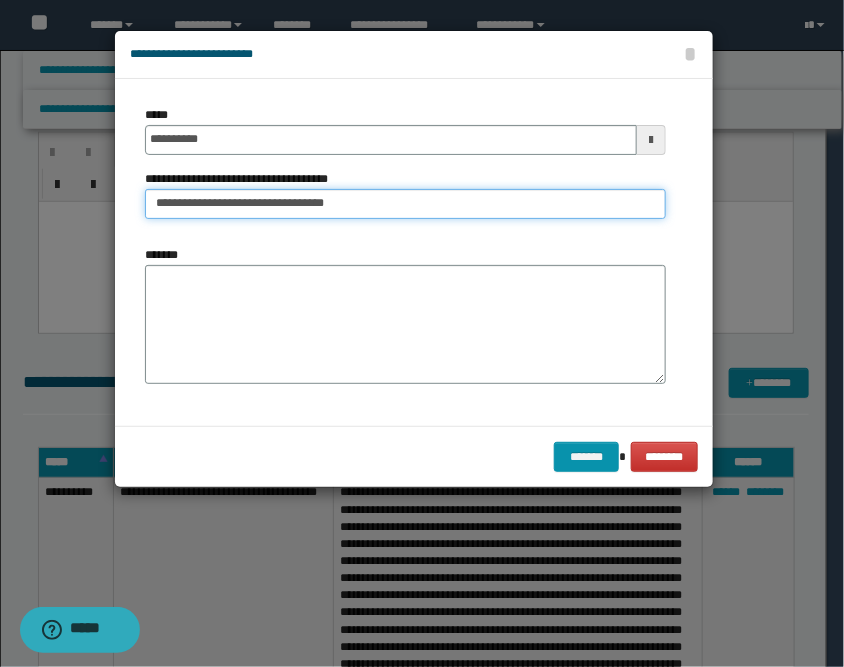 type on "**********" 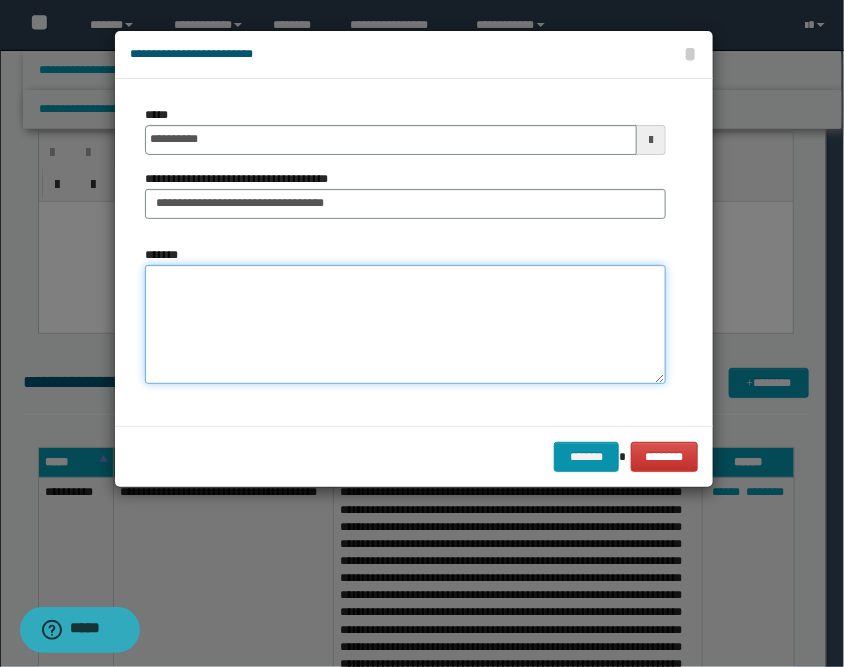 paste on "**********" 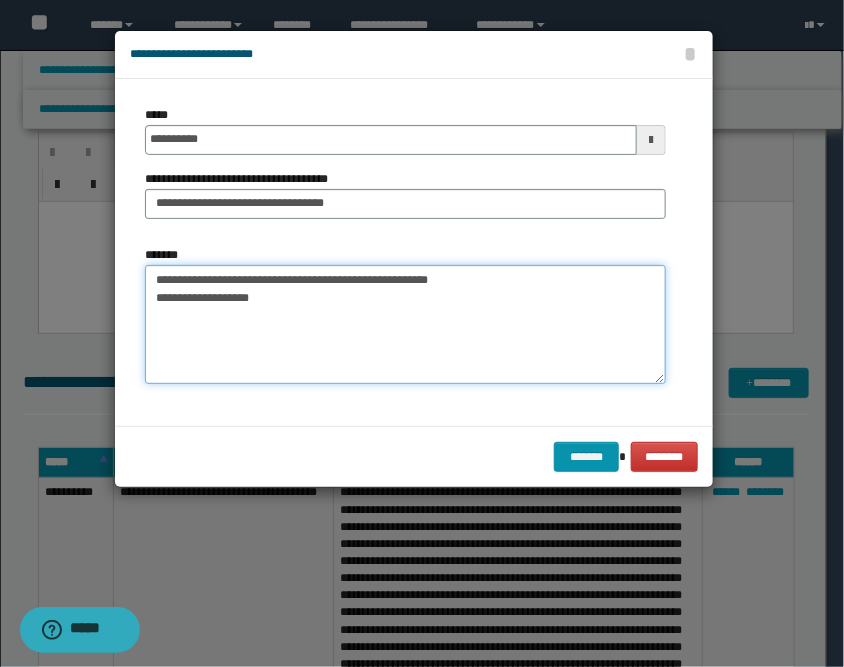 click on "**********" at bounding box center (405, 325) 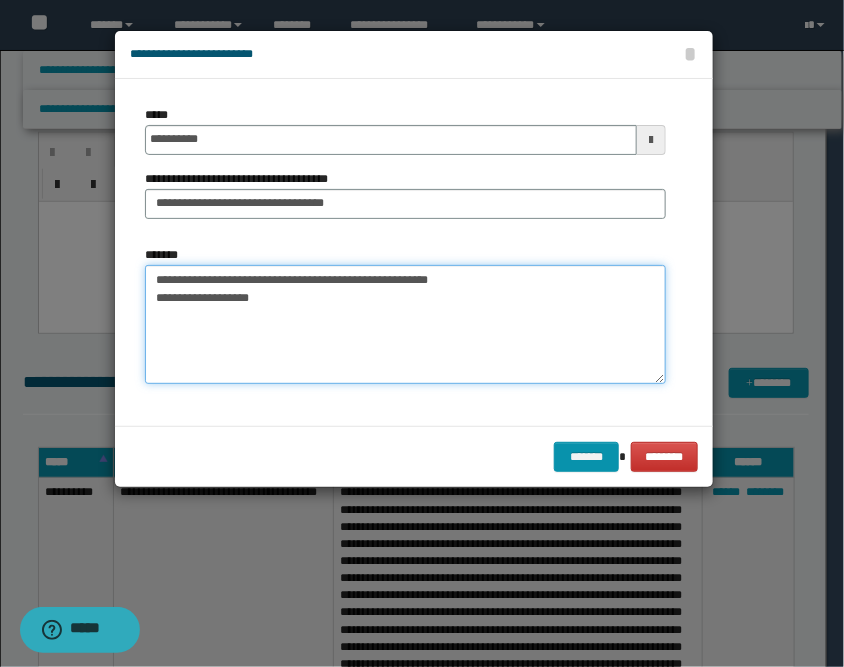 paste on "**********" 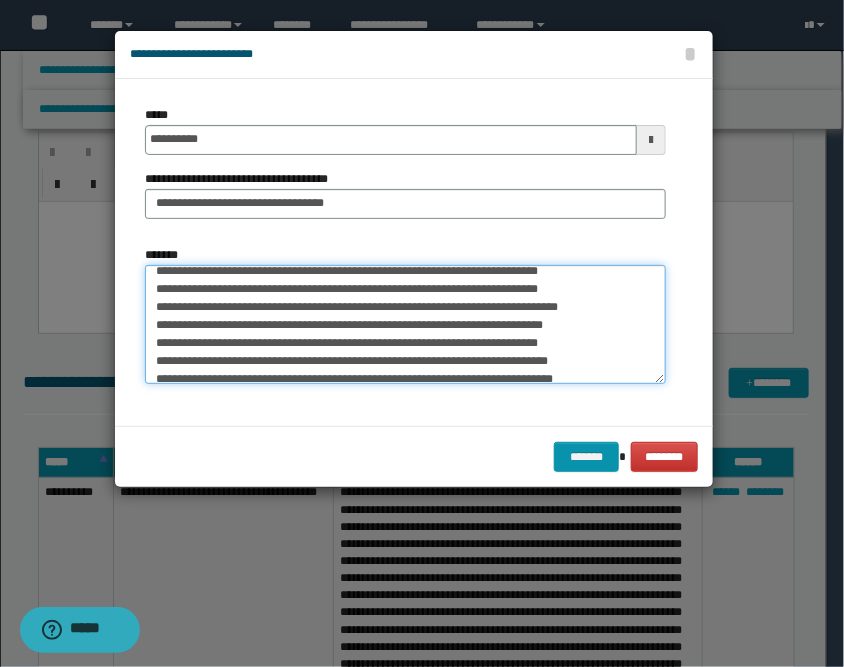 scroll, scrollTop: 0, scrollLeft: 0, axis: both 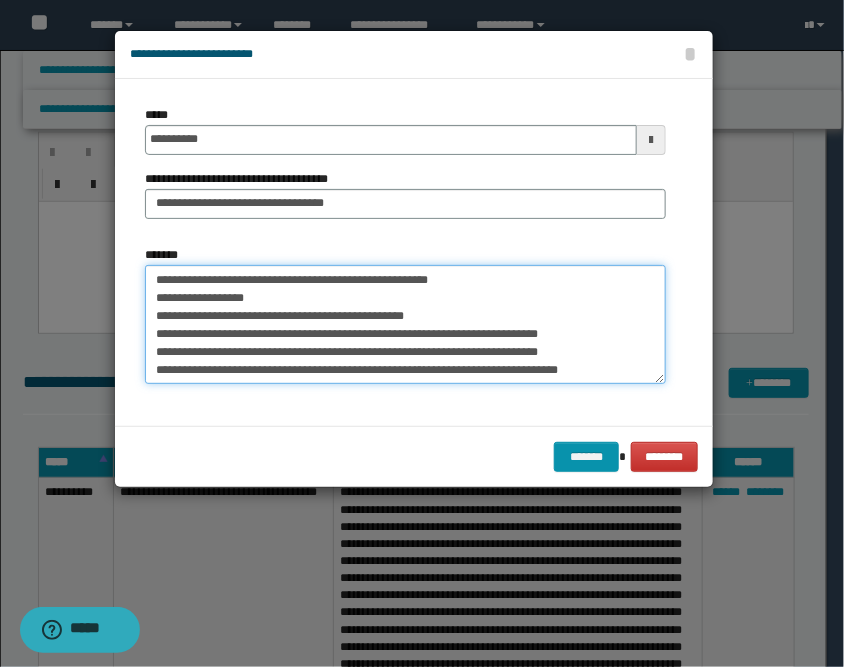 click on "**********" at bounding box center [405, 325] 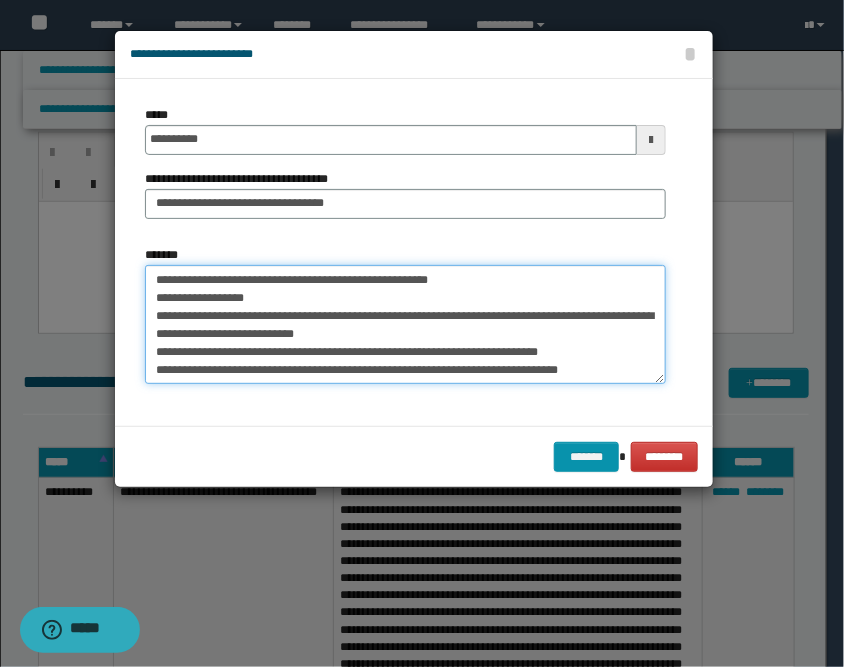 click on "**********" at bounding box center (405, 325) 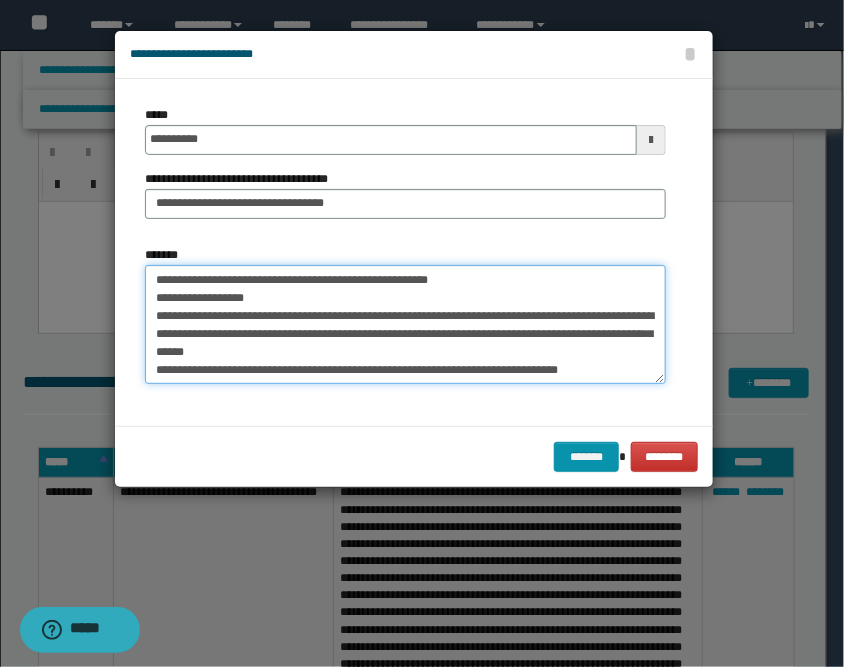 click on "**********" at bounding box center [405, 325] 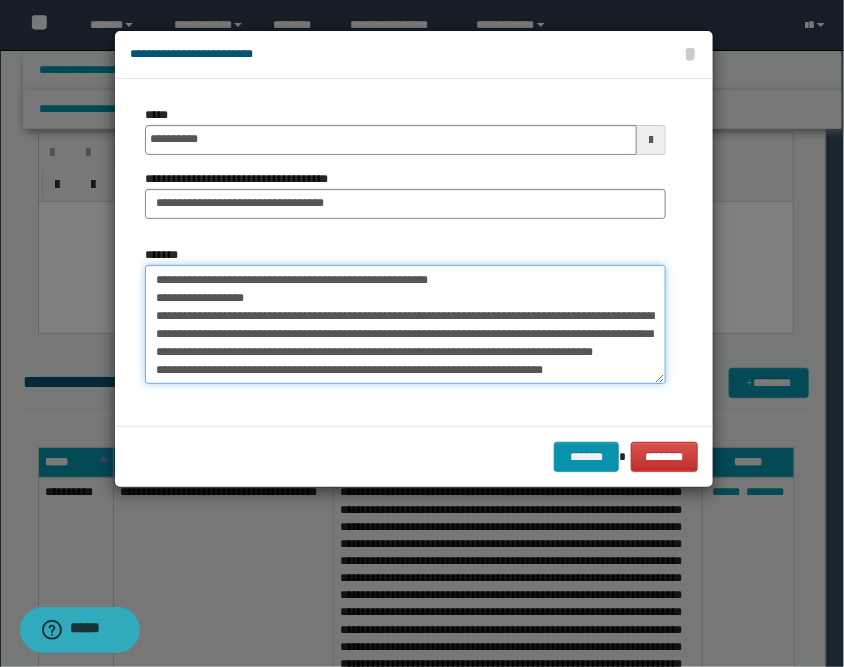 scroll, scrollTop: 44, scrollLeft: 0, axis: vertical 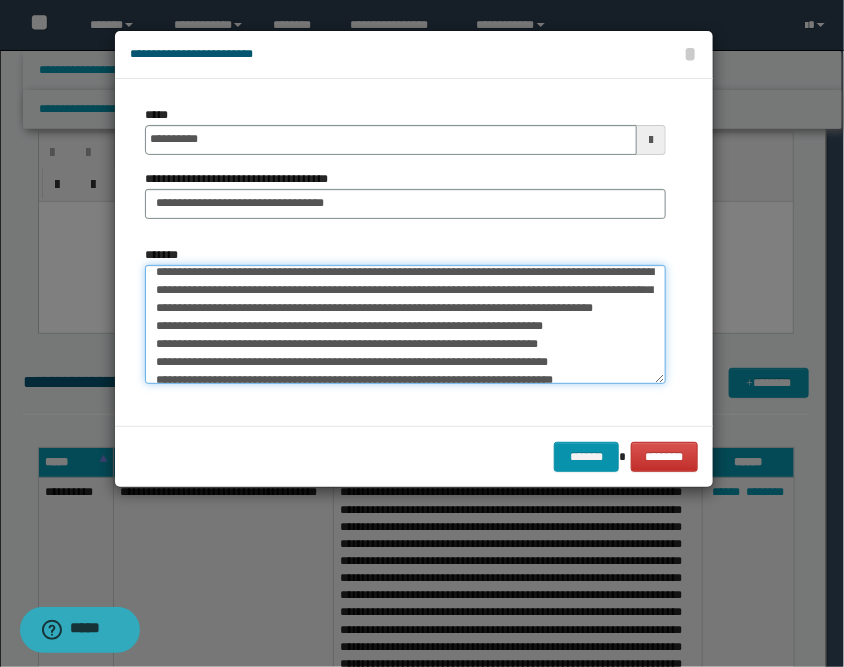 click on "**********" at bounding box center [405, 325] 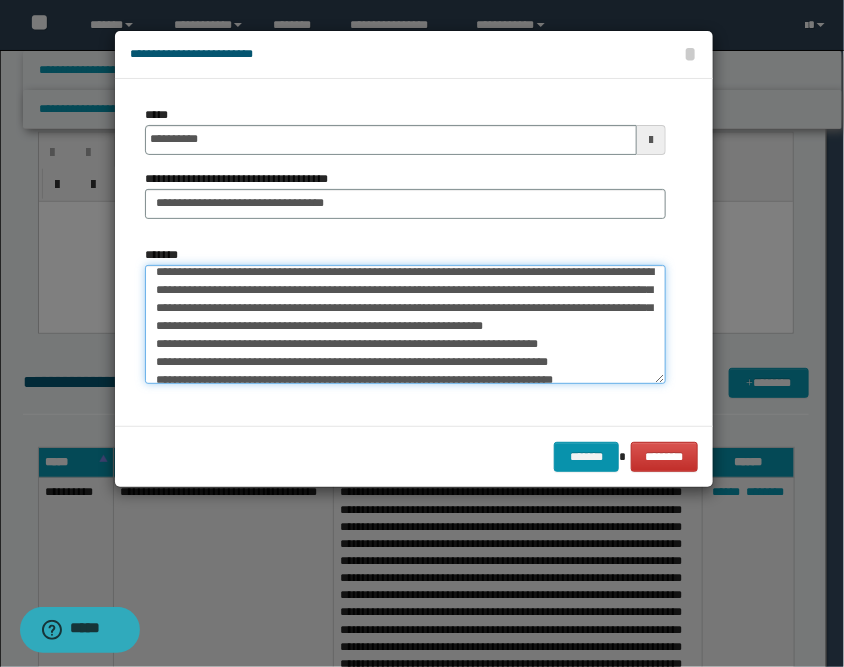 scroll, scrollTop: 26, scrollLeft: 0, axis: vertical 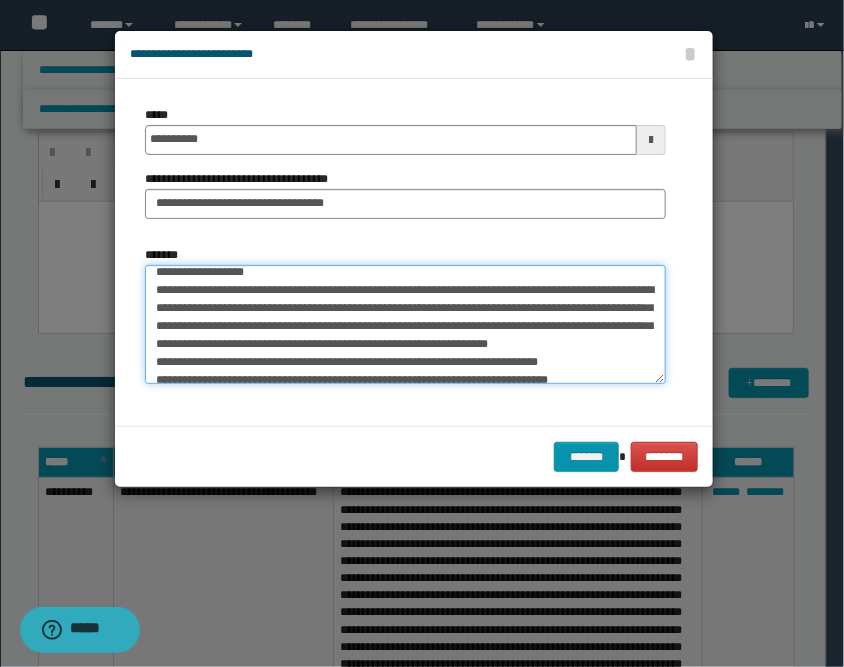 click on "**********" at bounding box center [405, 325] 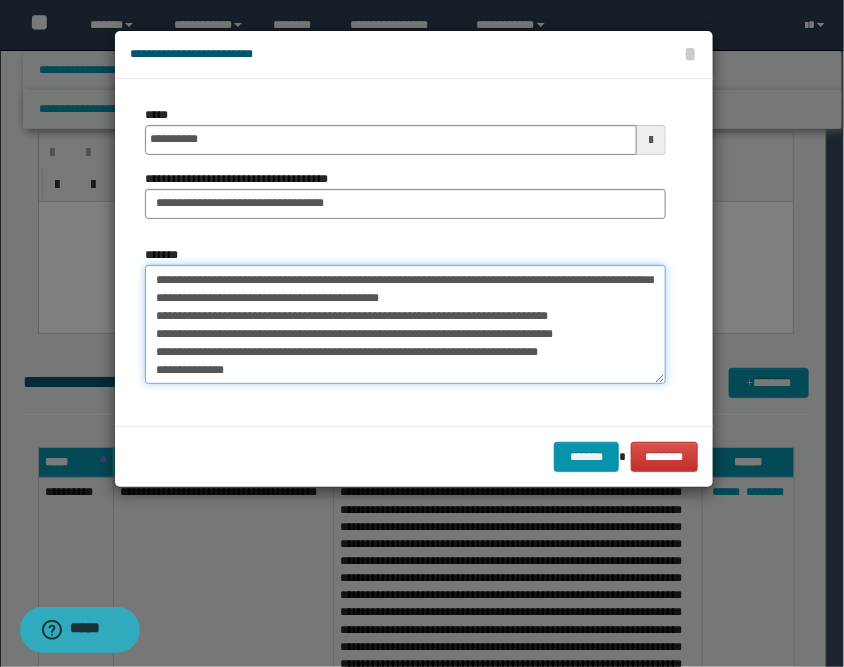 scroll, scrollTop: 107, scrollLeft: 0, axis: vertical 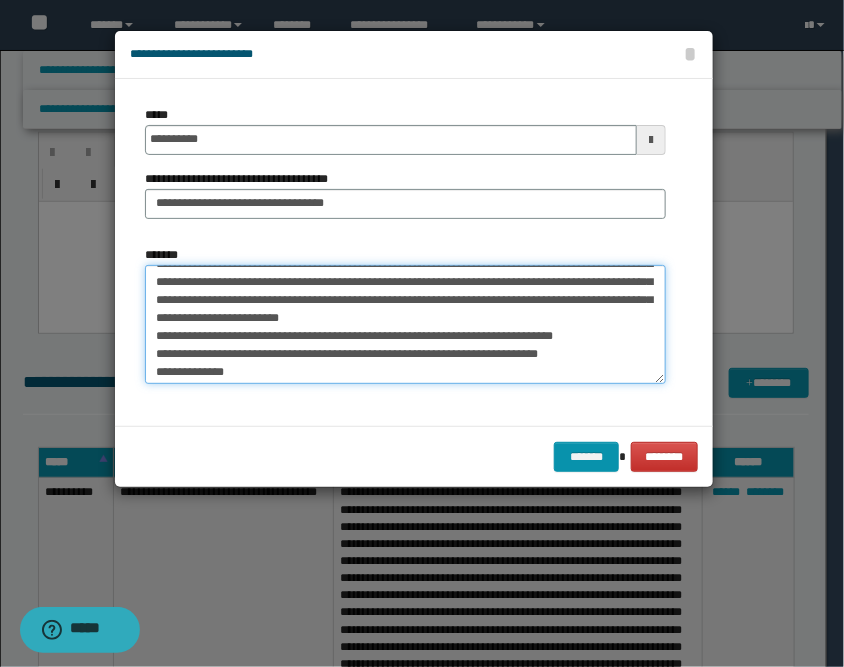 click on "**********" at bounding box center [405, 325] 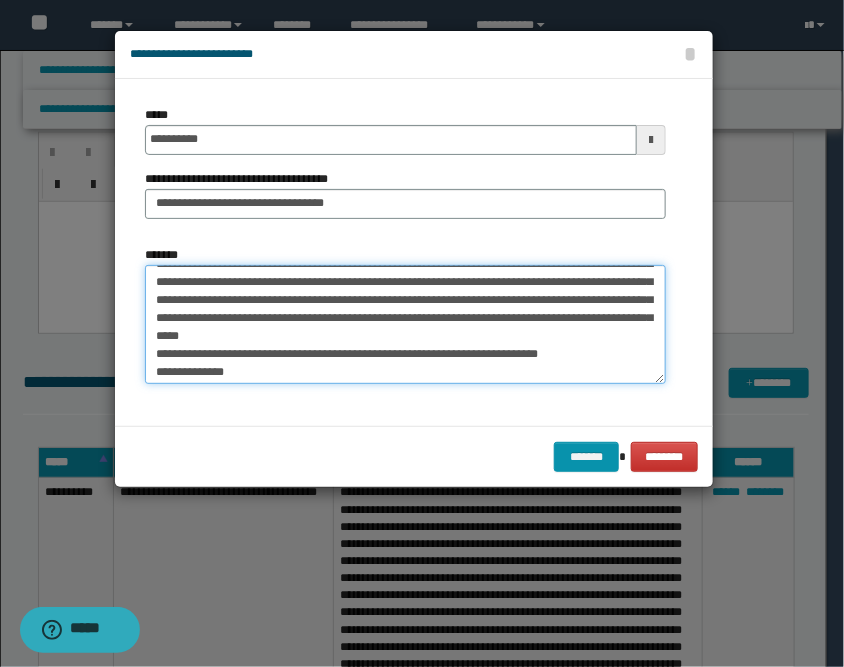 scroll, scrollTop: 71, scrollLeft: 0, axis: vertical 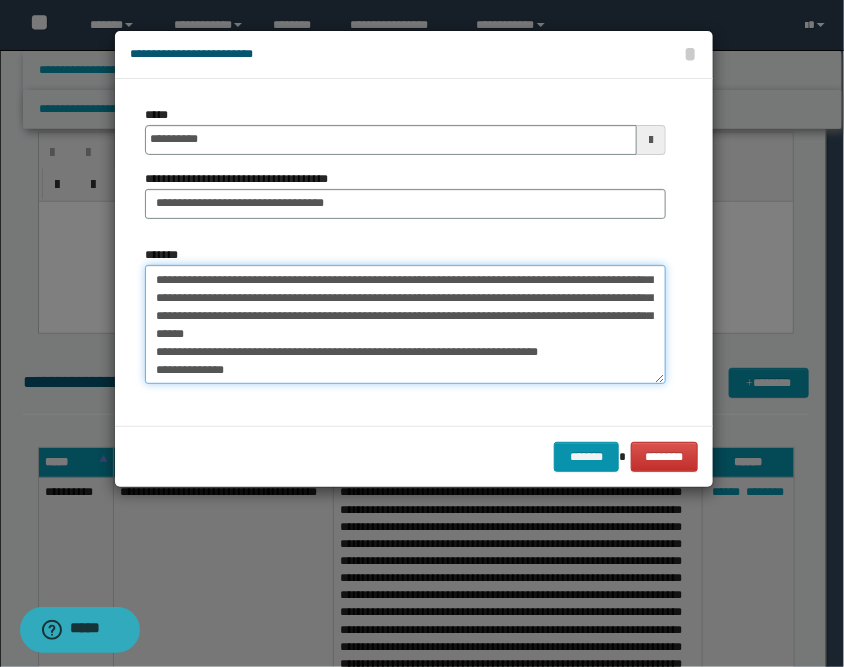click on "**********" at bounding box center [405, 325] 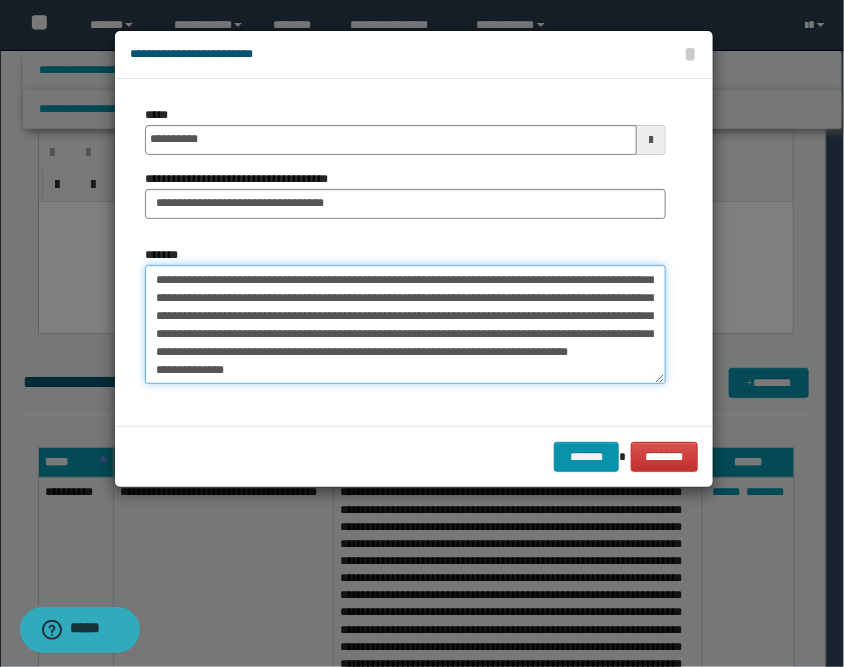 scroll, scrollTop: 89, scrollLeft: 0, axis: vertical 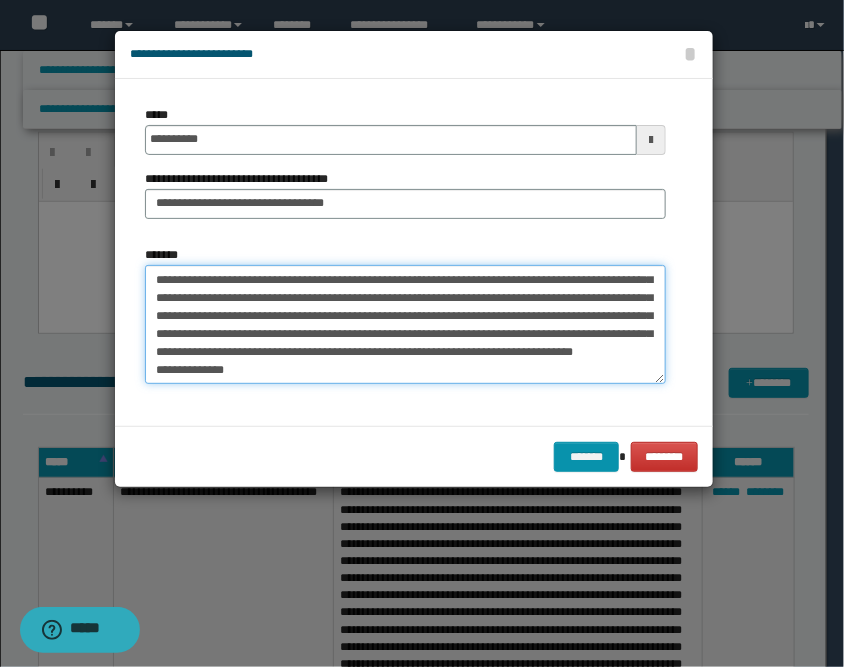 click on "**********" at bounding box center [405, 325] 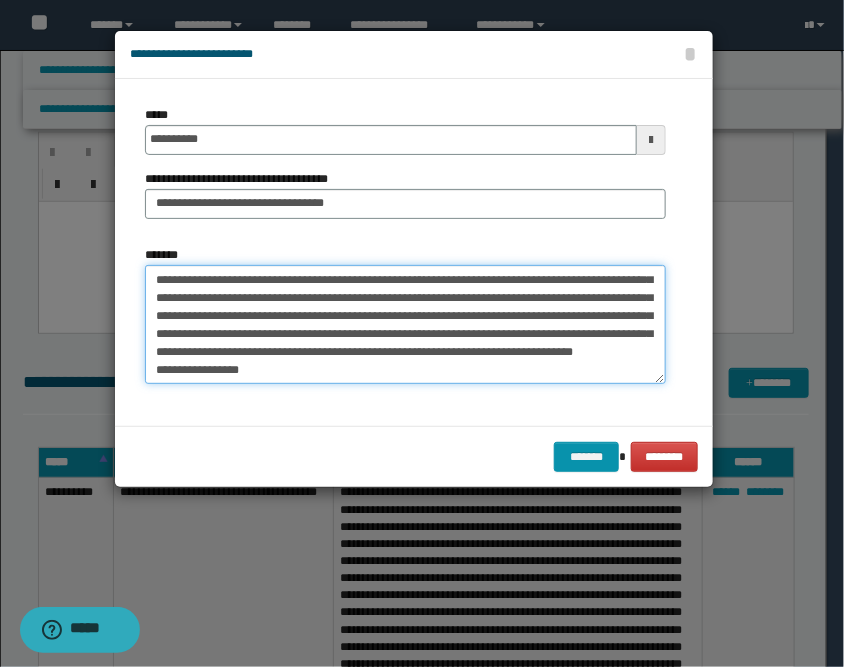 type on "**********" 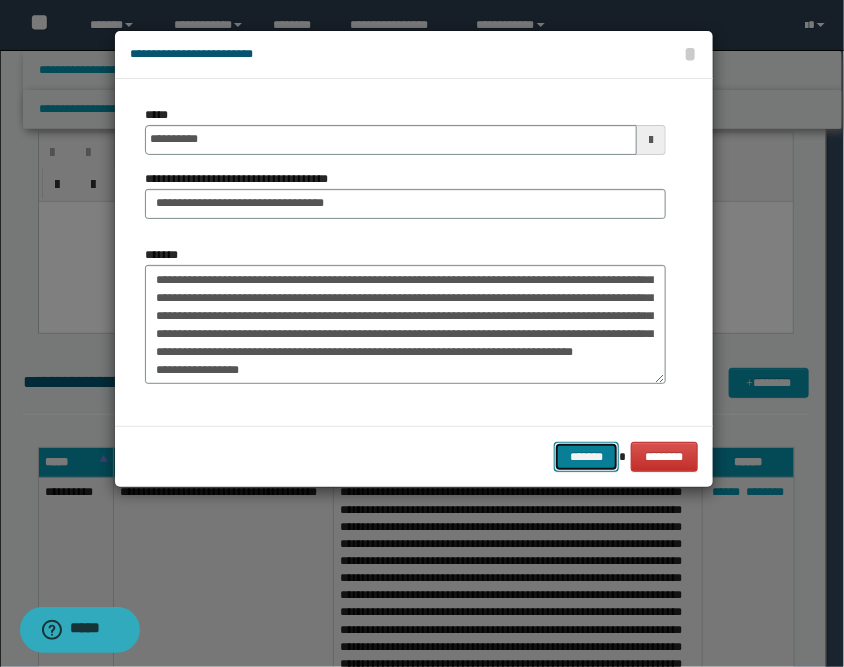 click on "*******" at bounding box center [586, 457] 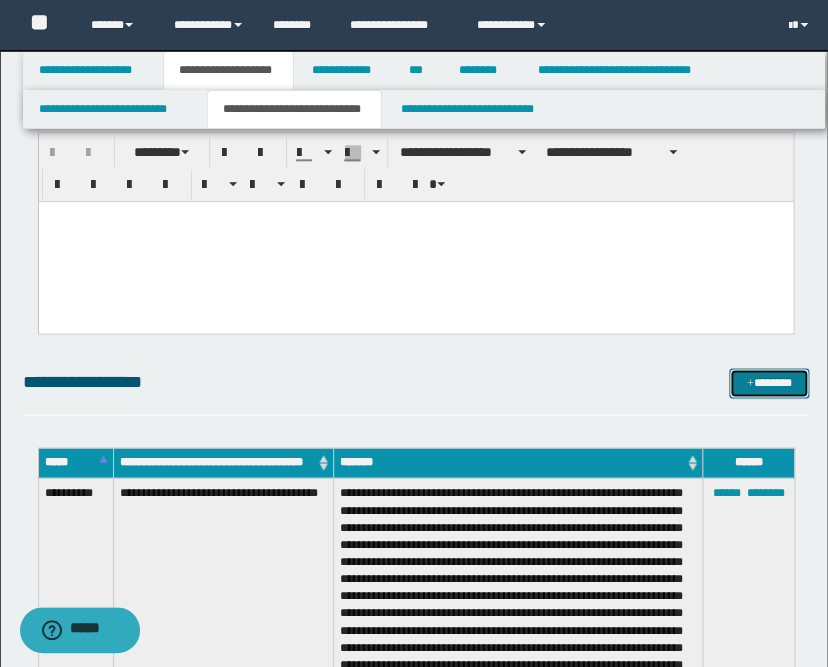 click at bounding box center (750, 384) 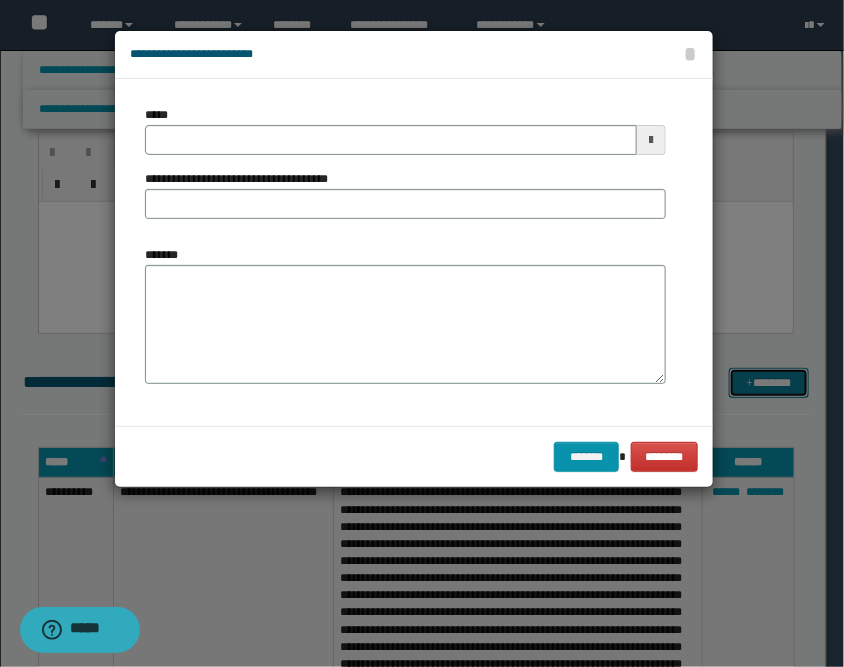 scroll, scrollTop: 0, scrollLeft: 0, axis: both 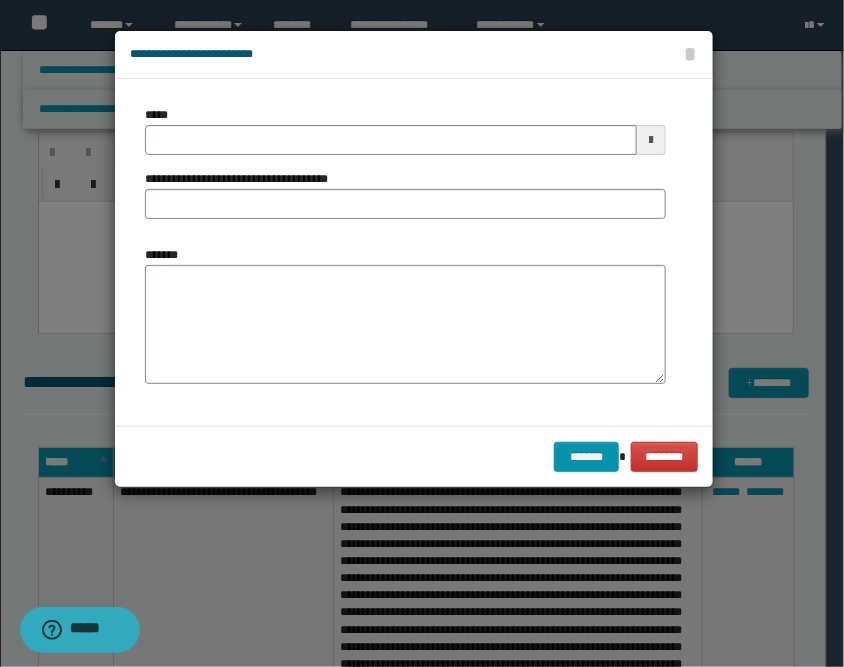 click at bounding box center [651, 140] 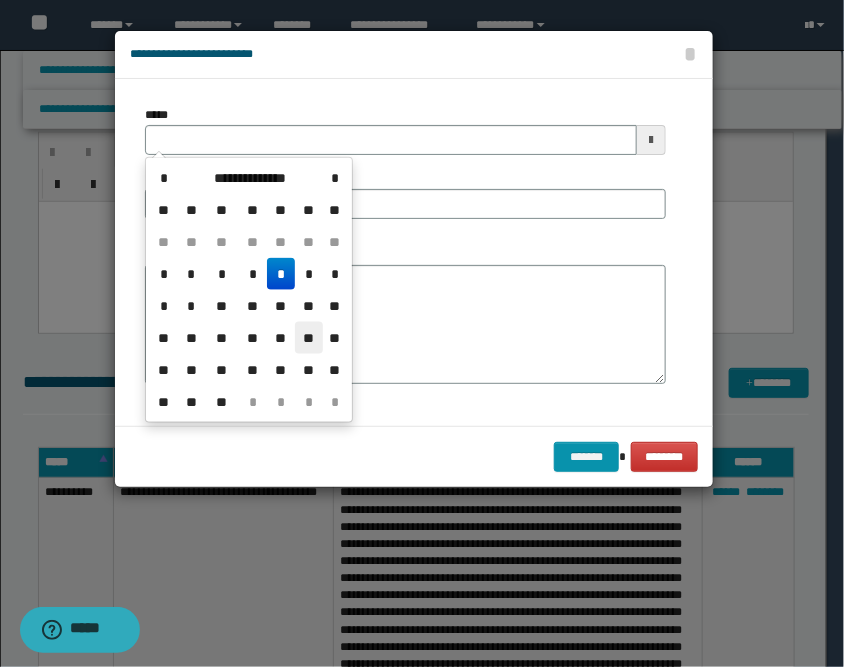 click on "**" at bounding box center [309, 338] 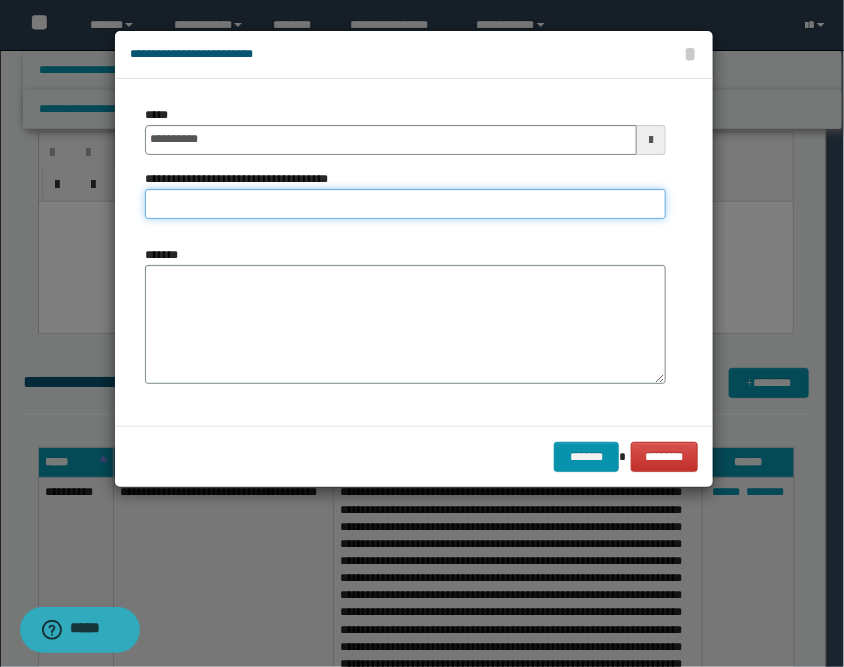 click on "**********" at bounding box center (405, 204) 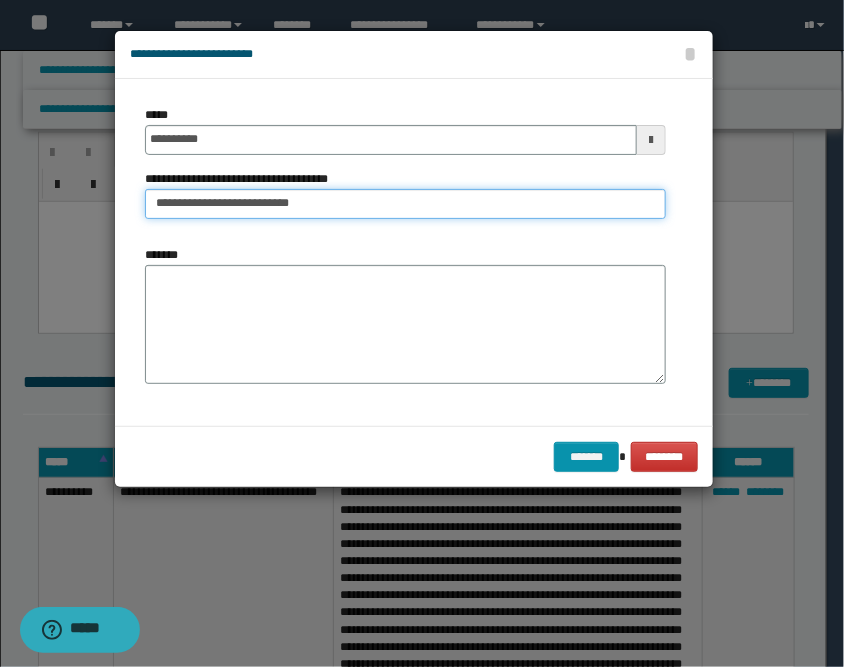 type on "**********" 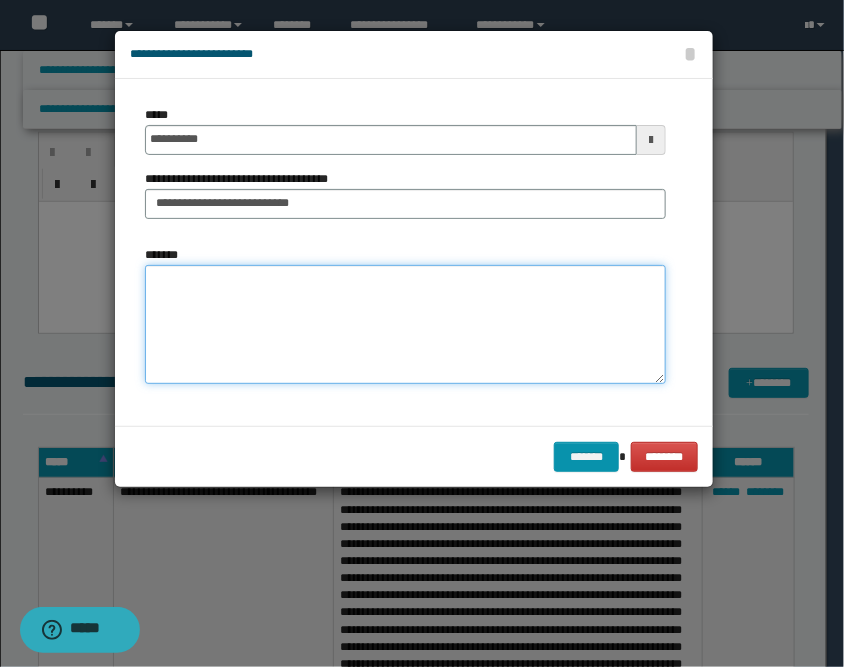 click on "*******" at bounding box center [405, 325] 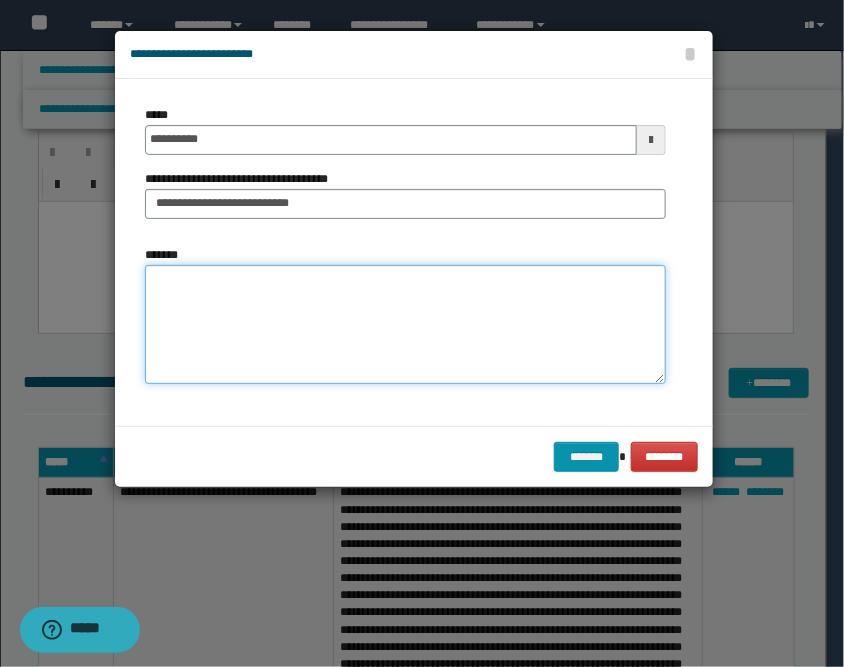 paste on "**********" 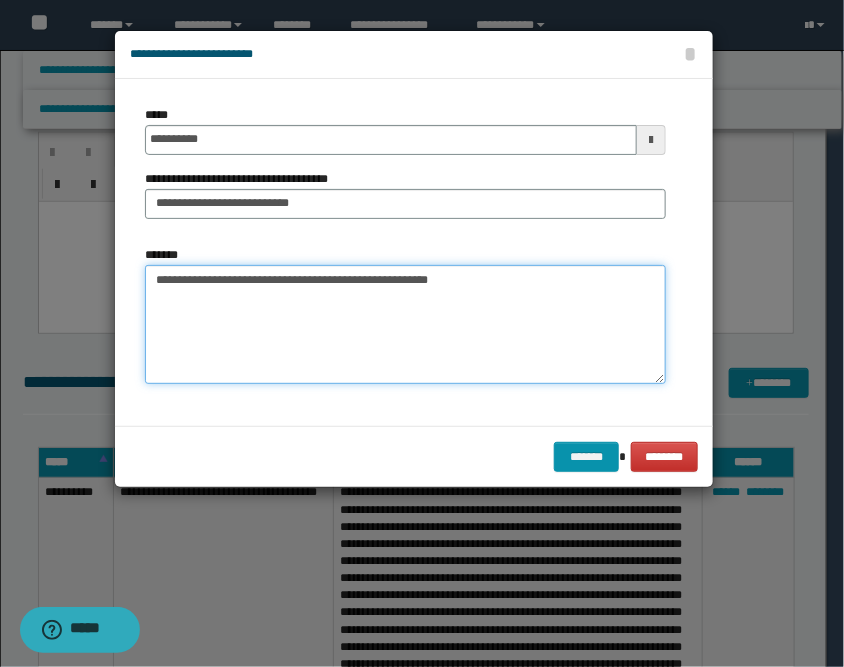 click on "**********" at bounding box center [405, 325] 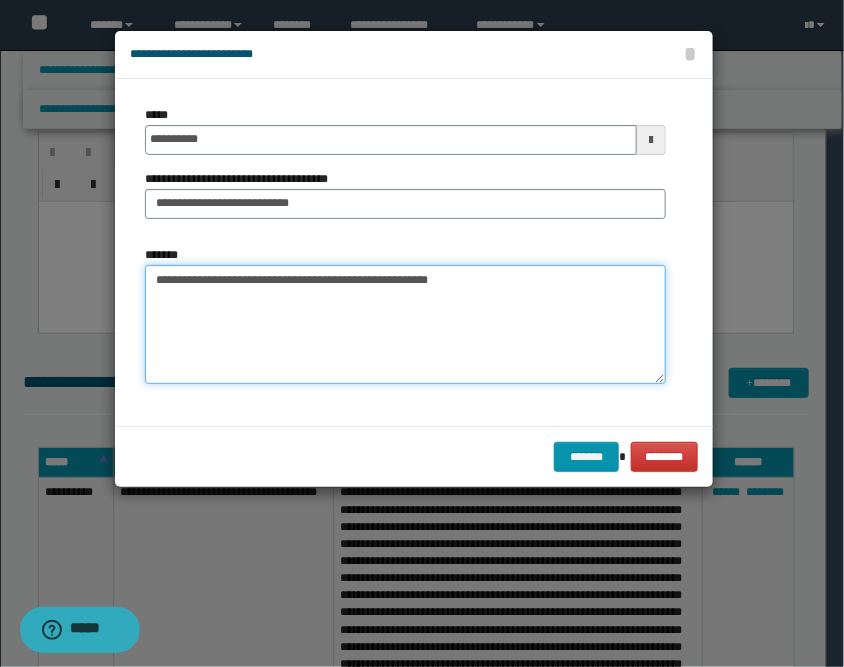 paste on "**********" 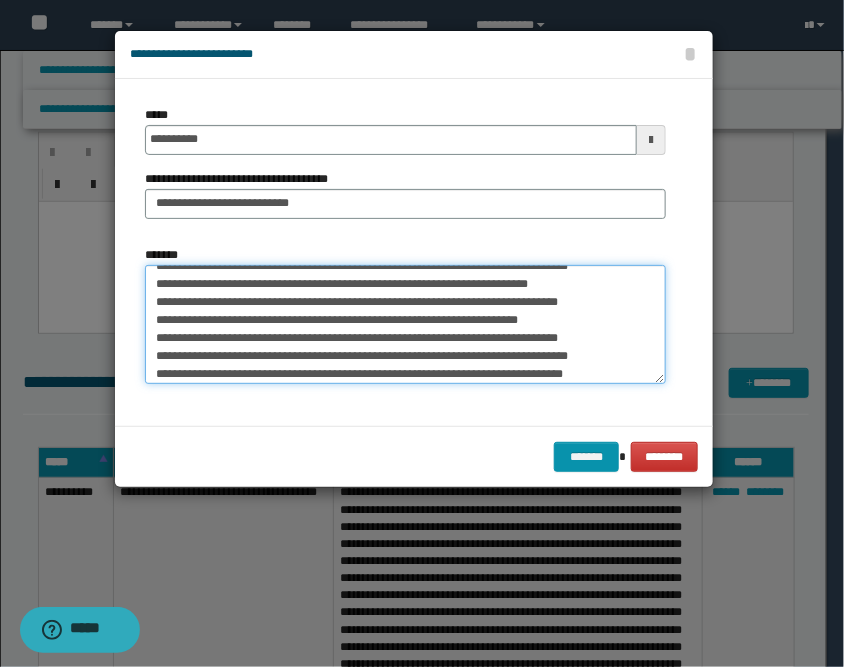 scroll, scrollTop: 0, scrollLeft: 0, axis: both 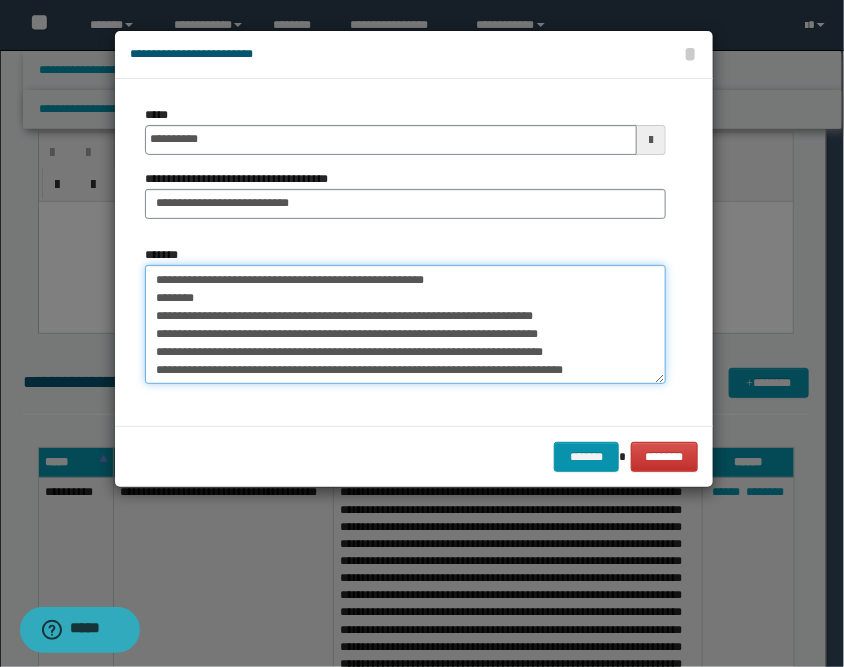 click on "*******" at bounding box center (405, 325) 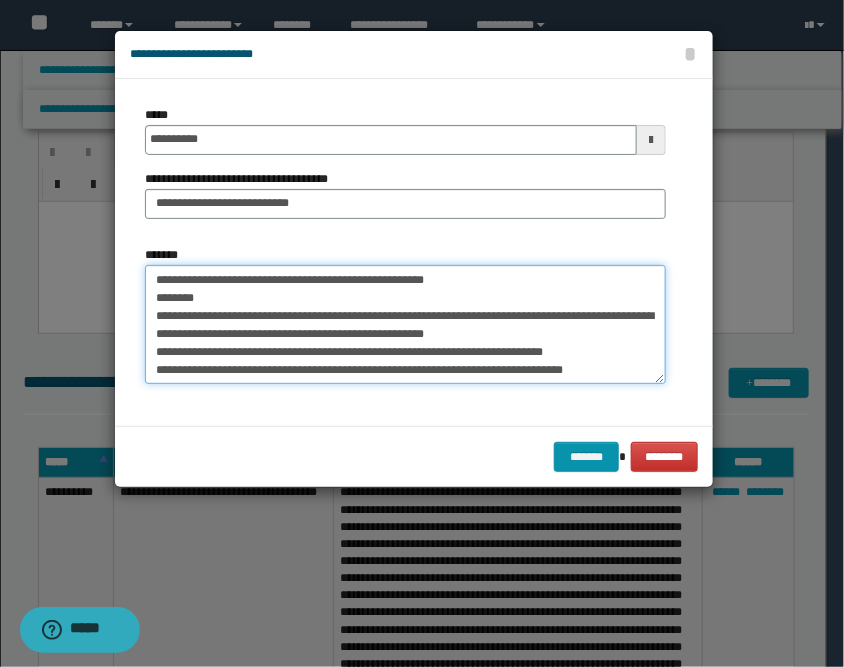 click on "*******" at bounding box center [405, 325] 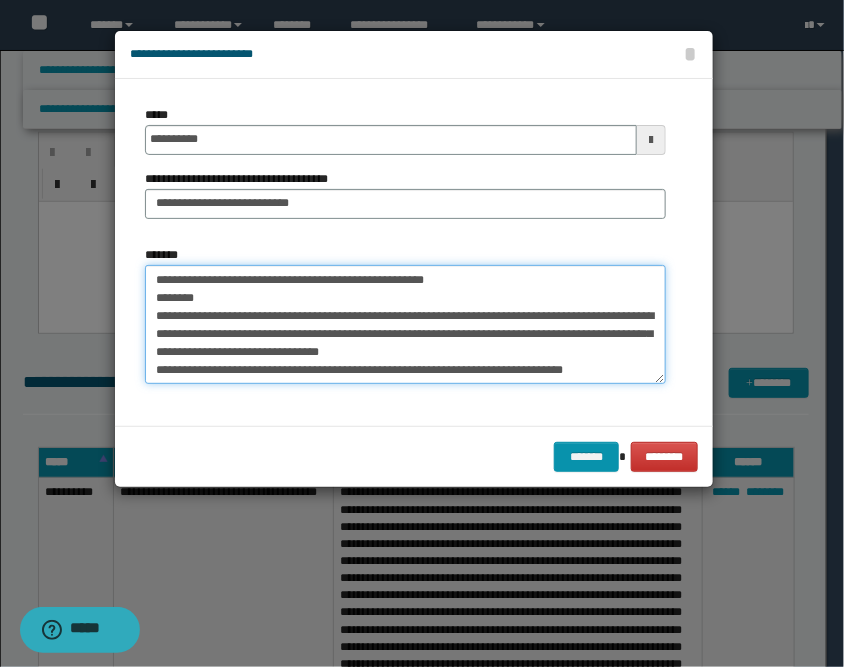 click on "*******" at bounding box center [405, 325] 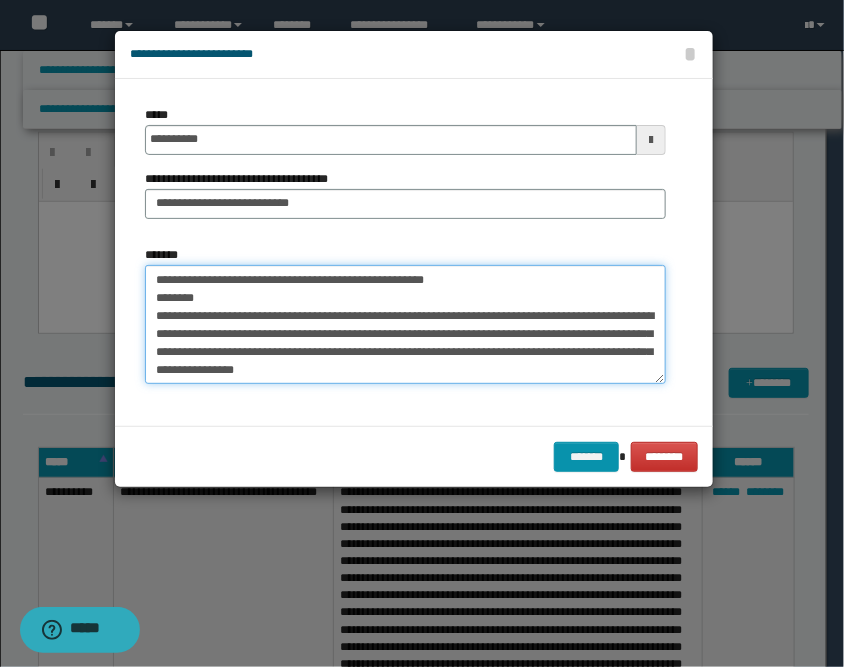 scroll, scrollTop: 44, scrollLeft: 0, axis: vertical 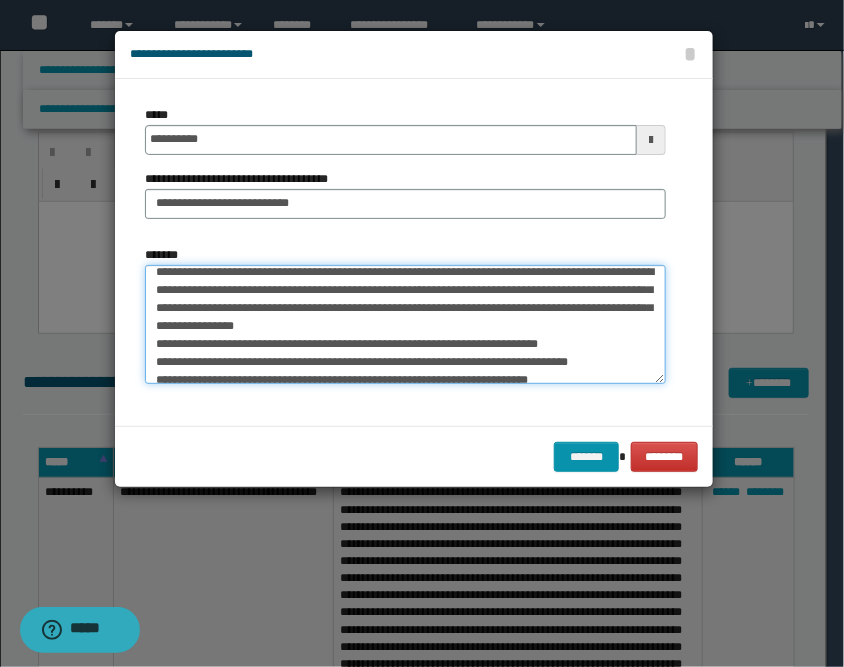 click on "*******" at bounding box center (405, 325) 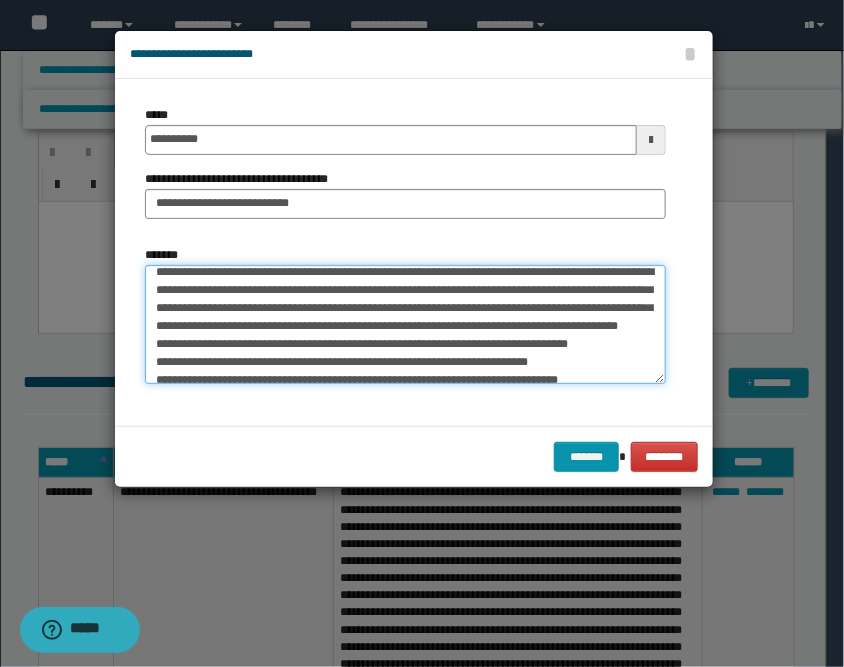 scroll, scrollTop: 26, scrollLeft: 0, axis: vertical 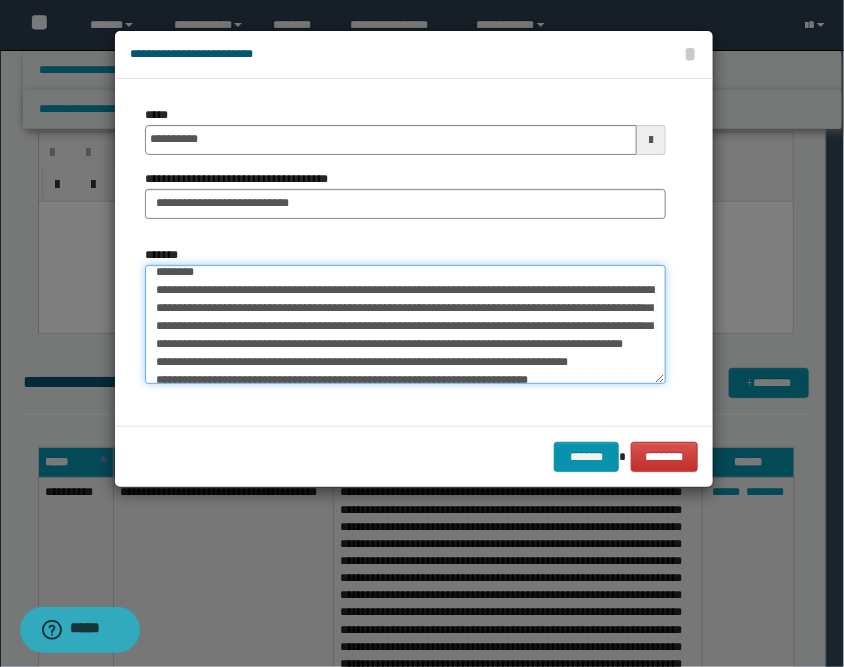 click on "*******" at bounding box center (405, 325) 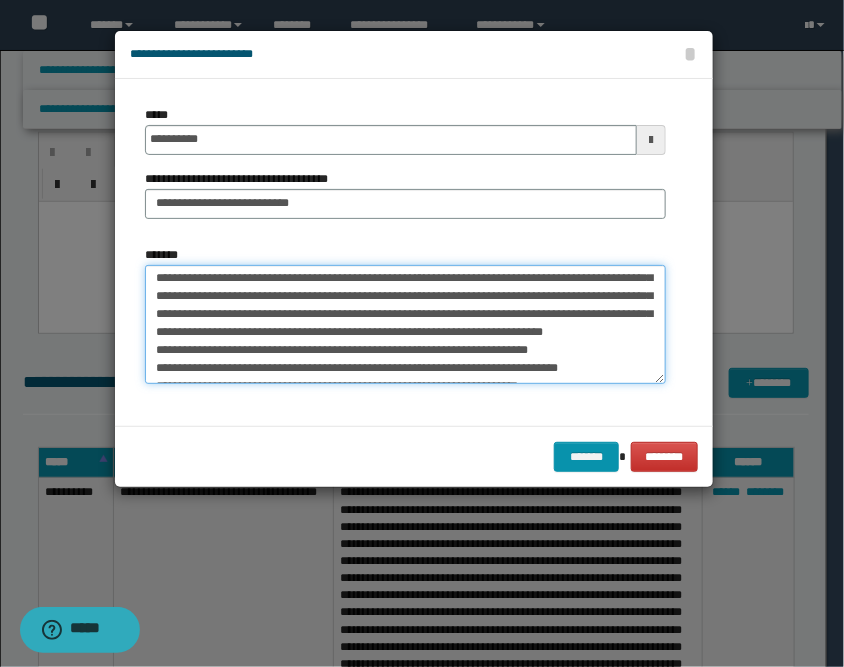 scroll, scrollTop: 71, scrollLeft: 0, axis: vertical 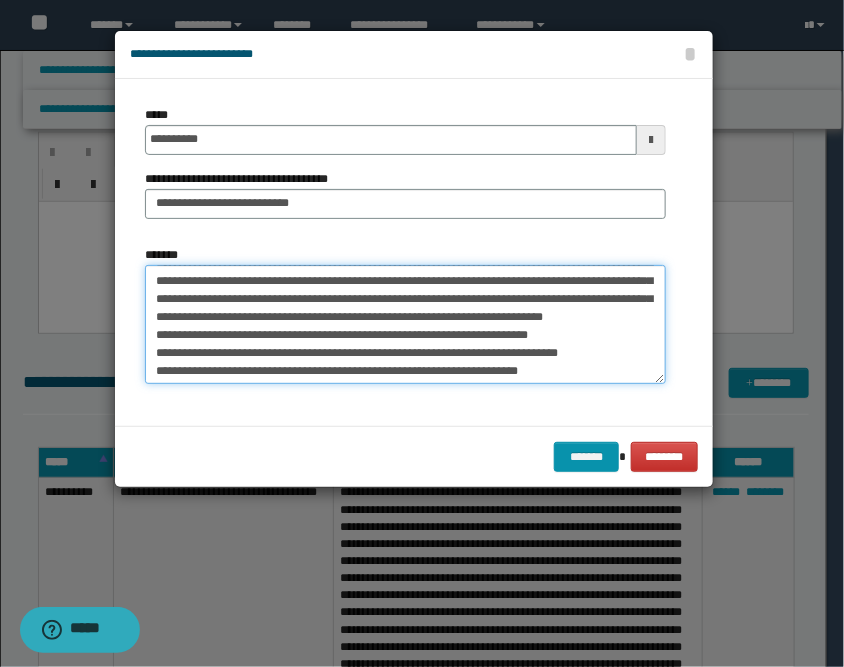 click on "*******" at bounding box center (405, 325) 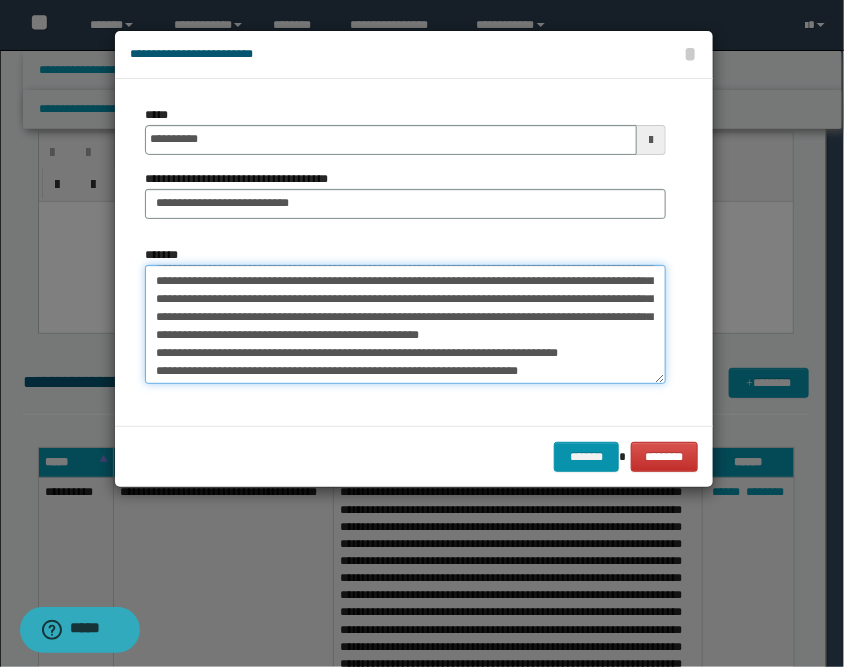 scroll, scrollTop: 52, scrollLeft: 0, axis: vertical 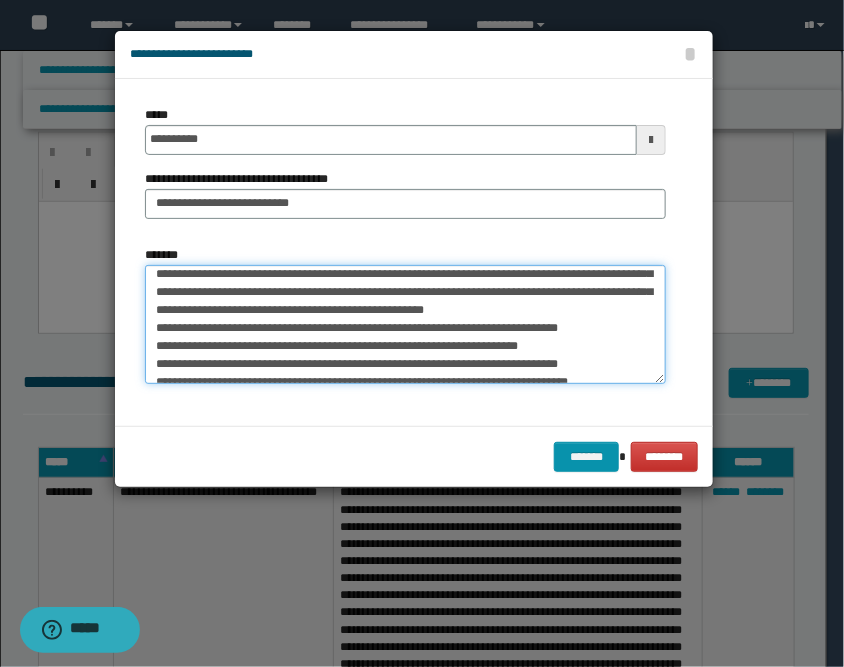 click on "*******" at bounding box center [405, 325] 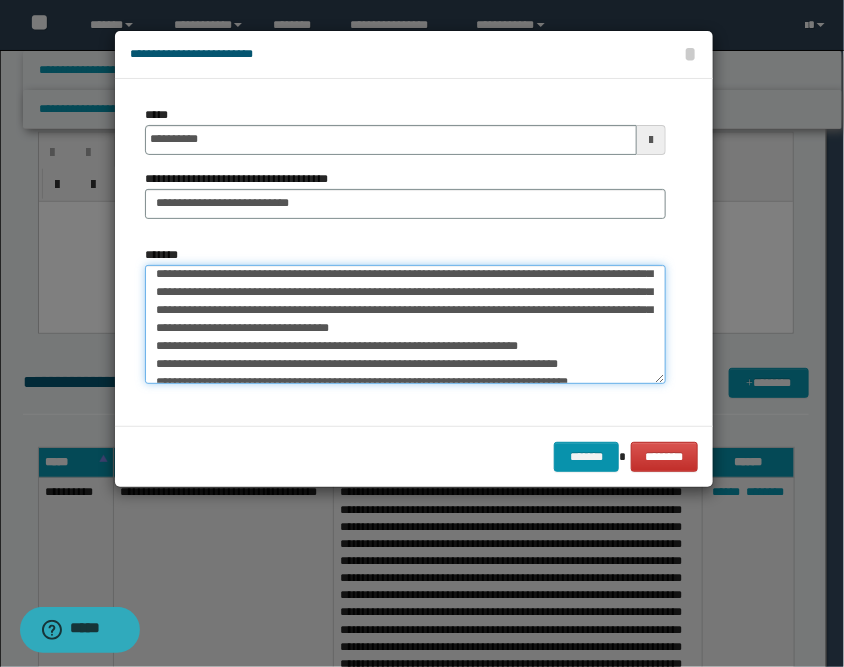 scroll, scrollTop: 79, scrollLeft: 0, axis: vertical 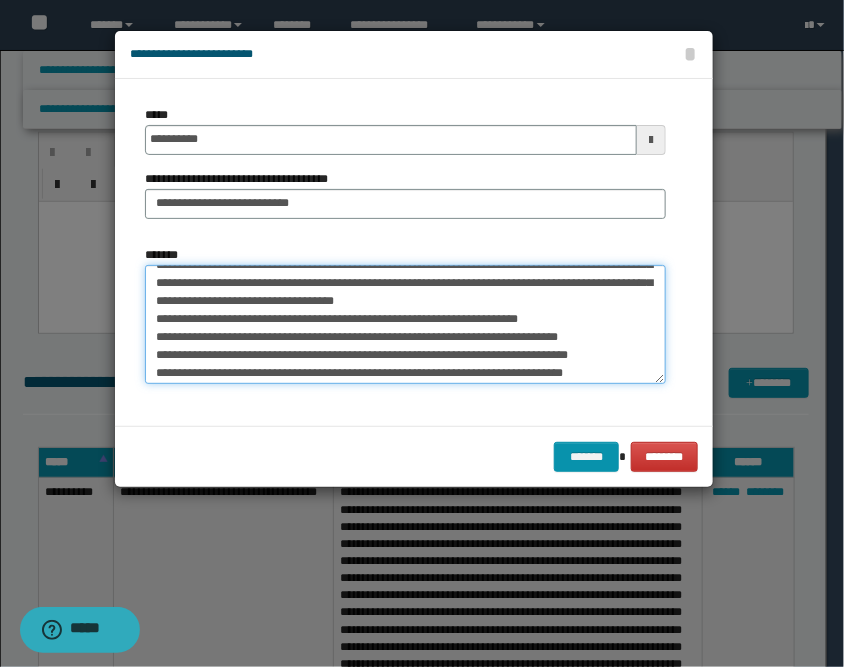 click on "*******" at bounding box center [405, 325] 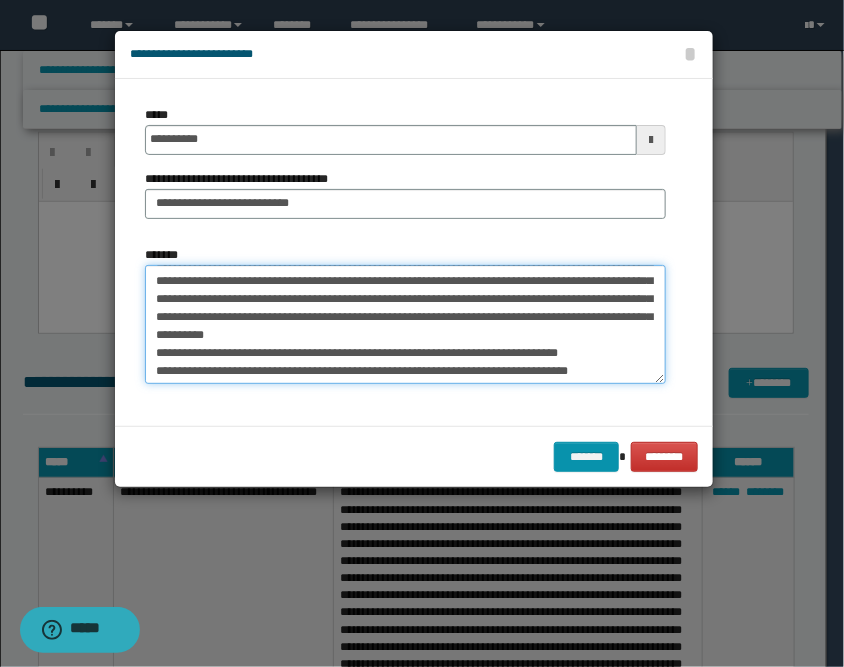 scroll, scrollTop: 102, scrollLeft: 0, axis: vertical 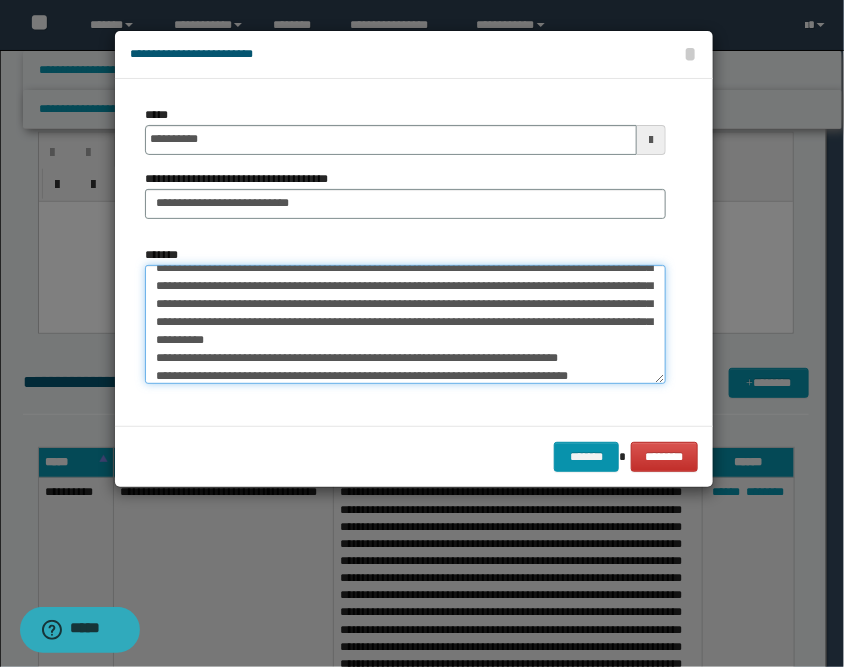 click on "*******" at bounding box center [405, 325] 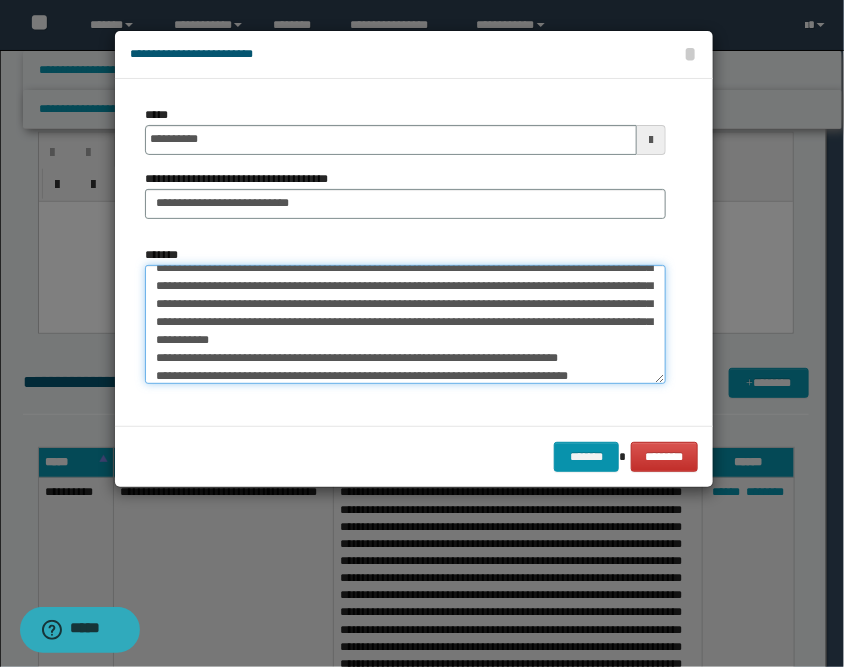 click on "*******" at bounding box center [405, 325] 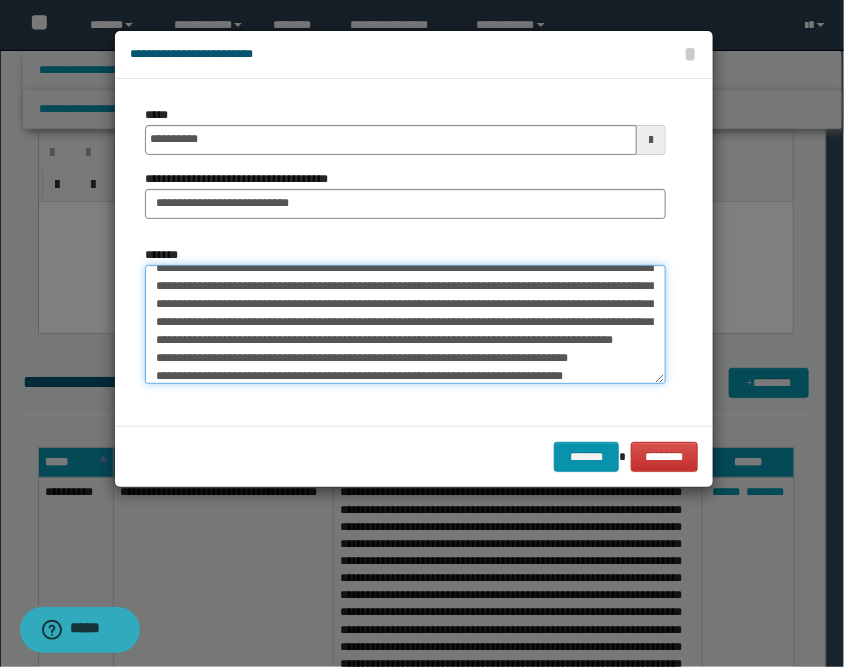scroll, scrollTop: 84, scrollLeft: 0, axis: vertical 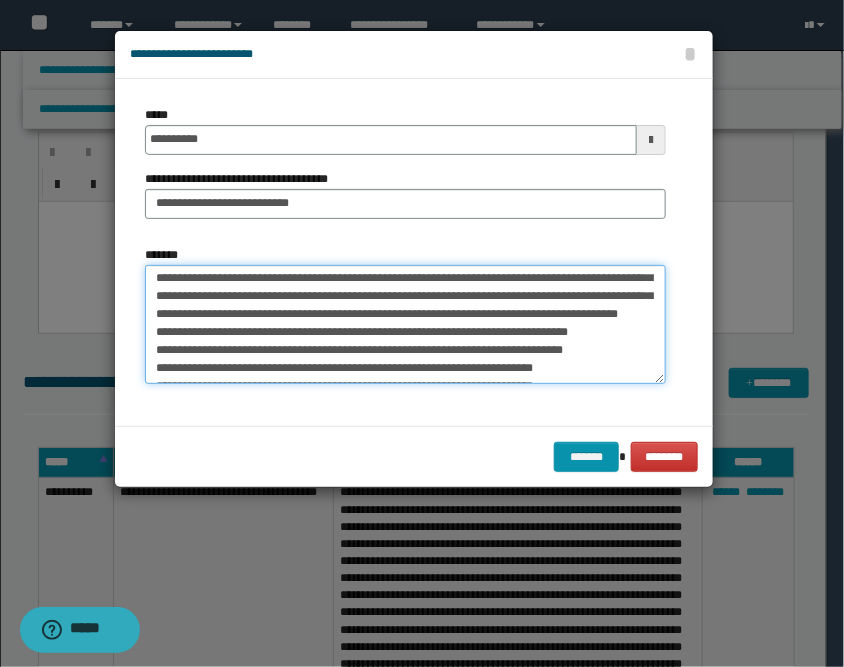 click on "*******" at bounding box center (405, 325) 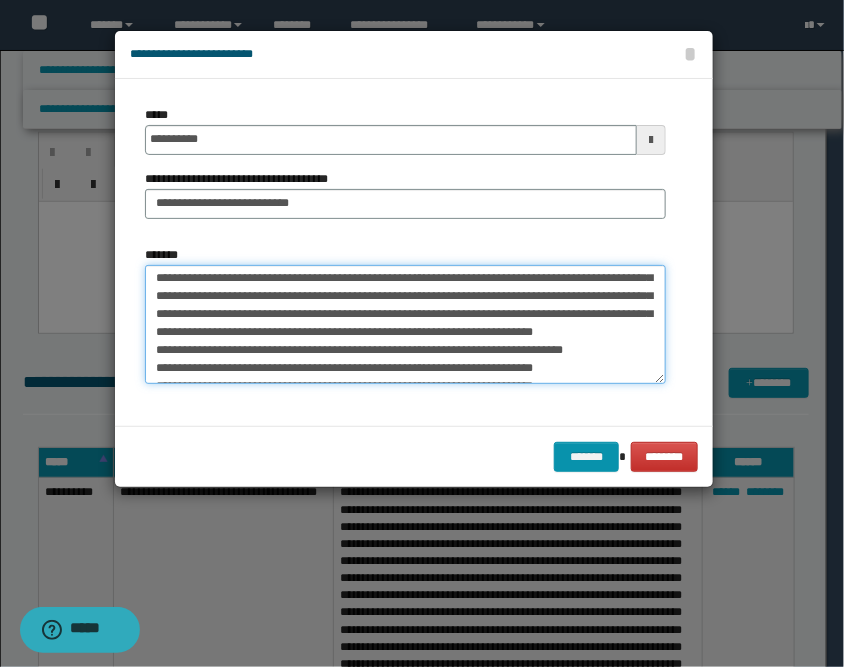 scroll, scrollTop: 110, scrollLeft: 0, axis: vertical 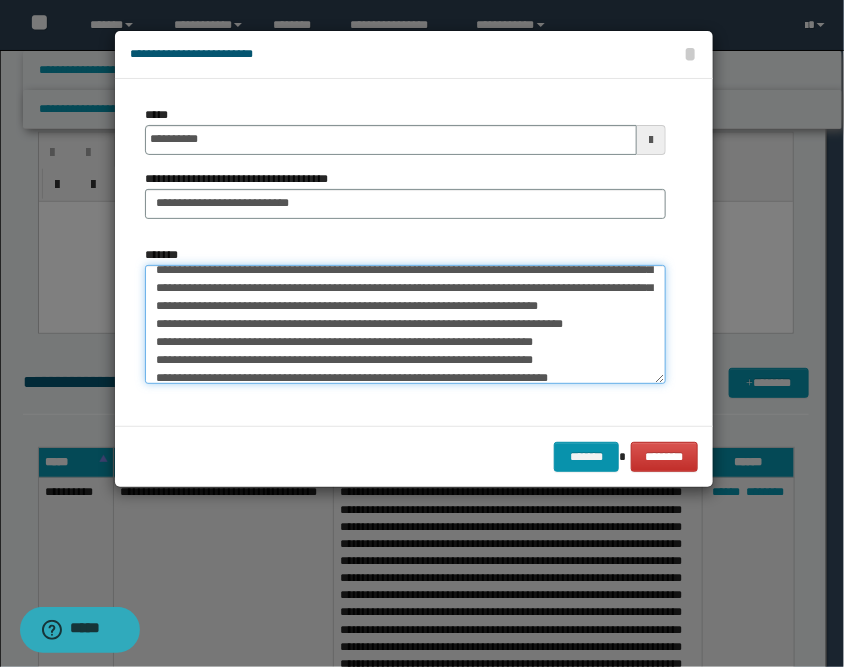click on "*******" at bounding box center [405, 325] 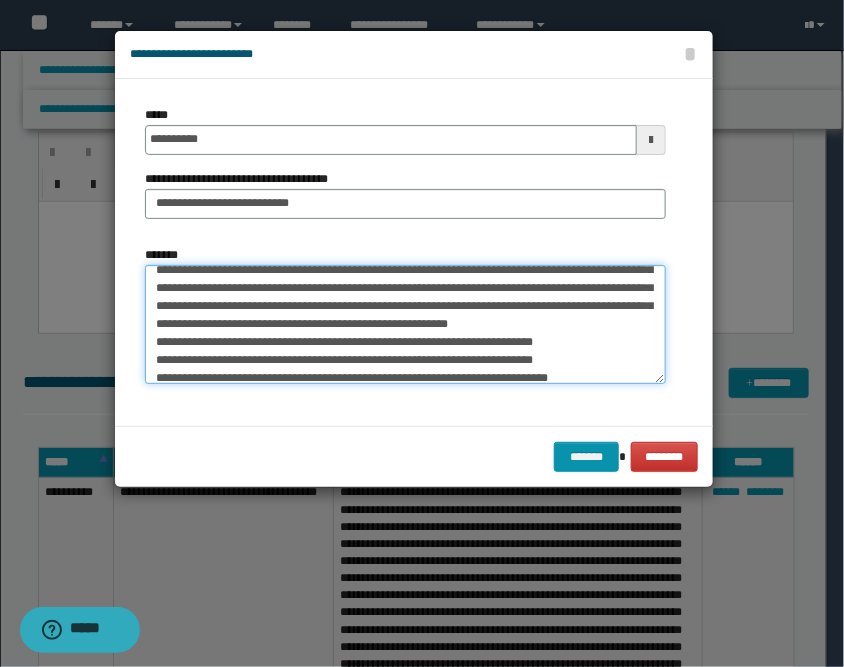 scroll, scrollTop: 136, scrollLeft: 0, axis: vertical 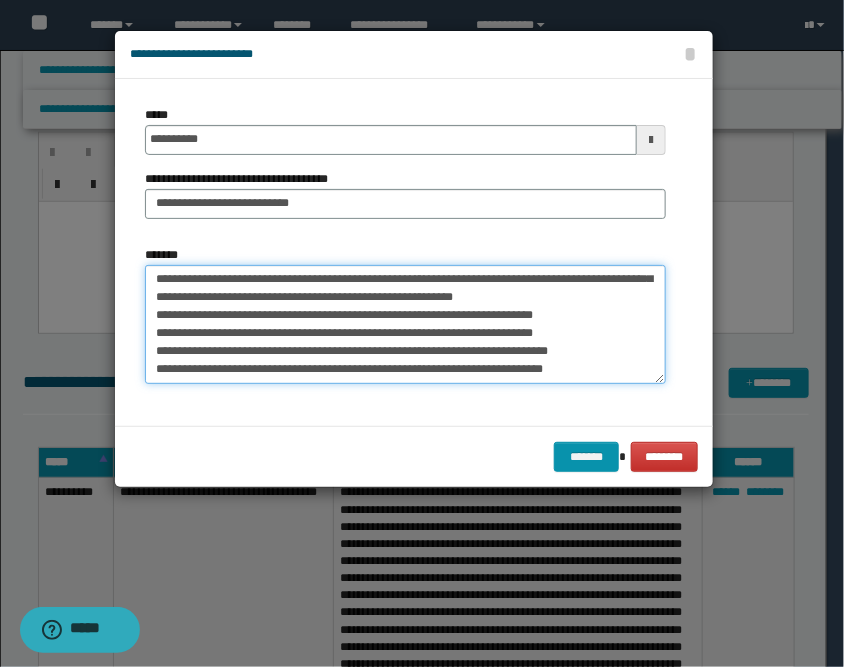 click on "*******" at bounding box center [405, 325] 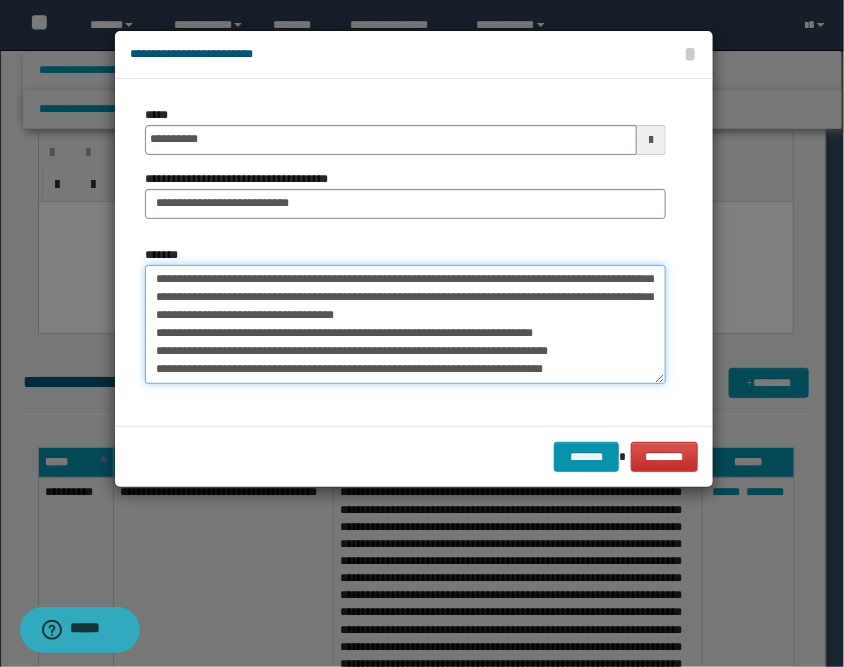 scroll, scrollTop: 163, scrollLeft: 0, axis: vertical 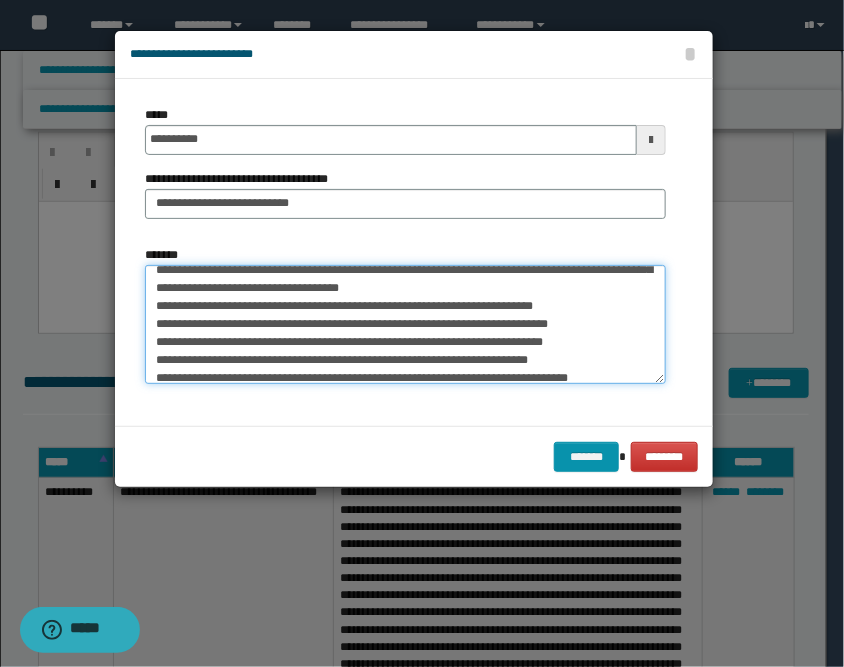 click on "*******" at bounding box center (405, 325) 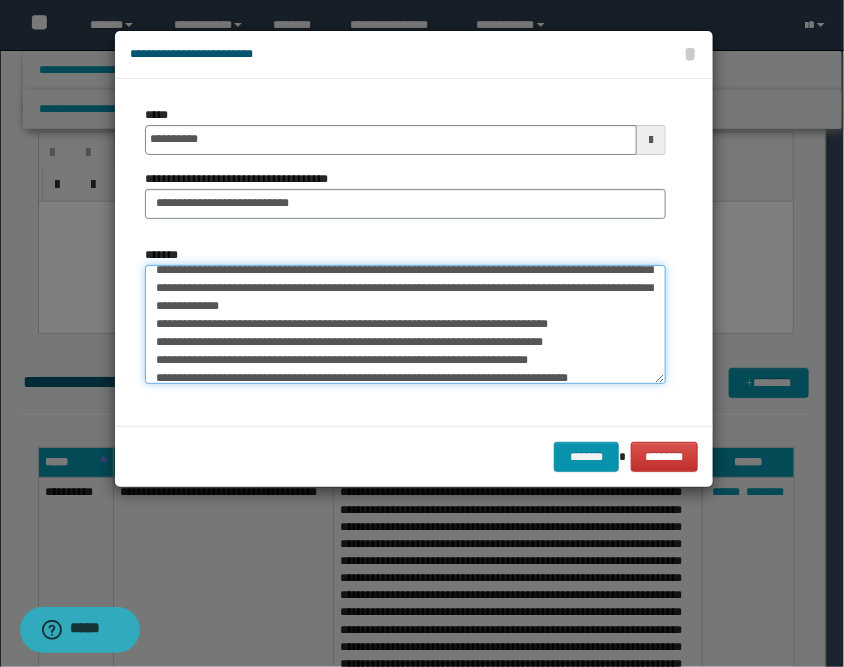scroll, scrollTop: 190, scrollLeft: 0, axis: vertical 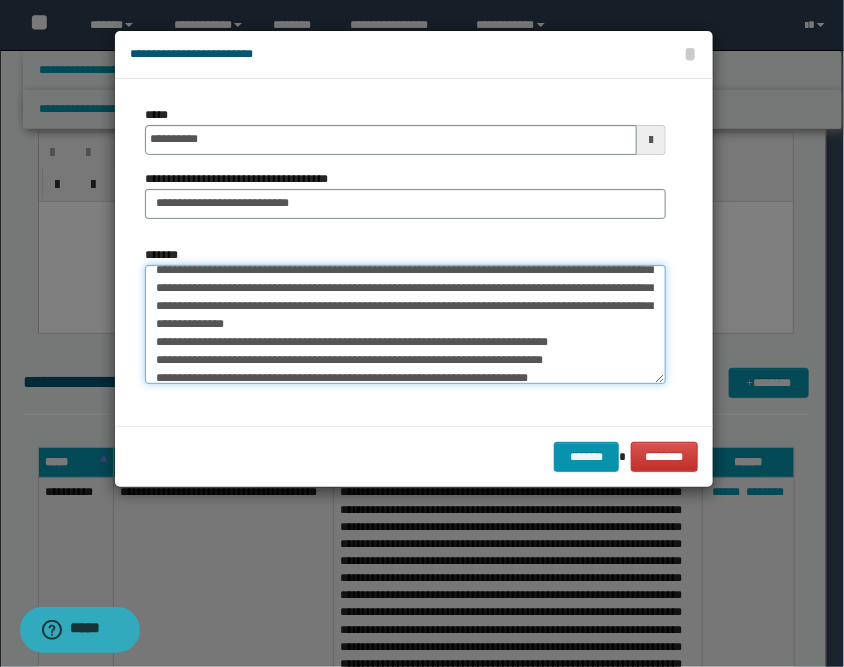 click on "*******" at bounding box center [405, 325] 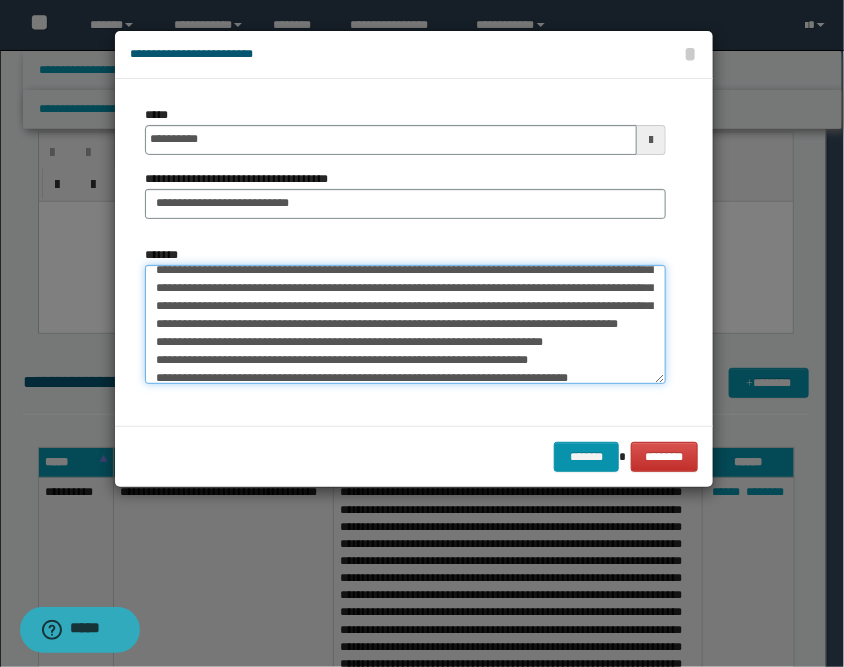 scroll, scrollTop: 174, scrollLeft: 0, axis: vertical 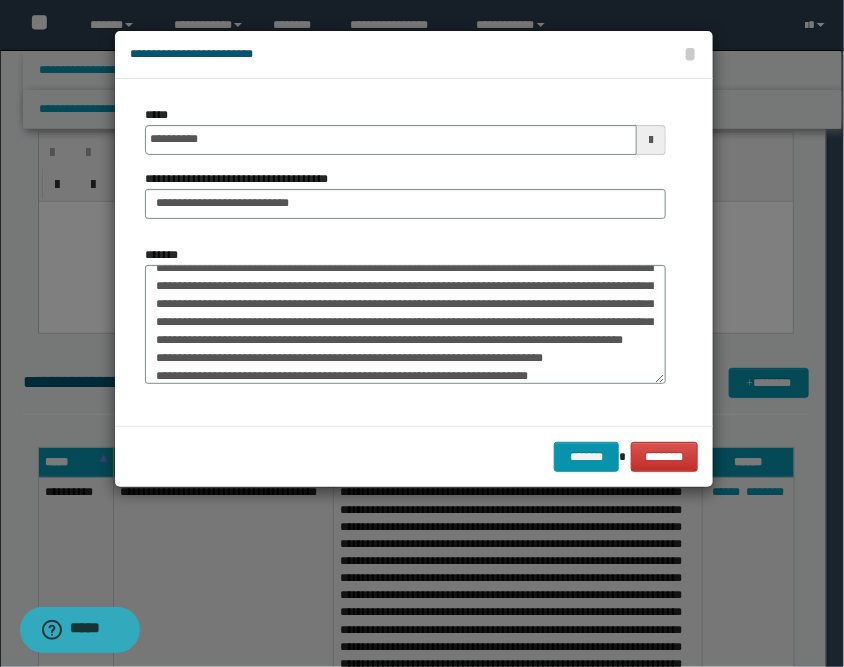 click on "*******" at bounding box center [405, 315] 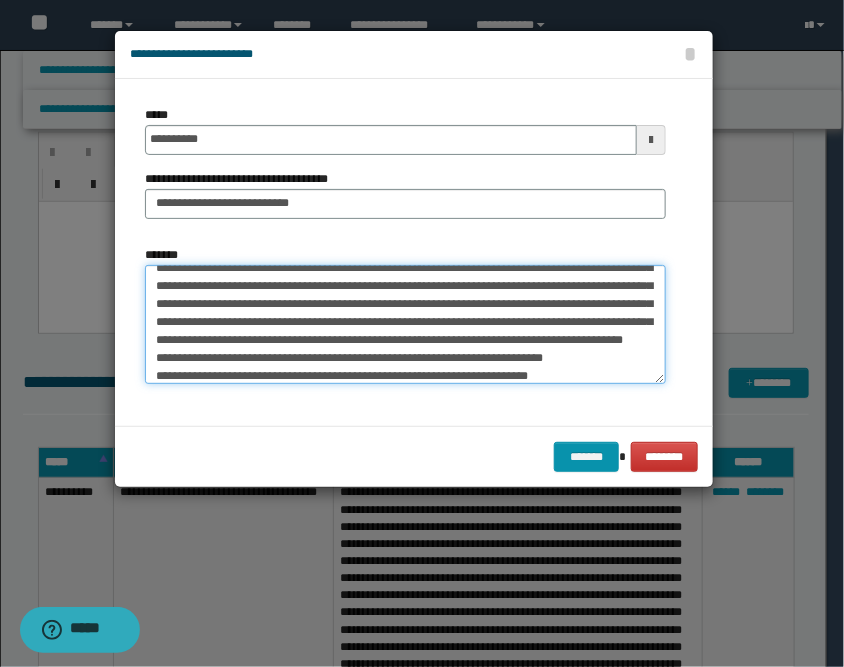 scroll, scrollTop: 218, scrollLeft: 0, axis: vertical 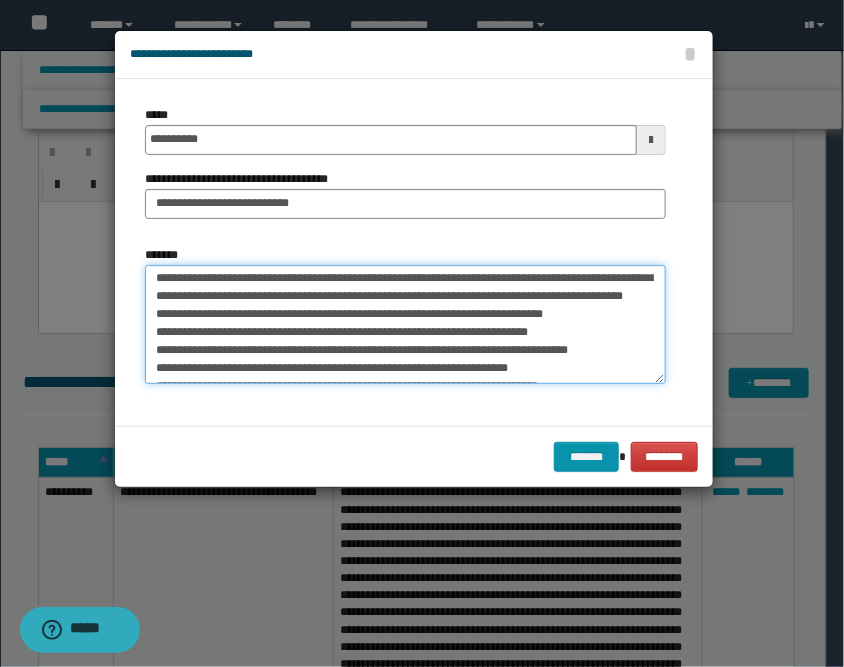 click on "*******" at bounding box center [405, 325] 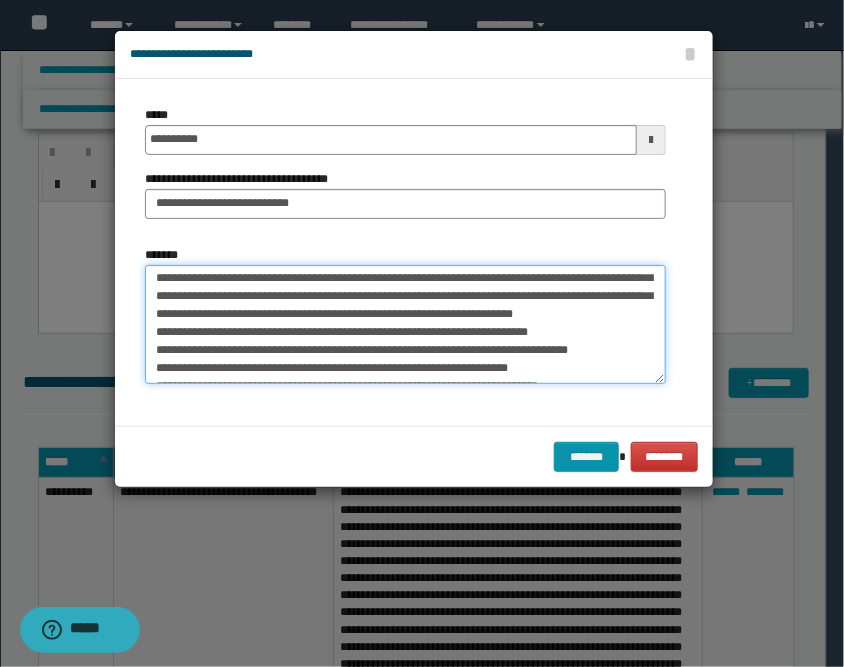 scroll, scrollTop: 200, scrollLeft: 0, axis: vertical 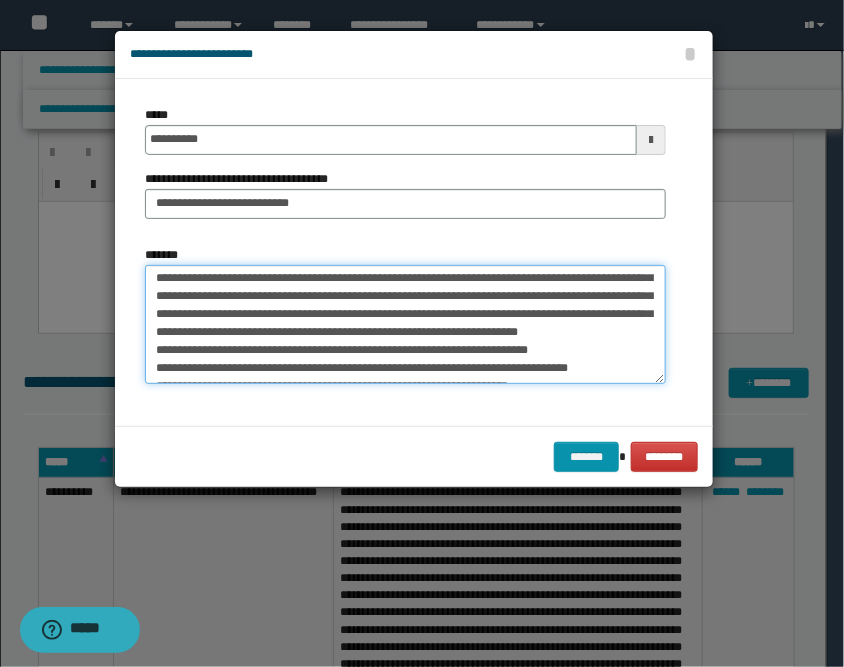 click on "*******" at bounding box center [405, 325] 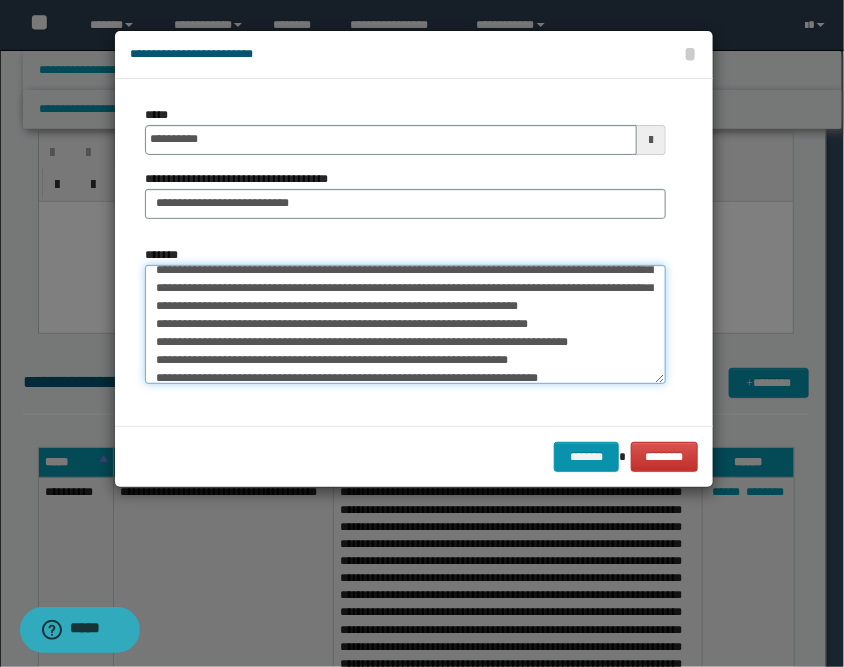 scroll, scrollTop: 245, scrollLeft: 0, axis: vertical 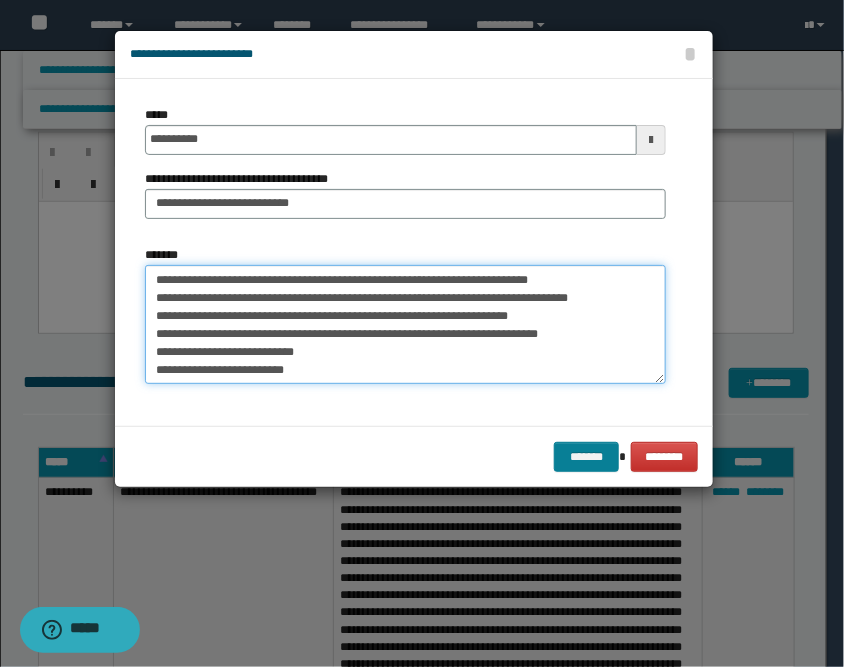 type on "**********" 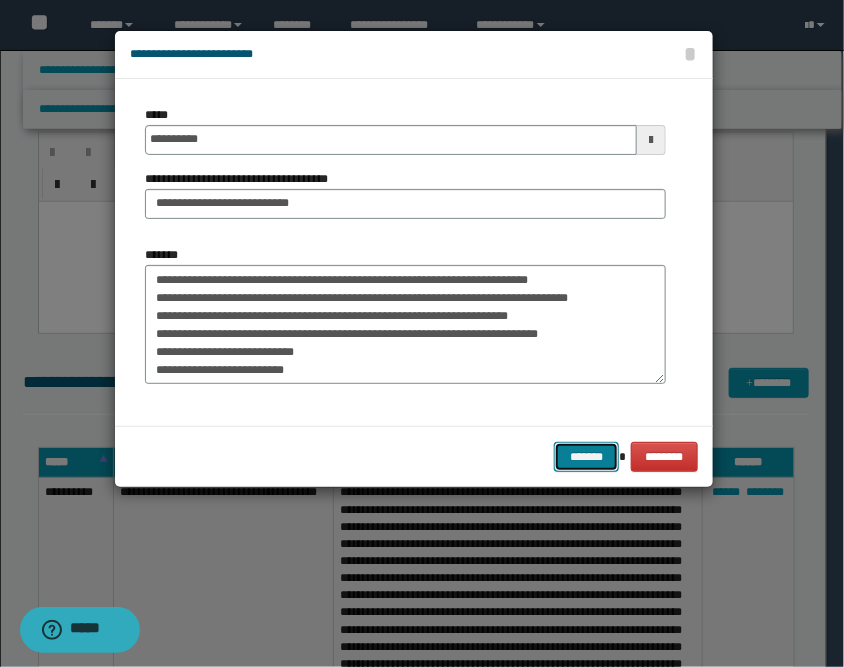 click on "*******" at bounding box center (586, 457) 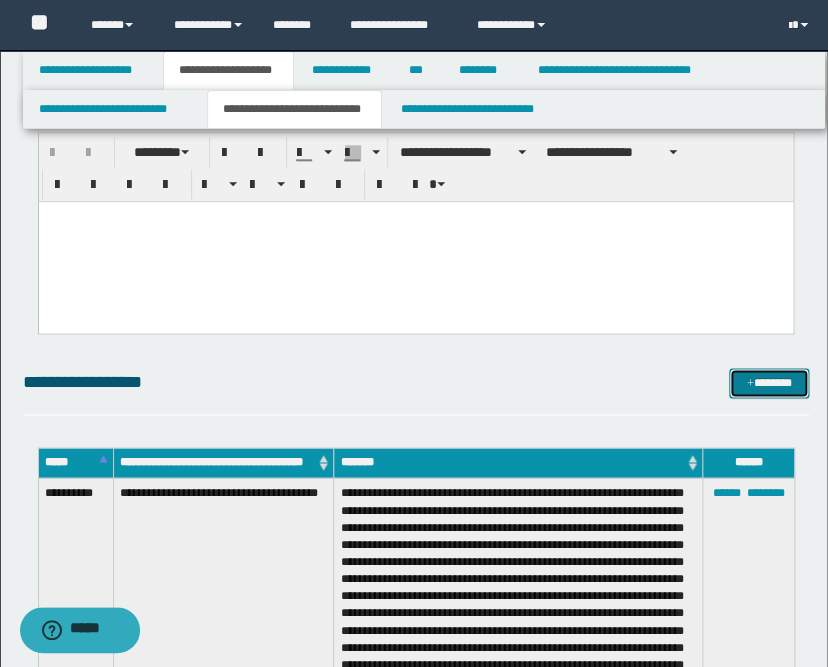 click on "*******" at bounding box center (769, 383) 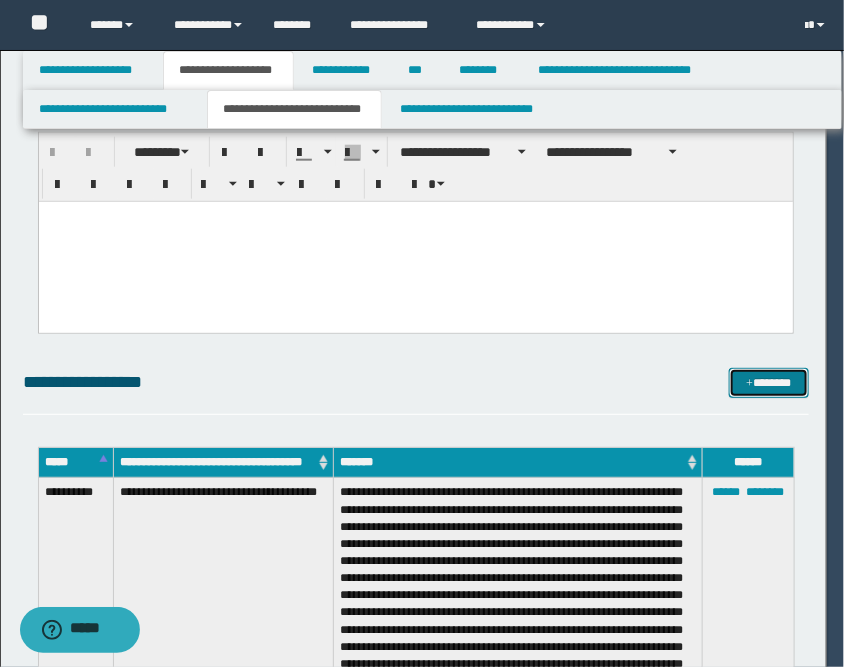 scroll, scrollTop: 0, scrollLeft: 0, axis: both 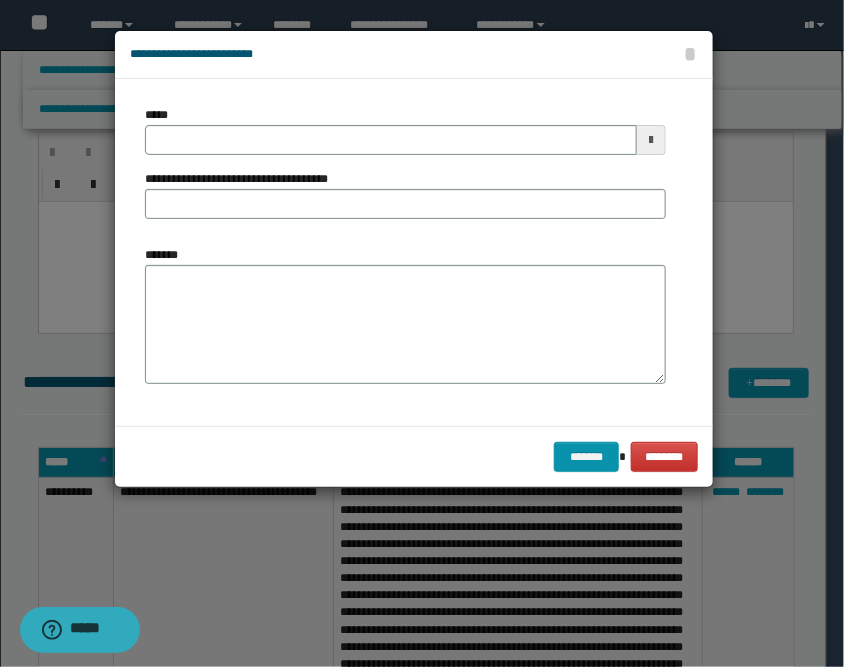 click at bounding box center (651, 140) 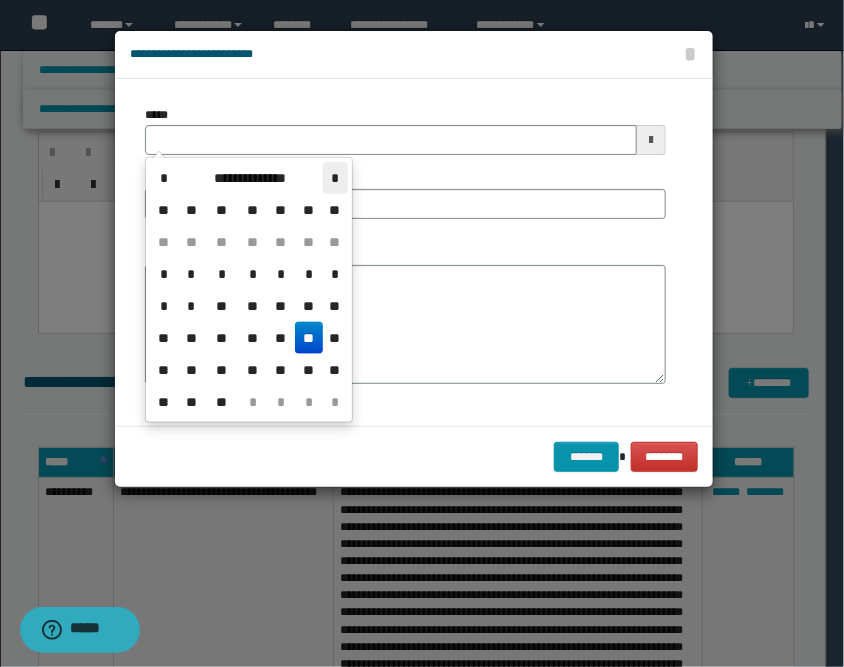 click on "*" at bounding box center (335, 178) 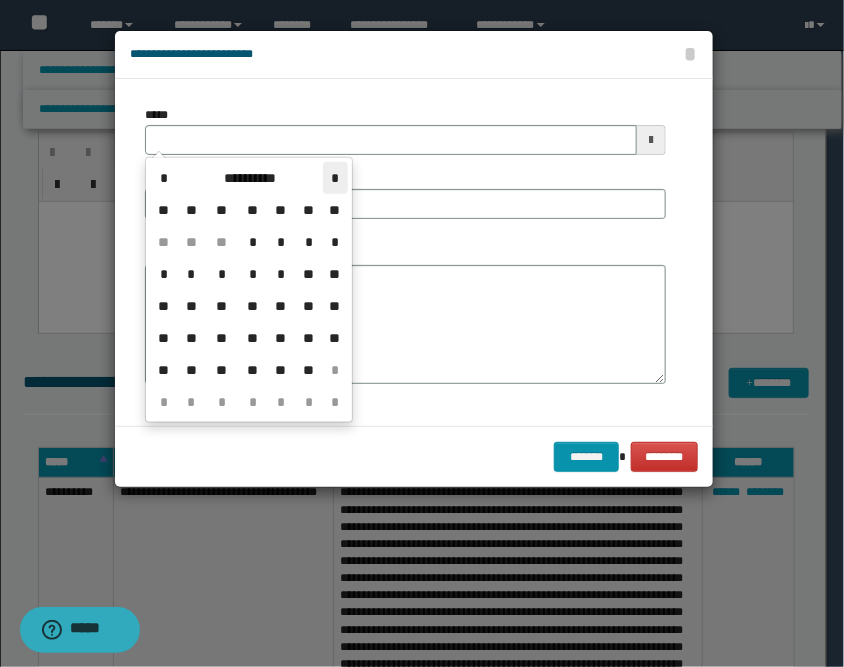 click on "*" at bounding box center (335, 178) 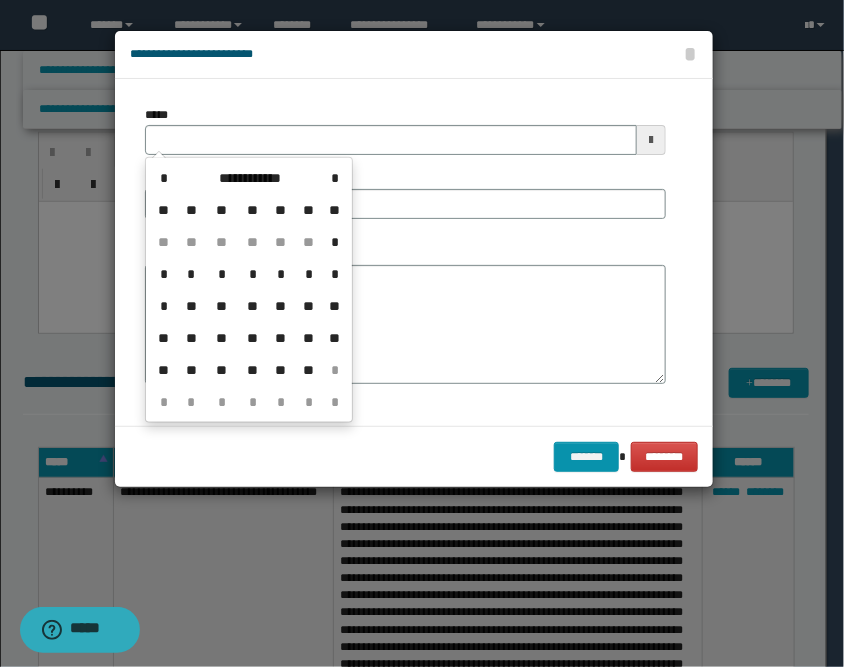 click on "**" at bounding box center [309, 306] 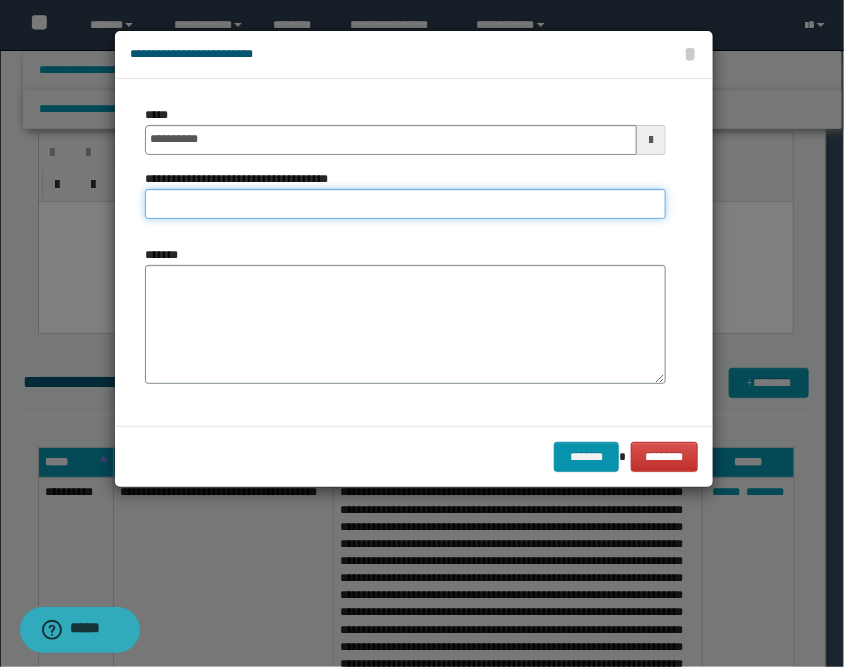 click on "**********" at bounding box center [405, 204] 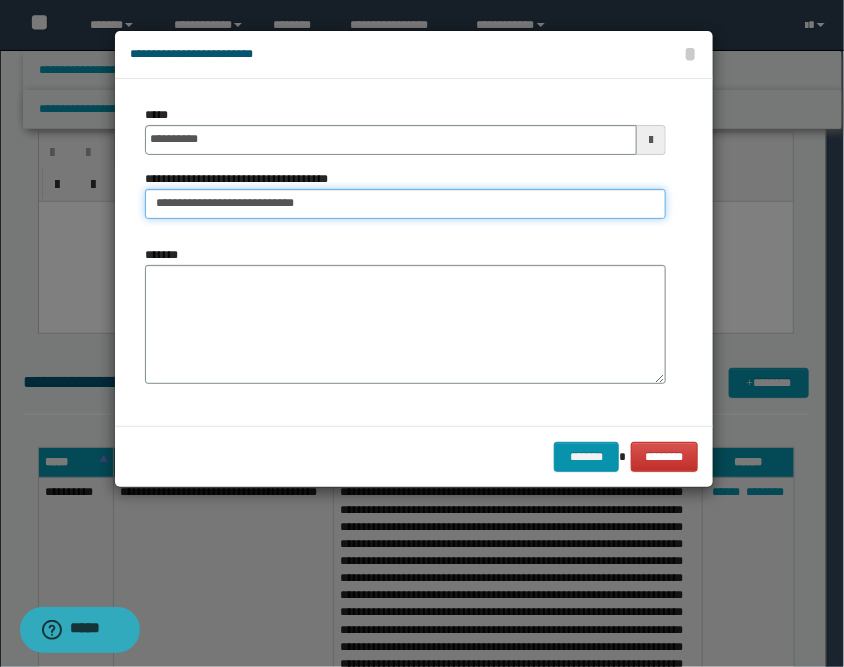 type on "**********" 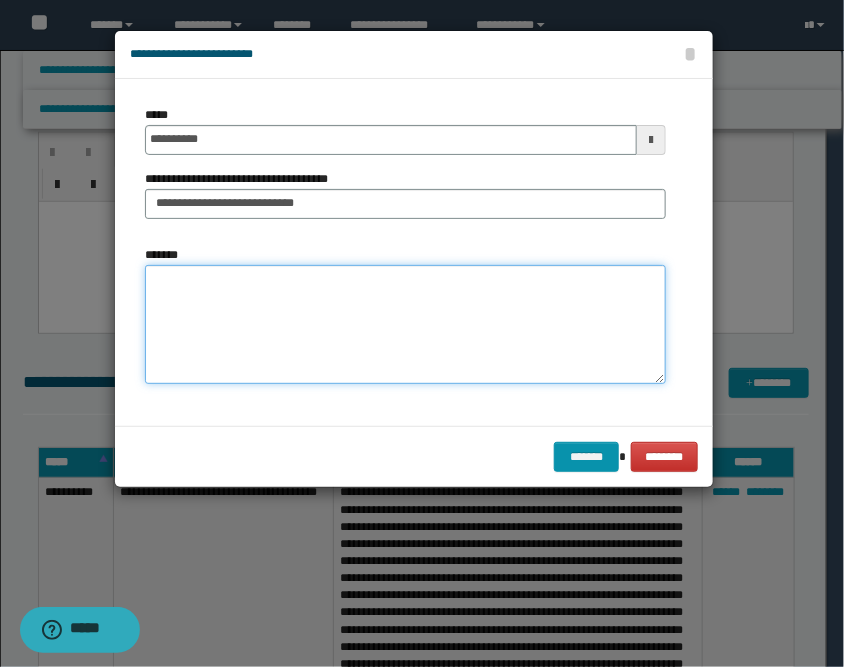 paste on "**********" 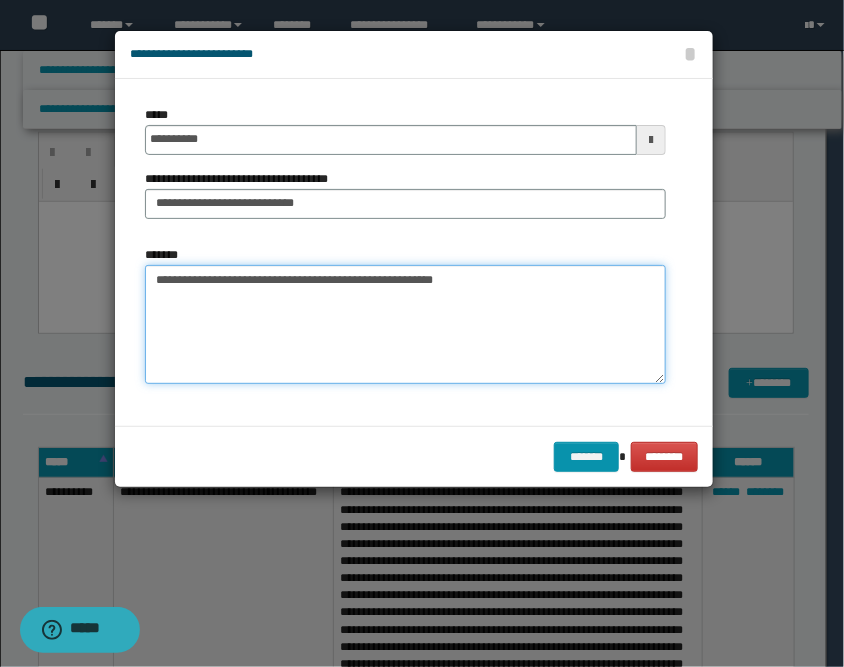 click on "**********" at bounding box center [405, 325] 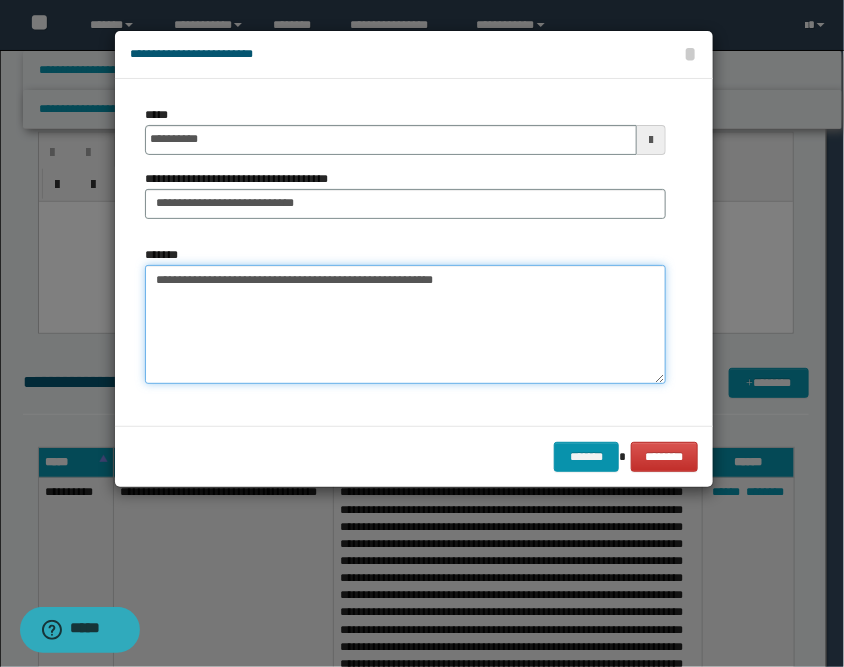 paste on "**********" 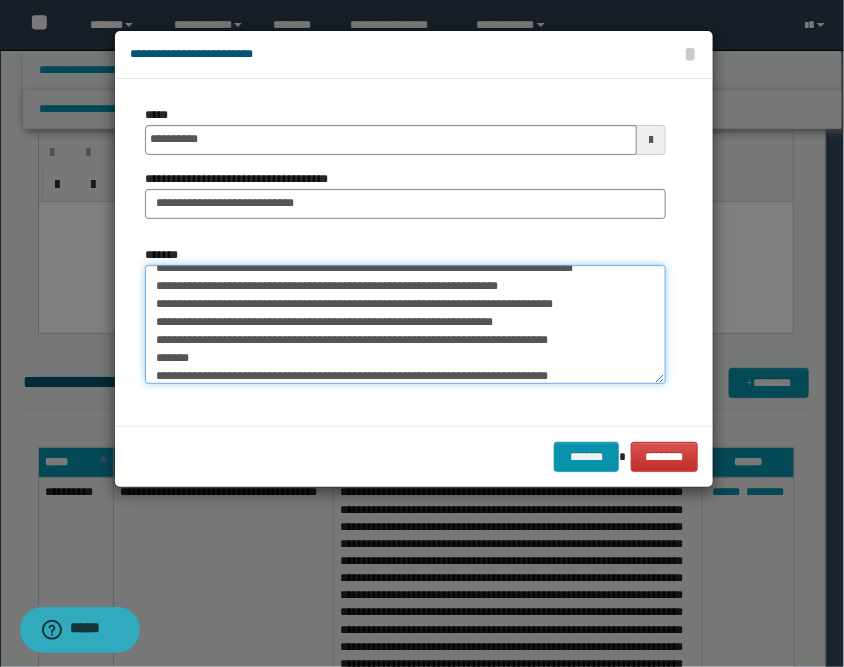 scroll, scrollTop: 0, scrollLeft: 0, axis: both 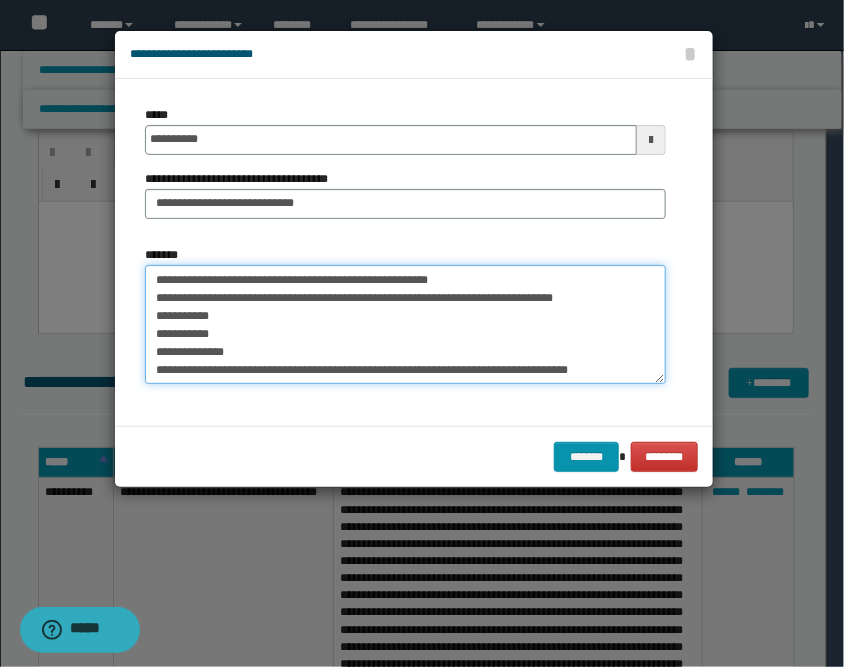 drag, startPoint x: 217, startPoint y: 335, endPoint x: 140, endPoint y: 317, distance: 79.07591 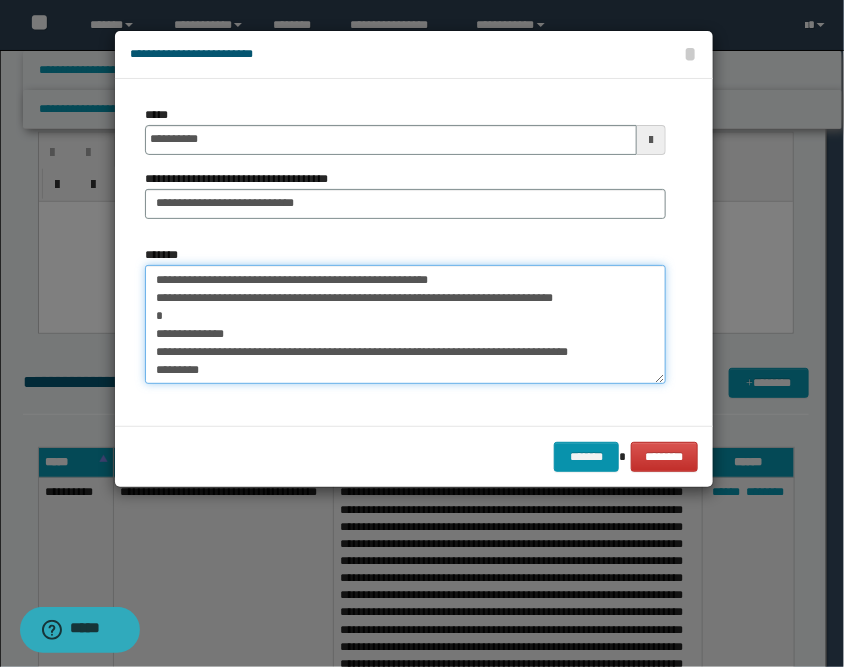 click on "**********" at bounding box center (405, 325) 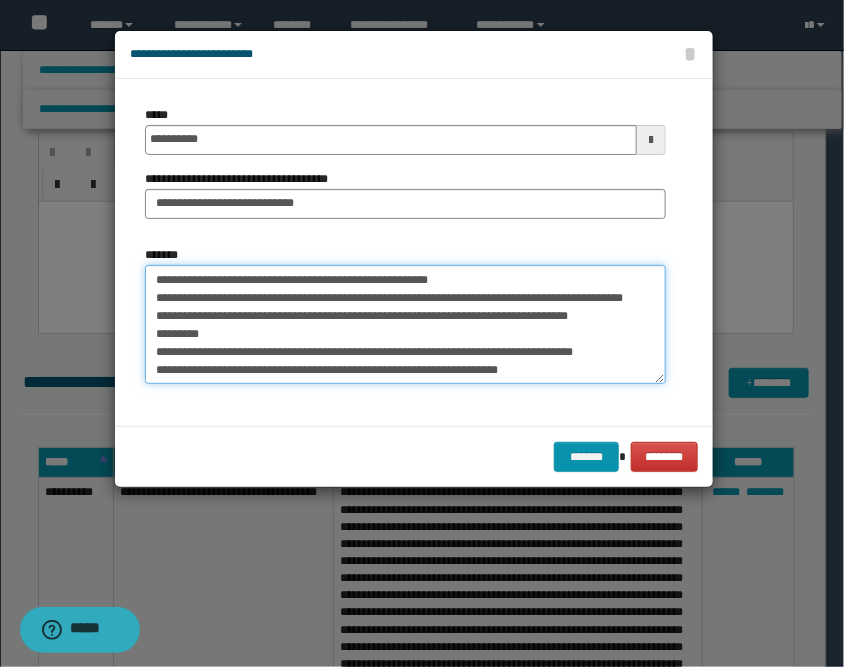 click on "**********" at bounding box center [405, 325] 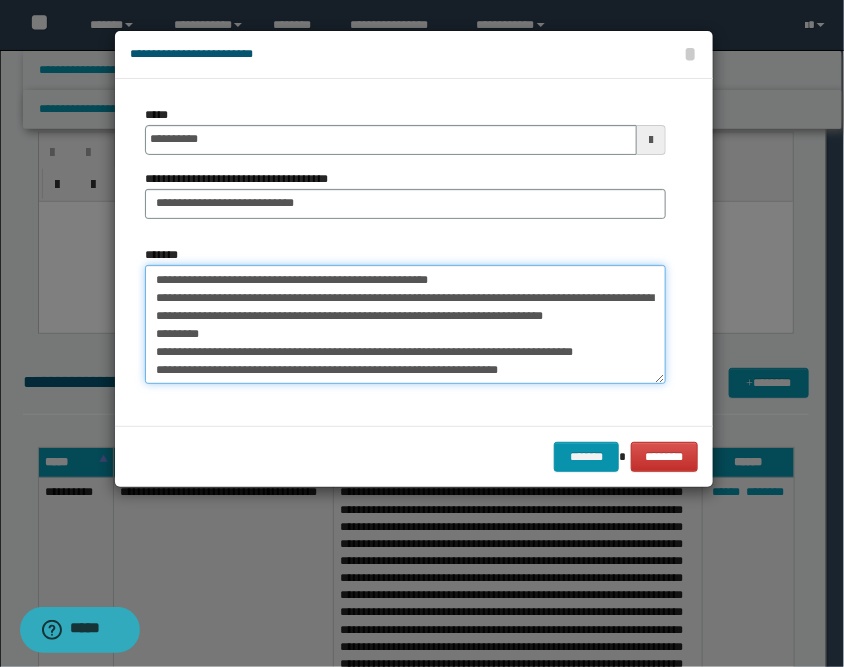 click on "**********" at bounding box center (405, 325) 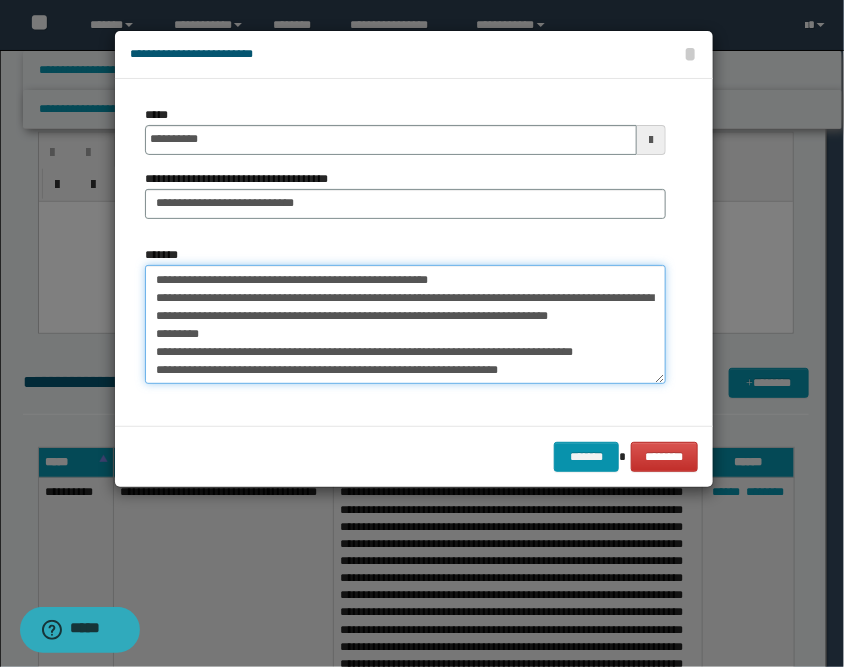 click on "**********" at bounding box center [405, 325] 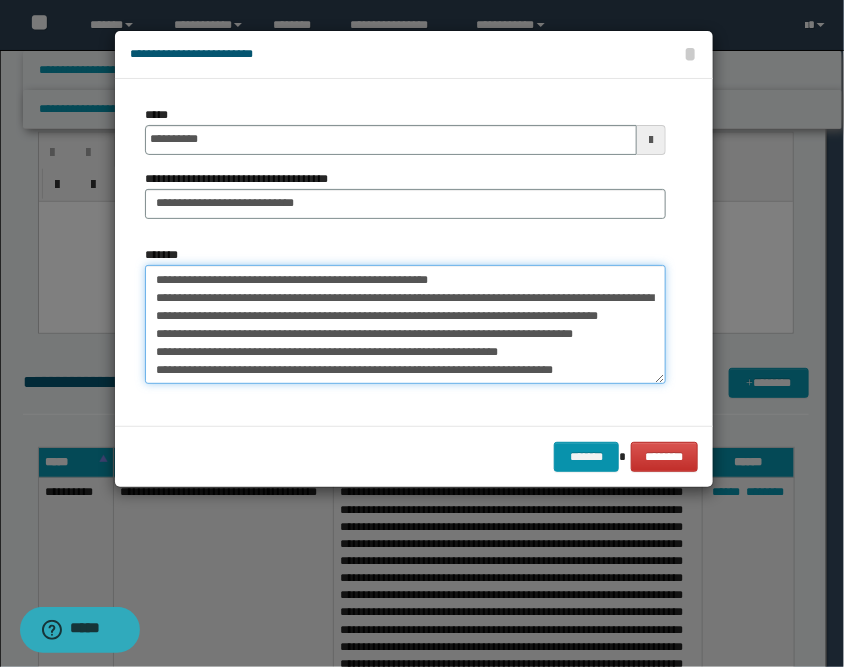 click on "**********" at bounding box center (405, 325) 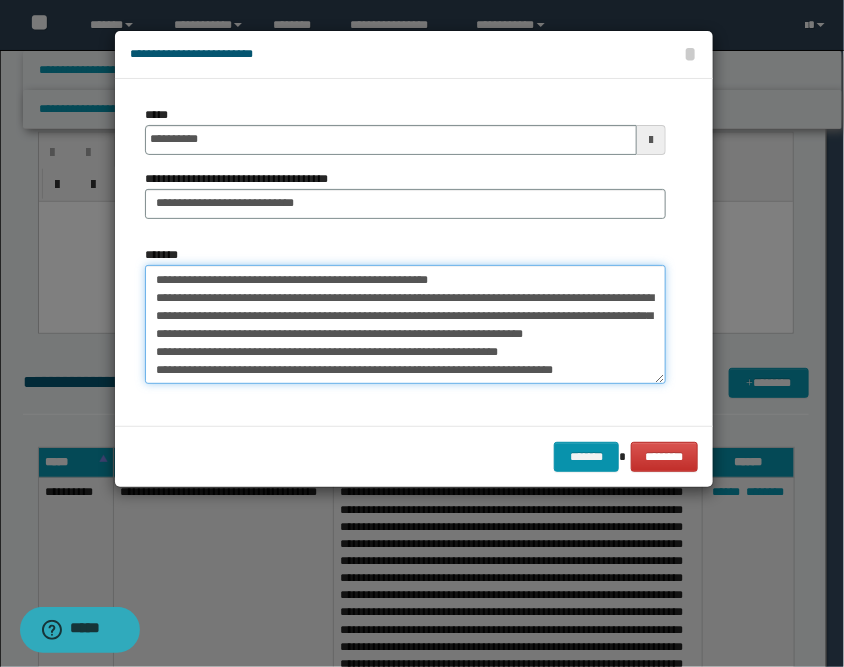 click on "**********" at bounding box center (405, 325) 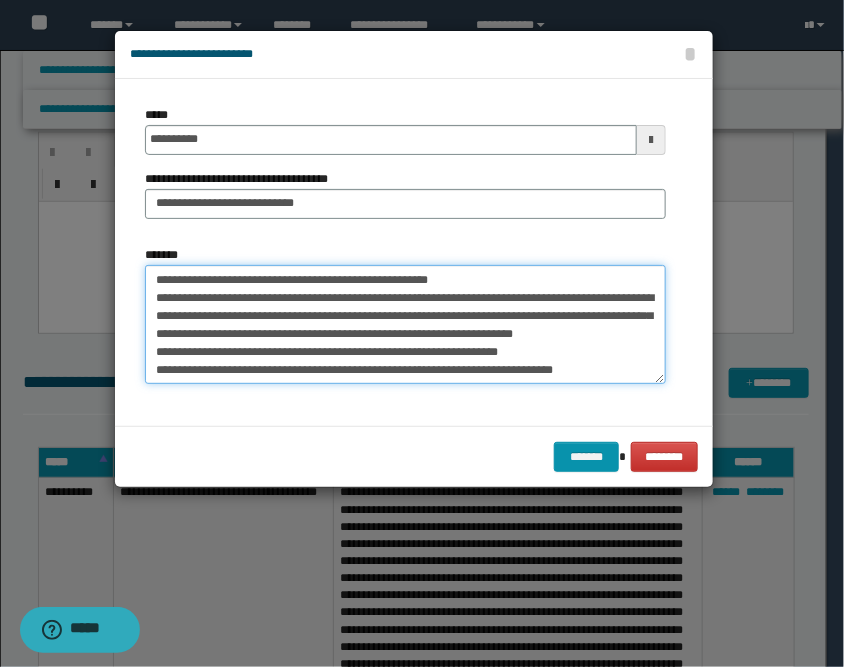 click on "**********" at bounding box center [405, 325] 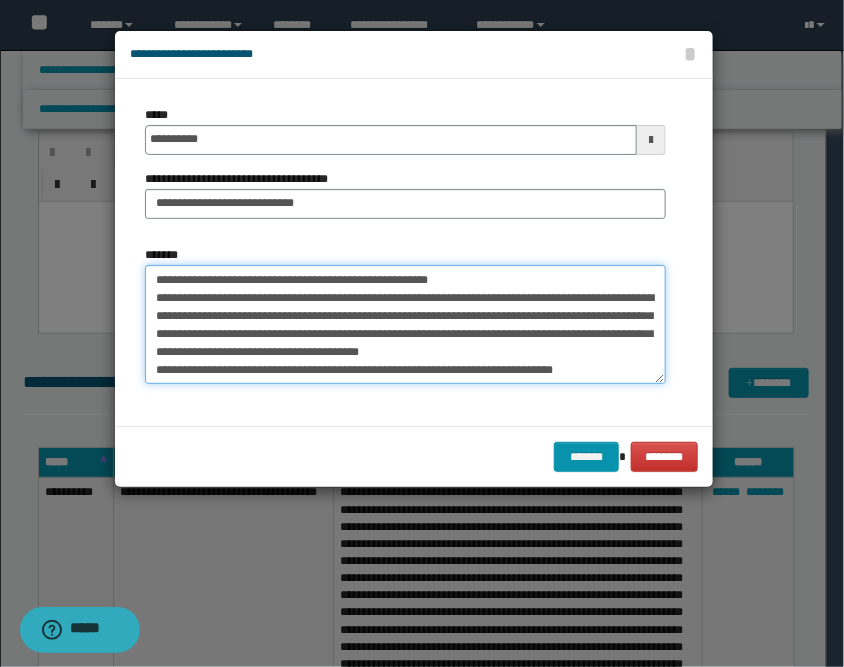 click on "**********" at bounding box center (405, 325) 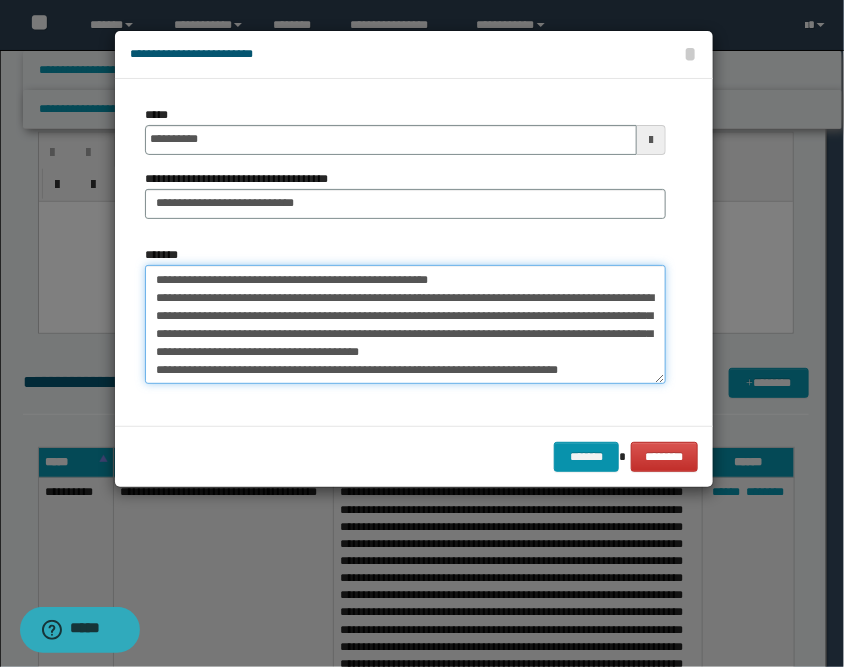click on "**********" at bounding box center (405, 325) 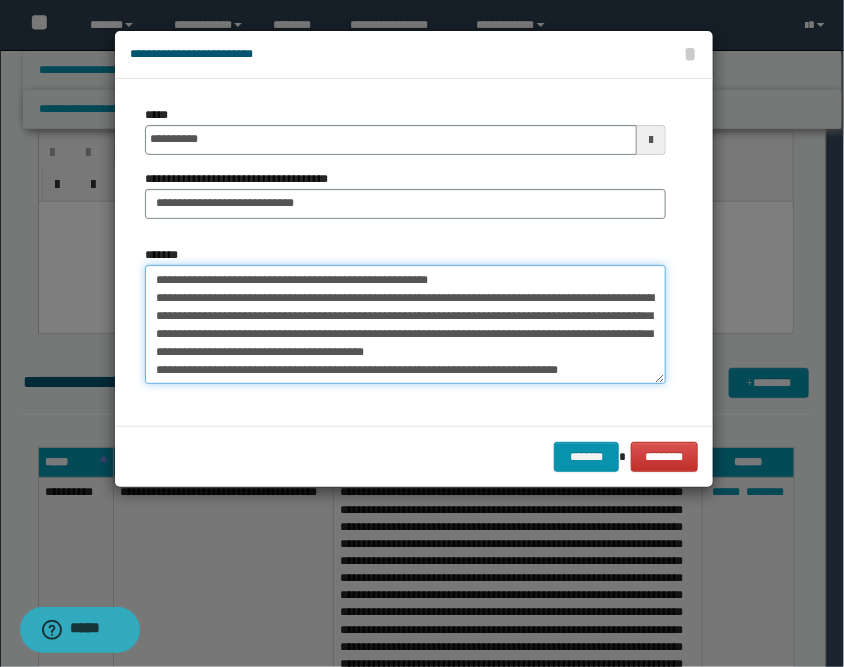 click on "**********" at bounding box center [405, 325] 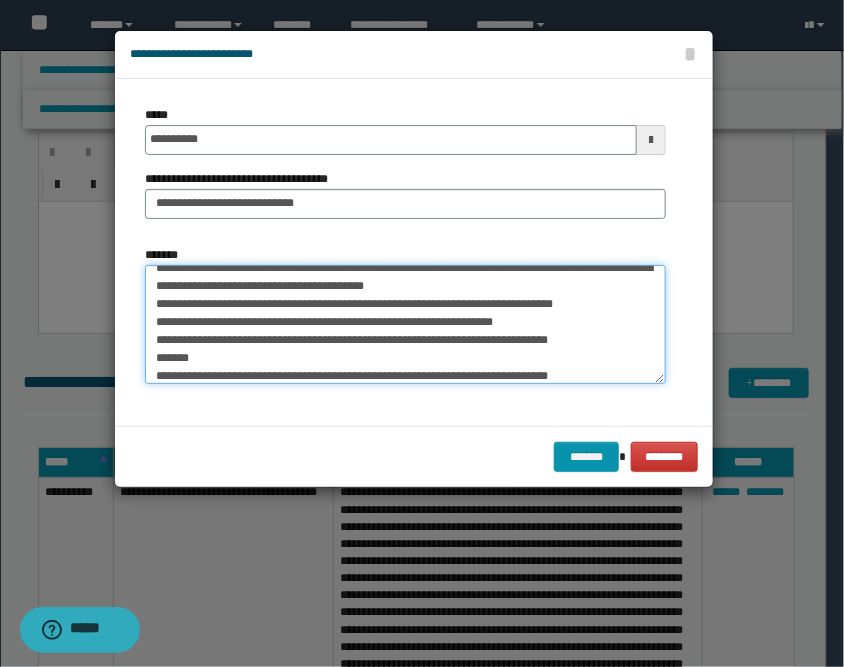 scroll, scrollTop: 72, scrollLeft: 0, axis: vertical 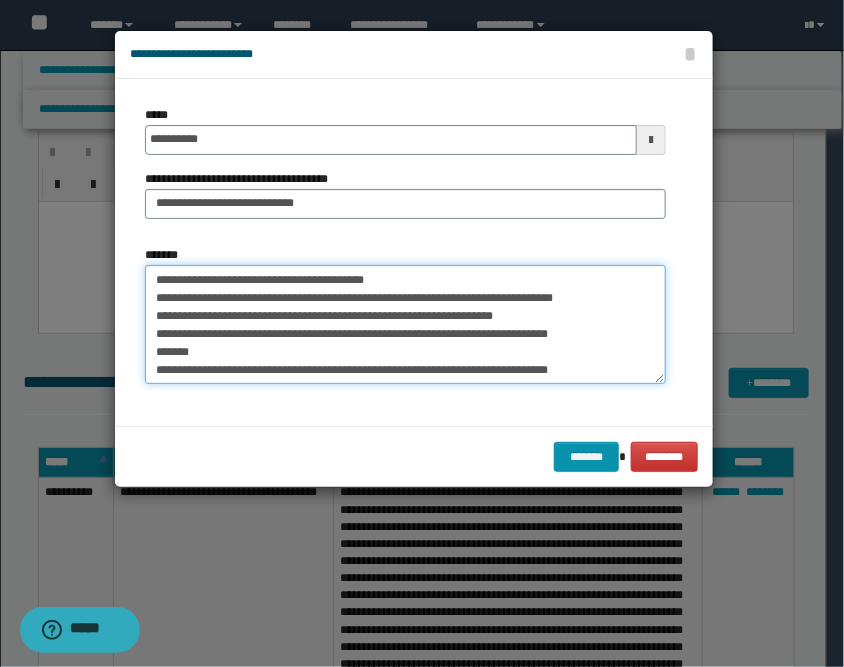 click on "**********" at bounding box center [405, 325] 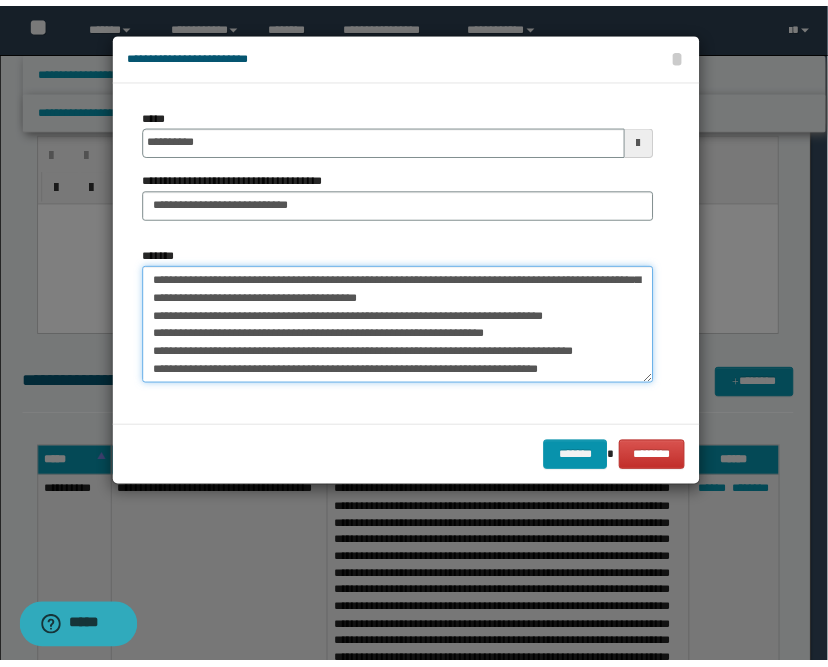 scroll, scrollTop: 54, scrollLeft: 0, axis: vertical 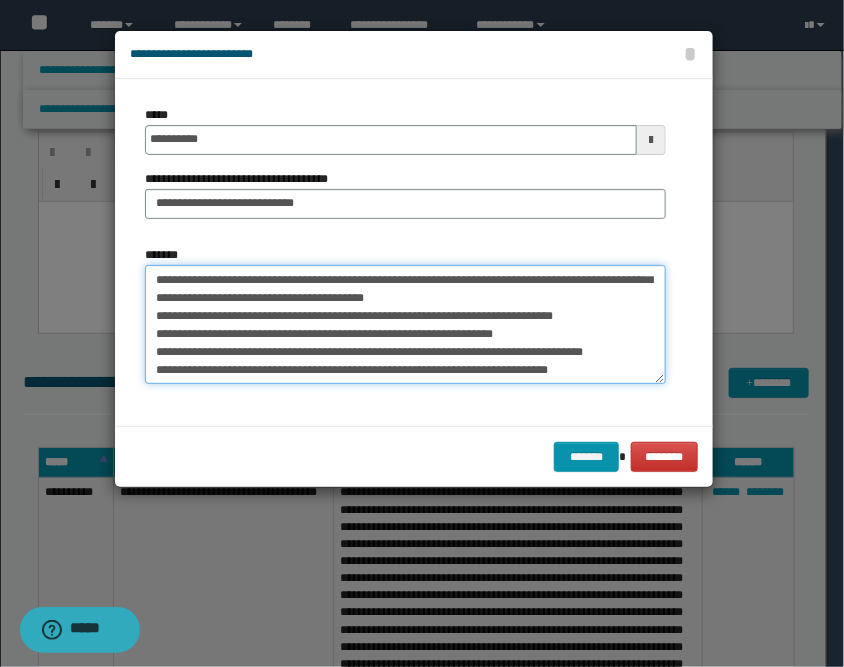 click on "**********" at bounding box center (405, 325) 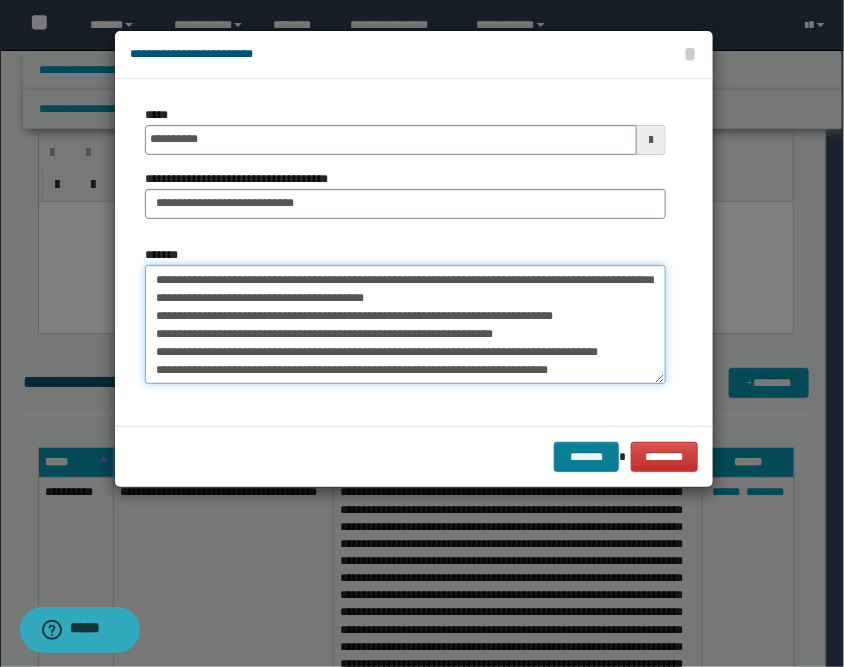 type on "**********" 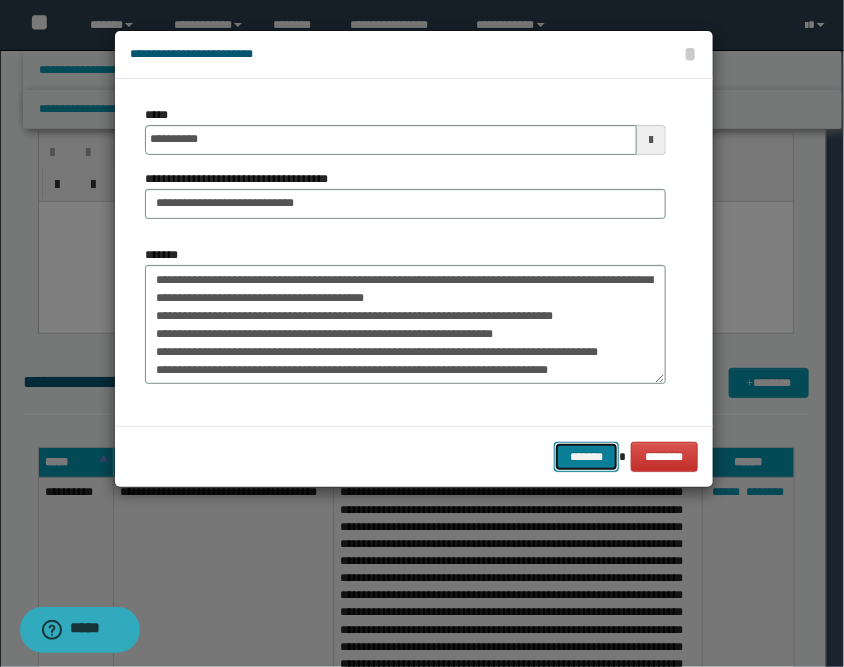 click on "*******" at bounding box center [586, 457] 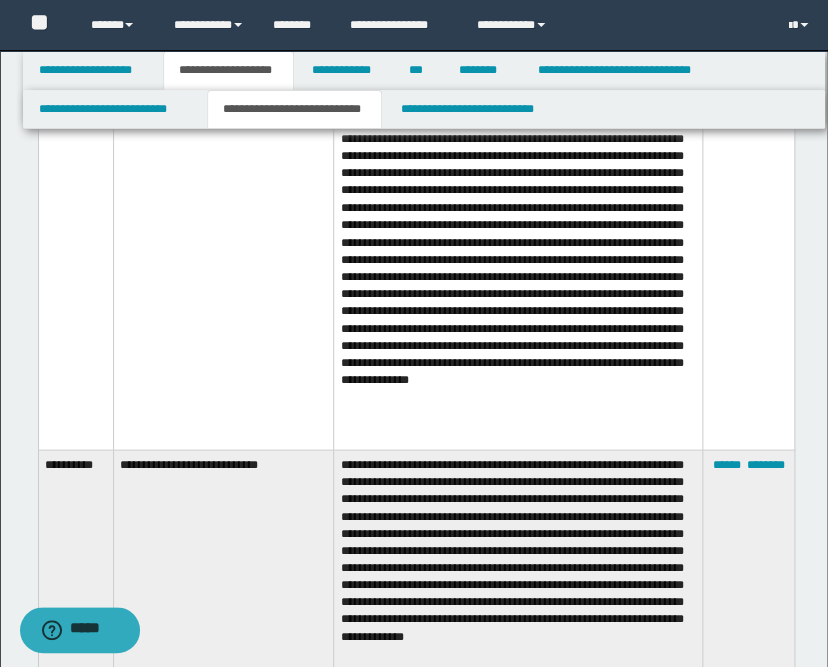 scroll, scrollTop: 3222, scrollLeft: 0, axis: vertical 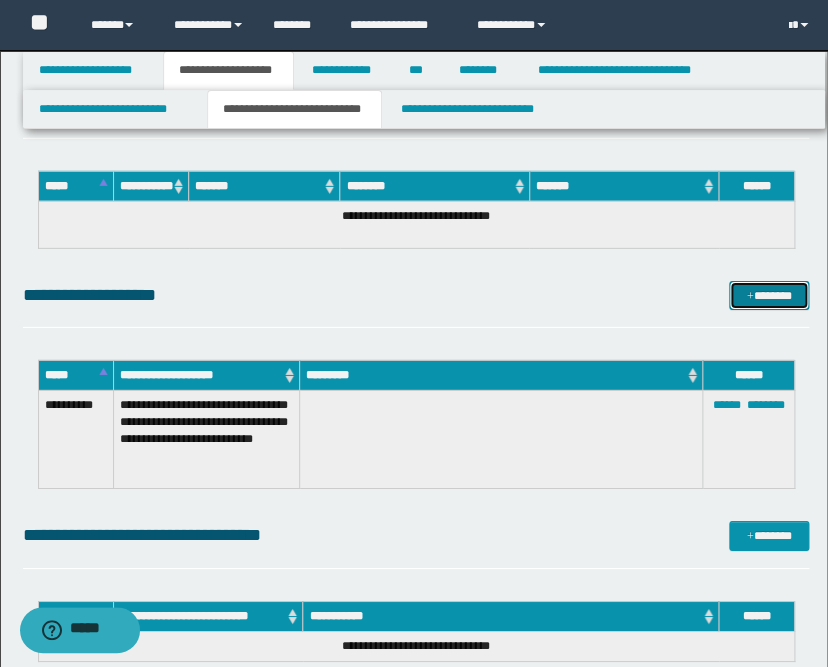 click on "*******" at bounding box center (769, 296) 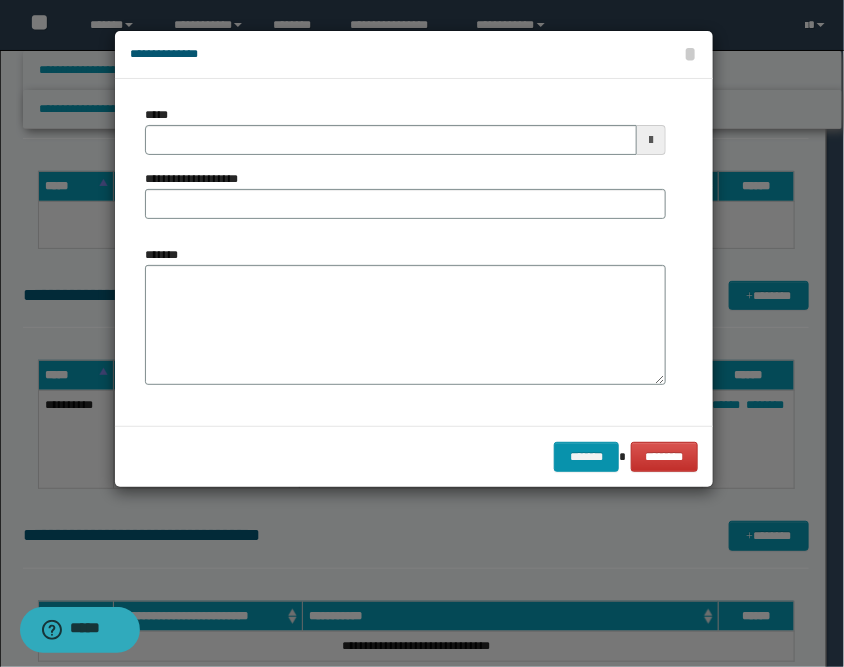 click at bounding box center (651, 140) 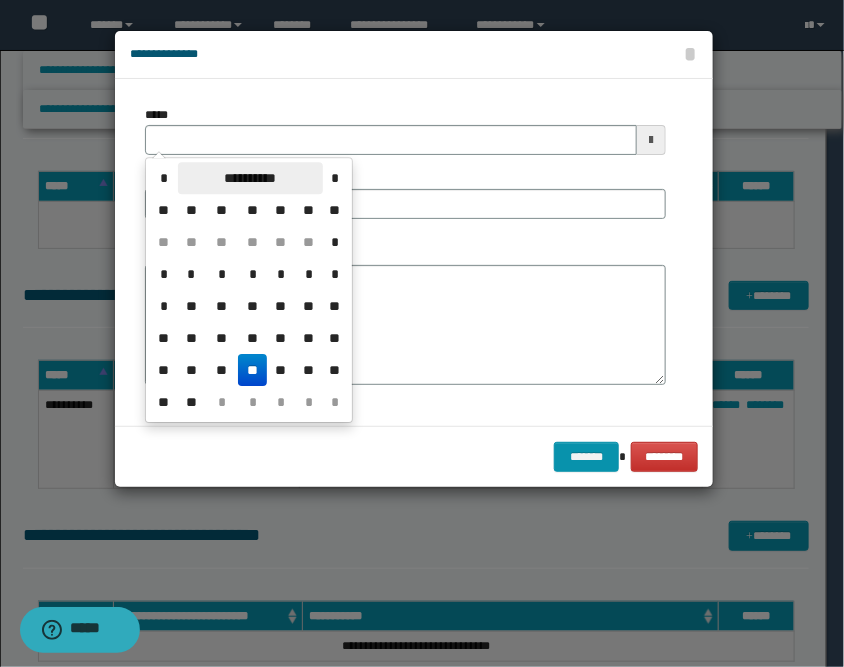 click on "**********" at bounding box center [250, 178] 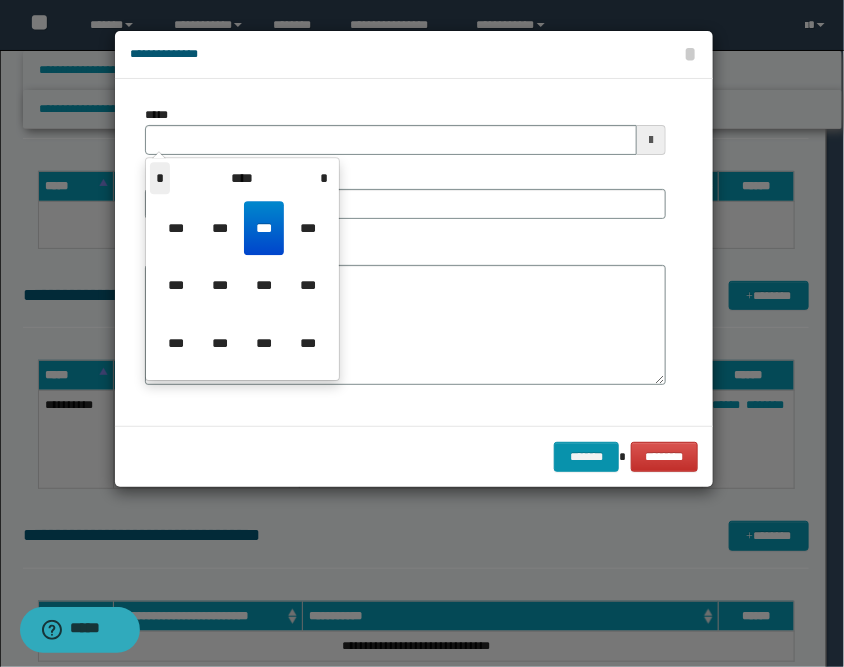 click on "*" at bounding box center (160, 178) 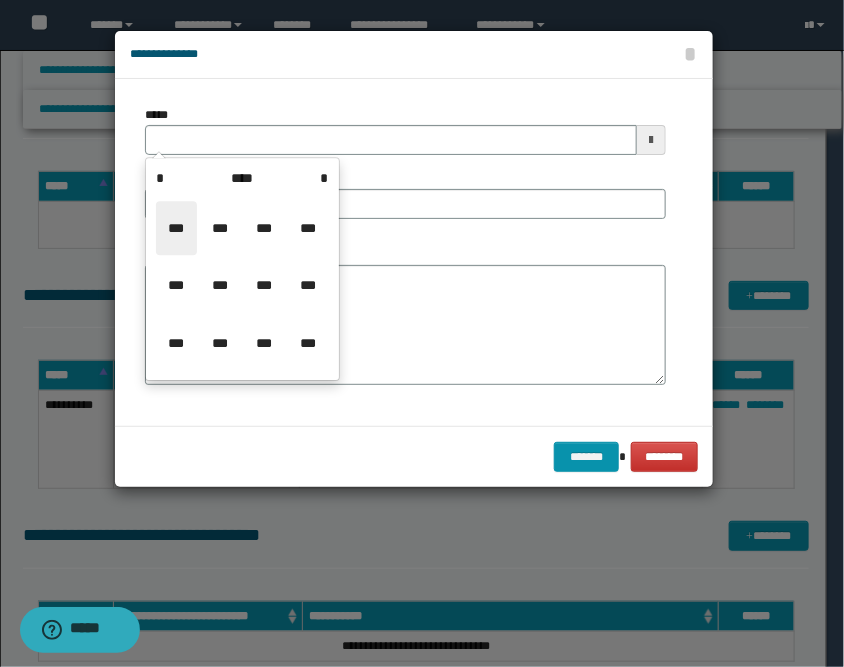 click on "***" at bounding box center (176, 228) 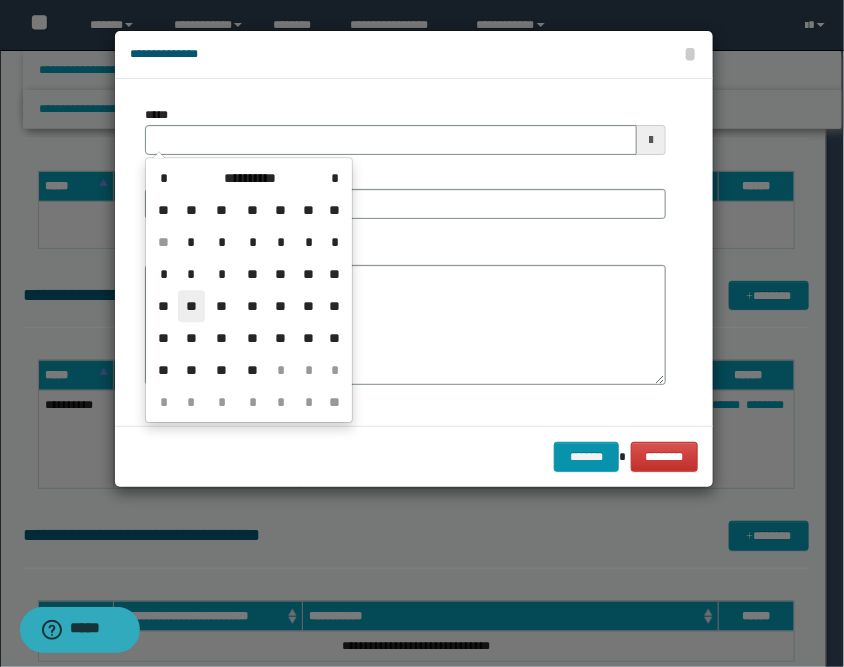 click on "**" at bounding box center [192, 306] 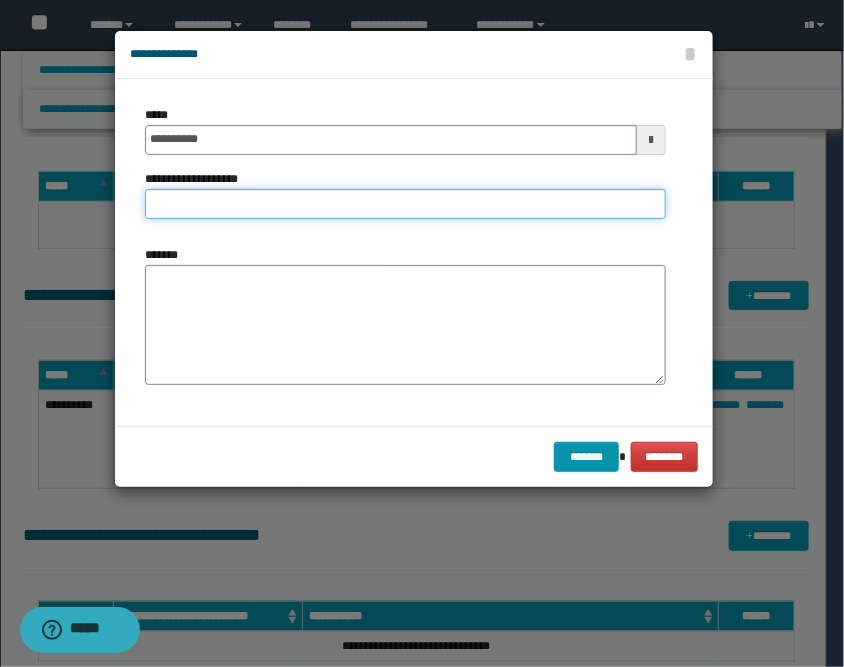 click on "**********" at bounding box center [405, 204] 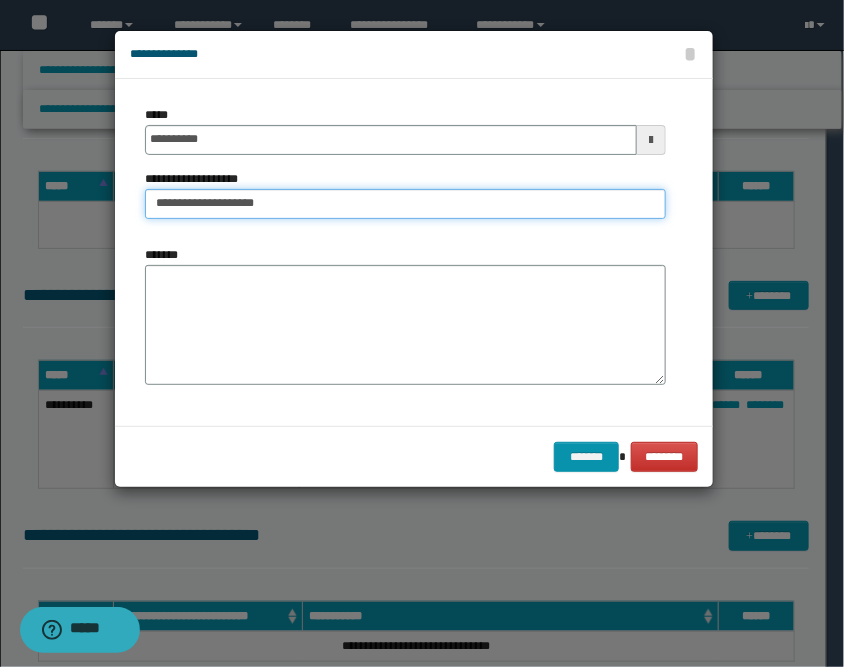 type on "**********" 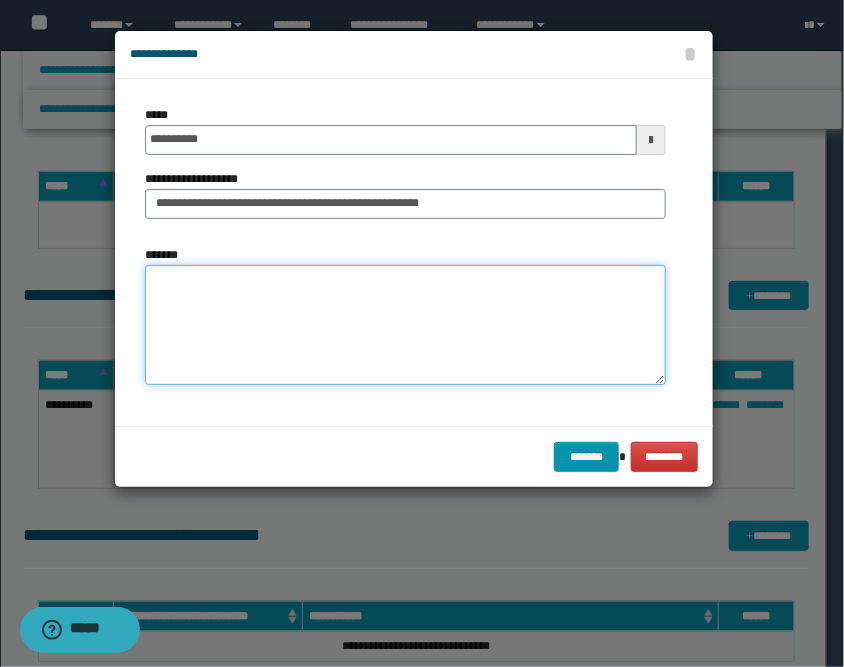 click on "*******" at bounding box center (405, 325) 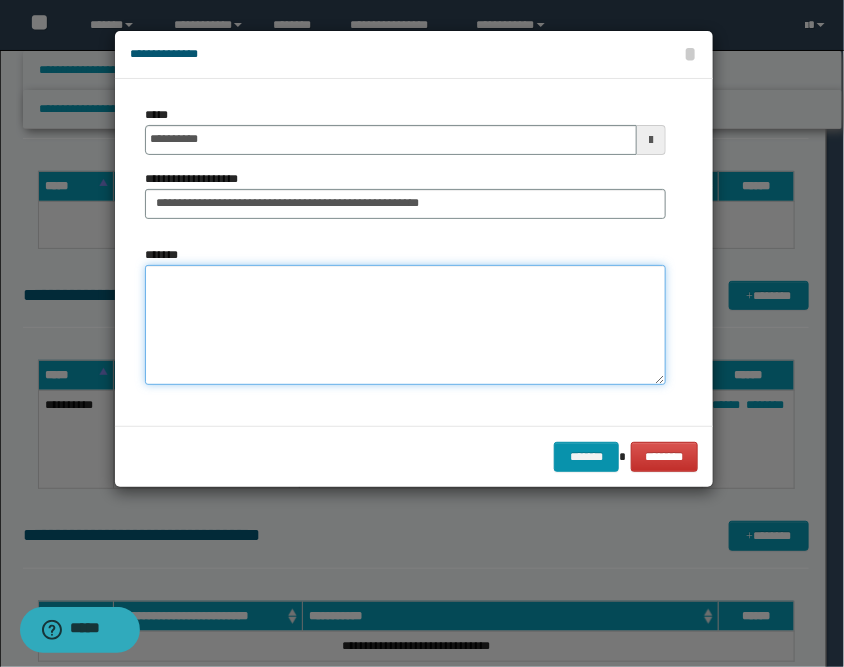 paste on "**********" 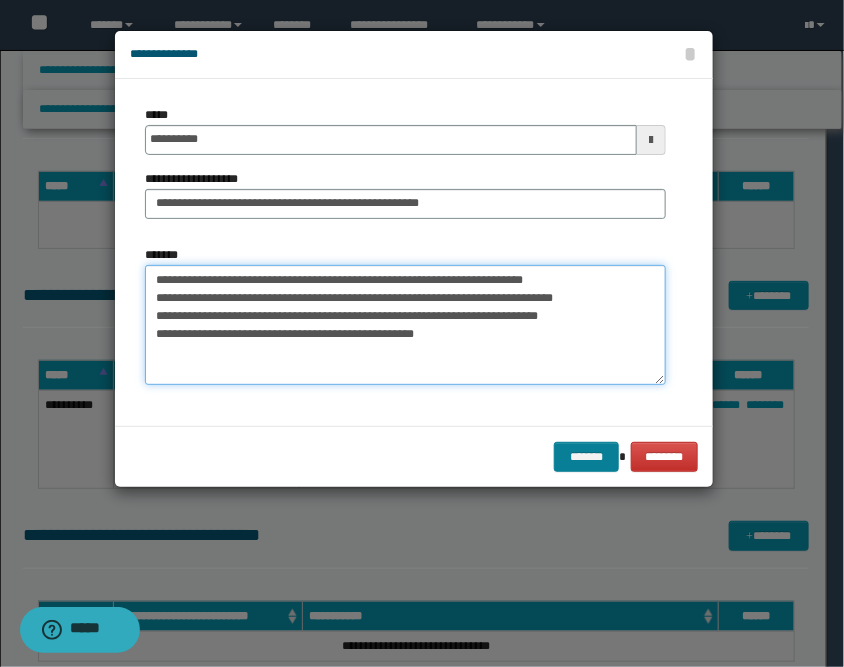 type on "**********" 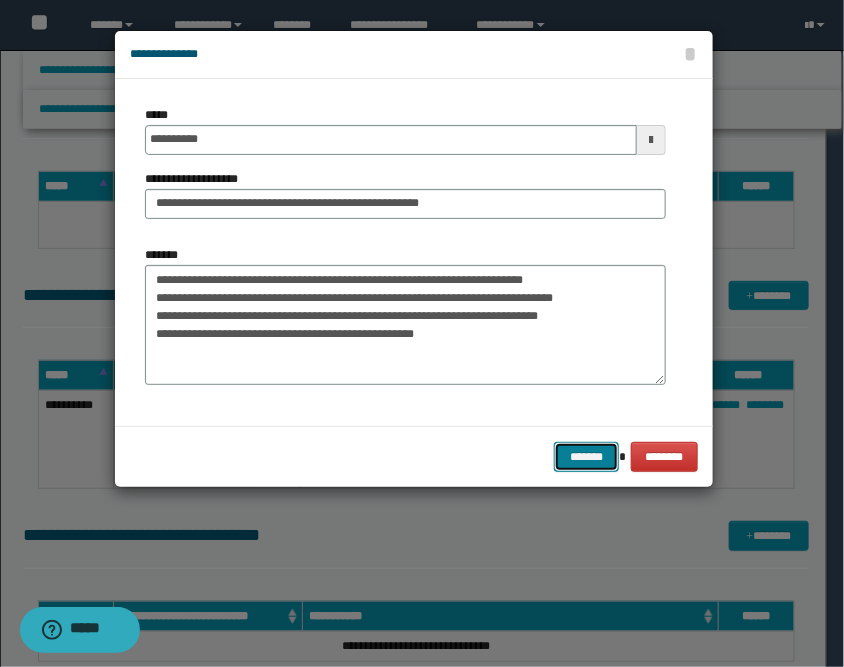 click on "*******" at bounding box center [586, 457] 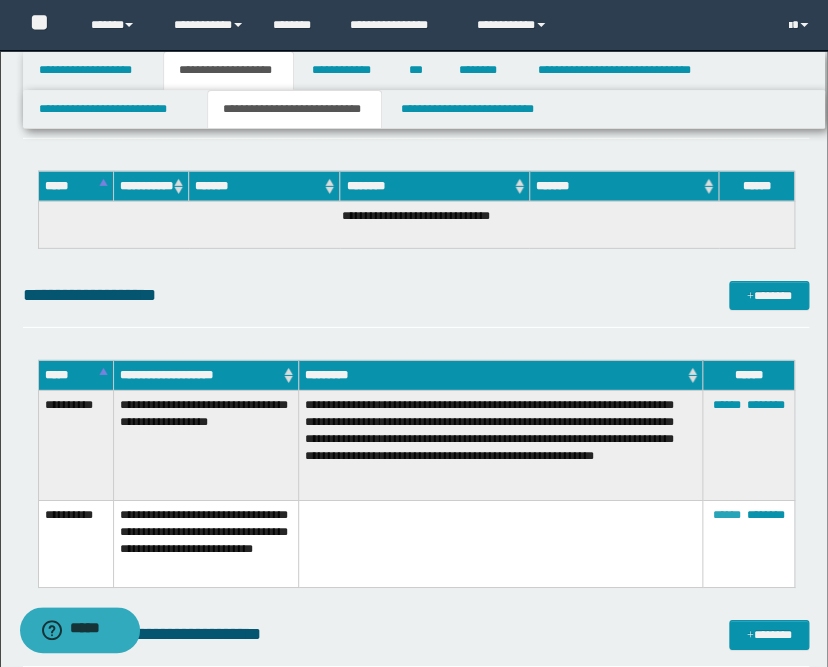 click on "******" at bounding box center (726, 515) 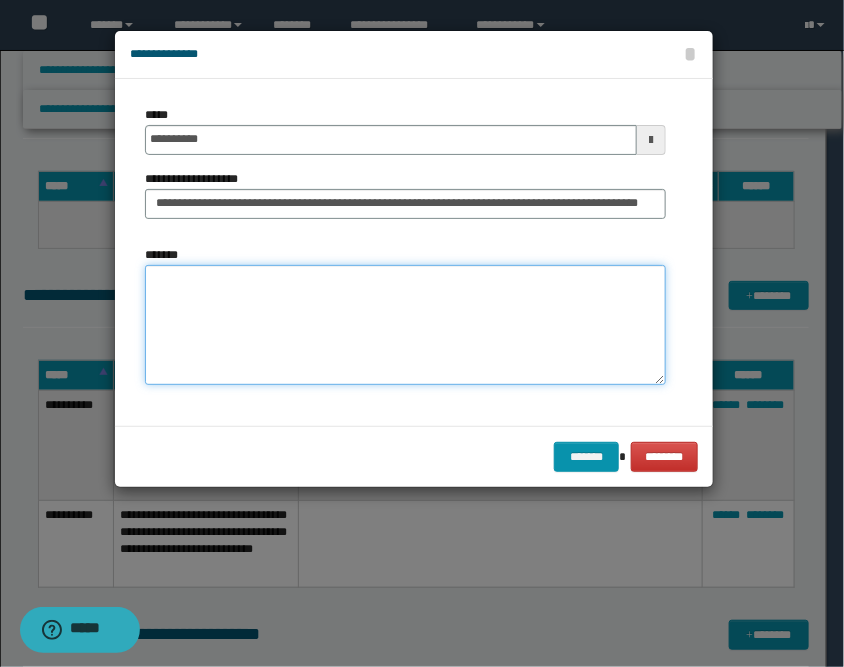 click on "*******" at bounding box center (405, 325) 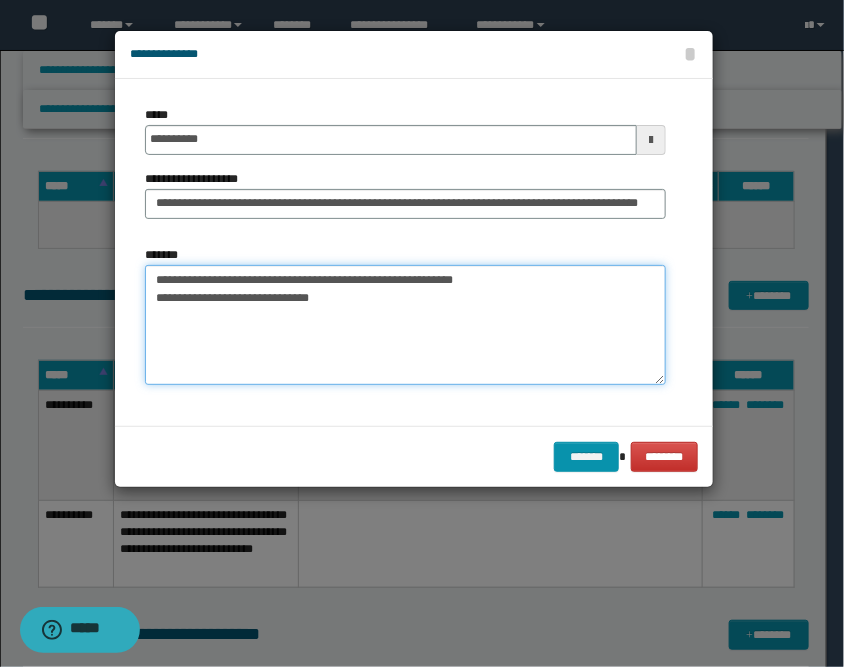 click on "**********" at bounding box center [405, 325] 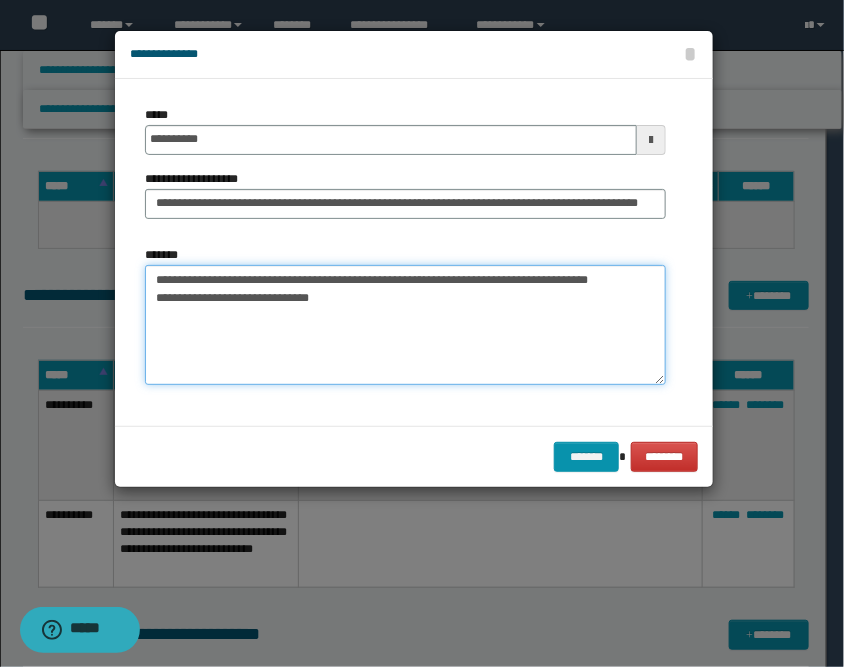 click on "**********" at bounding box center (405, 325) 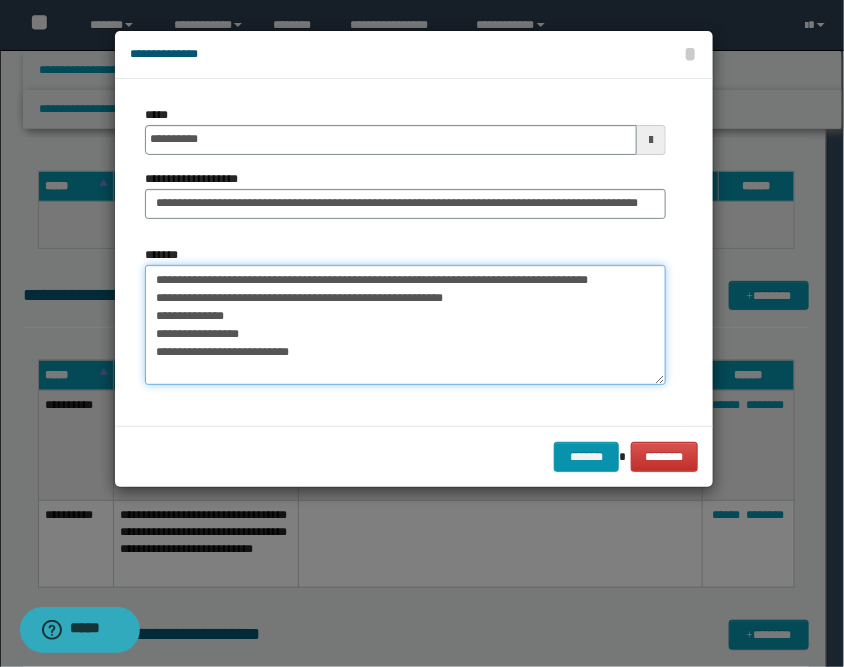 click on "**********" at bounding box center (405, 325) 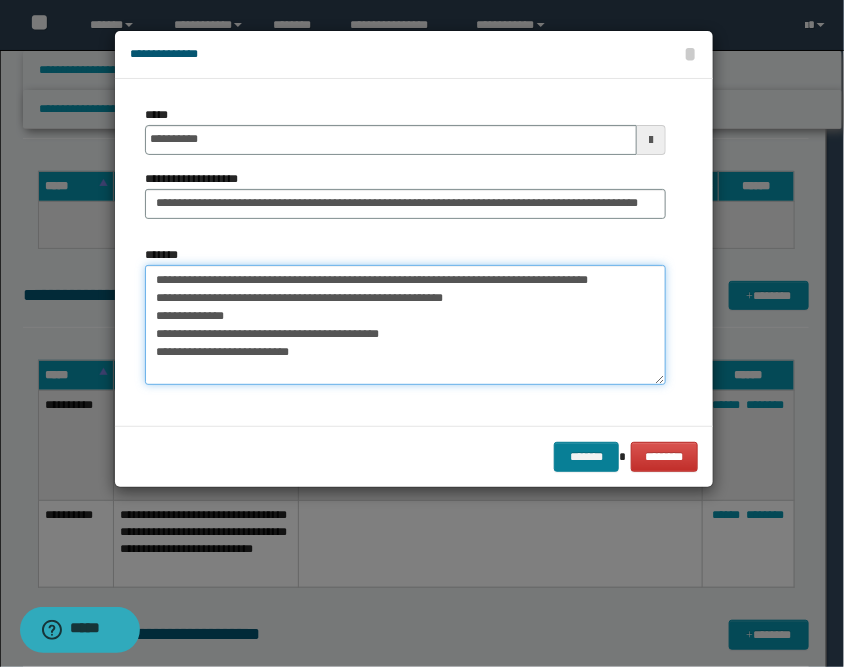 type on "**********" 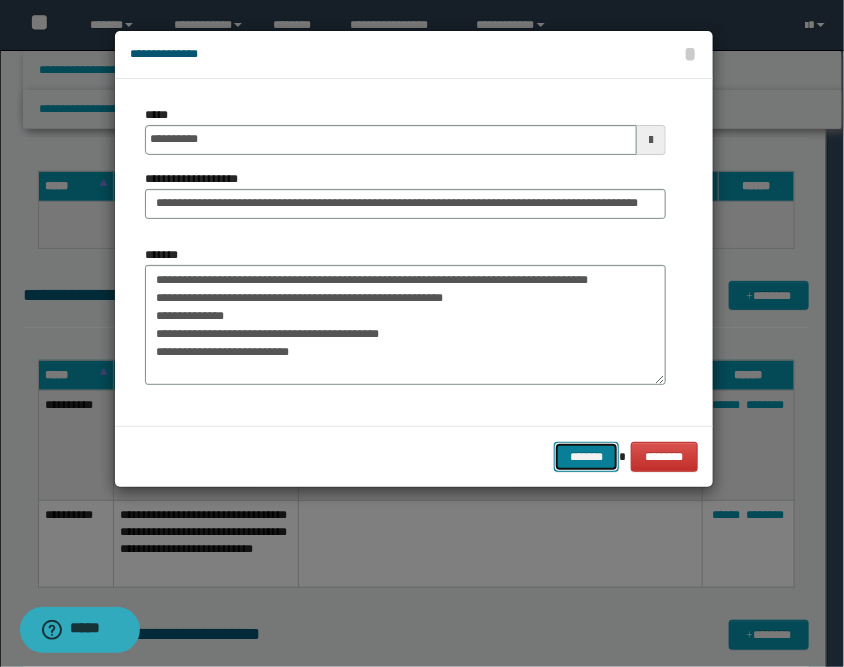 click on "*******" at bounding box center (586, 457) 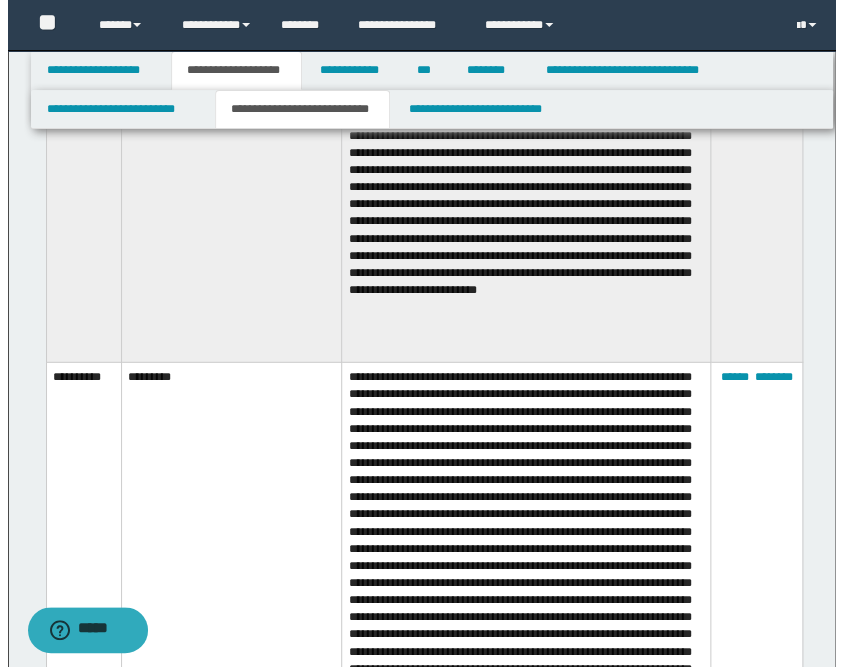 scroll, scrollTop: 666, scrollLeft: 0, axis: vertical 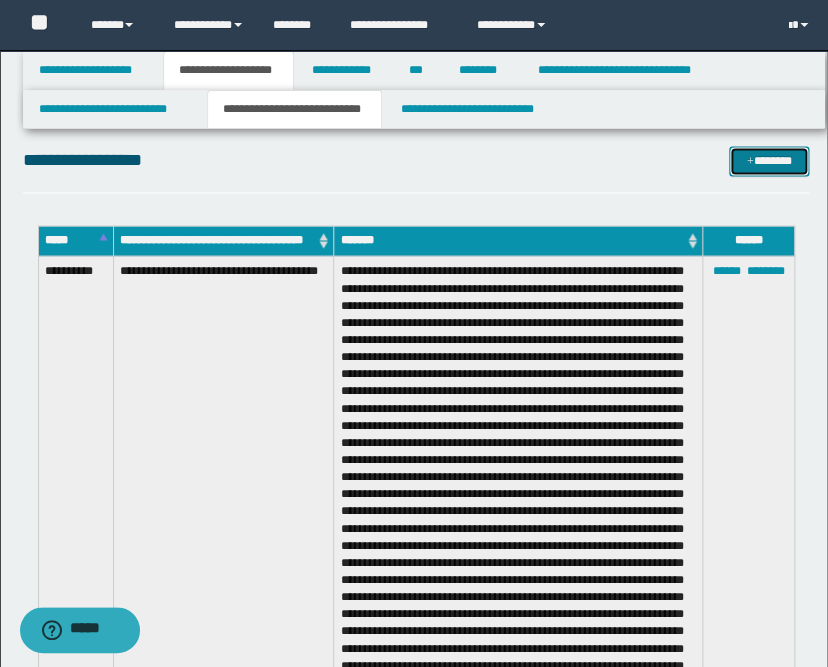 click on "*******" at bounding box center (769, 161) 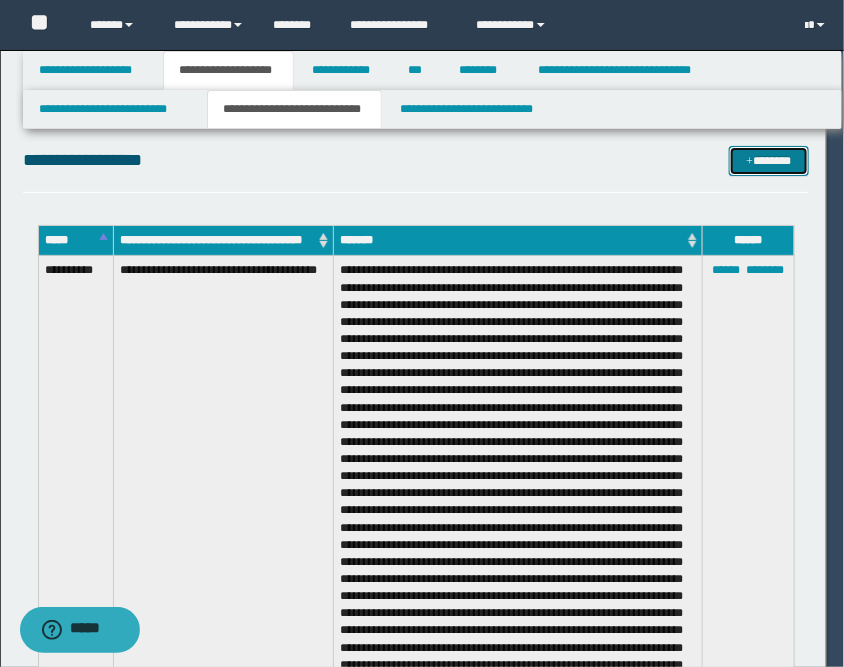 scroll, scrollTop: 0, scrollLeft: 0, axis: both 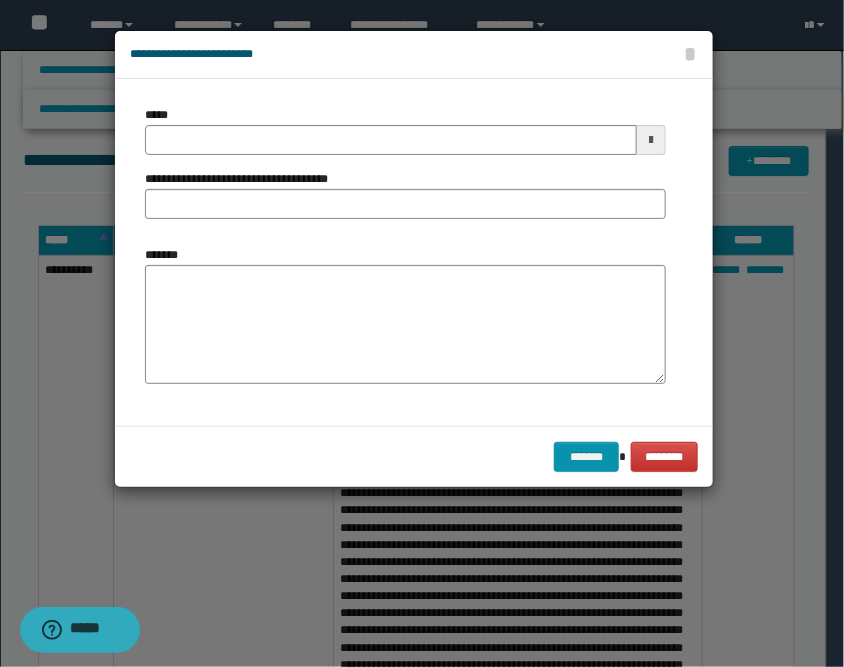 click at bounding box center [651, 140] 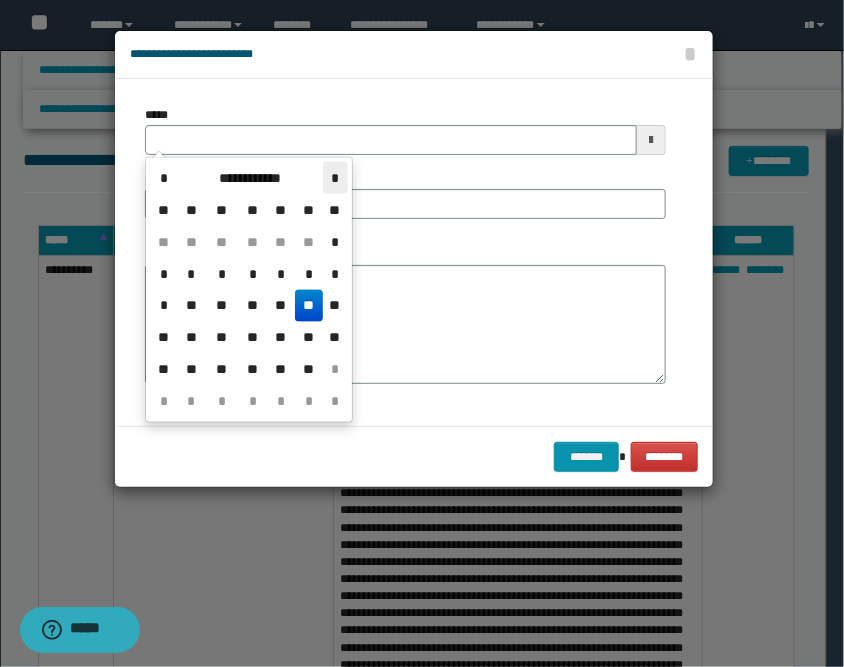 click on "*" at bounding box center (335, 178) 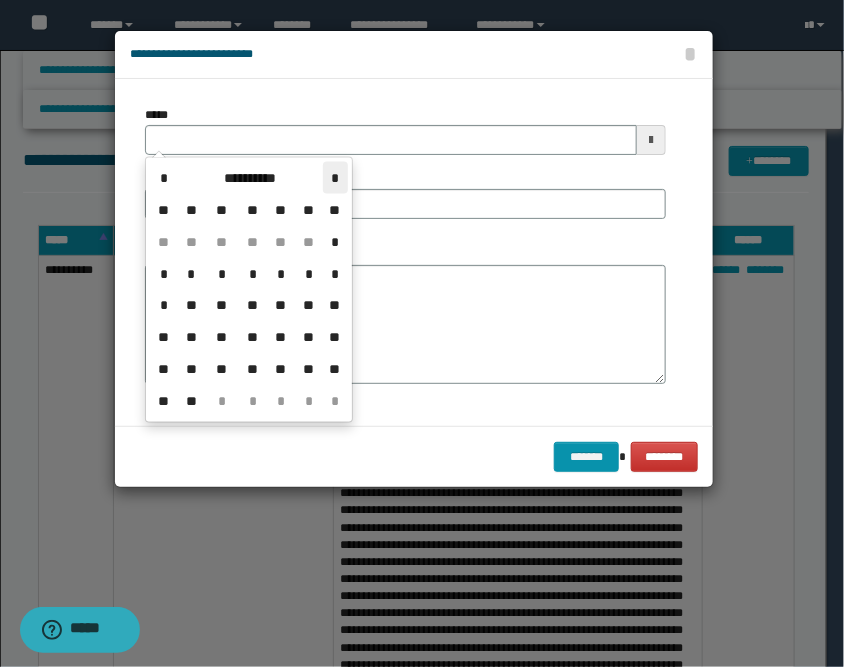 click on "*" at bounding box center [335, 178] 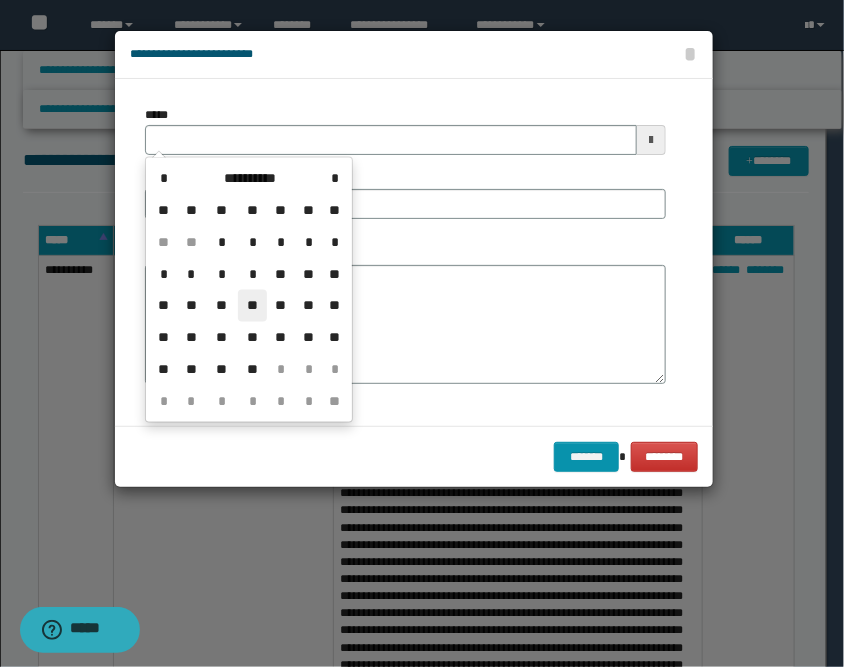 click on "**" at bounding box center (252, 306) 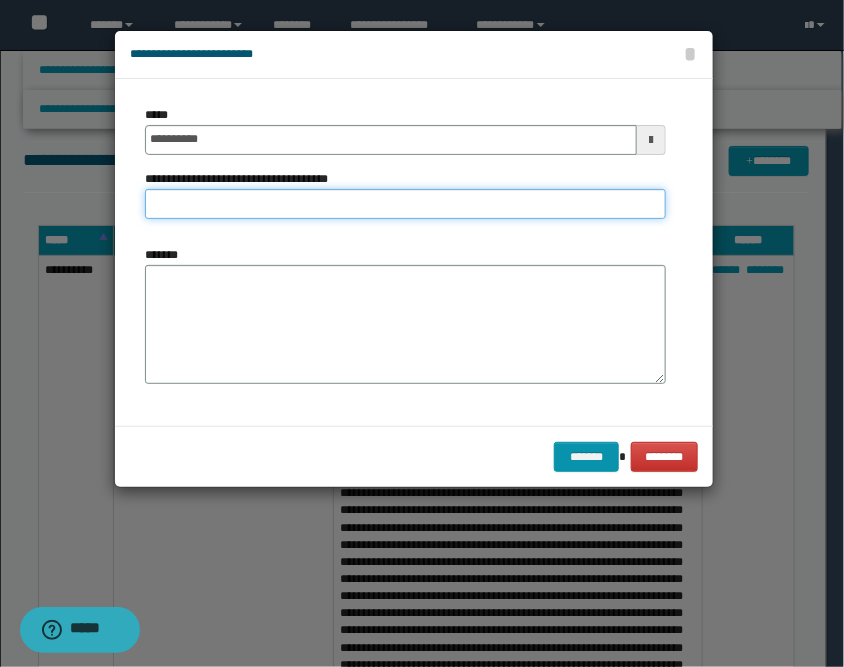 click on "**********" at bounding box center (405, 204) 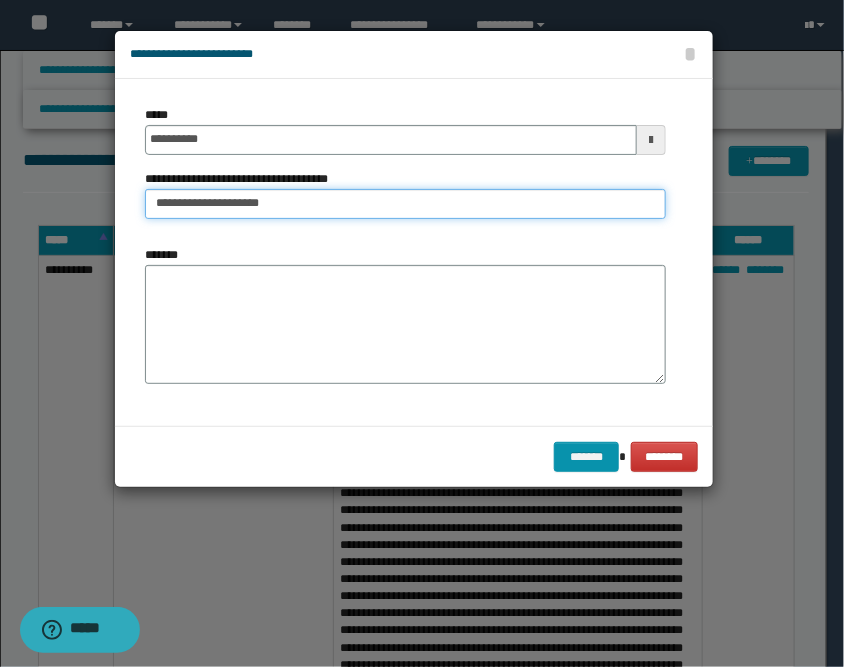 click on "**********" at bounding box center [405, 204] 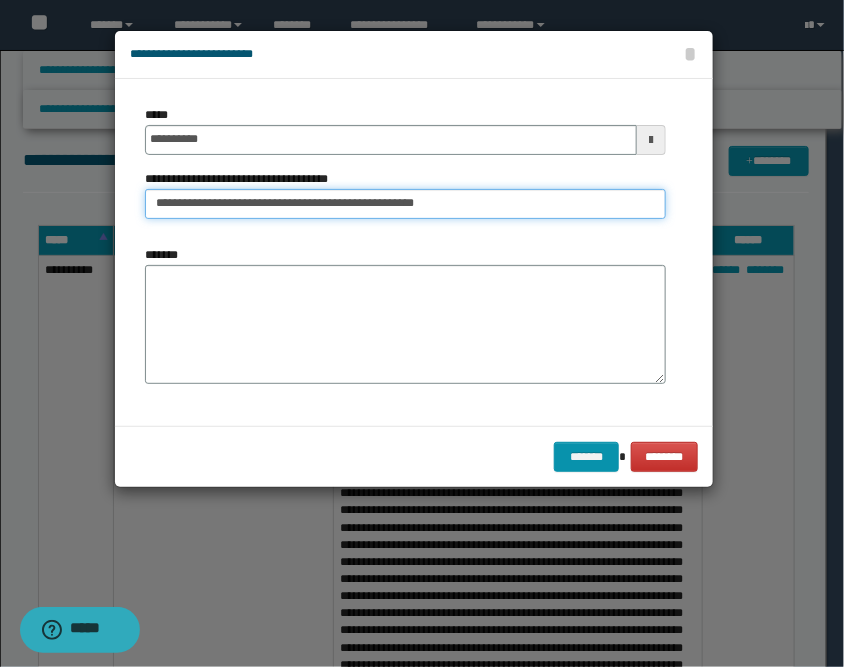 type on "**********" 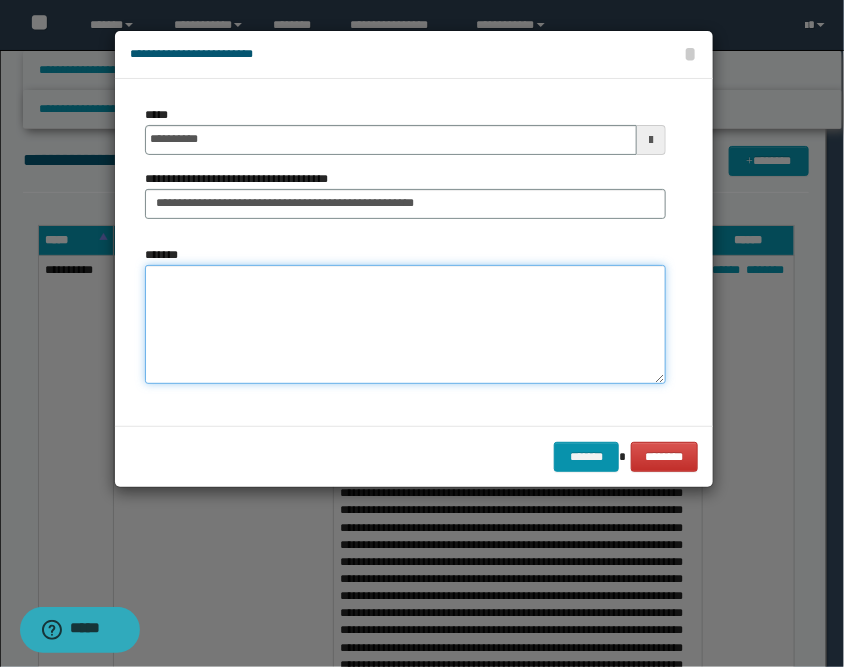 click on "*******" at bounding box center [405, 325] 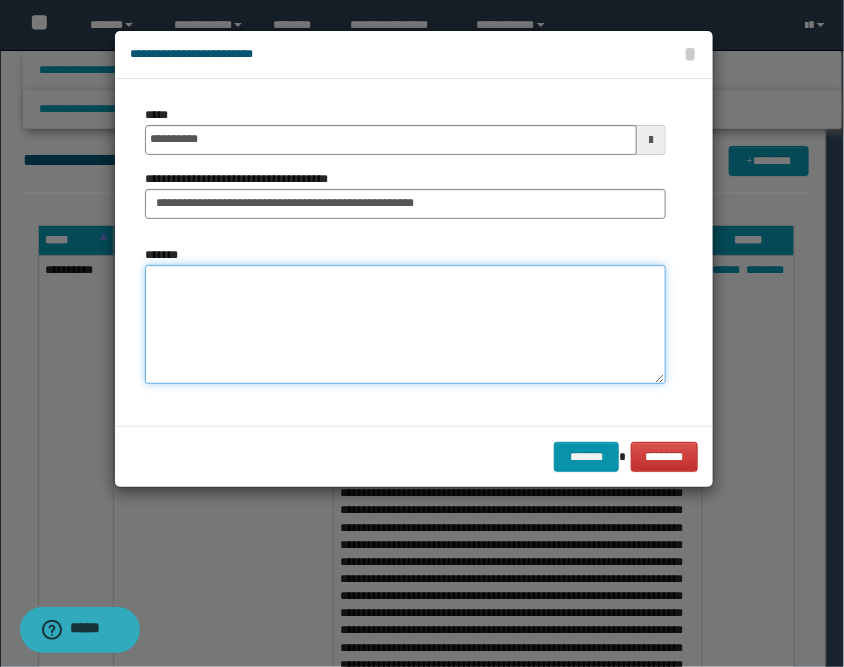 paste on "**********" 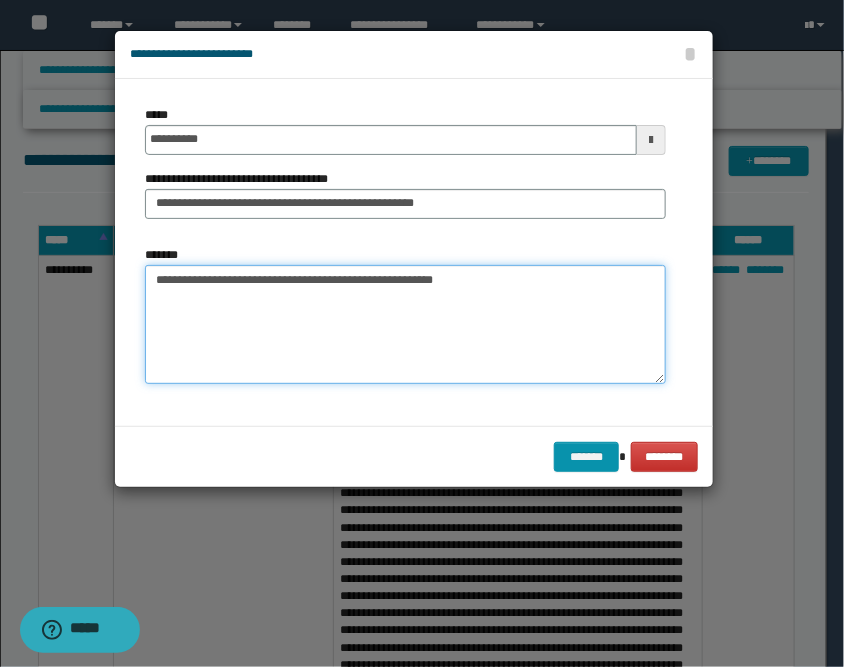 click on "**********" at bounding box center [405, 325] 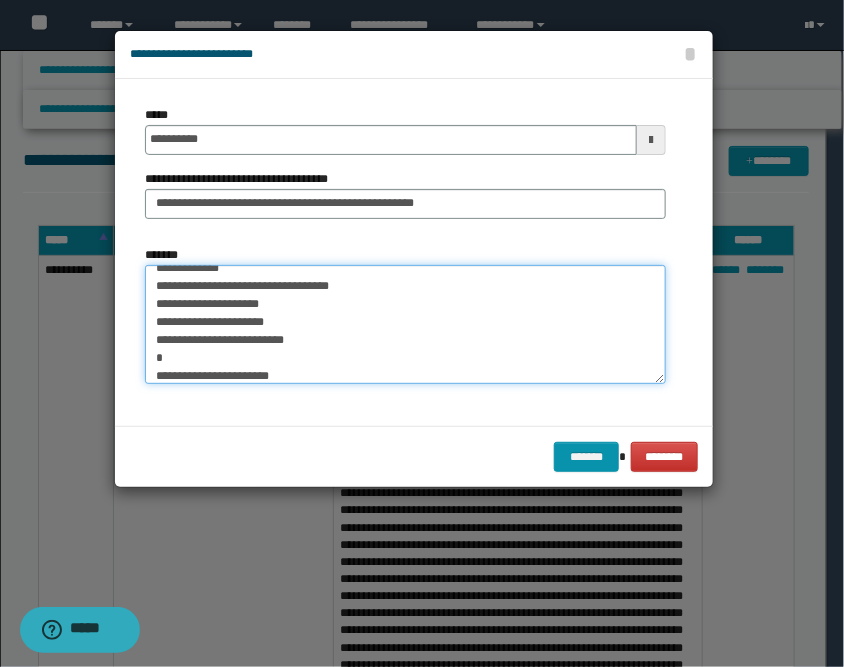 scroll, scrollTop: 0, scrollLeft: 0, axis: both 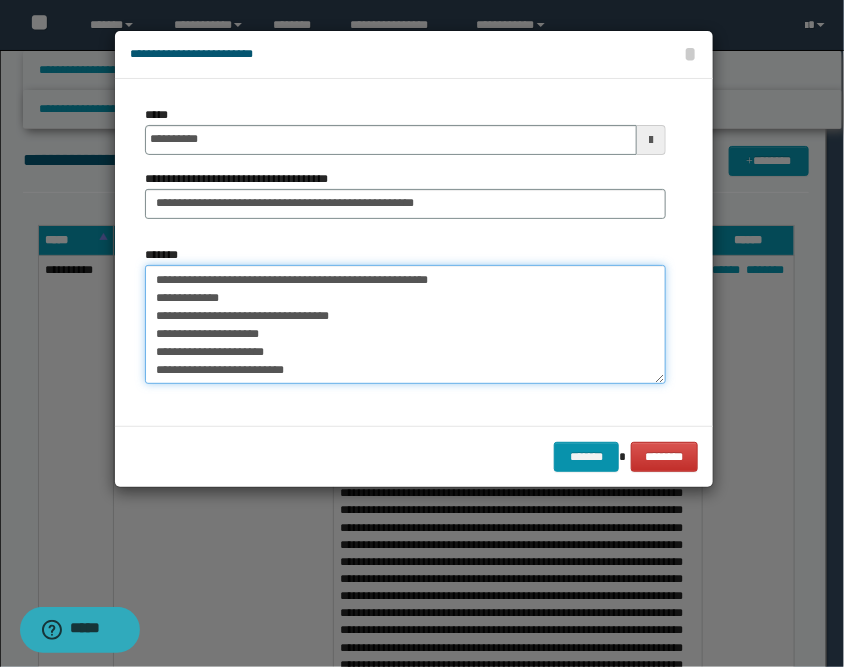 click on "**********" at bounding box center [405, 325] 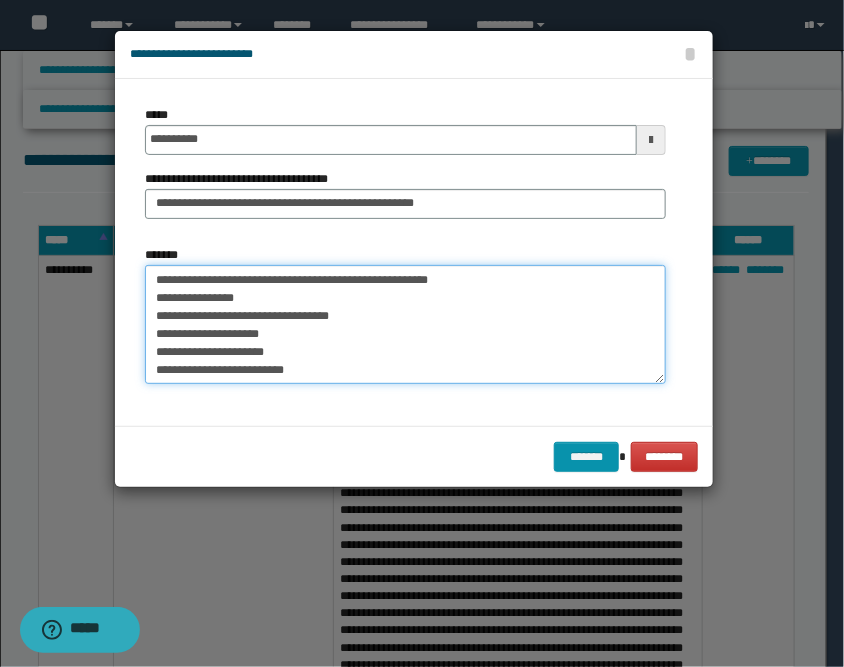 click on "**********" at bounding box center (405, 325) 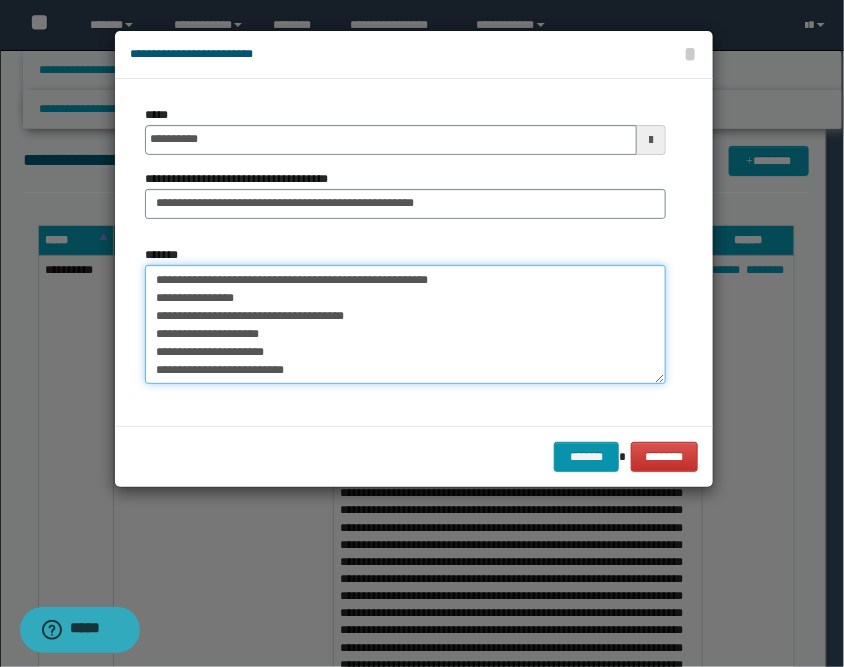 click on "**********" at bounding box center [405, 325] 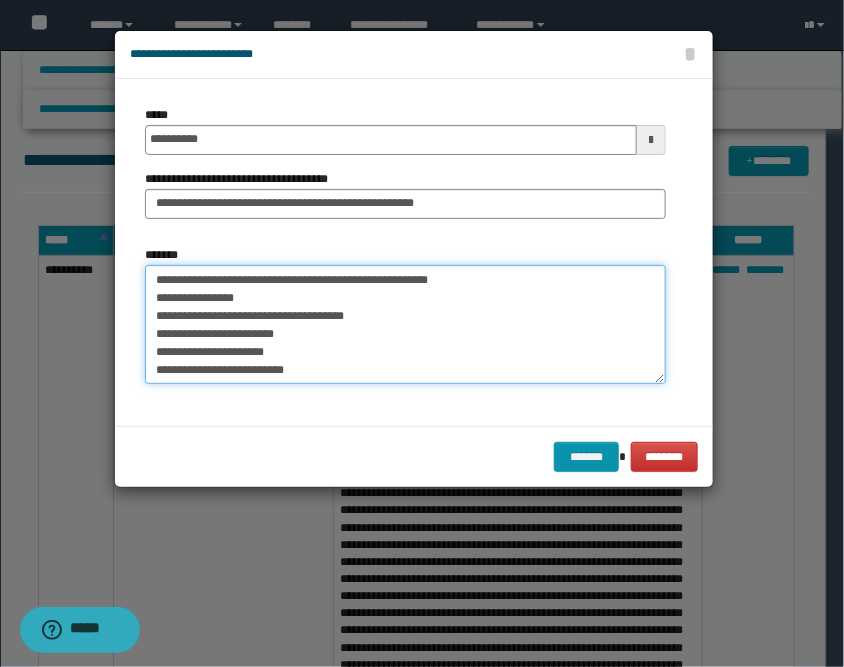 click on "**********" at bounding box center [405, 325] 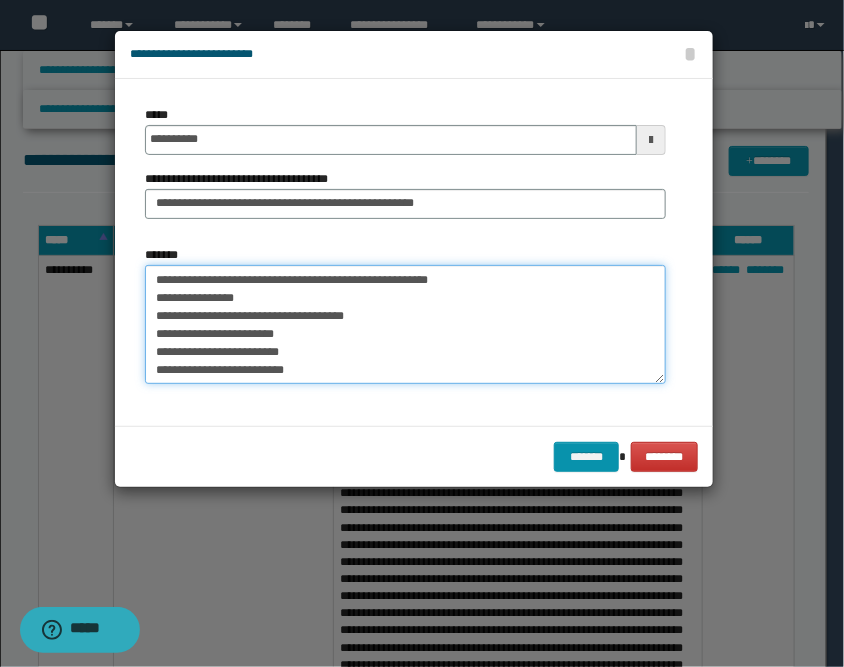click on "**********" at bounding box center (405, 325) 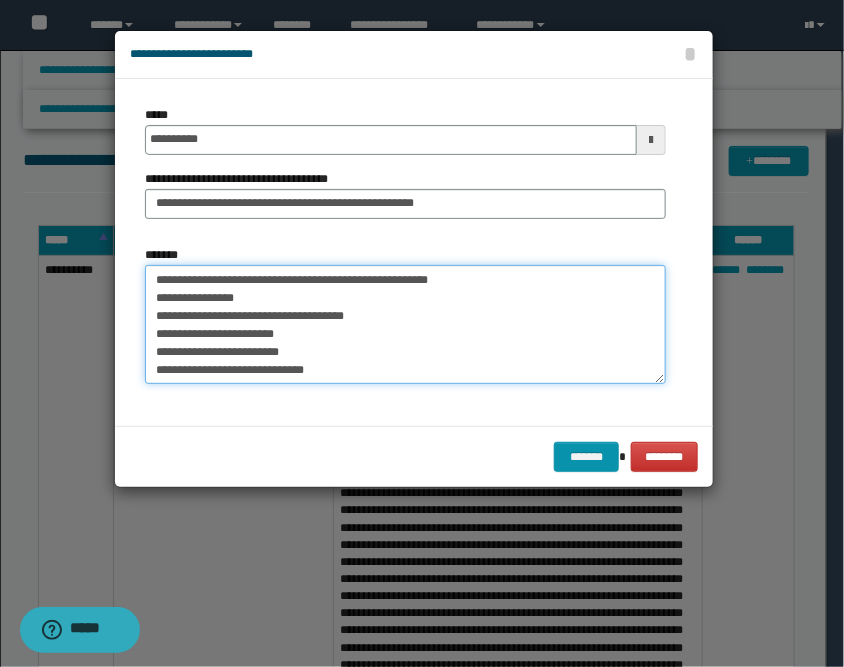 scroll, scrollTop: 44, scrollLeft: 0, axis: vertical 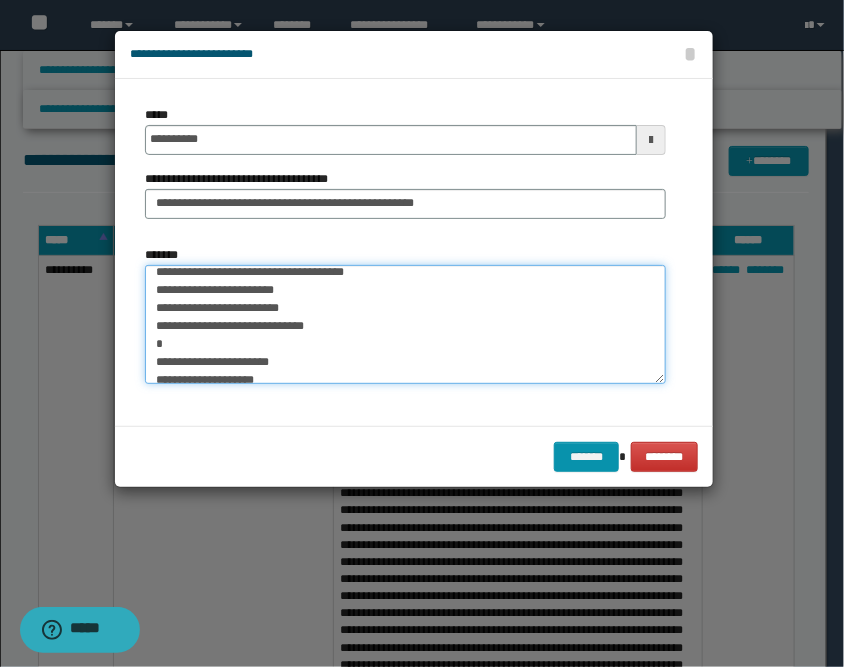 click on "**********" at bounding box center [405, 325] 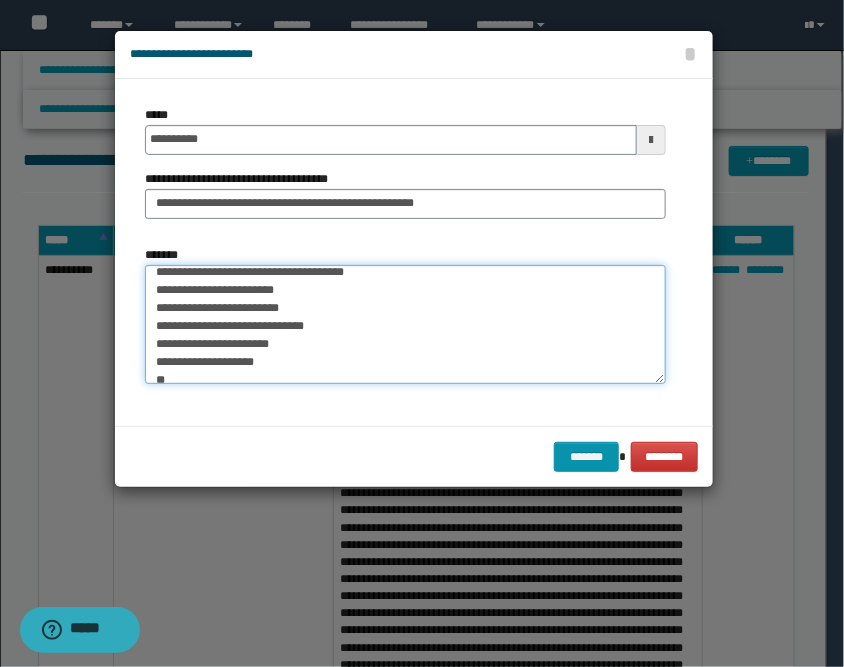 click on "**********" at bounding box center [405, 325] 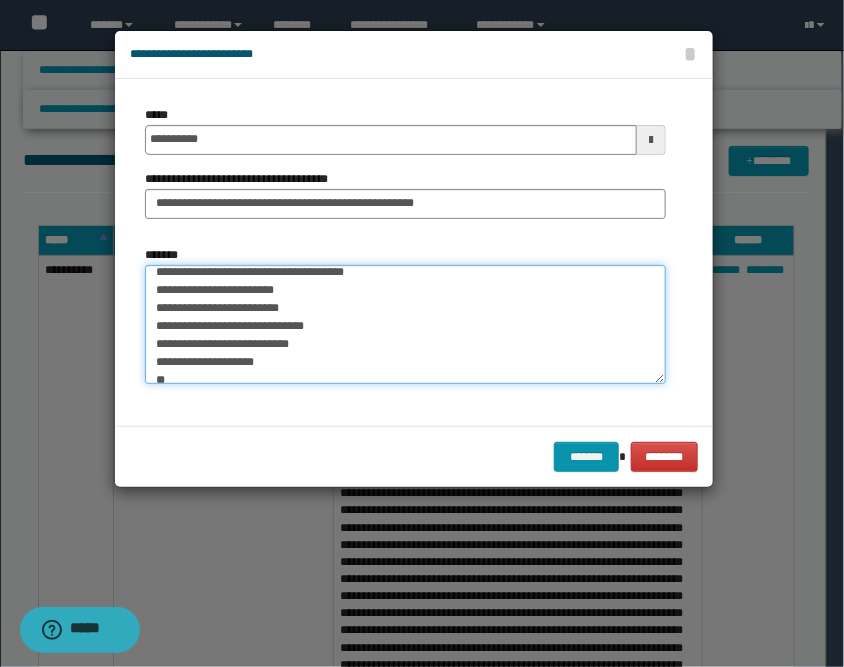 click on "**********" at bounding box center [405, 325] 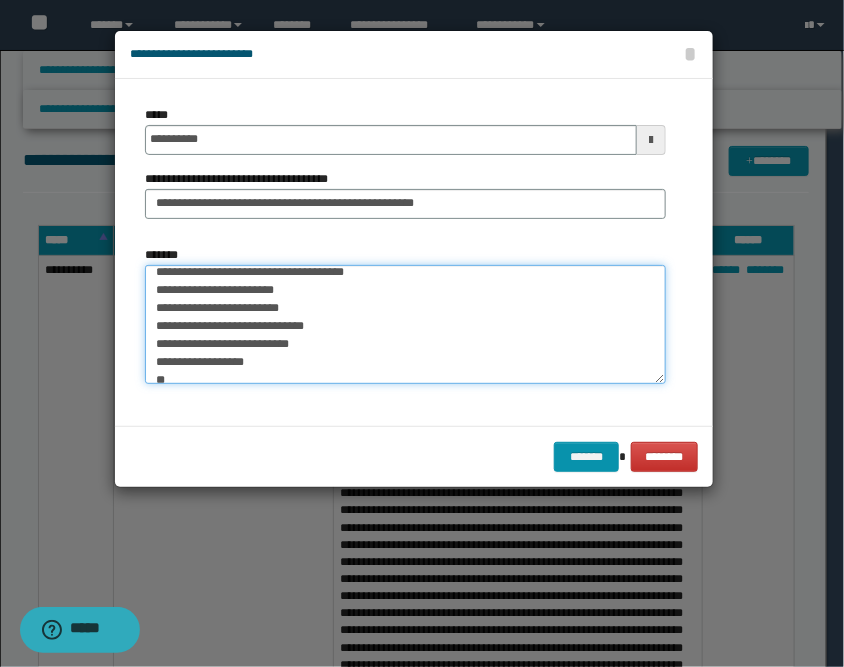 click on "**********" at bounding box center (405, 325) 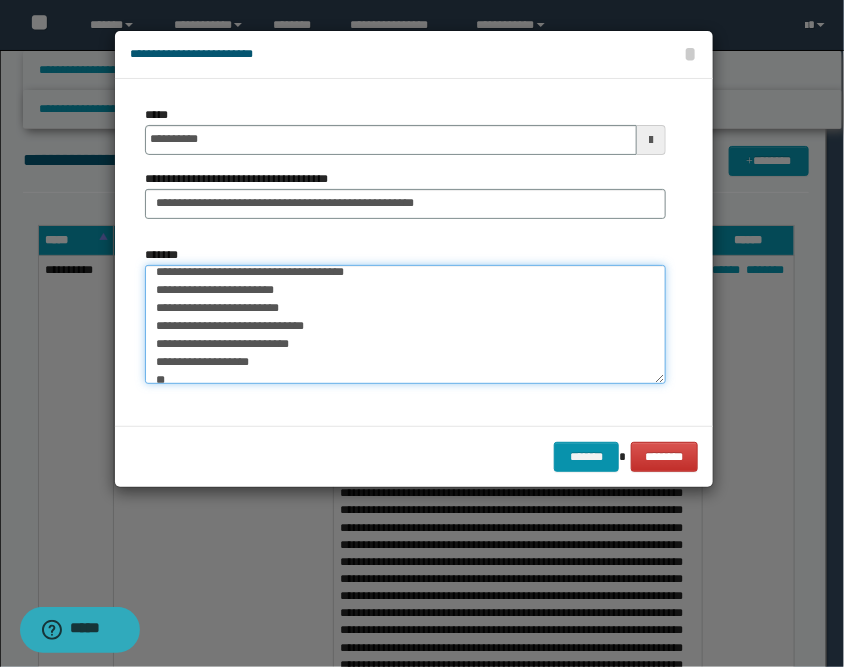 click on "**********" at bounding box center [405, 325] 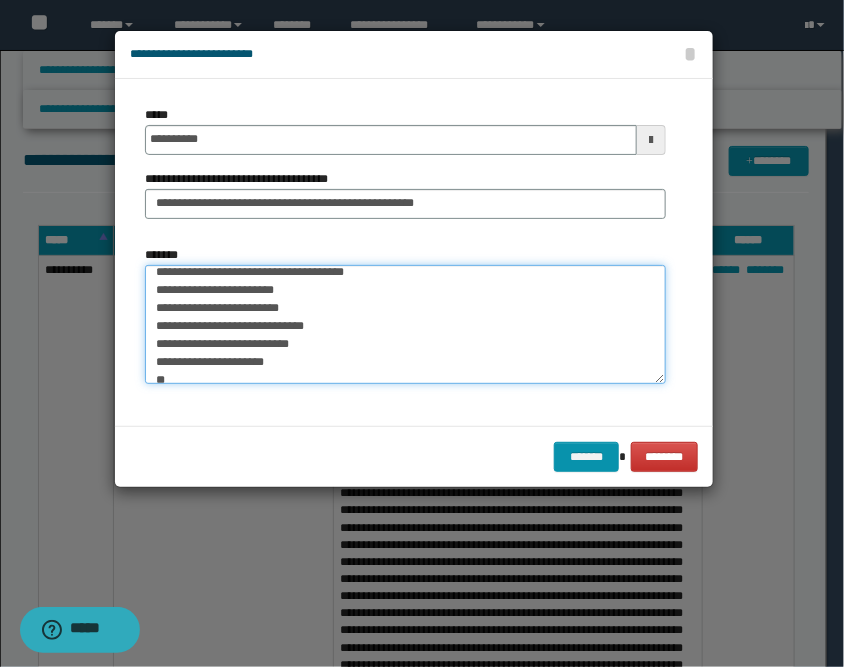 scroll, scrollTop: 72, scrollLeft: 0, axis: vertical 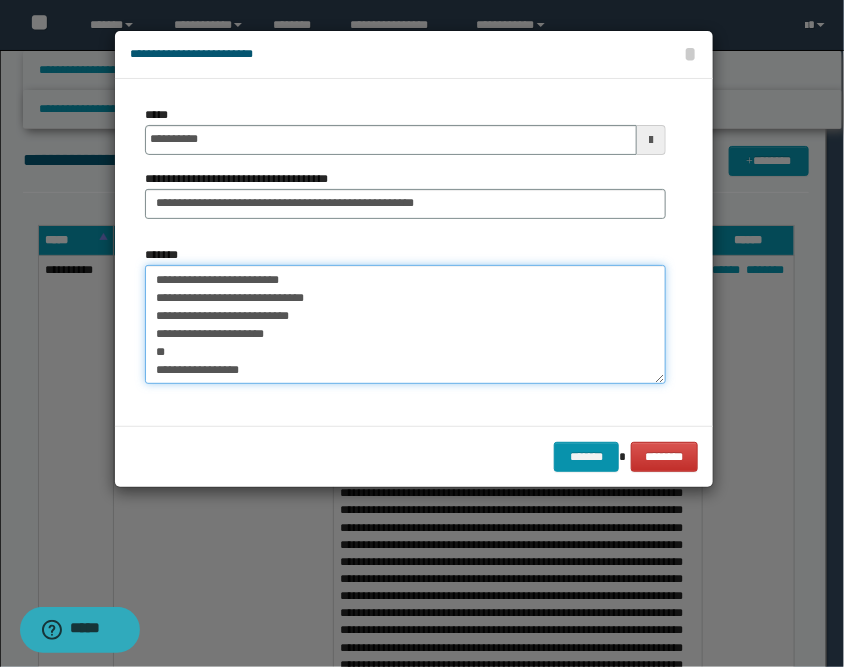 click on "**********" at bounding box center (405, 325) 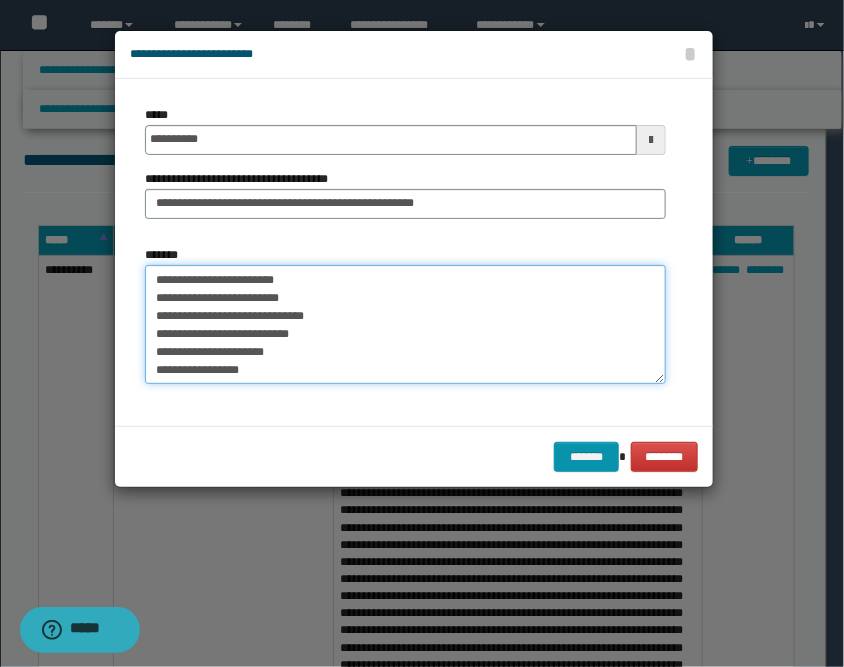 scroll, scrollTop: 54, scrollLeft: 0, axis: vertical 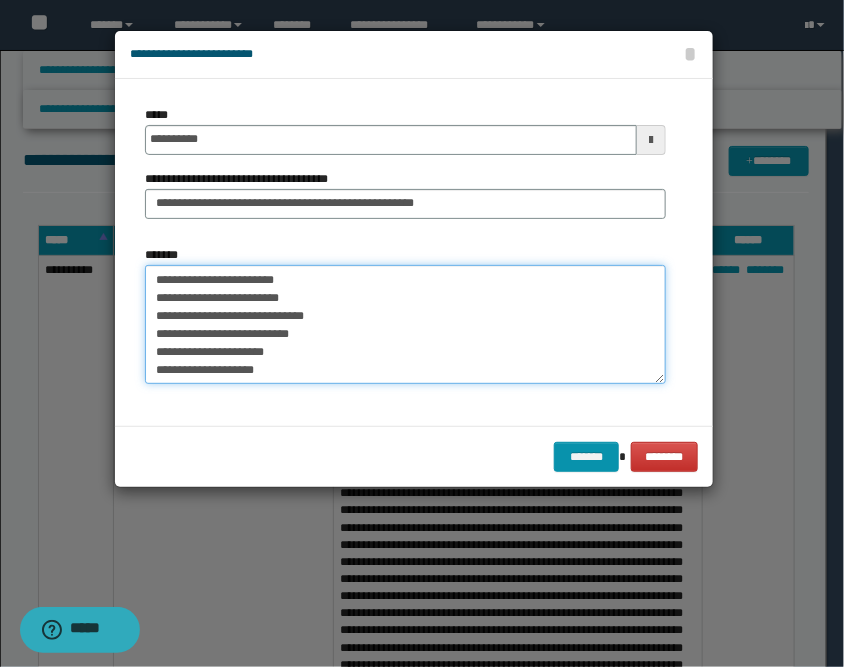 click on "**********" at bounding box center (405, 325) 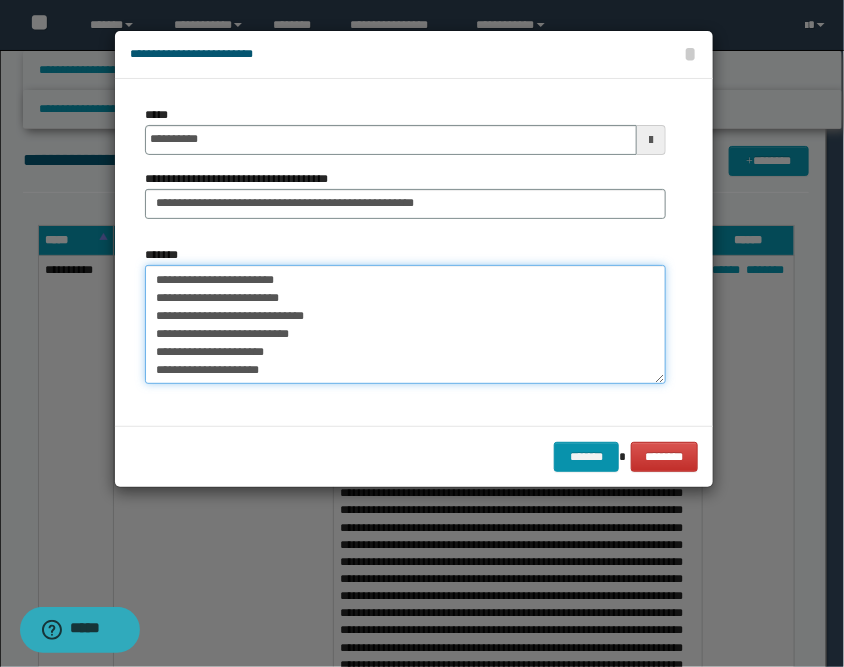 scroll, scrollTop: 72, scrollLeft: 0, axis: vertical 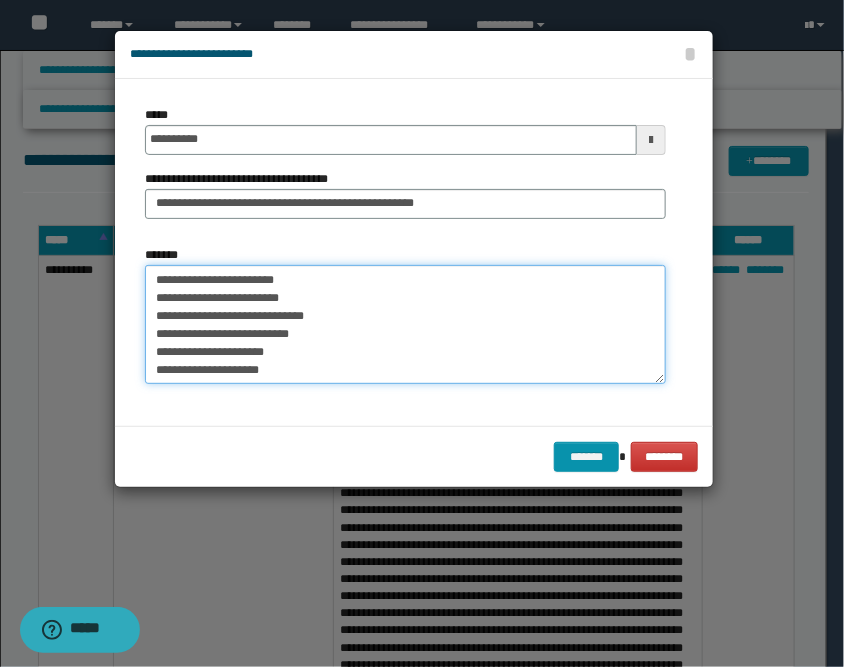 paste on "**********" 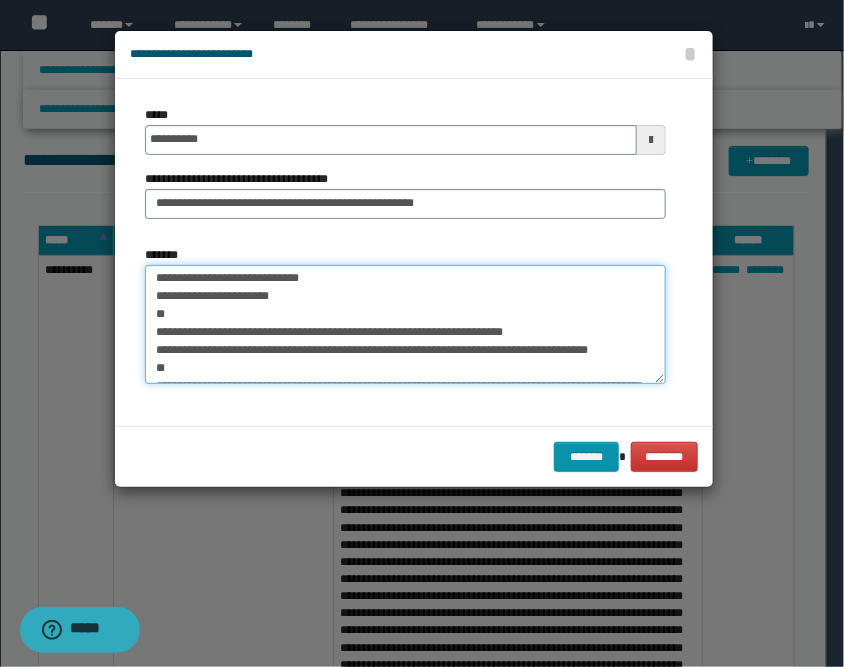 scroll, scrollTop: 122, scrollLeft: 0, axis: vertical 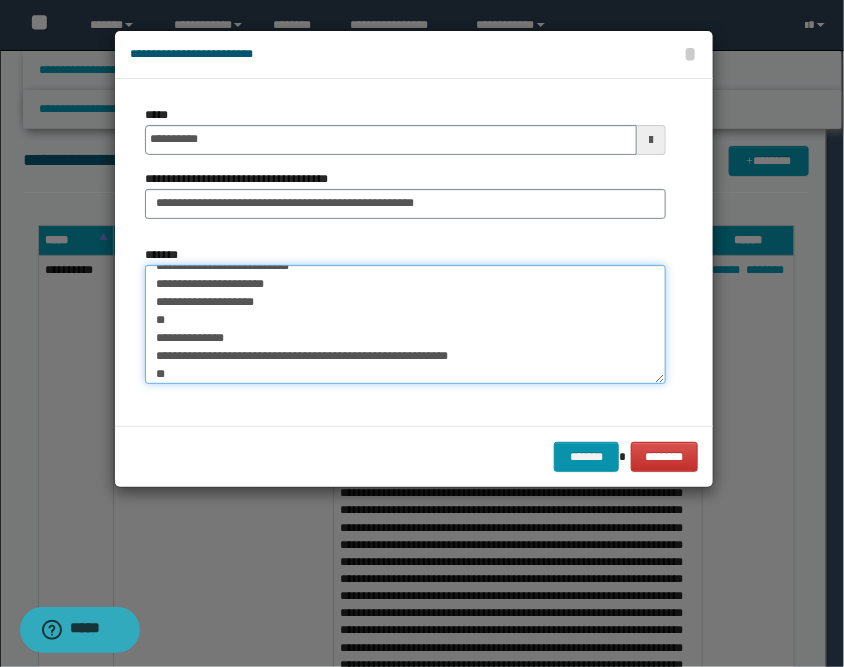 click on "*******" at bounding box center [405, 325] 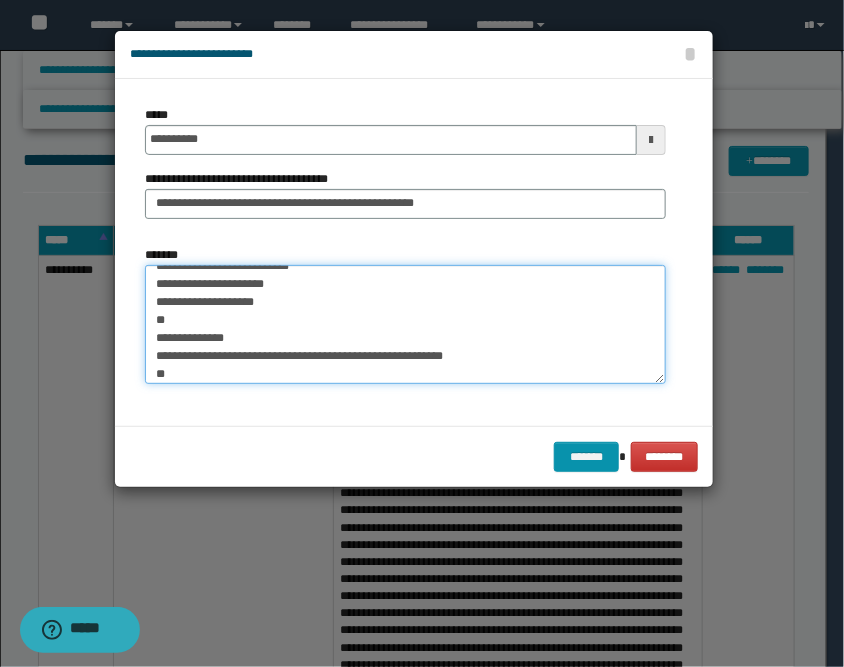 scroll, scrollTop: 167, scrollLeft: 0, axis: vertical 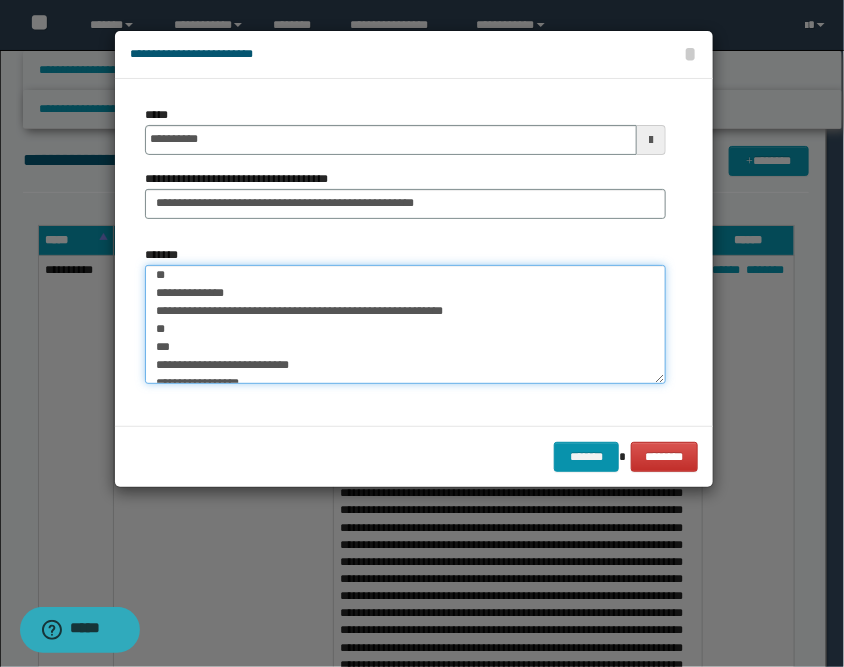 click on "*******" at bounding box center [405, 325] 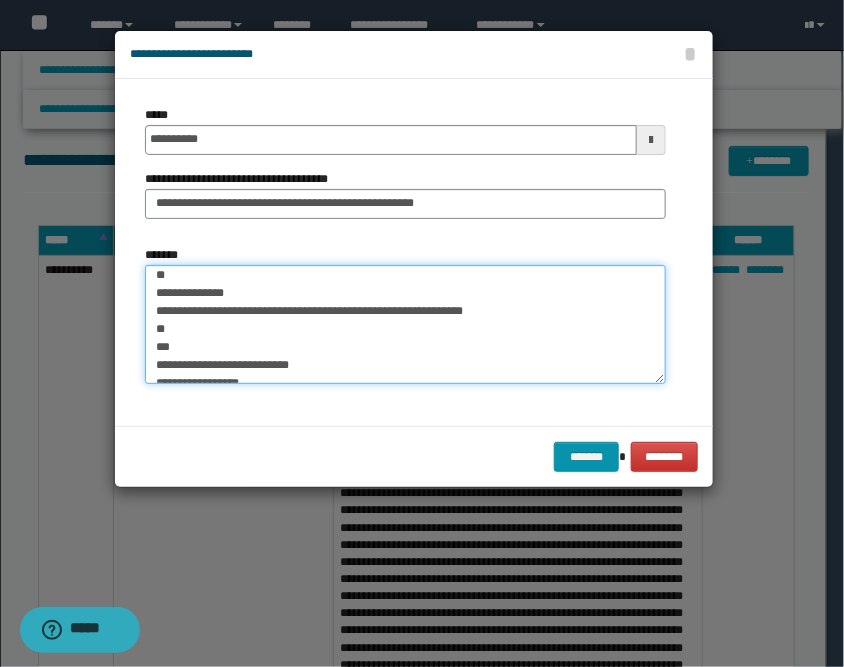 scroll, scrollTop: 122, scrollLeft: 0, axis: vertical 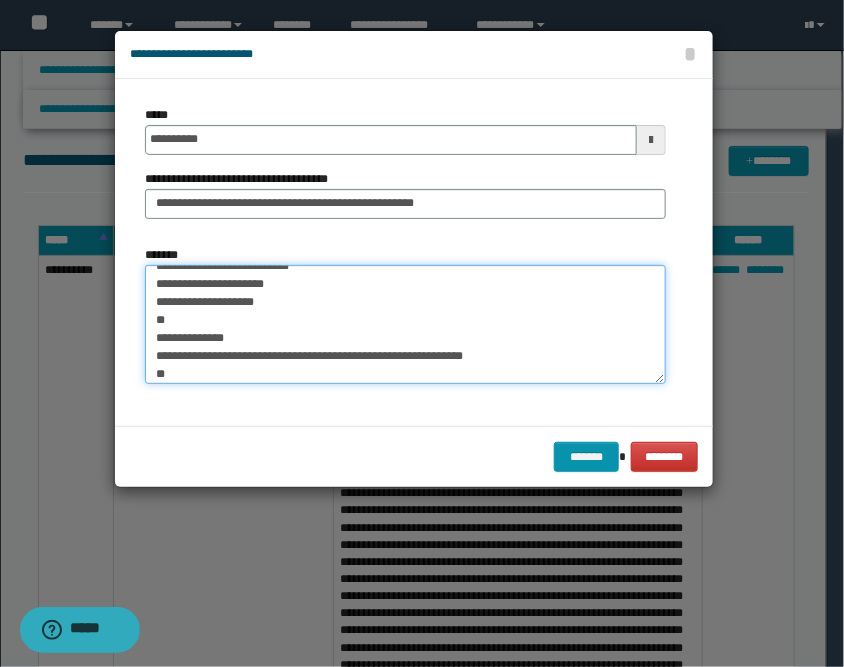 click on "*******" at bounding box center [405, 325] 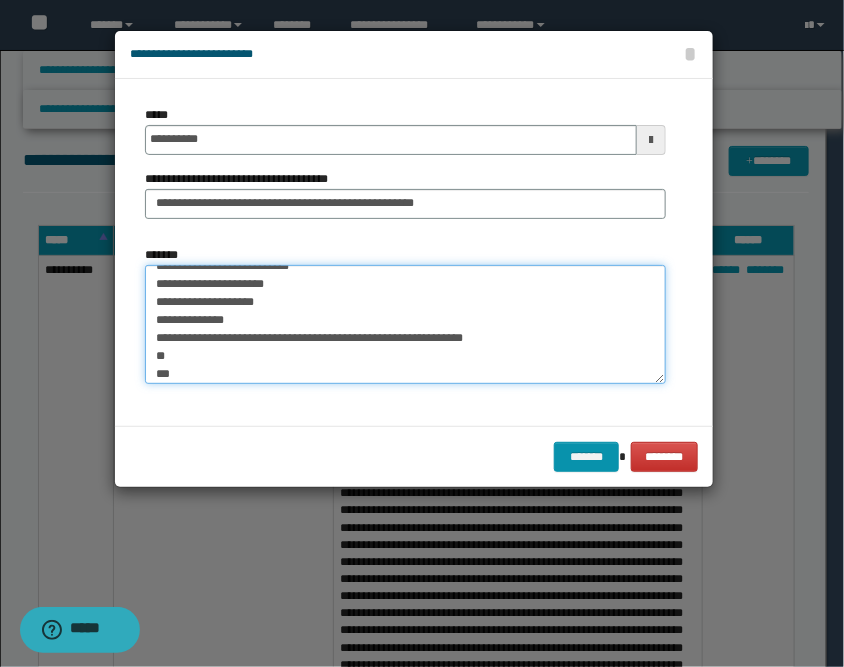 click on "*******" at bounding box center (405, 325) 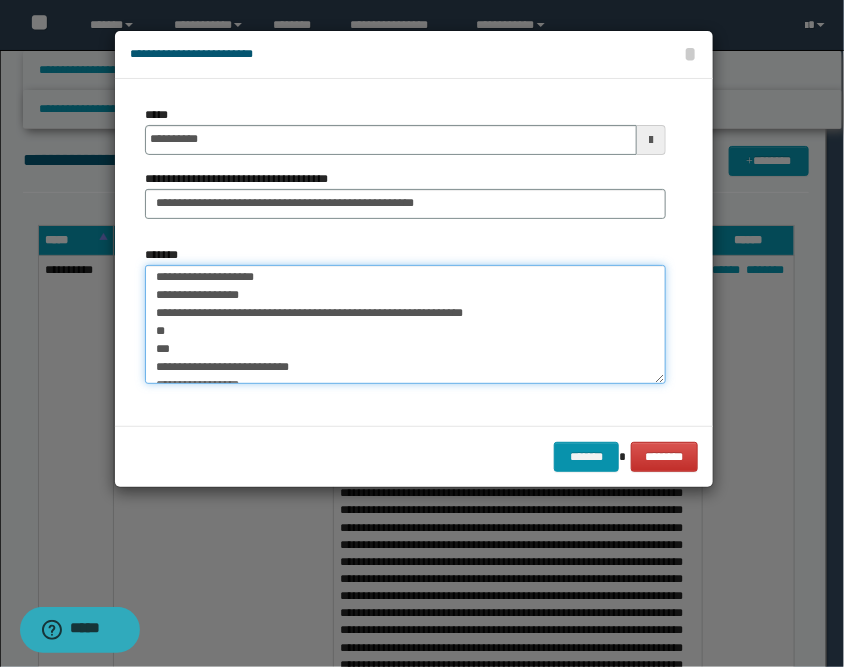 scroll, scrollTop: 167, scrollLeft: 0, axis: vertical 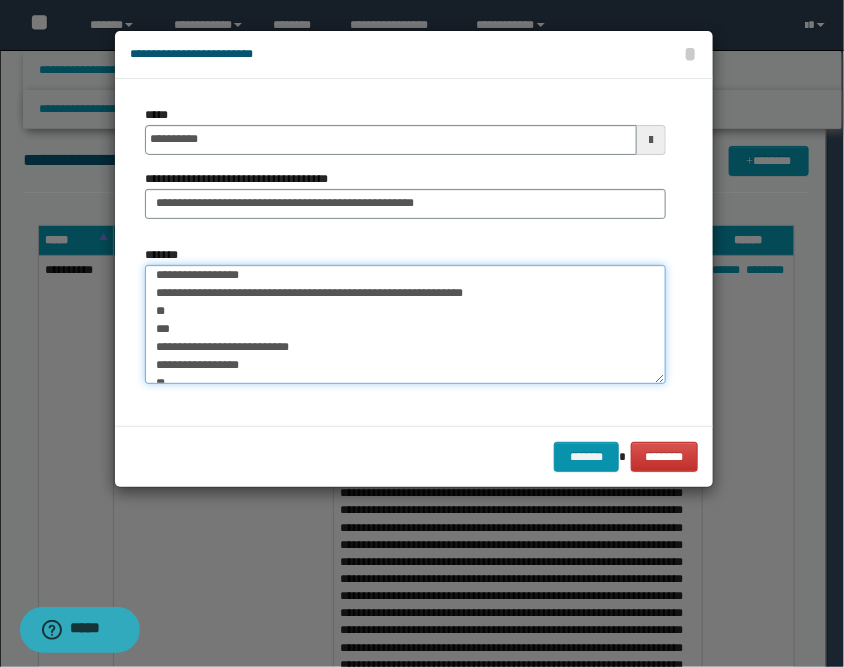 click on "*******" at bounding box center (405, 325) 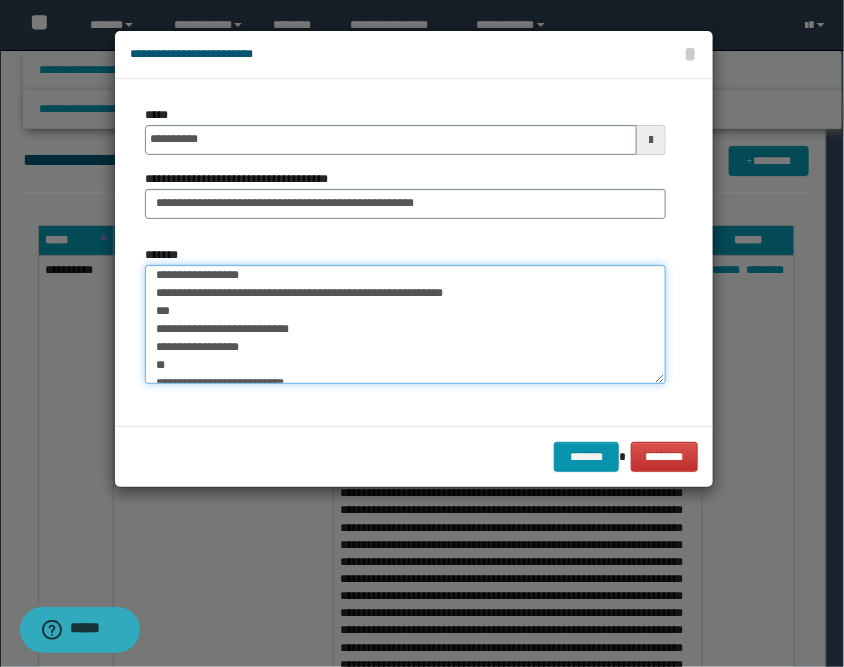 click on "*******" at bounding box center [405, 325] 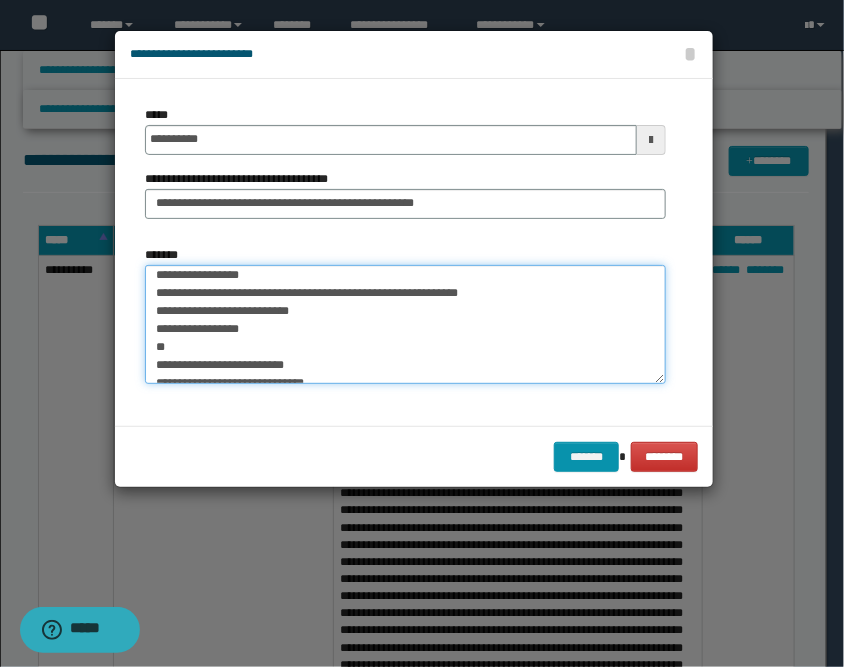click on "*******" at bounding box center (405, 325) 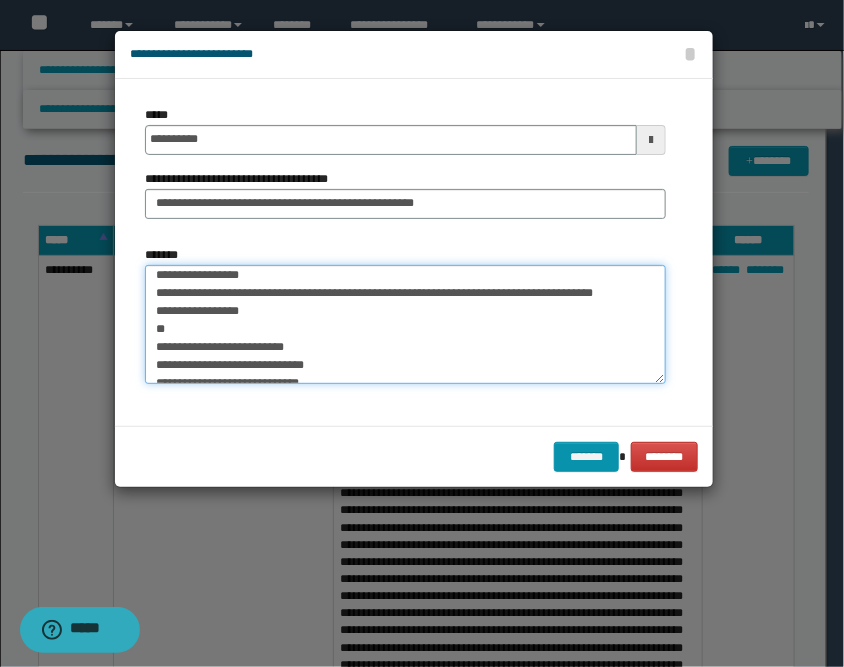 click on "*******" at bounding box center [405, 325] 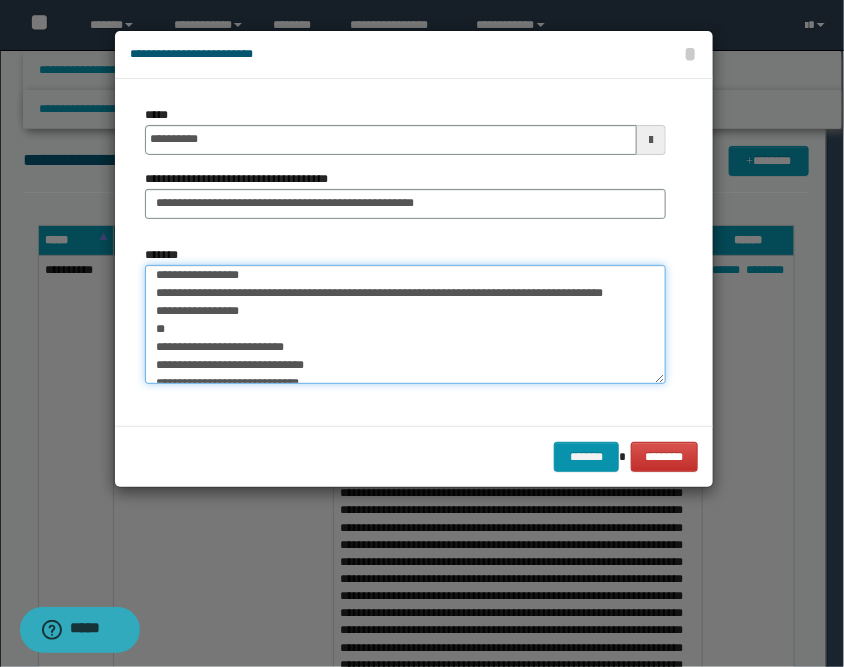 click on "*******" at bounding box center (405, 325) 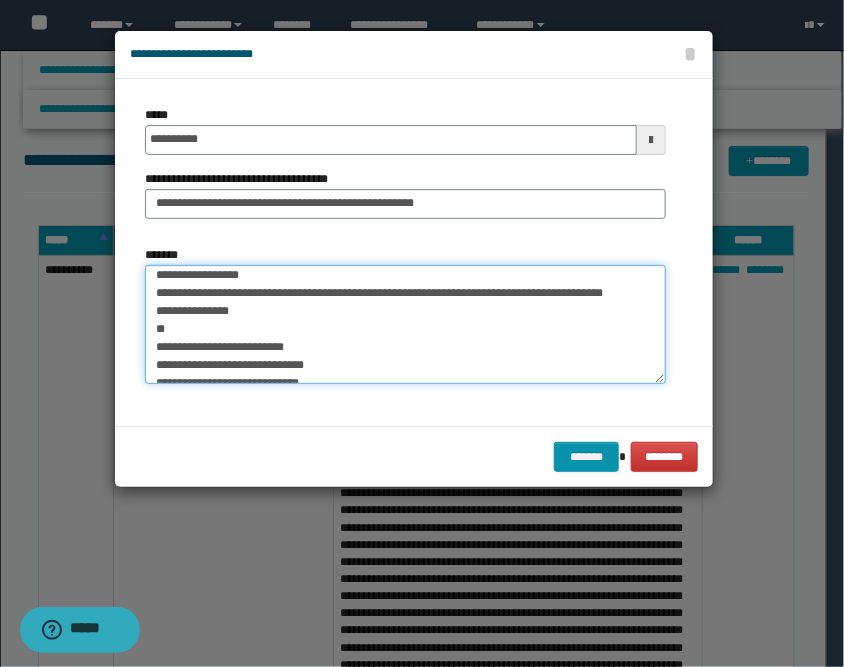 click on "*******" at bounding box center [405, 325] 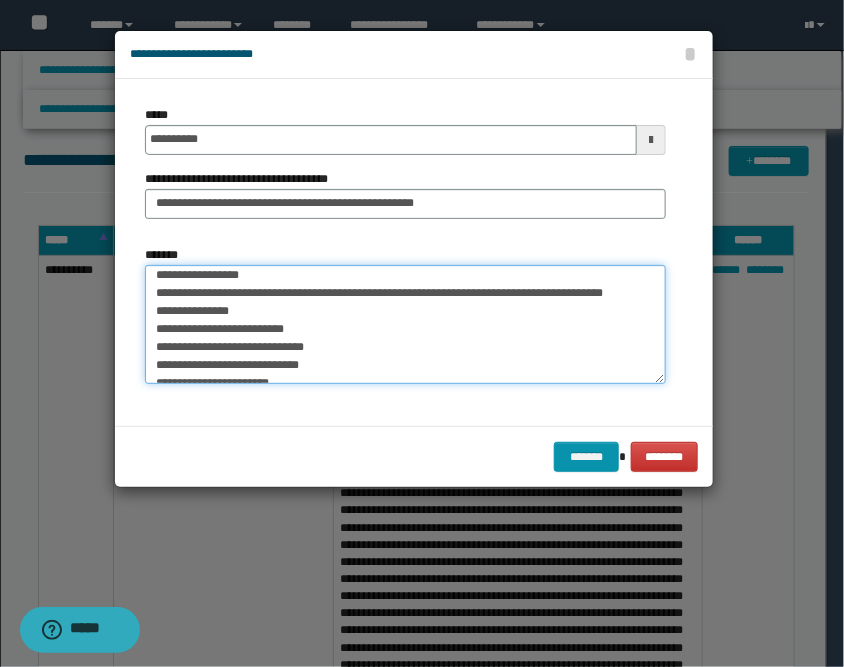 click on "*******" at bounding box center (405, 325) 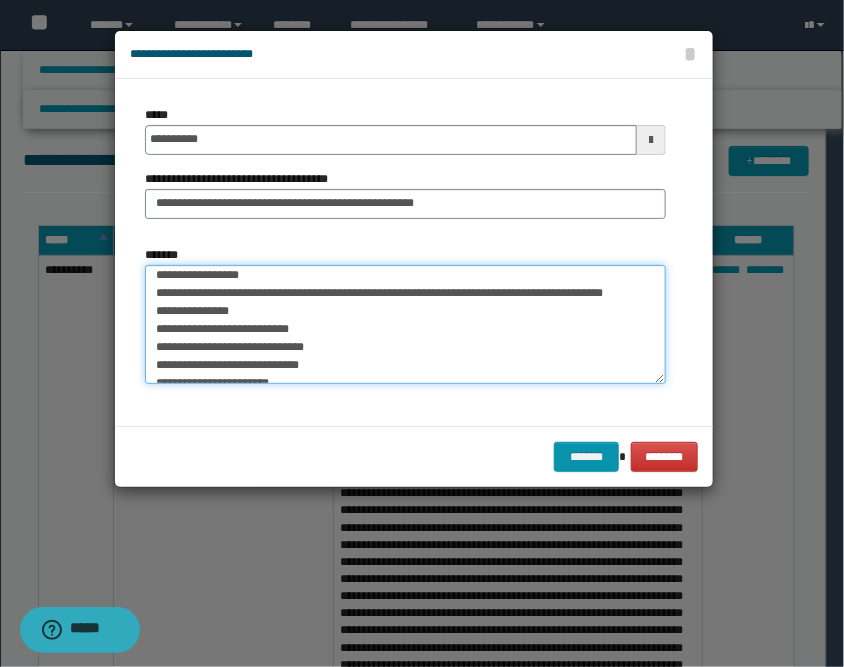 click on "*******" at bounding box center [405, 325] 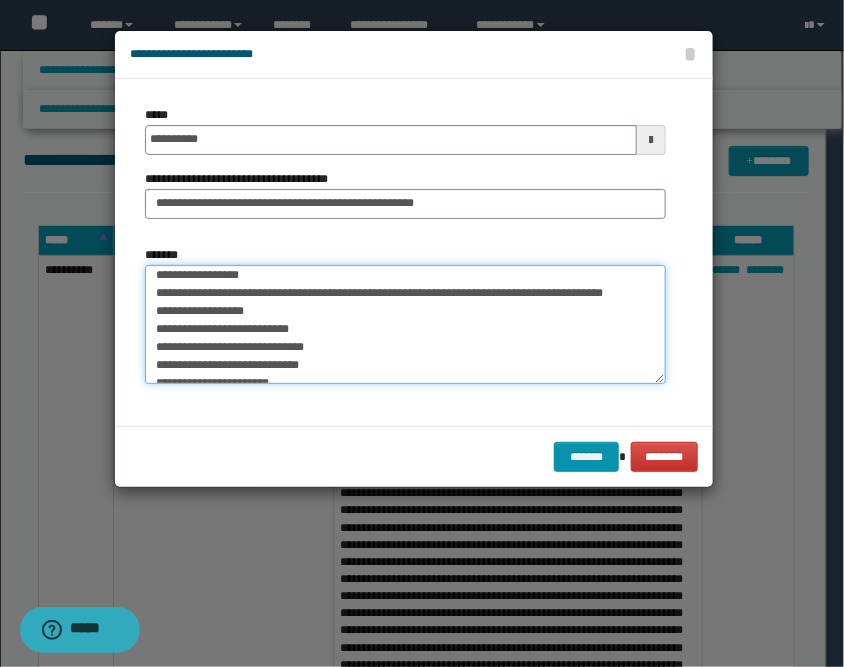 click on "*******" at bounding box center (405, 325) 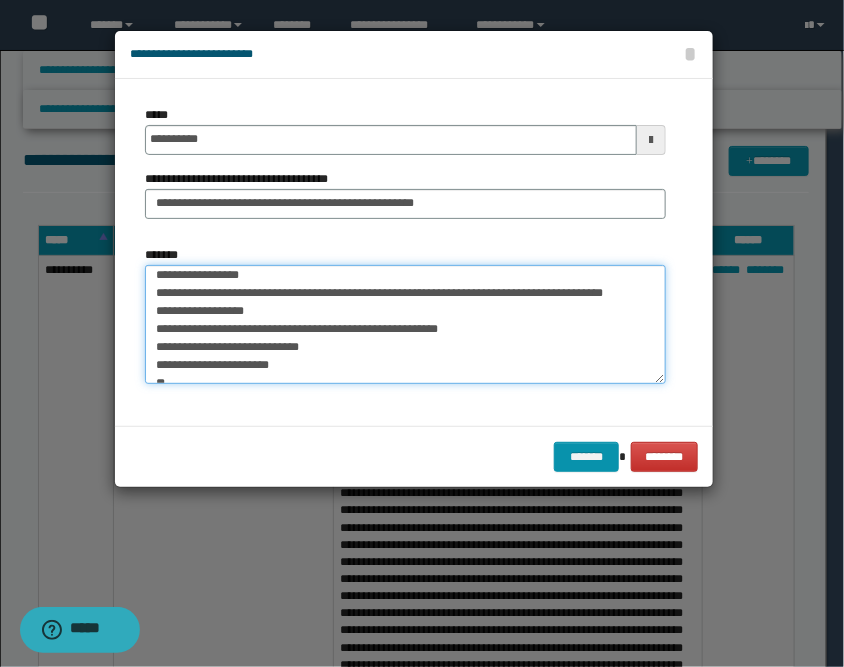 click on "*******" at bounding box center [405, 325] 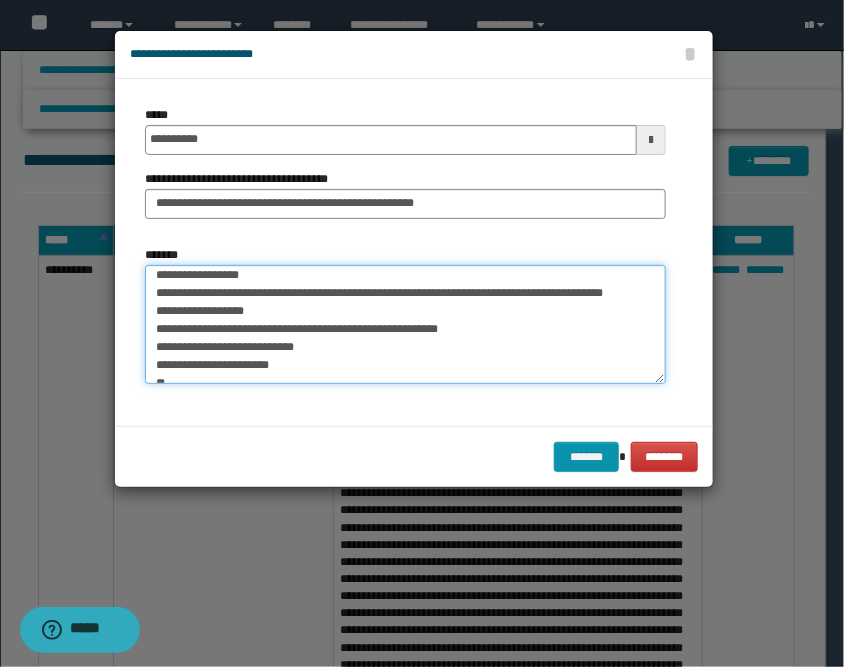 click on "*******" at bounding box center (405, 325) 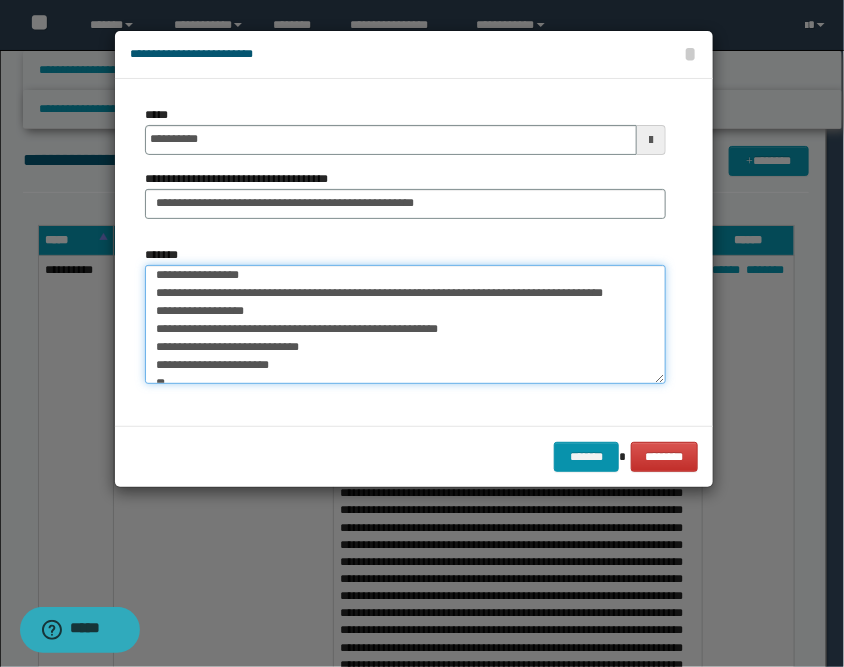 click on "*******" at bounding box center [405, 325] 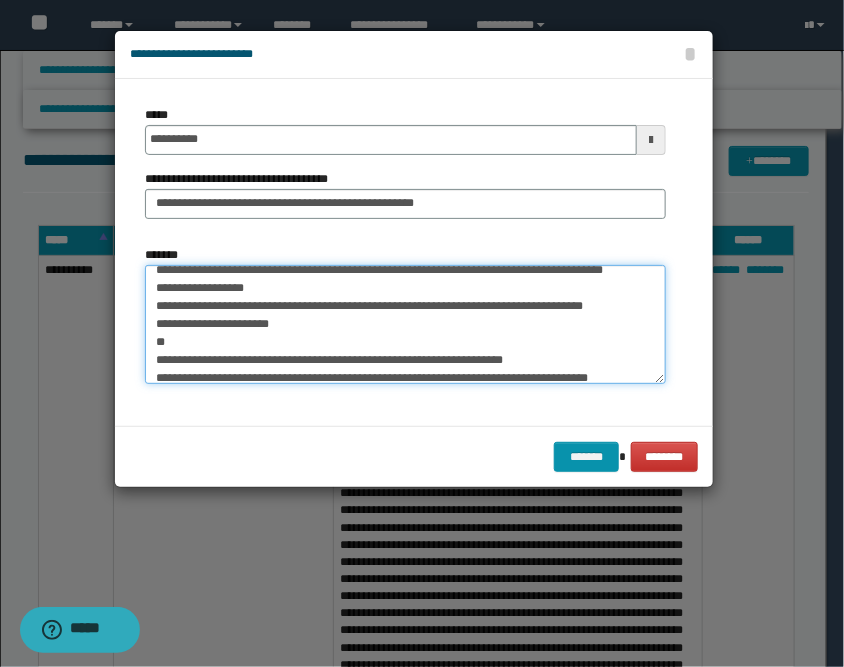 scroll, scrollTop: 211, scrollLeft: 0, axis: vertical 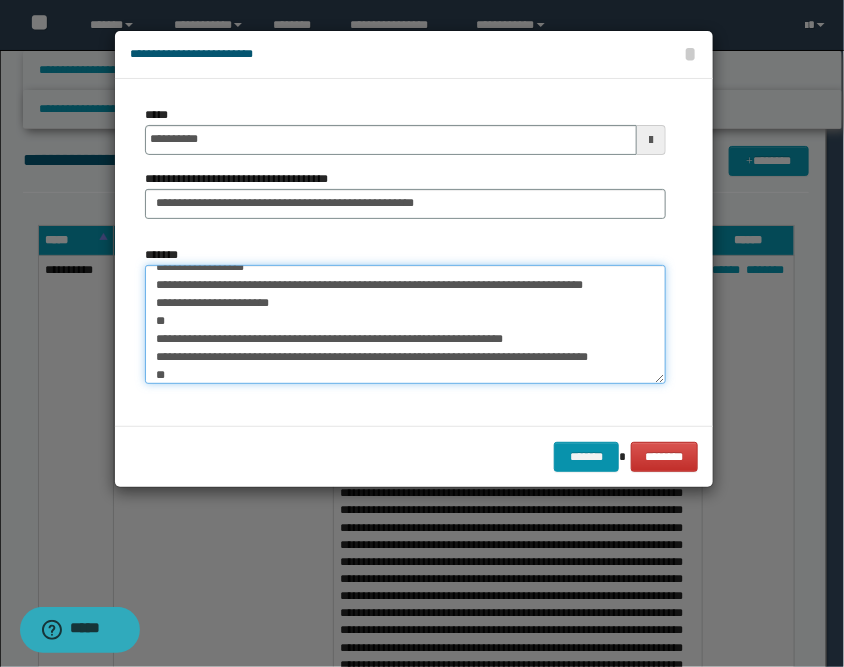 click on "*******" at bounding box center (405, 325) 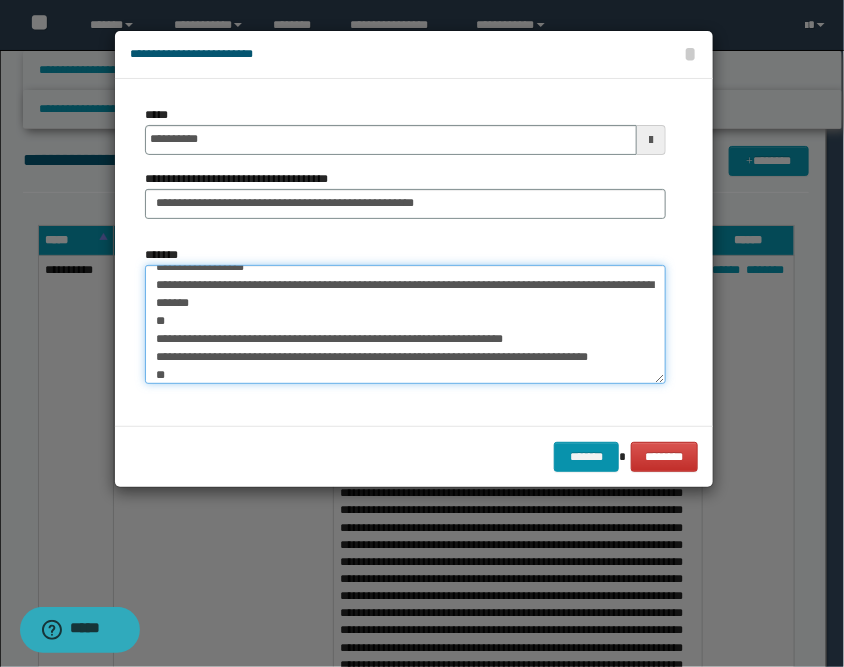 click on "*******" at bounding box center [405, 325] 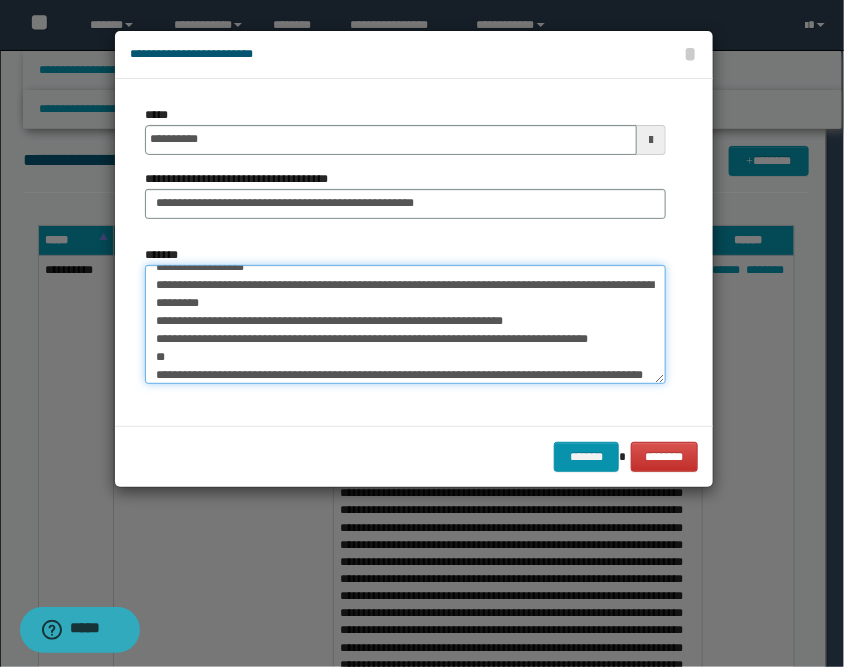 click on "*******" at bounding box center [405, 325] 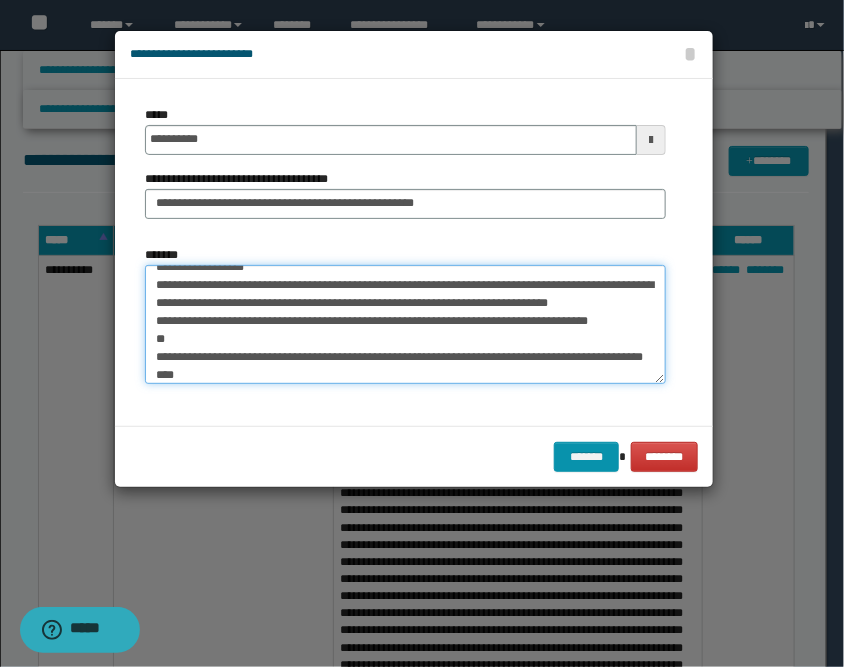click on "*******" at bounding box center [405, 325] 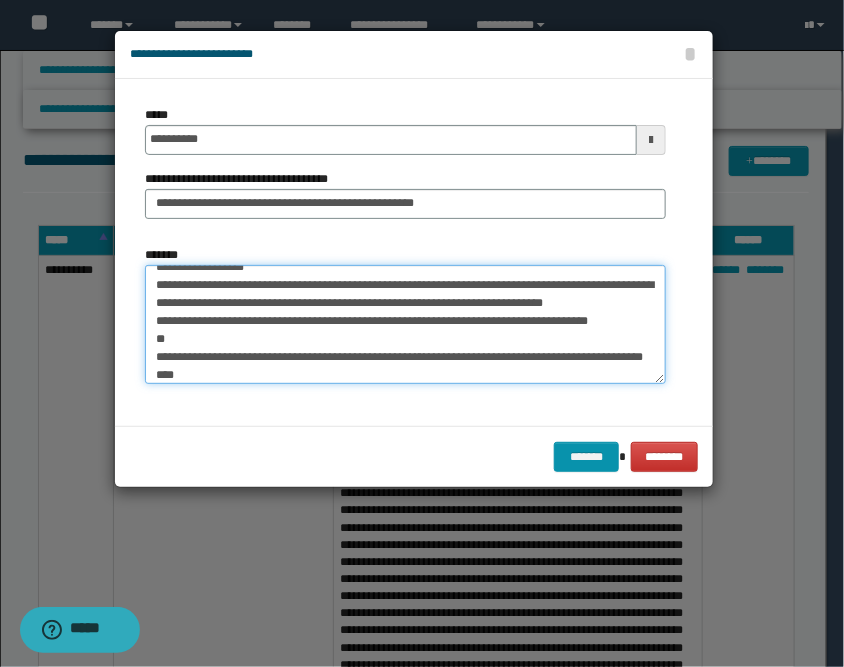 click on "*******" at bounding box center (405, 325) 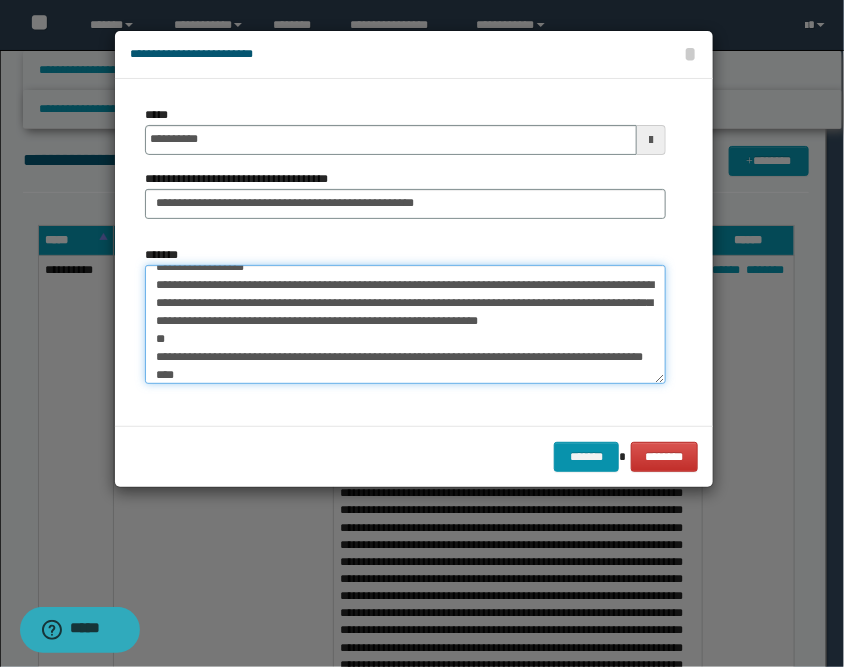 click on "*******" at bounding box center (405, 325) 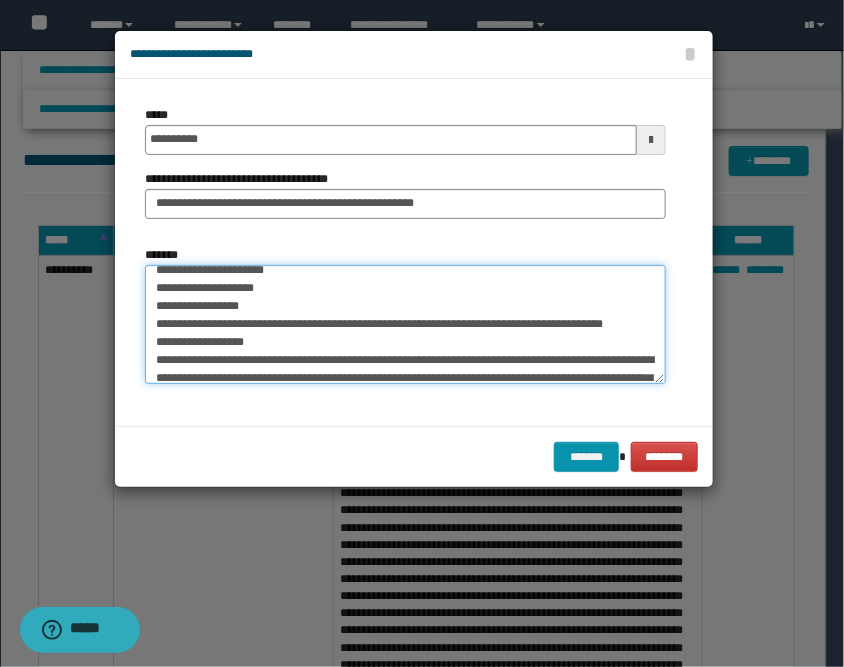 scroll, scrollTop: 155, scrollLeft: 0, axis: vertical 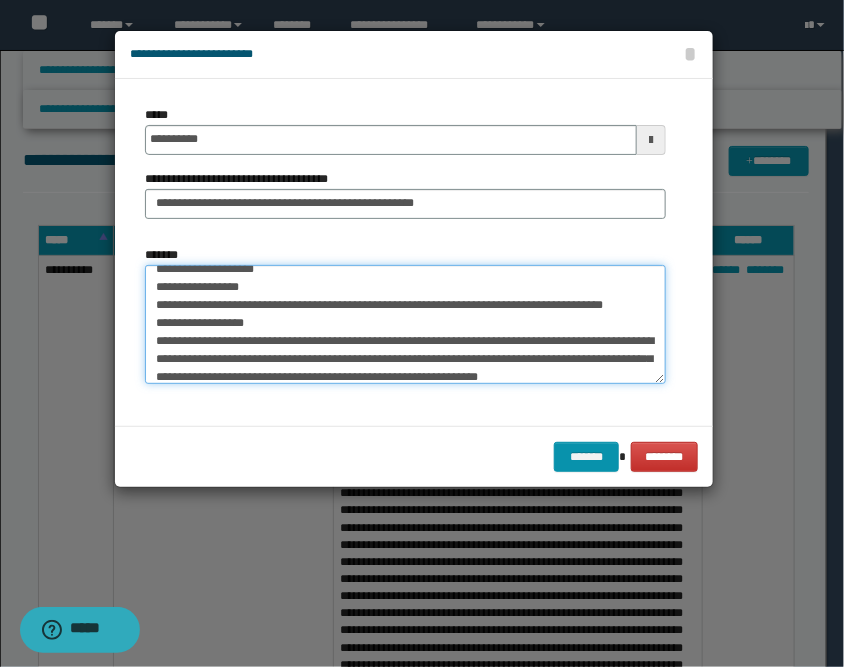 click on "*******" at bounding box center (405, 325) 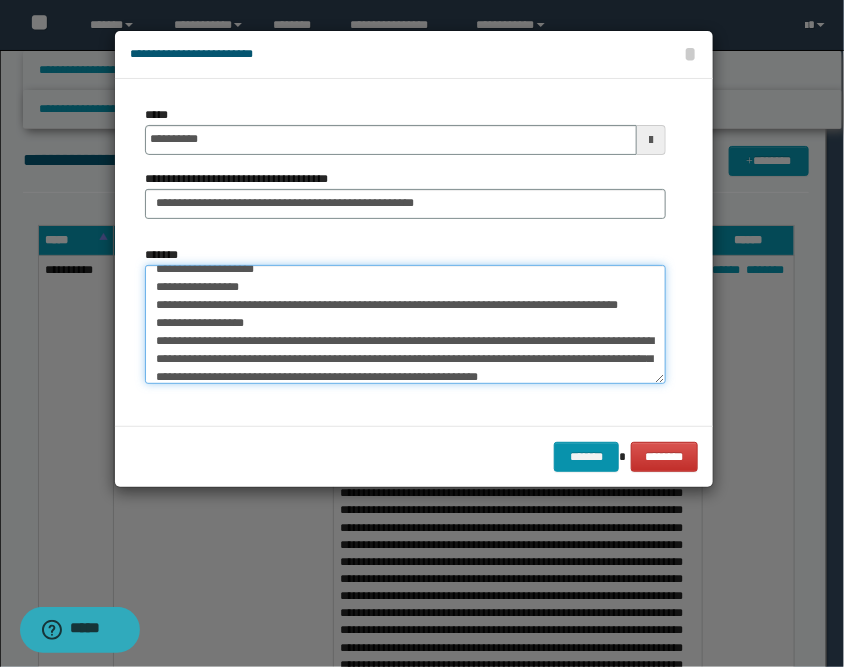 click on "*******" at bounding box center [405, 325] 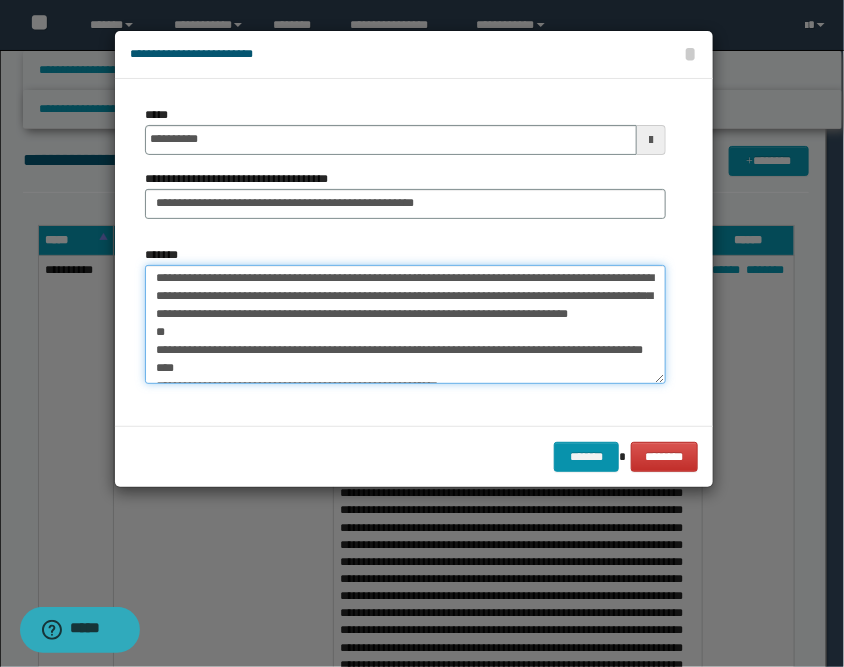 scroll, scrollTop: 244, scrollLeft: 0, axis: vertical 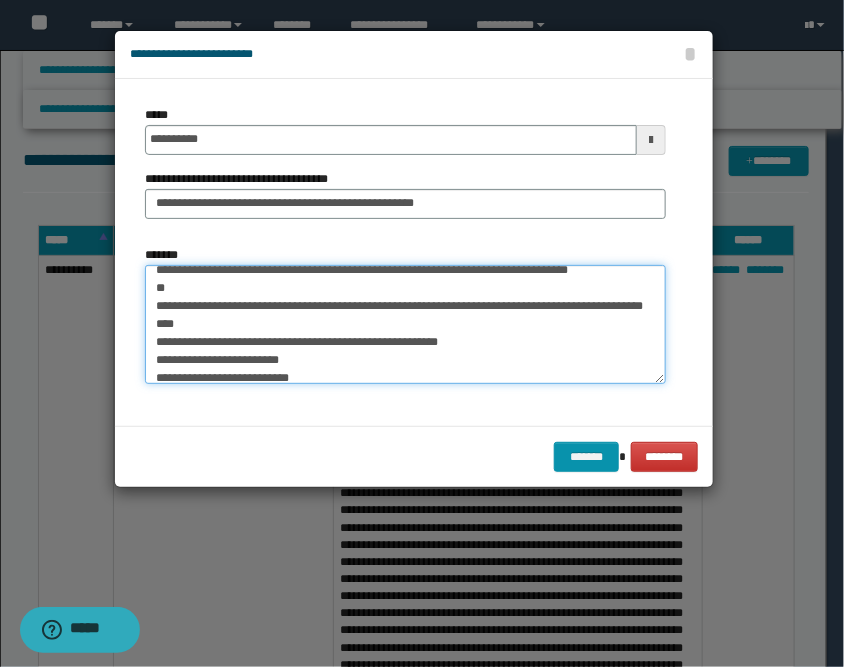 click on "*******" at bounding box center [405, 325] 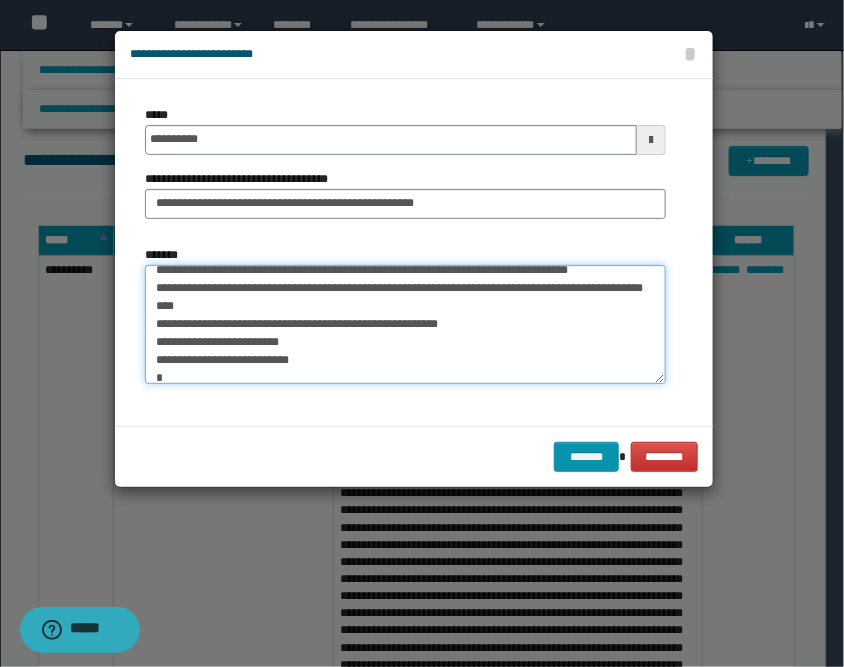 scroll, scrollTop: 226, scrollLeft: 0, axis: vertical 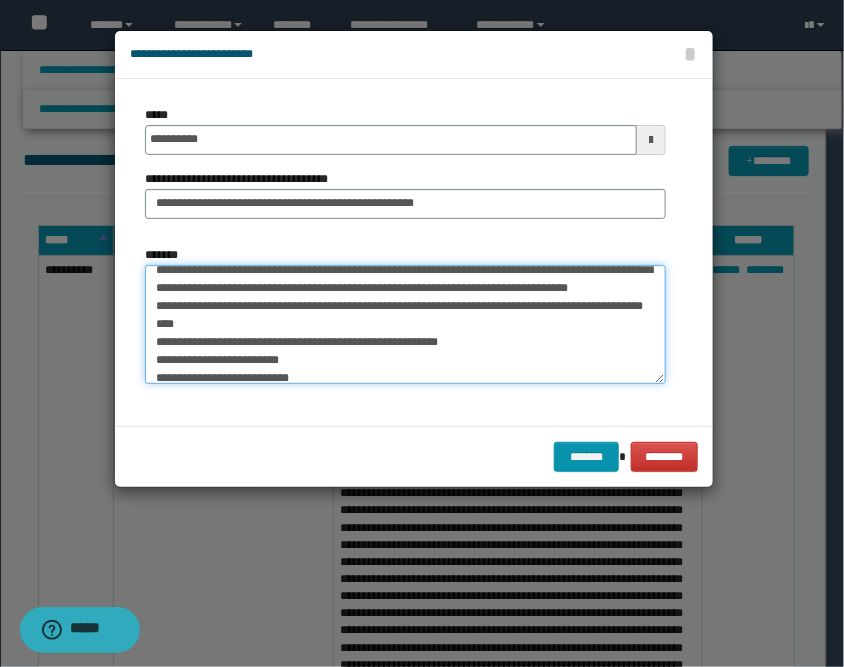 click on "*******" at bounding box center [405, 325] 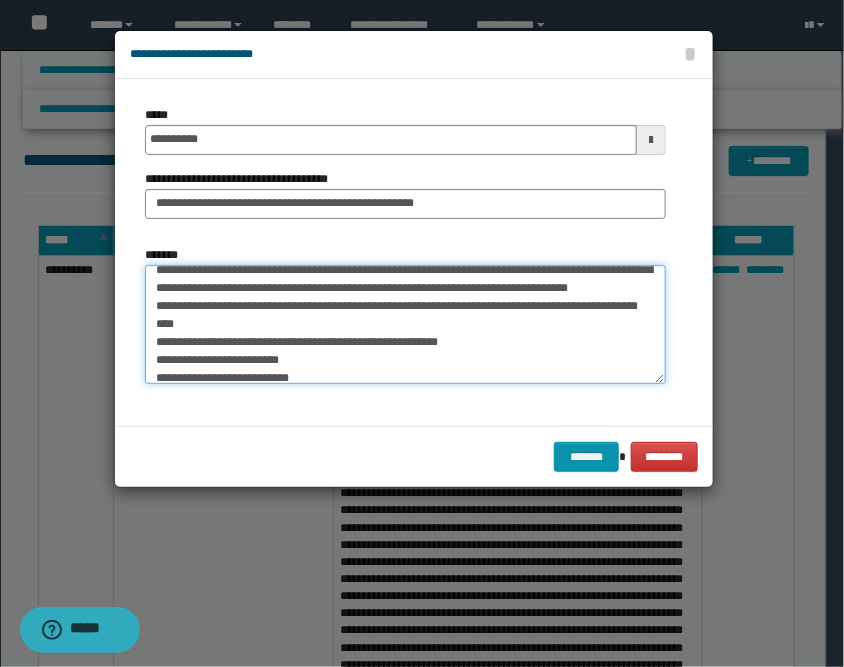 click on "*******" at bounding box center [405, 325] 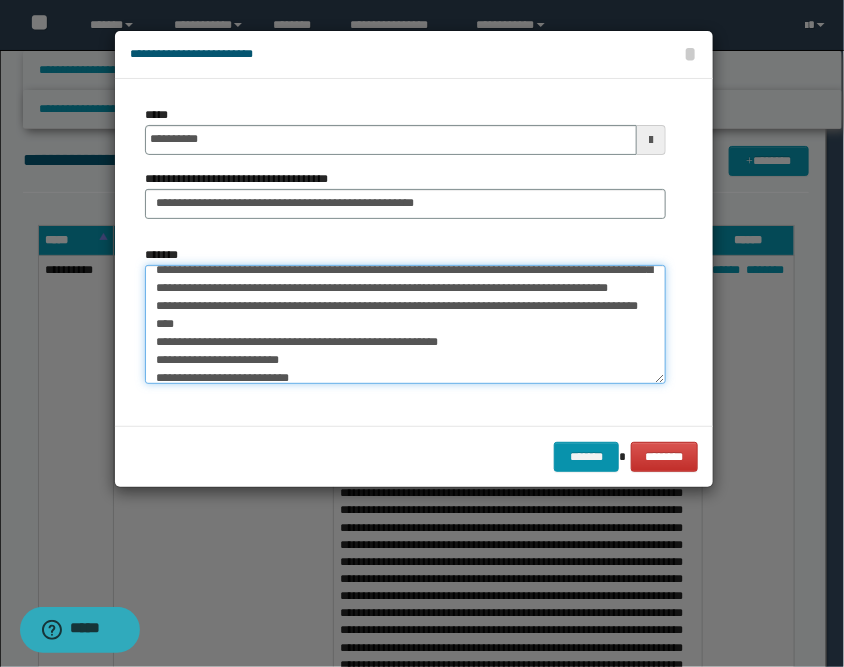 click on "*******" at bounding box center [405, 325] 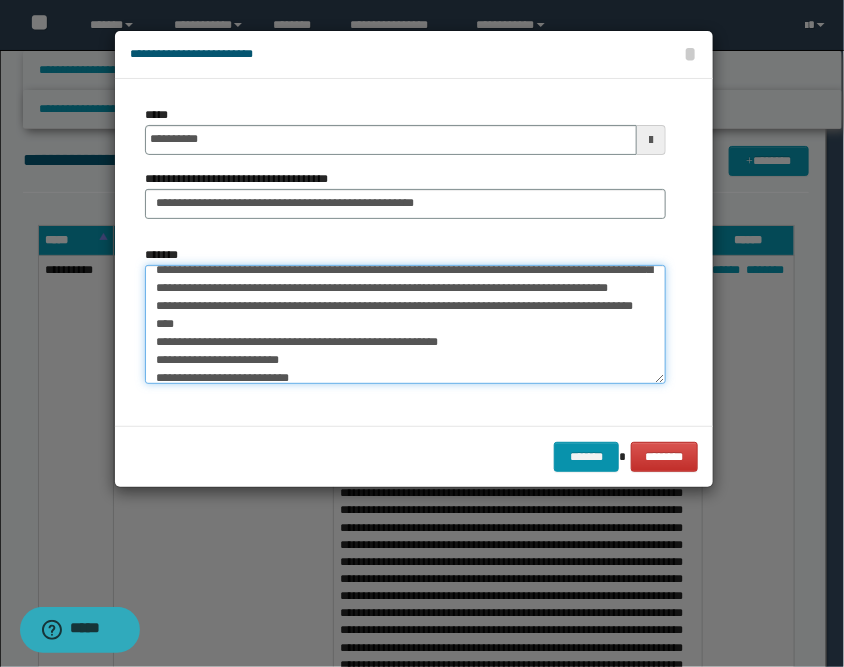 scroll, scrollTop: 271, scrollLeft: 0, axis: vertical 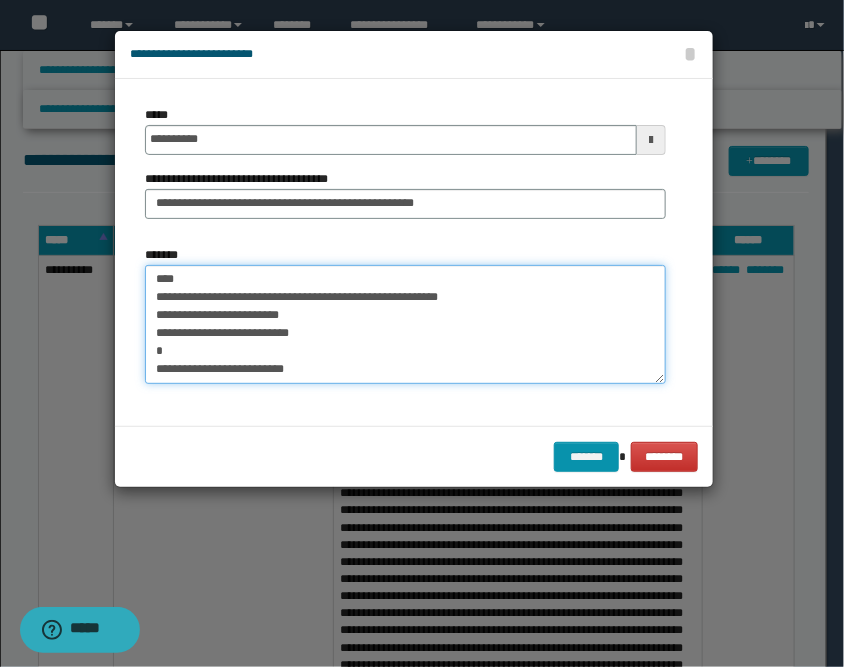 click on "*******" at bounding box center (405, 325) 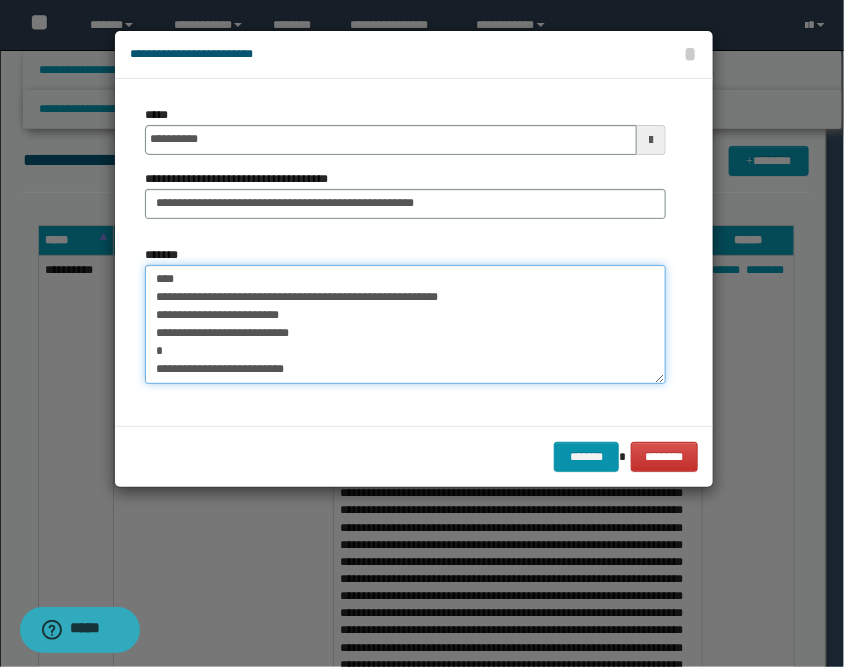 click on "*******" at bounding box center (405, 325) 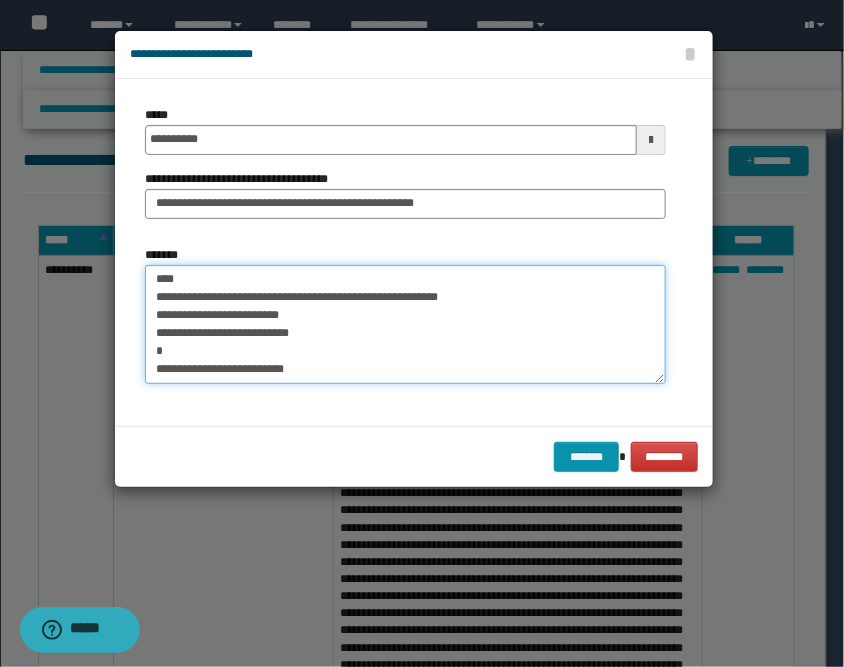 click on "*******" at bounding box center [405, 325] 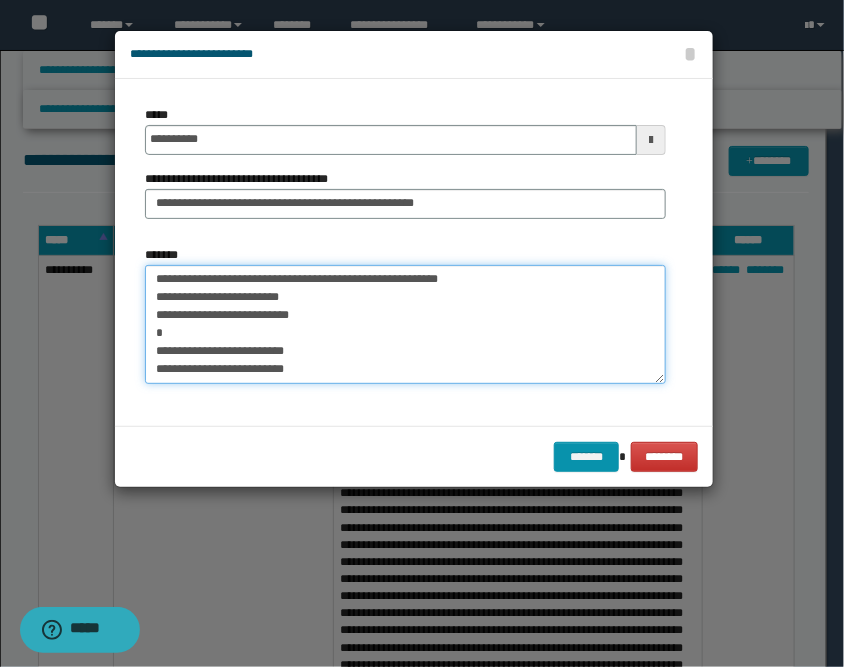 click on "*******" at bounding box center (405, 325) 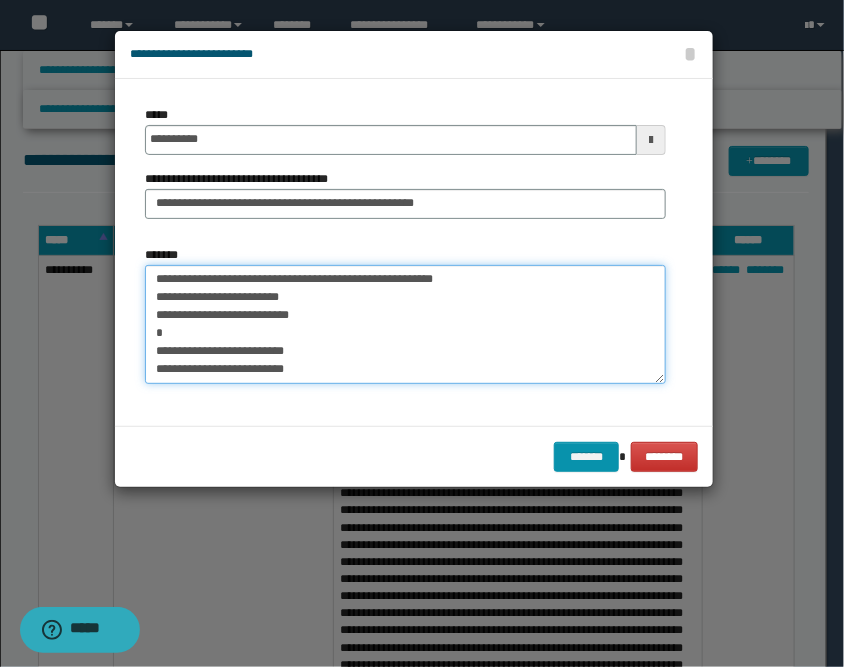 click on "*******" at bounding box center [405, 325] 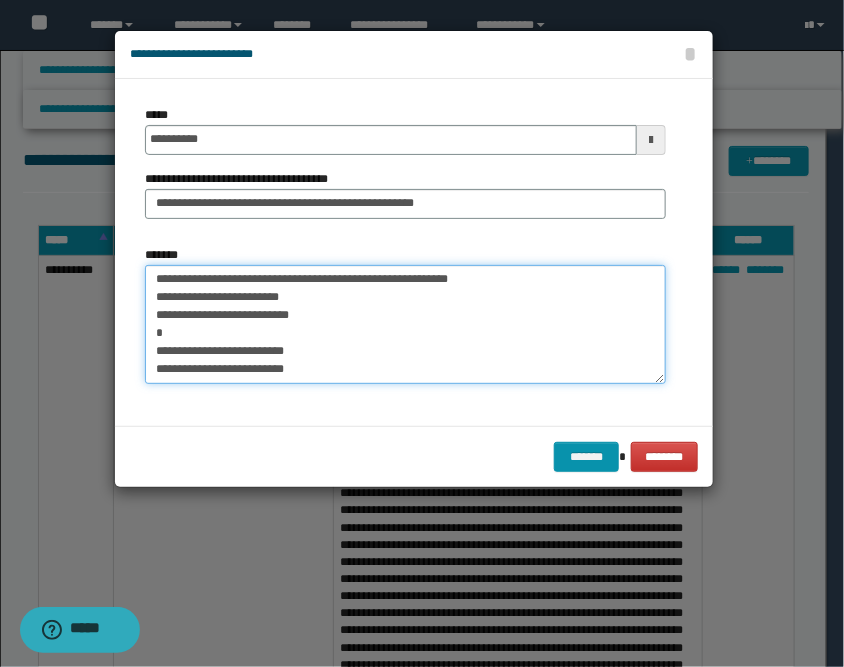 click on "*******" at bounding box center [405, 325] 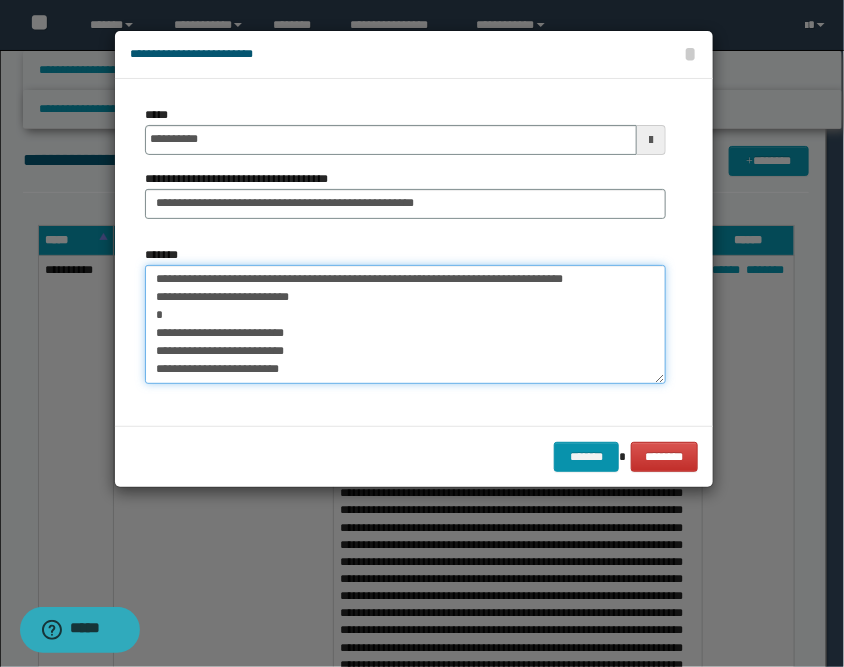 click on "*******" at bounding box center (405, 325) 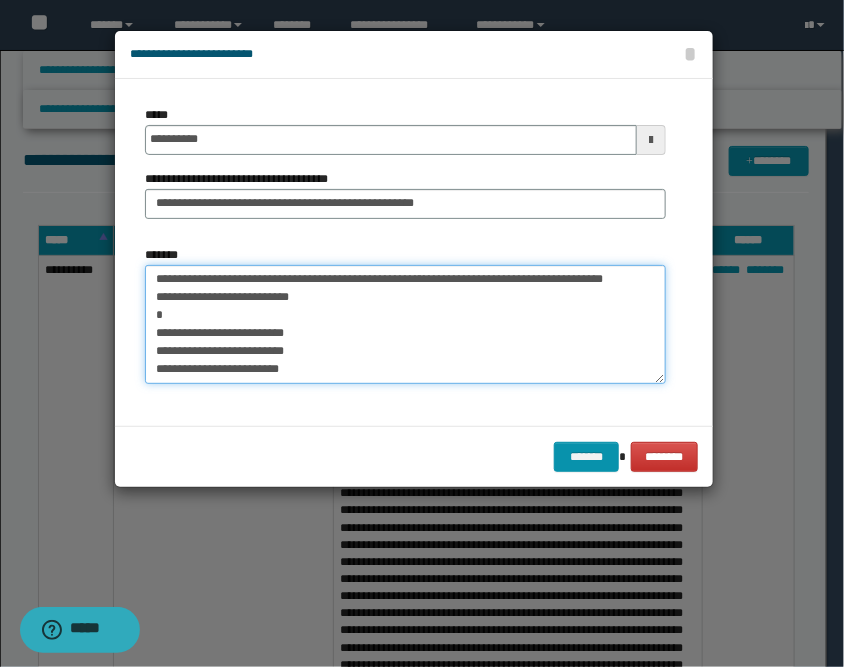 click on "*******" at bounding box center (405, 325) 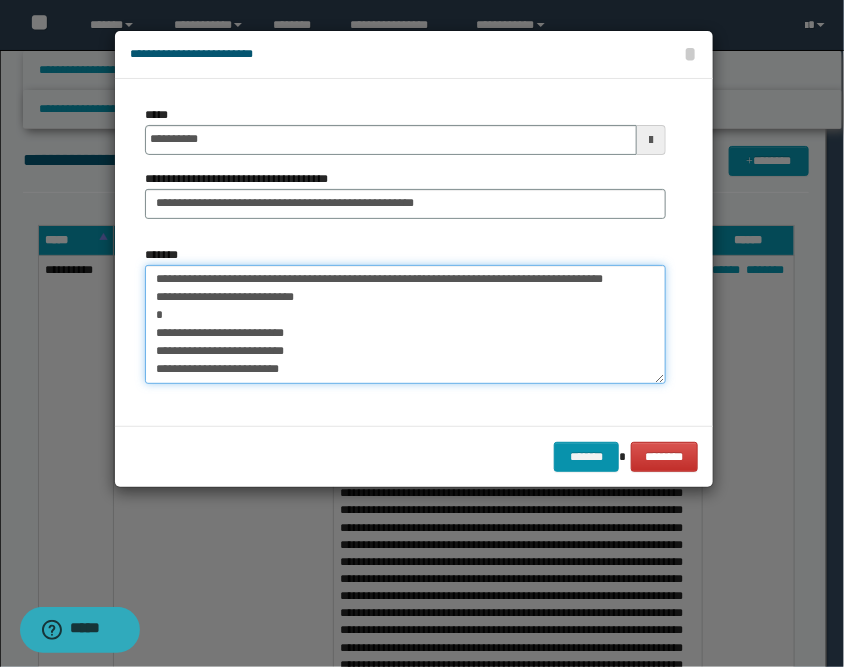 click on "*******" at bounding box center [405, 325] 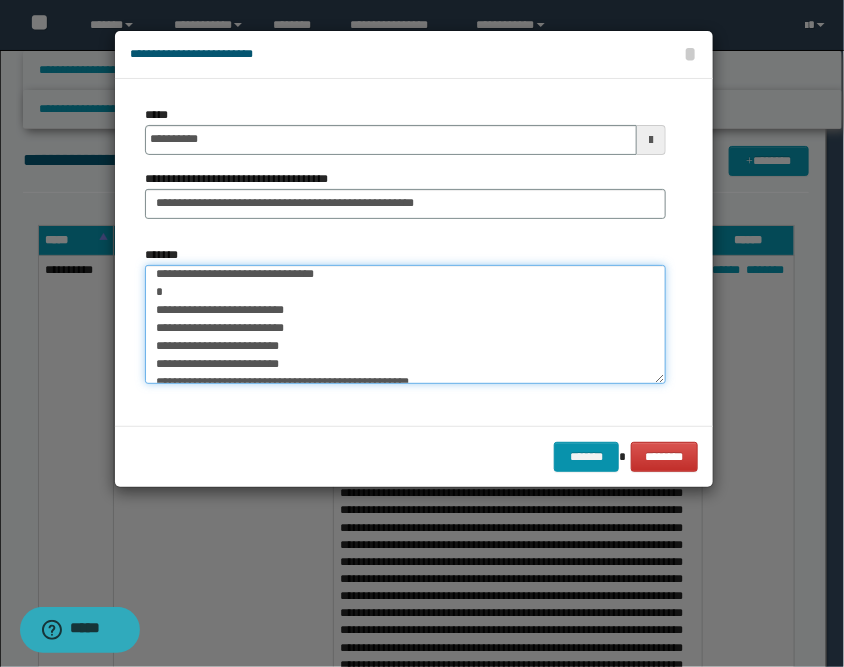 scroll, scrollTop: 315, scrollLeft: 0, axis: vertical 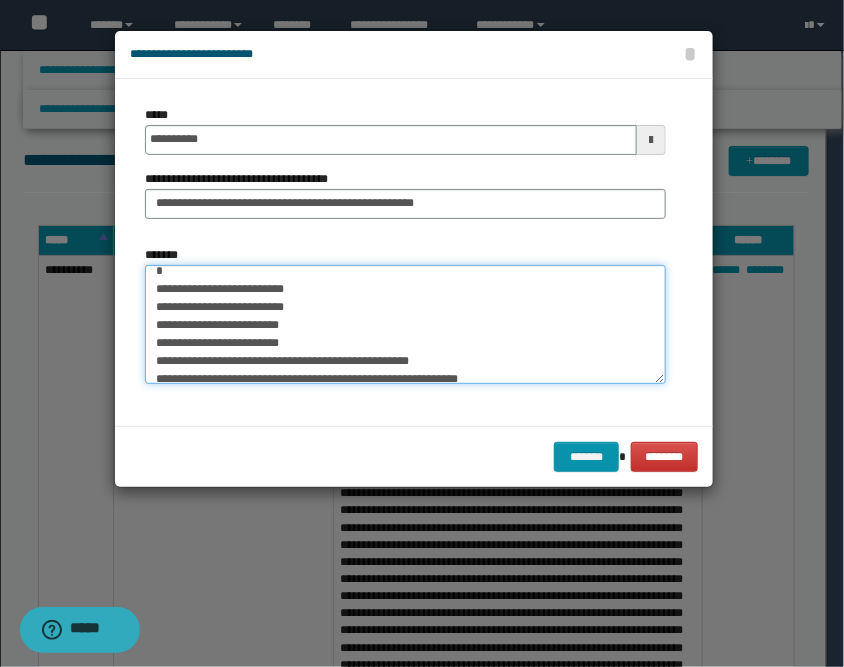 click on "*******" at bounding box center [405, 325] 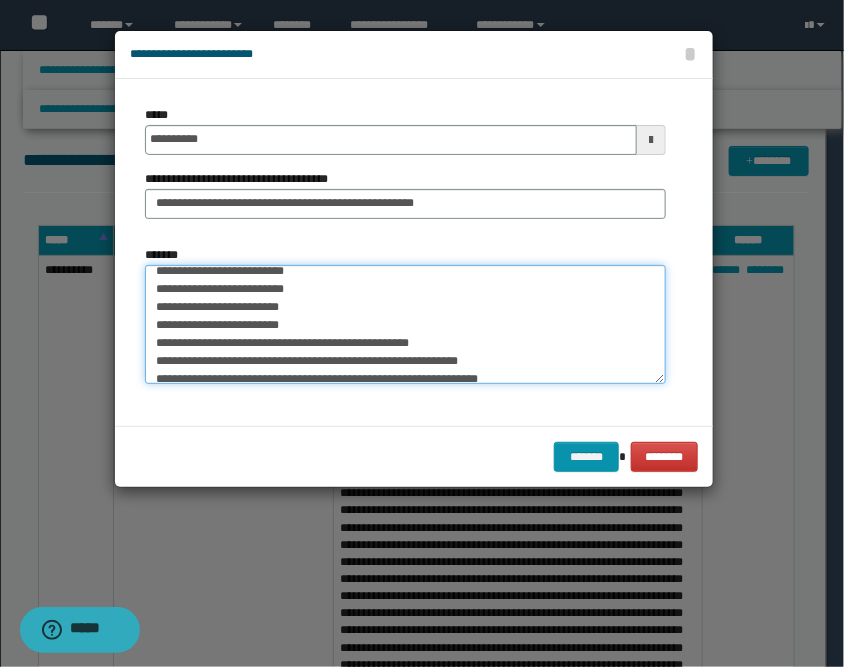 click on "*******" at bounding box center [405, 325] 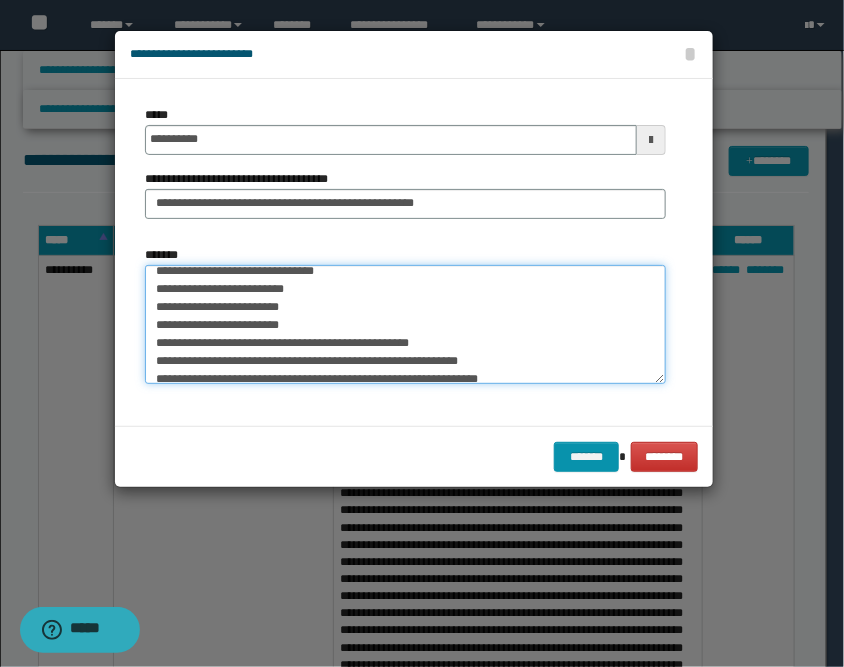 click on "*******" at bounding box center (405, 325) 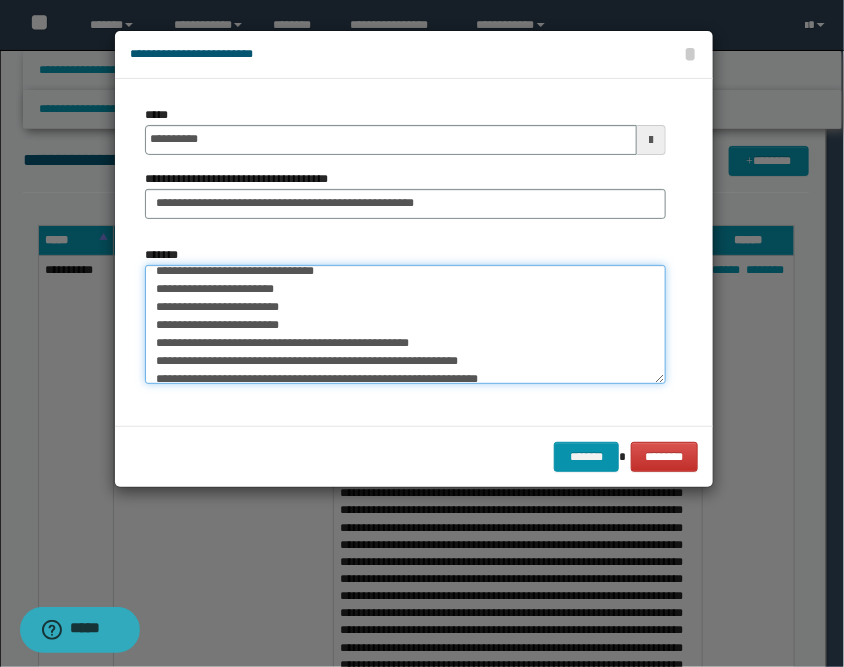 click on "*******" at bounding box center (405, 325) 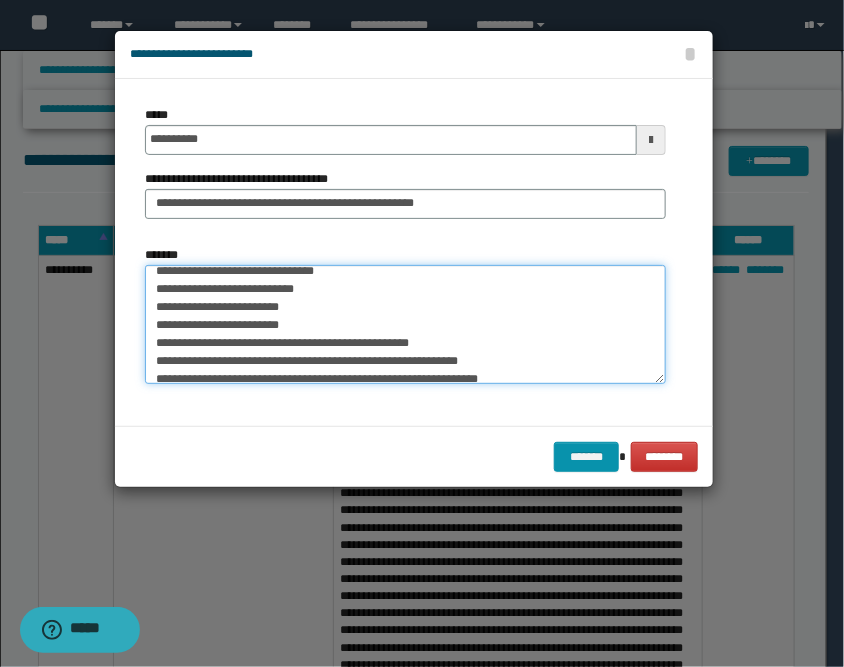scroll, scrollTop: 360, scrollLeft: 0, axis: vertical 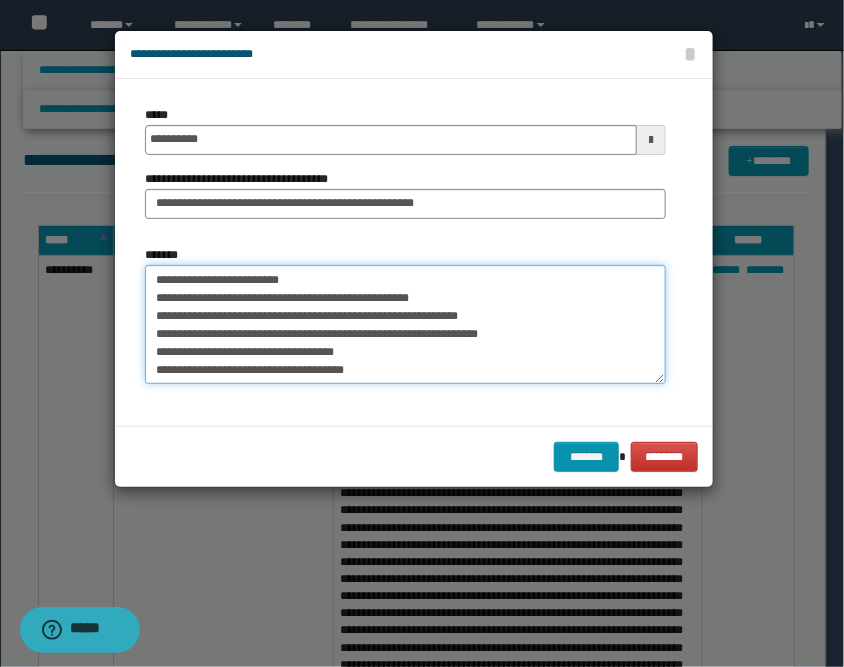 click on "*******" at bounding box center (405, 325) 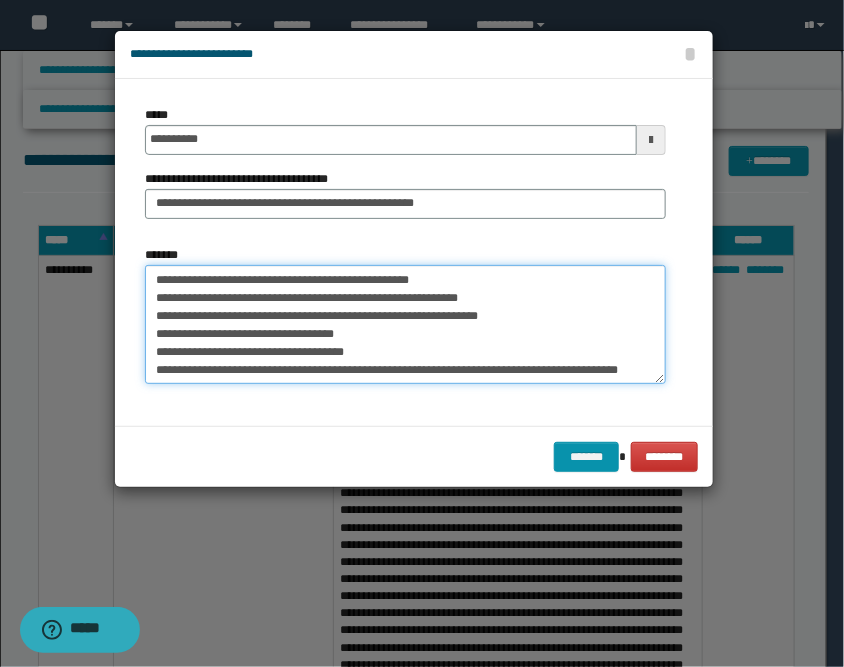 click on "*******" at bounding box center [405, 325] 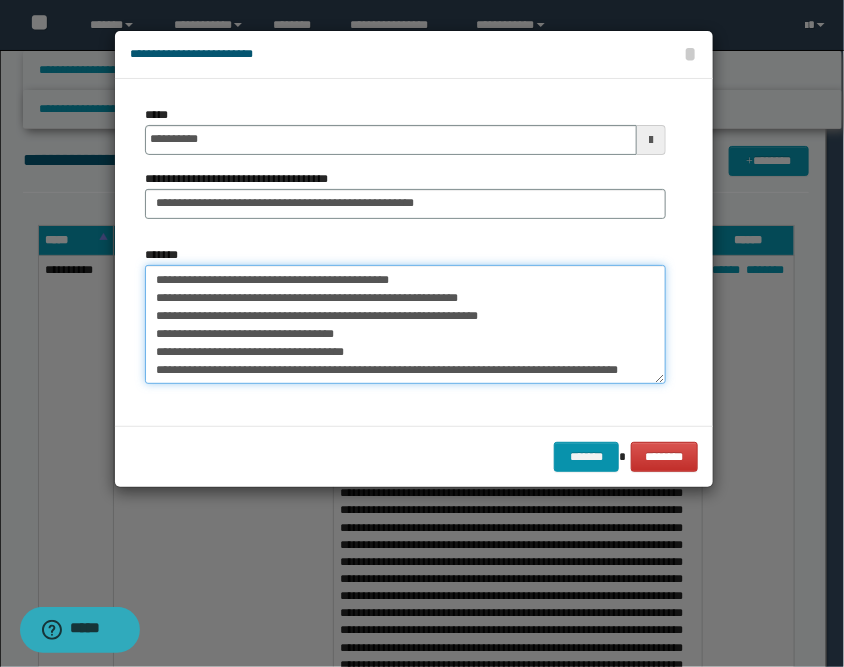 click on "*******" at bounding box center [405, 325] 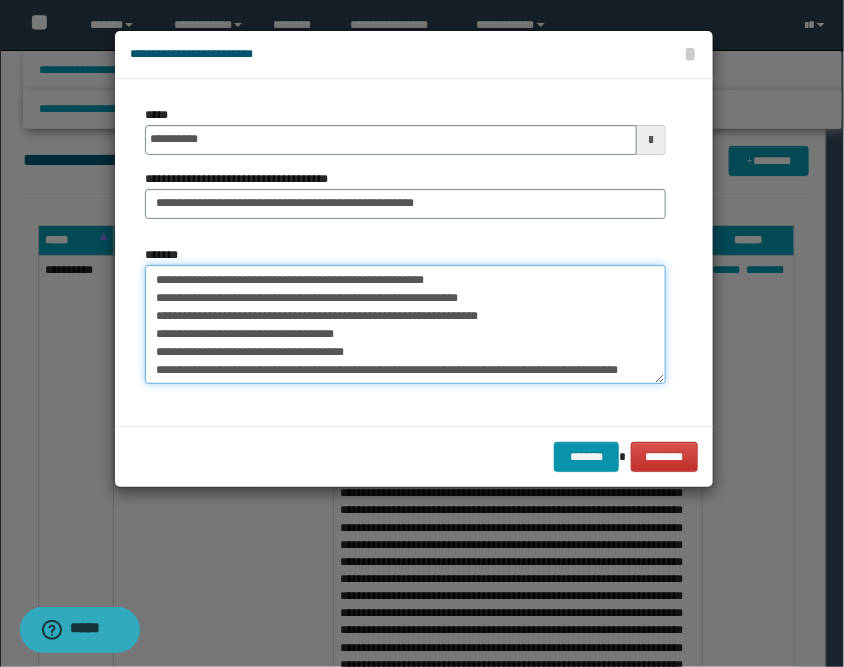 click on "*******" at bounding box center [405, 325] 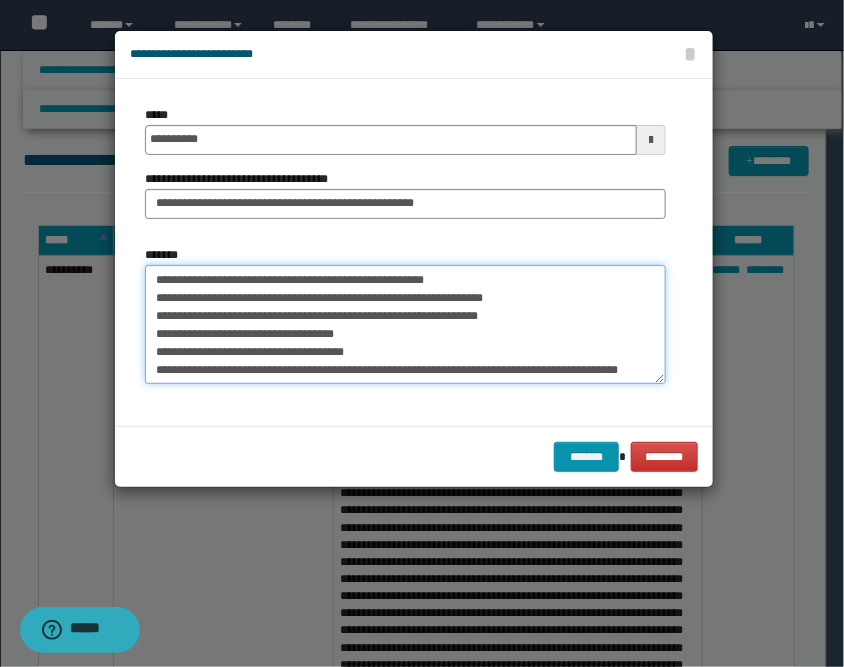 click on "*******" at bounding box center [405, 325] 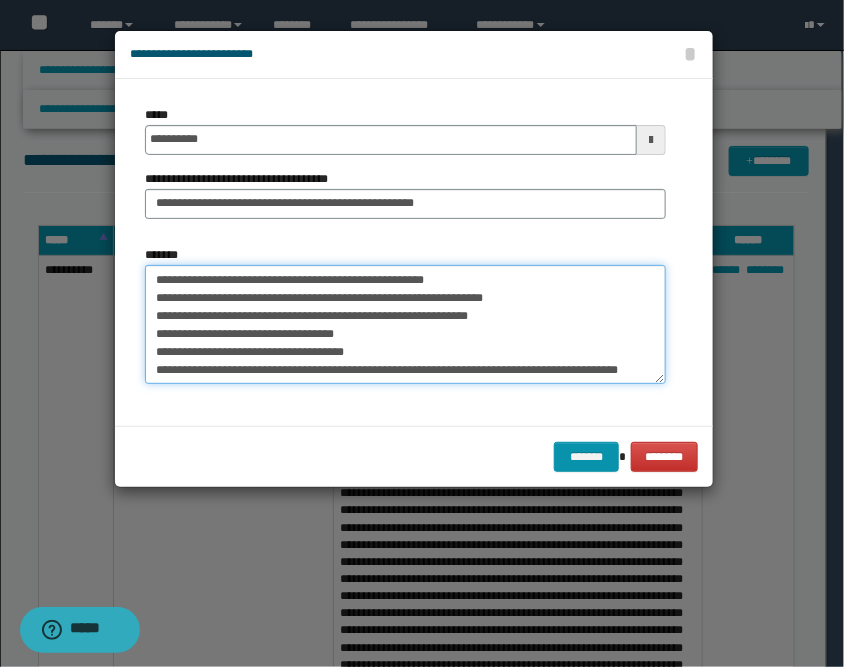click on "*******" at bounding box center (405, 325) 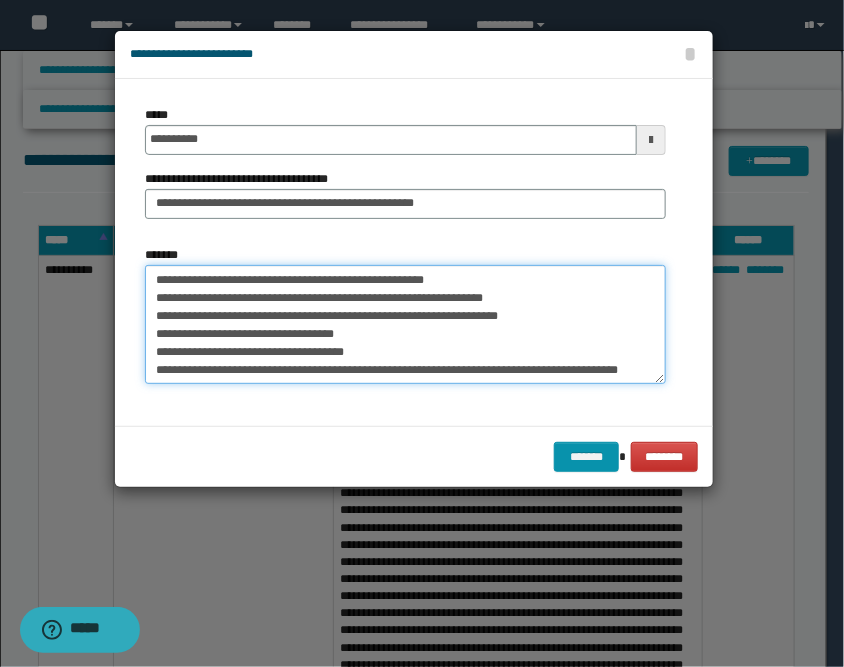click on "*******" at bounding box center (405, 325) 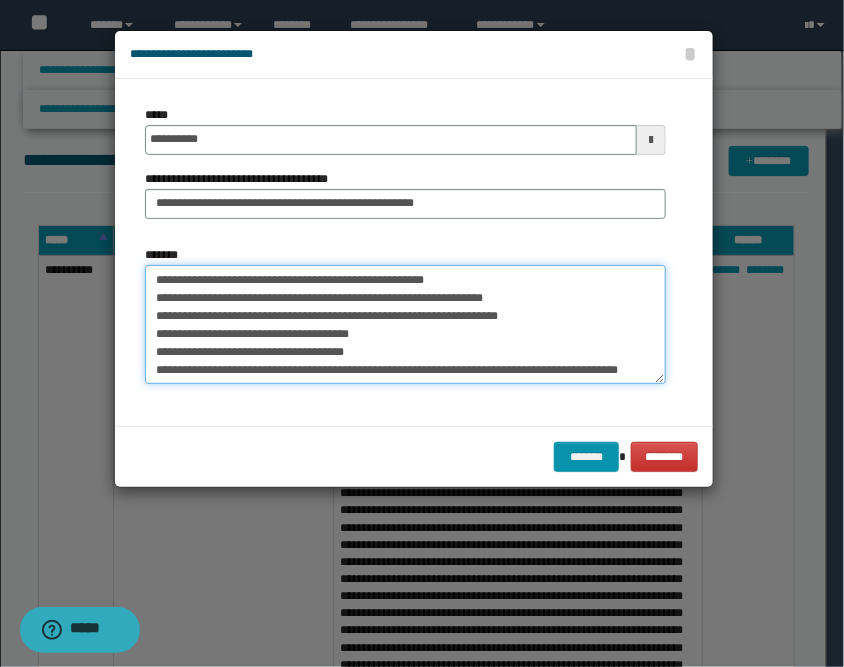 scroll, scrollTop: 448, scrollLeft: 0, axis: vertical 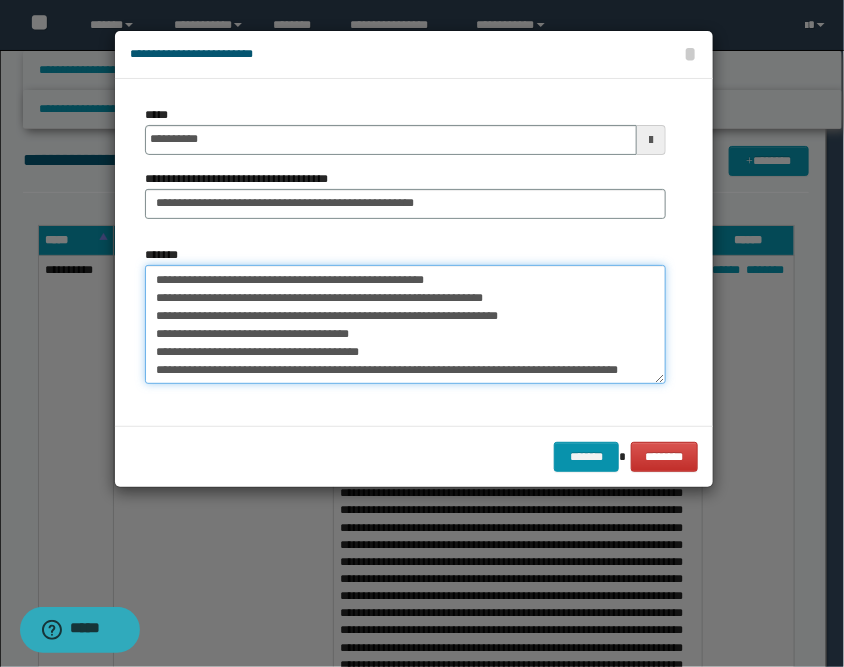 click on "*******" at bounding box center [405, 325] 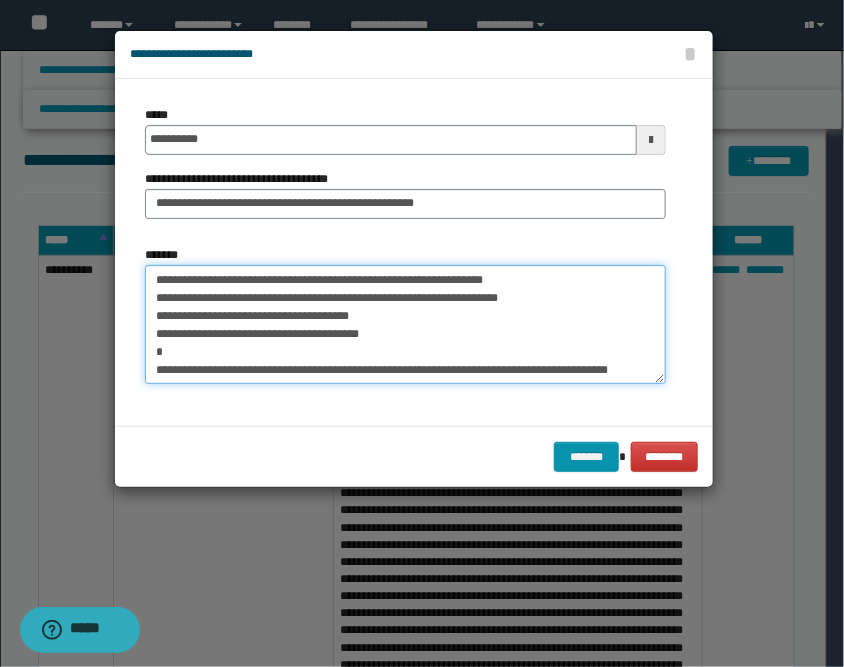 click on "*******" at bounding box center [405, 325] 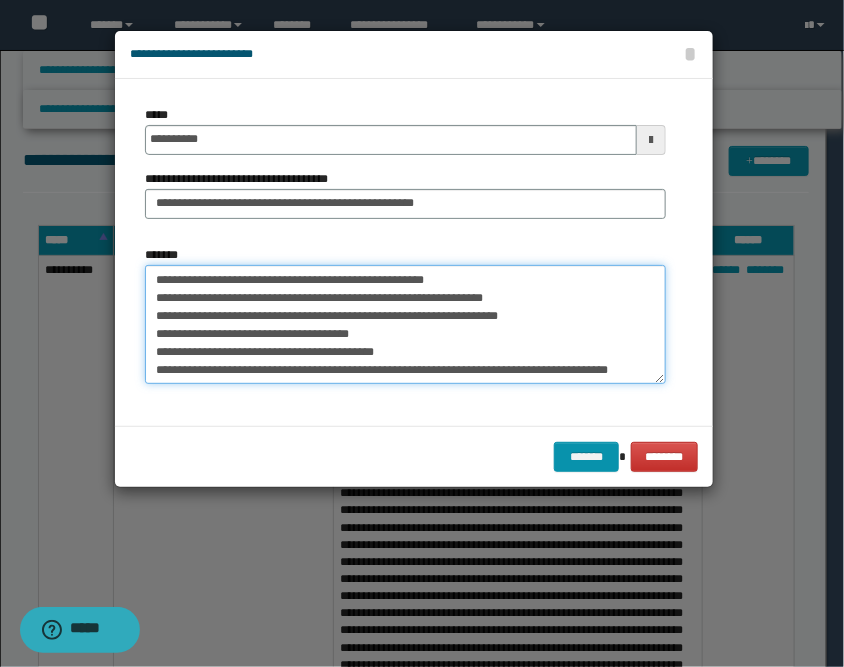 click on "*******" at bounding box center [405, 325] 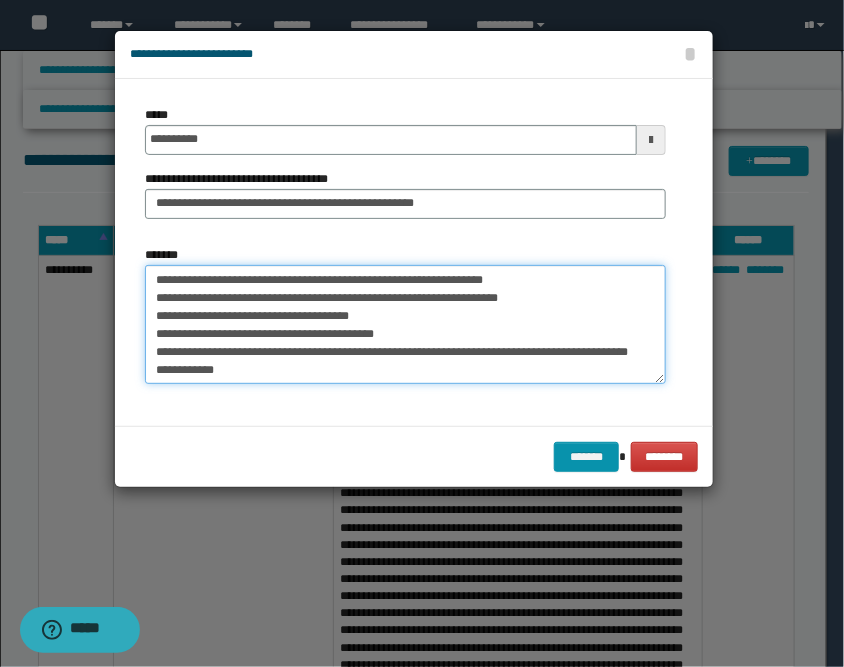 scroll, scrollTop: 480, scrollLeft: 0, axis: vertical 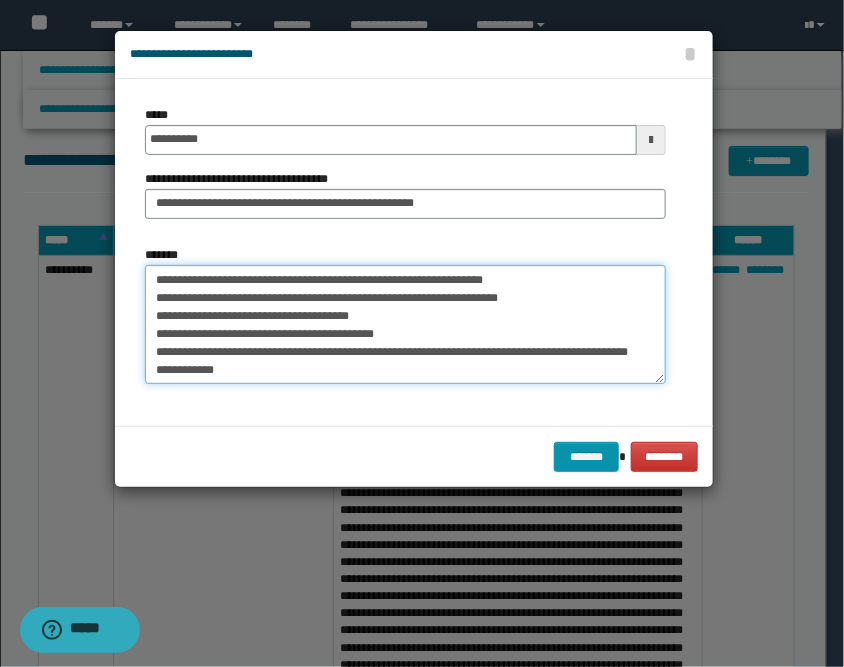click on "*******" at bounding box center (405, 325) 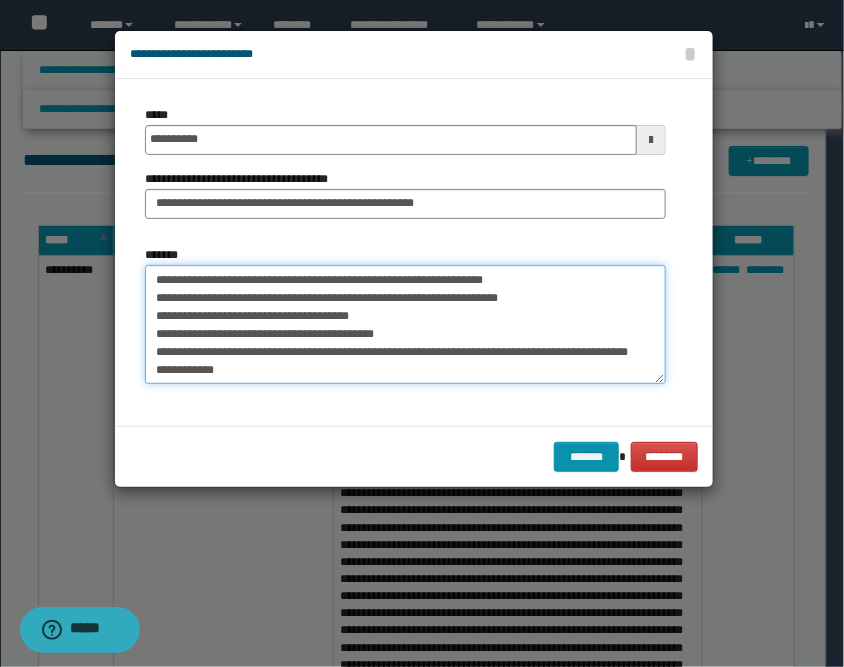 paste on "**********" 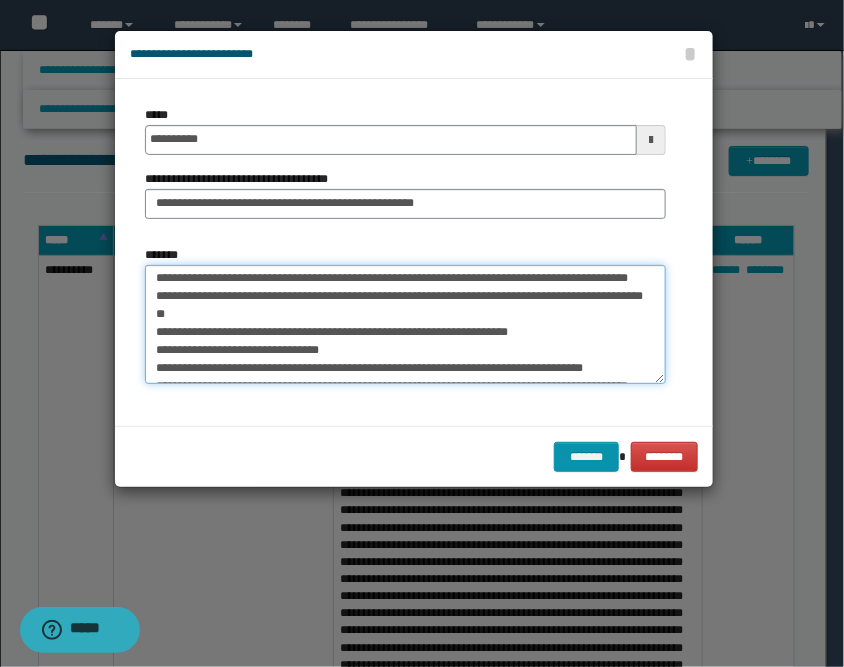 scroll, scrollTop: 690, scrollLeft: 0, axis: vertical 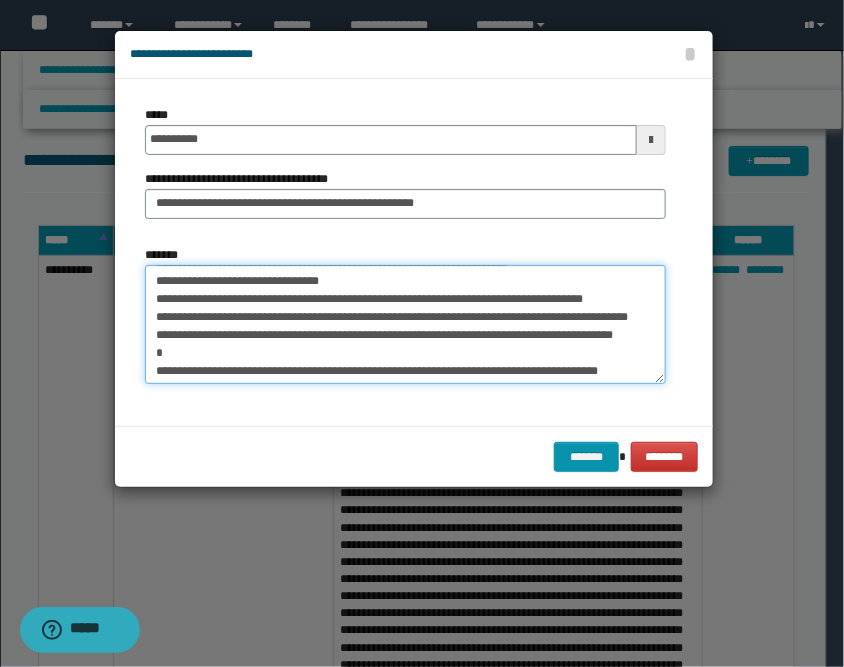 click on "*******" at bounding box center [405, 325] 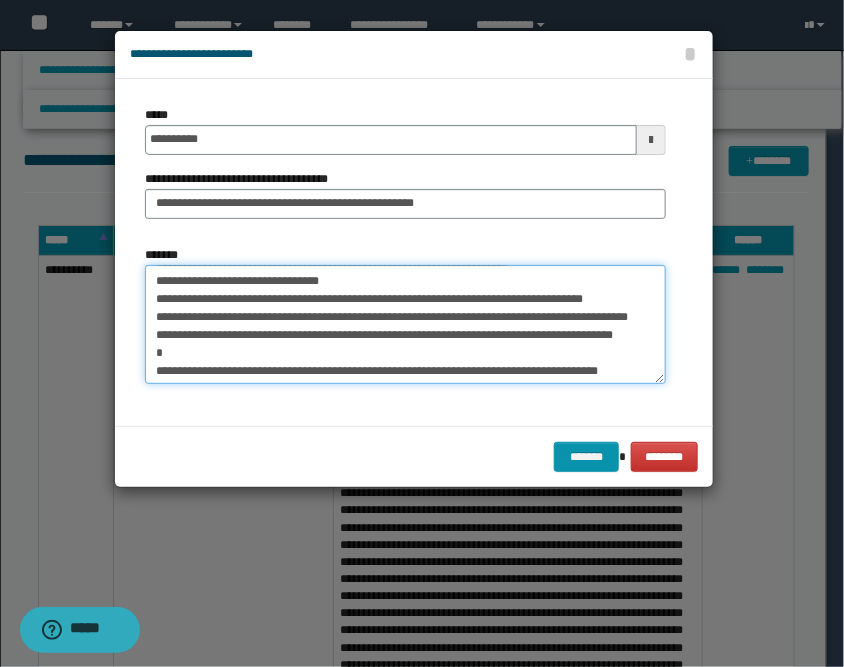 click on "*******" at bounding box center (405, 325) 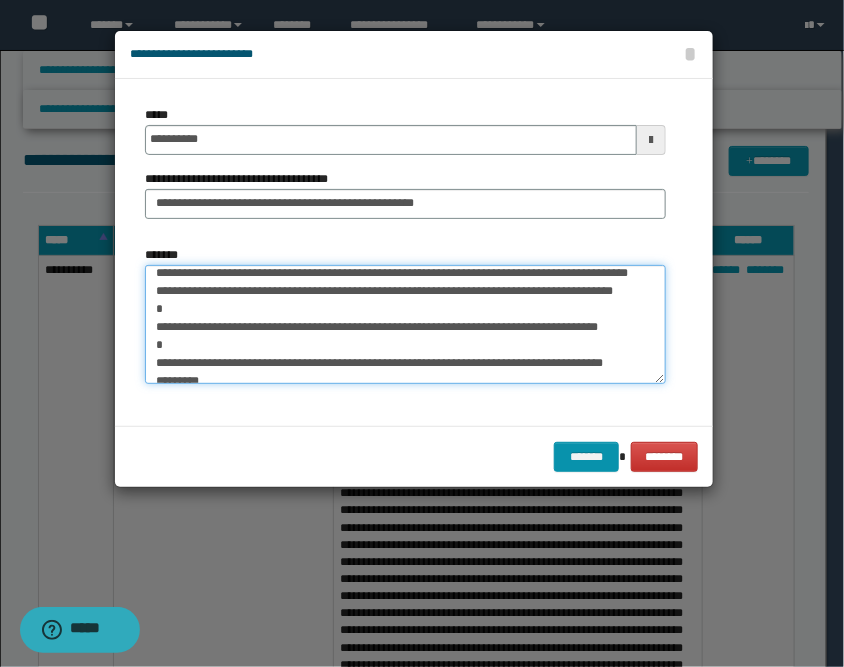 click on "*******" at bounding box center (405, 325) 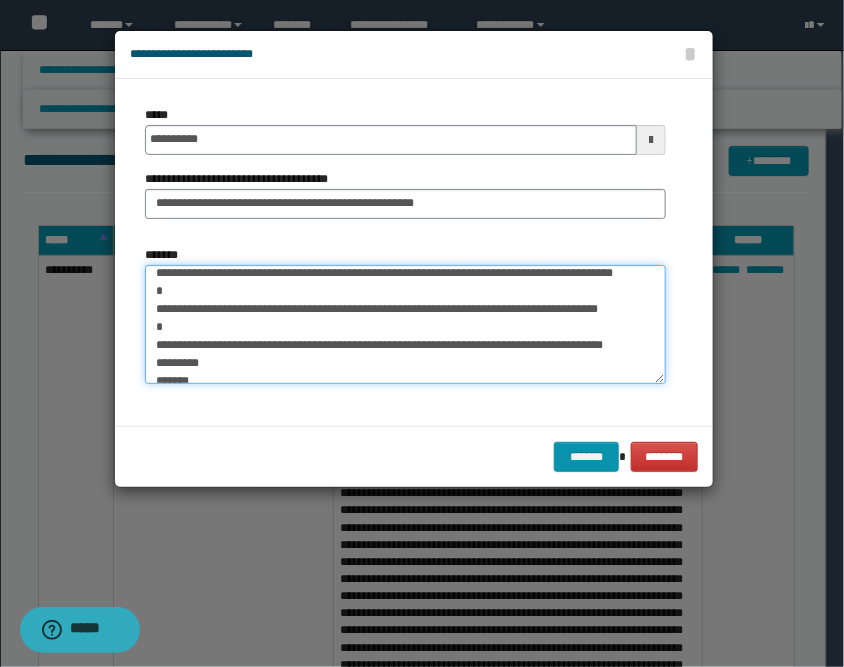 click on "*******" at bounding box center [405, 325] 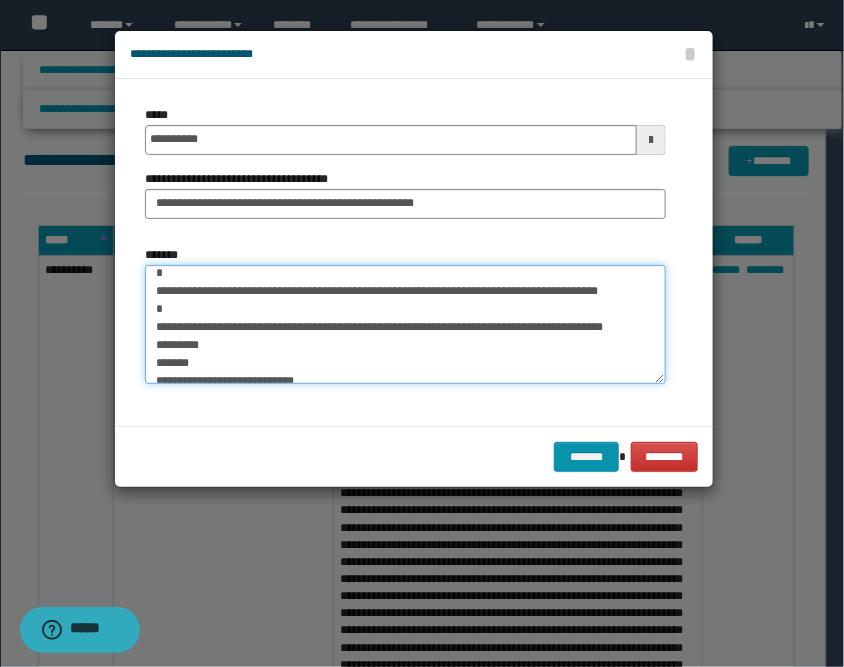 click on "*******" at bounding box center (405, 325) 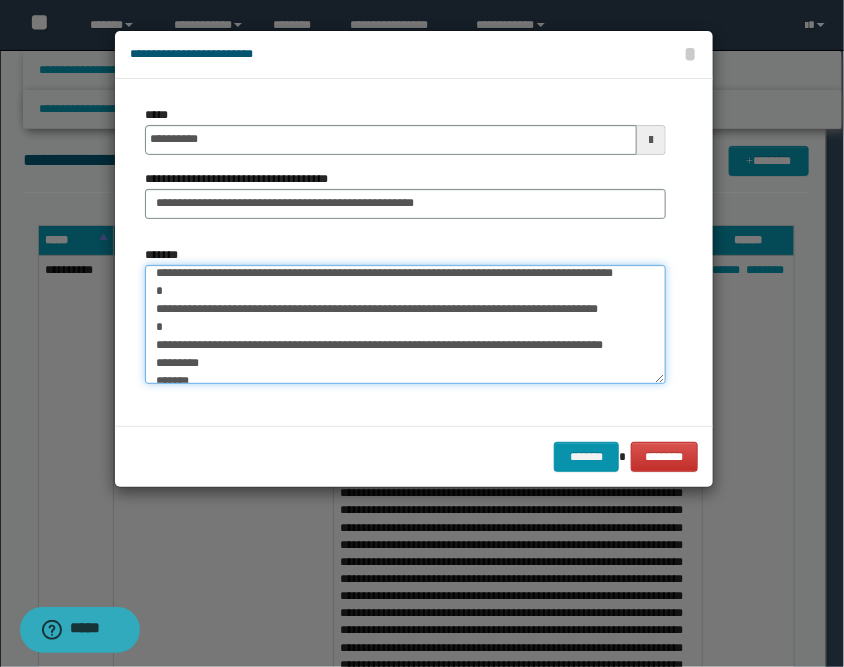 click on "*******" at bounding box center (405, 325) 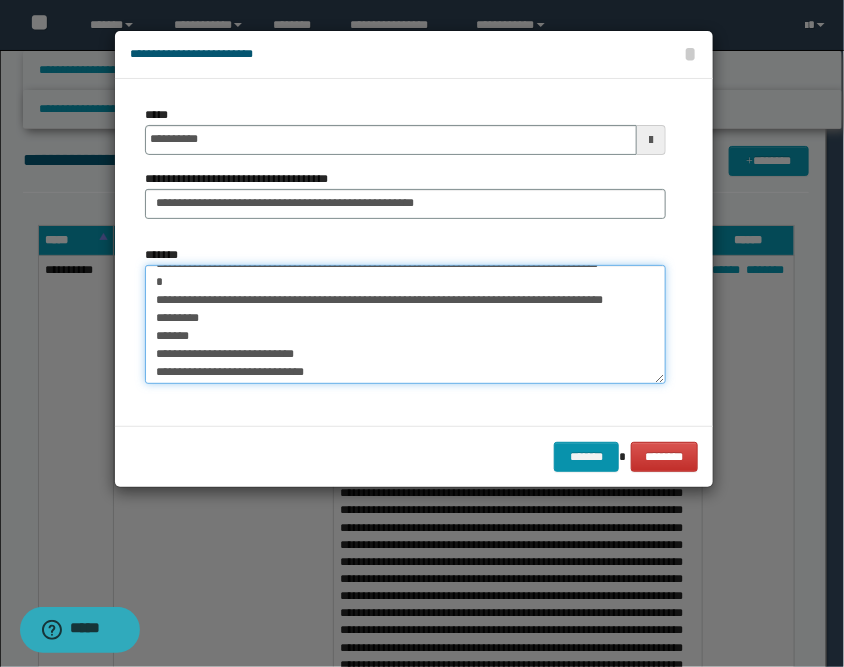 click on "*******" at bounding box center [405, 325] 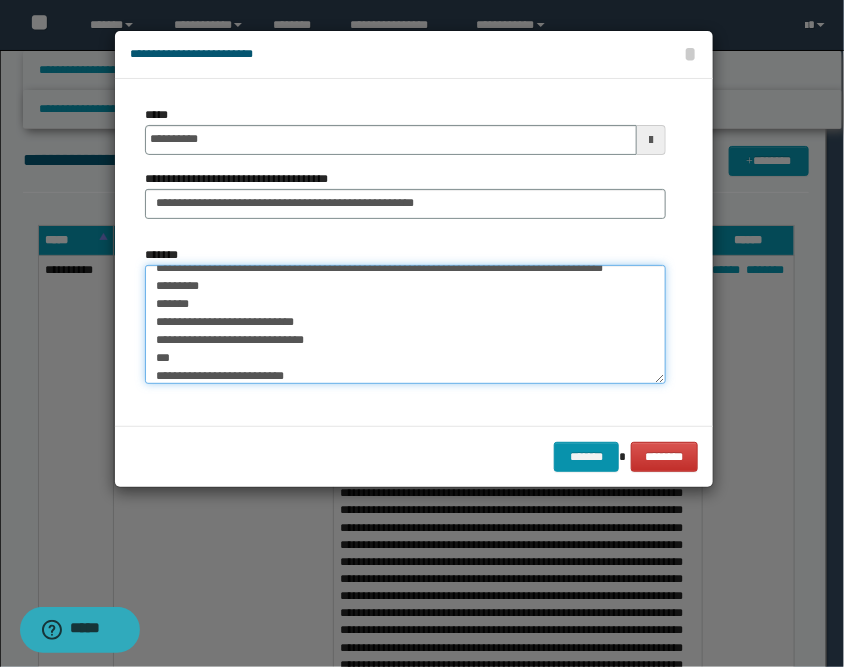 scroll, scrollTop: 690, scrollLeft: 0, axis: vertical 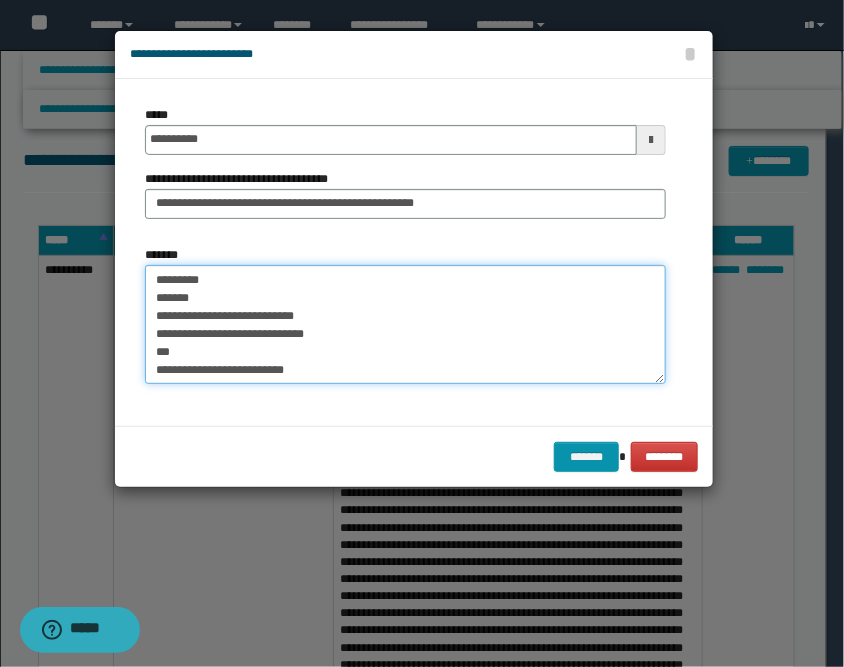 click on "*******" at bounding box center (405, 325) 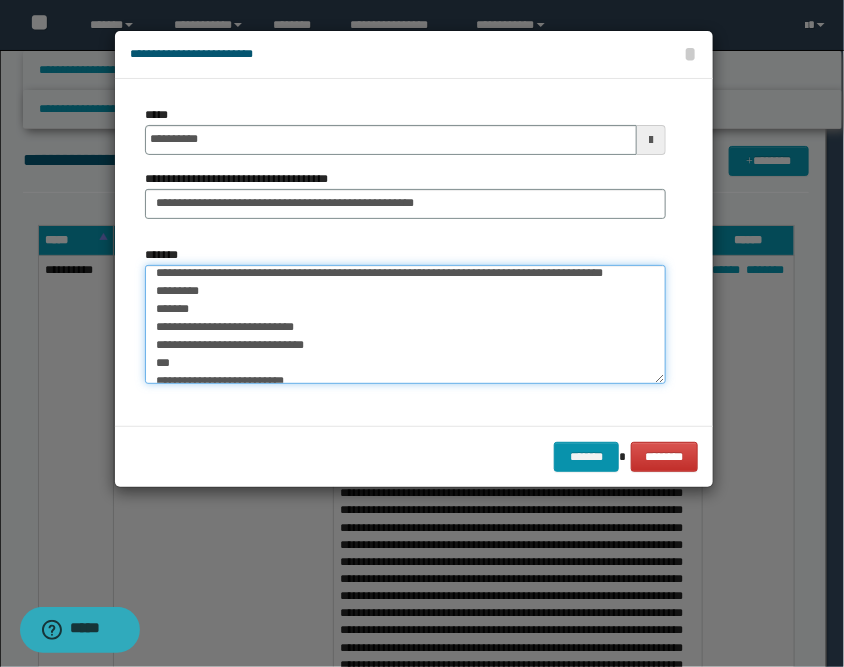 click on "*******" at bounding box center (405, 325) 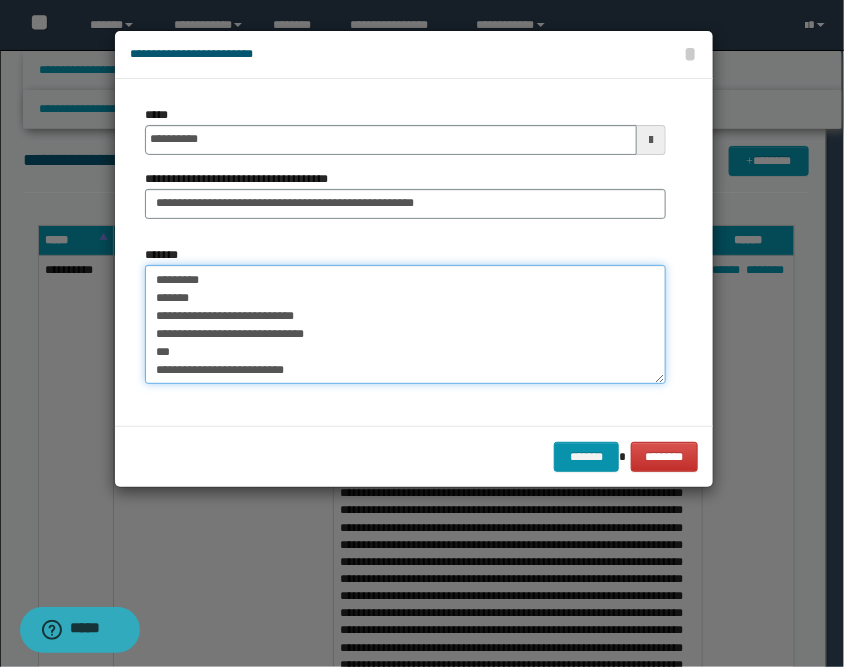 click on "*******" at bounding box center (405, 325) 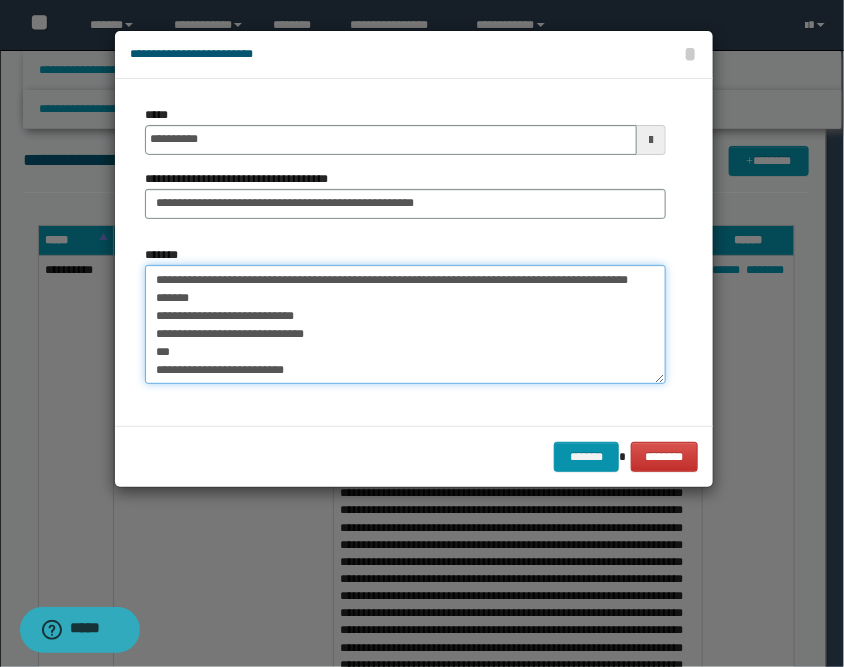 click on "*******" at bounding box center [405, 325] 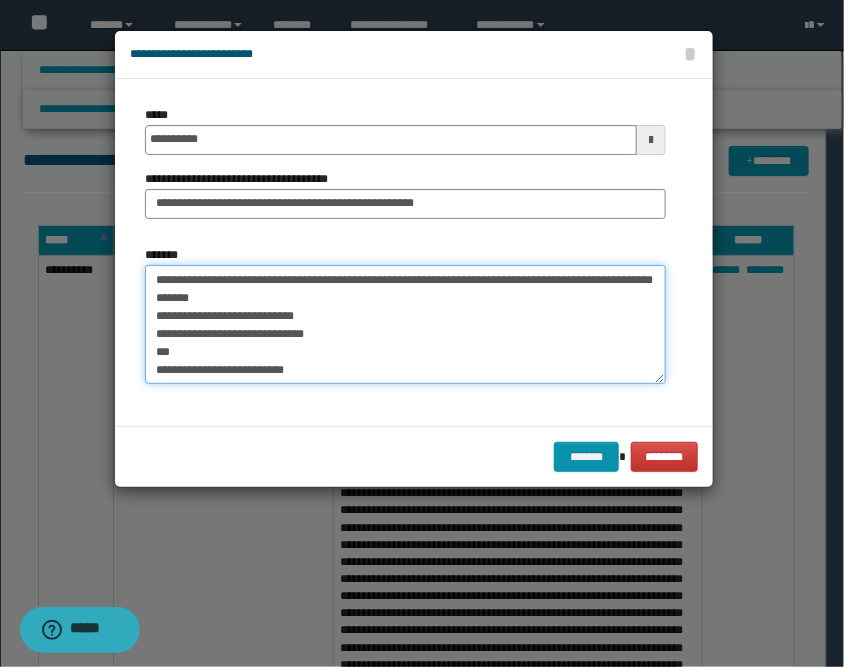 click on "*******" at bounding box center [405, 325] 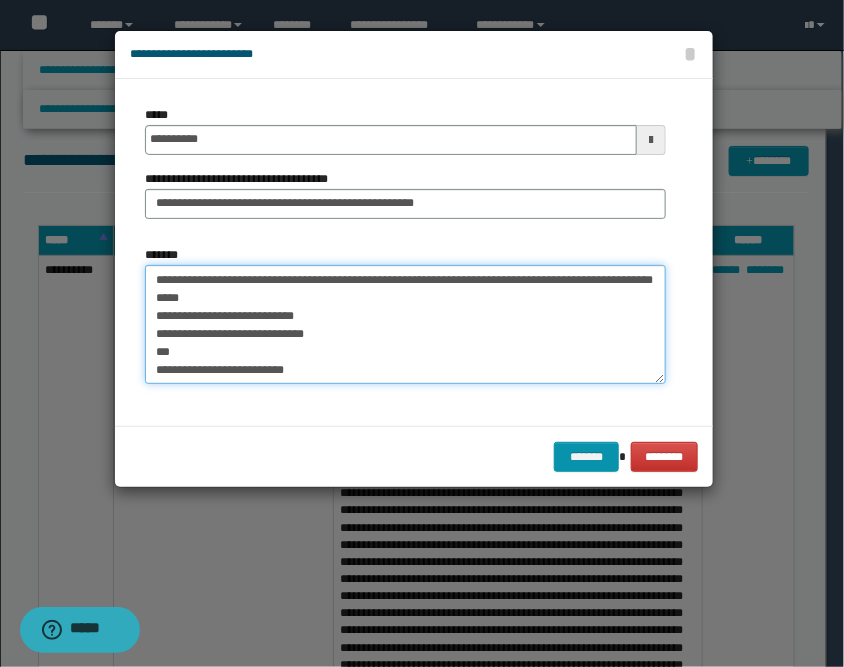 click on "*******" at bounding box center [405, 325] 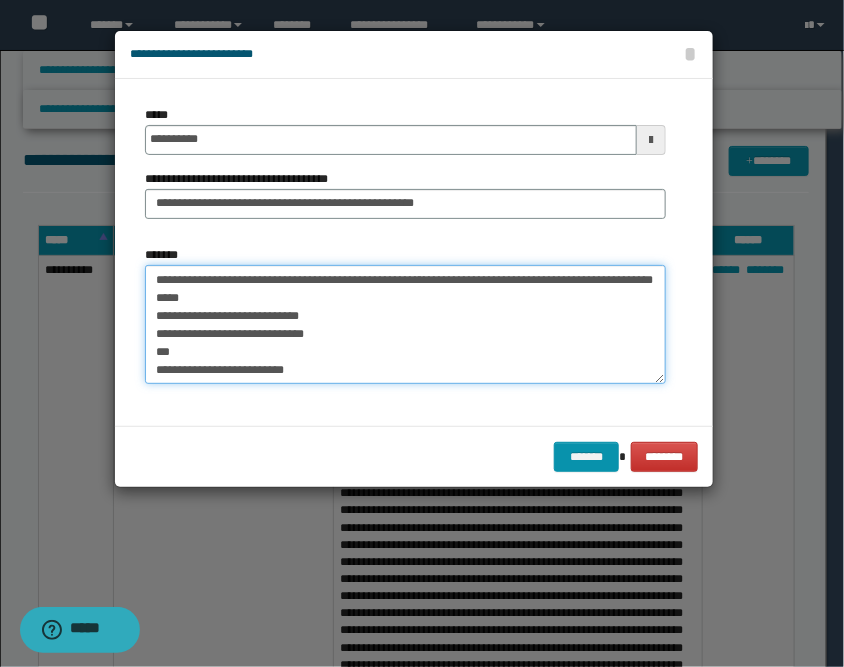 scroll, scrollTop: 714, scrollLeft: 0, axis: vertical 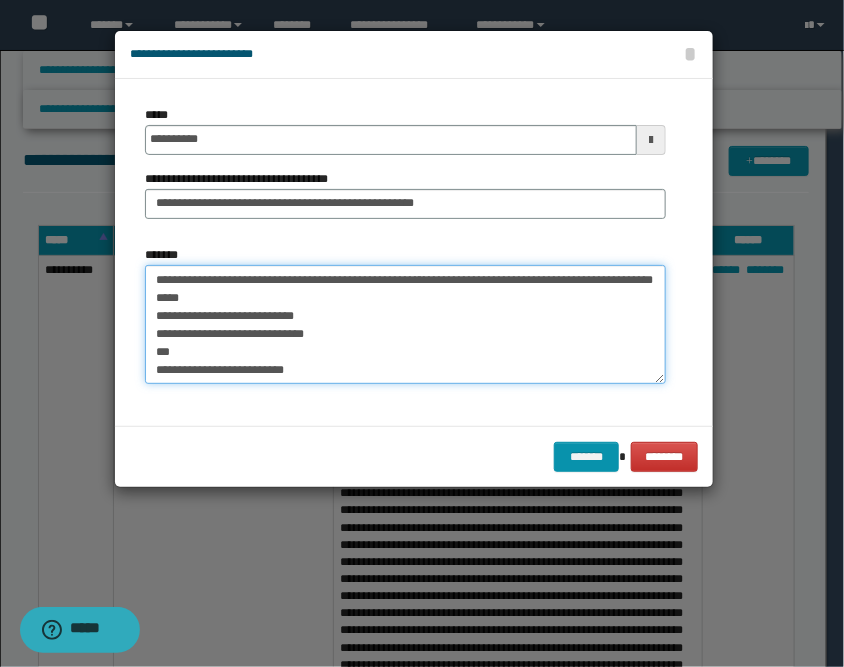 click on "*******" at bounding box center [405, 325] 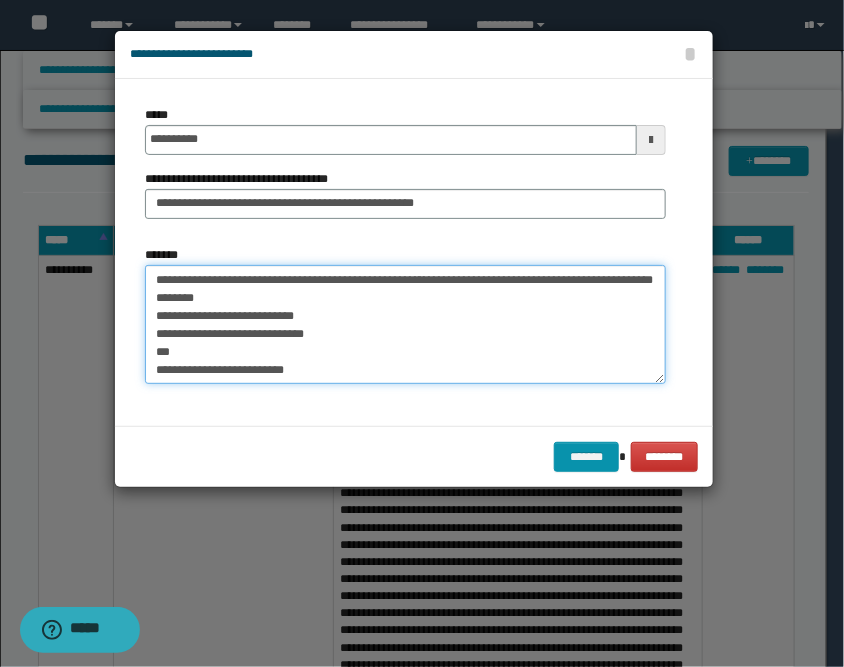 click on "*******" at bounding box center [405, 325] 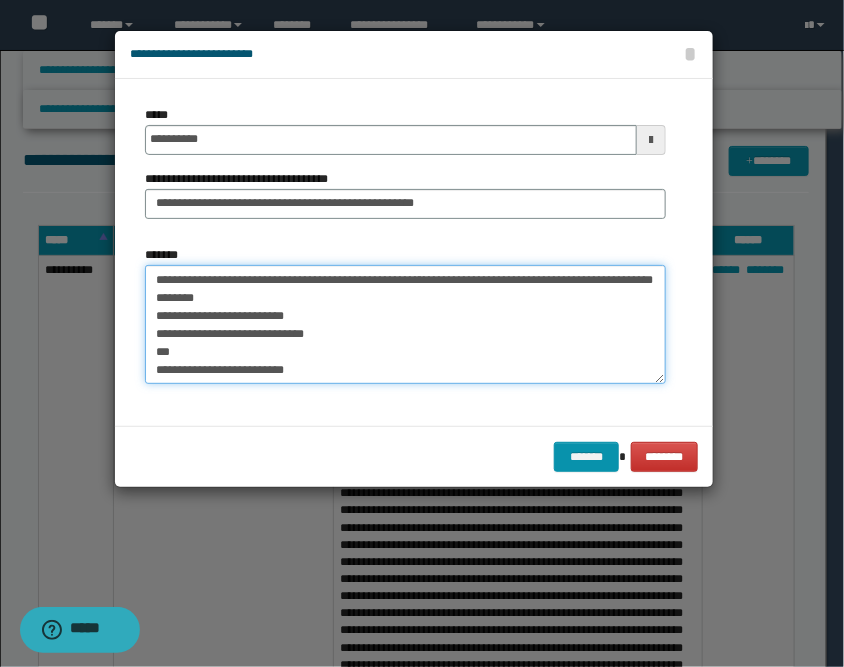 click on "*******" at bounding box center (405, 325) 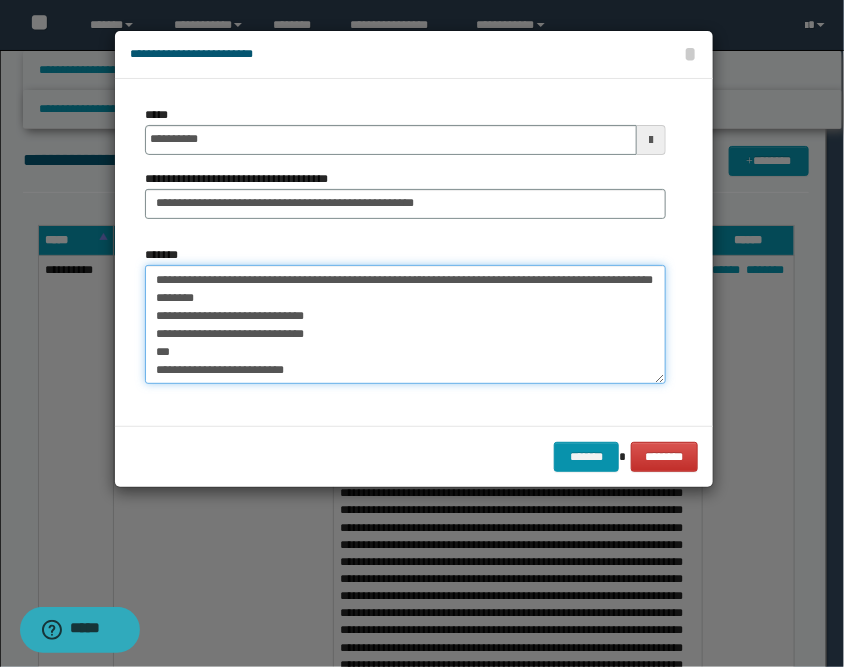 scroll, scrollTop: 774, scrollLeft: 0, axis: vertical 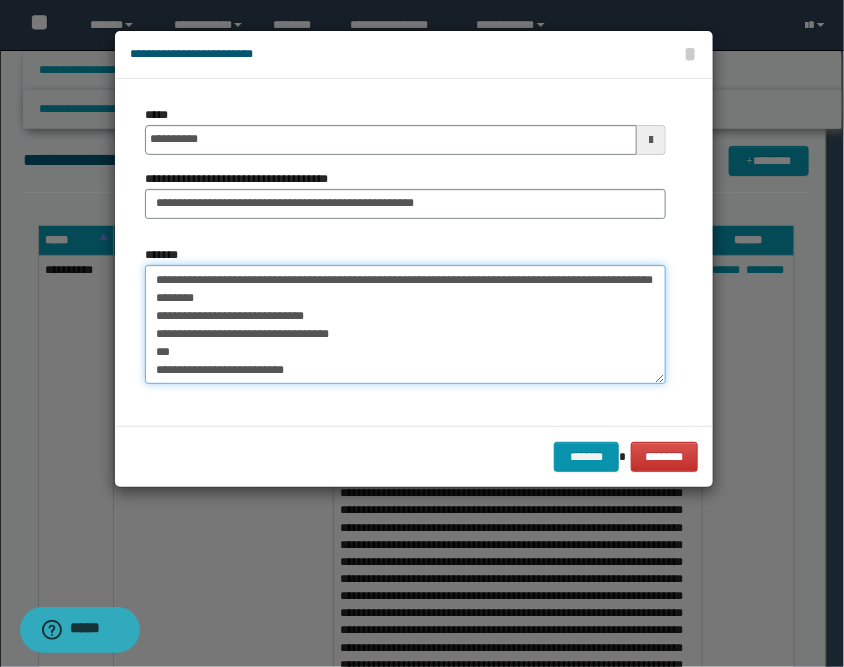 click on "*******" at bounding box center [405, 325] 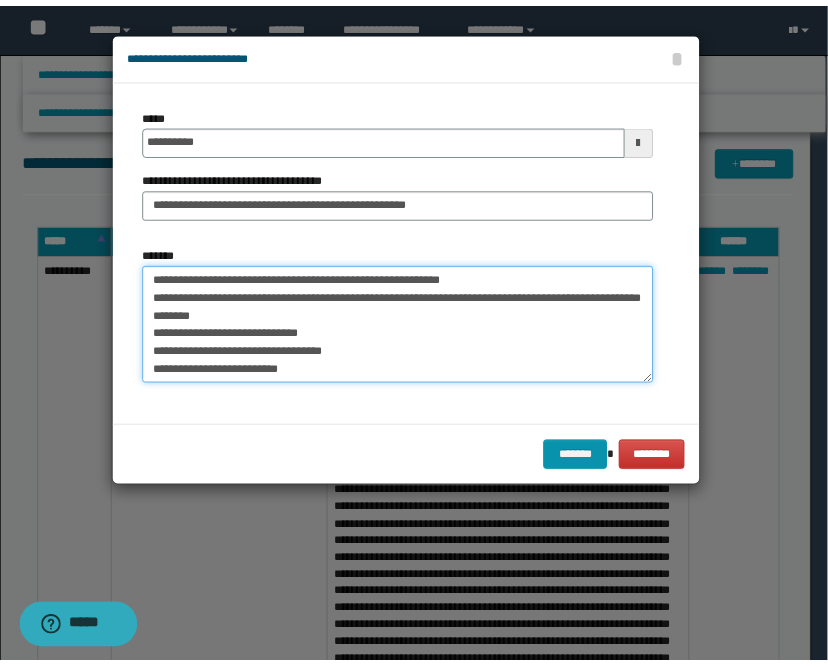 scroll, scrollTop: 755, scrollLeft: 0, axis: vertical 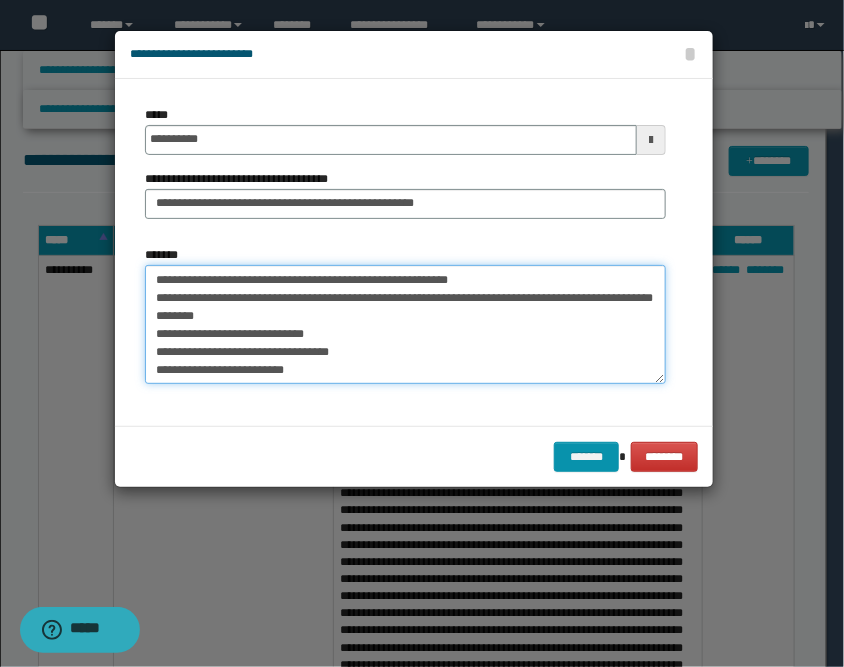 click on "*******" at bounding box center (405, 325) 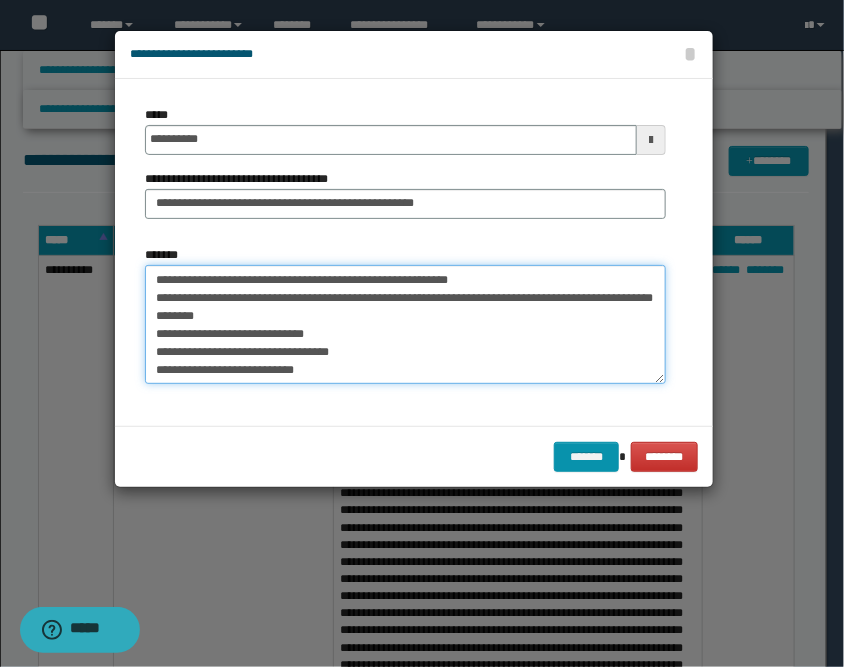 click on "*******" at bounding box center (405, 325) 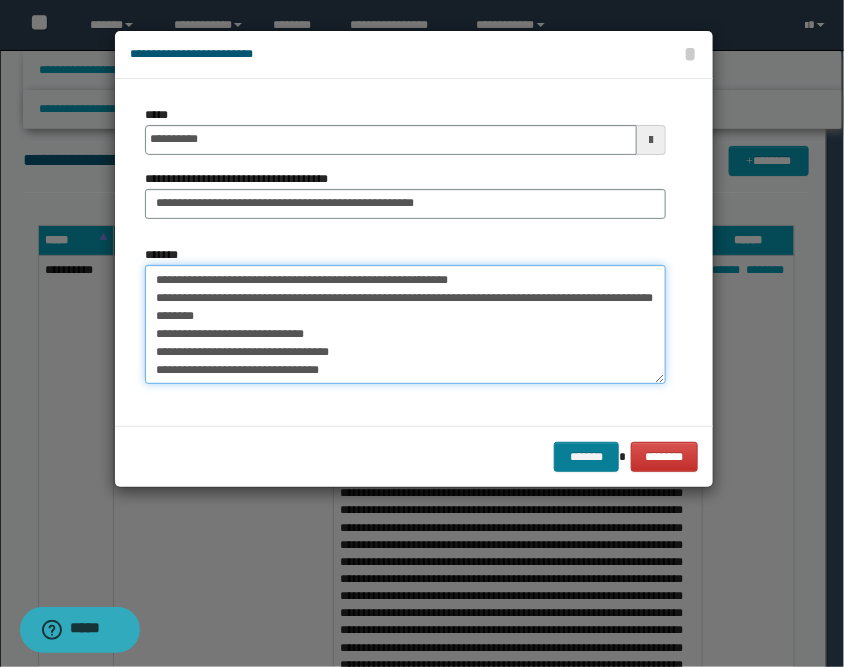 type on "**********" 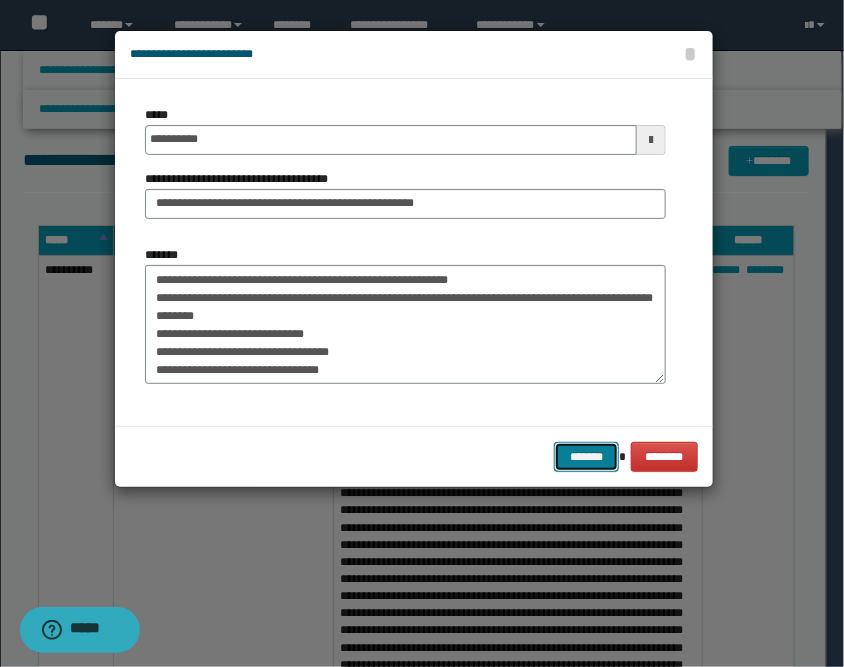 click on "*******" at bounding box center [586, 457] 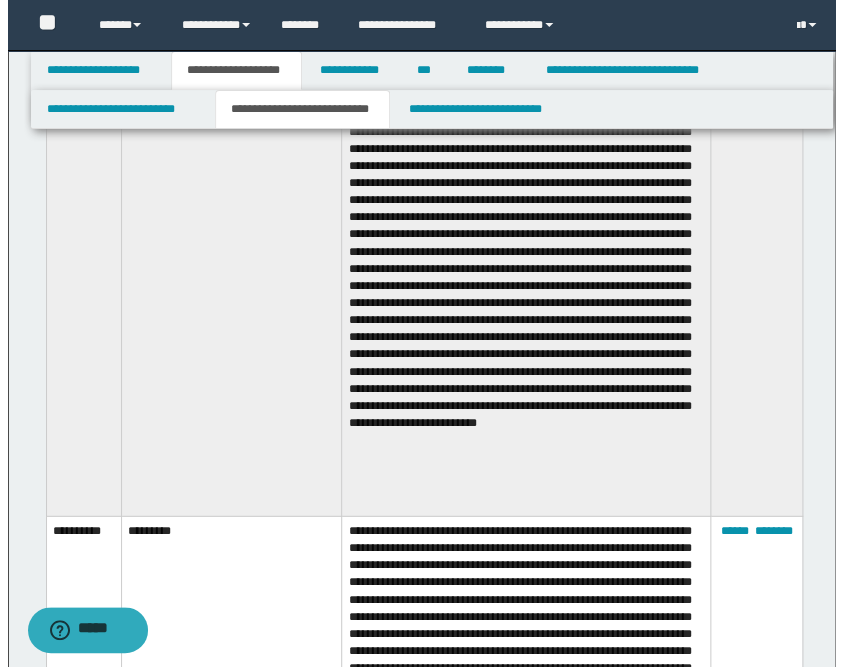 scroll, scrollTop: 1111, scrollLeft: 0, axis: vertical 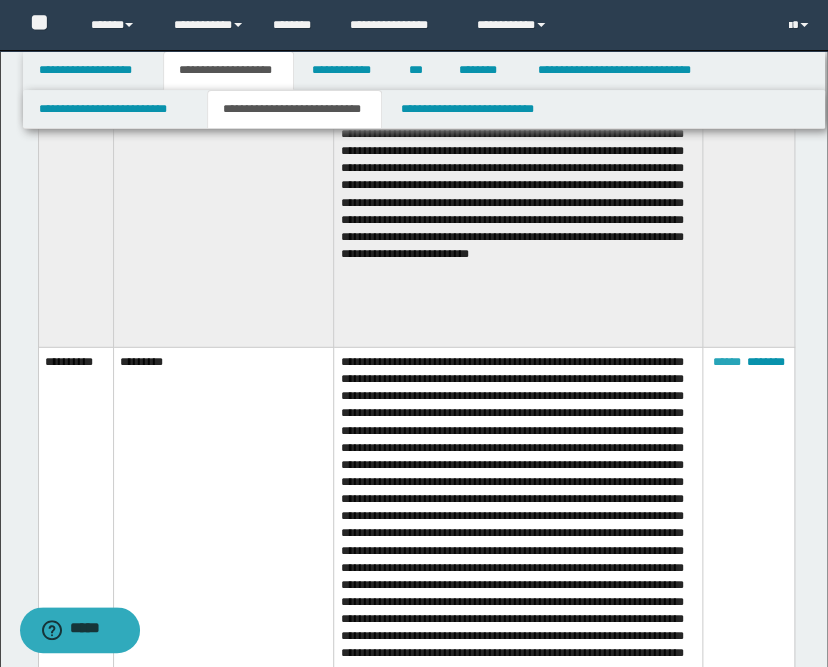 click on "******" at bounding box center [726, 362] 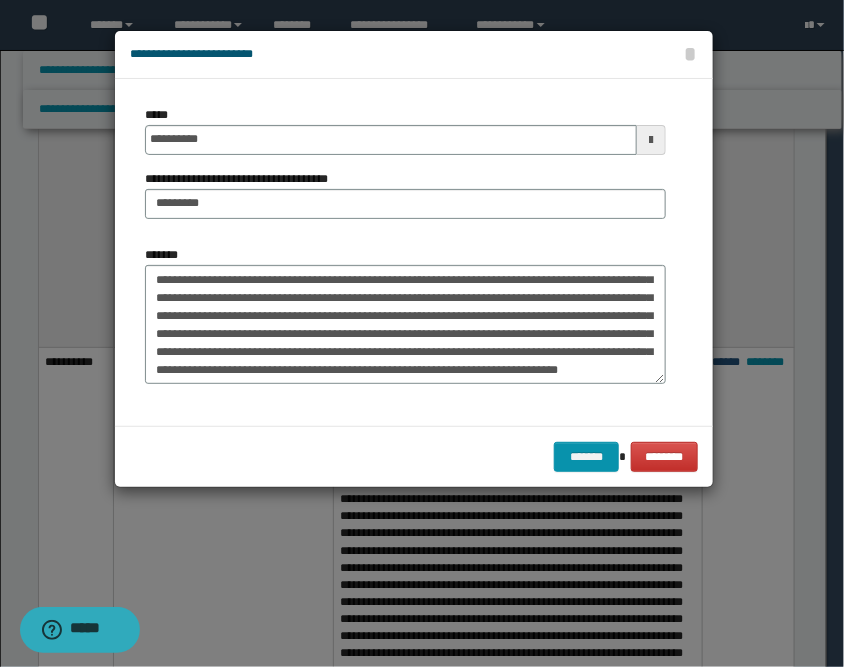 scroll, scrollTop: 521, scrollLeft: 0, axis: vertical 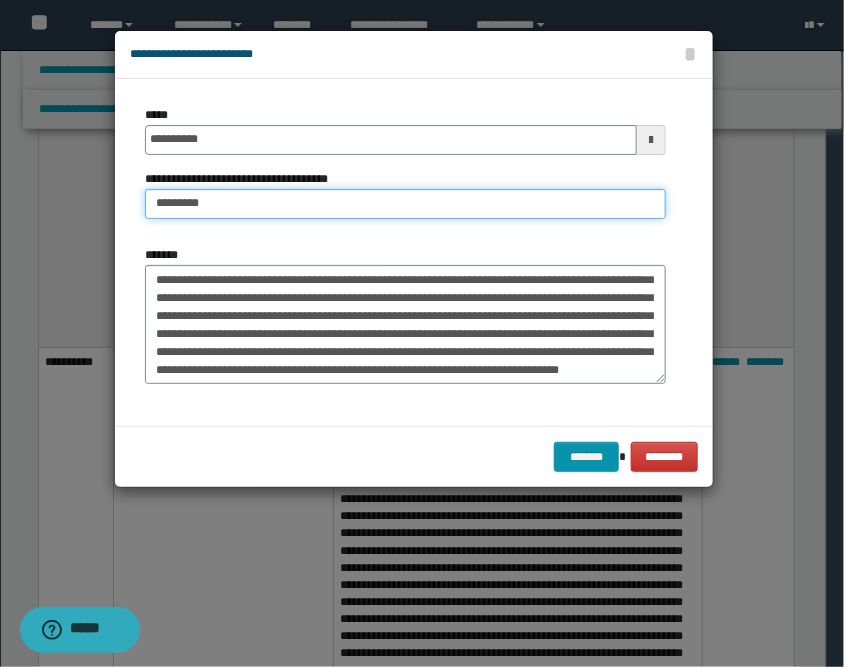 click on "*********" at bounding box center [405, 204] 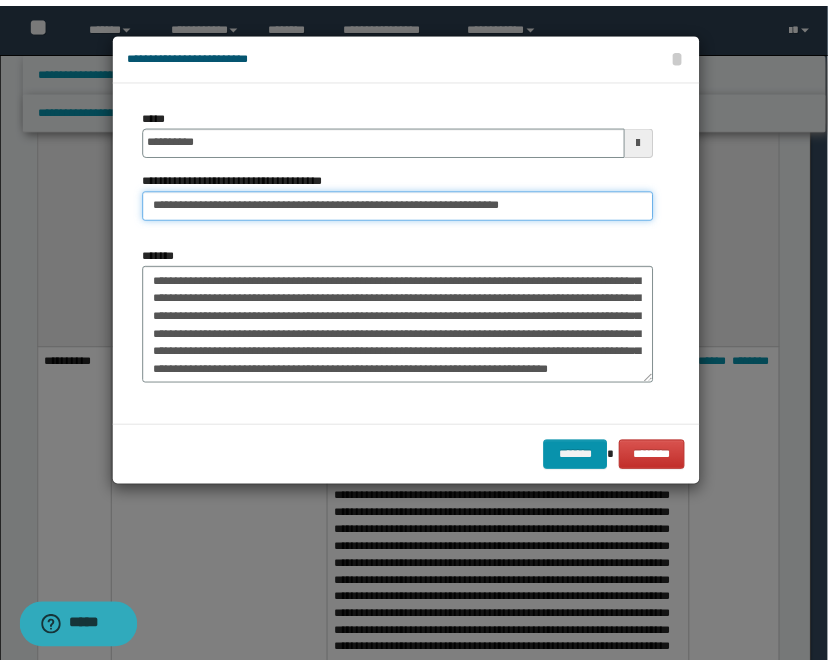 scroll, scrollTop: 521, scrollLeft: 0, axis: vertical 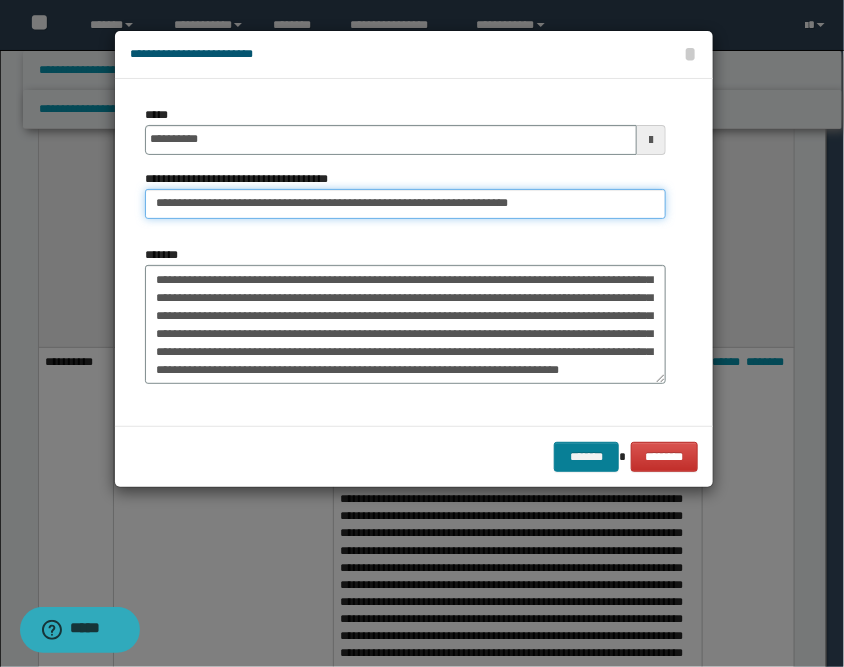 type on "**********" 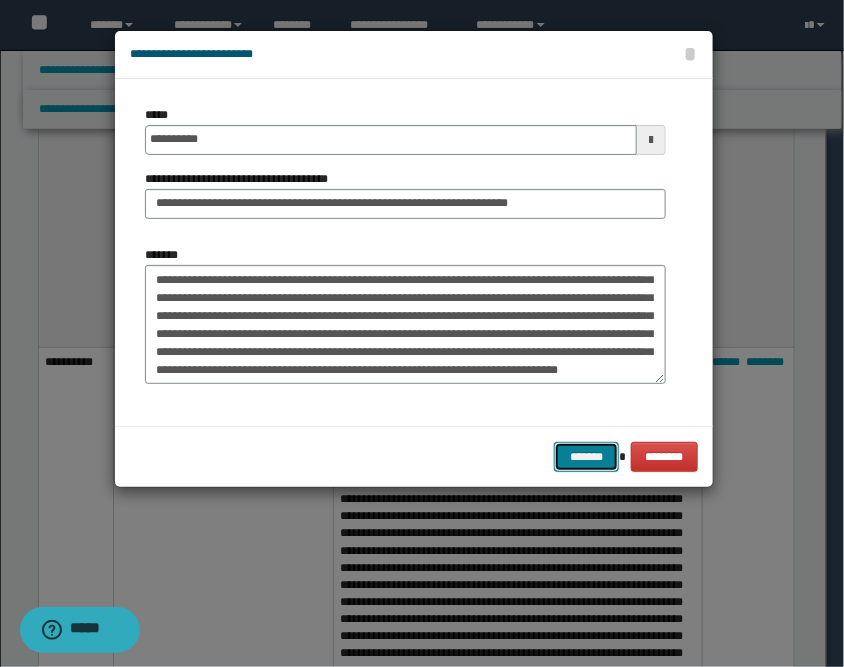click on "*******" at bounding box center [586, 457] 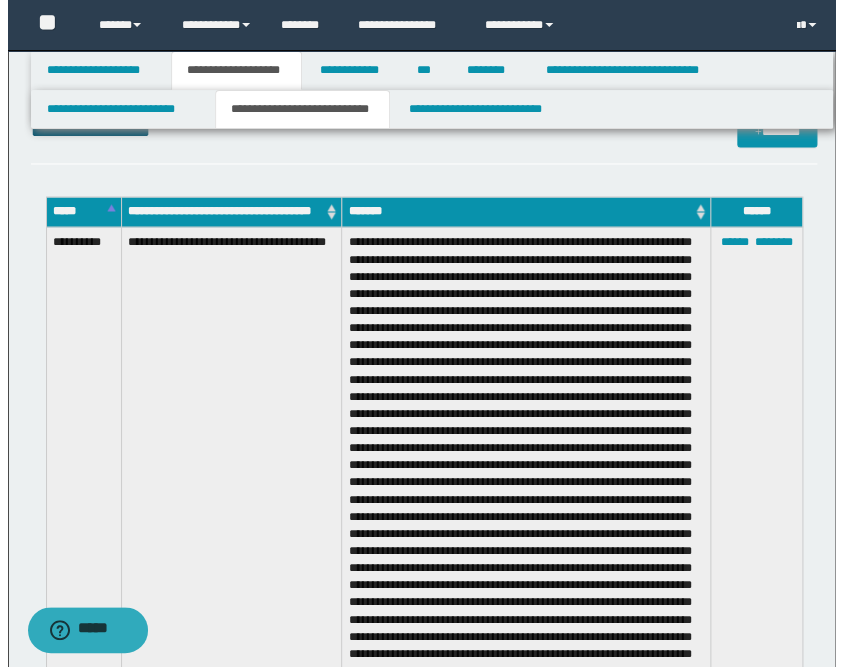 scroll, scrollTop: 666, scrollLeft: 0, axis: vertical 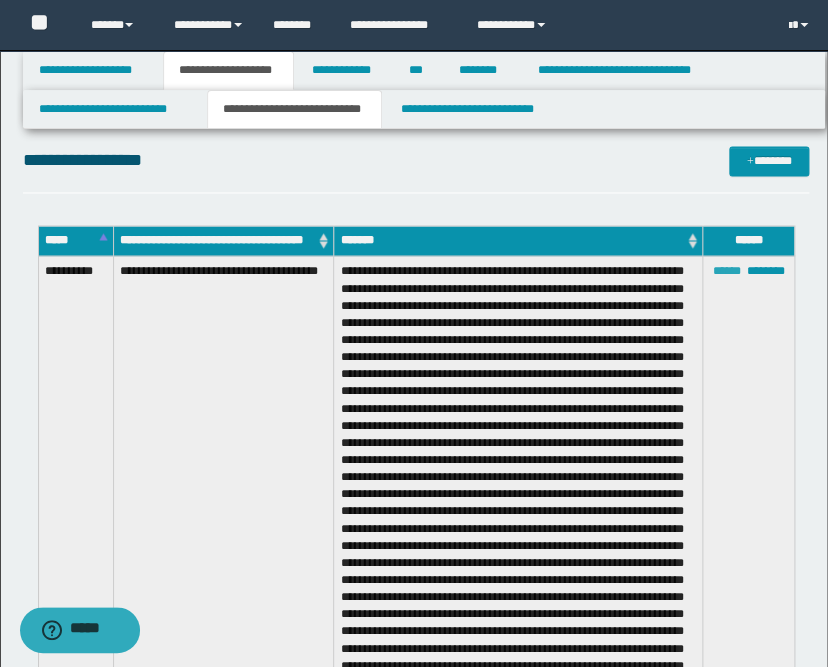 click on "******" at bounding box center [726, 270] 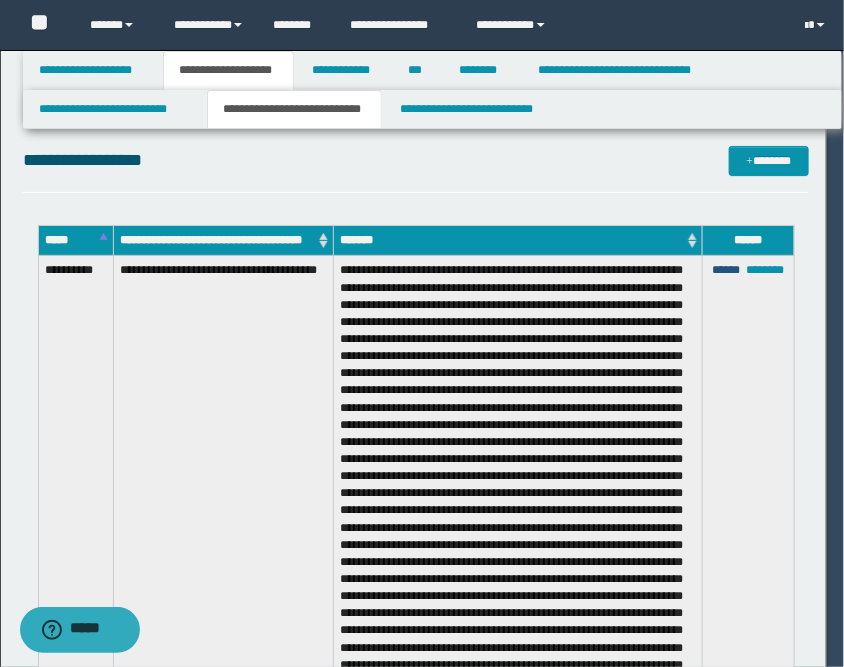 scroll, scrollTop: 288, scrollLeft: 0, axis: vertical 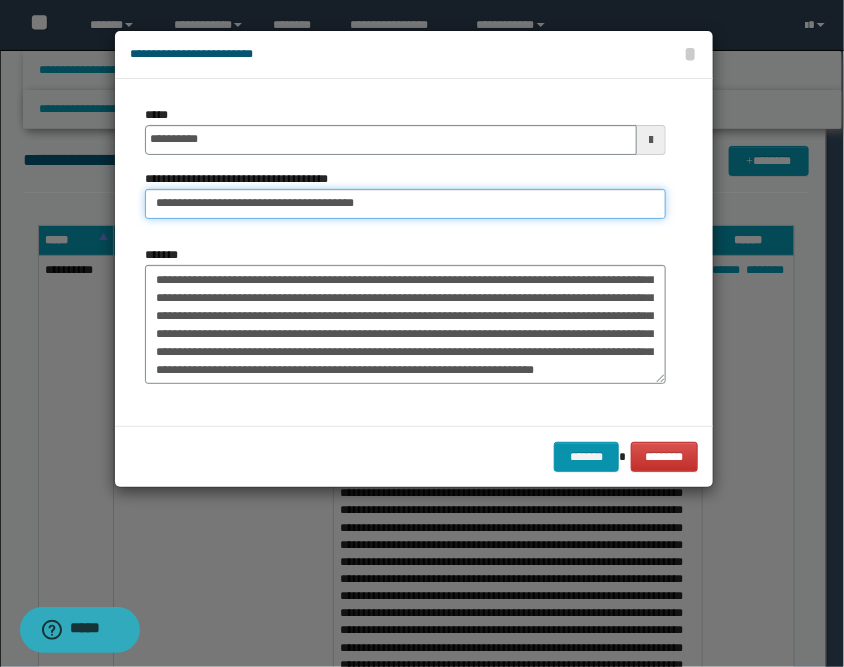 click on "**********" at bounding box center (405, 204) 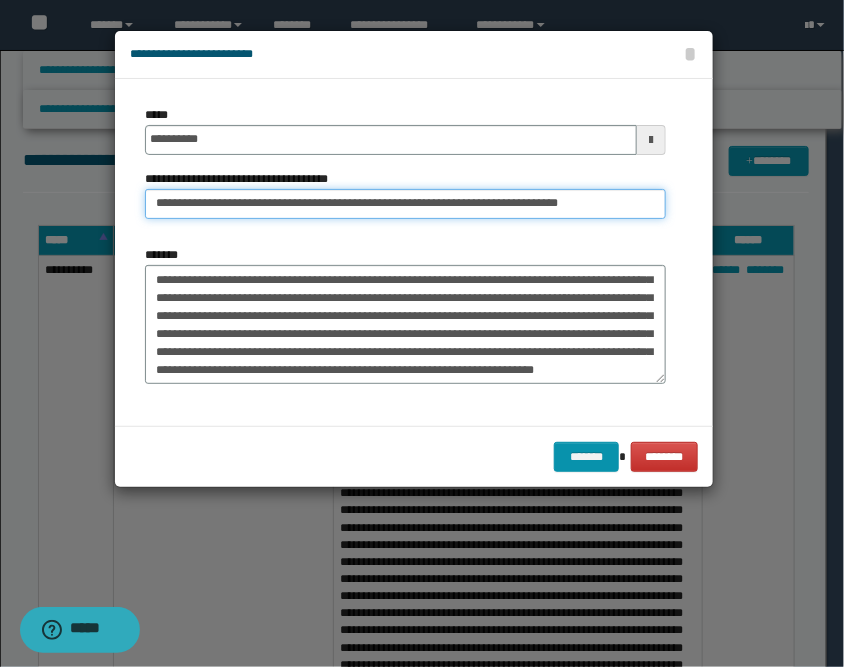 click on "**********" at bounding box center (405, 204) 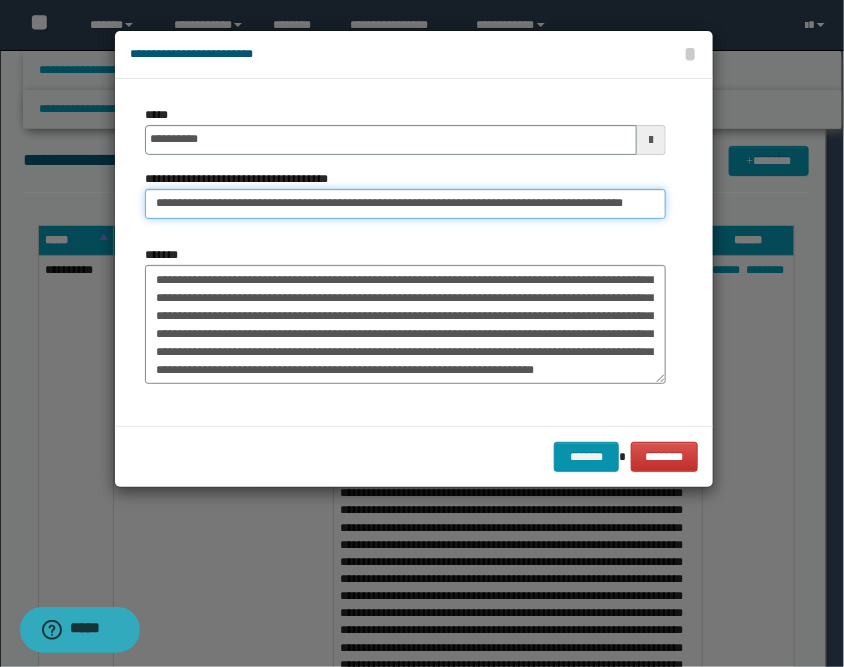 scroll, scrollTop: 0, scrollLeft: 109, axis: horizontal 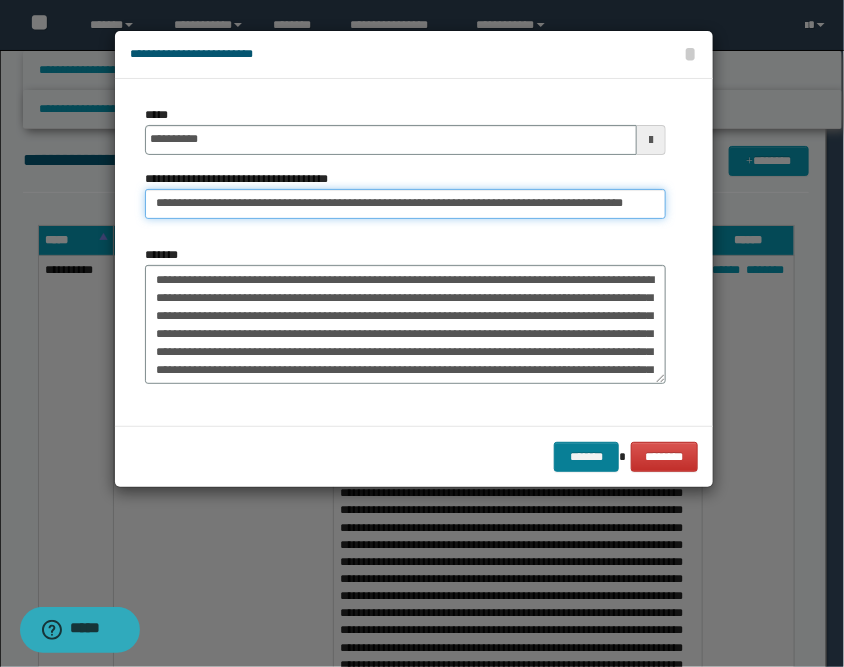 type on "**********" 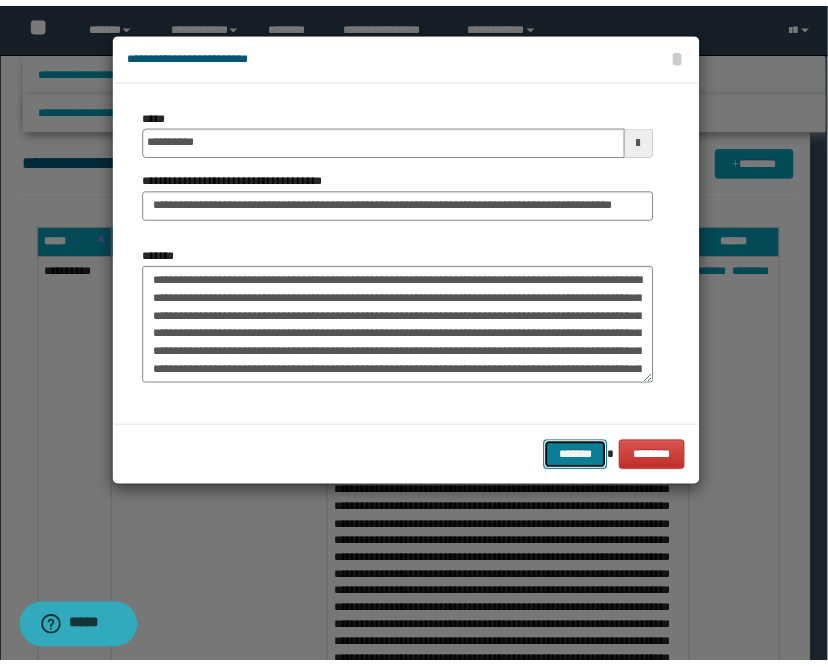 scroll, scrollTop: 0, scrollLeft: 0, axis: both 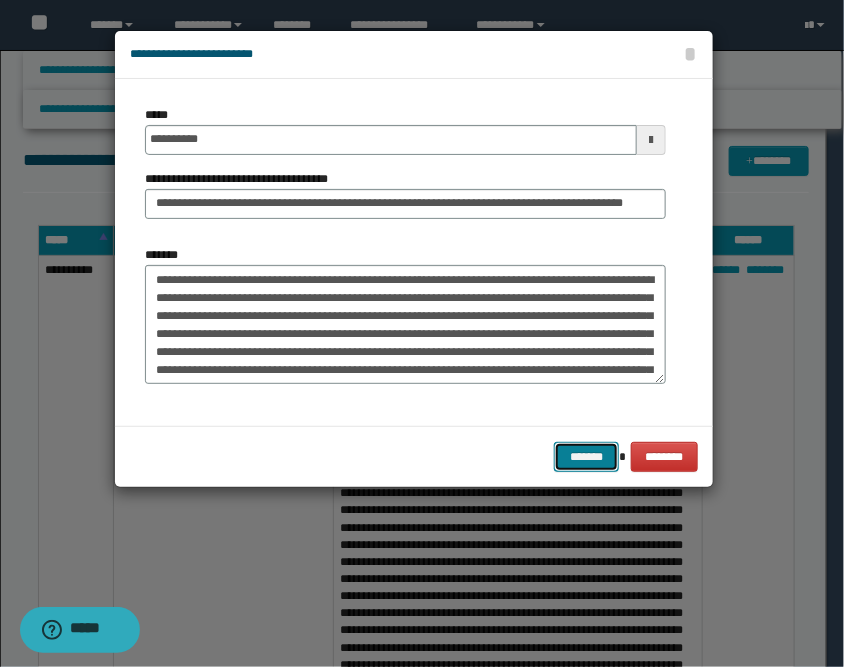 click on "*******" at bounding box center [586, 457] 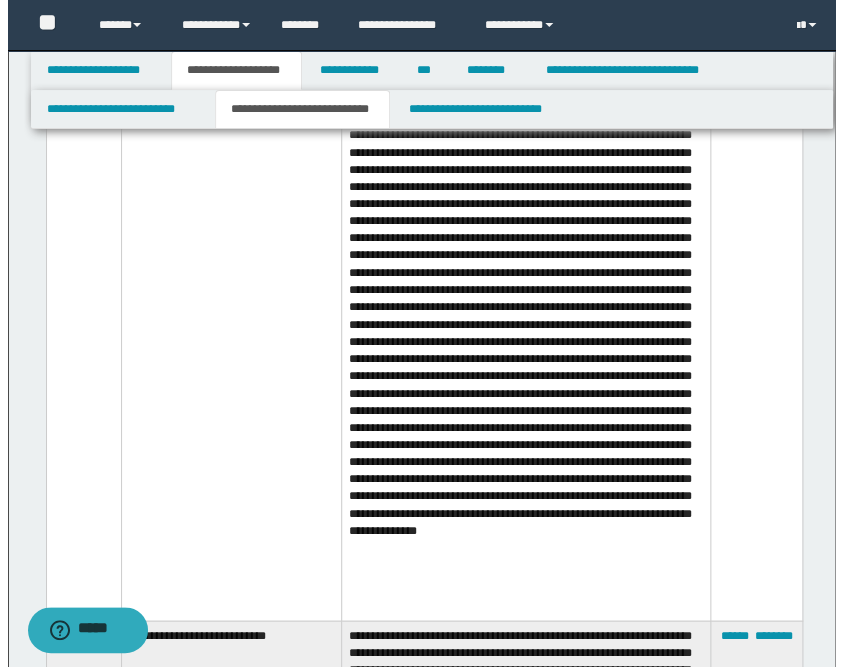 scroll, scrollTop: 2777, scrollLeft: 0, axis: vertical 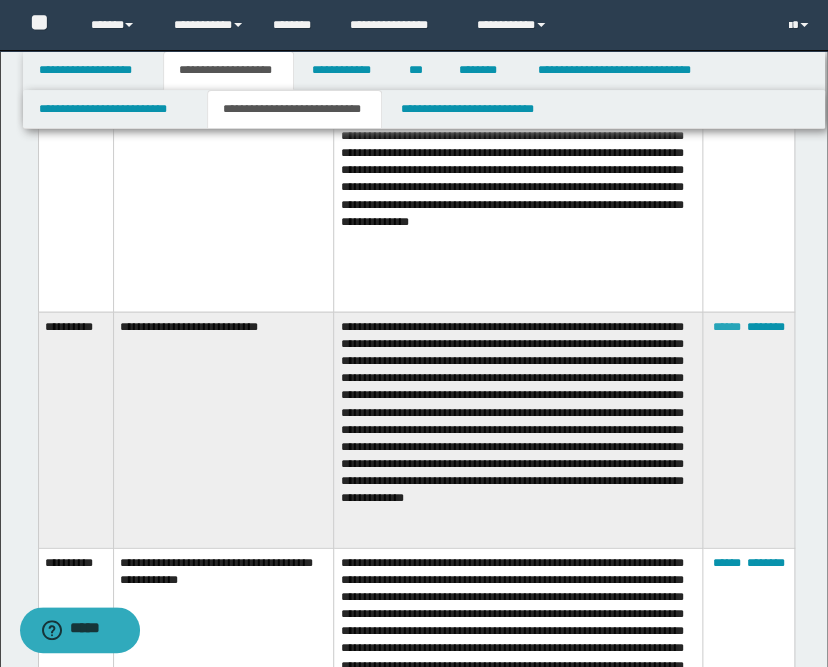 click on "******" at bounding box center [726, 326] 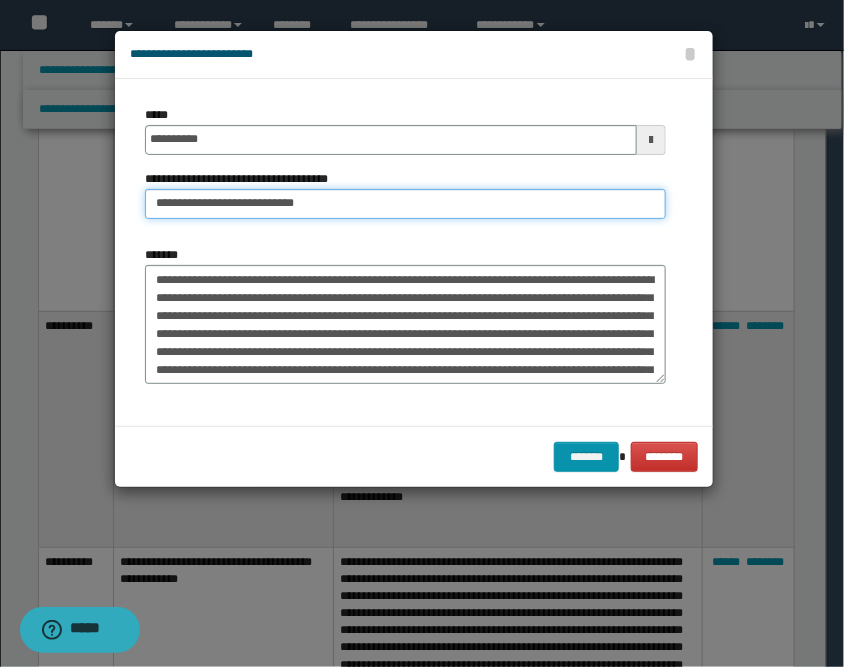 click on "**********" at bounding box center (405, 204) 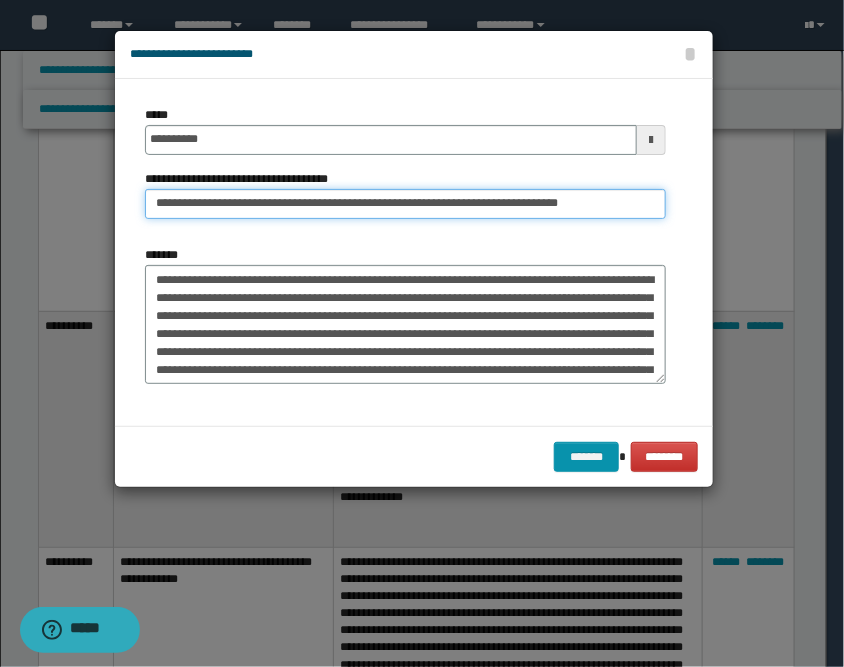 scroll, scrollTop: 0, scrollLeft: 26, axis: horizontal 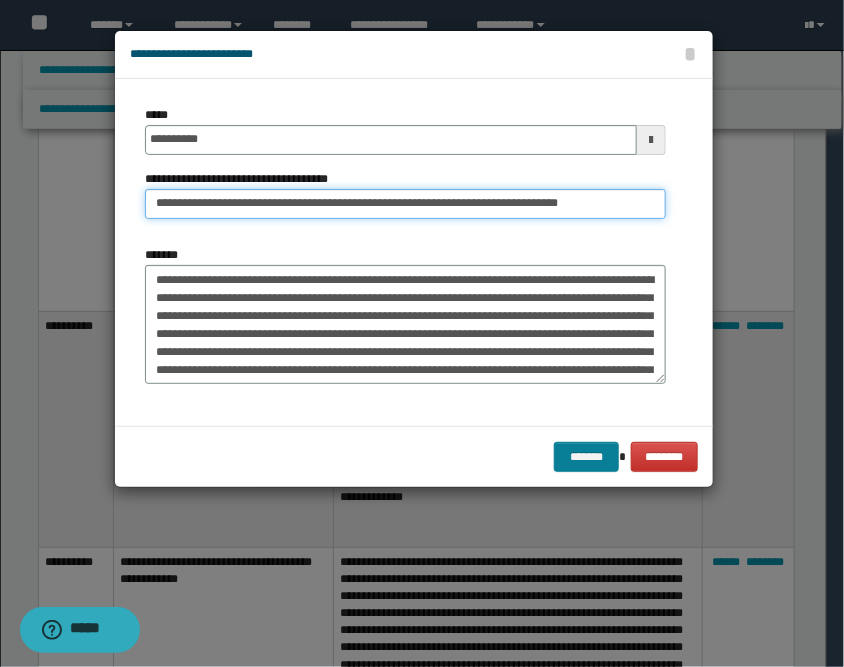 type on "**********" 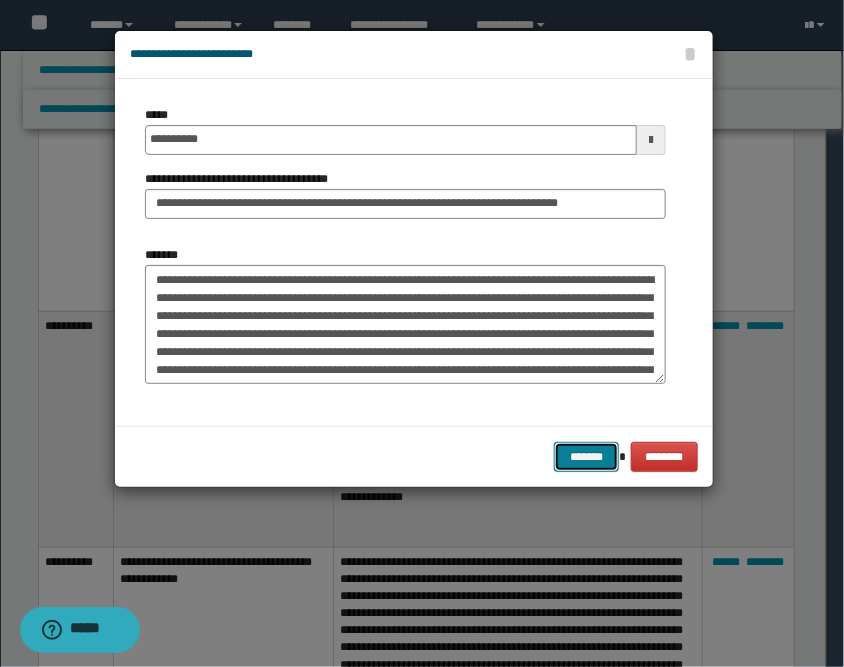 click on "*******" at bounding box center [586, 457] 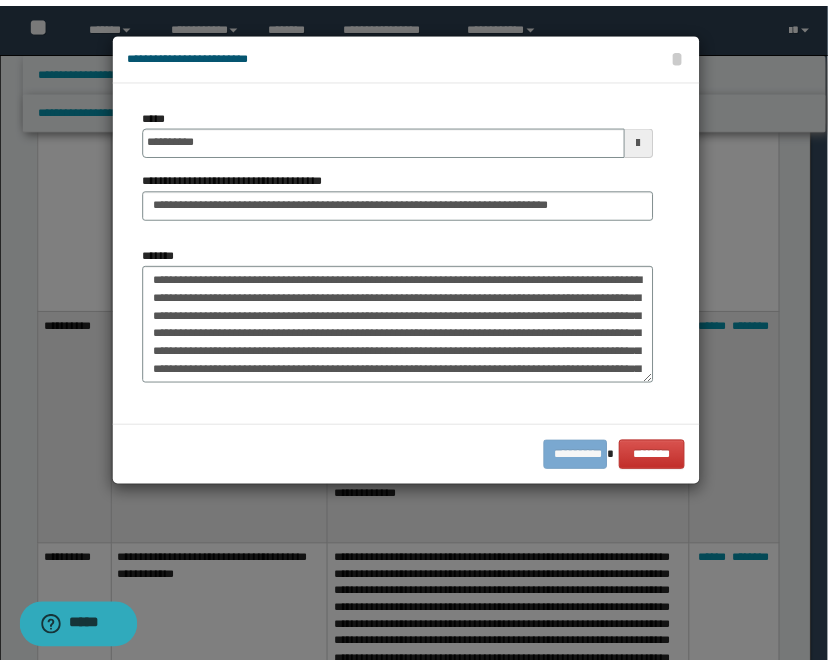 scroll, scrollTop: 0, scrollLeft: 0, axis: both 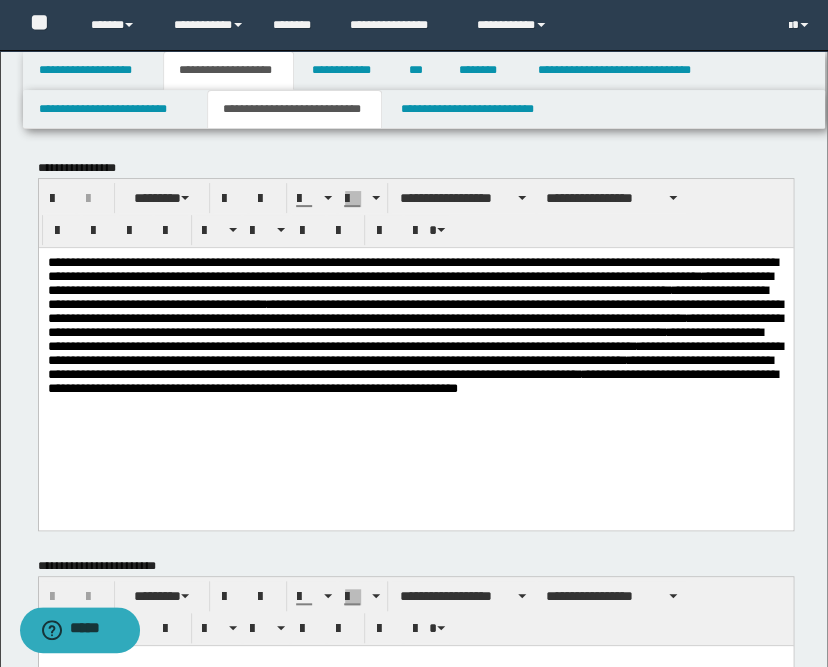 click on "**********" at bounding box center (415, 338) 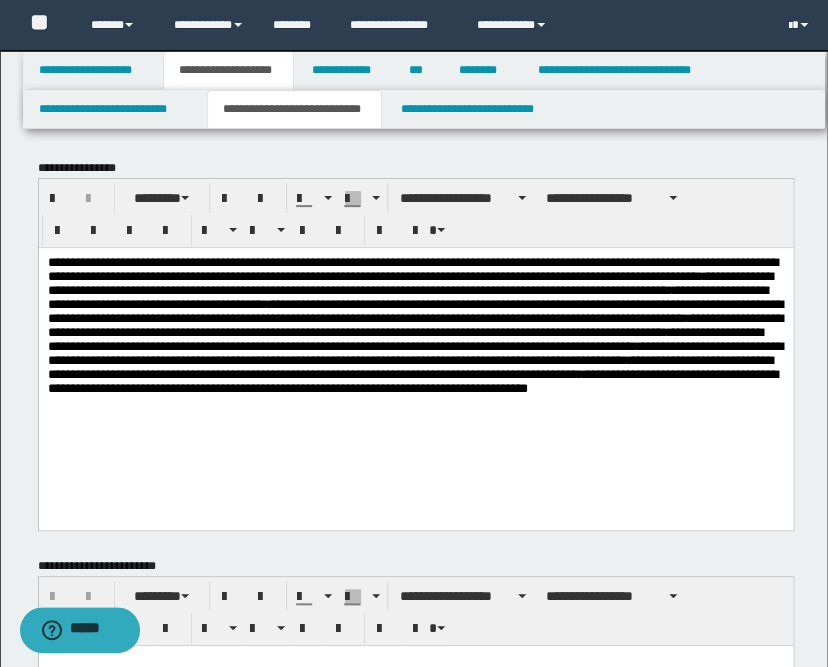 click on "**********" at bounding box center (415, 338) 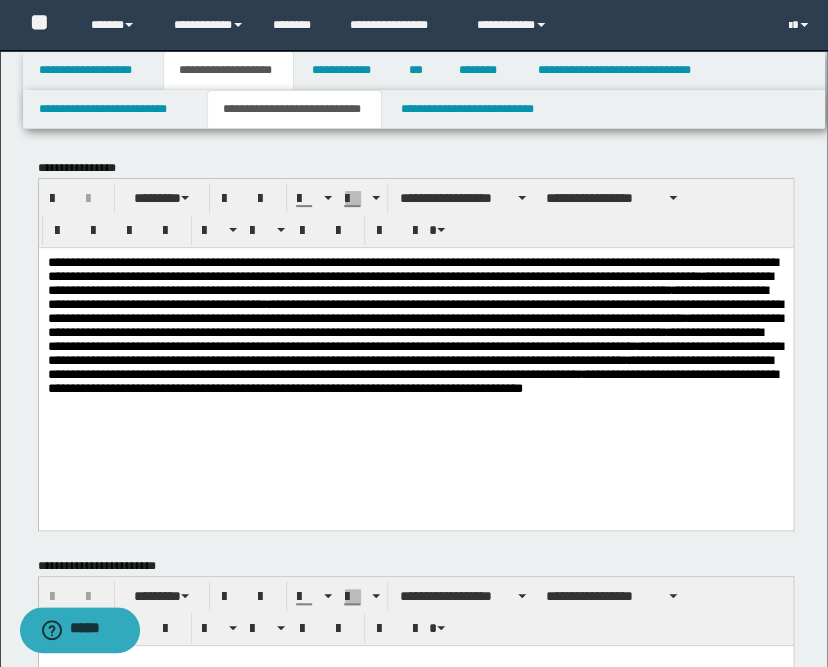 click on "**********" at bounding box center [415, 338] 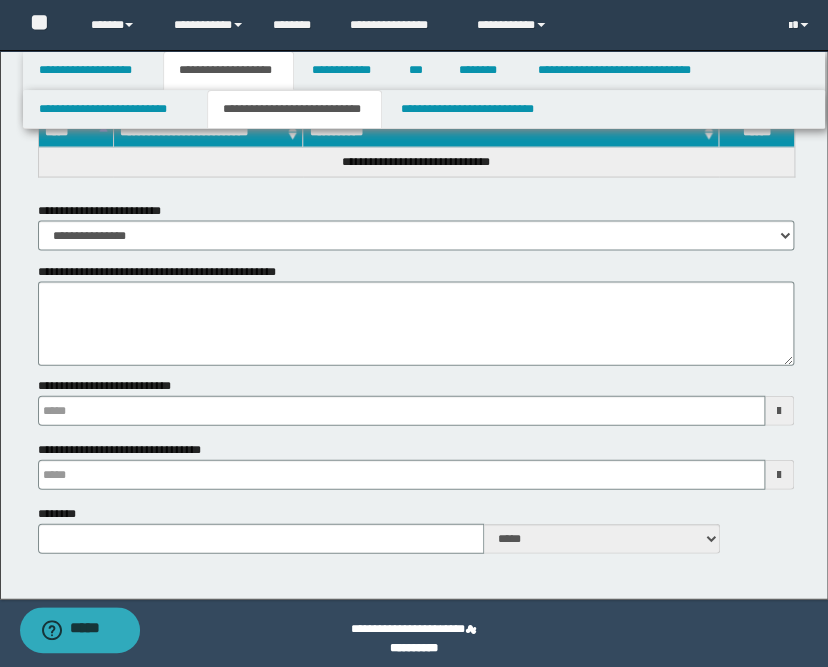 scroll, scrollTop: 4111, scrollLeft: 0, axis: vertical 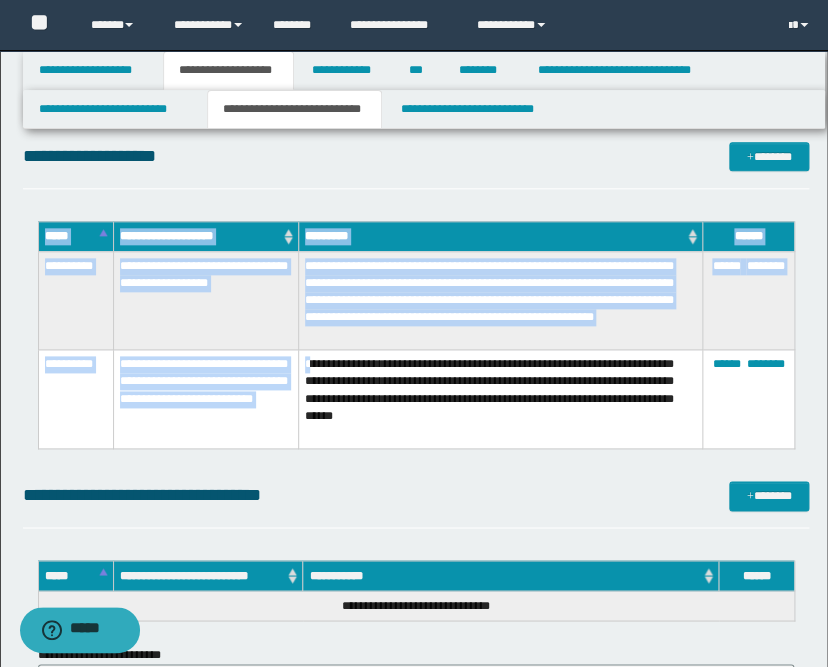 drag, startPoint x: 308, startPoint y: 365, endPoint x: 615, endPoint y: 449, distance: 318.28445 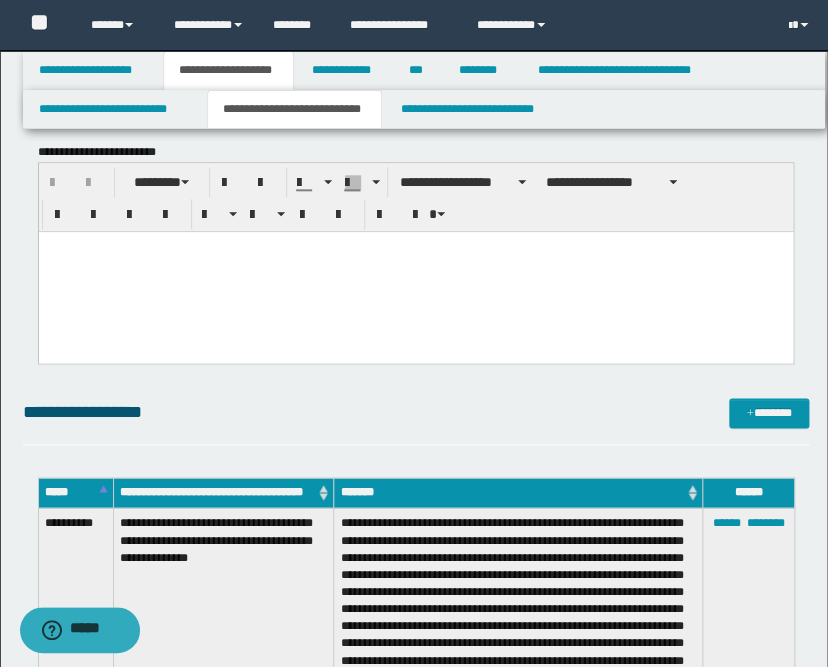 scroll, scrollTop: 111, scrollLeft: 0, axis: vertical 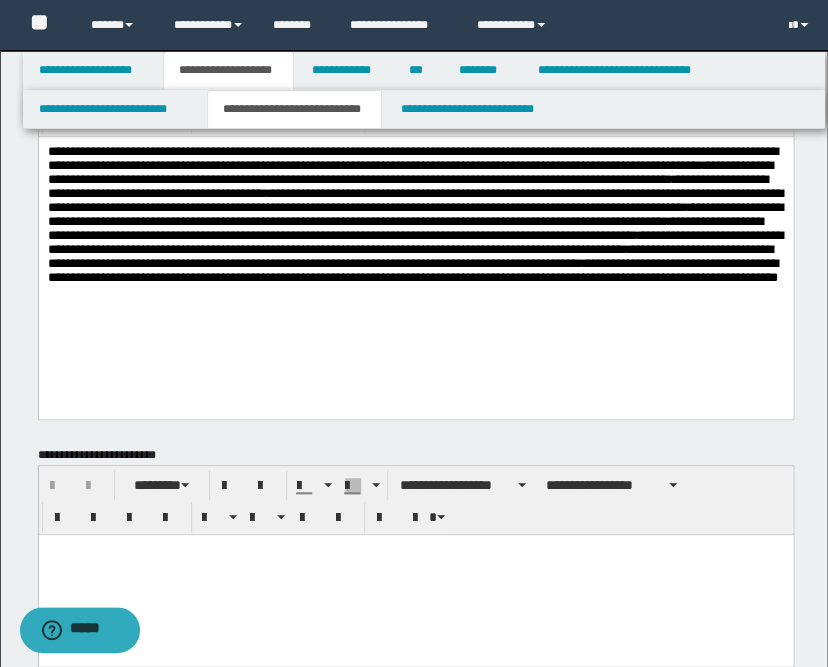 click on "**********" at bounding box center (415, 252) 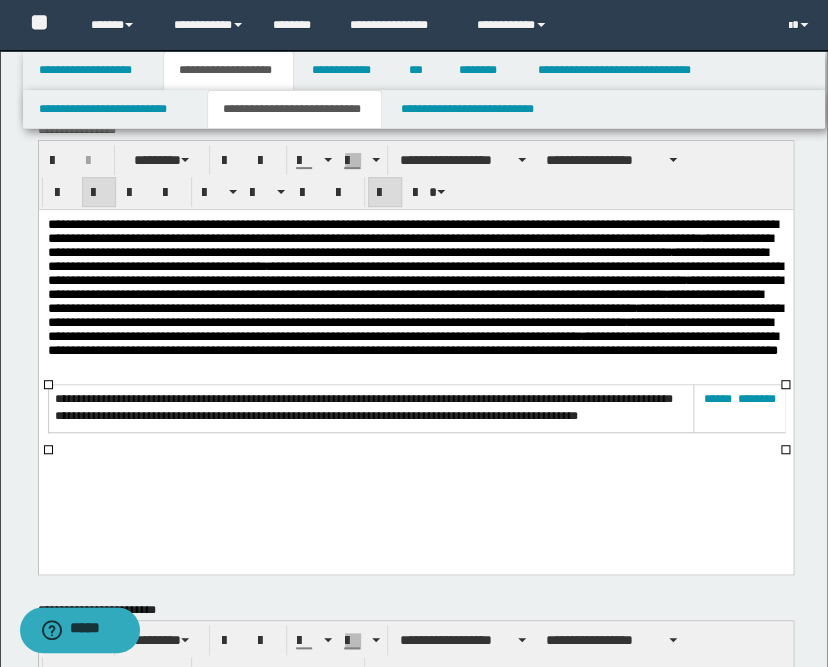 scroll, scrollTop: 0, scrollLeft: 0, axis: both 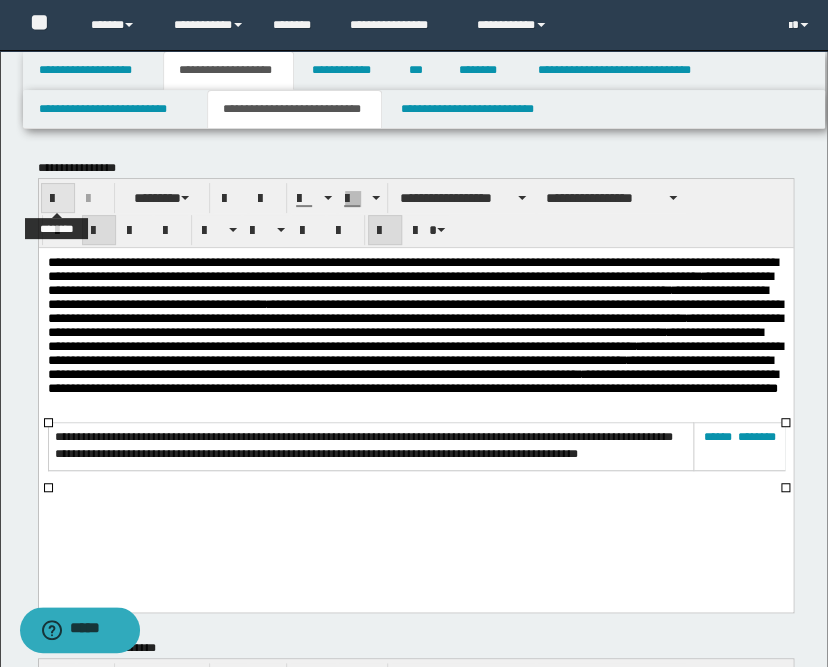 click at bounding box center [58, 199] 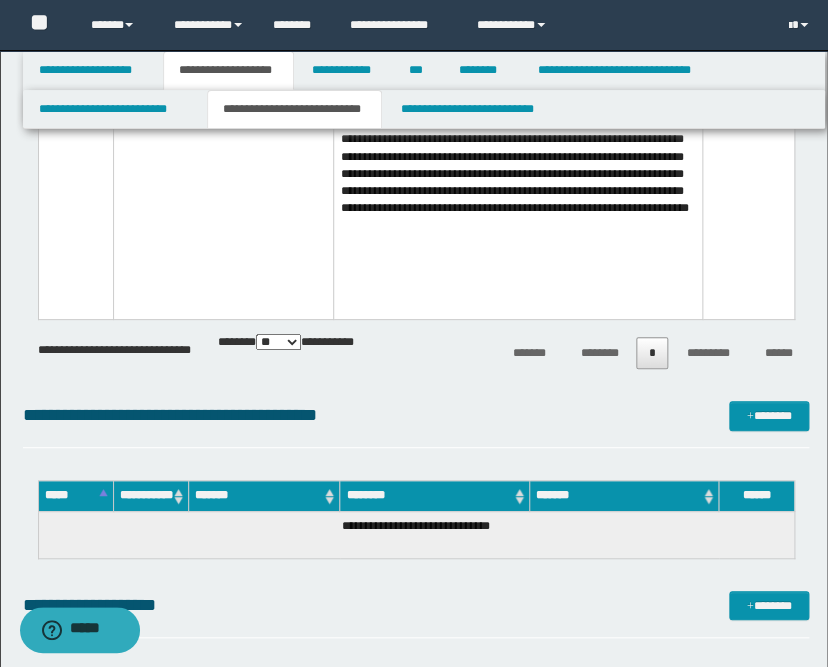 scroll, scrollTop: 4000, scrollLeft: 0, axis: vertical 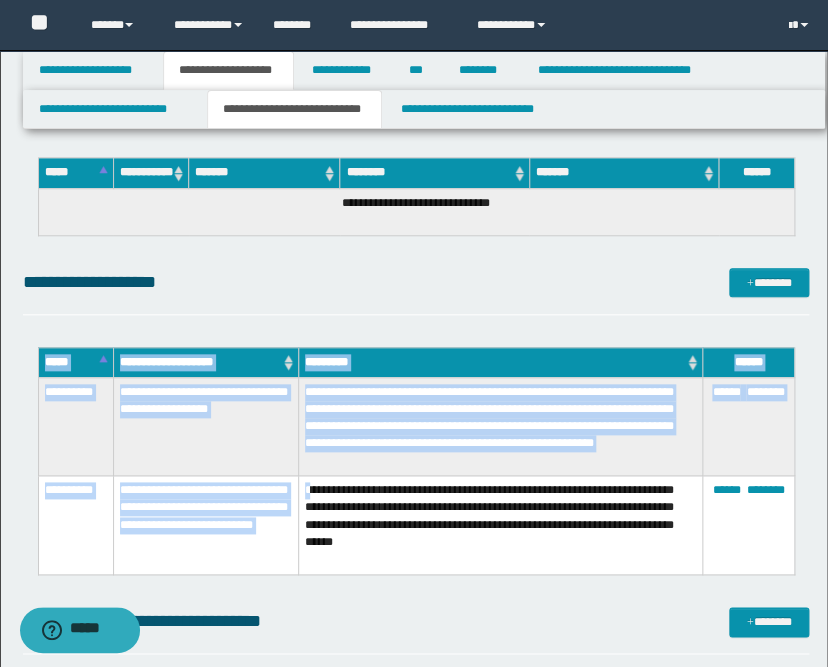 click on "**********" at bounding box center (500, 525) 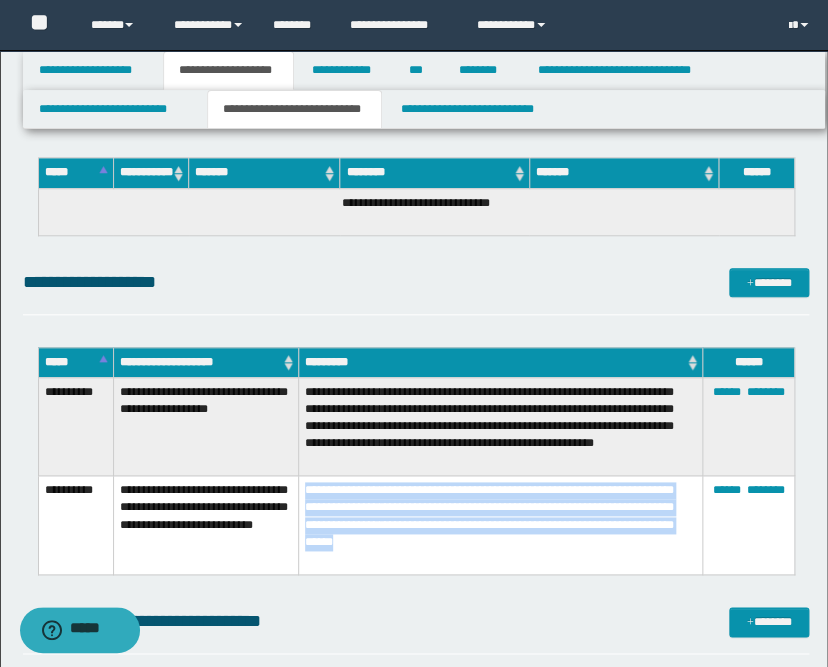 drag, startPoint x: 307, startPoint y: 485, endPoint x: 644, endPoint y: 538, distance: 341.1422 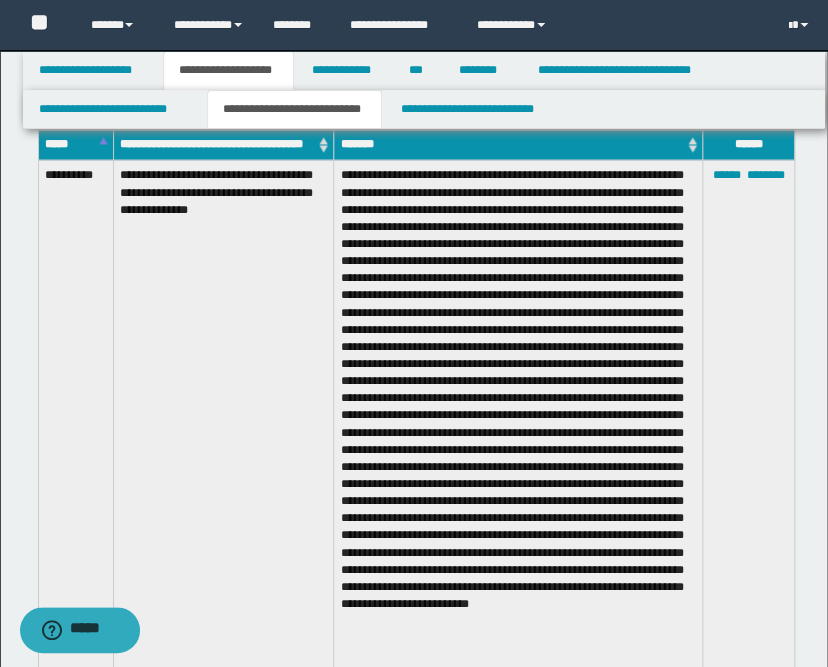 scroll, scrollTop: 111, scrollLeft: 0, axis: vertical 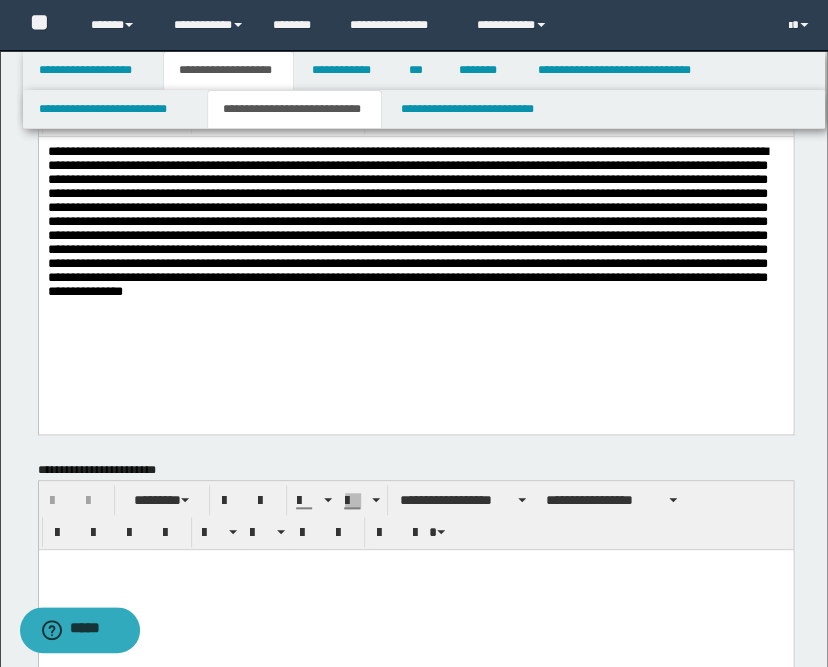 click at bounding box center [415, 317] 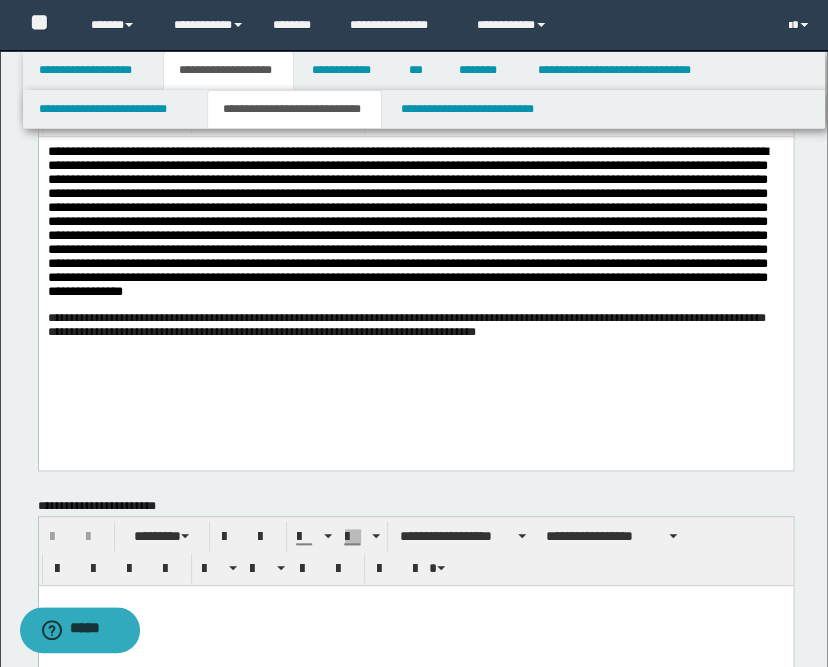 click on "**********" at bounding box center (406, 324) 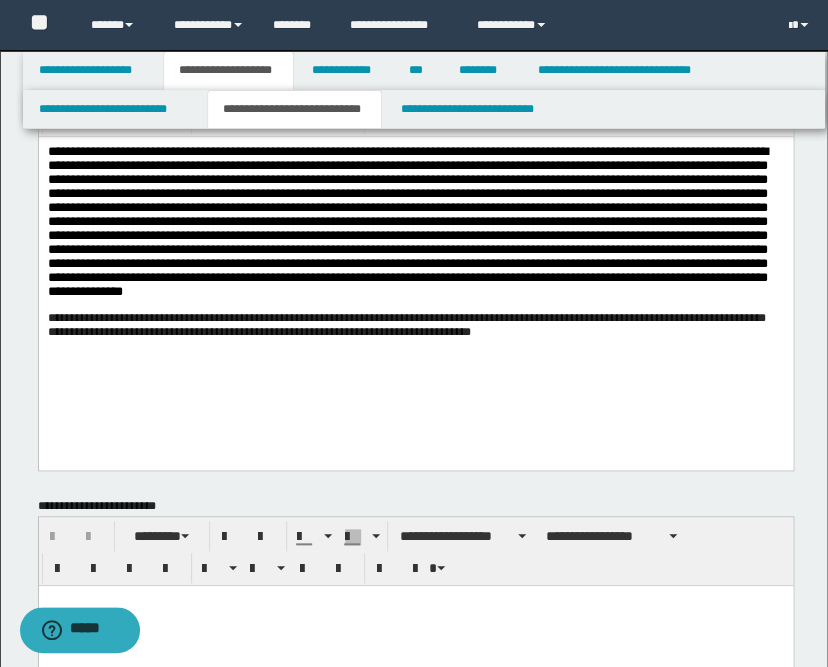 click on "**********" at bounding box center (406, 324) 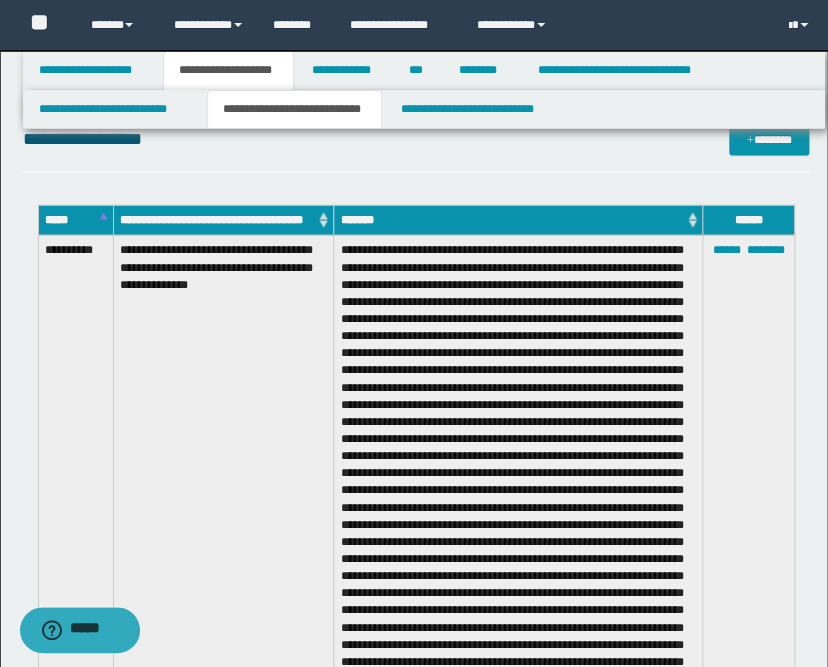 scroll, scrollTop: 666, scrollLeft: 0, axis: vertical 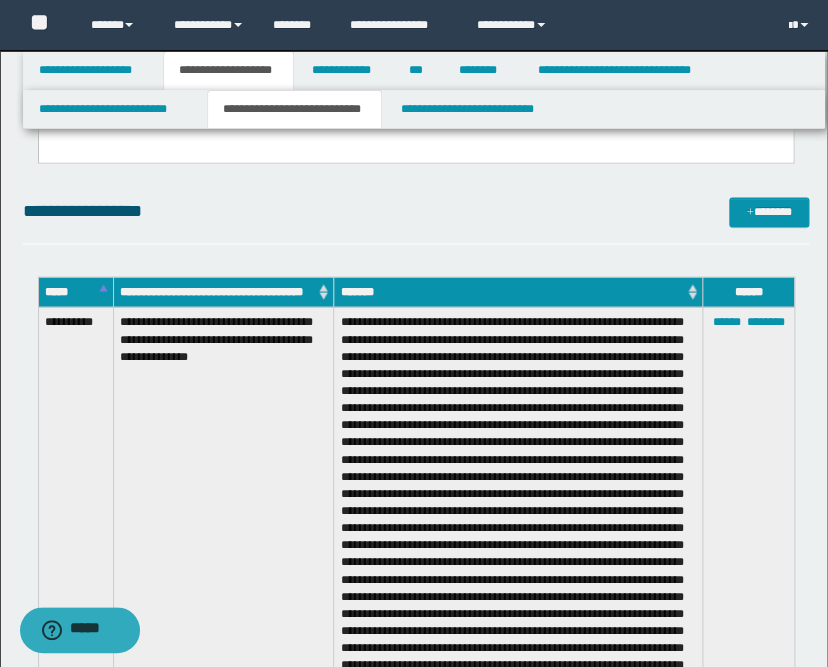 click on "**********" at bounding box center [223, 575] 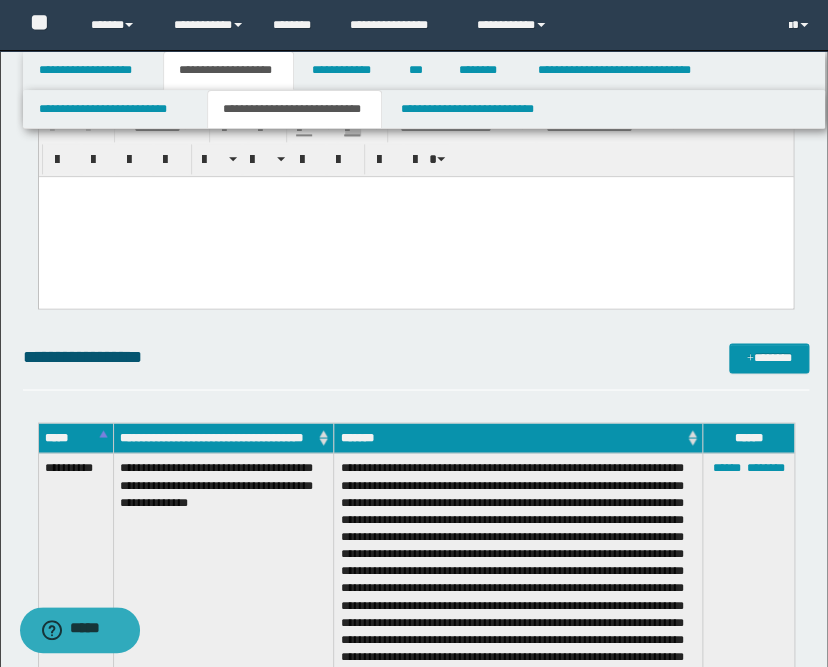 scroll, scrollTop: 111, scrollLeft: 0, axis: vertical 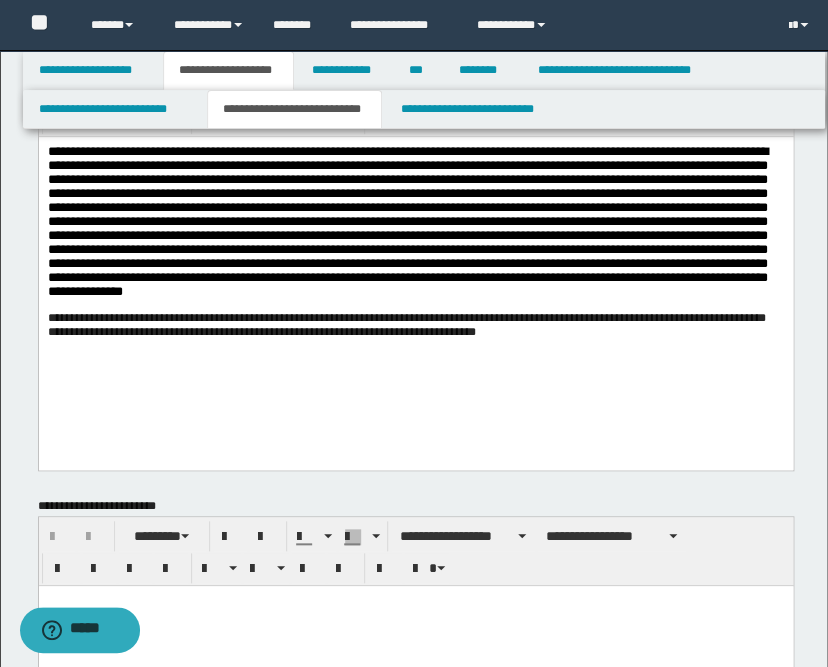 click on "**********" at bounding box center (415, 266) 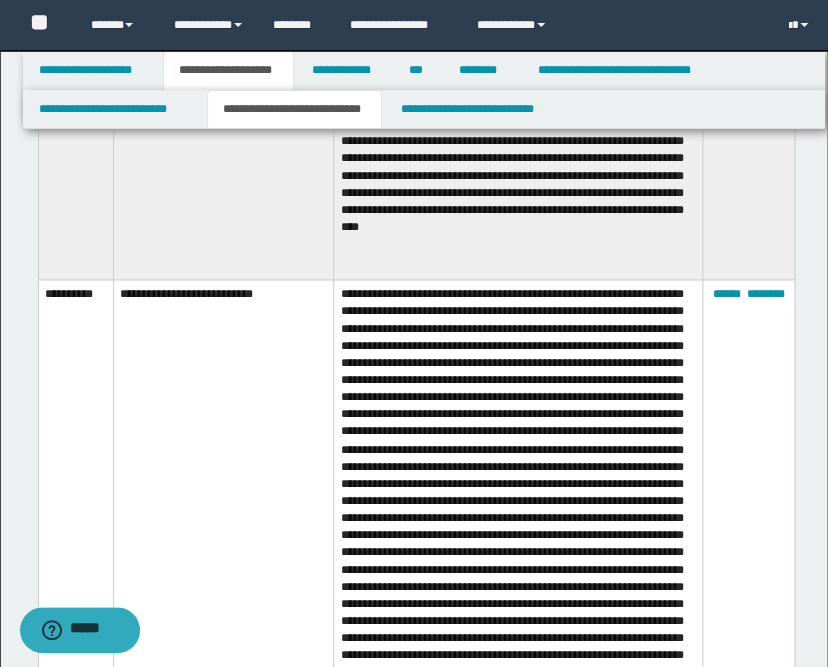 scroll, scrollTop: 2222, scrollLeft: 0, axis: vertical 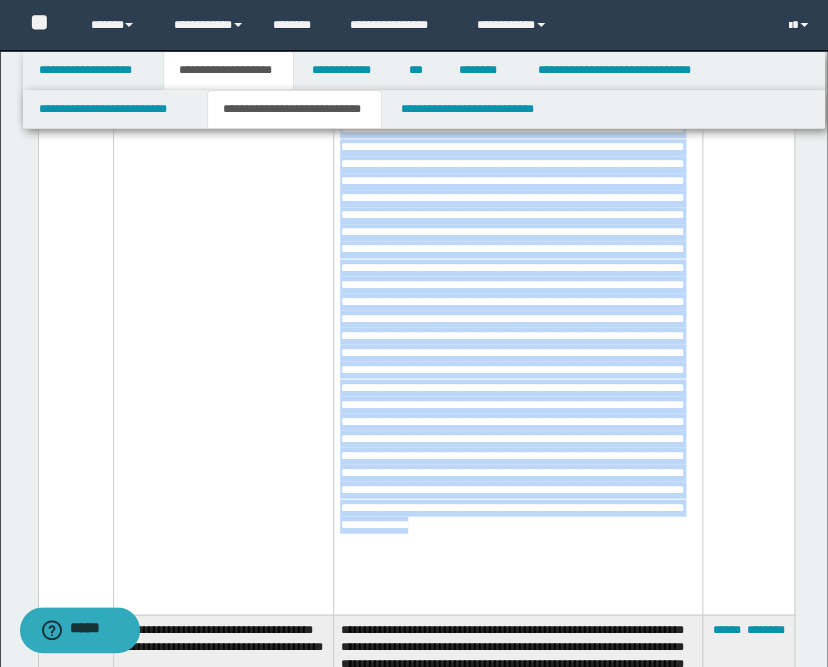 drag, startPoint x: 391, startPoint y: 366, endPoint x: 427, endPoint y: 512, distance: 150.37286 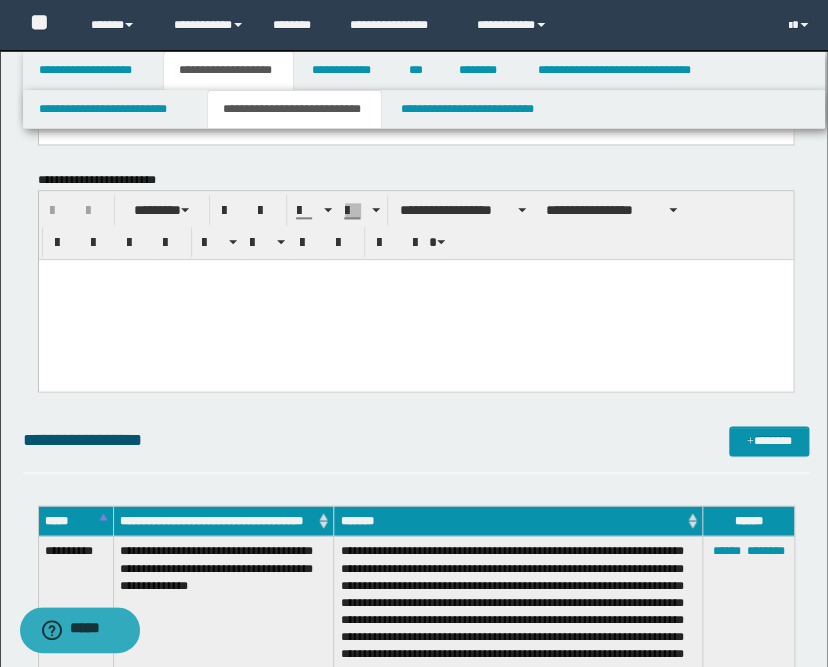 scroll, scrollTop: 444, scrollLeft: 0, axis: vertical 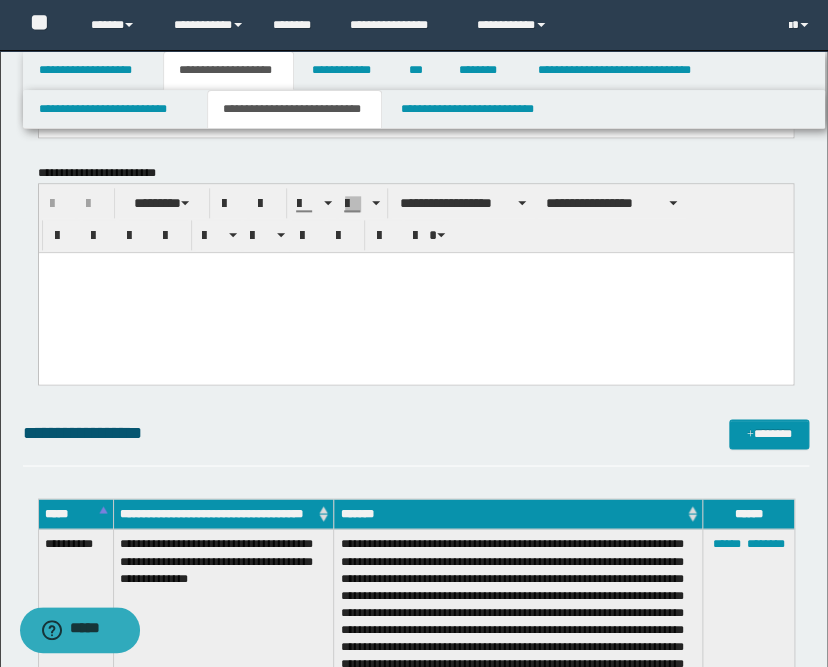 click at bounding box center [415, 293] 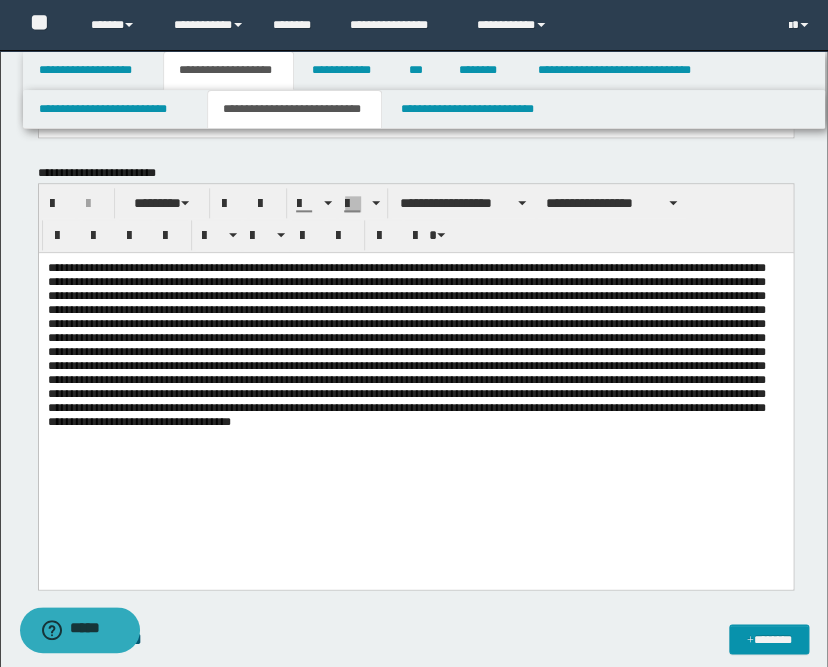 click at bounding box center [406, 345] 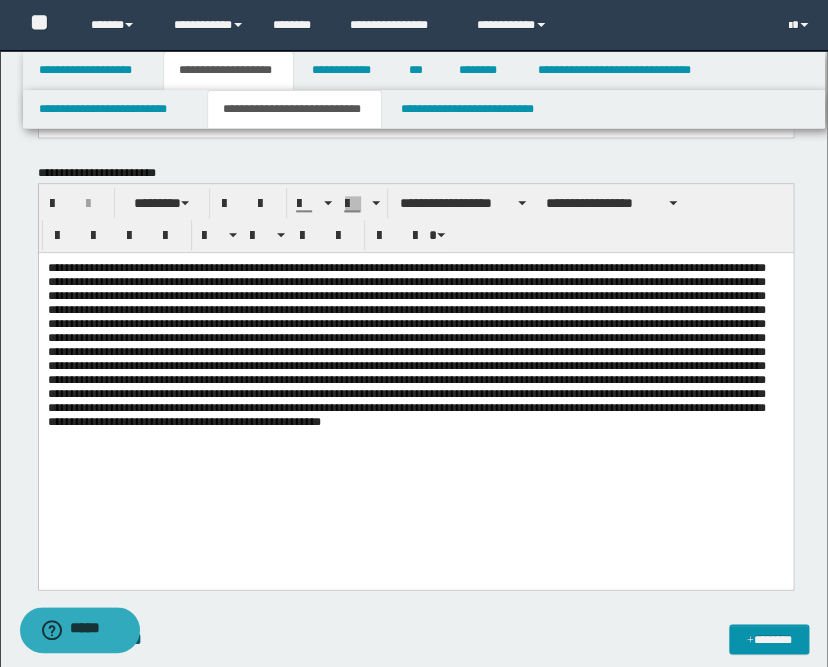 click at bounding box center (406, 345) 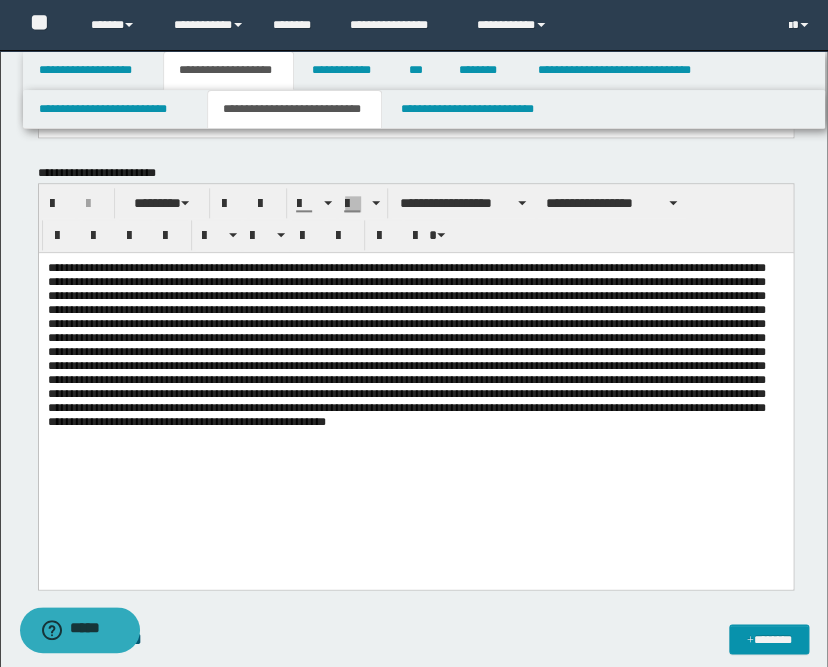 click at bounding box center [406, 345] 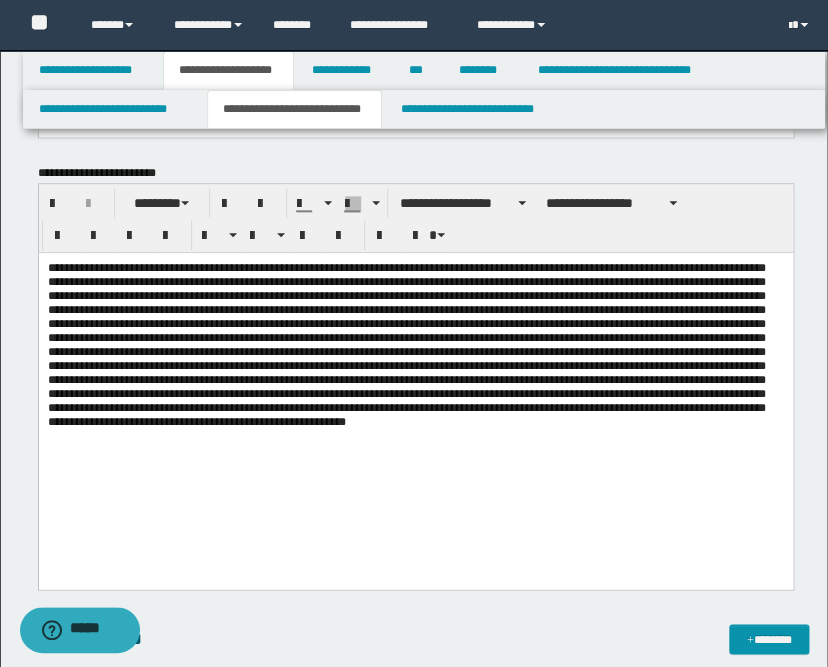 click at bounding box center [406, 345] 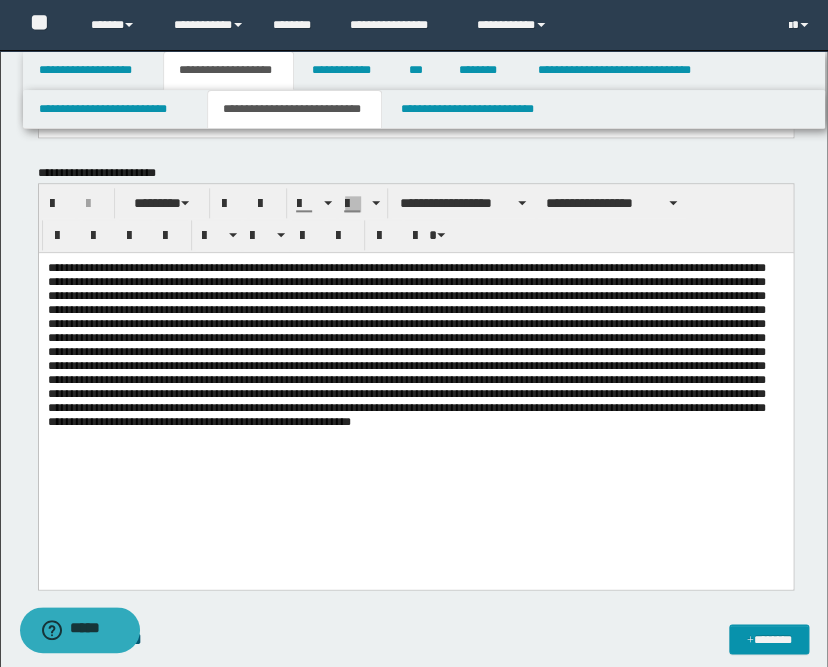 click at bounding box center (406, 345) 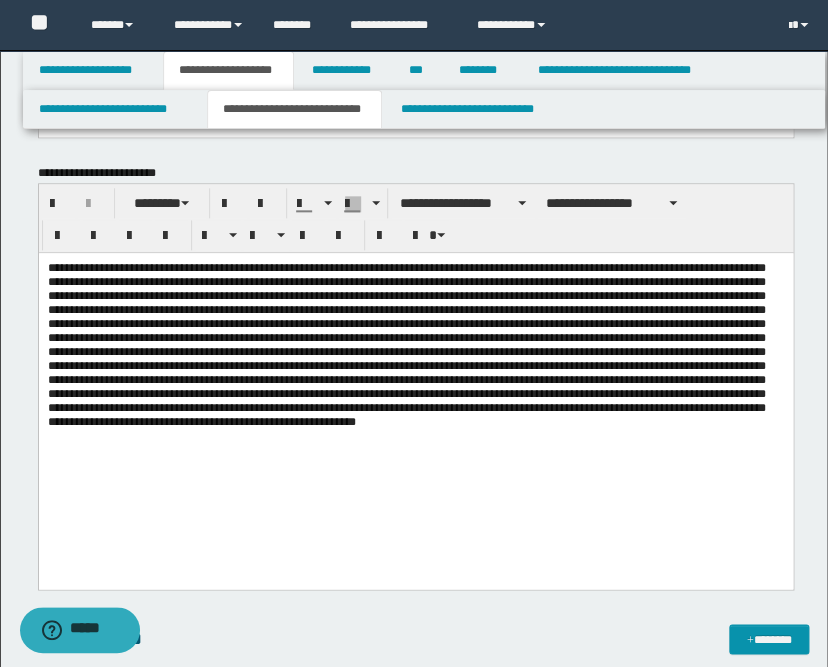 click at bounding box center [415, 345] 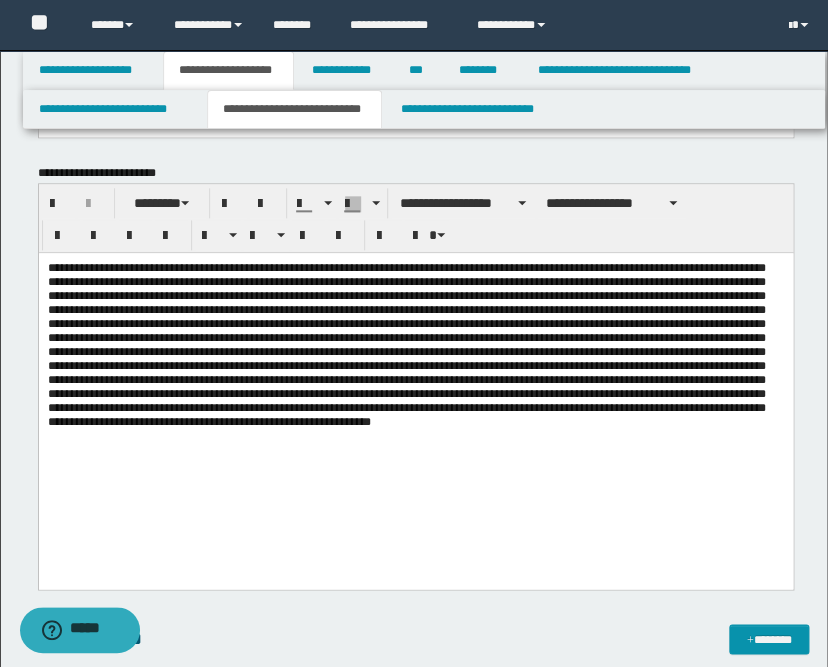 click at bounding box center [406, 345] 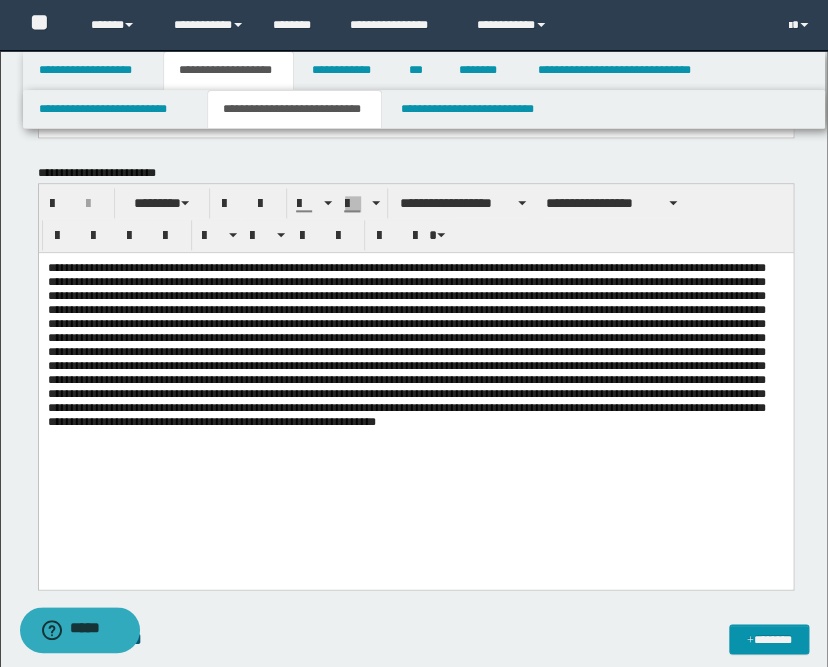 click at bounding box center (415, 345) 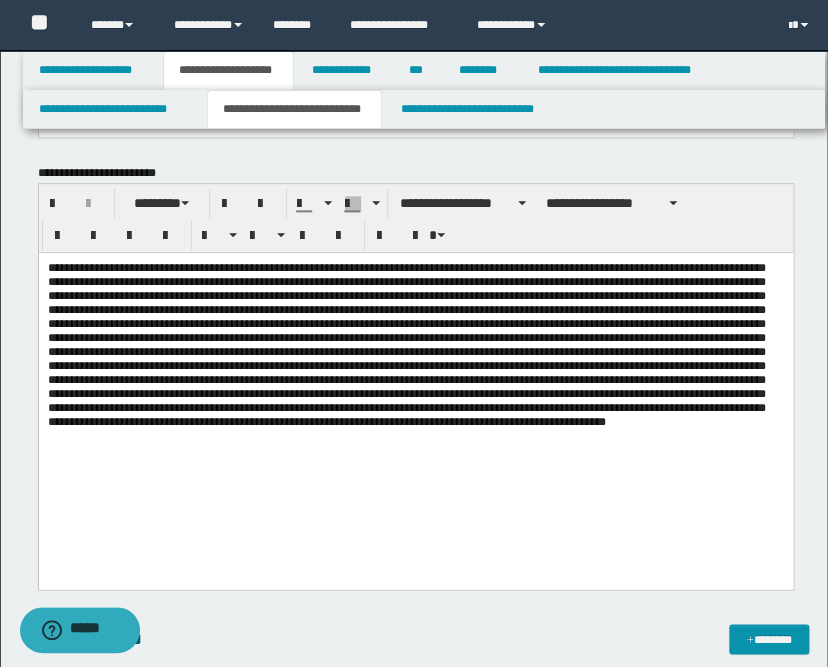 click at bounding box center [406, 345] 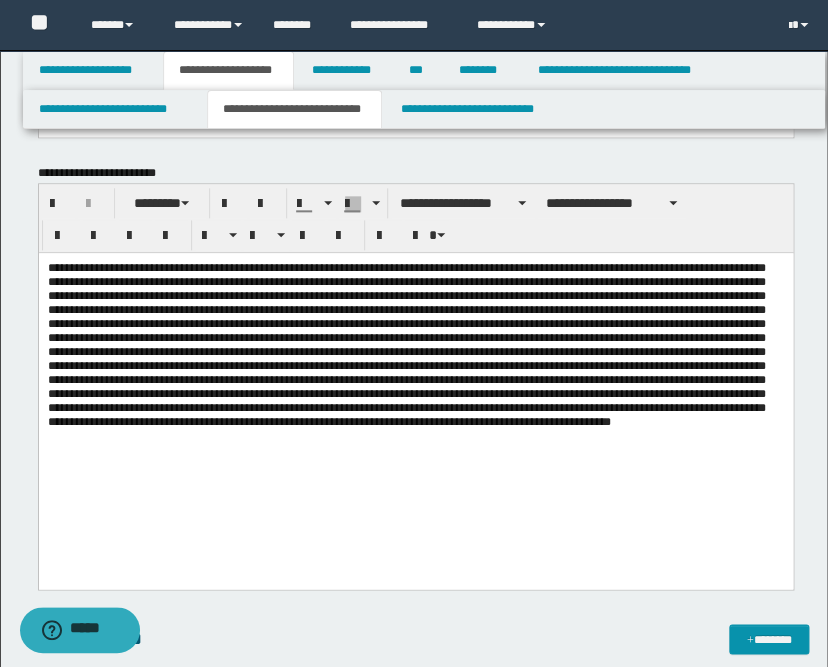 click at bounding box center [415, 345] 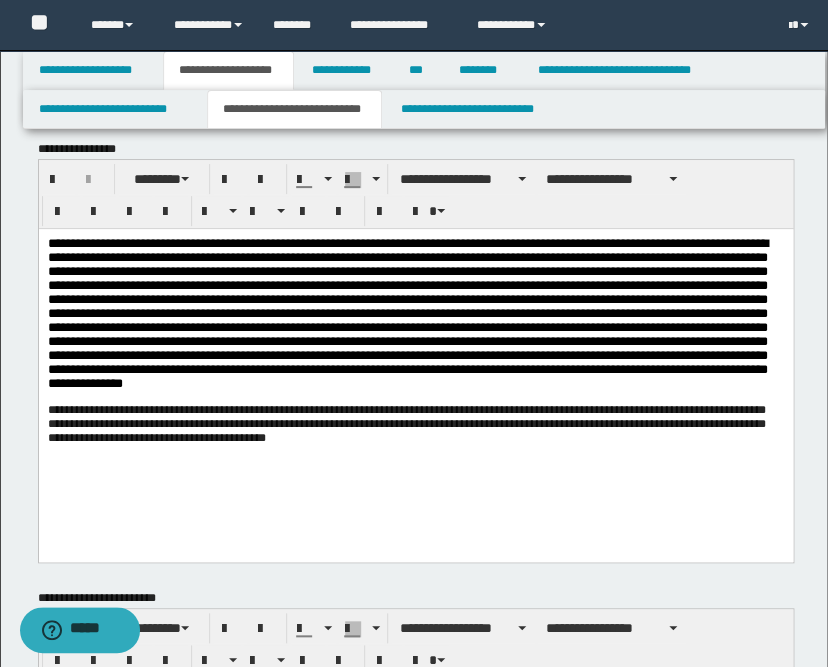 scroll, scrollTop: 0, scrollLeft: 0, axis: both 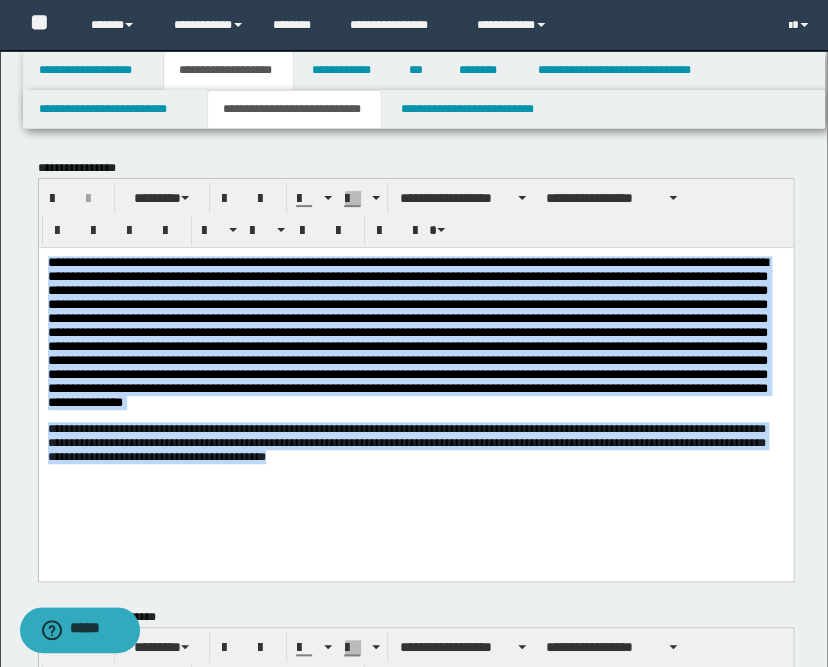 drag, startPoint x: 689, startPoint y: 462, endPoint x: 76, endPoint y: 507, distance: 614.6495 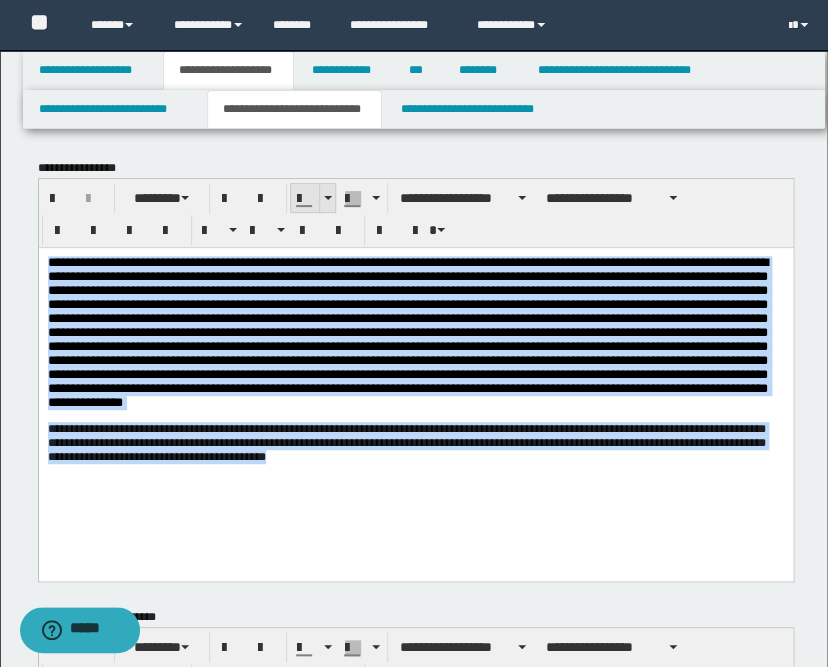 click at bounding box center [327, 198] 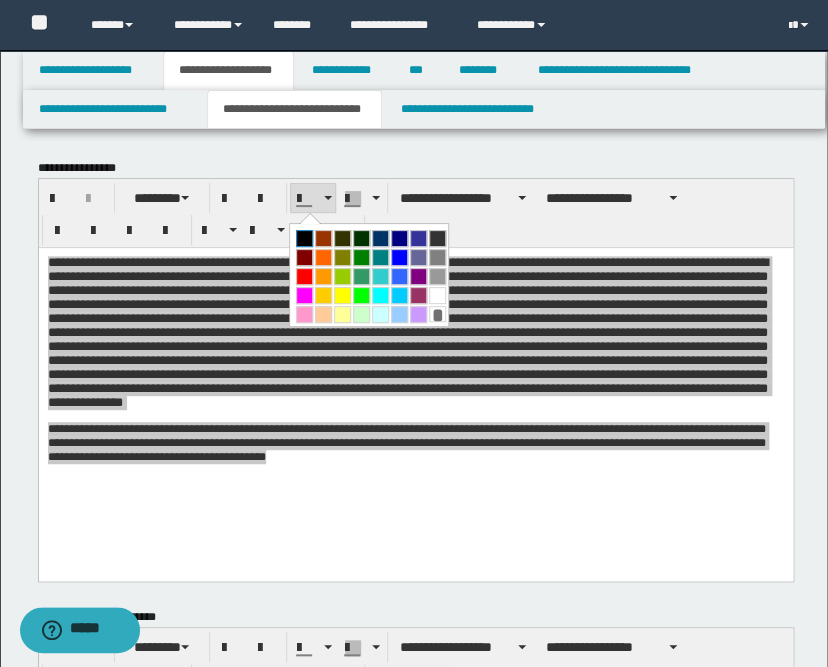 click at bounding box center (304, 238) 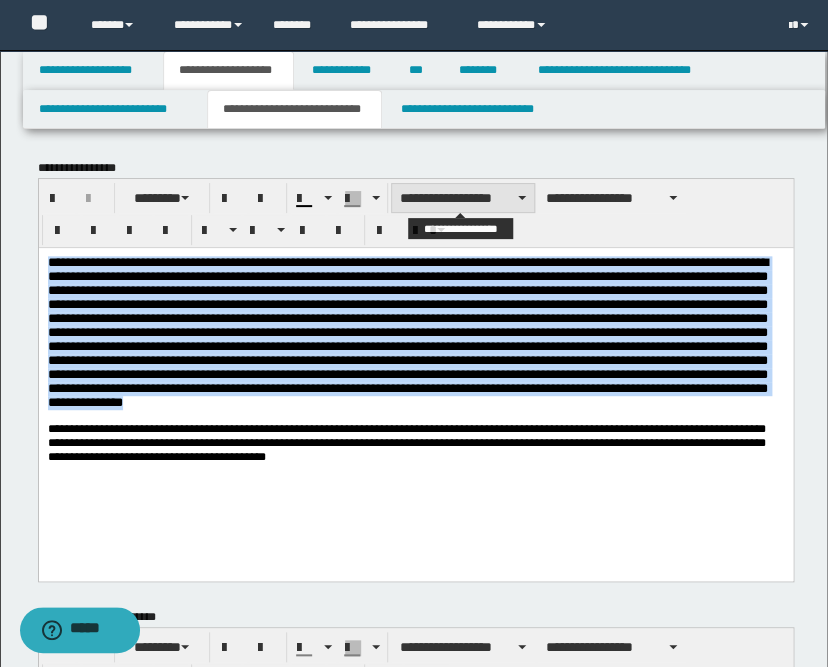 click on "**********" at bounding box center [463, 198] 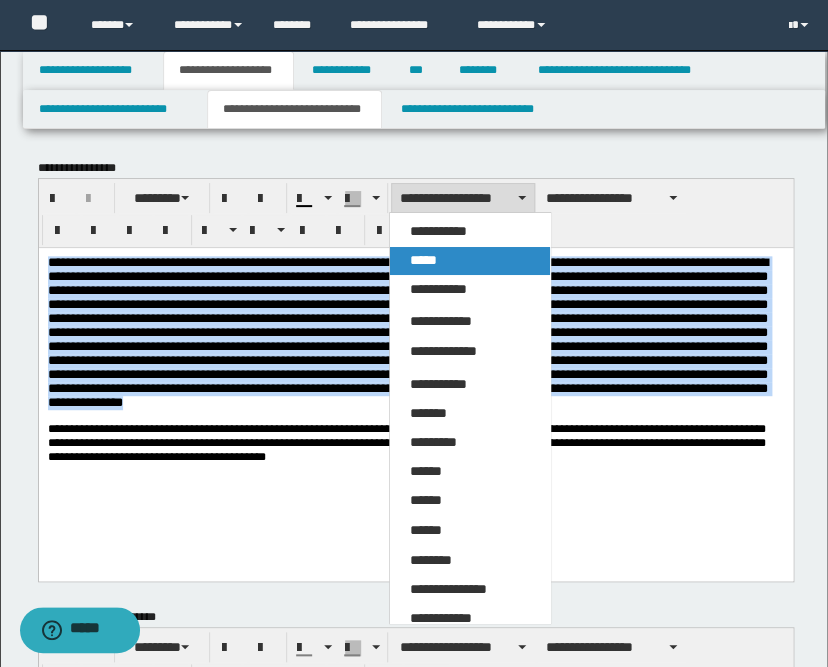 click on "*****" at bounding box center (423, 260) 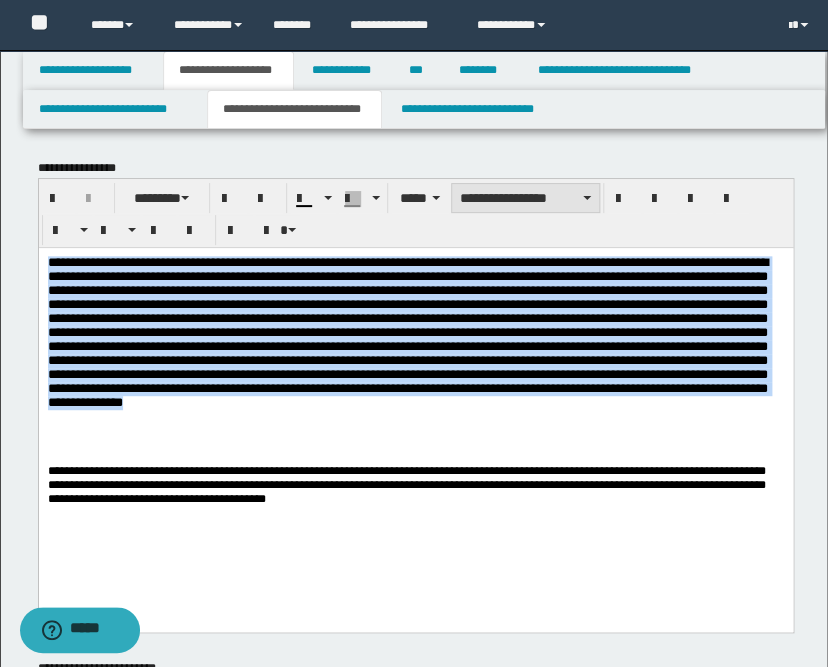 click on "**********" at bounding box center (525, 198) 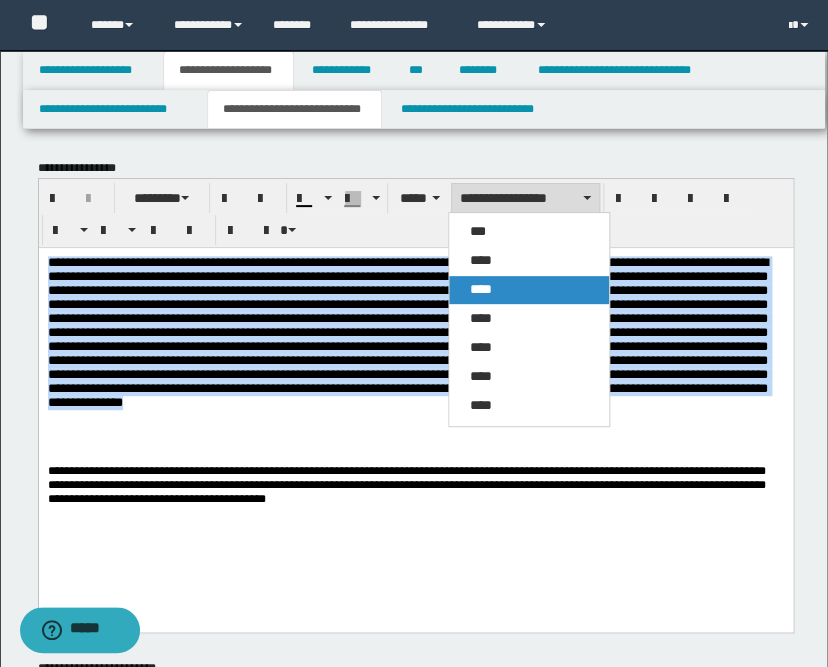 click on "****" at bounding box center [480, 289] 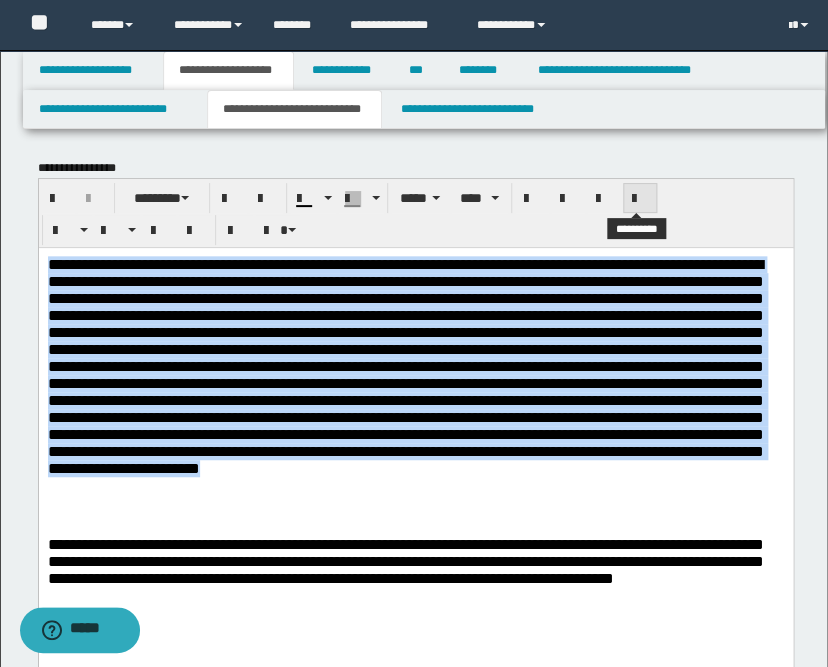 click at bounding box center [640, 199] 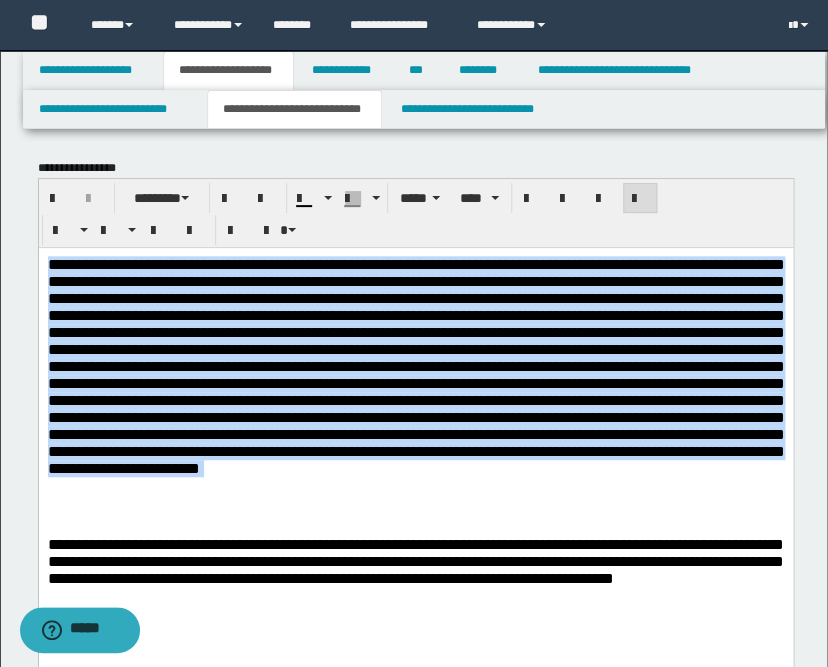 click at bounding box center (415, 365) 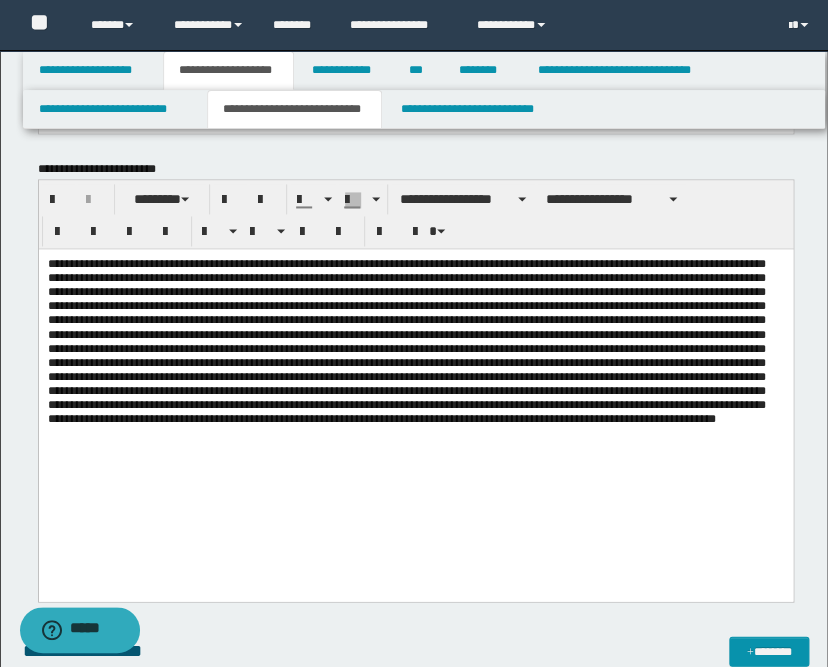 scroll, scrollTop: 777, scrollLeft: 0, axis: vertical 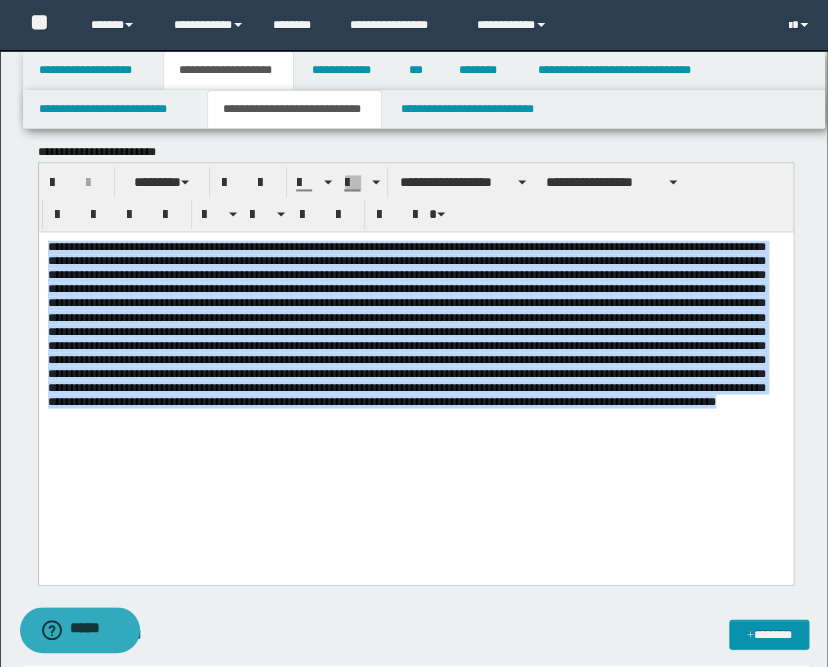 drag, startPoint x: 154, startPoint y: 479, endPoint x: 48, endPoint y: 248, distance: 254.1594 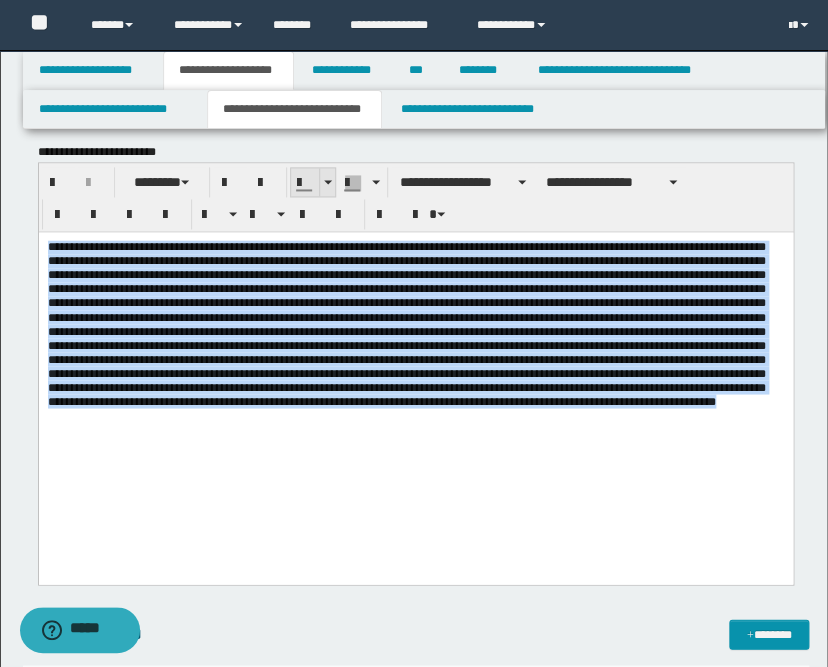 click at bounding box center [327, 182] 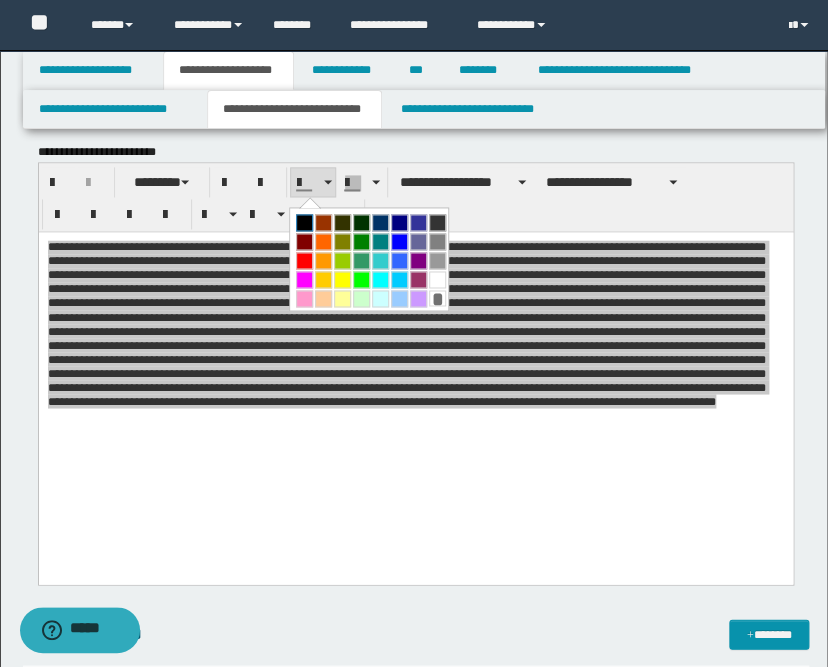 click at bounding box center (304, 222) 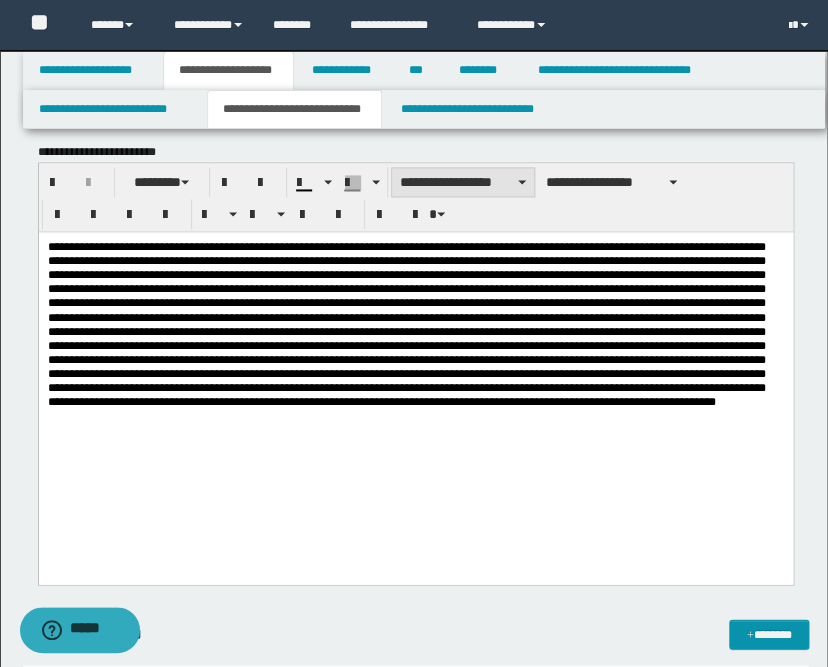 click on "**********" at bounding box center (463, 182) 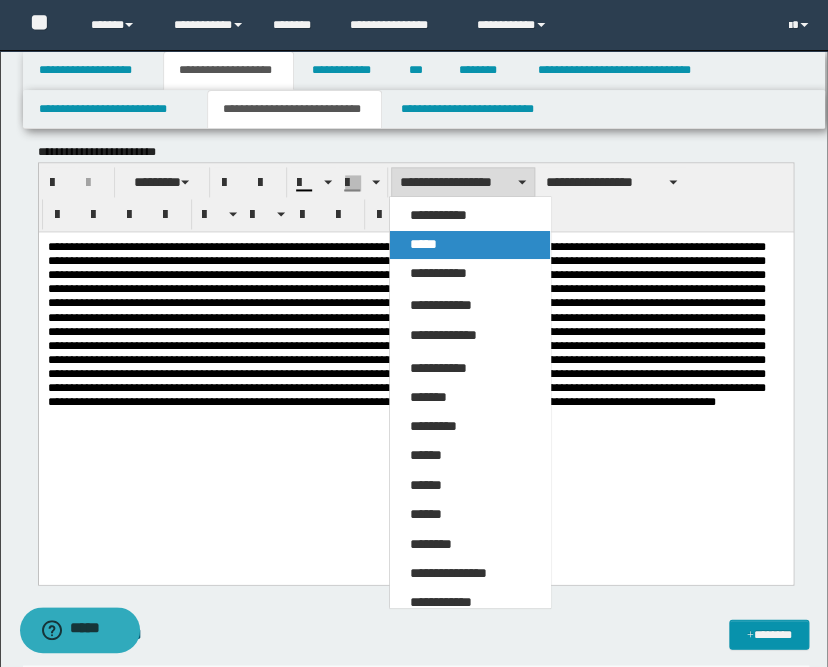 click on "*****" at bounding box center (423, 244) 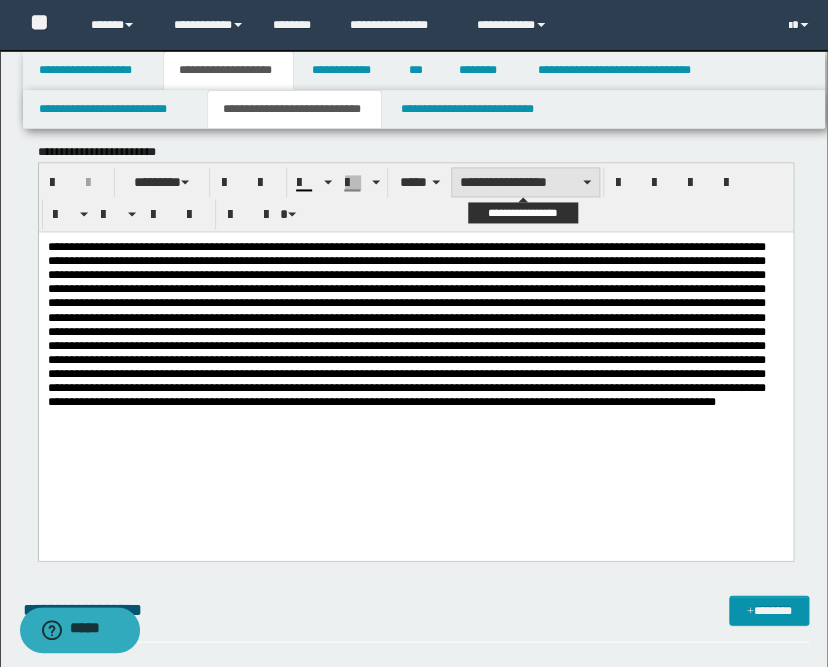 click on "**********" at bounding box center [525, 182] 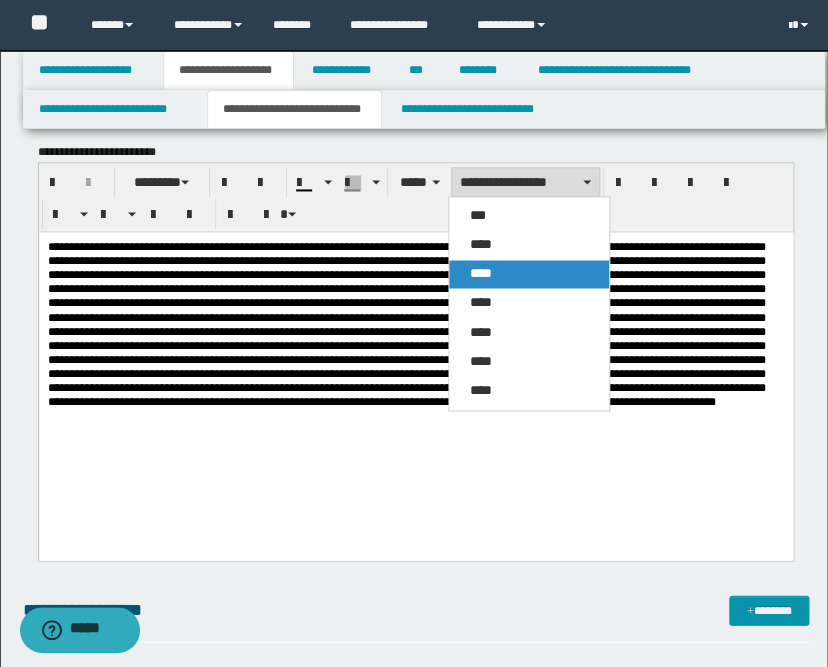 drag, startPoint x: 496, startPoint y: 274, endPoint x: 502, endPoint y: 0, distance: 274.06567 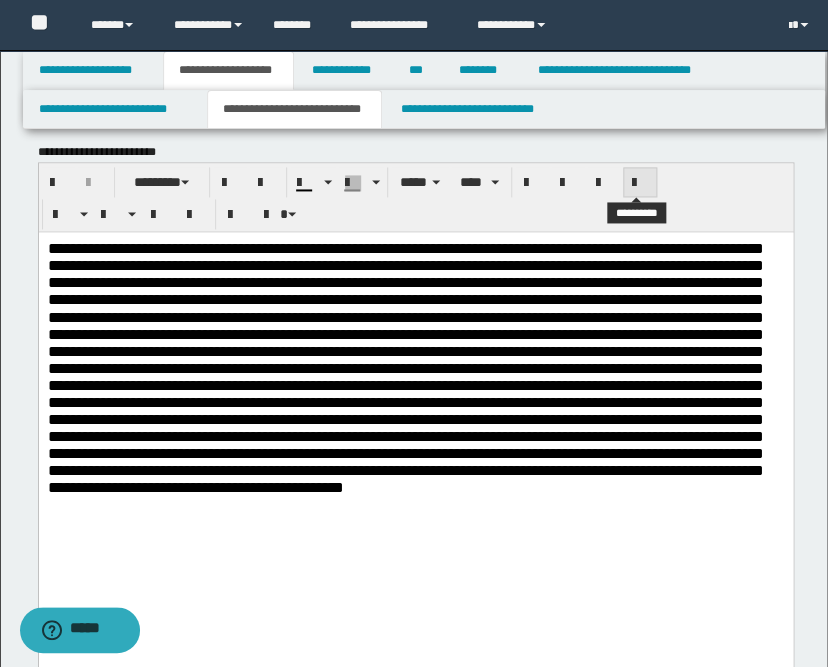 click at bounding box center [640, 183] 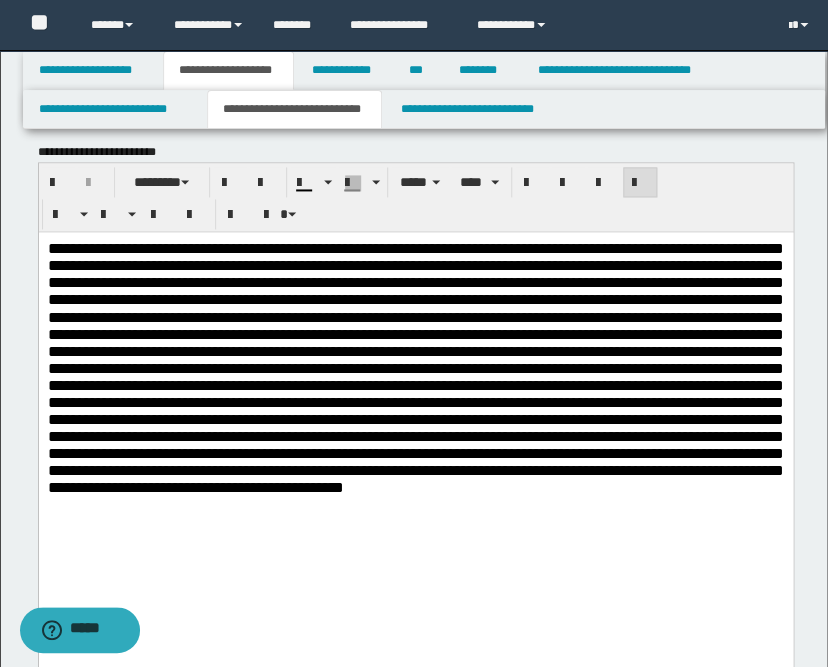 click at bounding box center [415, 367] 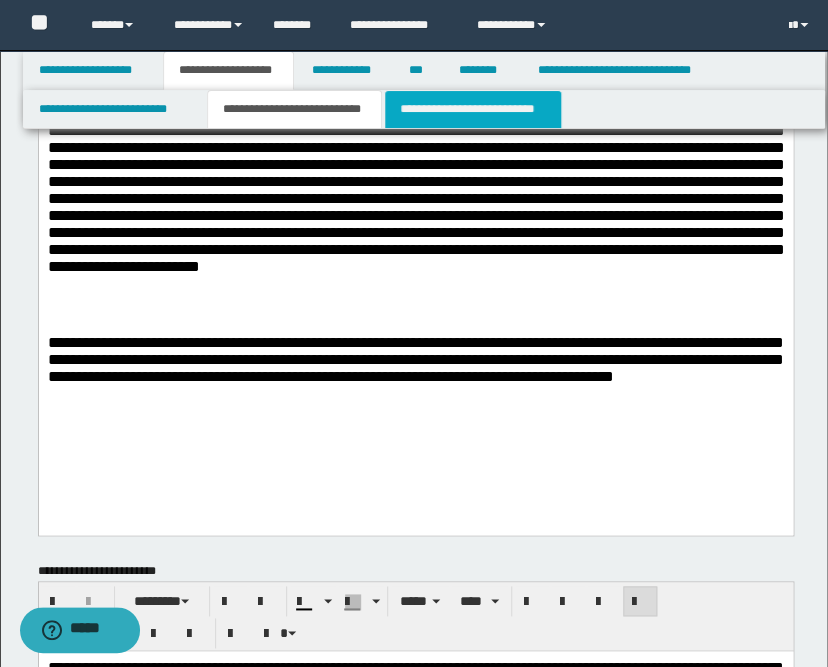 scroll, scrollTop: 0, scrollLeft: 0, axis: both 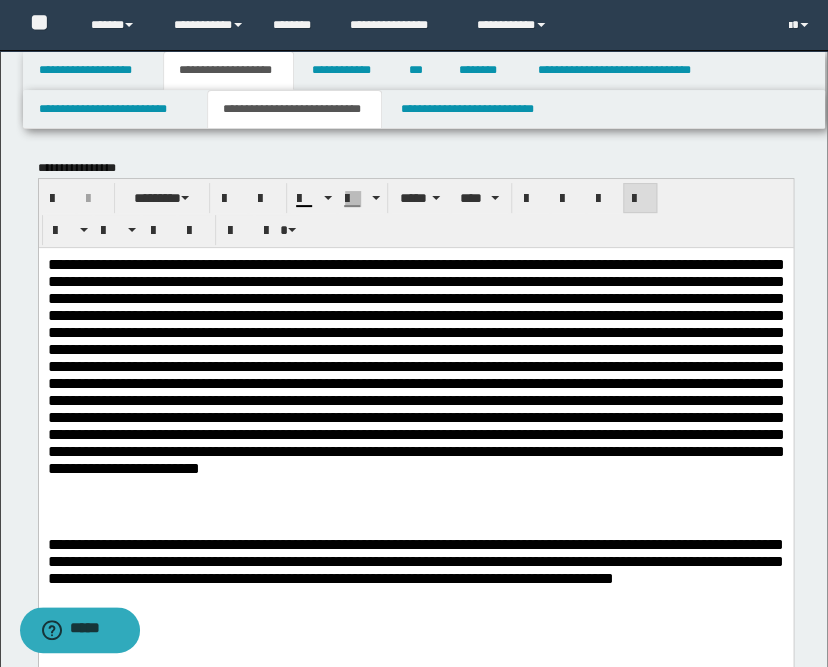 click at bounding box center [415, 365] 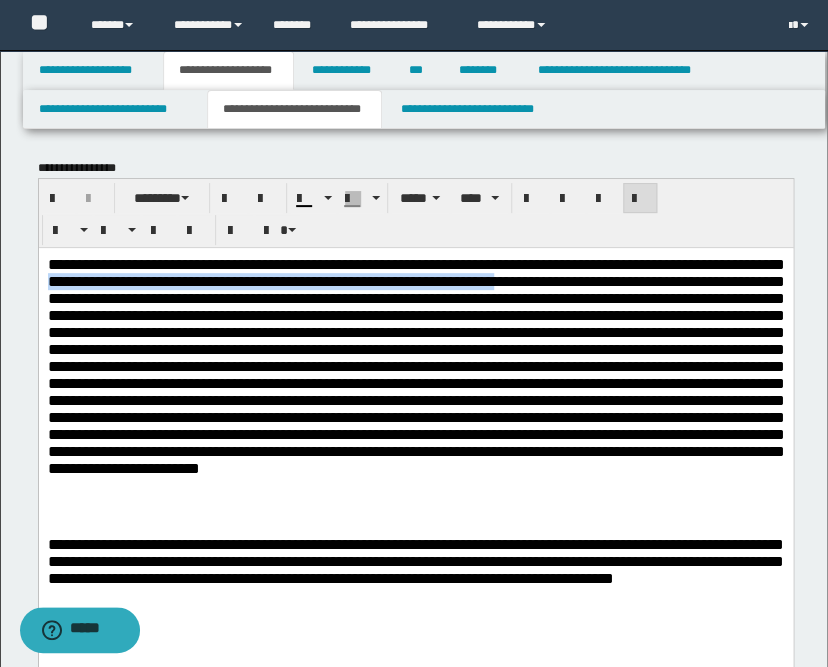 drag, startPoint x: 201, startPoint y: 280, endPoint x: 737, endPoint y: 278, distance: 536.0037 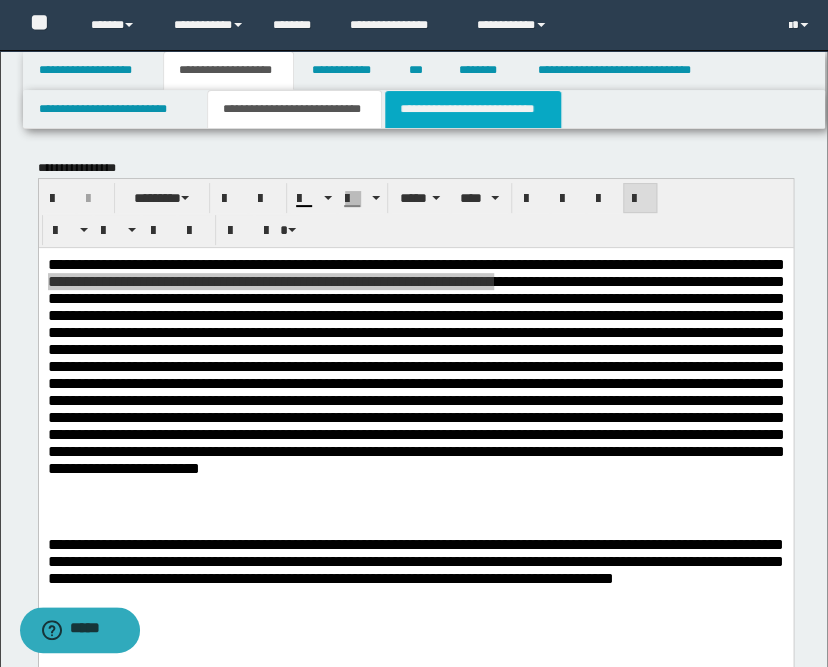 click on "**********" at bounding box center [472, 109] 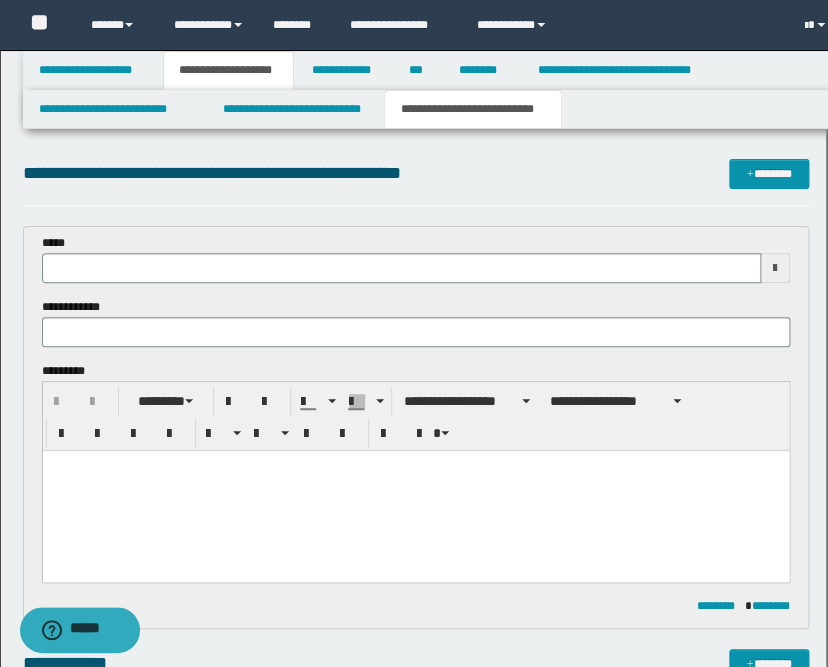 type 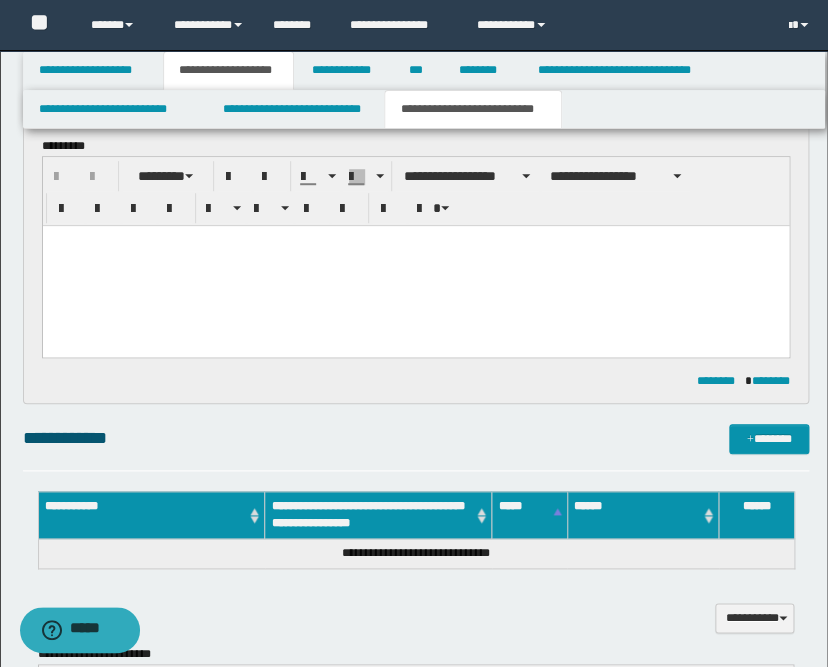scroll, scrollTop: 444, scrollLeft: 0, axis: vertical 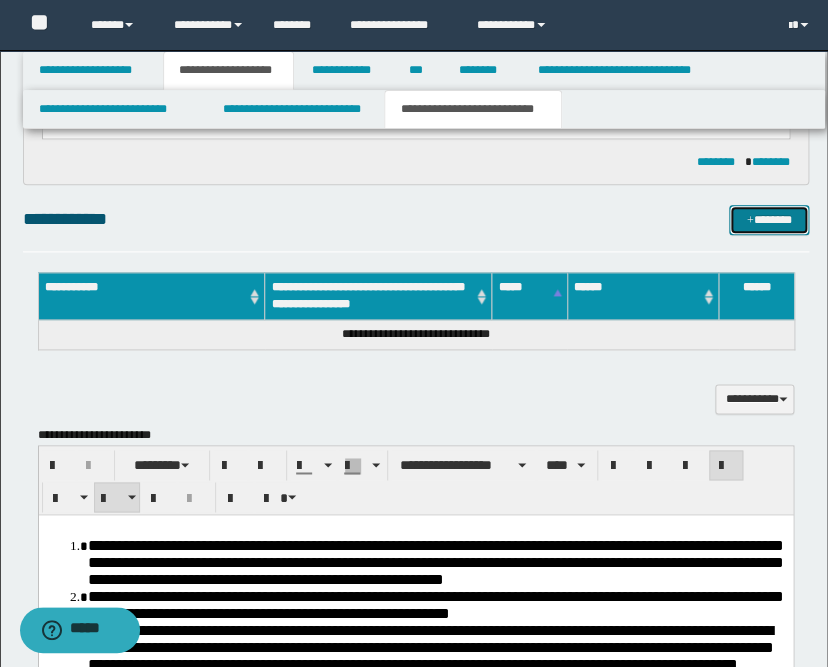 click on "*******" at bounding box center (769, 220) 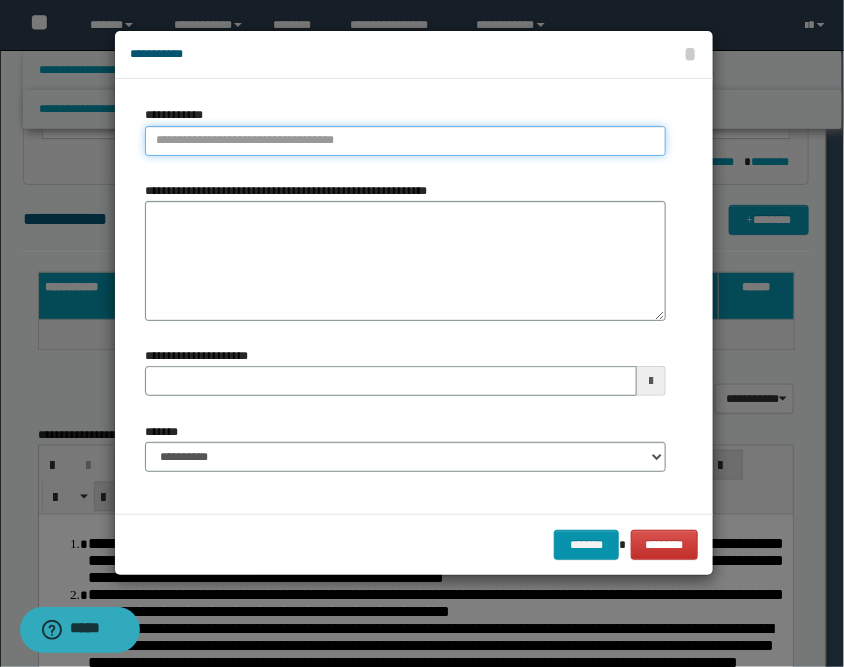 click on "**********" at bounding box center (405, 141) 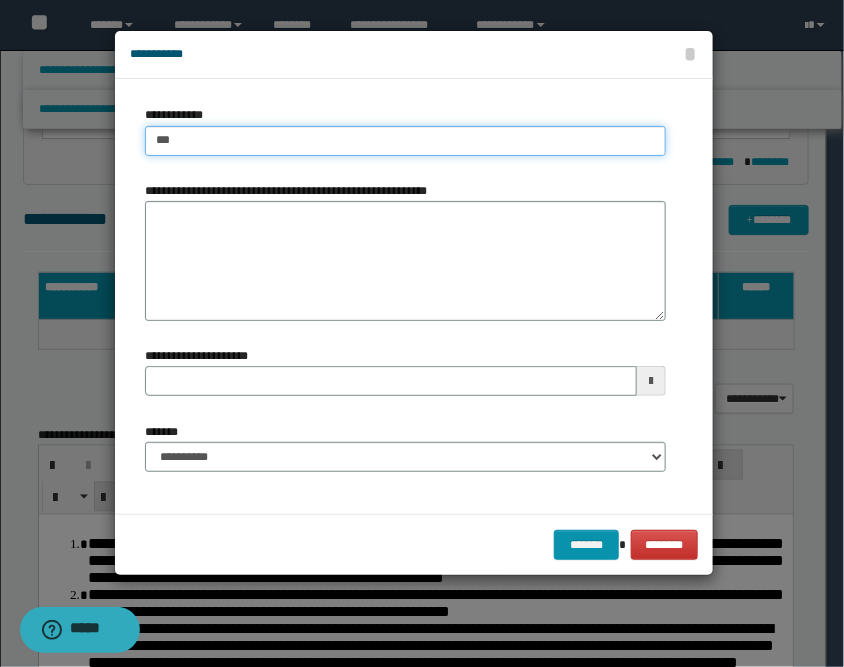 type on "****" 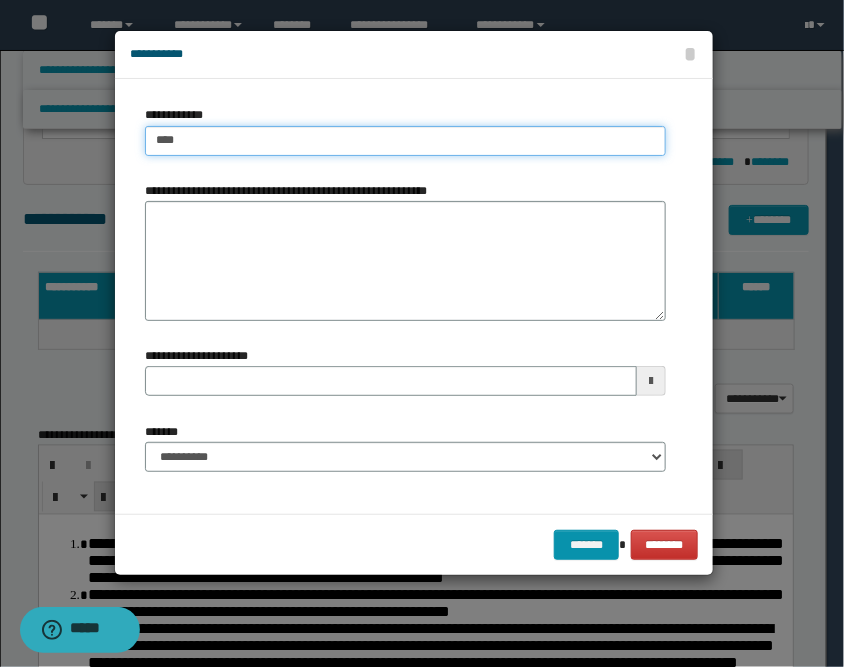 type on "****" 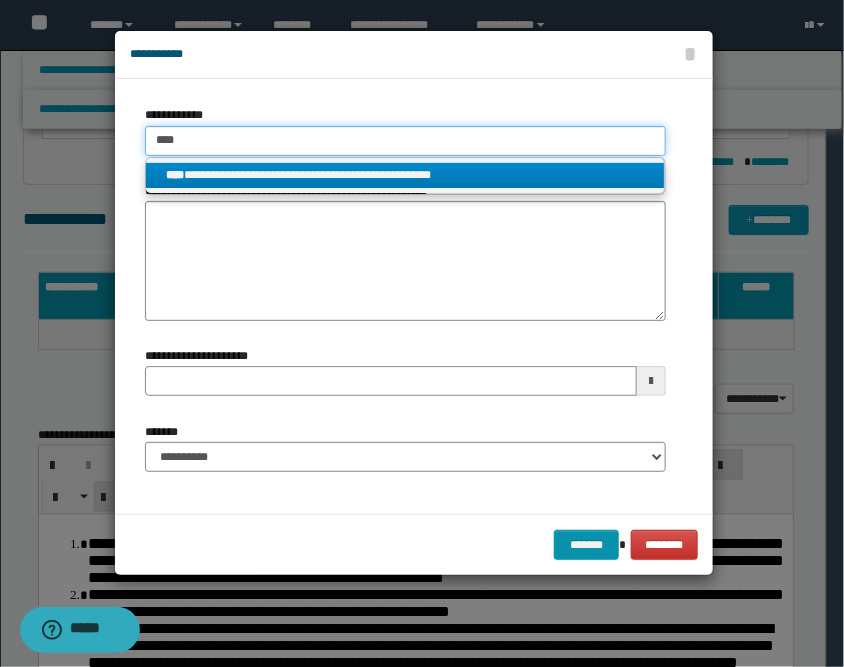 type on "****" 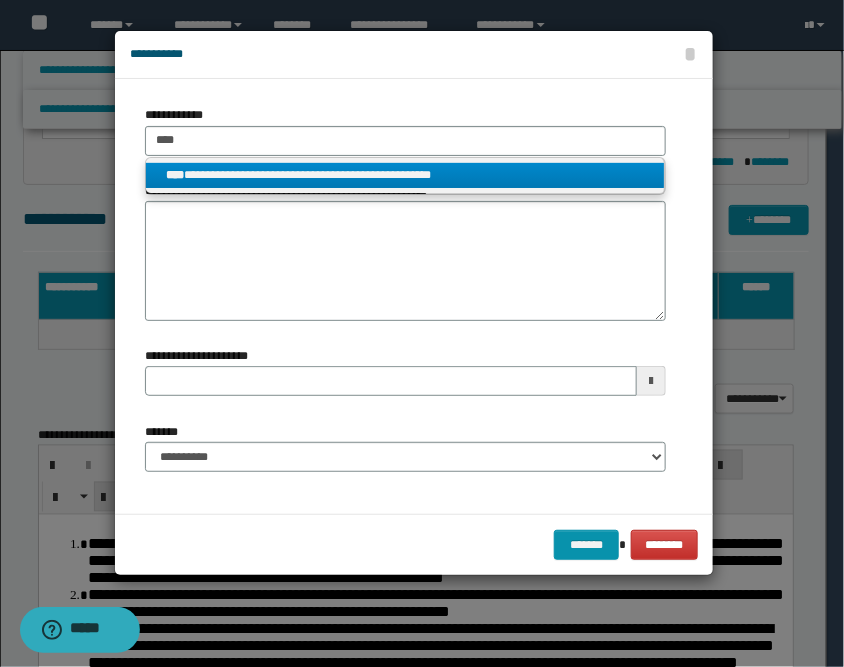 click on "**********" at bounding box center [405, 175] 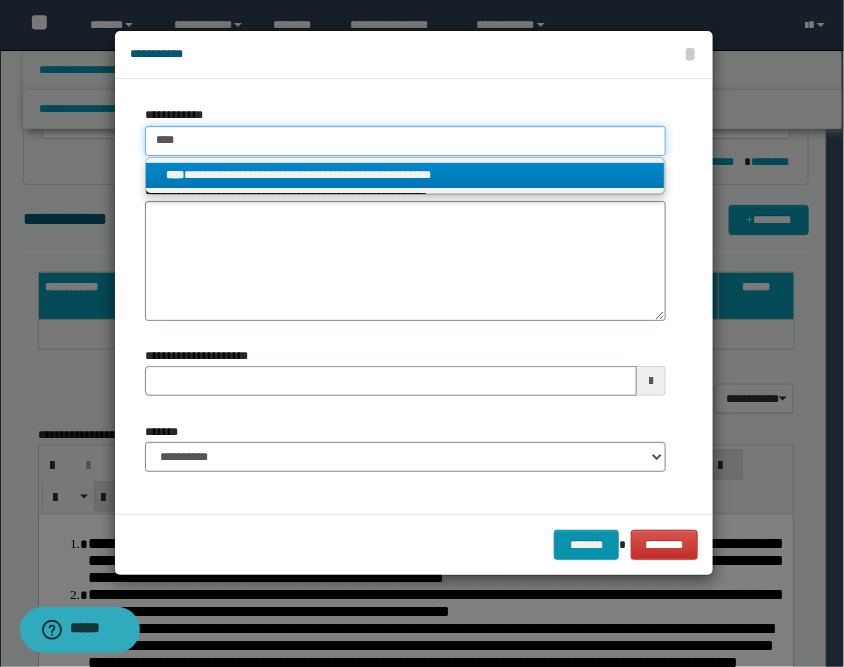 type 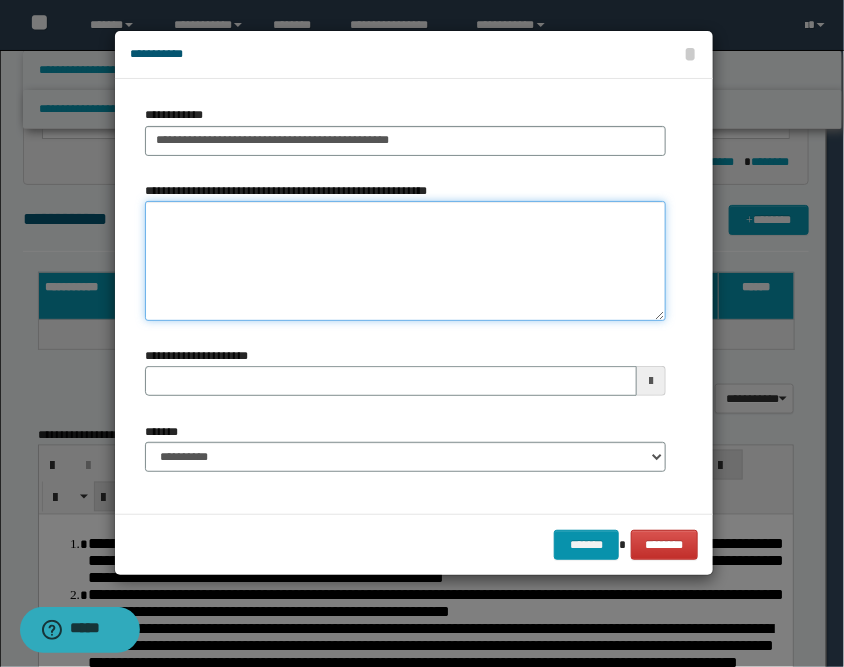 click on "**********" at bounding box center (405, 261) 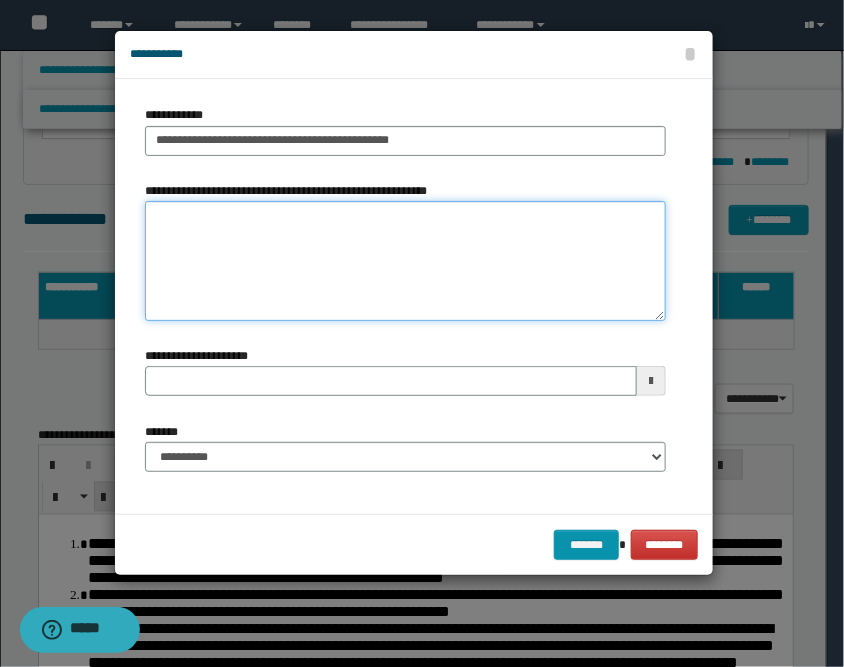 paste on "**********" 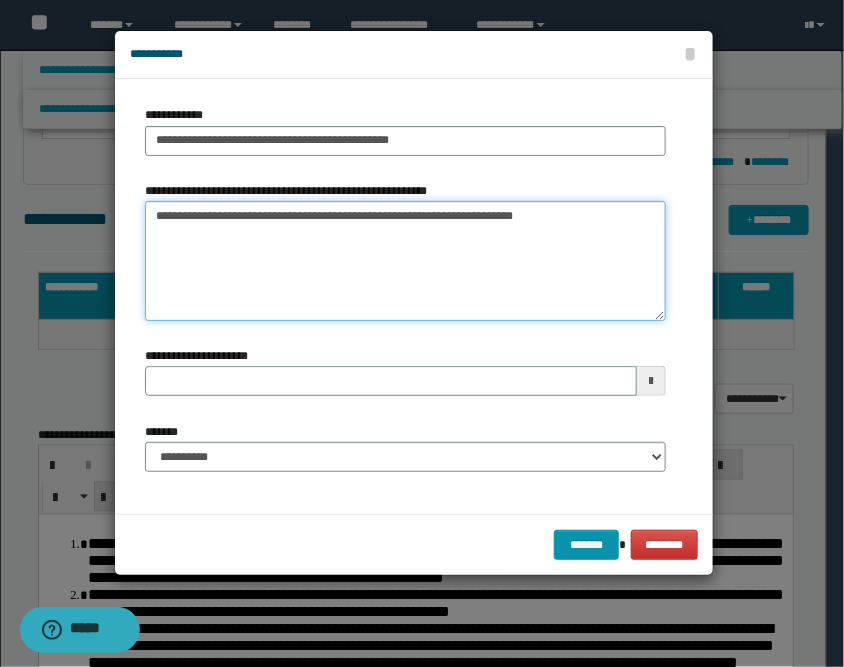 type 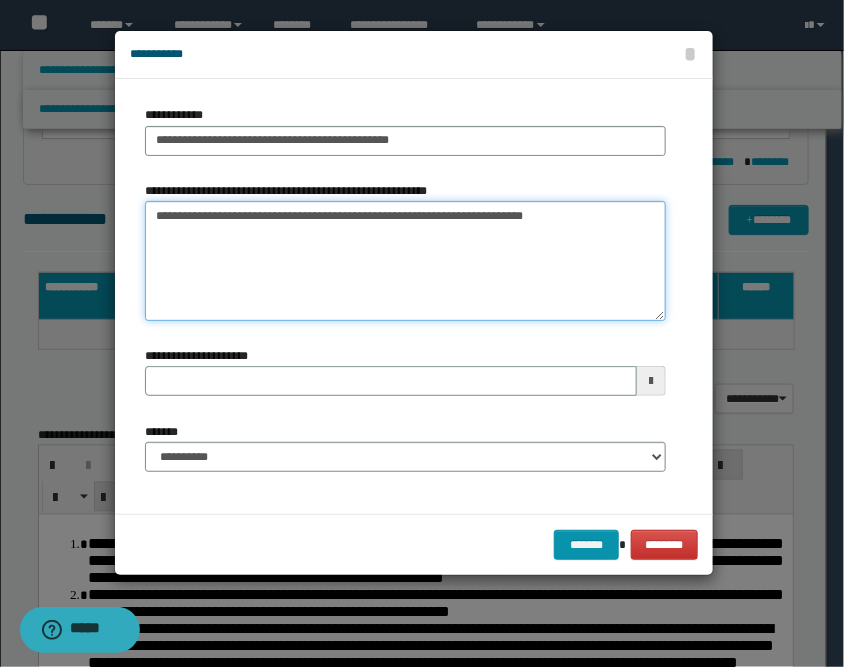 type on "**********" 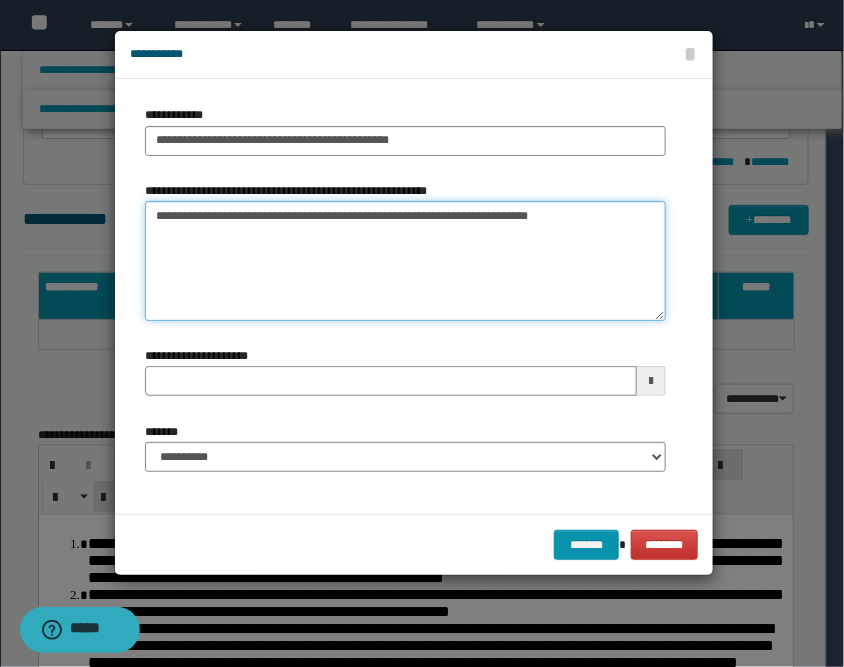 type 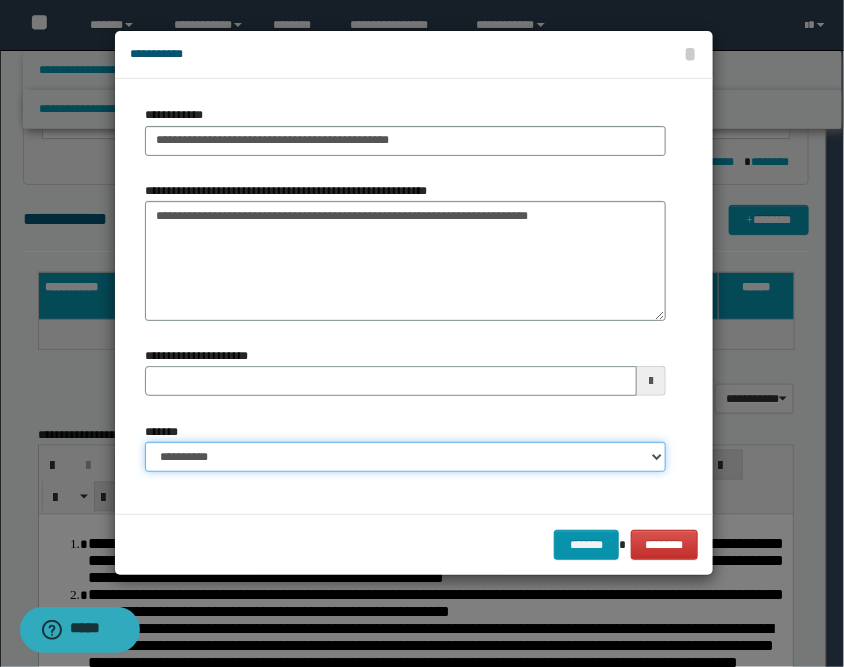 click on "**********" at bounding box center (405, 457) 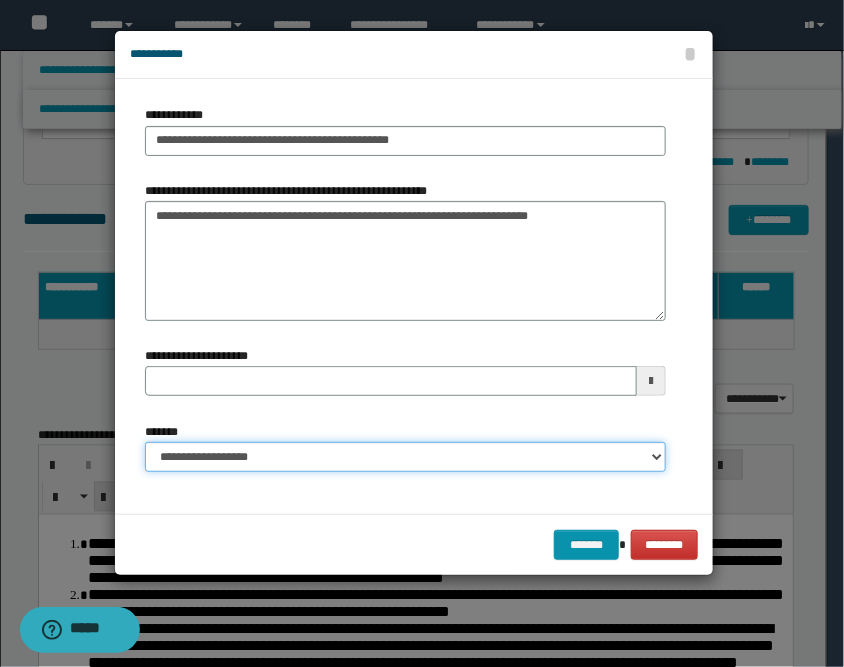 click on "**********" at bounding box center (405, 457) 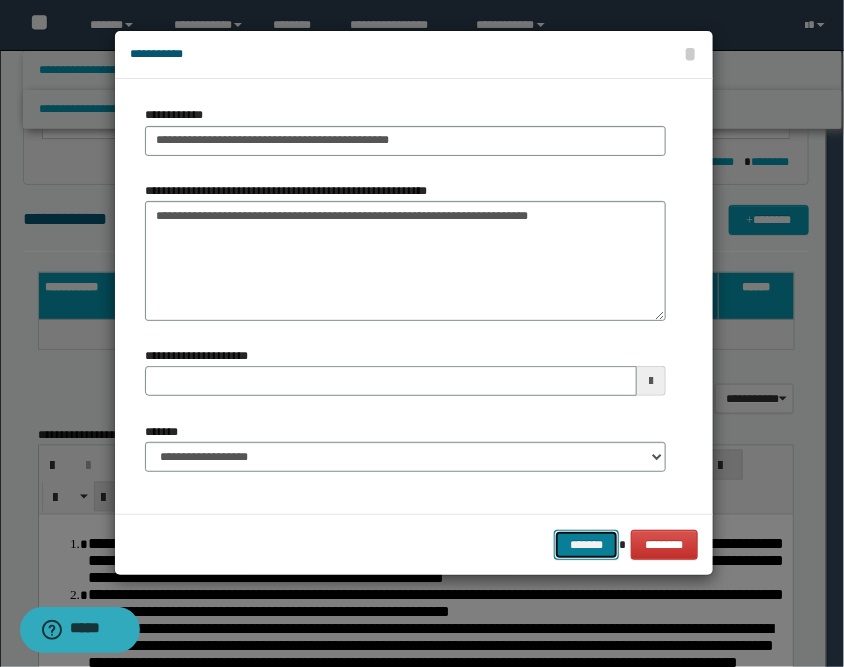 click on "*******" at bounding box center (586, 545) 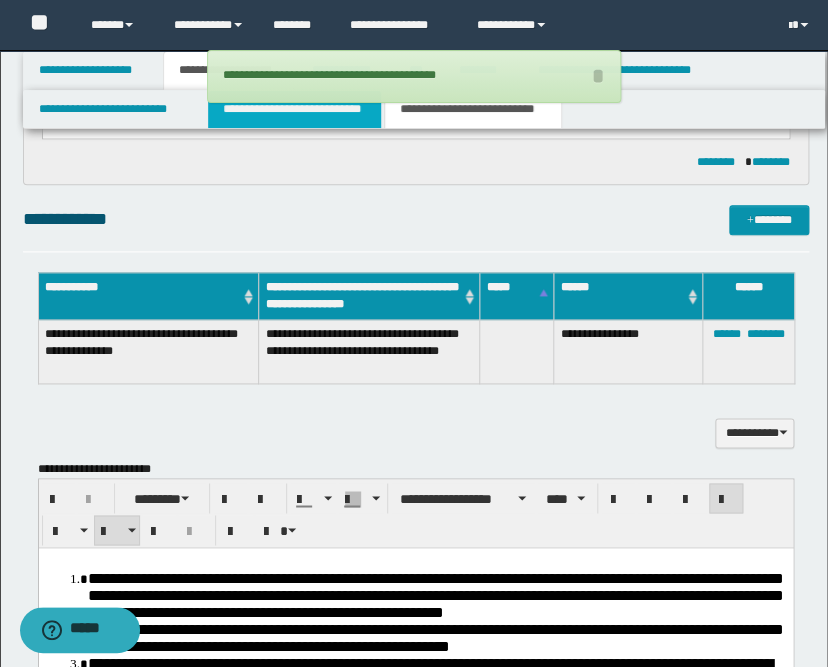 click on "**********" at bounding box center [294, 109] 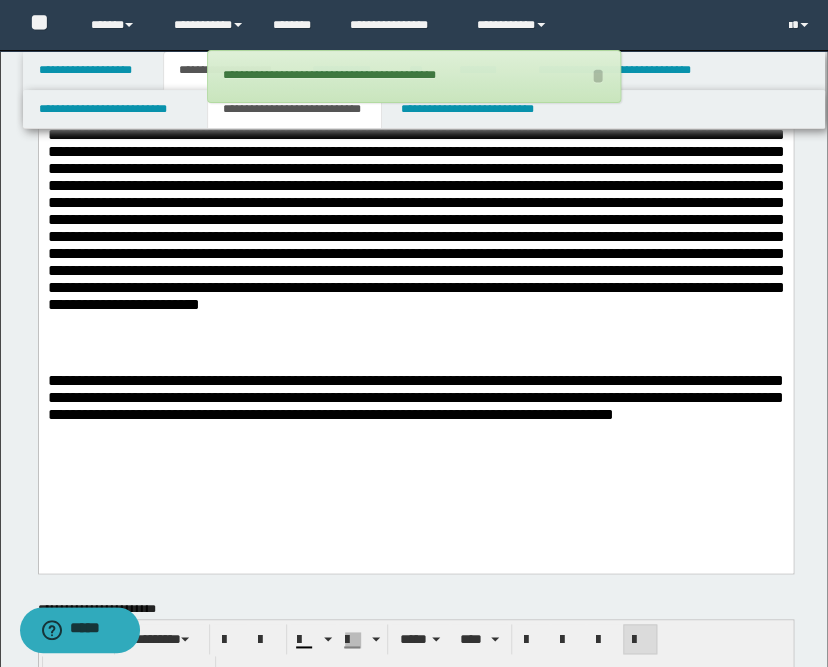scroll, scrollTop: 0, scrollLeft: 0, axis: both 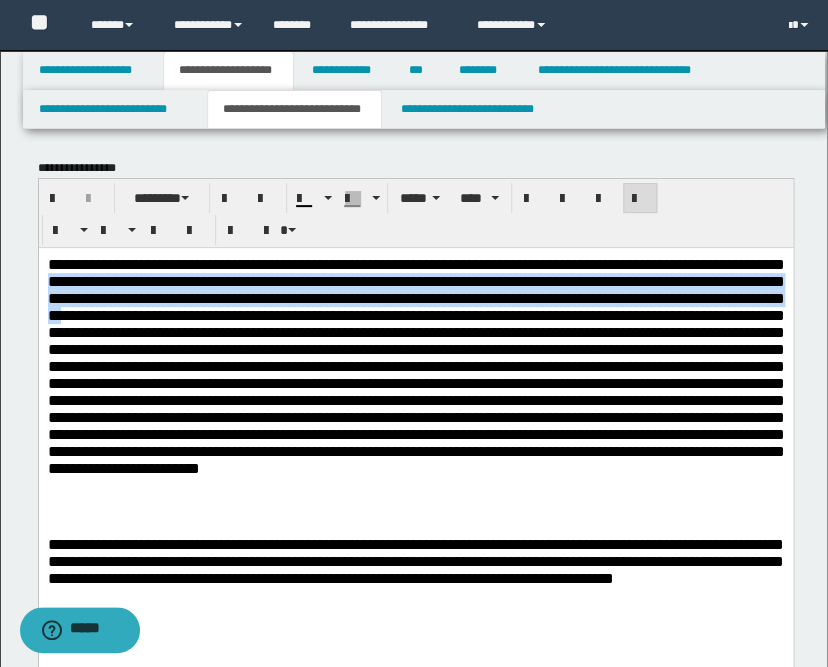 click at bounding box center [415, 365] 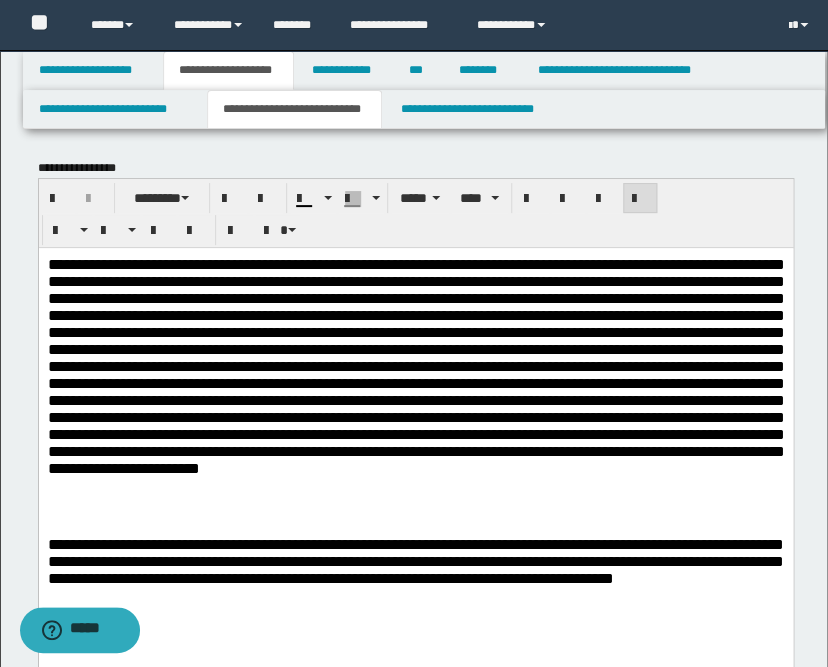 click at bounding box center [415, 365] 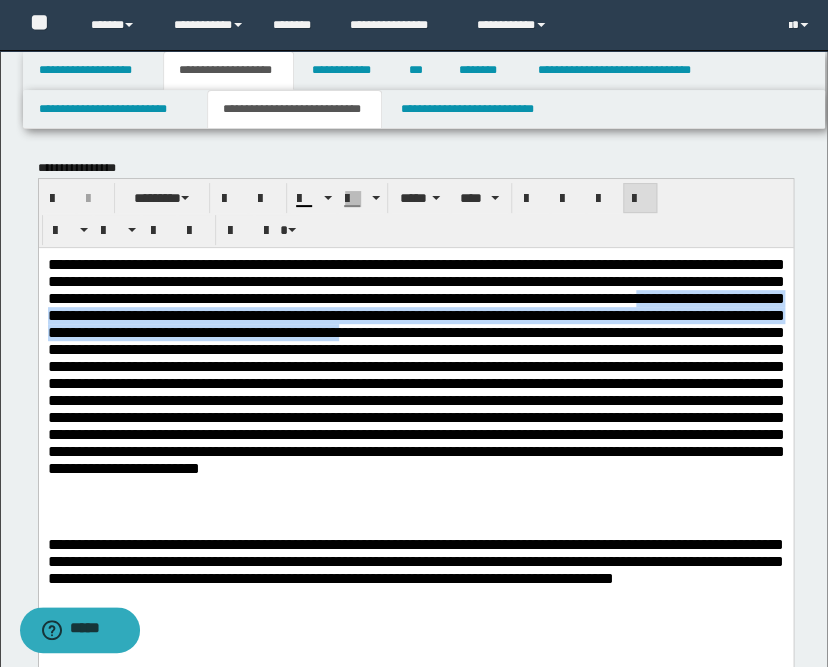 drag, startPoint x: 299, startPoint y: 321, endPoint x: 202, endPoint y: 352, distance: 101.8332 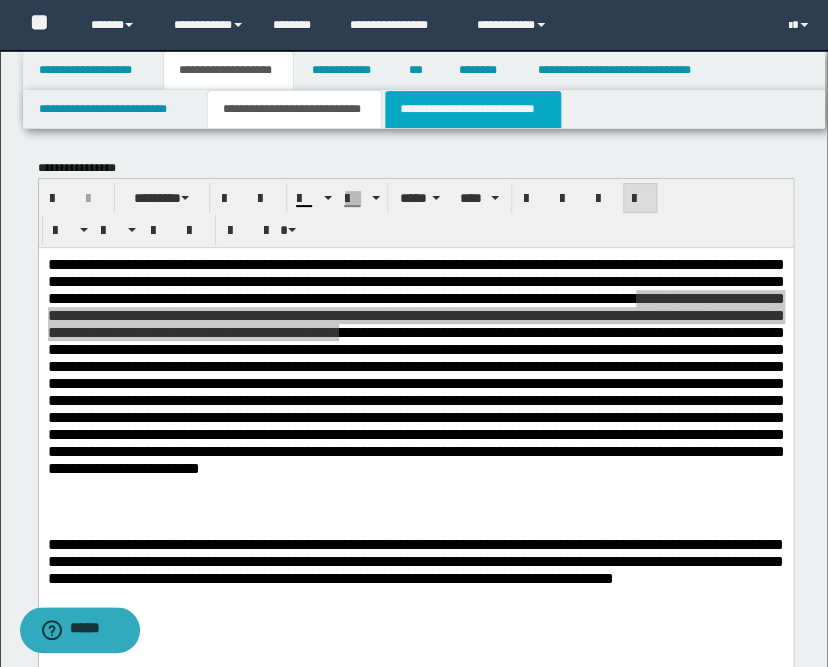 click on "**********" at bounding box center [472, 109] 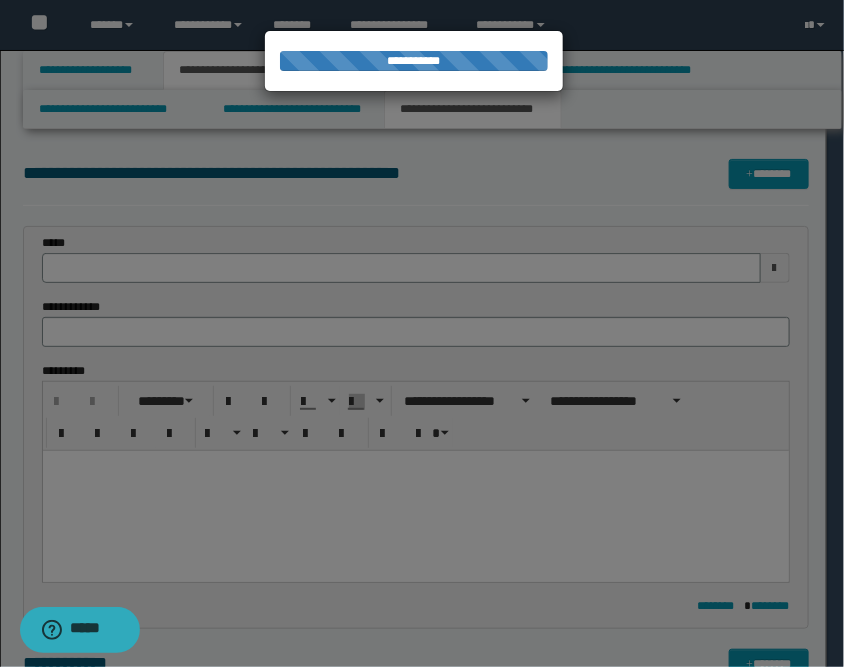 type 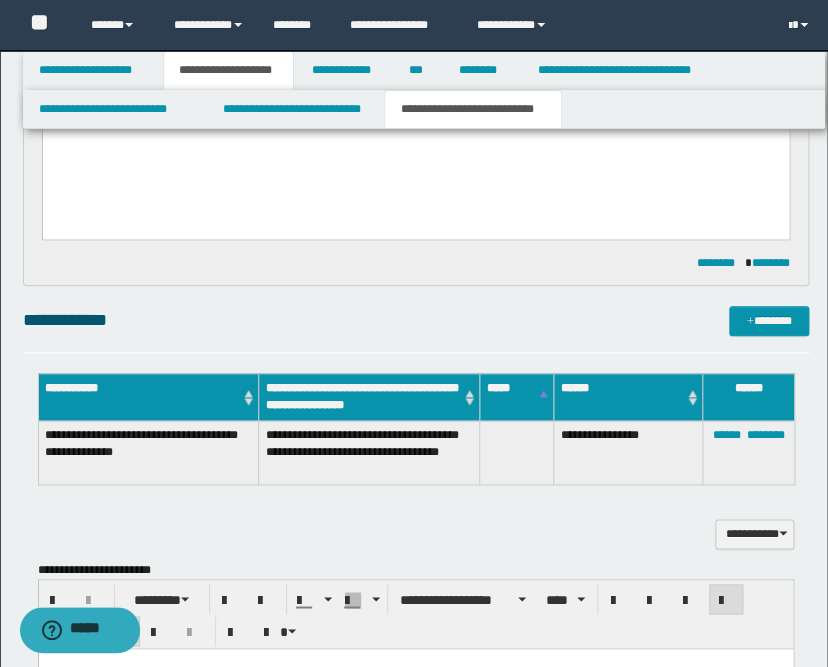 scroll, scrollTop: 555, scrollLeft: 0, axis: vertical 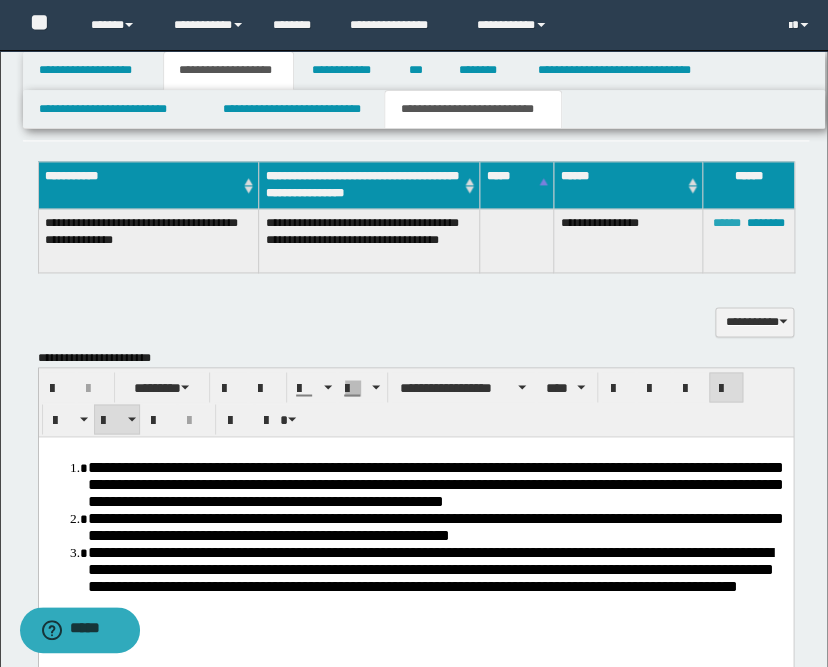 click on "******" at bounding box center [726, 223] 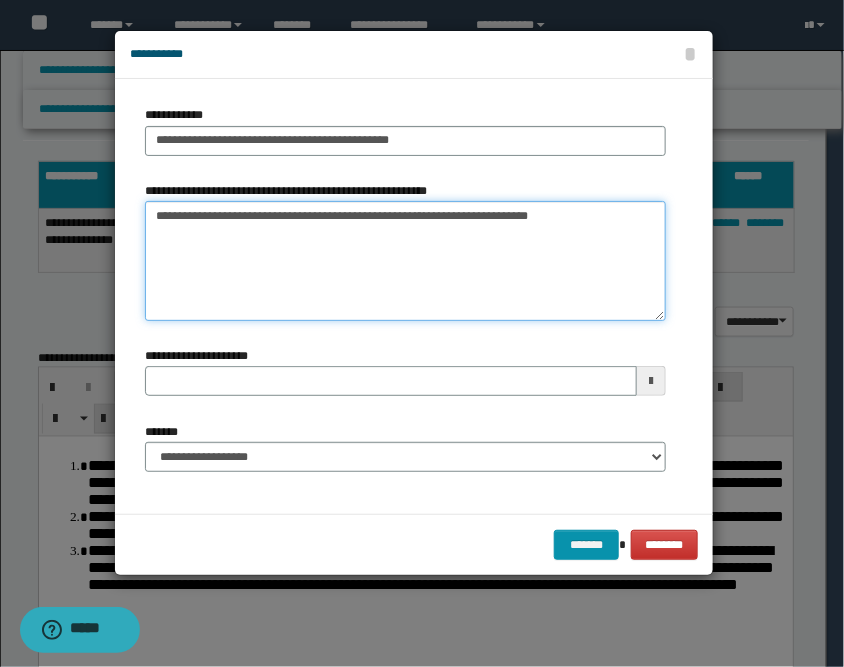 click on "**********" at bounding box center [405, 261] 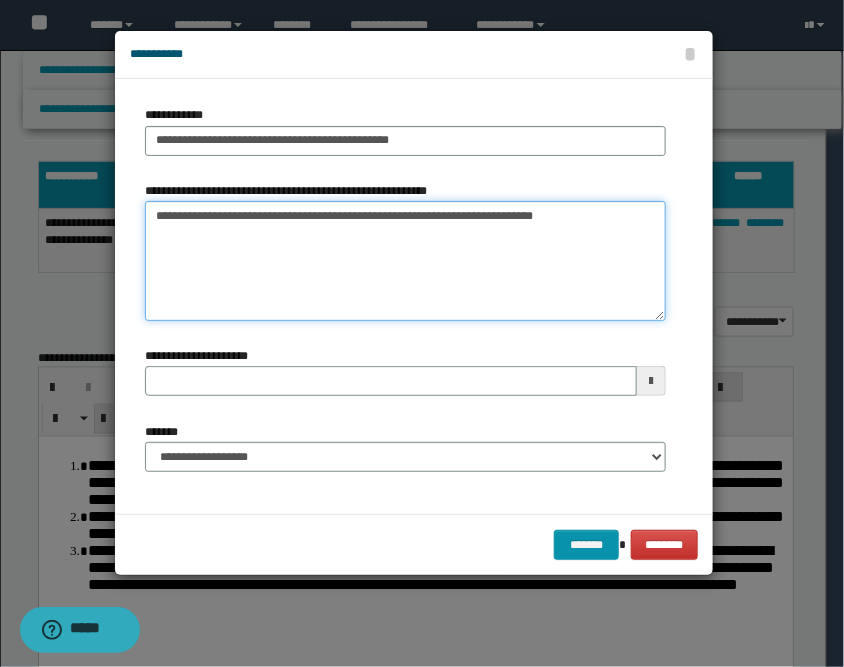 paste on "**********" 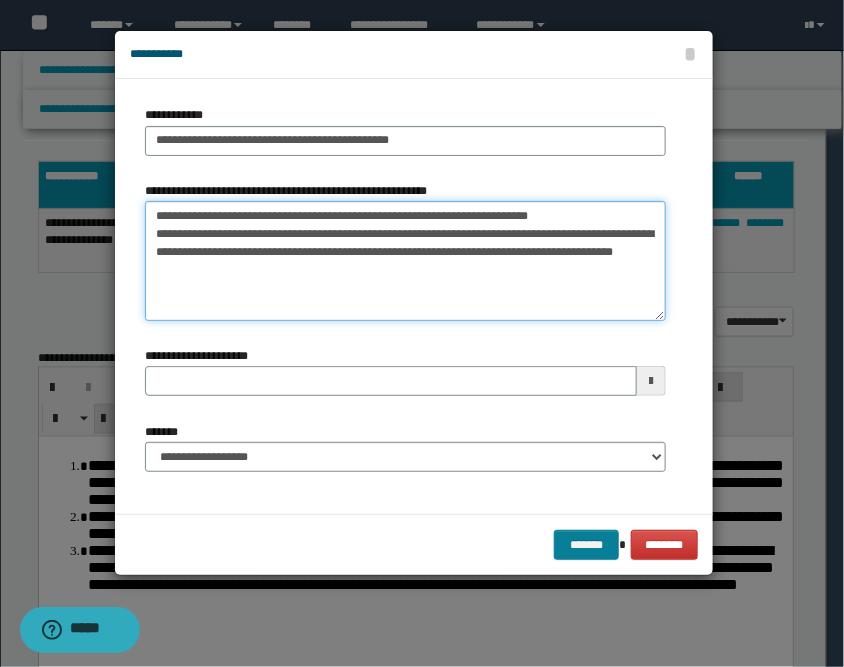 type on "**********" 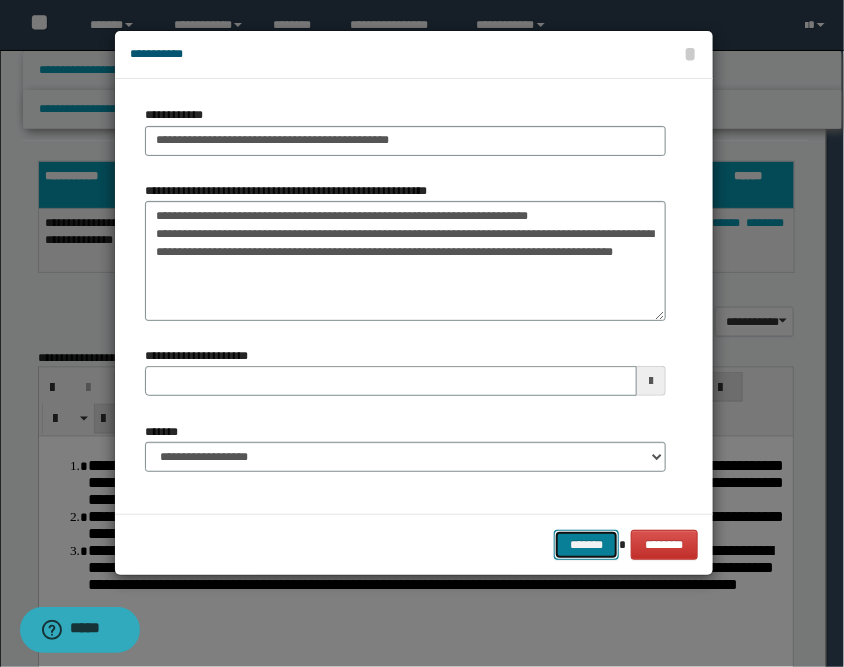 click on "*******" at bounding box center [586, 545] 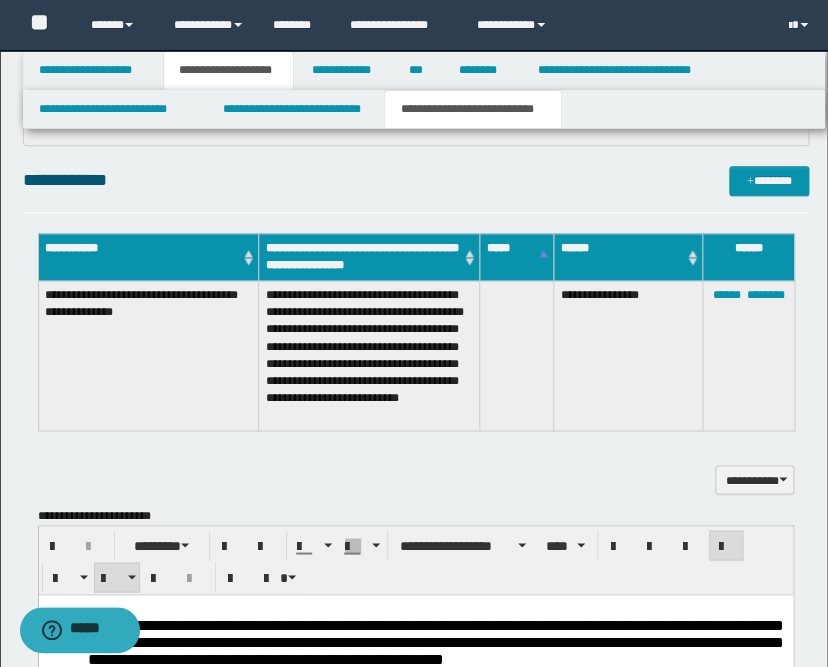 scroll, scrollTop: 444, scrollLeft: 0, axis: vertical 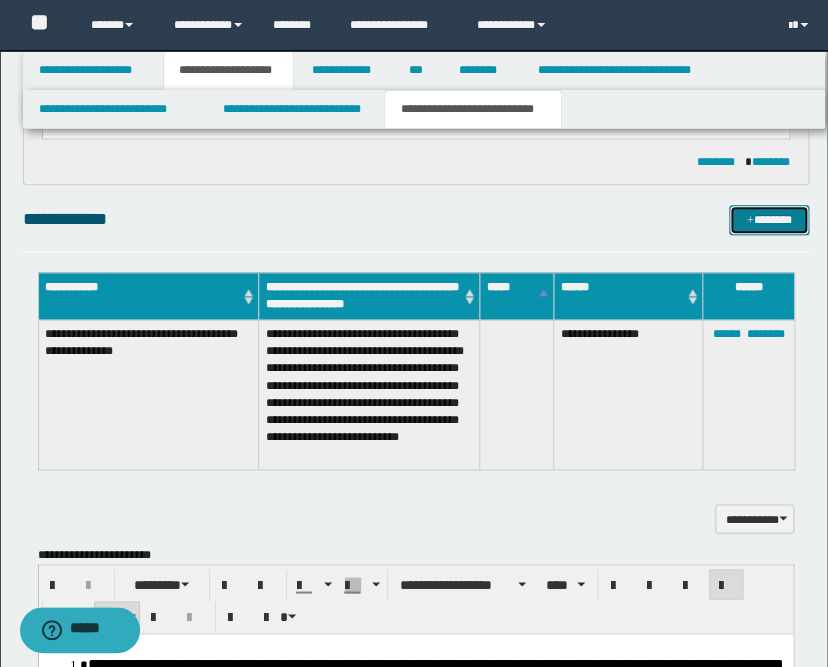 click on "*******" at bounding box center [769, 220] 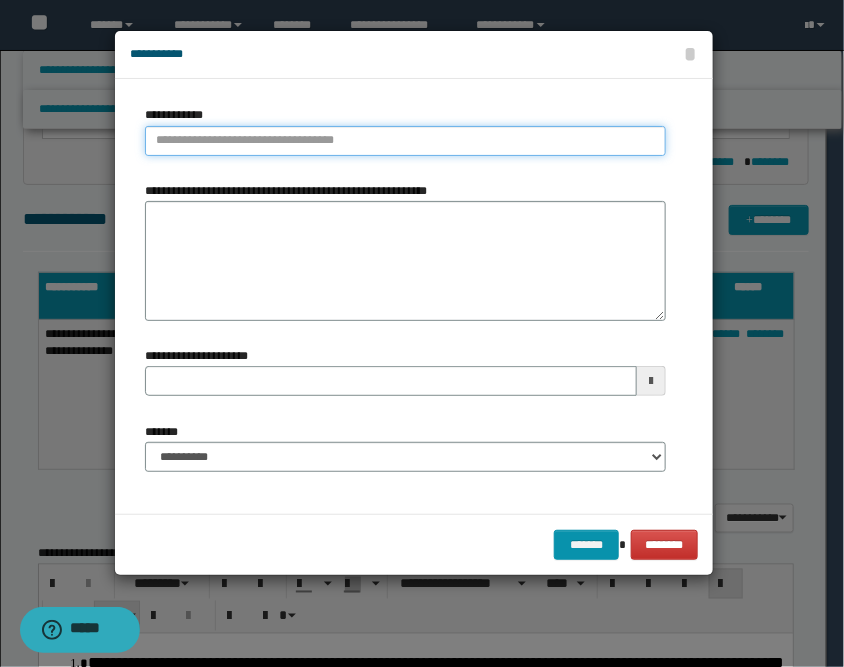 type on "**********" 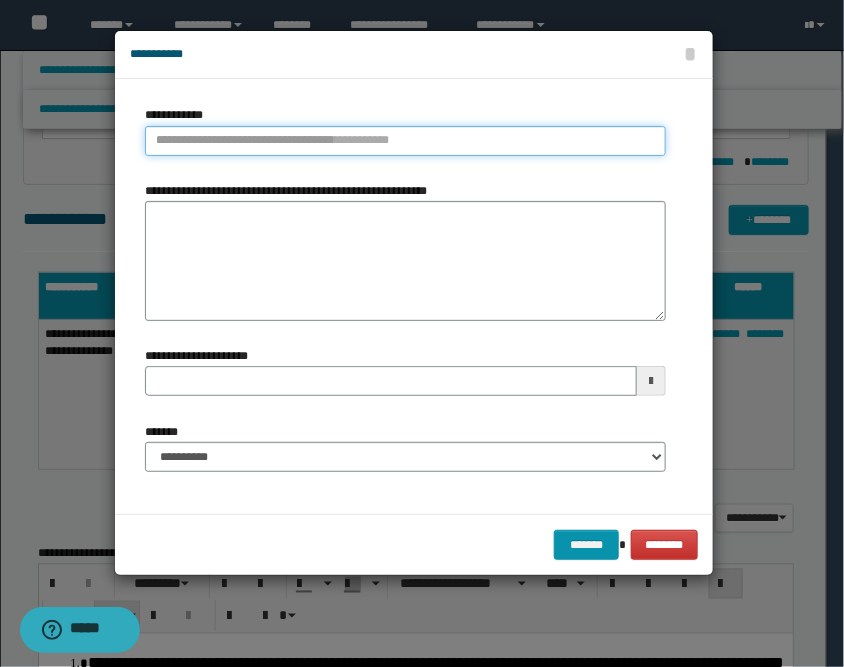 click on "**********" at bounding box center [405, 141] 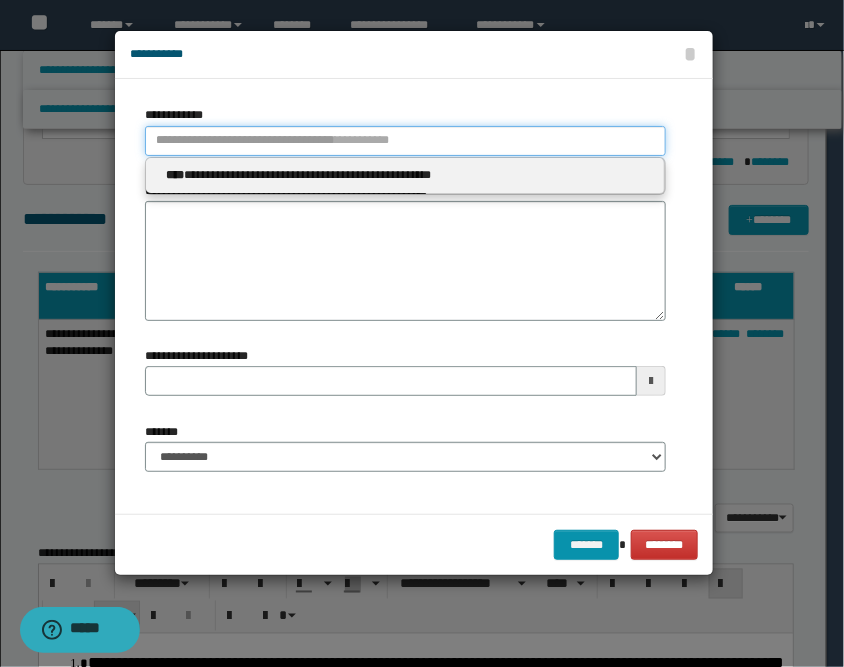 type 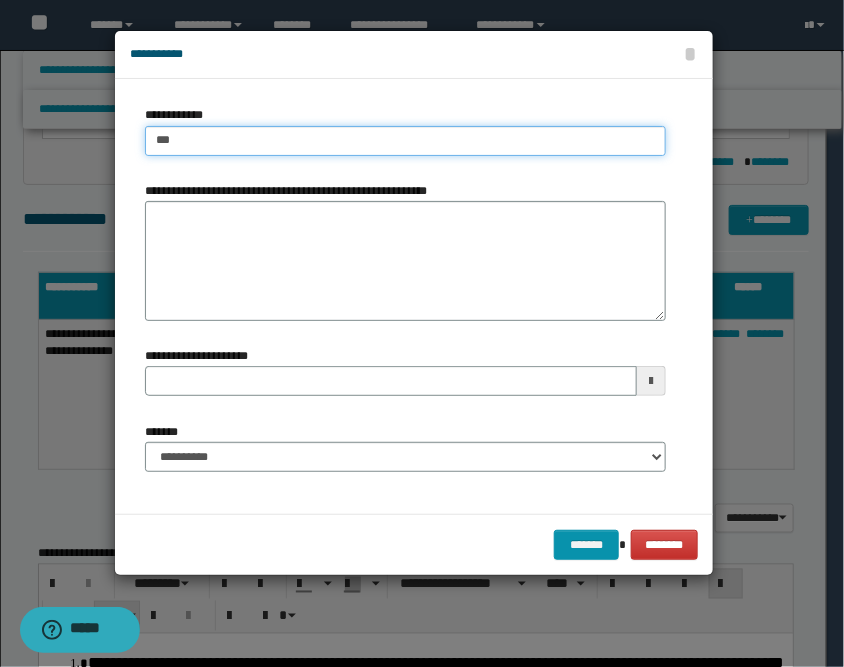 type on "****" 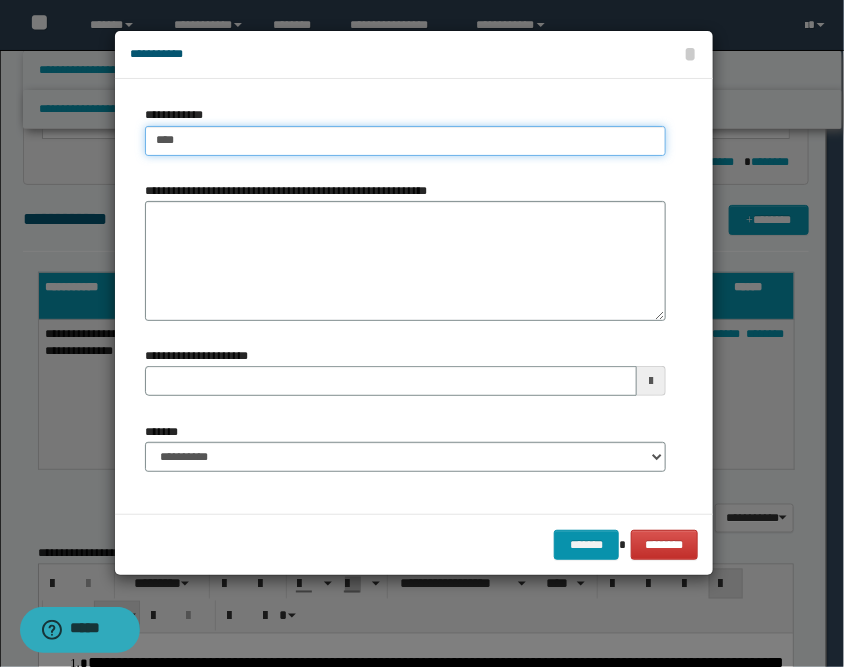 type on "****" 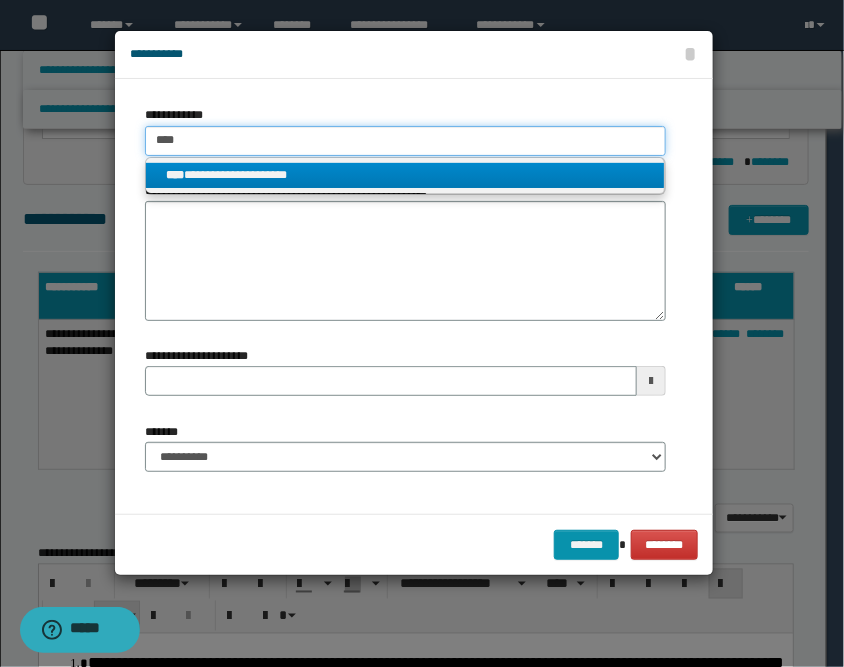 type on "****" 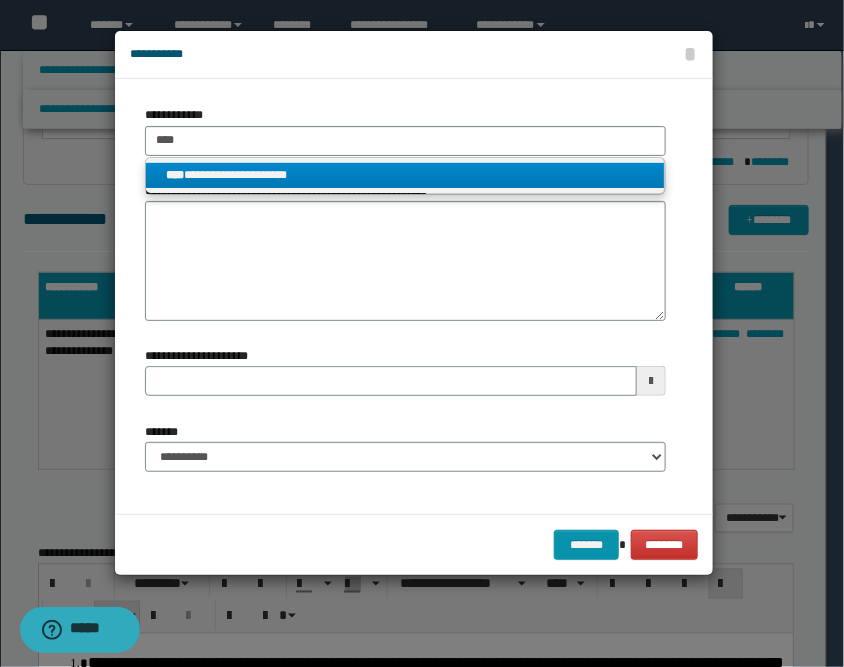 click on "**********" at bounding box center (405, 175) 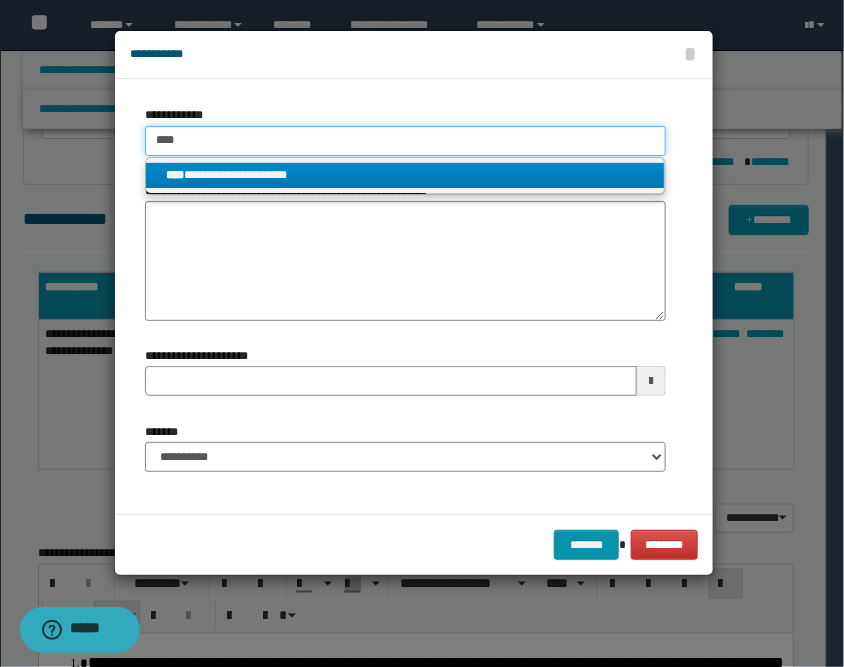 type 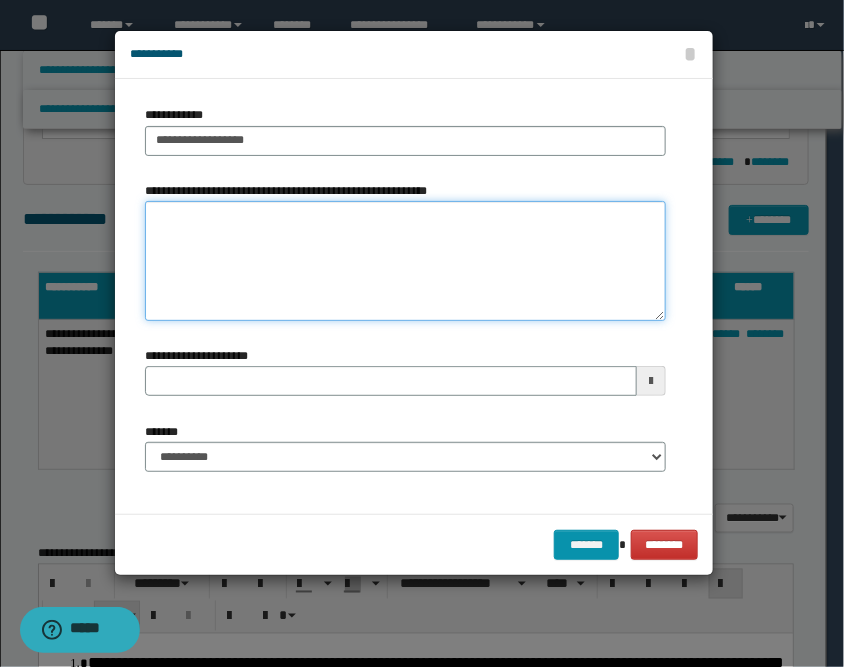 click on "**********" at bounding box center (405, 261) 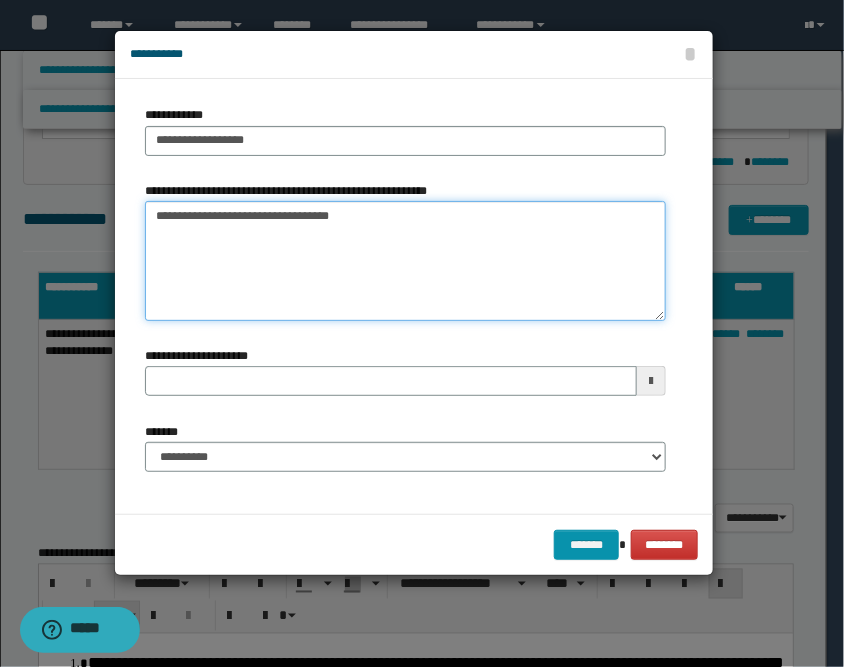 type on "**********" 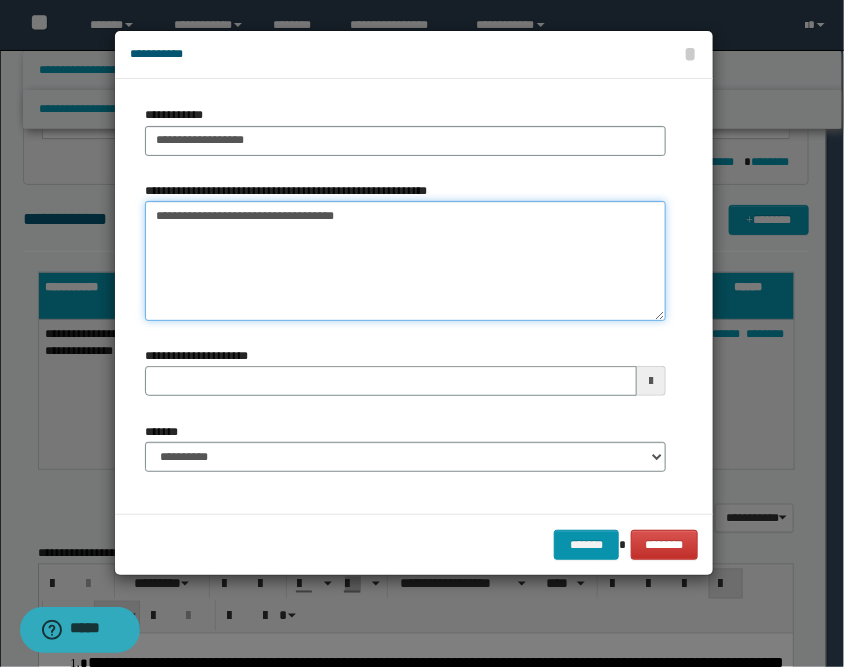 type 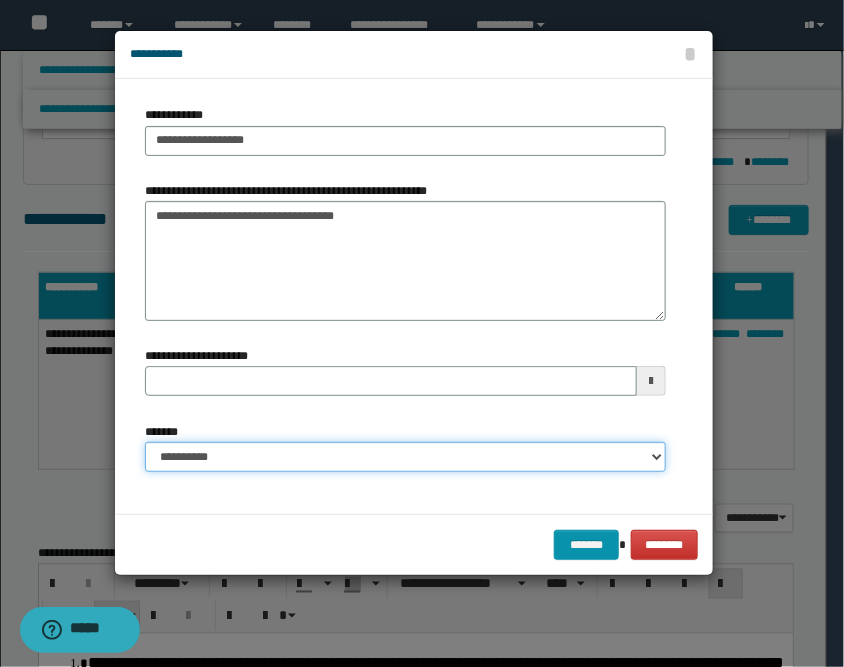 click on "**********" at bounding box center (405, 457) 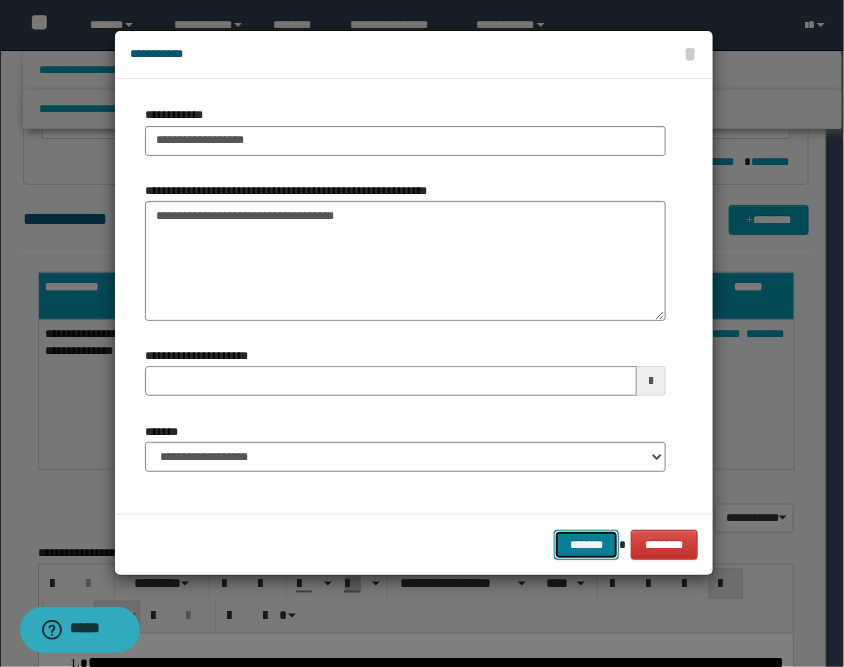 click on "*******" at bounding box center (586, 545) 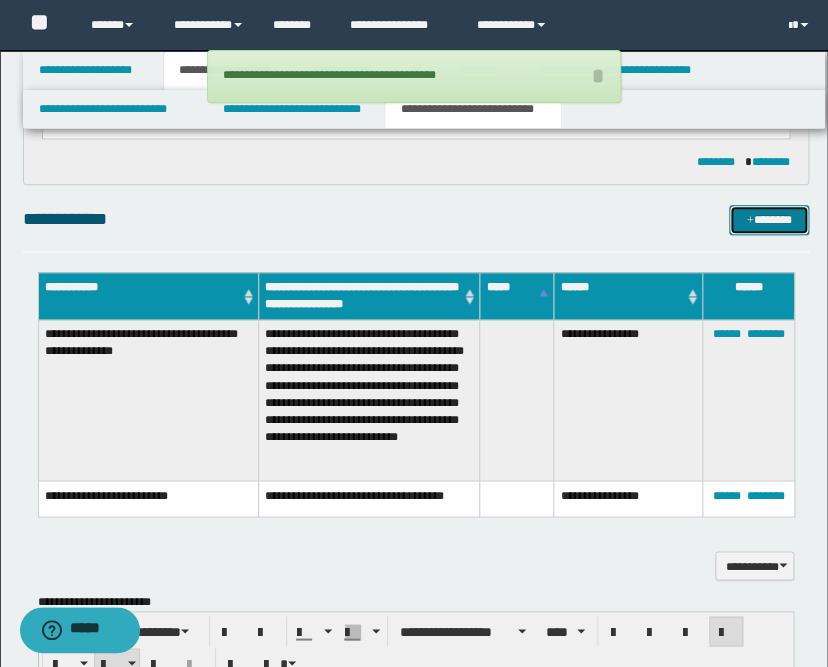 scroll, scrollTop: 333, scrollLeft: 0, axis: vertical 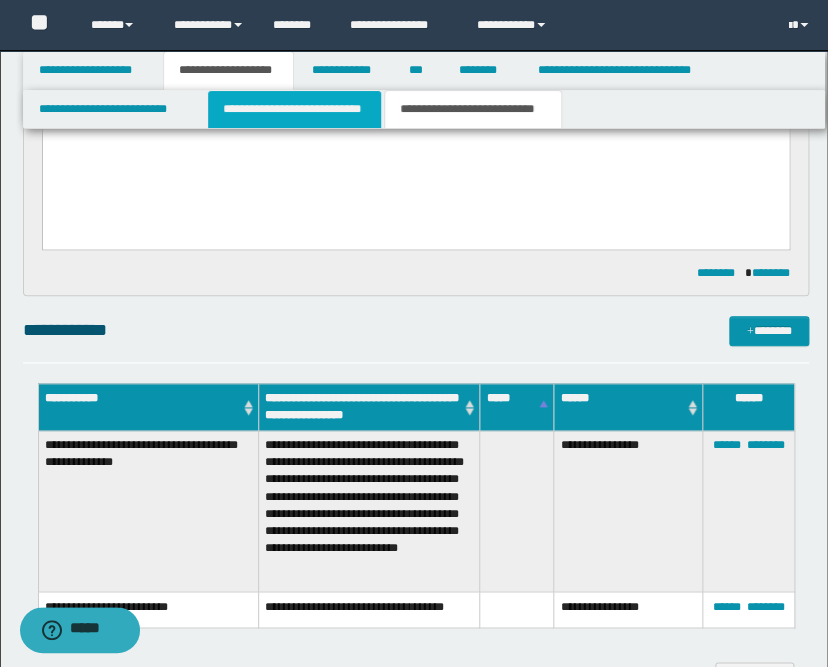 click on "**********" at bounding box center (294, 109) 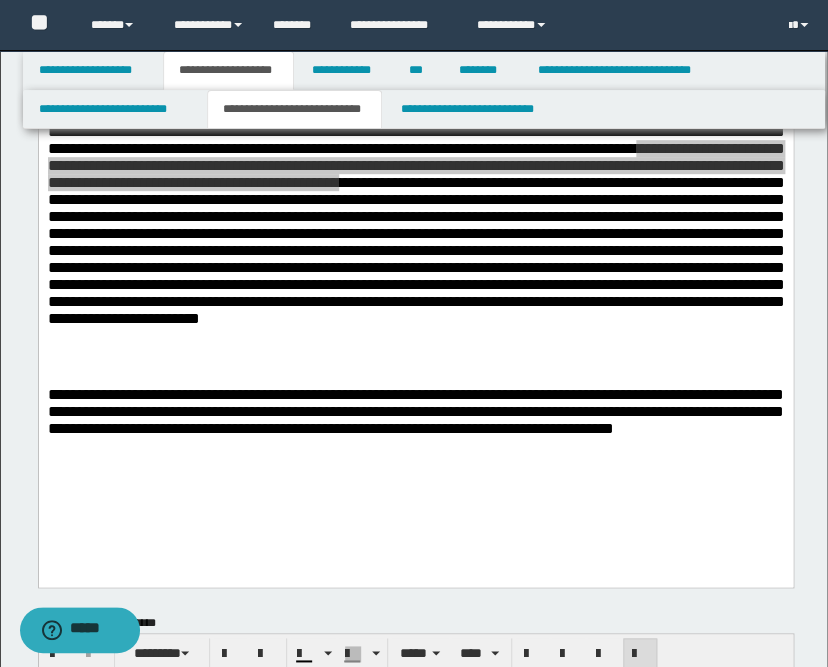 scroll, scrollTop: 111, scrollLeft: 0, axis: vertical 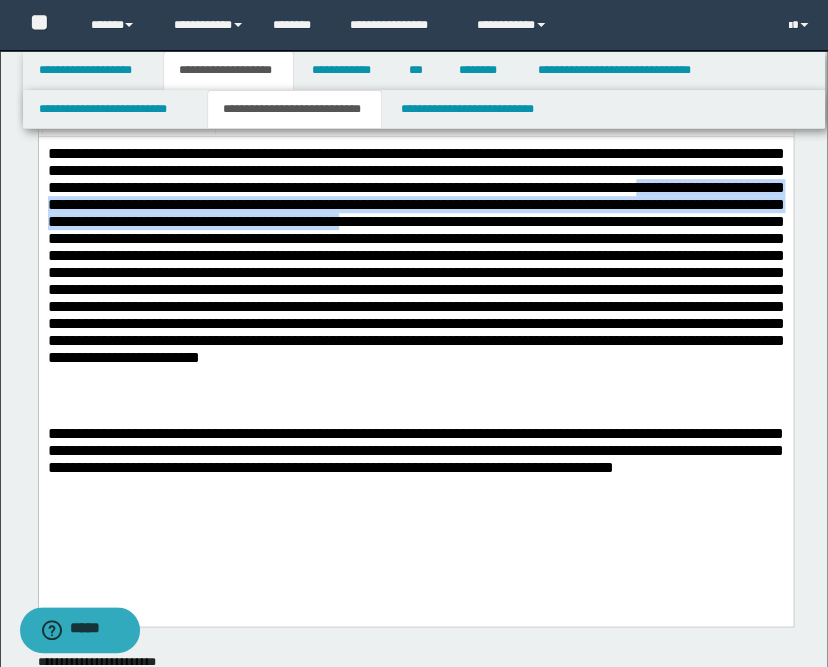 click at bounding box center [415, 254] 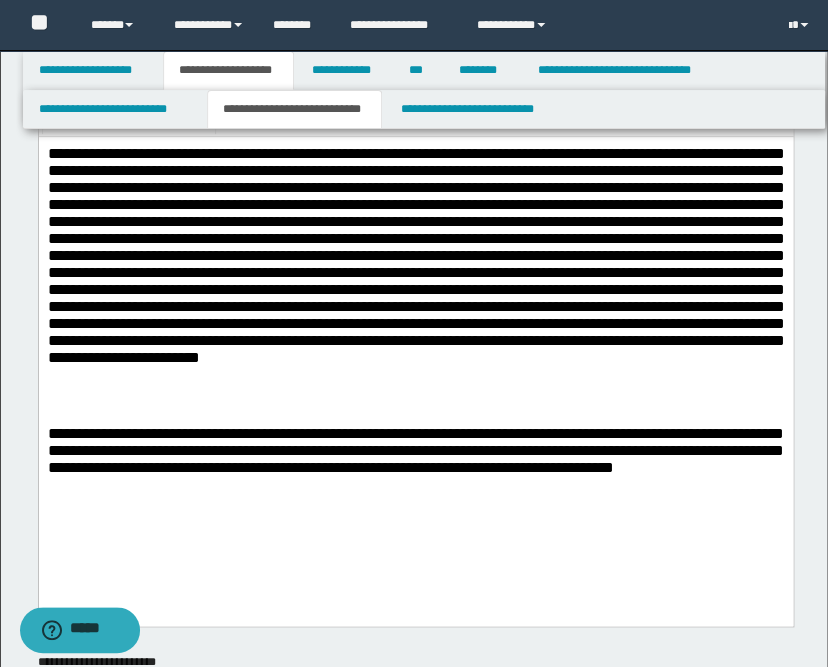 click at bounding box center (415, 254) 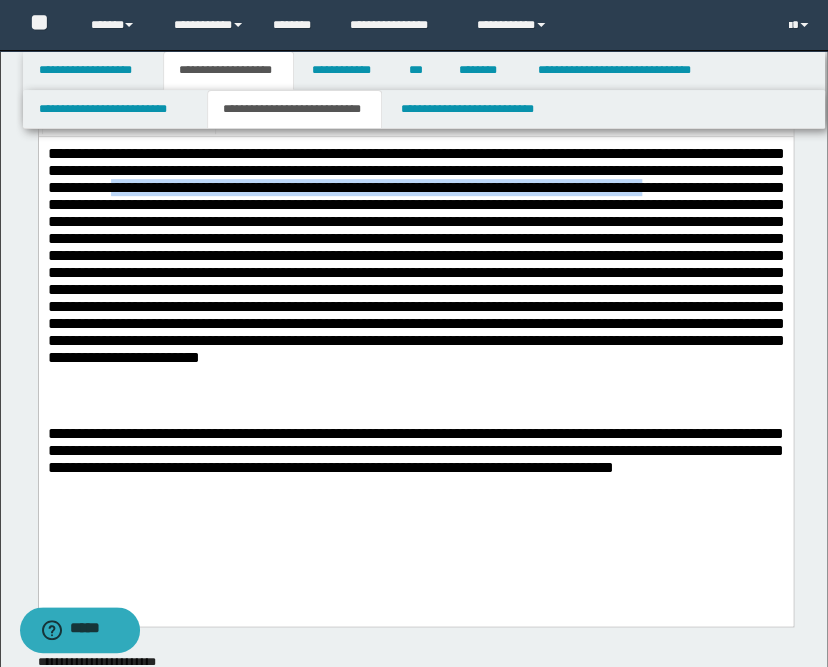 drag, startPoint x: 410, startPoint y: 187, endPoint x: 388, endPoint y: 192, distance: 22.561028 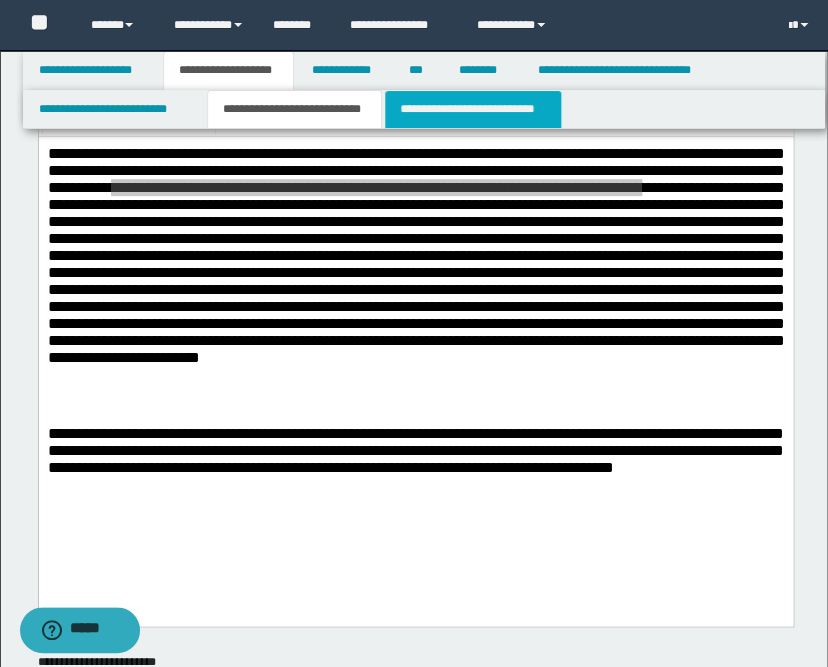 click on "**********" at bounding box center (472, 109) 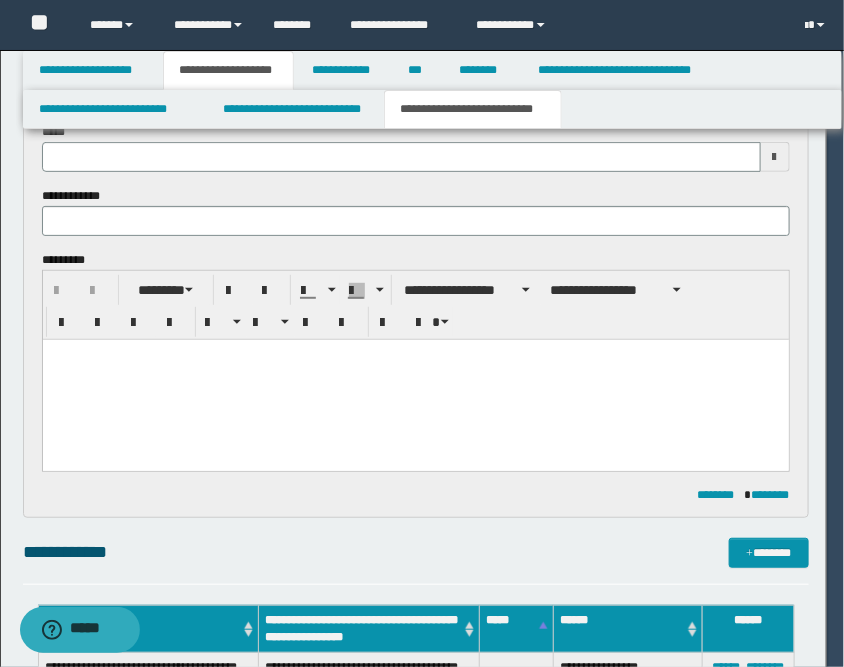 type 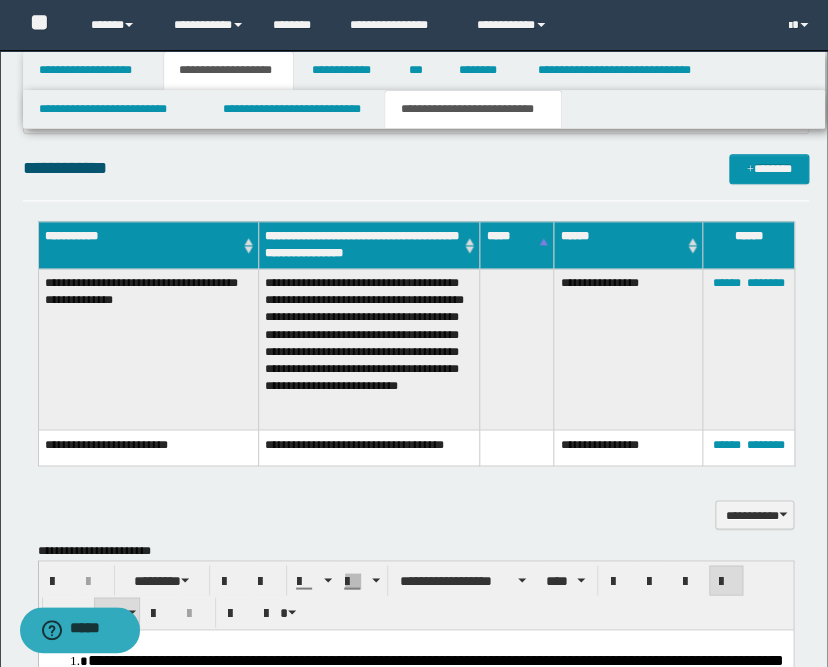 scroll, scrollTop: 444, scrollLeft: 0, axis: vertical 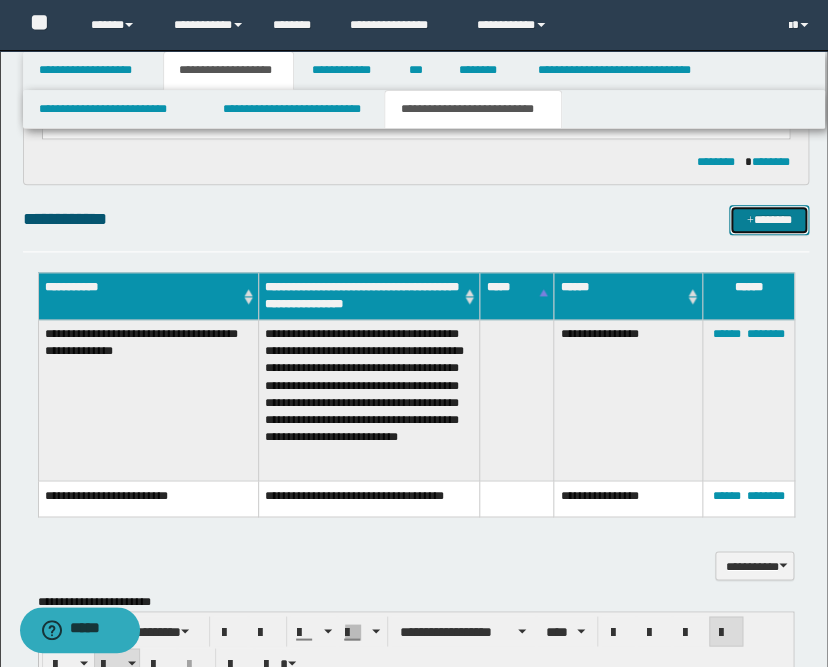 click on "*******" at bounding box center [769, 220] 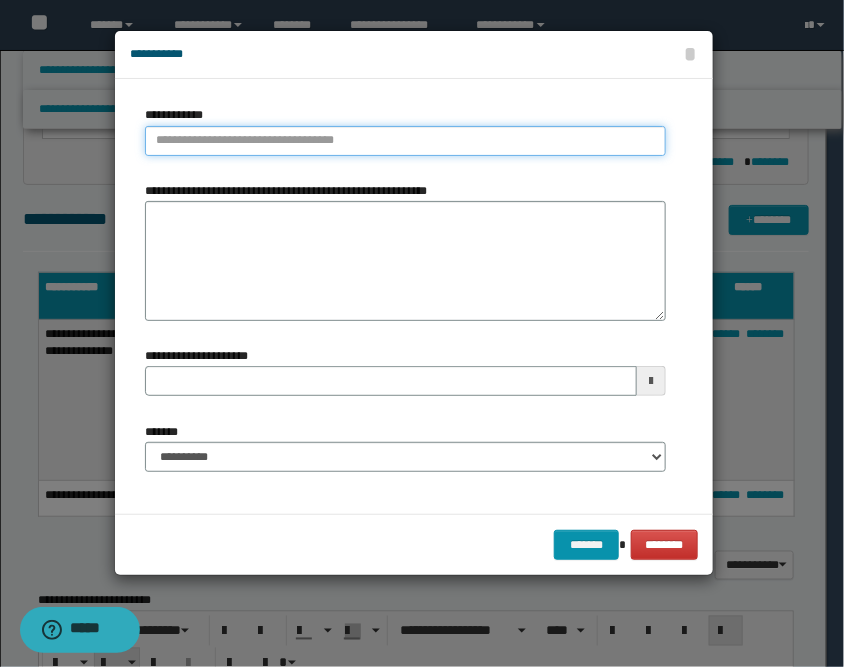 type on "**********" 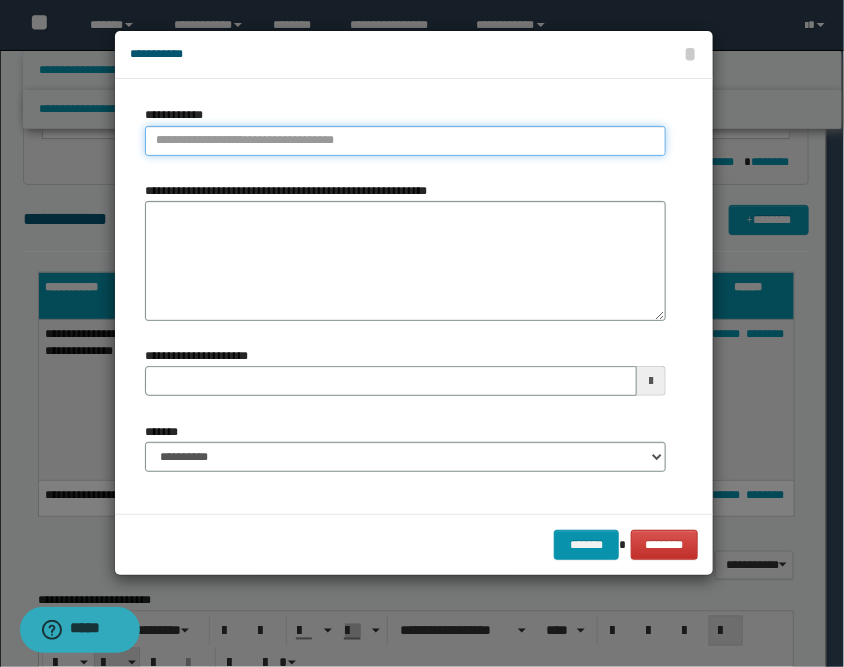 click on "**********" at bounding box center (405, 141) 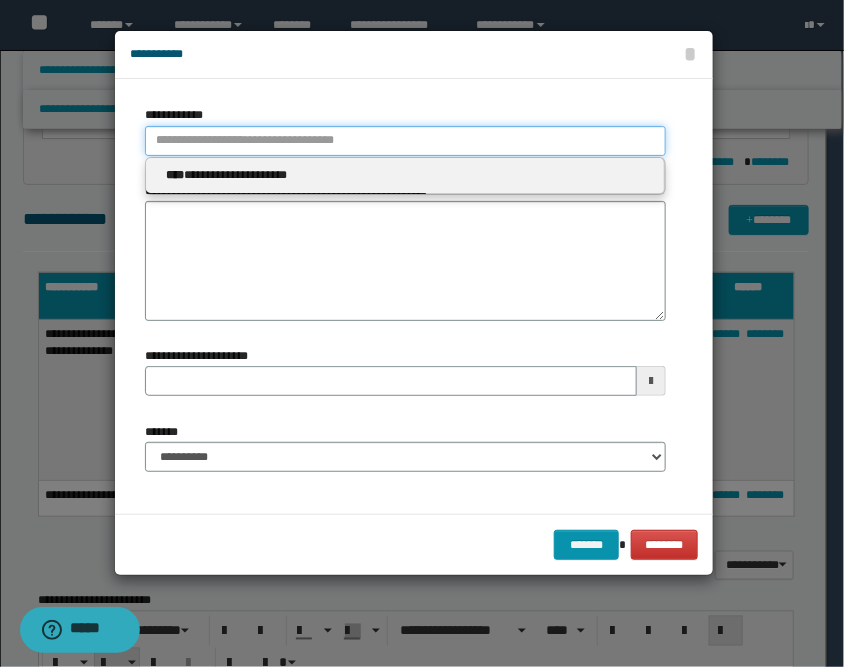 type 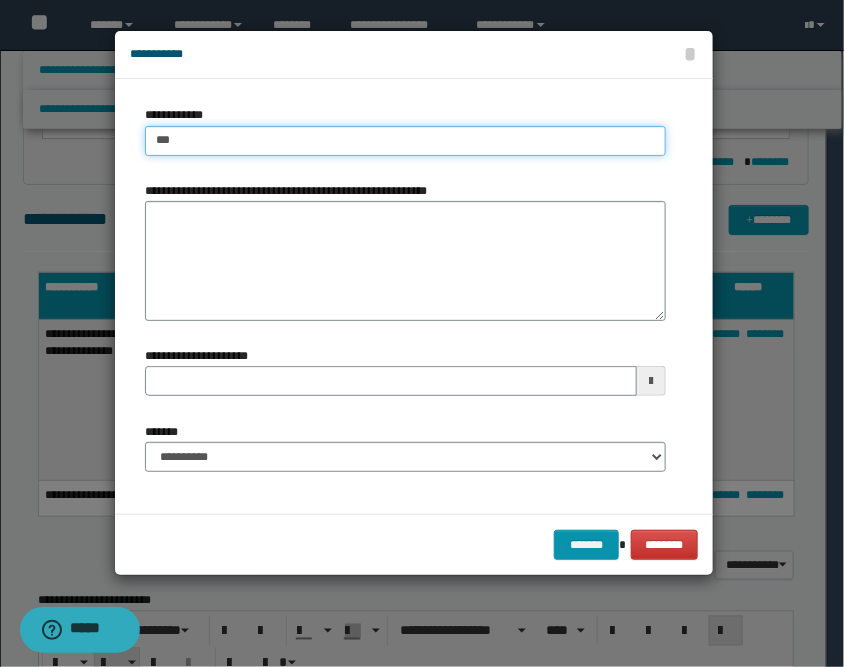 type on "****" 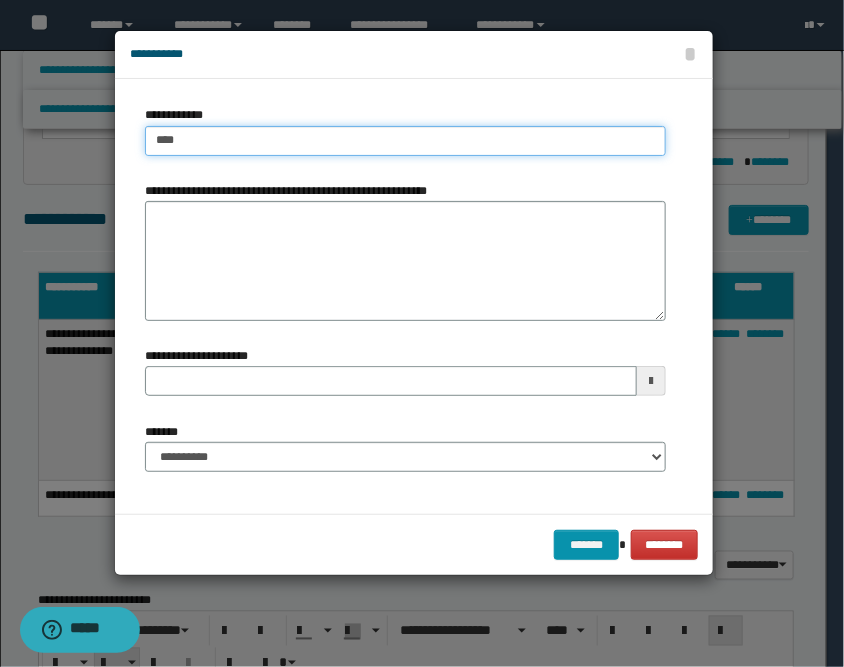 type on "****" 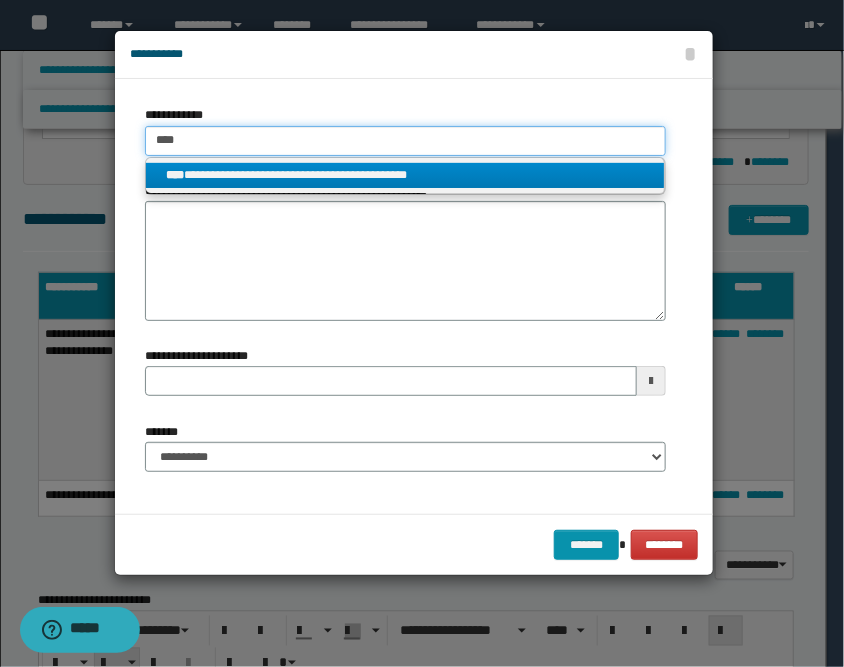 type on "****" 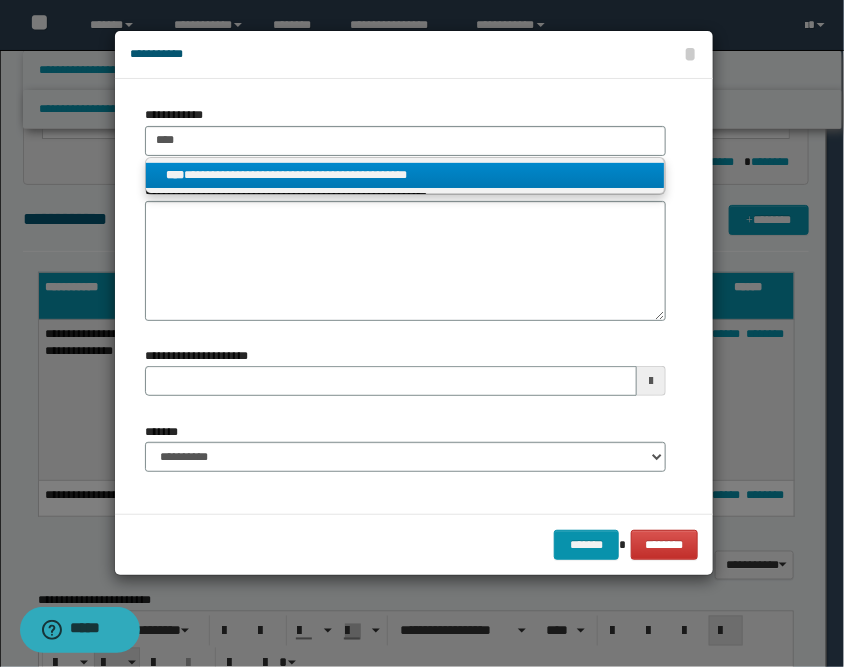 click on "**********" at bounding box center [405, 175] 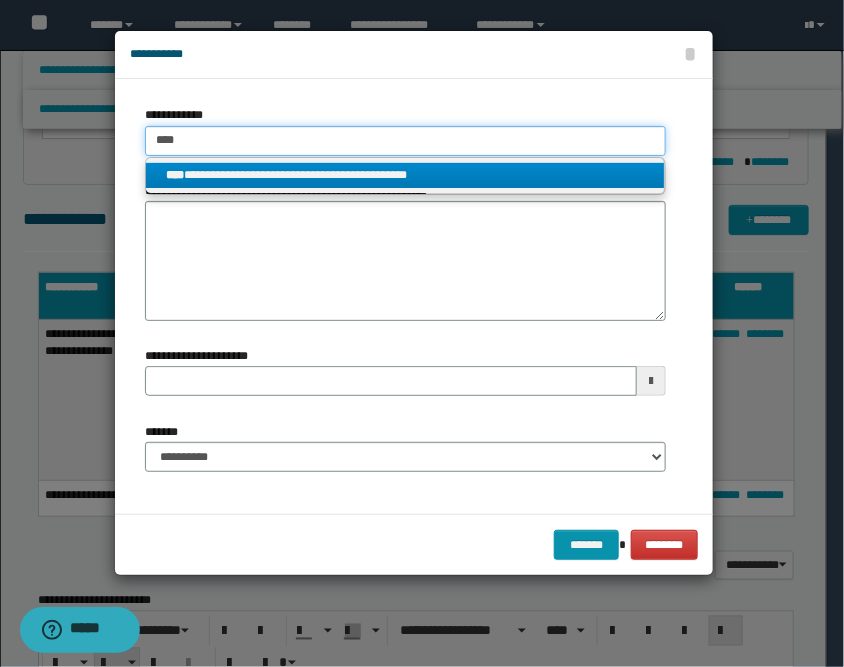 type 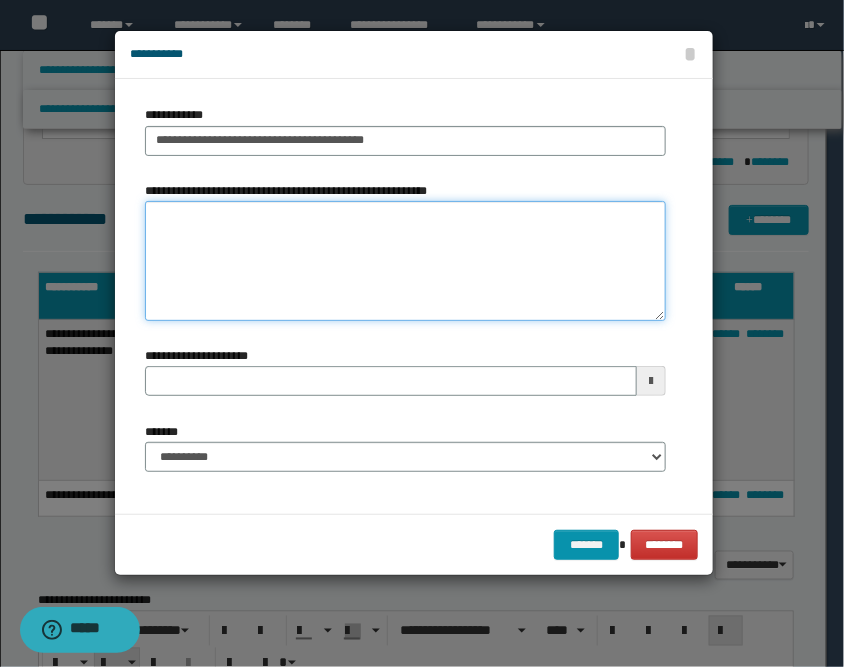 click on "**********" at bounding box center [405, 261] 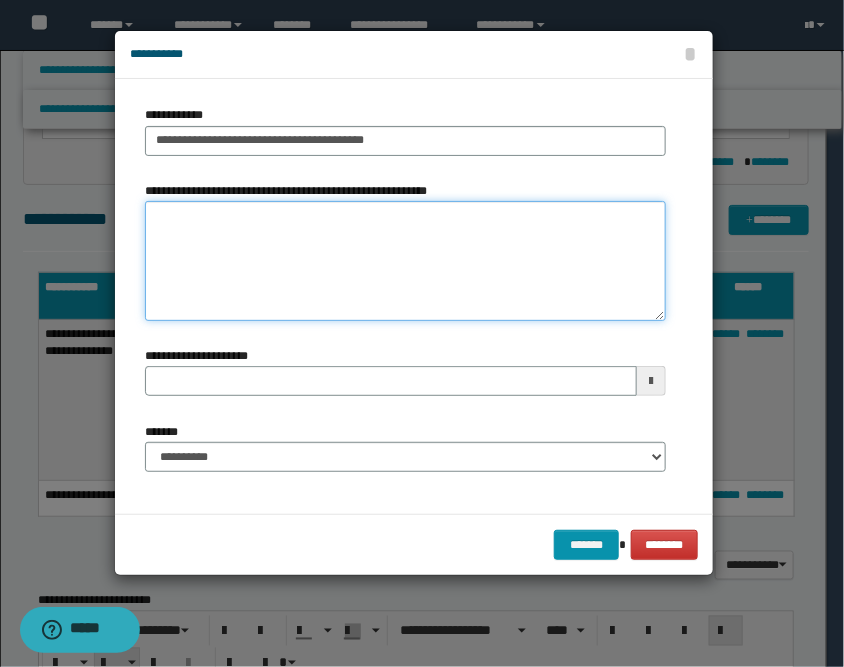 paste on "**********" 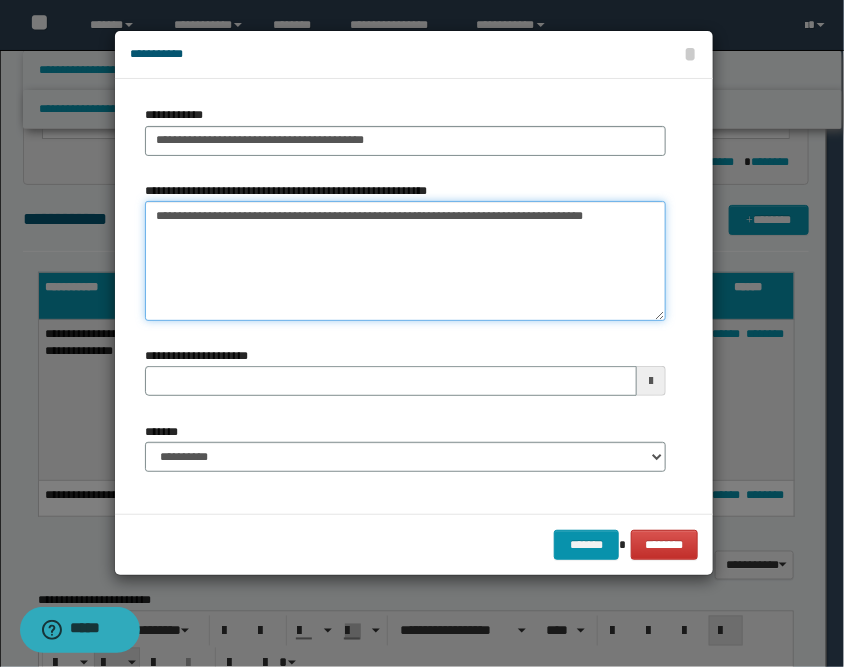 type 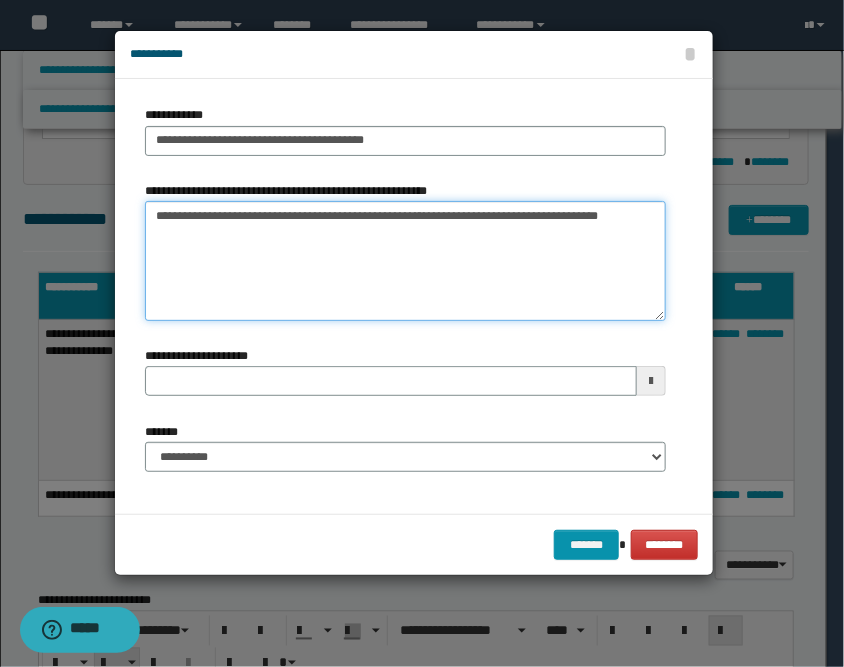 click on "**********" at bounding box center (405, 261) 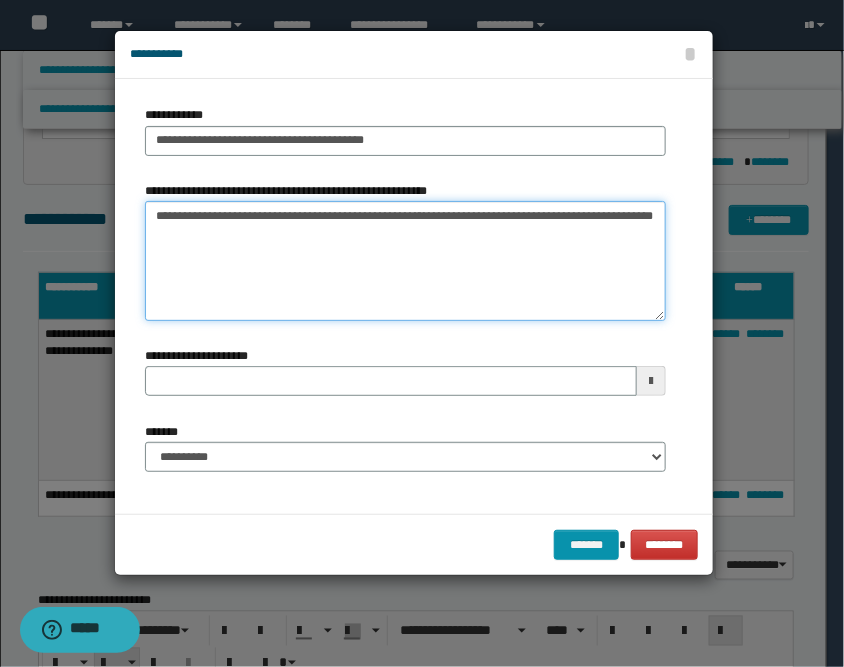 type on "**********" 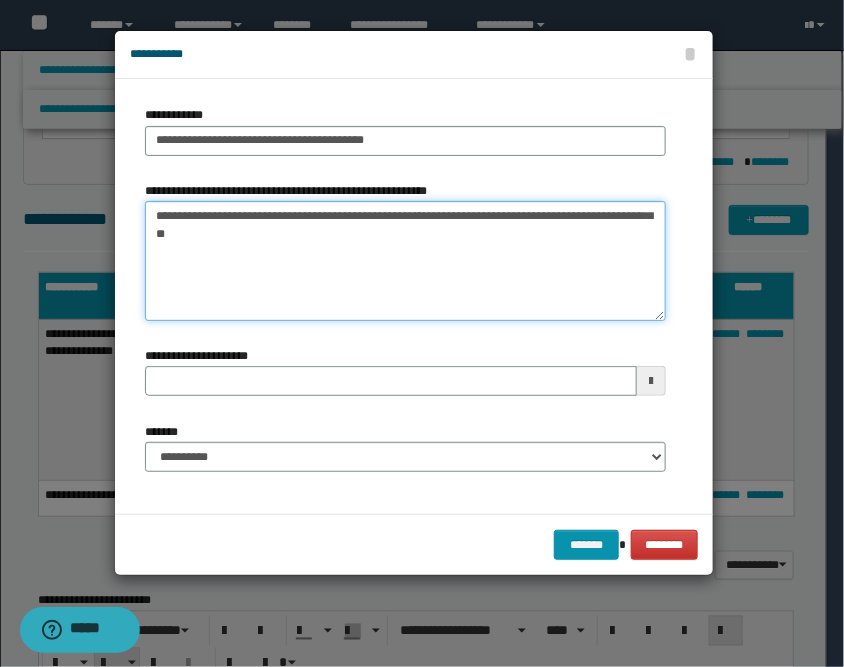 type 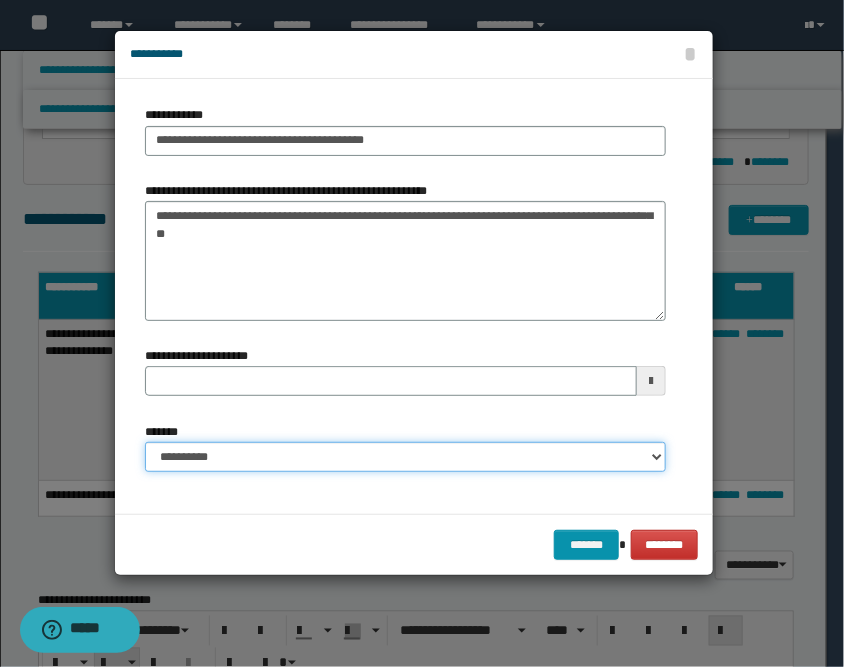 click on "**********" at bounding box center [405, 457] 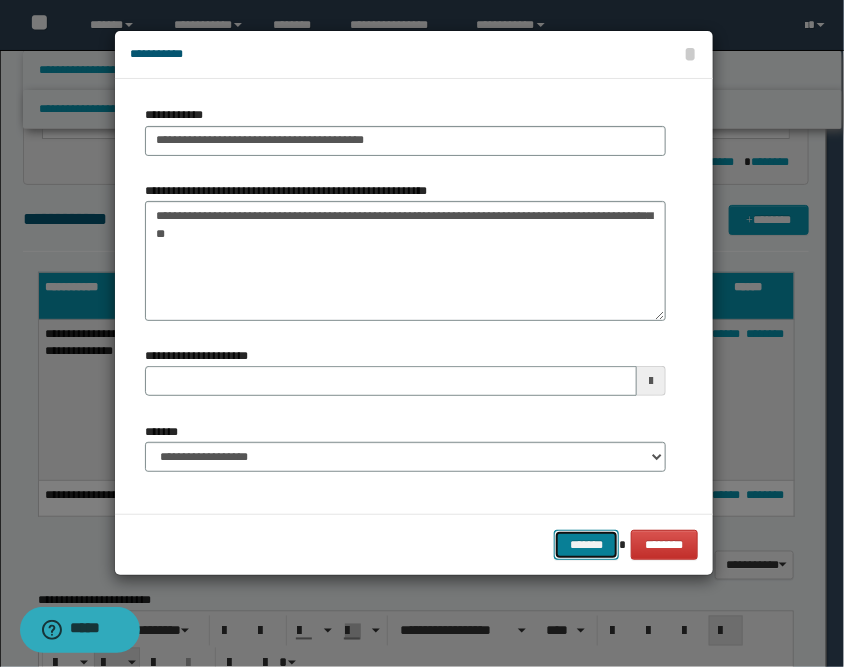 click on "*******" at bounding box center (586, 545) 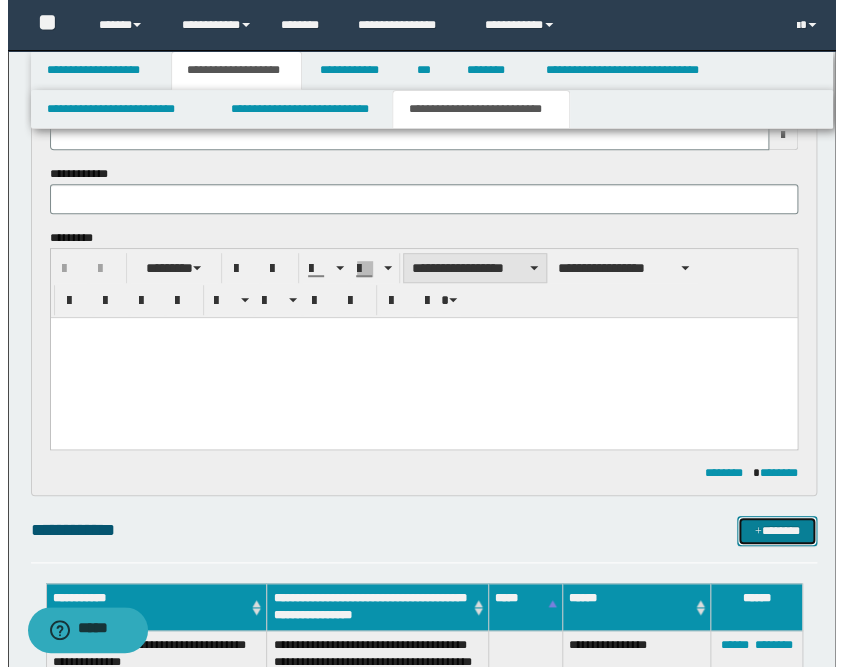 scroll, scrollTop: 0, scrollLeft: 0, axis: both 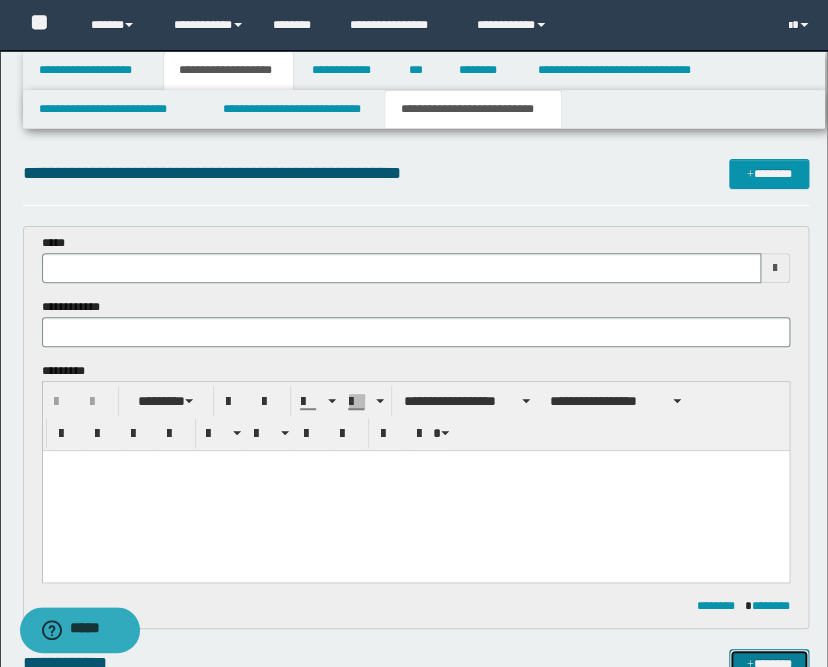 type 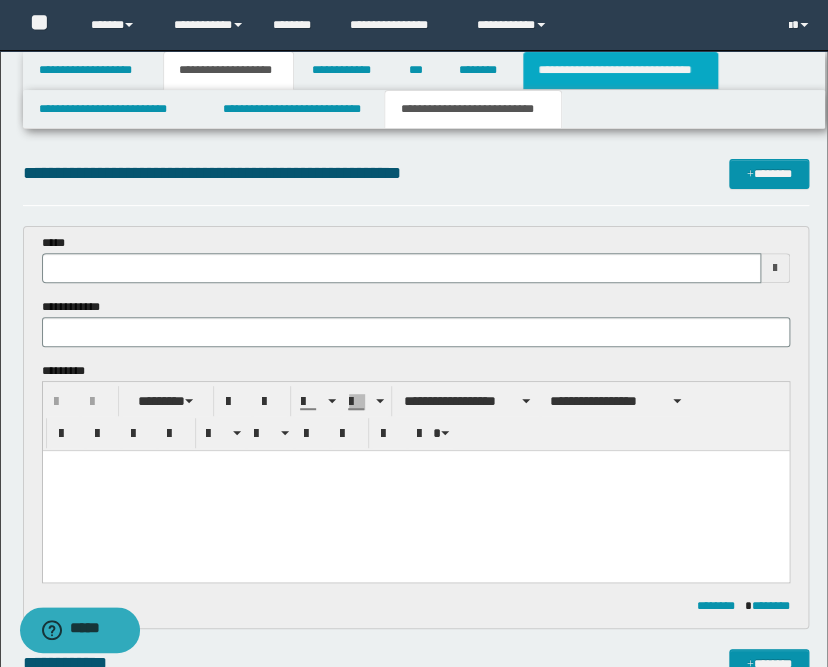 click on "**********" at bounding box center [620, 70] 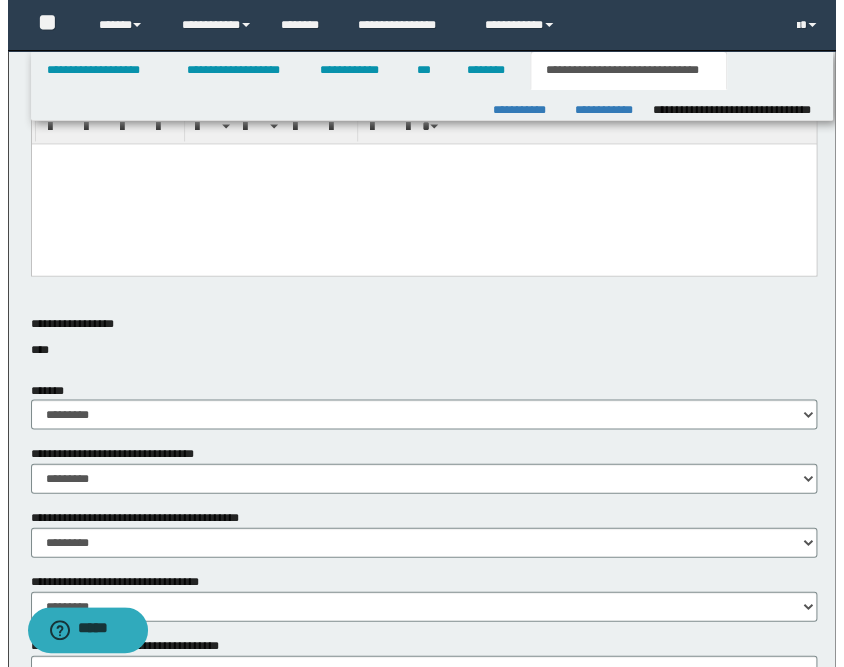 scroll, scrollTop: 1444, scrollLeft: 0, axis: vertical 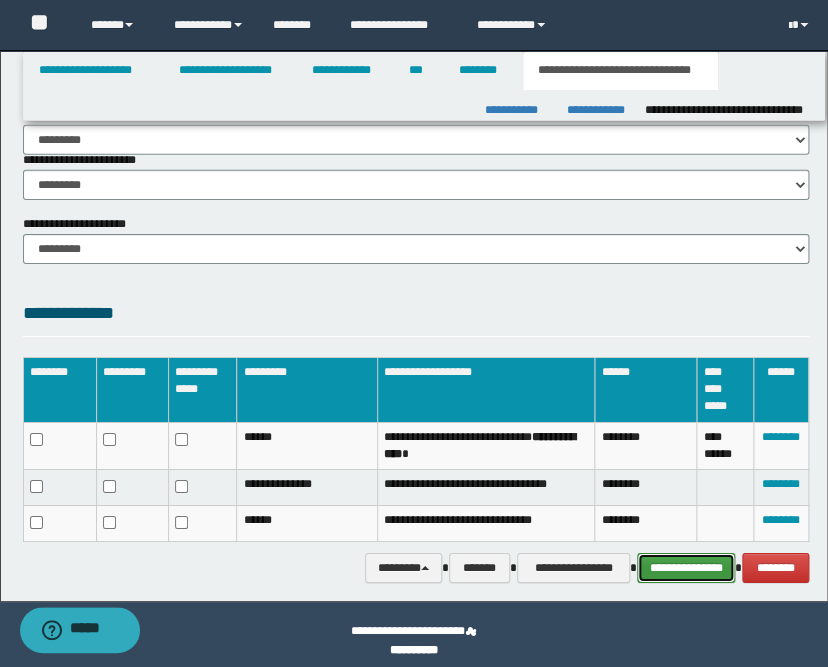 click on "**********" at bounding box center (686, 568) 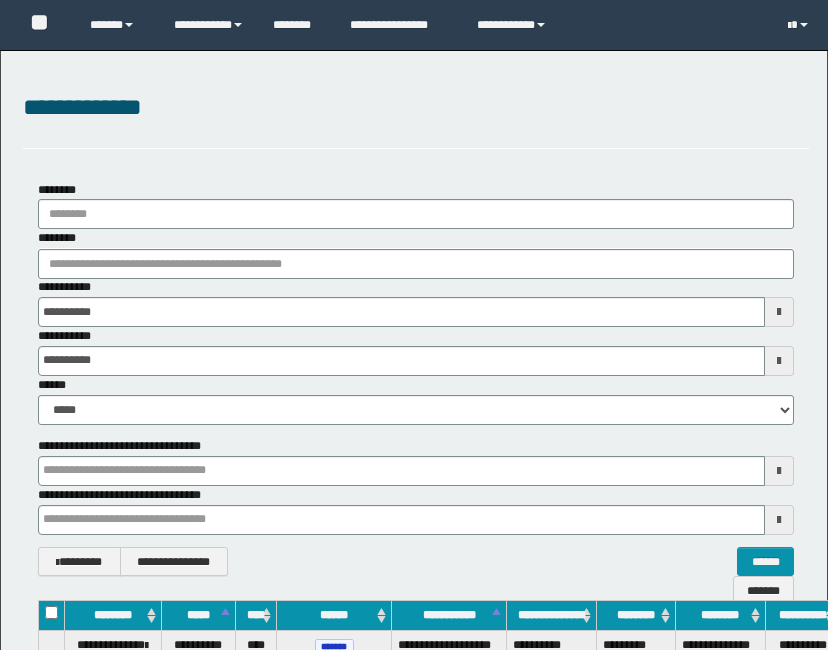 scroll, scrollTop: 520, scrollLeft: 6, axis: both 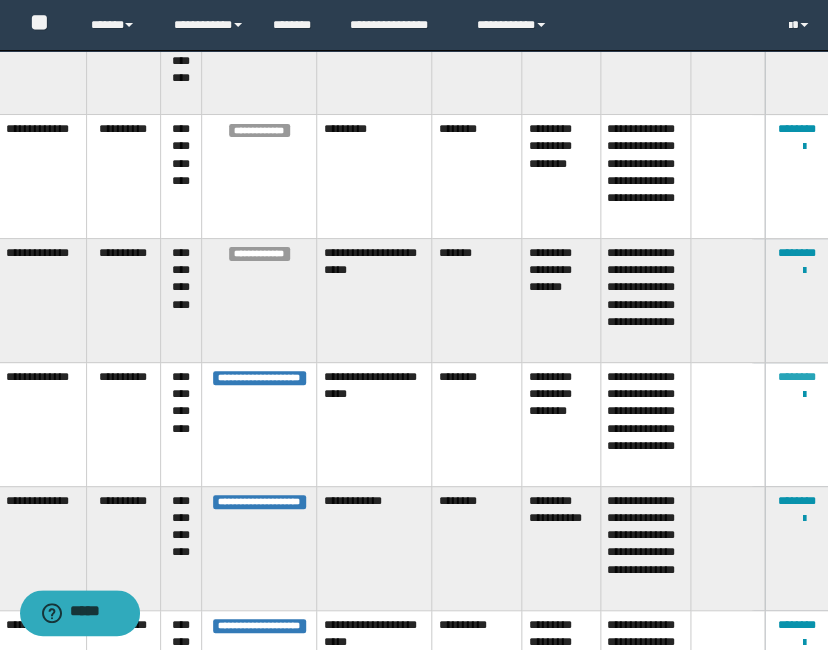 click on "********" at bounding box center (796, 377) 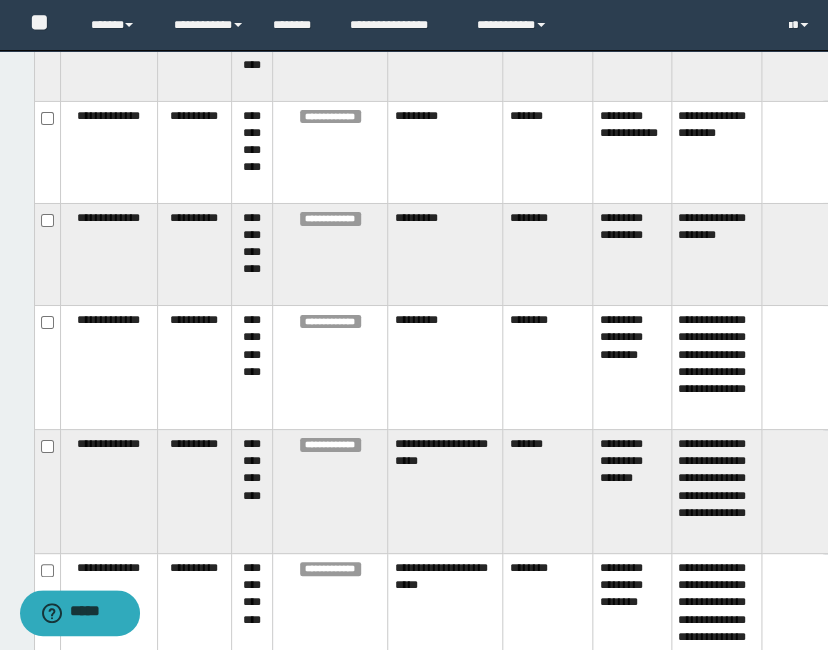 scroll, scrollTop: 5774, scrollLeft: 4, axis: both 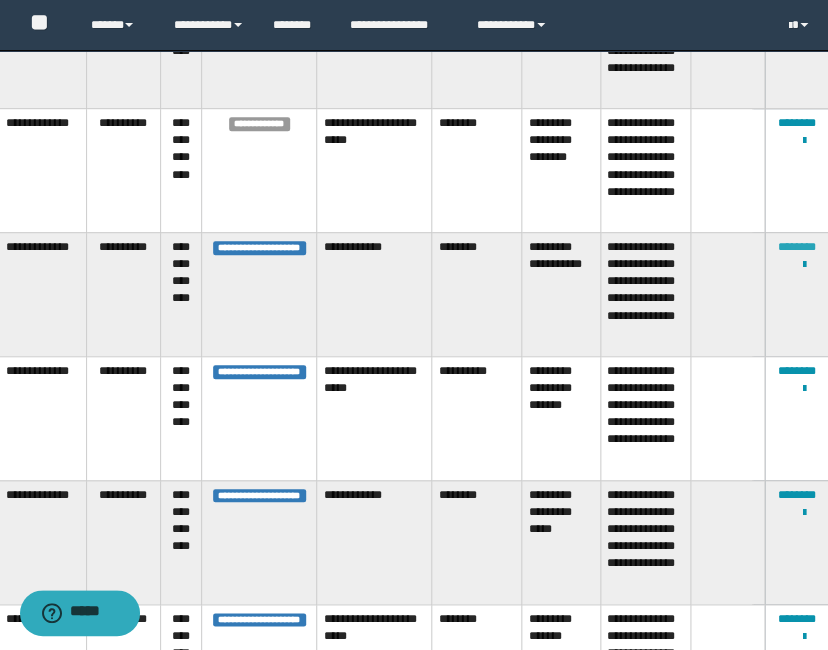 click on "********" at bounding box center [796, 247] 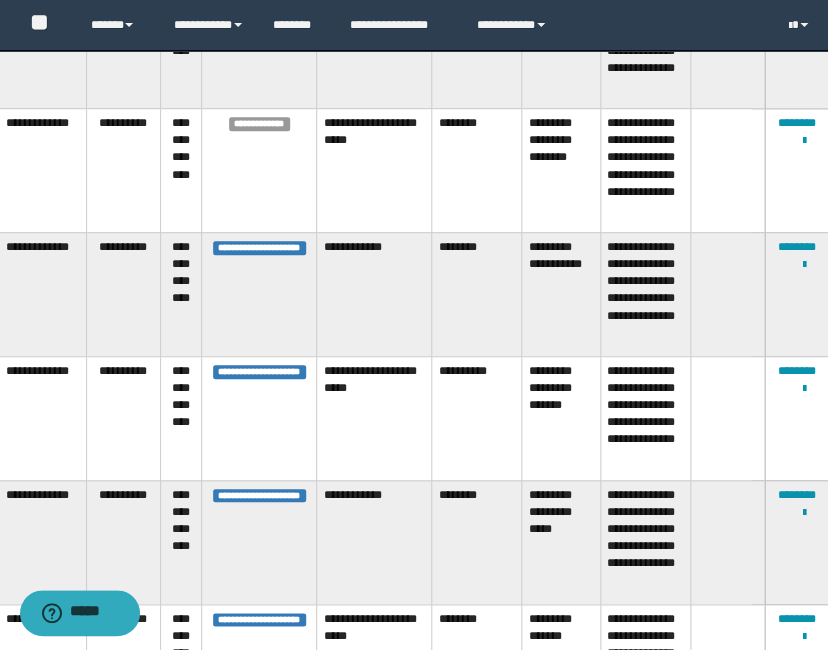 click on "**********" at bounding box center (645, 294) 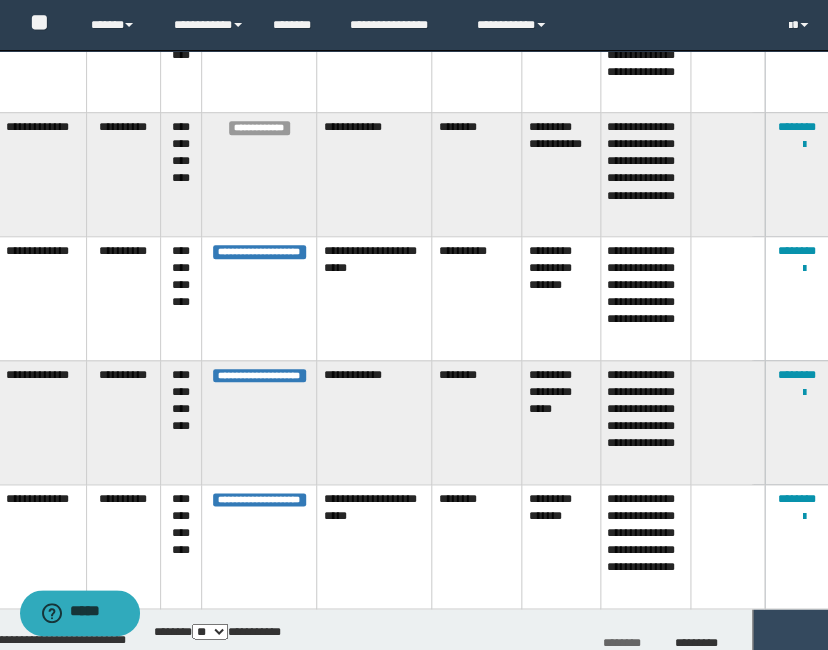 scroll, scrollTop: 5774, scrollLeft: 75, axis: both 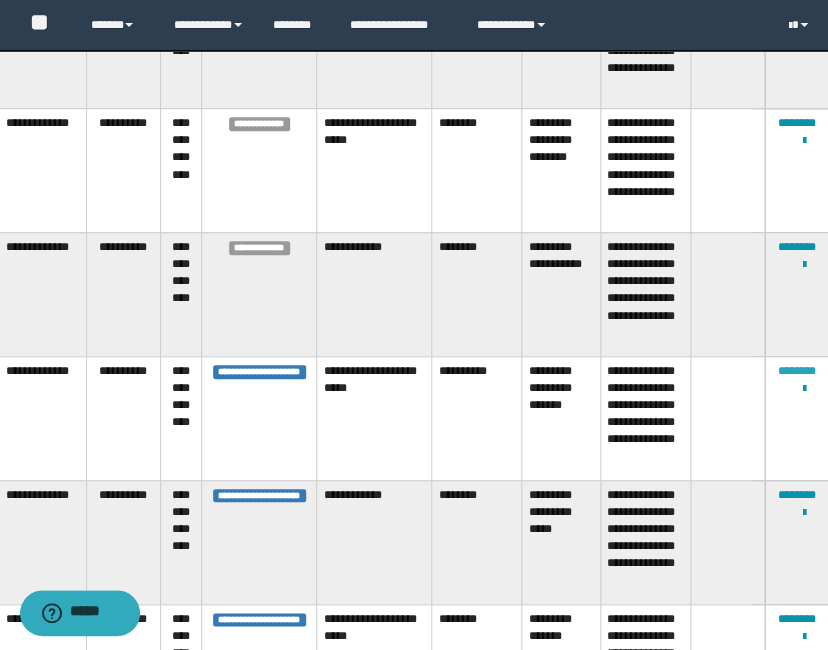 click on "********" at bounding box center [796, 371] 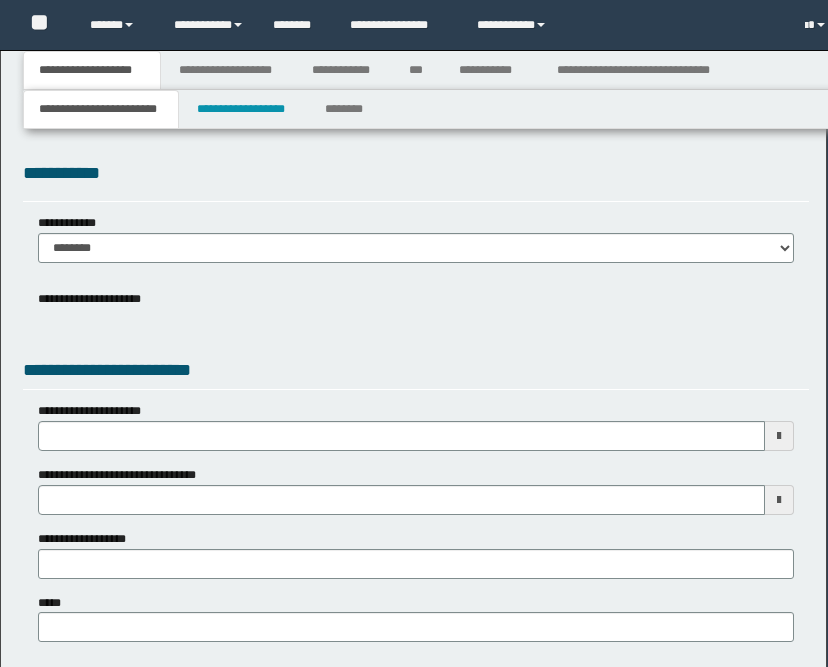 scroll, scrollTop: 0, scrollLeft: 0, axis: both 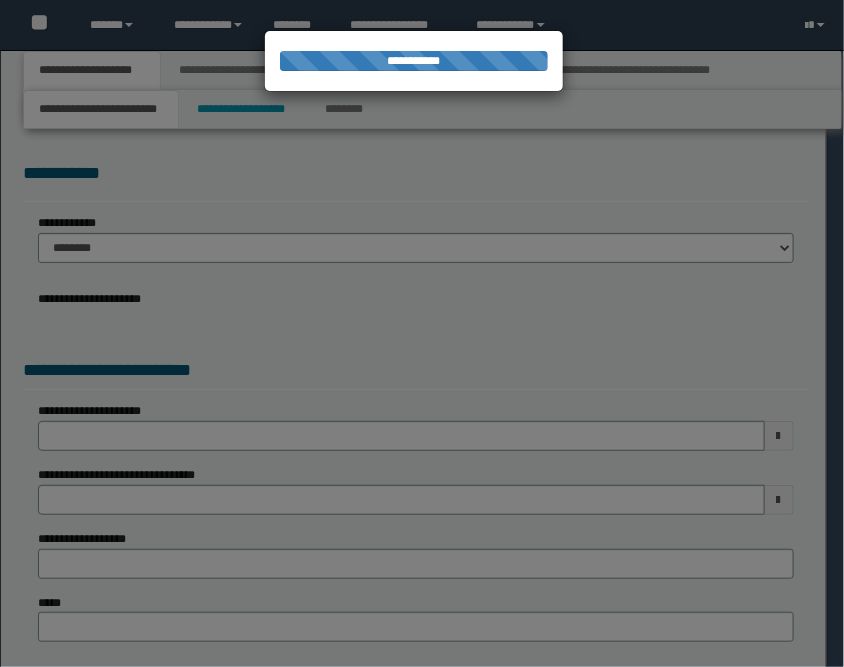 select on "*" 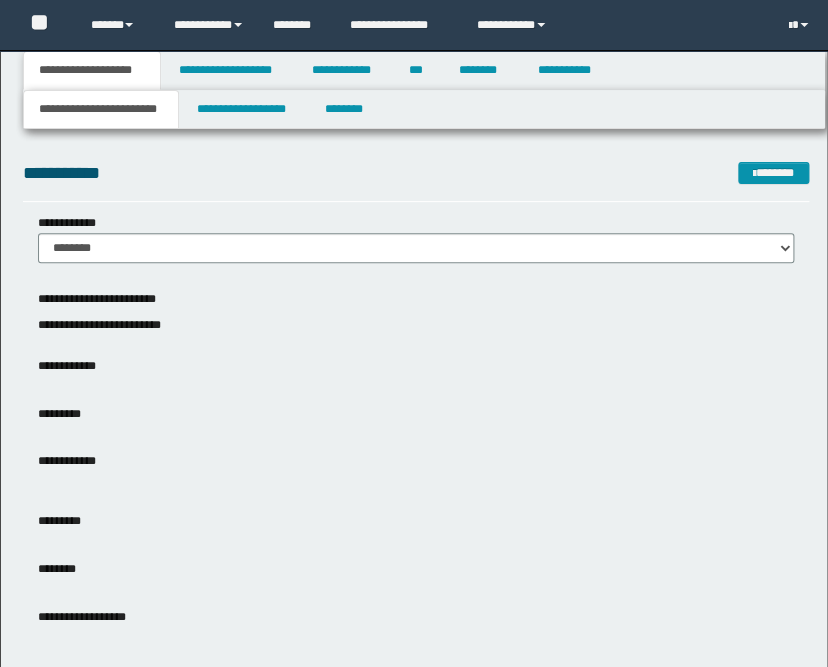 scroll, scrollTop: 0, scrollLeft: 0, axis: both 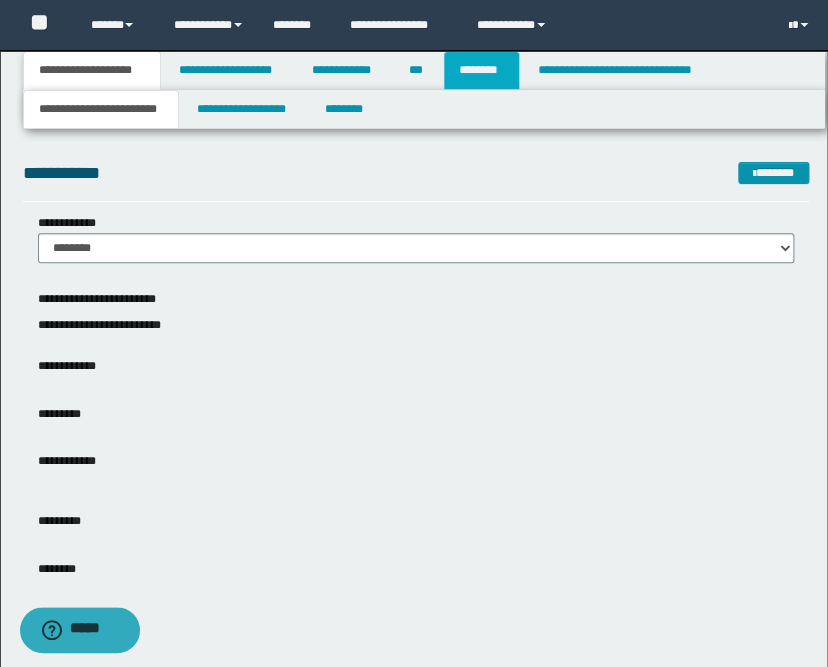 click on "********" at bounding box center (481, 70) 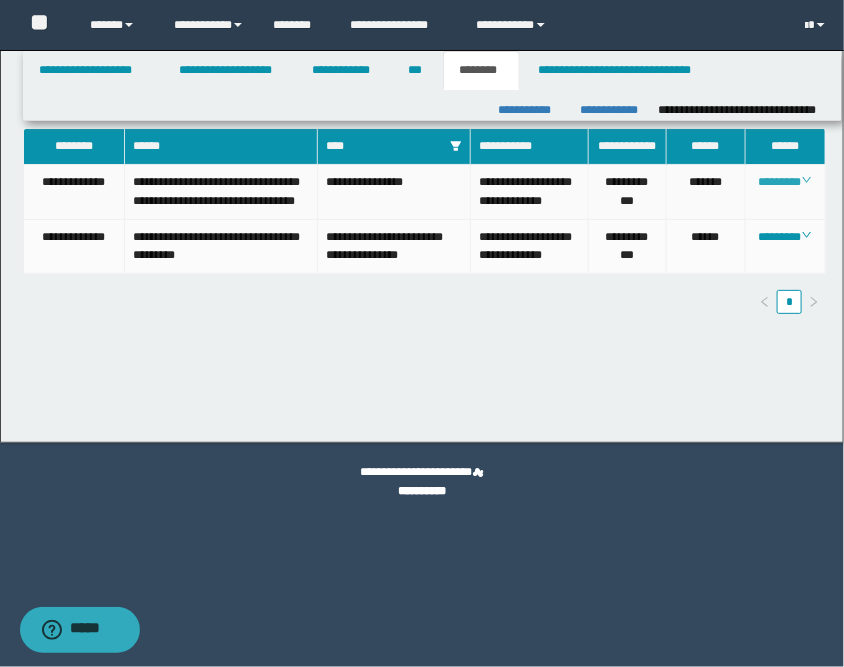 click on "********" at bounding box center [785, 182] 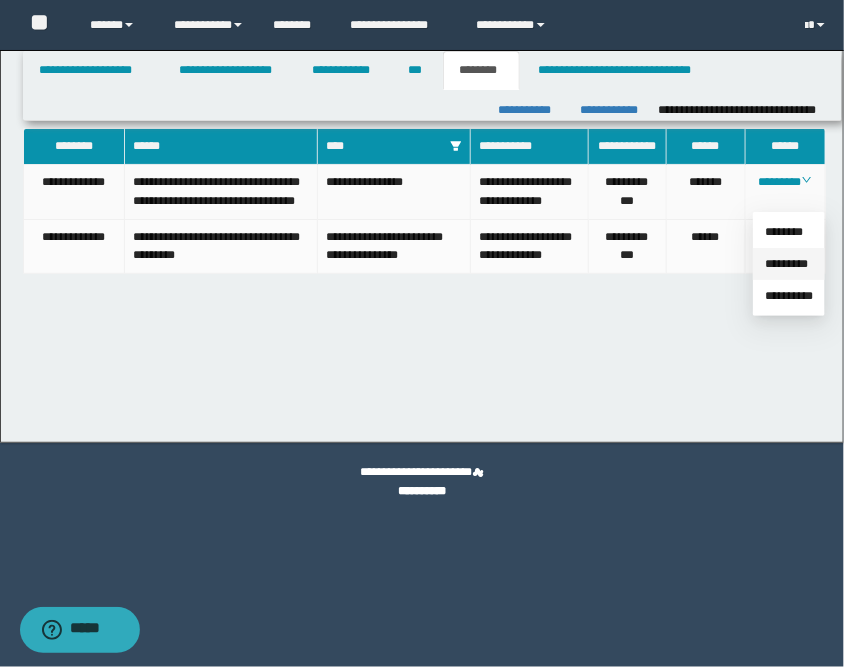 click on "*********" at bounding box center [786, 264] 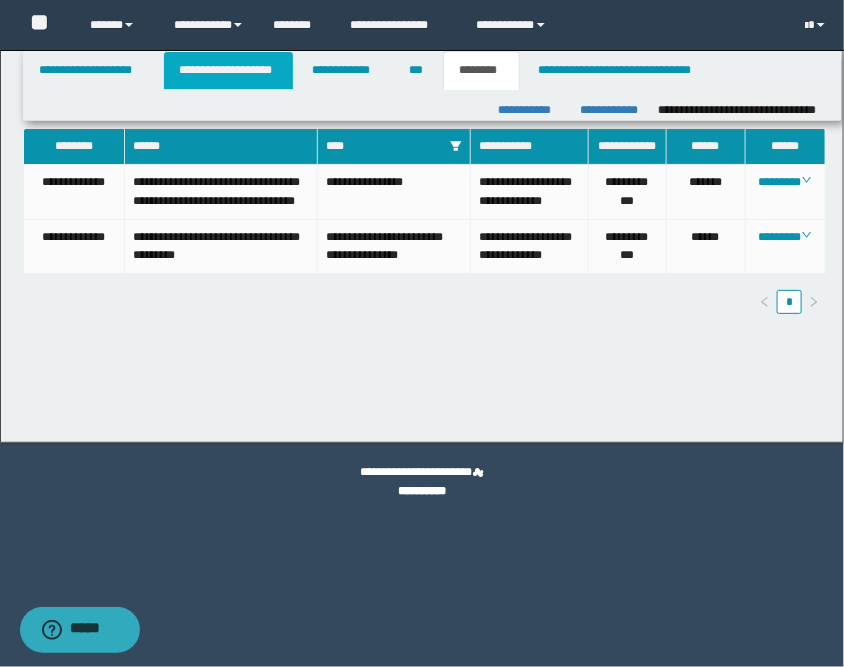 click on "**********" at bounding box center (228, 70) 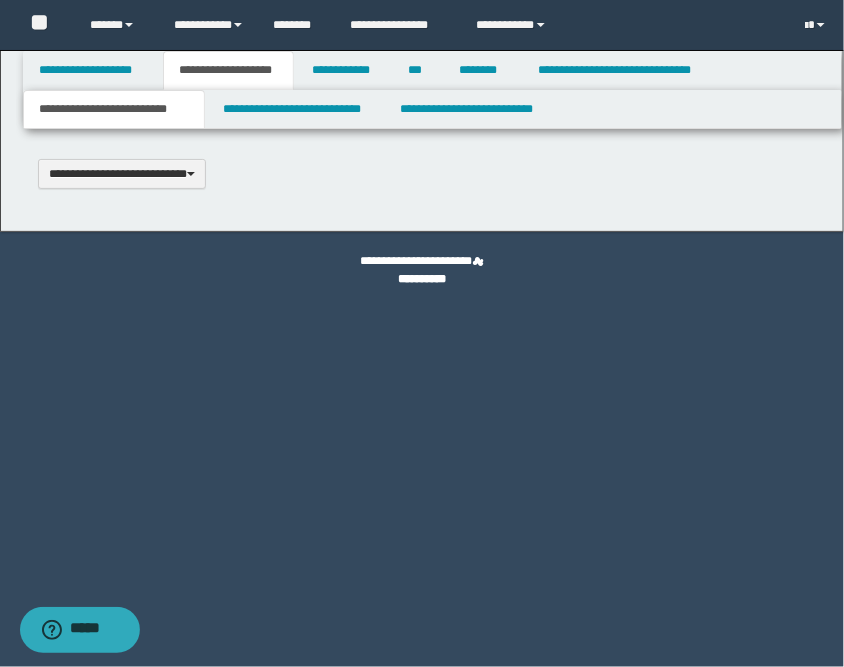 type 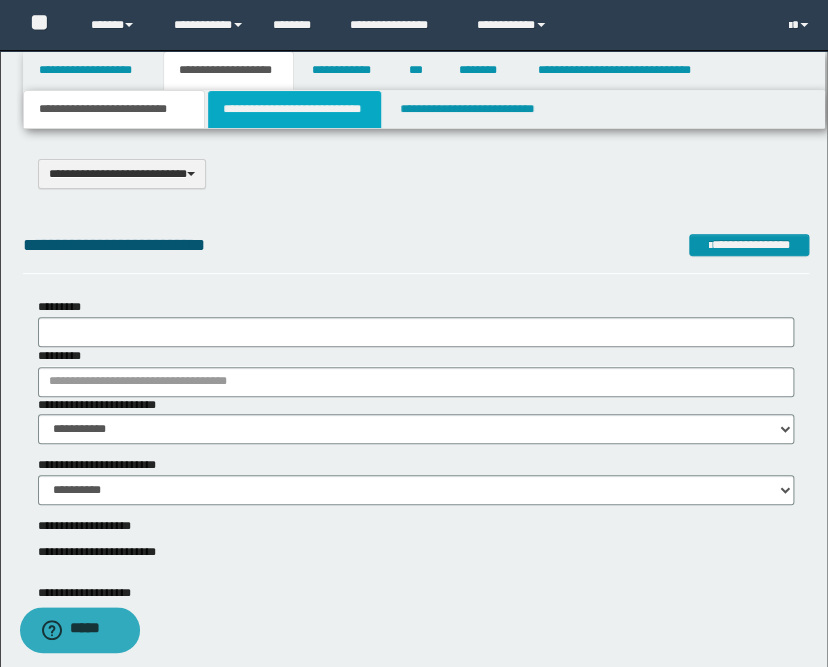 click on "**********" at bounding box center [294, 109] 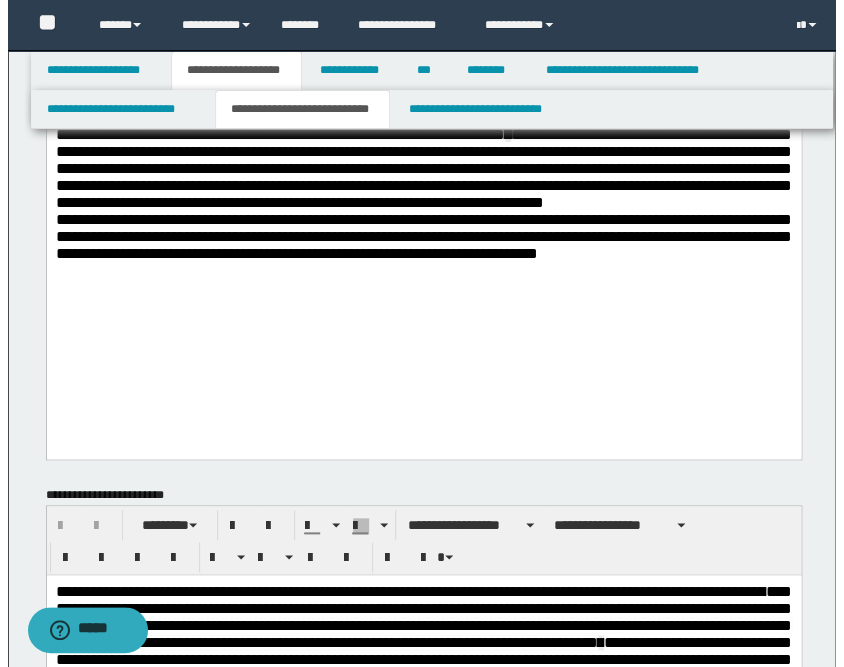 scroll, scrollTop: 0, scrollLeft: 0, axis: both 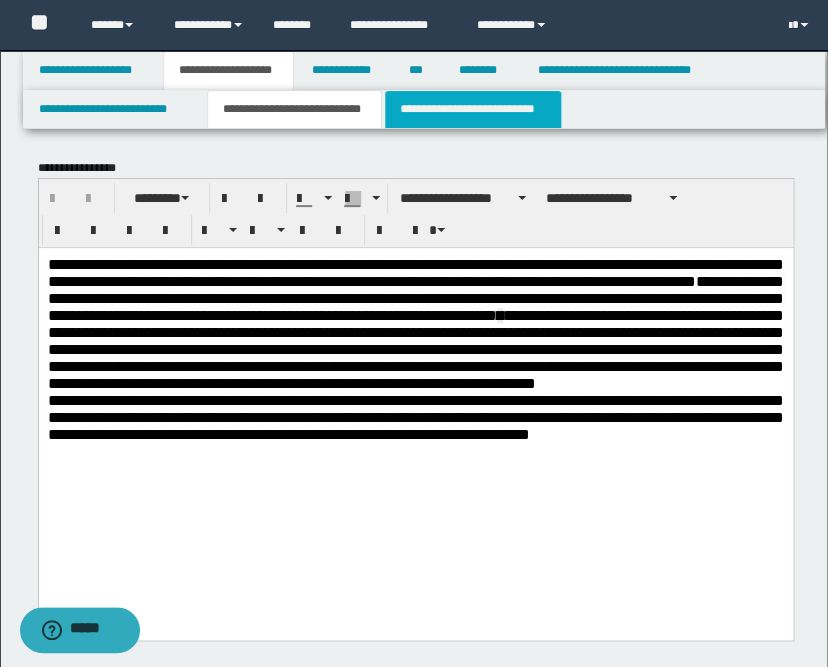 click on "**********" at bounding box center (472, 109) 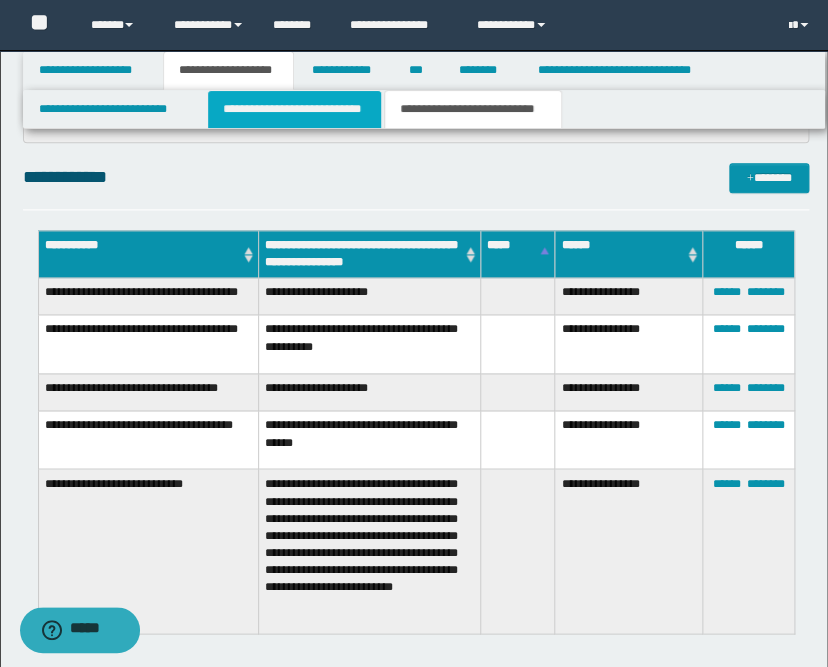 scroll, scrollTop: 666, scrollLeft: 0, axis: vertical 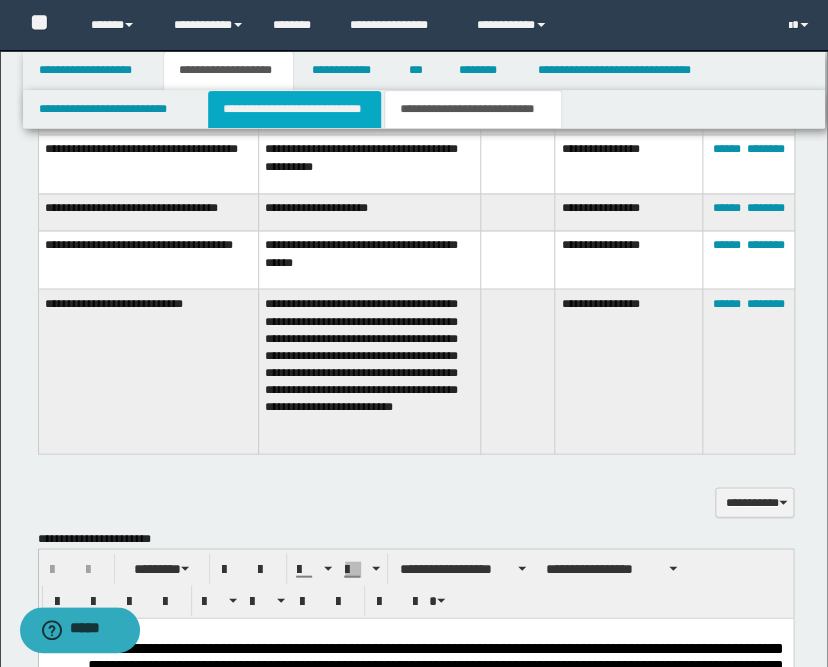 click on "**********" at bounding box center [294, 109] 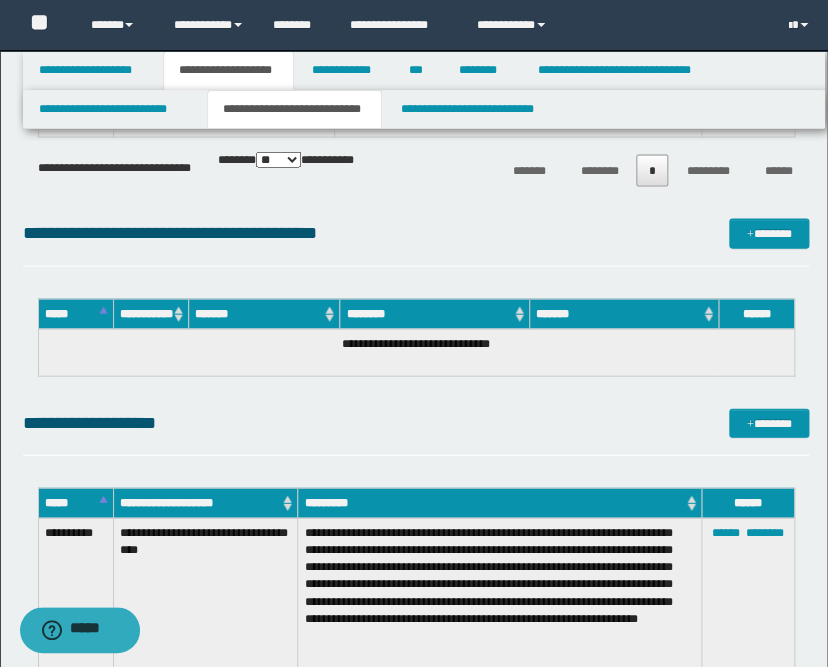 scroll, scrollTop: 2555, scrollLeft: 0, axis: vertical 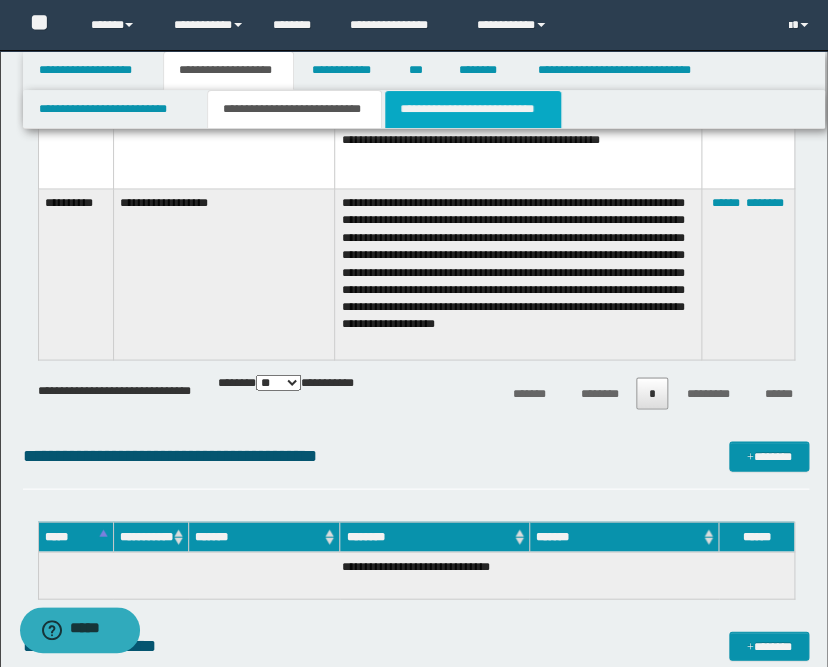 click on "**********" at bounding box center (472, 109) 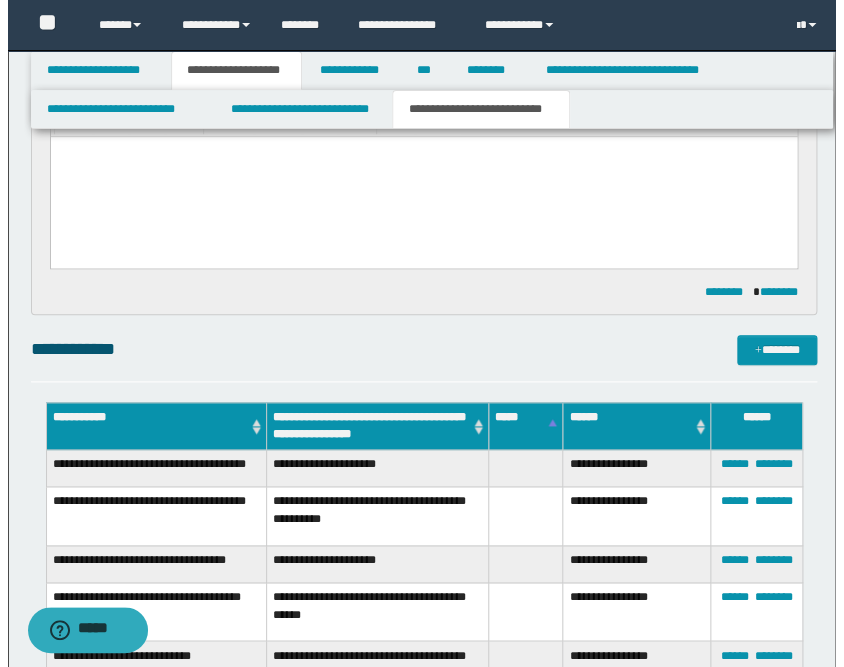 scroll, scrollTop: 0, scrollLeft: 0, axis: both 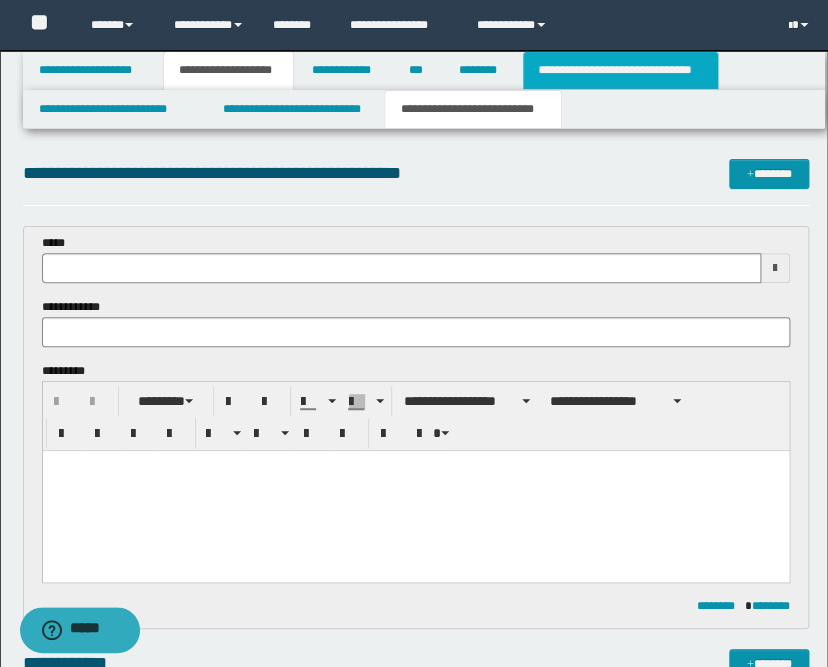 click on "**********" at bounding box center (620, 70) 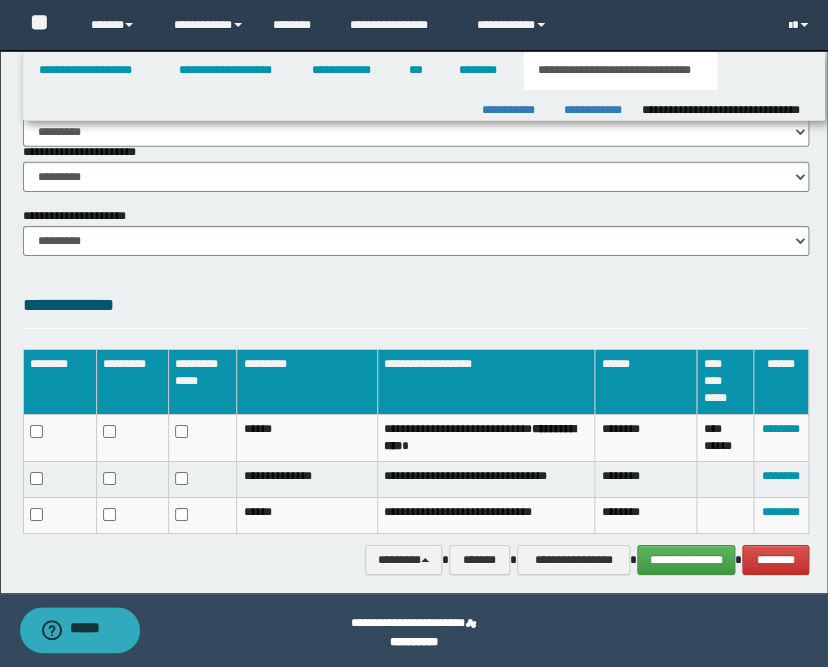 scroll, scrollTop: 1456, scrollLeft: 0, axis: vertical 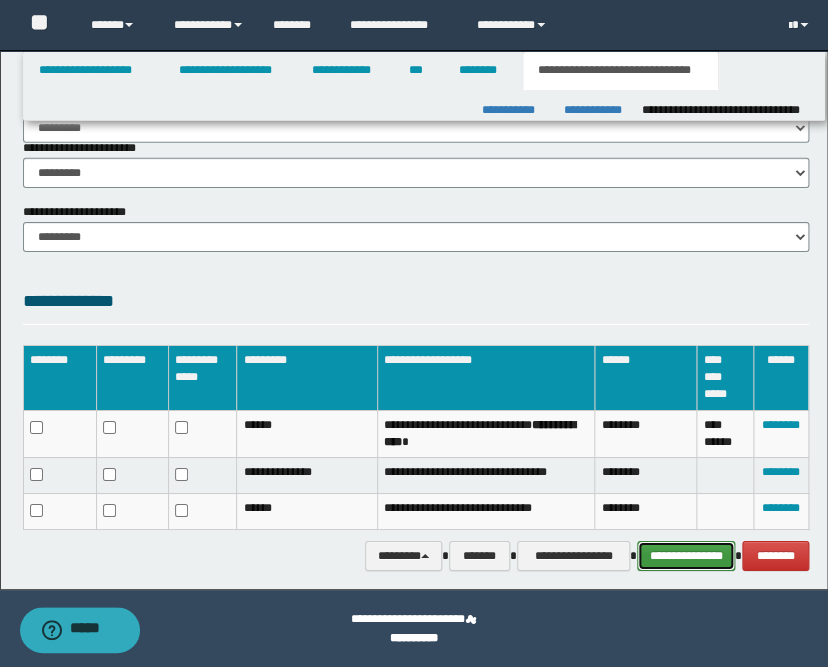 click on "**********" at bounding box center (686, 556) 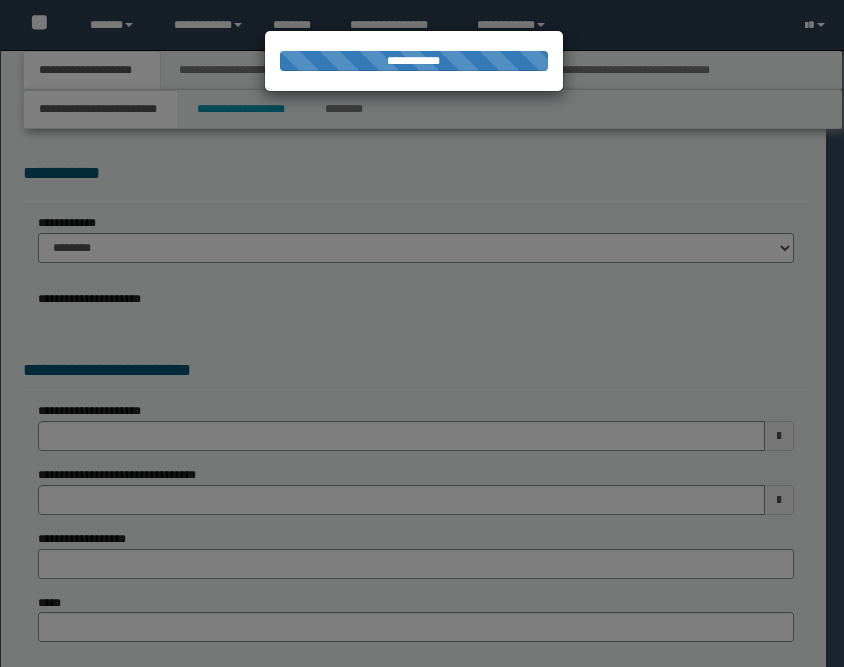 scroll, scrollTop: 0, scrollLeft: 0, axis: both 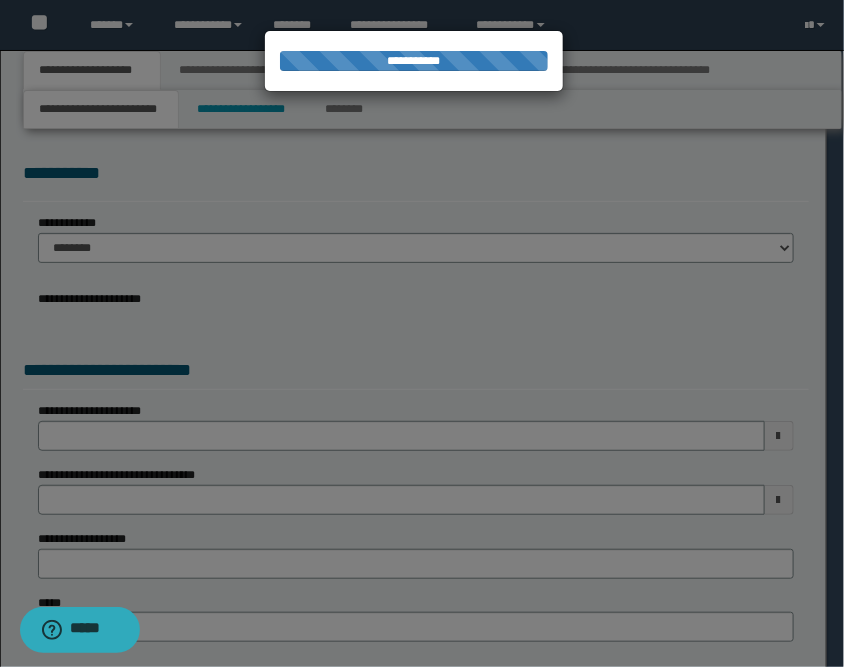 select on "*" 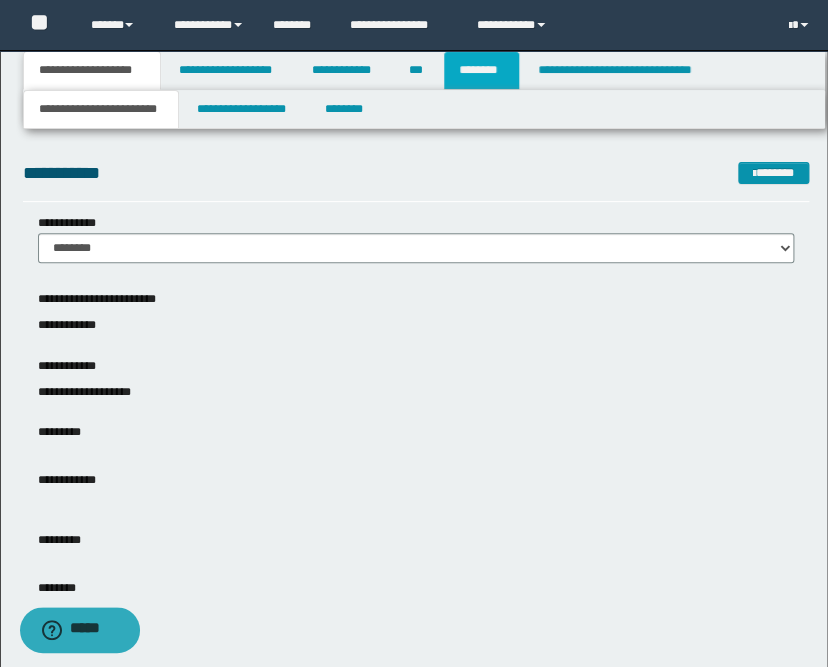 click on "********" at bounding box center (481, 70) 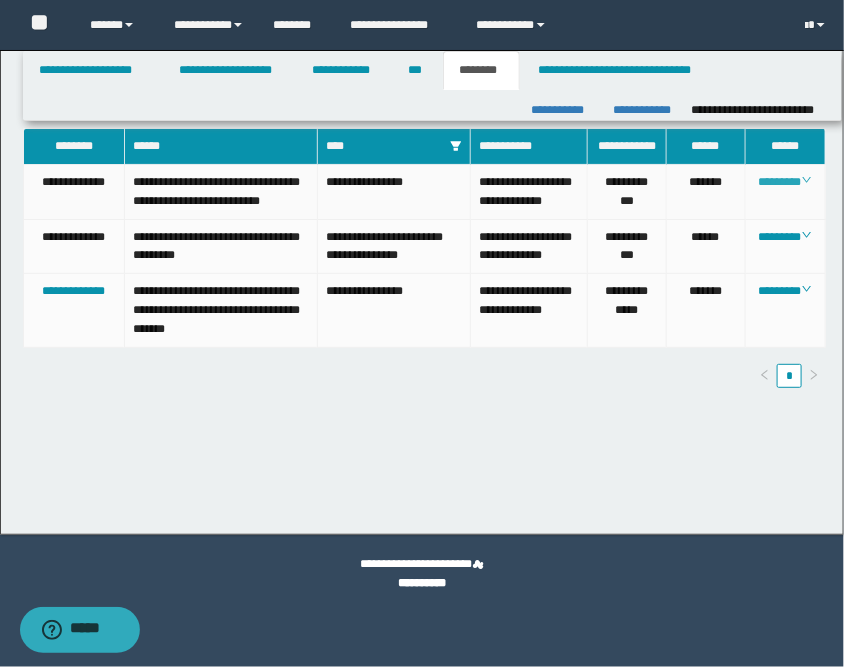 click on "********" at bounding box center [785, 182] 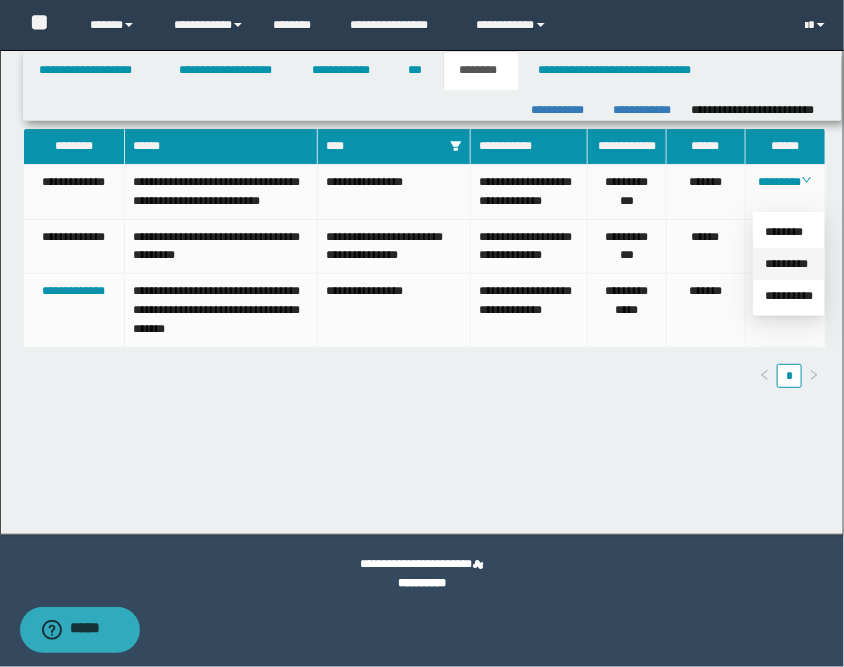 click on "*********" at bounding box center (786, 264) 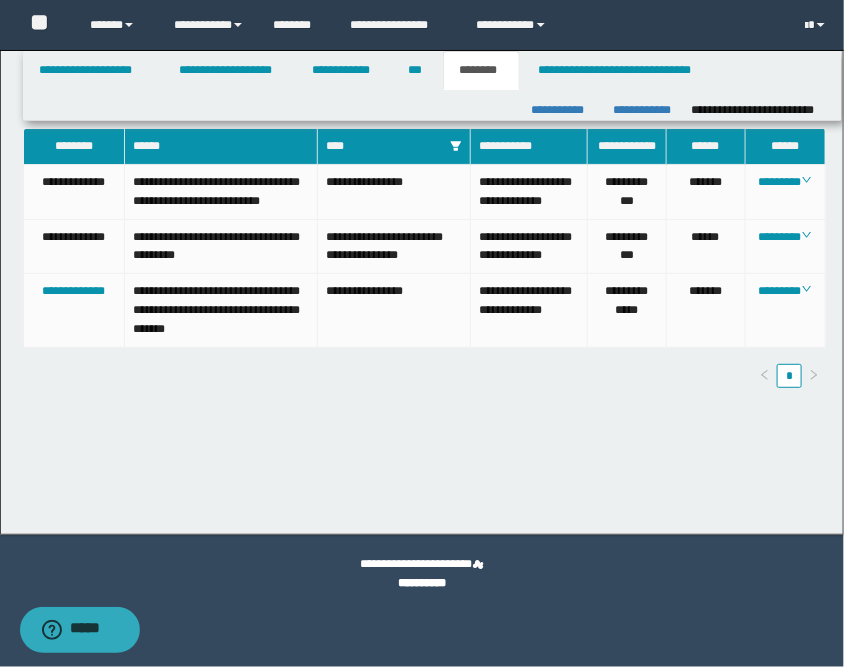 click on "********" at bounding box center (481, 70) 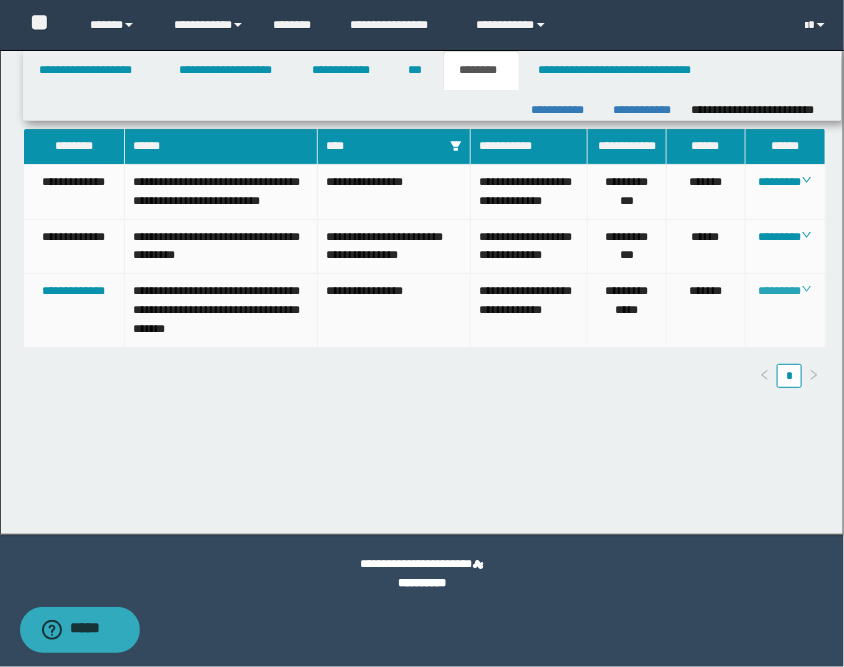 click on "********" at bounding box center (785, 291) 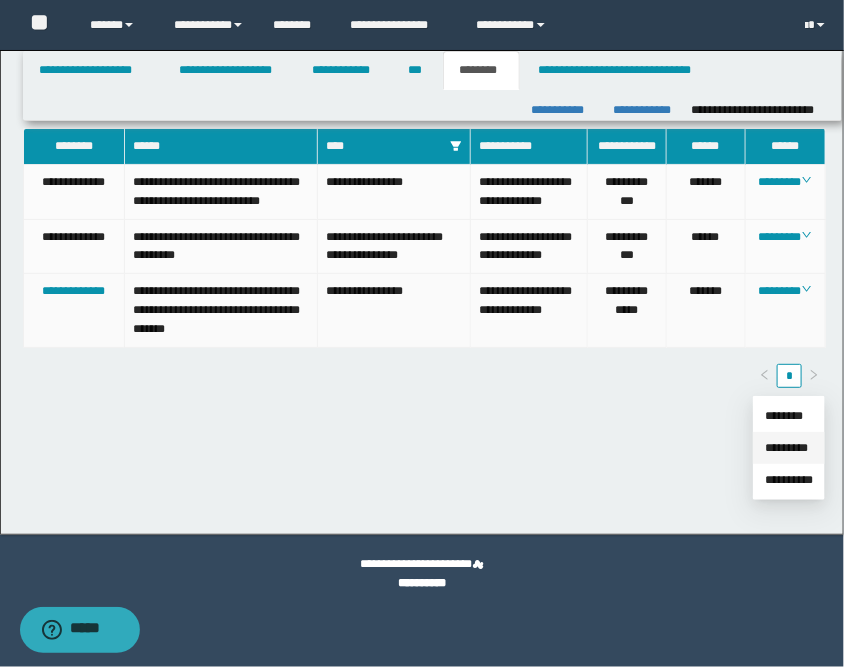 click on "*********" at bounding box center (786, 448) 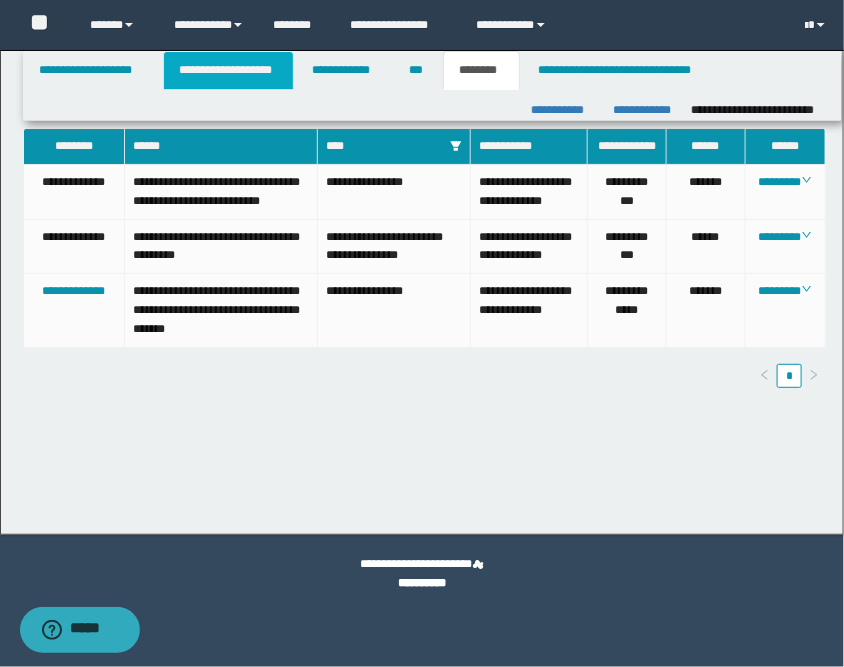 click on "**********" at bounding box center (228, 70) 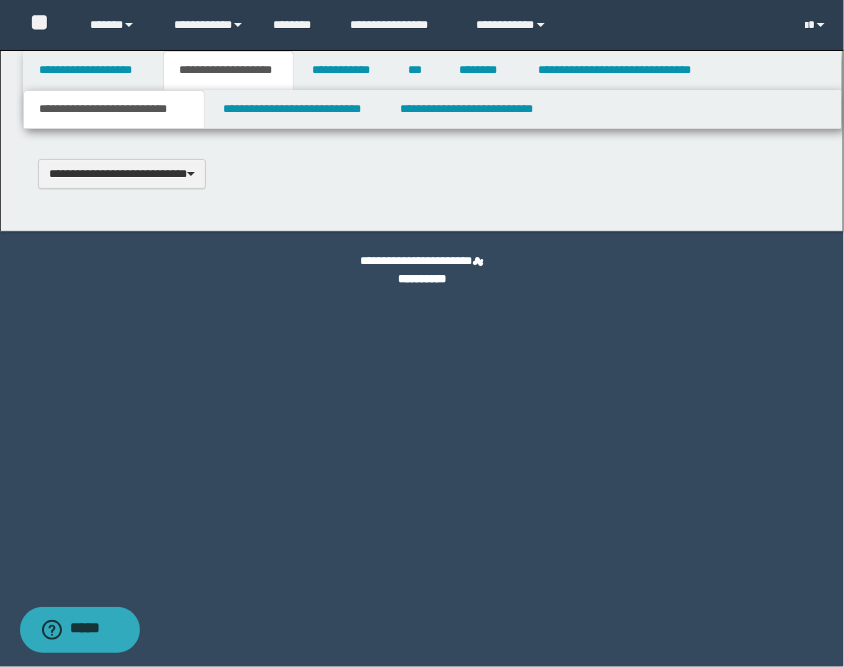 scroll, scrollTop: 0, scrollLeft: 0, axis: both 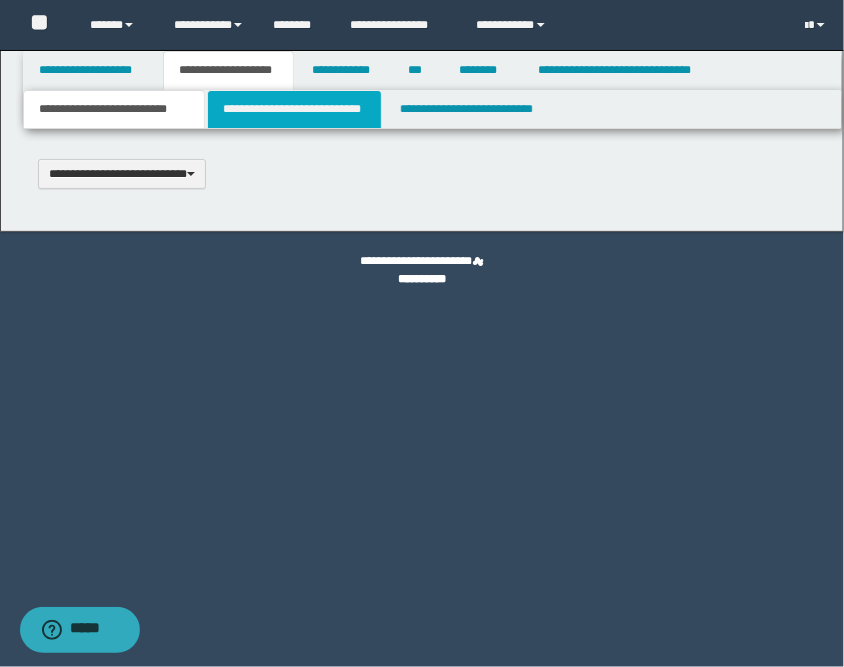 click on "**********" at bounding box center (294, 109) 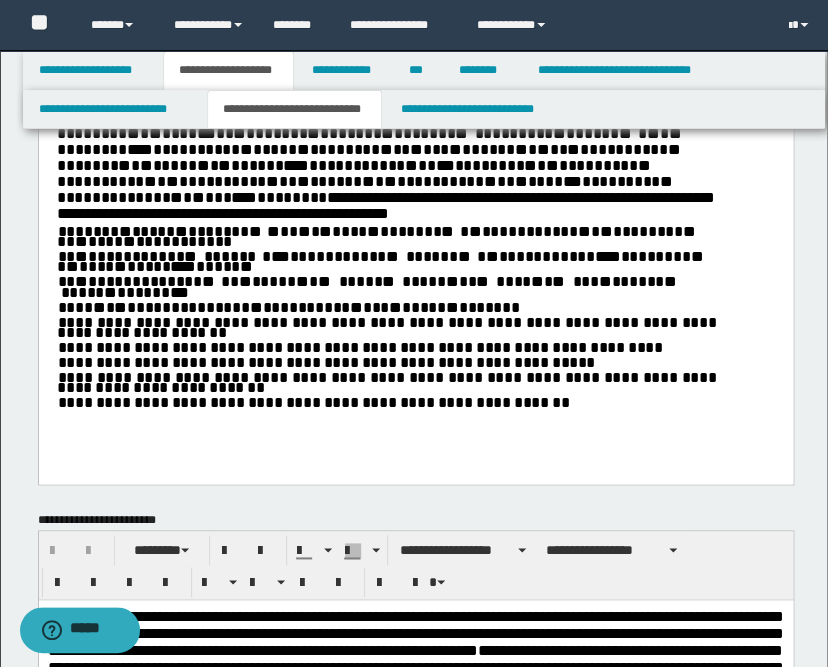scroll, scrollTop: 111, scrollLeft: 0, axis: vertical 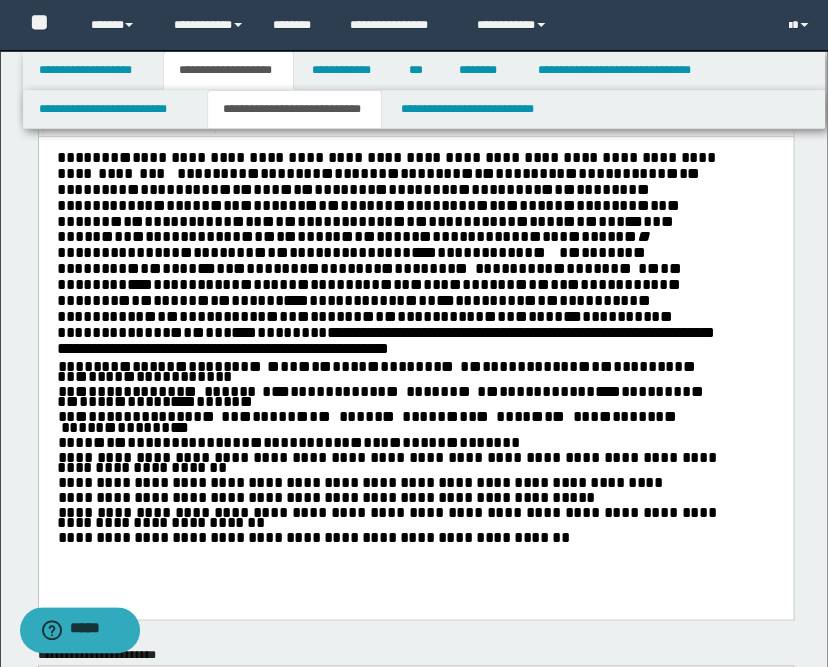 click on "* * * * * * * * * * * * * * * * * * * * * *   * * * * * * * * * * * * * * * * * * *   * * * * * * * **** * * * * * * * ** * * * * * * * * * ** * * ** * * * * ** * * *" at bounding box center [375, 370] 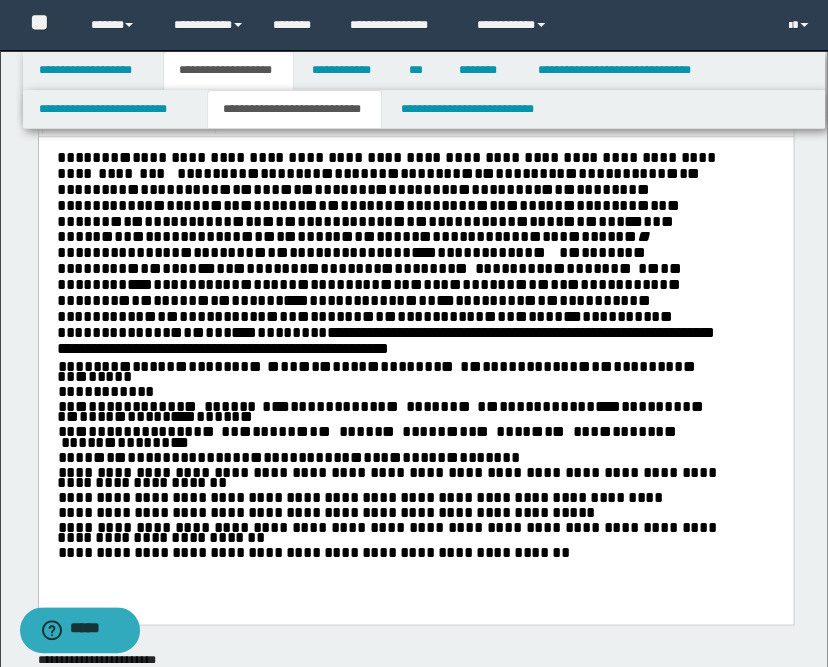 click on "* * * * * * * * * * * * * * *   * * * * **   * *** * * * * ** * * * * * *   * * * * * * *   * * * *** * * * * * * * *** * * ** * * * * * * * * * ** * * * * ** *** * * * * * *" at bounding box center [379, 410] 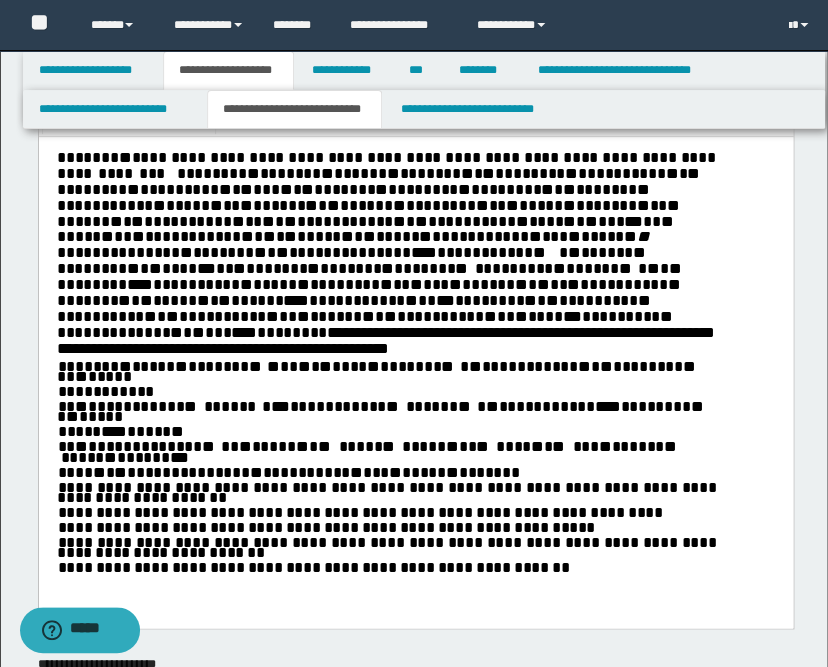 click on "**********" at bounding box center (415, 383) 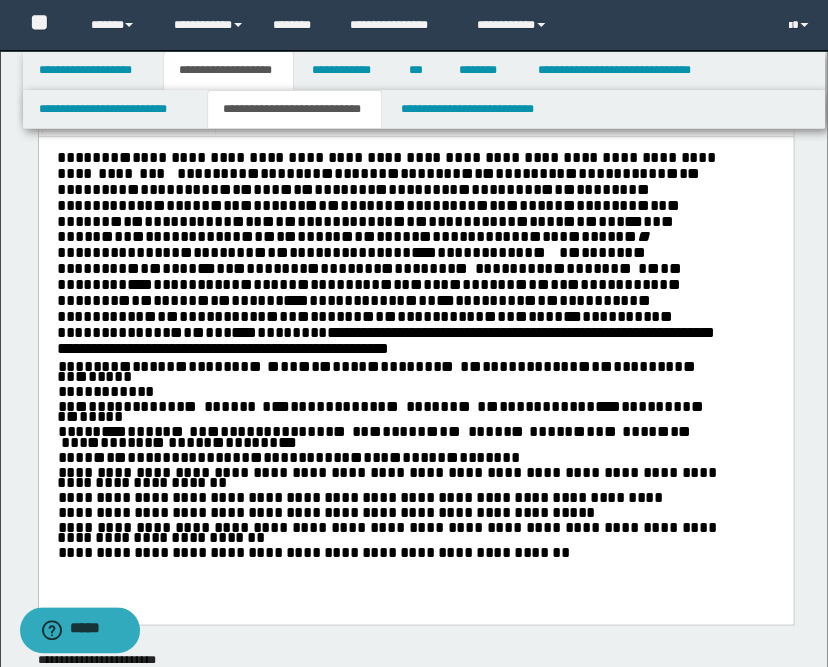 click on "**********" at bounding box center [415, 375] 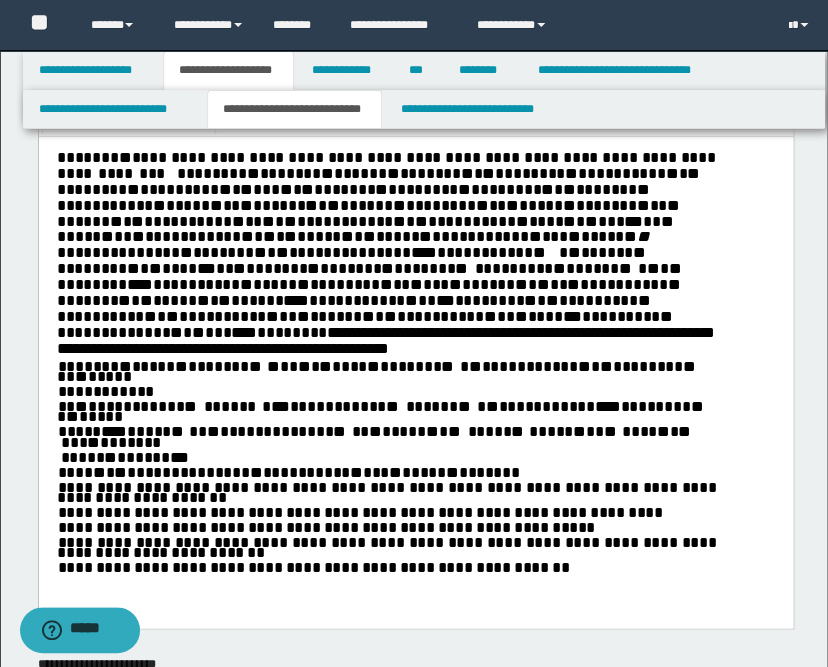click on "* * * * * * * * * * * * * * * * * * ** * * ** * * * * * ** * * * * * * ** * ** * * * * ****" at bounding box center [385, 472] 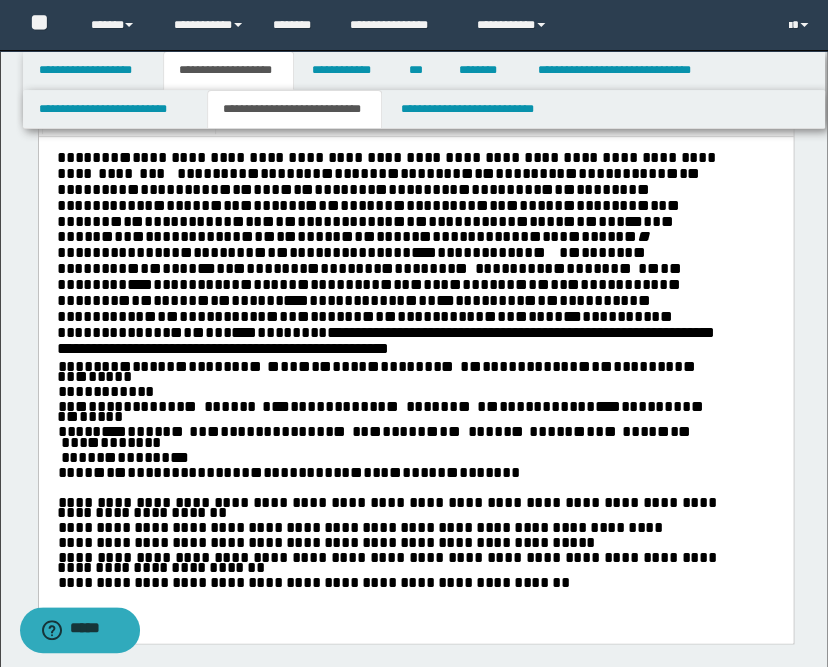 click on "**********" at bounding box center (415, 390) 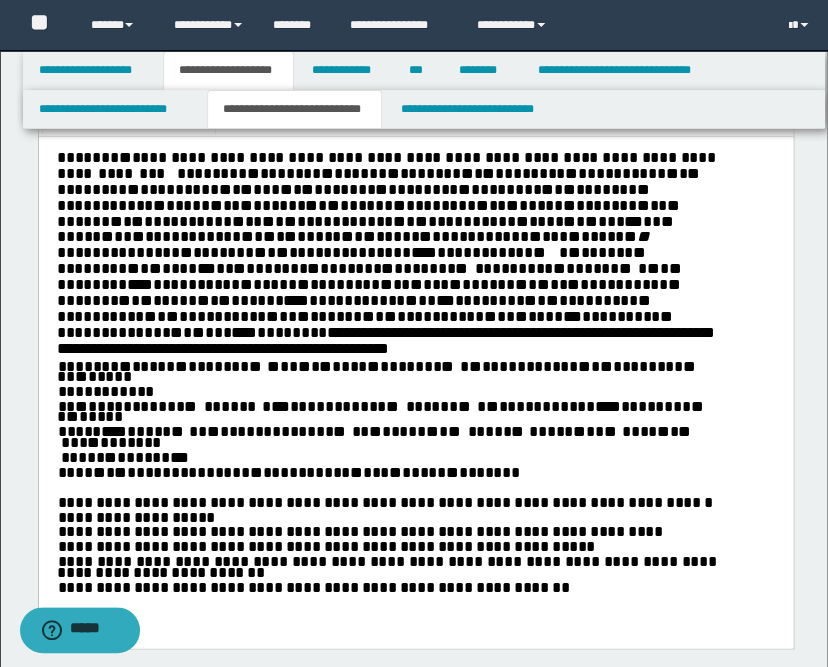 click on "**********" at bounding box center (385, 531) 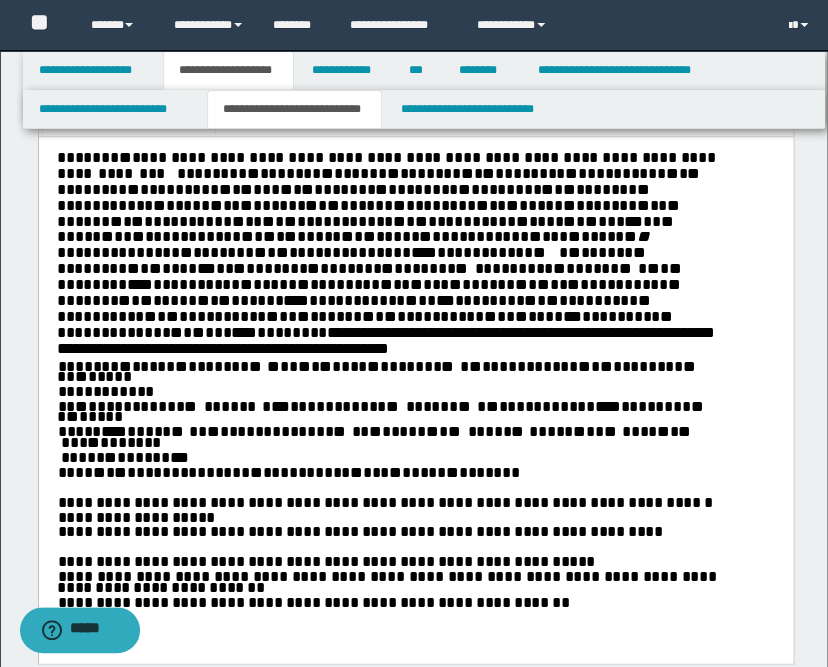 click on "**********" at bounding box center (385, 561) 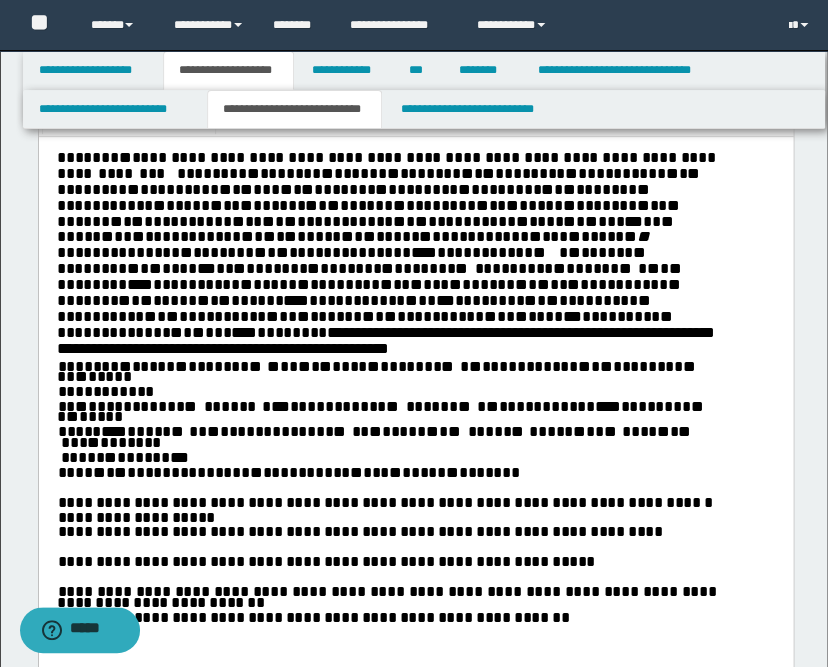 click on "**********" at bounding box center (385, 595) 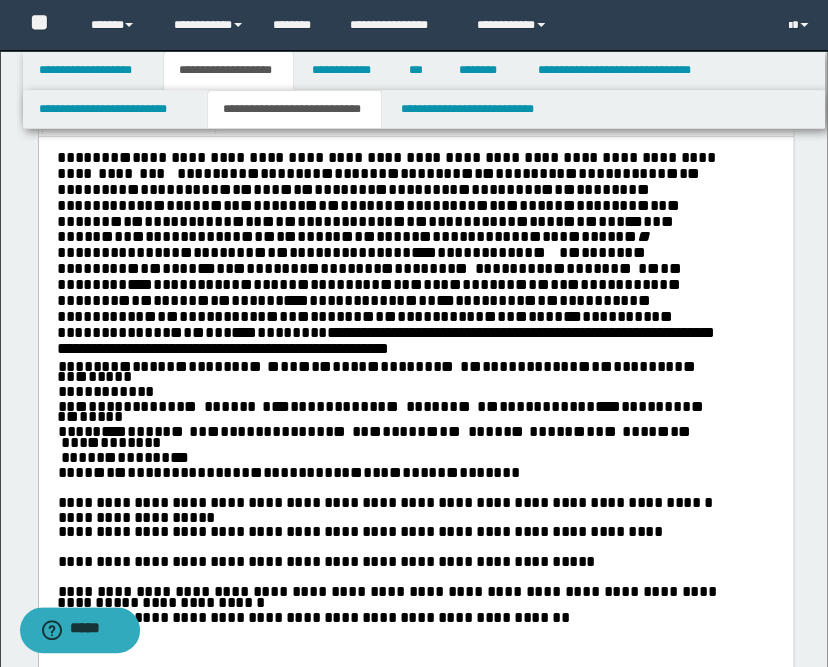 click on "**********" at bounding box center [415, 408] 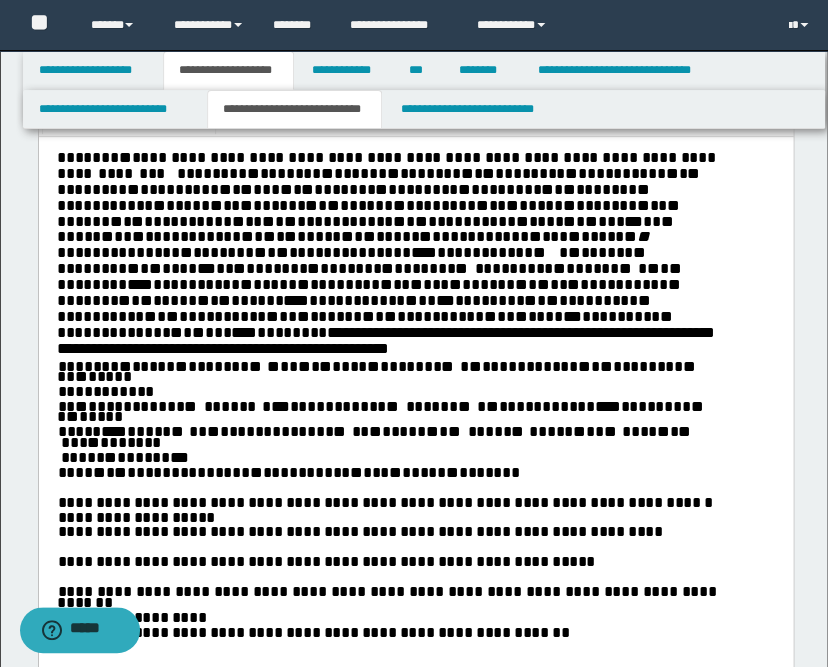 click on "**********" at bounding box center [415, 415] 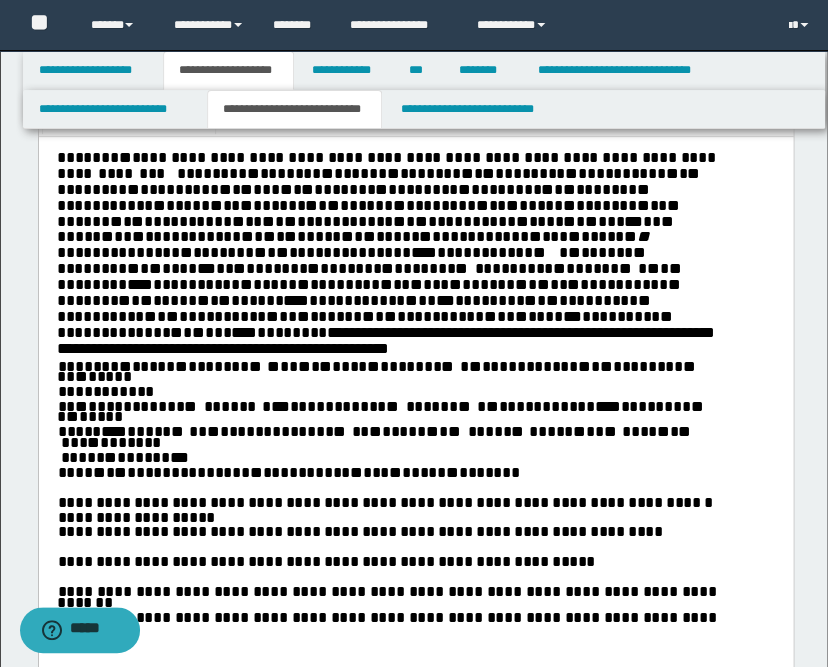 click on "**********" at bounding box center (415, 413) 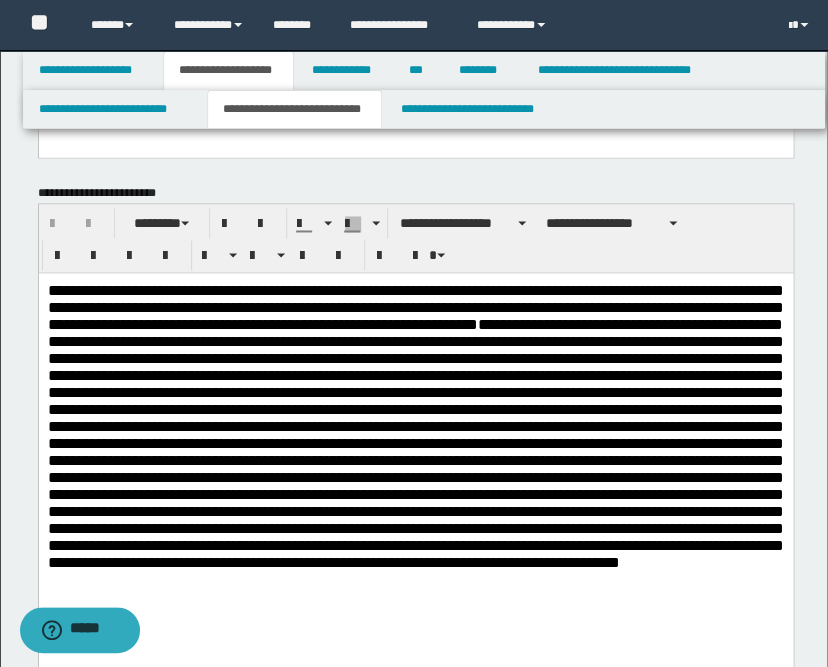 scroll, scrollTop: 777, scrollLeft: 0, axis: vertical 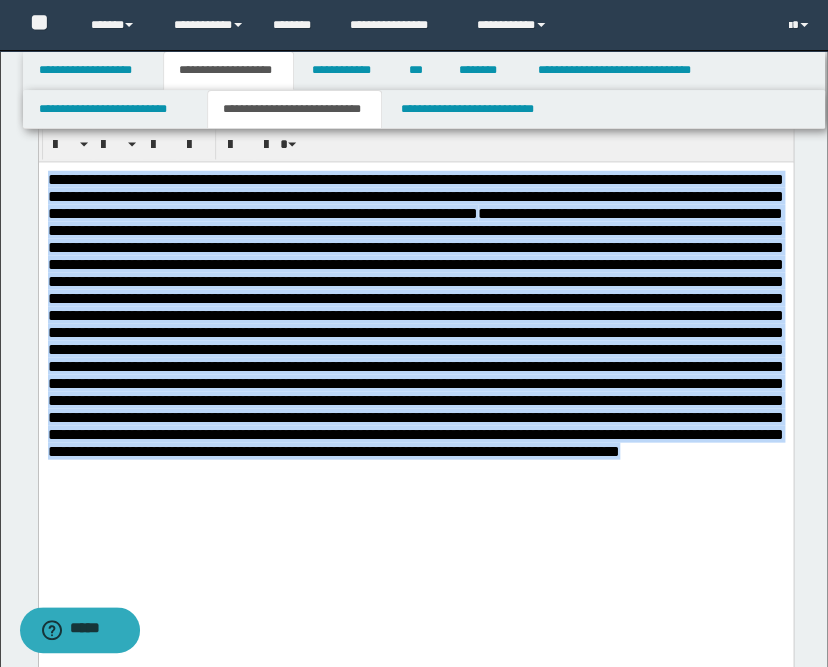 drag, startPoint x: 570, startPoint y: 566, endPoint x: 75, endPoint y: 176, distance: 630.1785 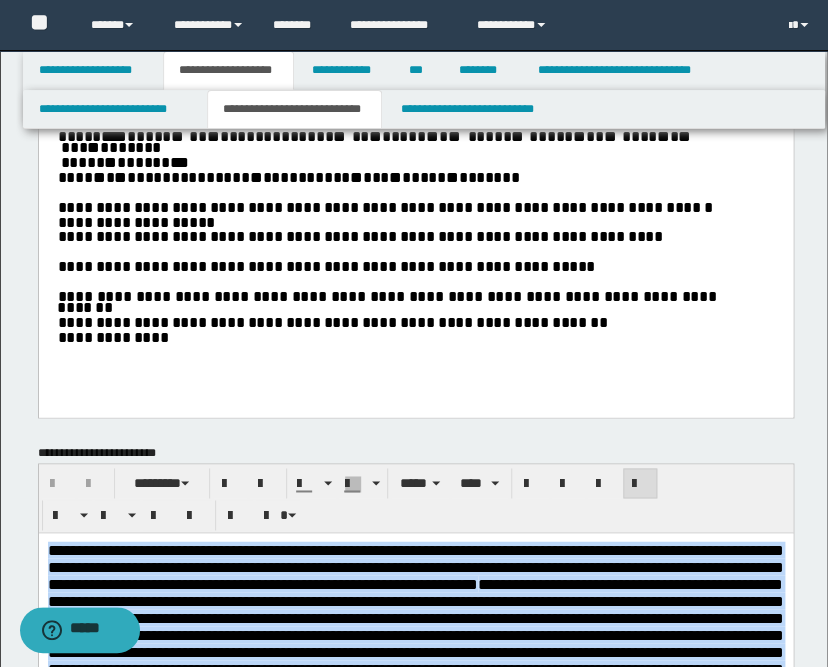 scroll, scrollTop: 444, scrollLeft: 0, axis: vertical 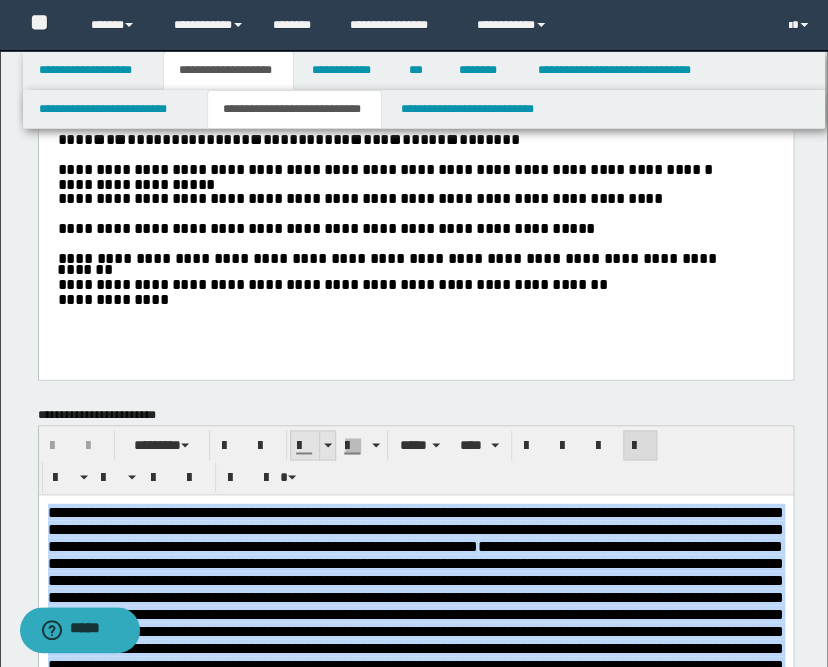 click at bounding box center (327, 445) 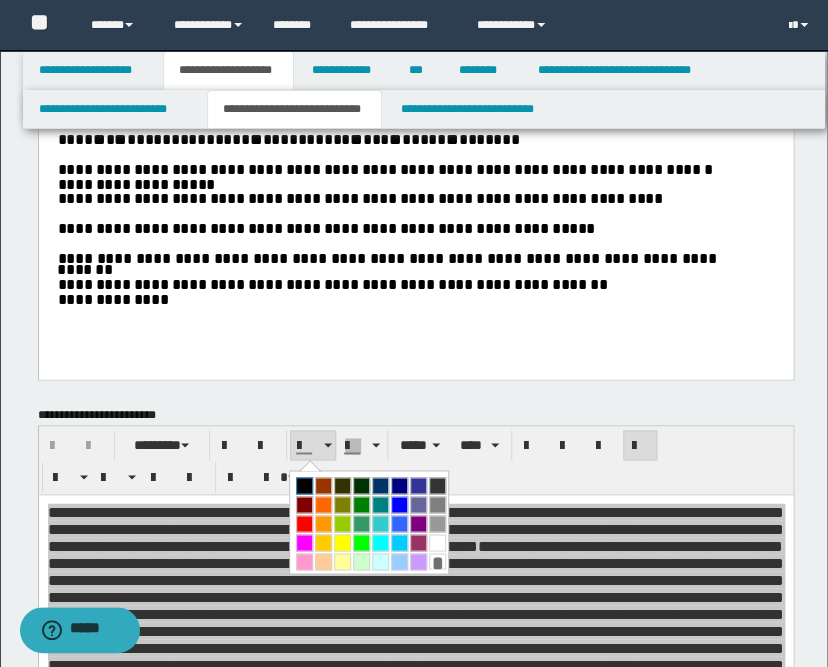 click at bounding box center (304, 485) 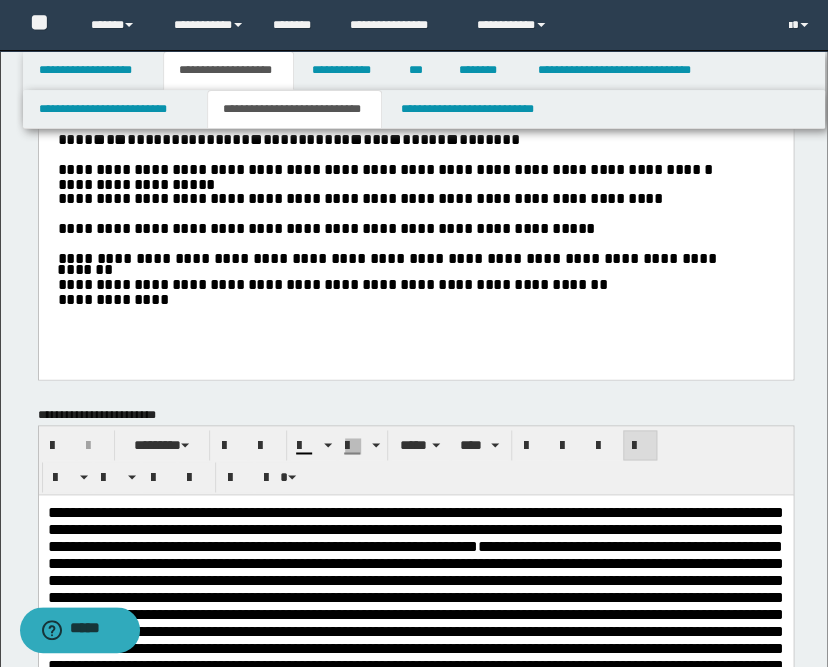 click at bounding box center [415, 664] 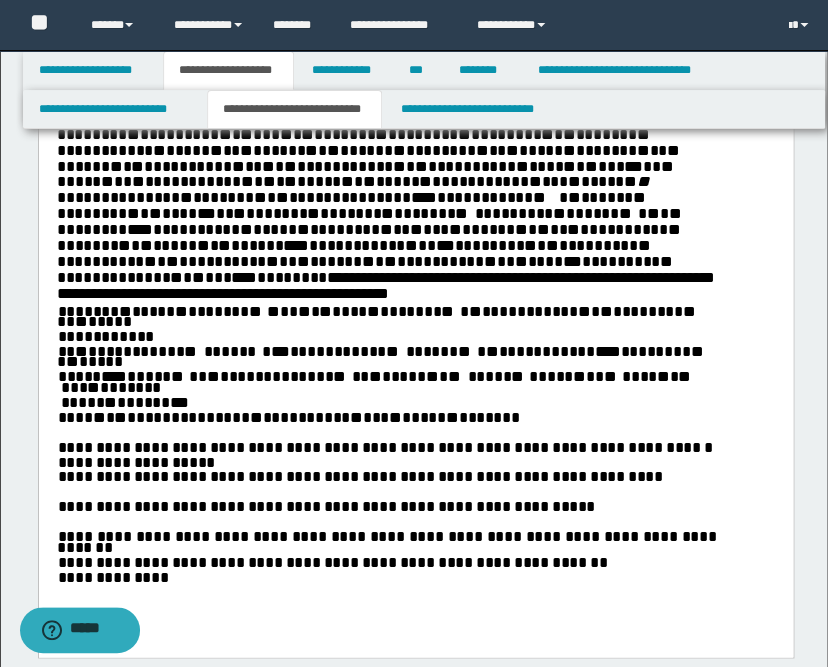 scroll, scrollTop: 0, scrollLeft: 0, axis: both 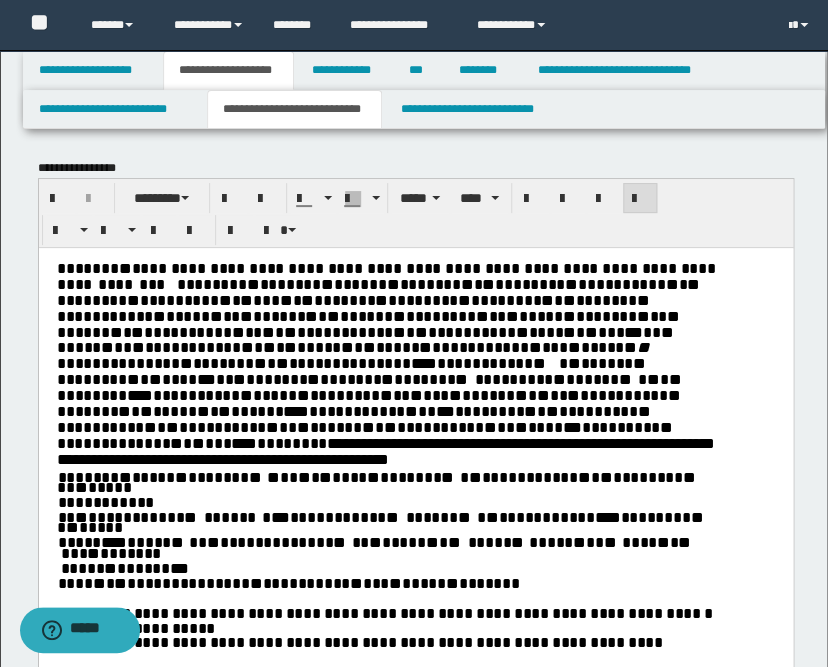 click on "**********" at bounding box center (385, 275) 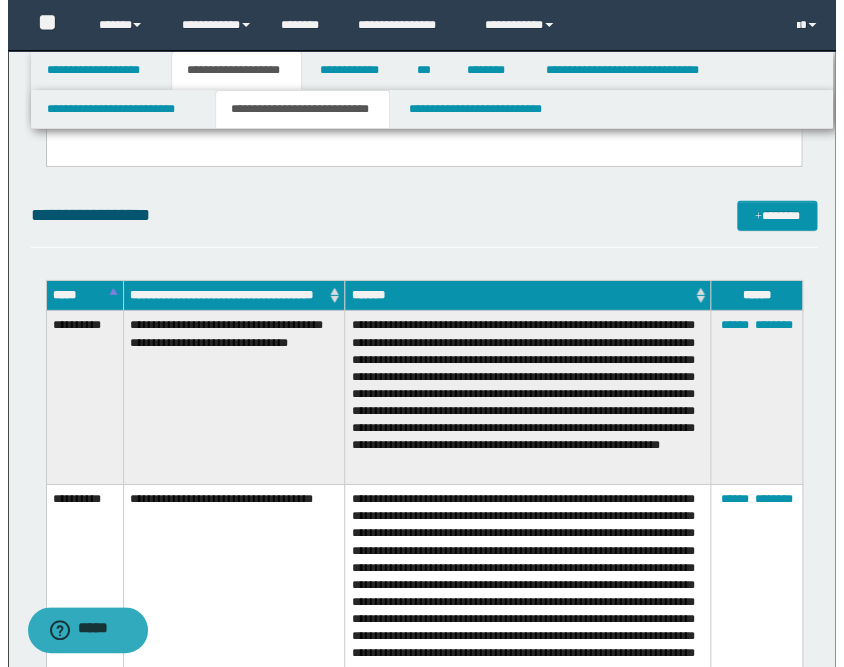scroll, scrollTop: 1333, scrollLeft: 0, axis: vertical 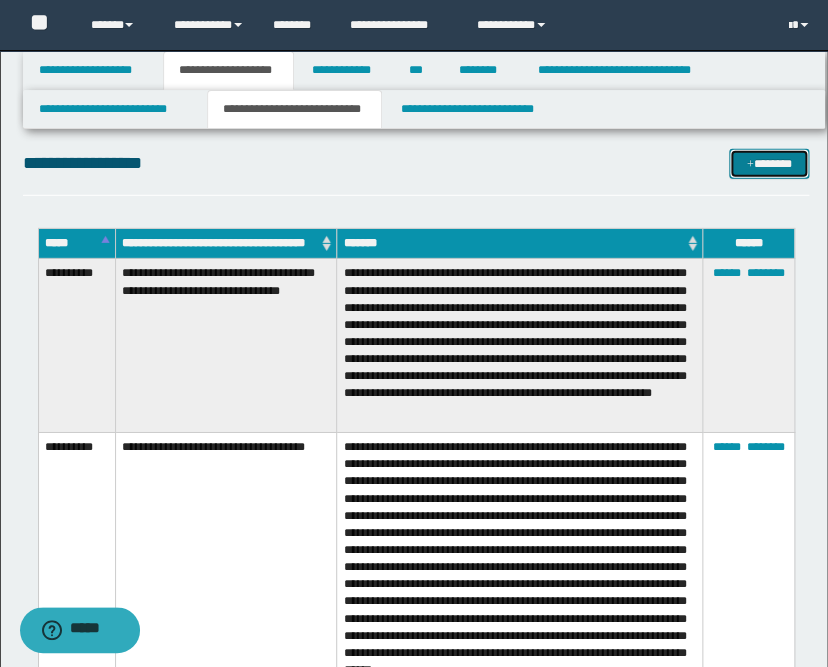 click at bounding box center [750, 165] 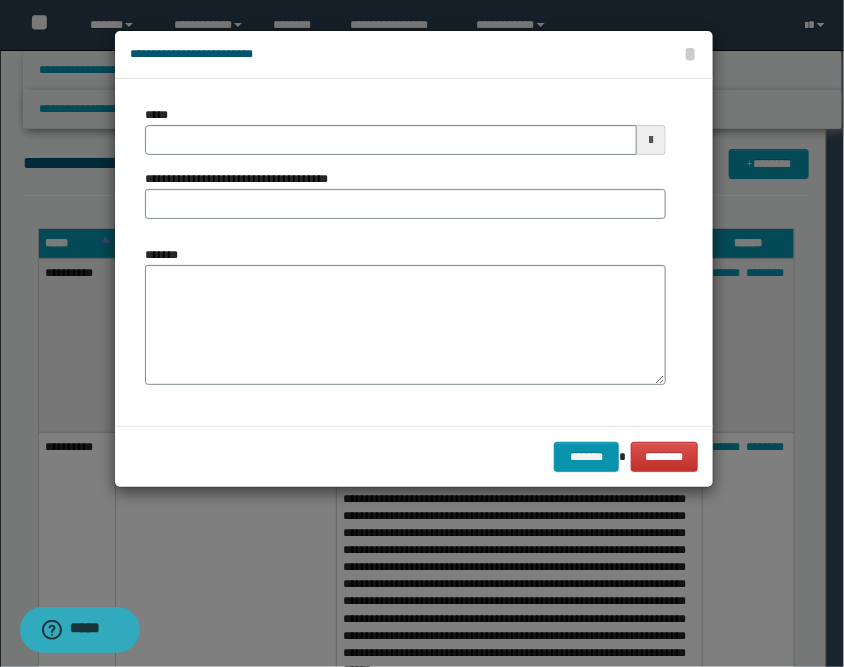 click at bounding box center [651, 140] 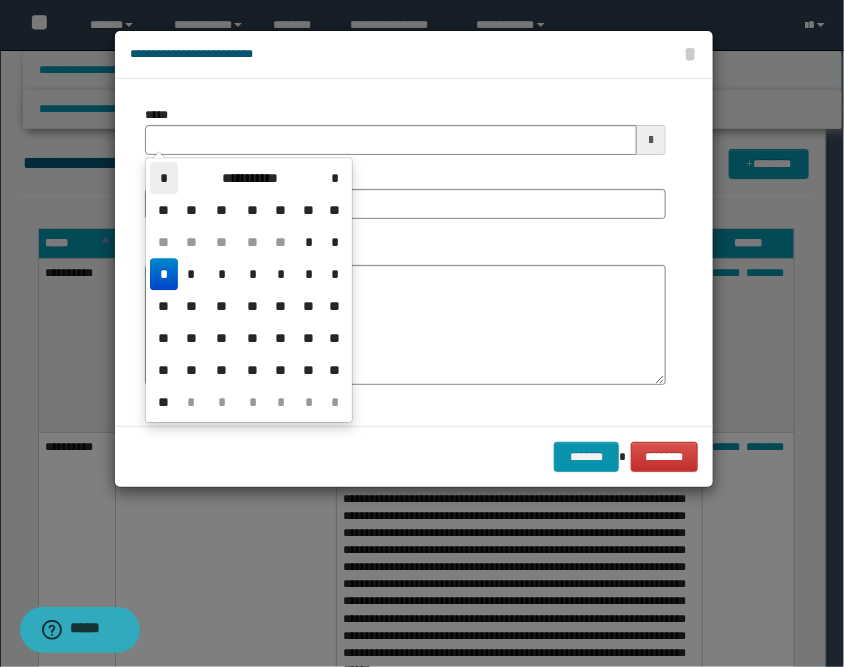 click on "*" at bounding box center (164, 178) 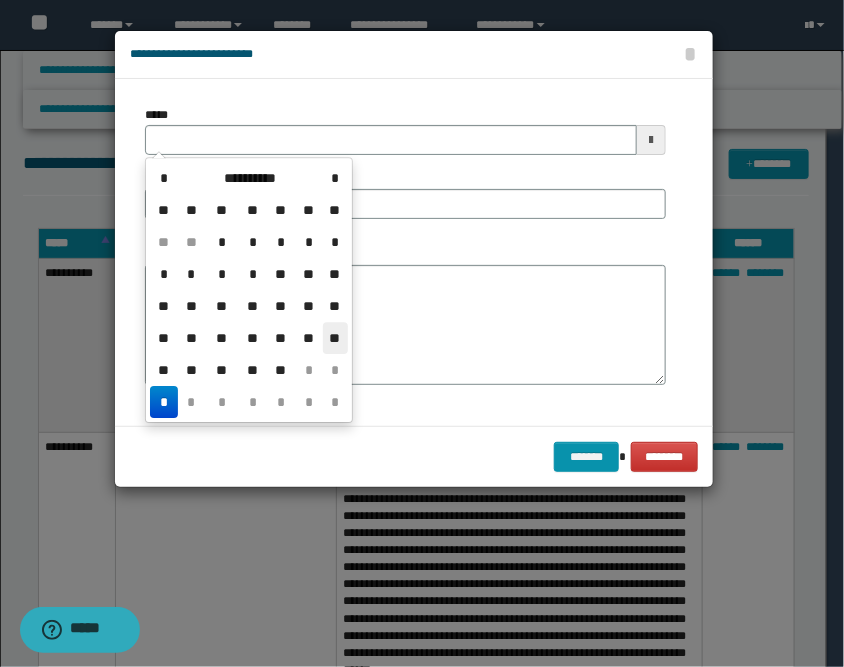 click on "**" at bounding box center (335, 338) 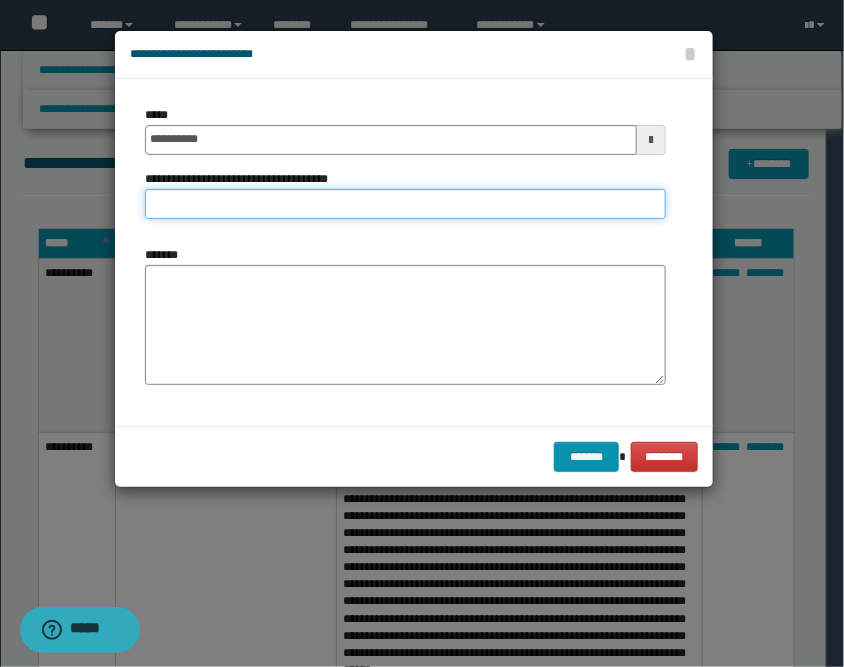click on "**********" at bounding box center [405, 204] 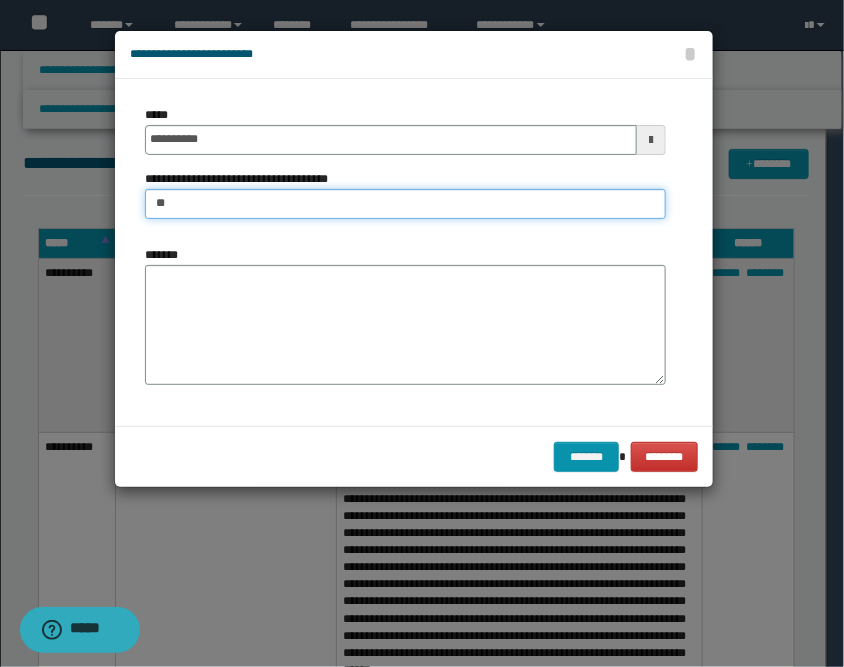type on "*" 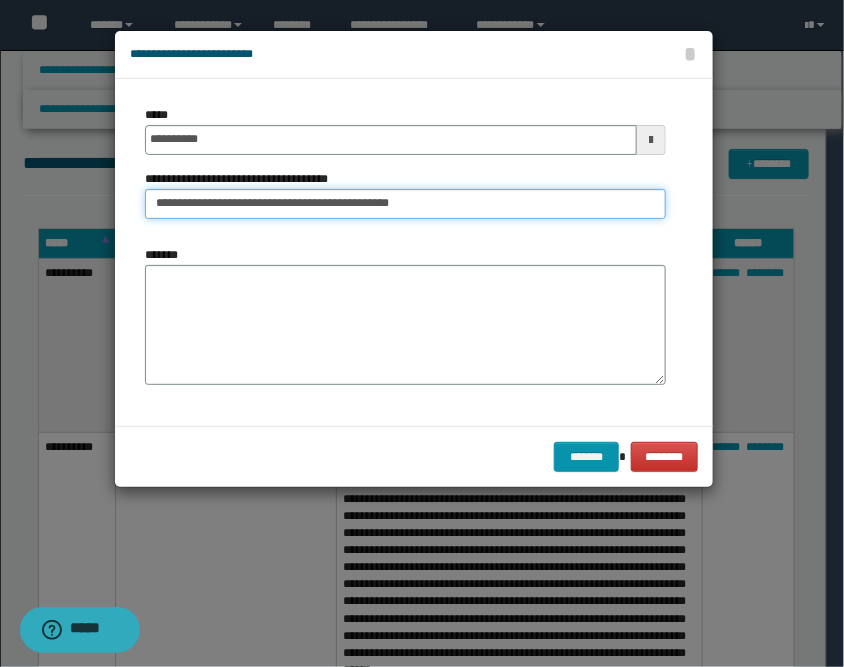 type on "**********" 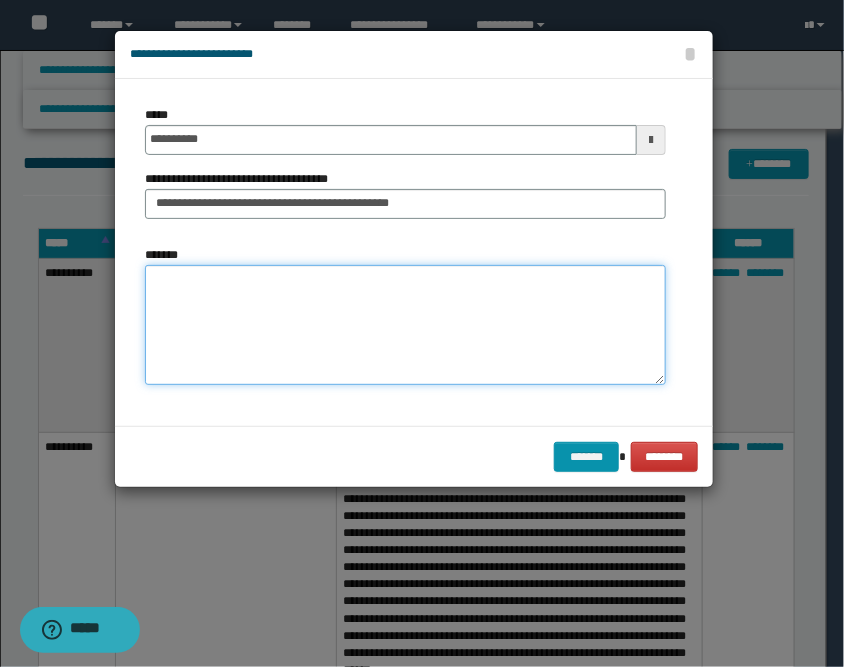 click on "*******" at bounding box center (405, 325) 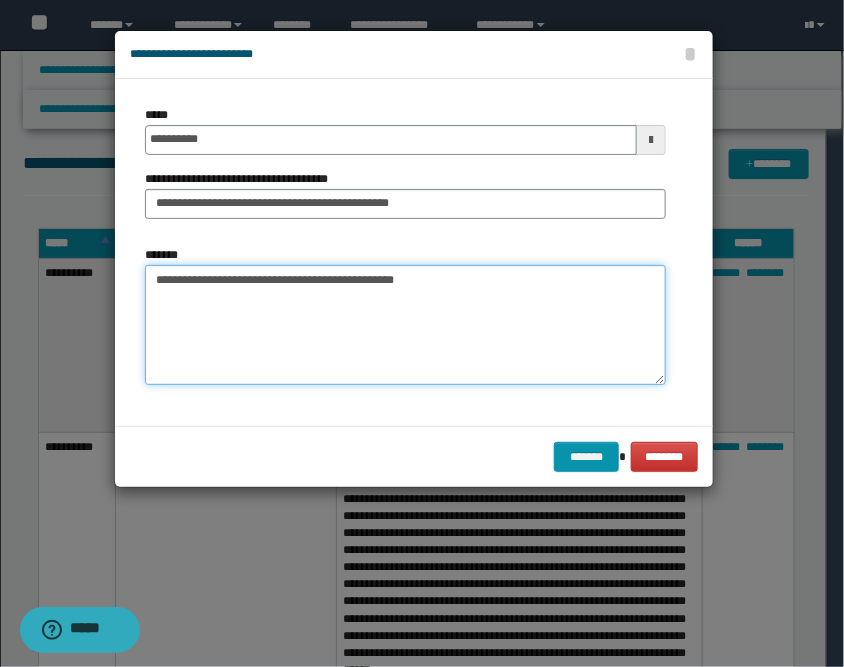 click on "**********" at bounding box center (405, 325) 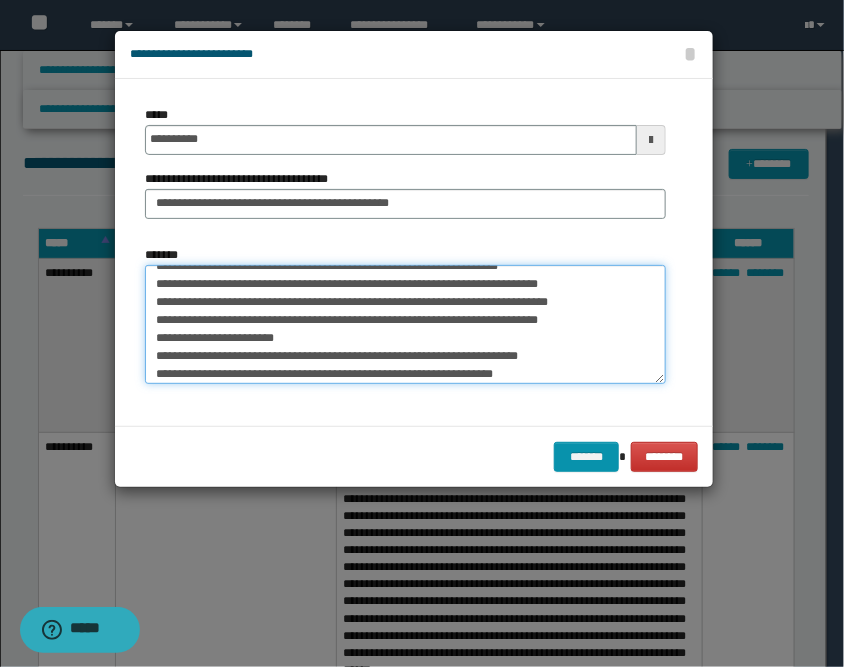 scroll, scrollTop: 0, scrollLeft: 0, axis: both 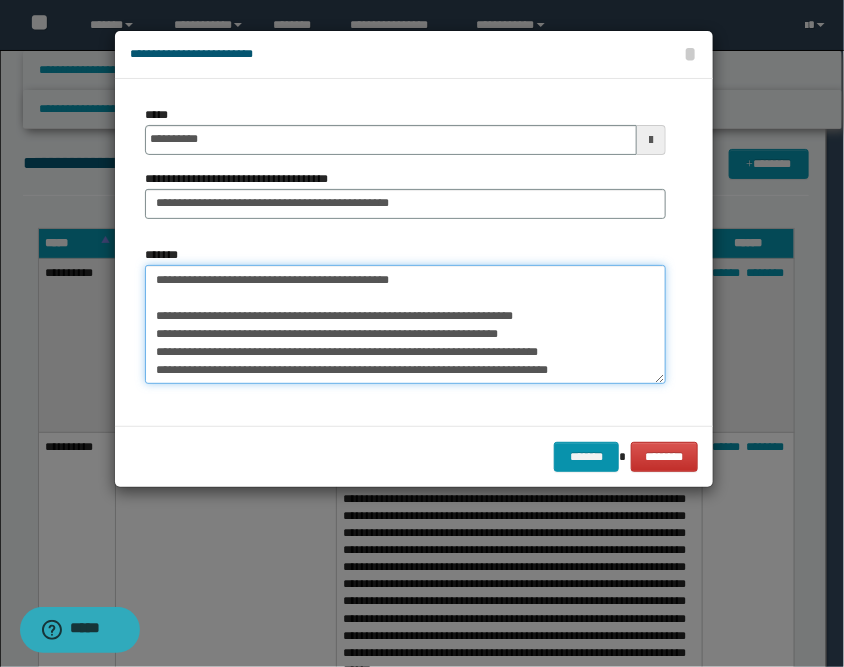 click on "*******" at bounding box center (405, 325) 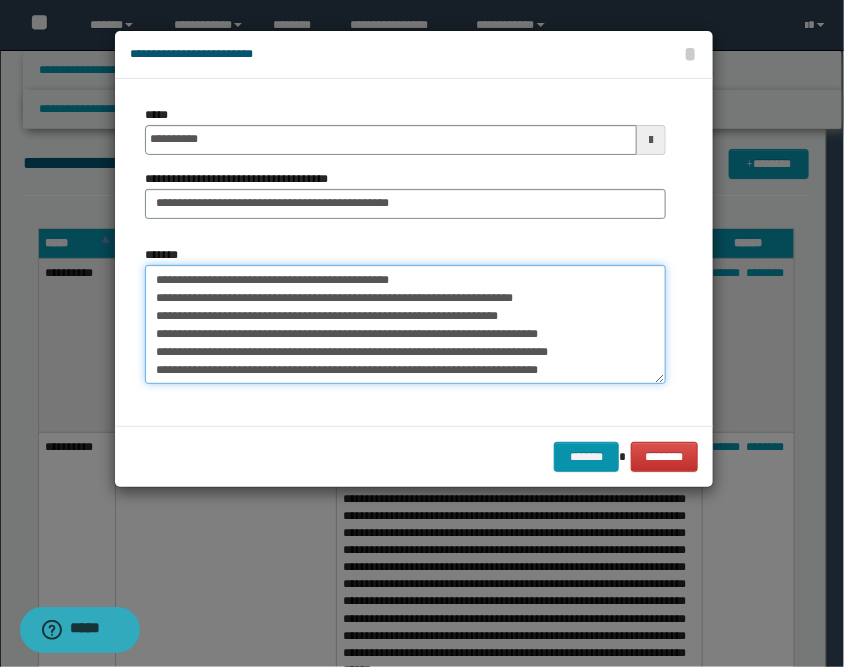 click on "*******" at bounding box center (405, 325) 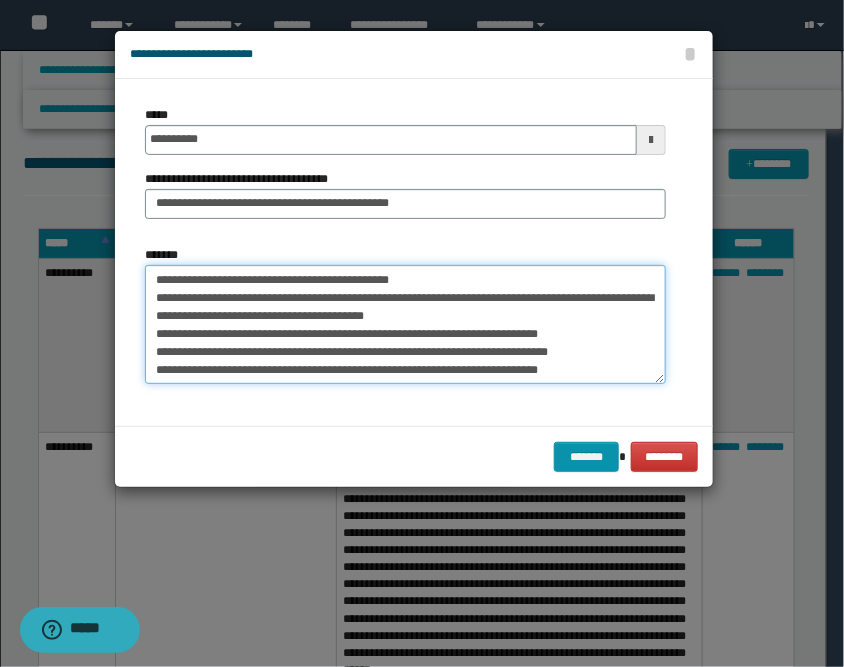 click on "*******" at bounding box center [405, 325] 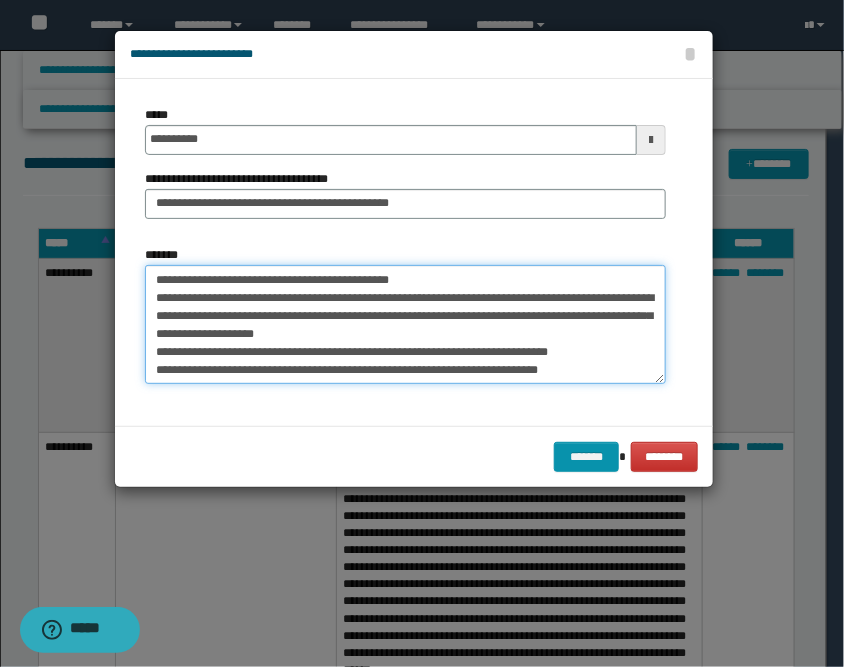 click on "*******" at bounding box center (405, 325) 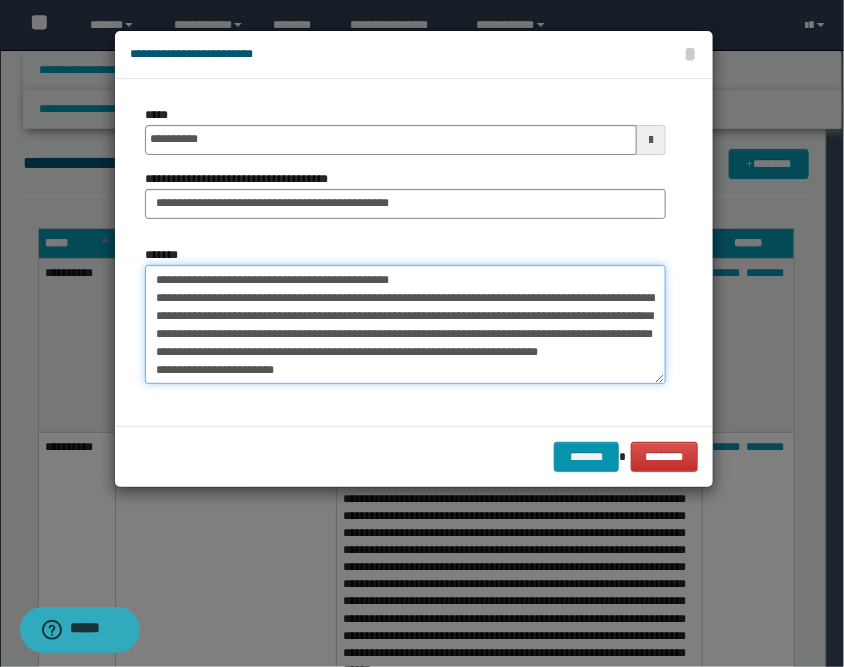 scroll, scrollTop: 44, scrollLeft: 0, axis: vertical 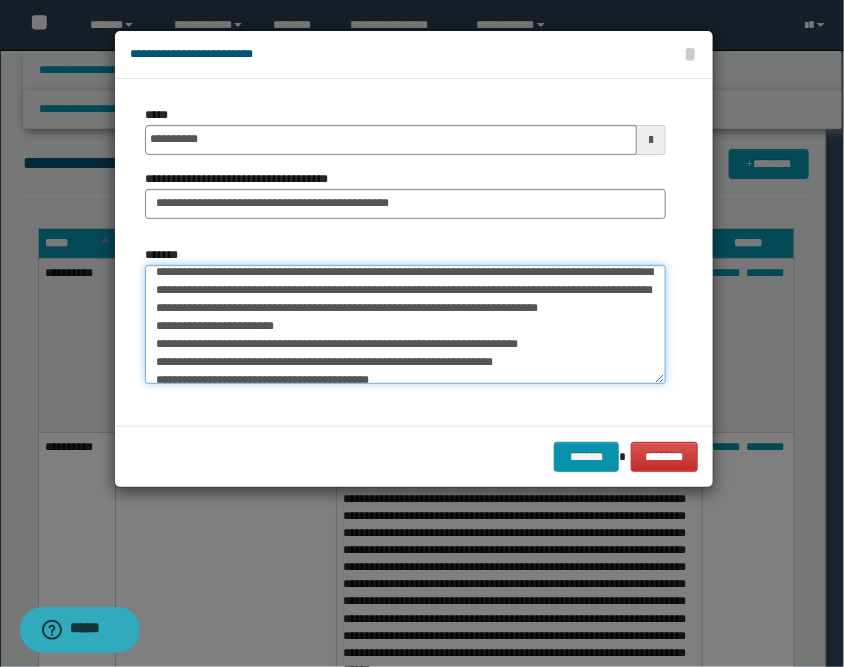 click on "*******" at bounding box center (405, 325) 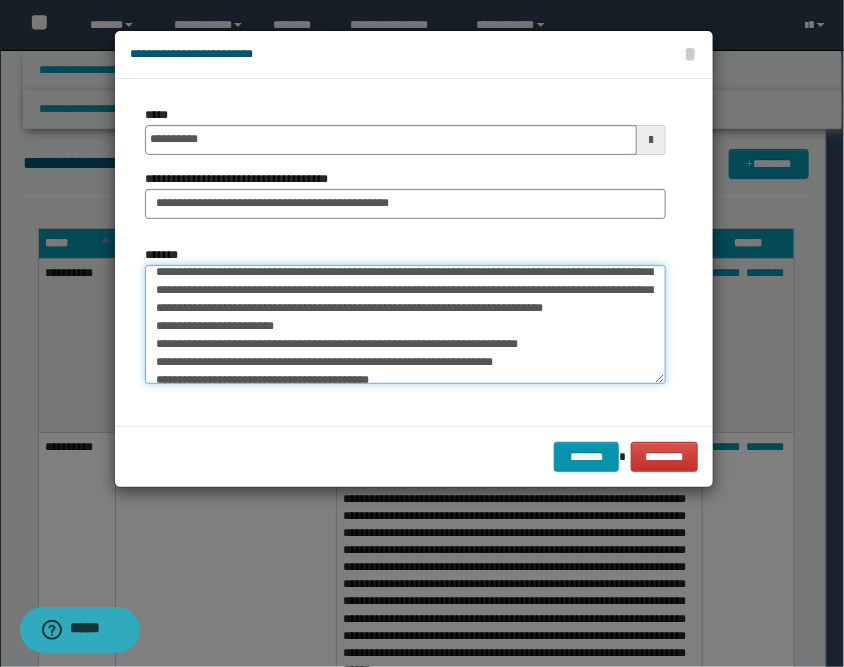 scroll, scrollTop: 26, scrollLeft: 0, axis: vertical 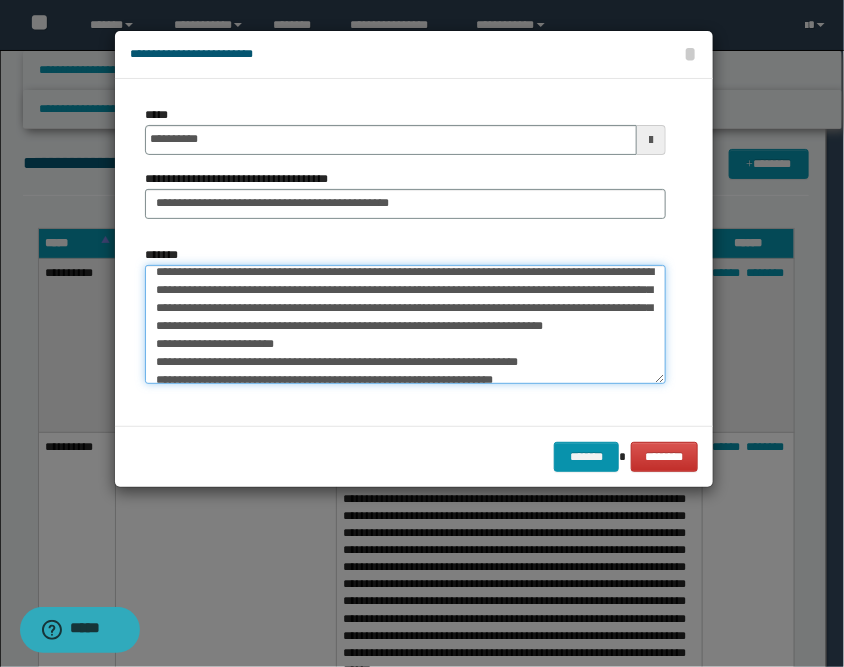 click on "*******" at bounding box center (405, 325) 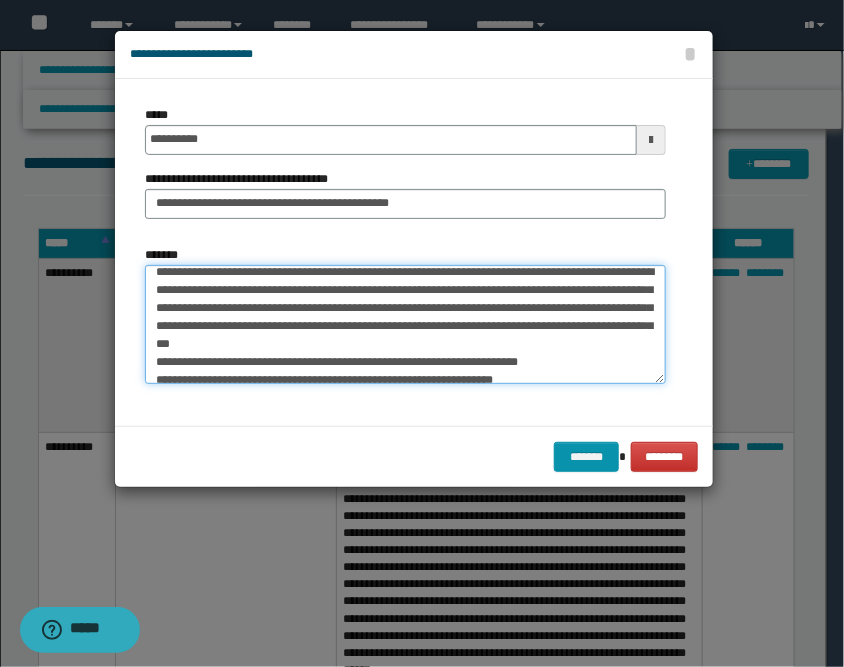 scroll, scrollTop: 12, scrollLeft: 0, axis: vertical 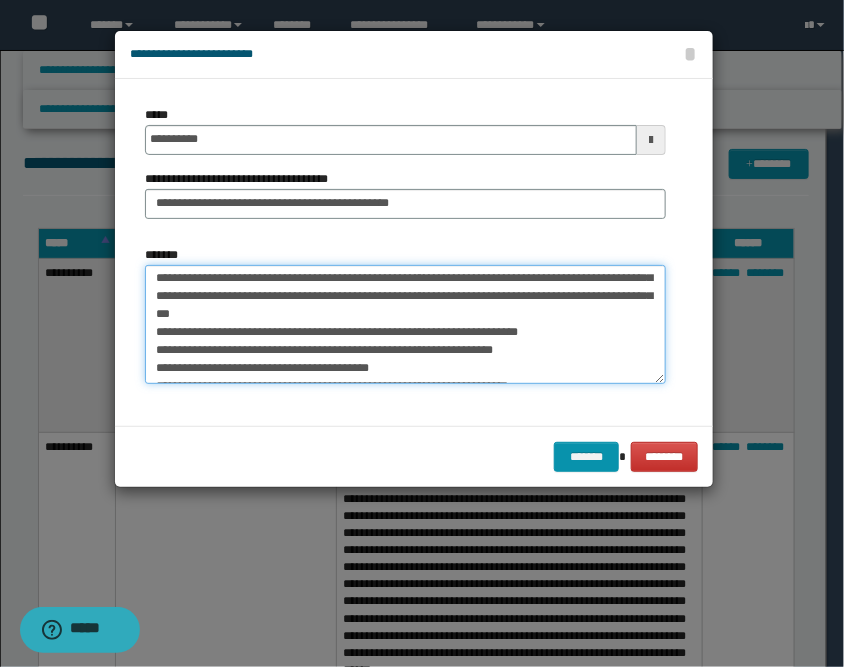click on "*******" at bounding box center (405, 325) 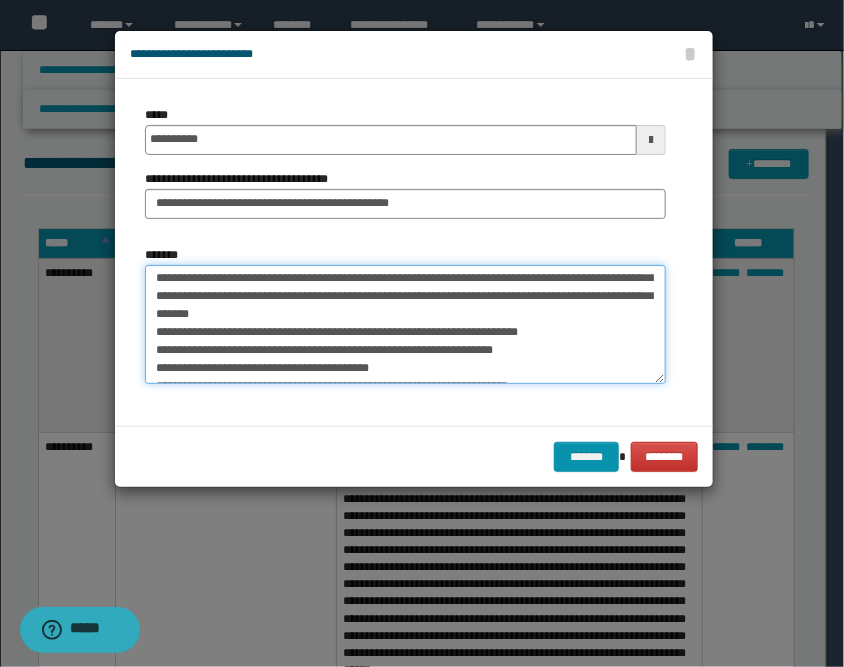click on "*******" at bounding box center [405, 325] 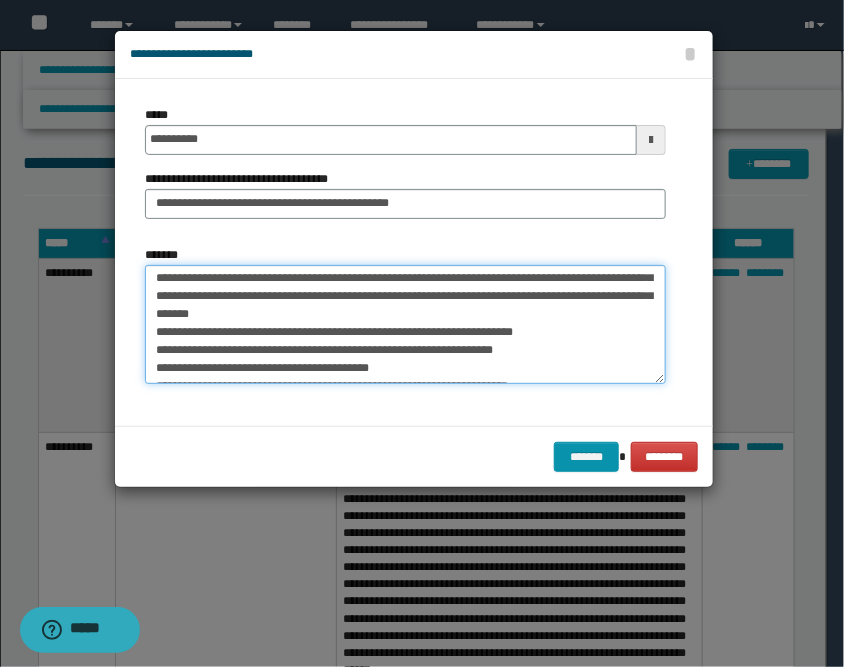 scroll, scrollTop: 101, scrollLeft: 0, axis: vertical 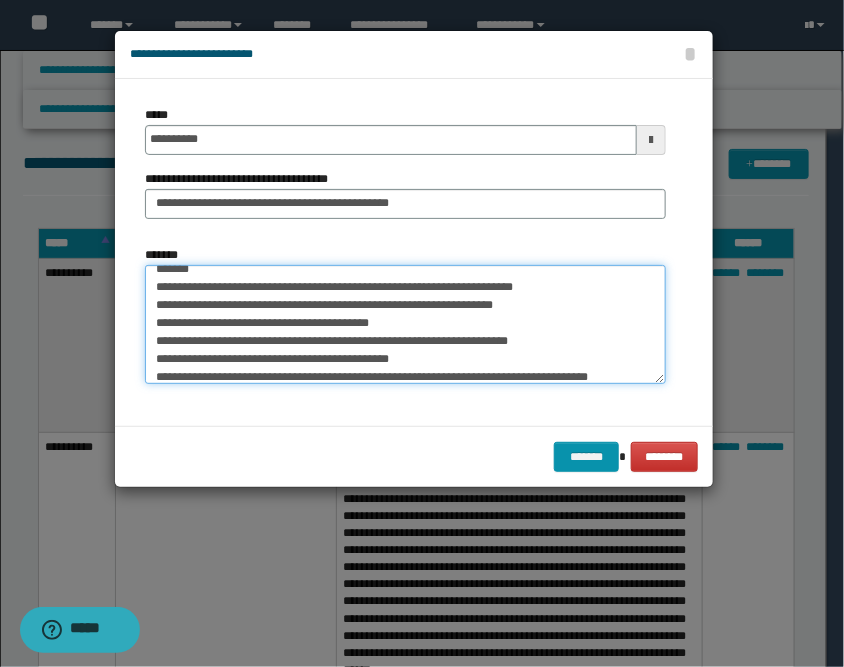click on "*******" at bounding box center (405, 325) 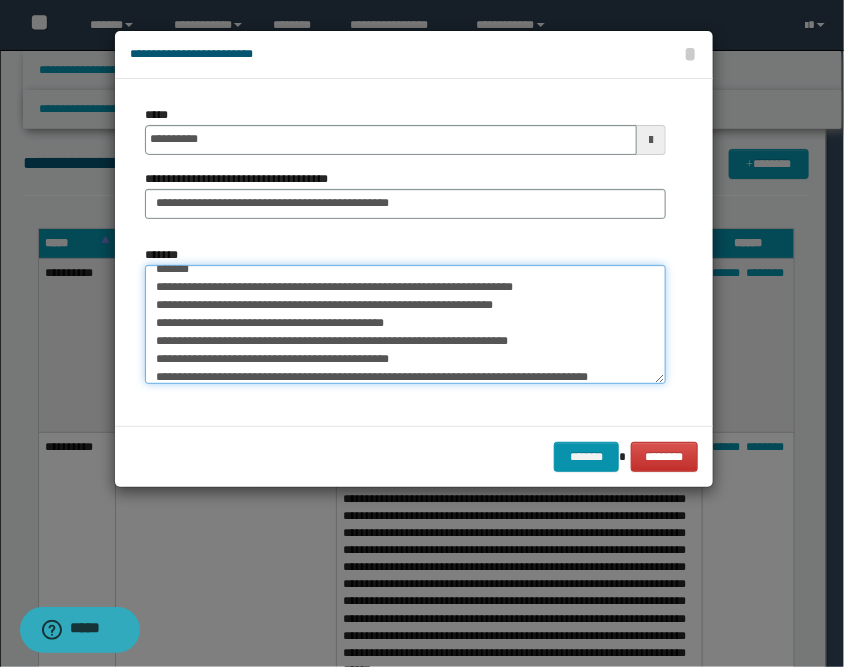 scroll, scrollTop: 145, scrollLeft: 0, axis: vertical 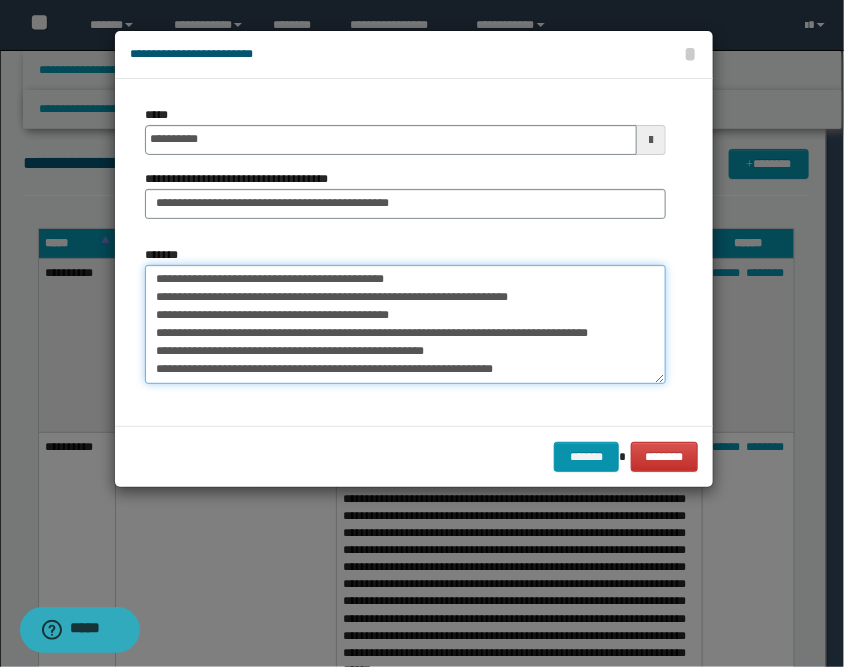 click on "*******" at bounding box center (405, 325) 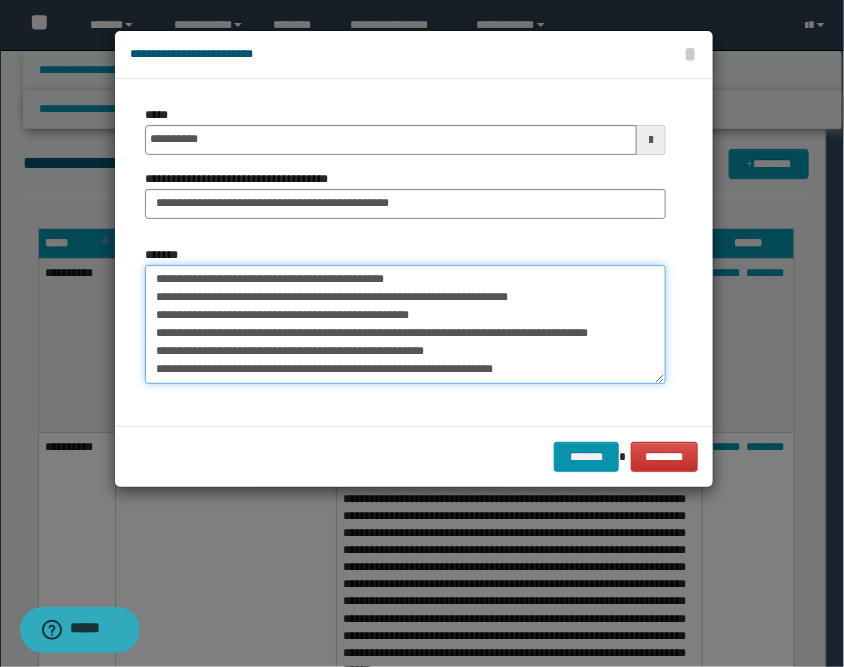 scroll, scrollTop: 190, scrollLeft: 0, axis: vertical 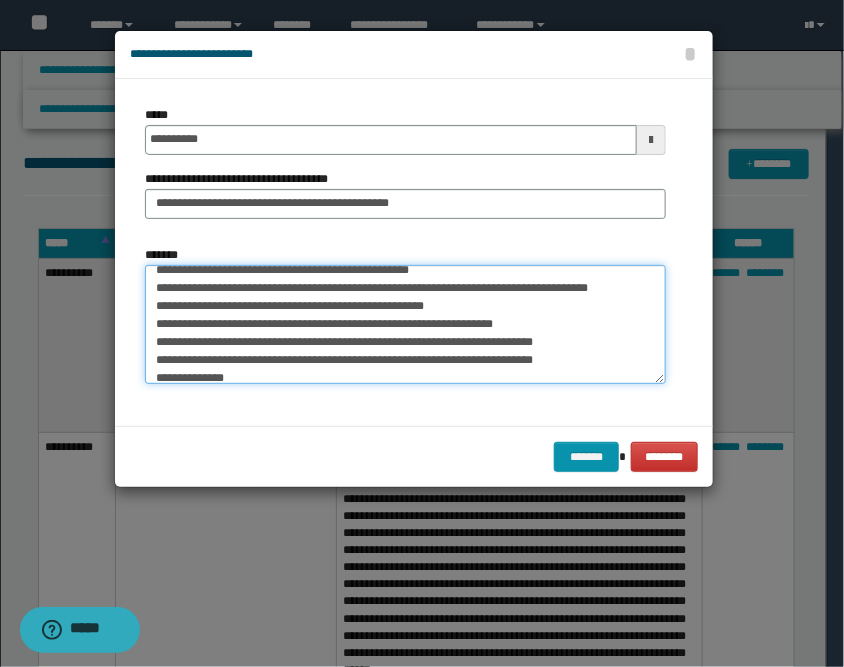 click on "*******" at bounding box center [405, 325] 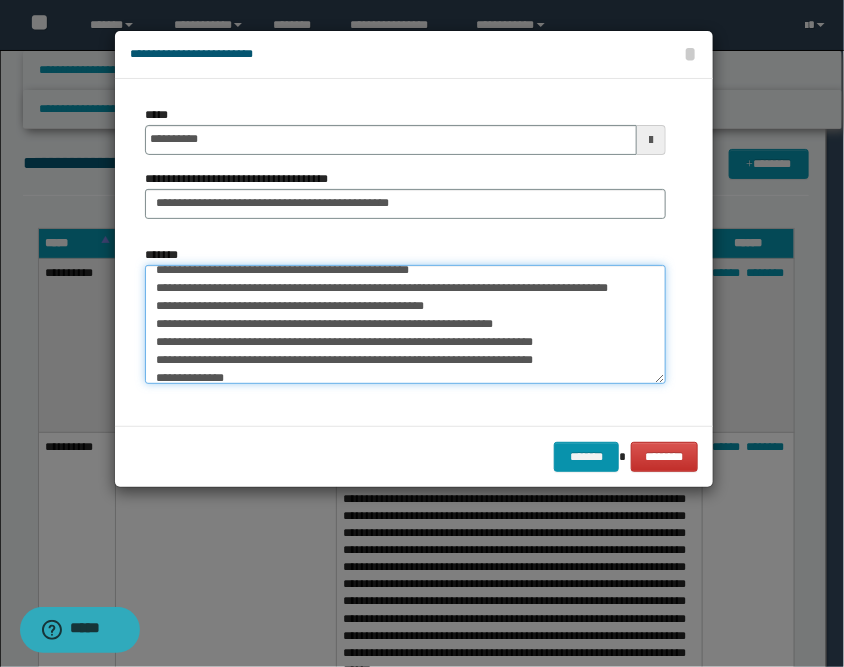 click on "*******" at bounding box center (405, 325) 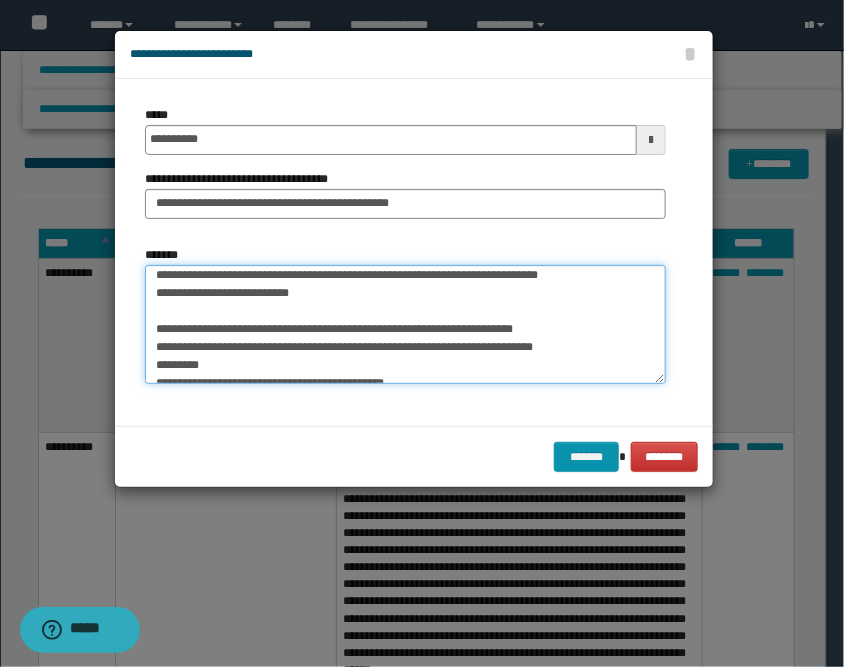 scroll, scrollTop: 323, scrollLeft: 0, axis: vertical 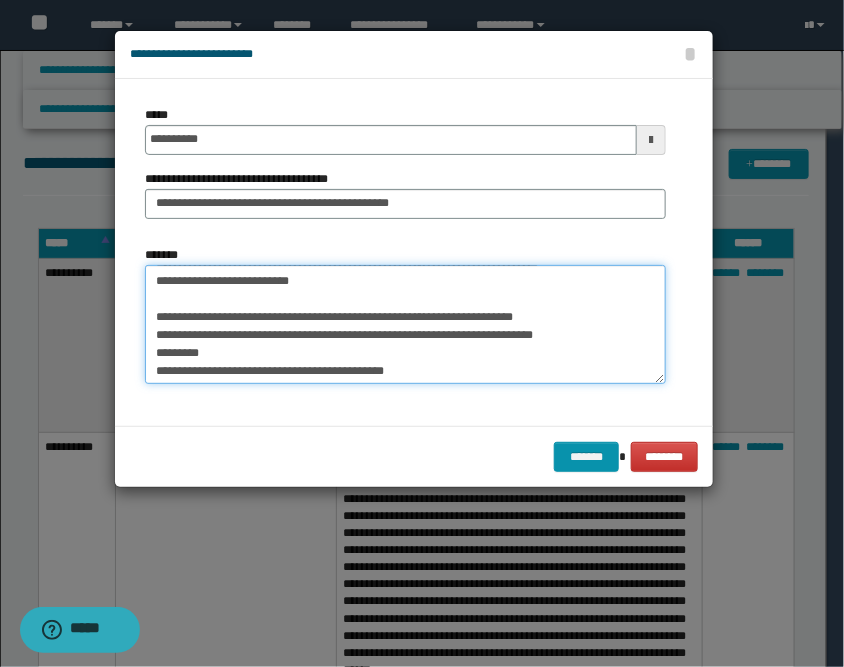 click on "*******" at bounding box center [405, 325] 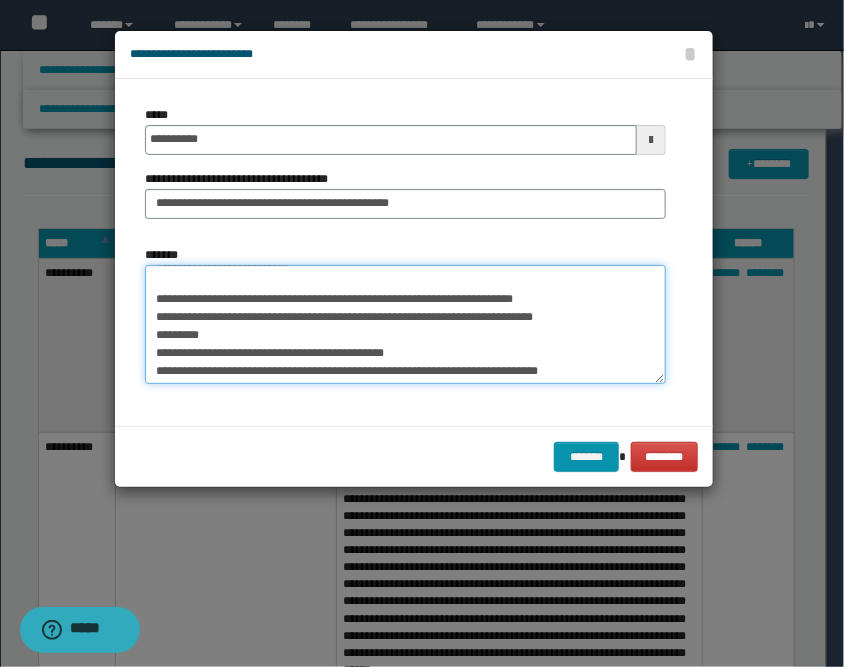 scroll, scrollTop: 305, scrollLeft: 0, axis: vertical 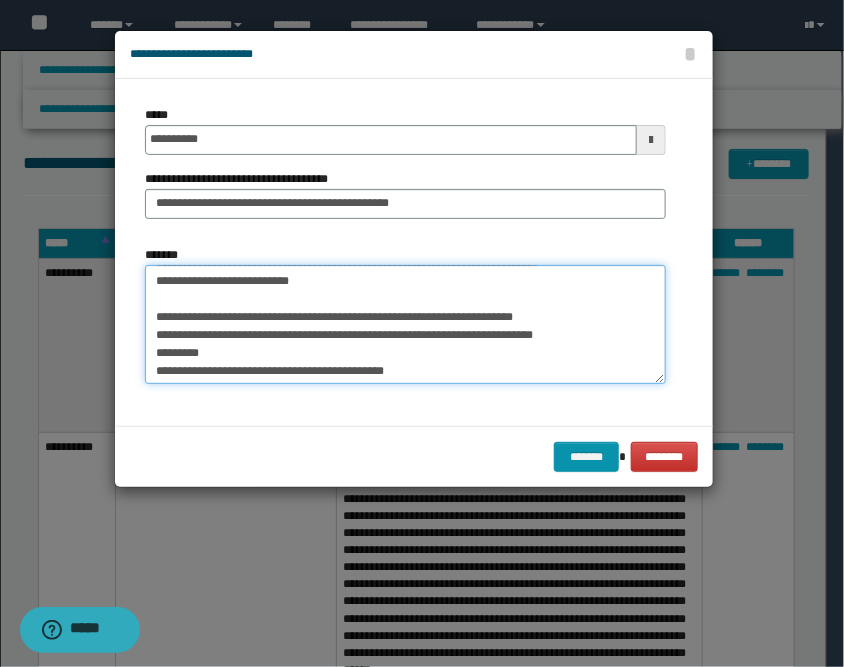 click on "*******" at bounding box center (405, 325) 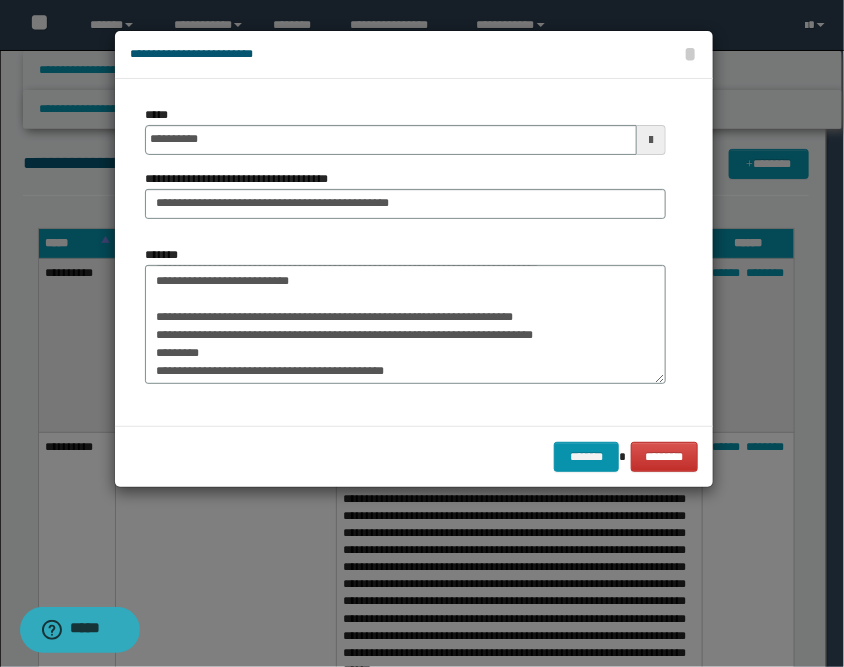 click on "*******" at bounding box center [405, 315] 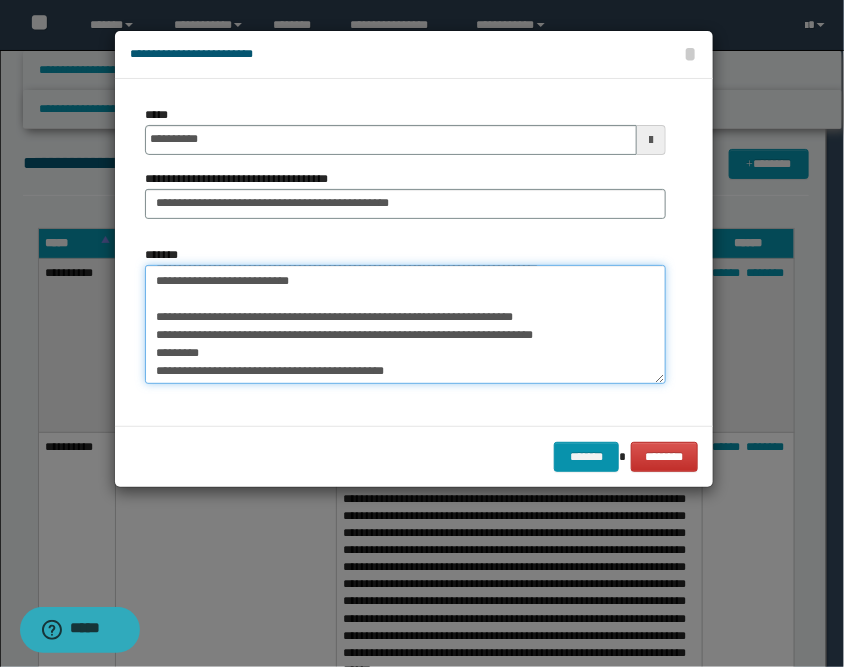 click on "*******" at bounding box center [405, 325] 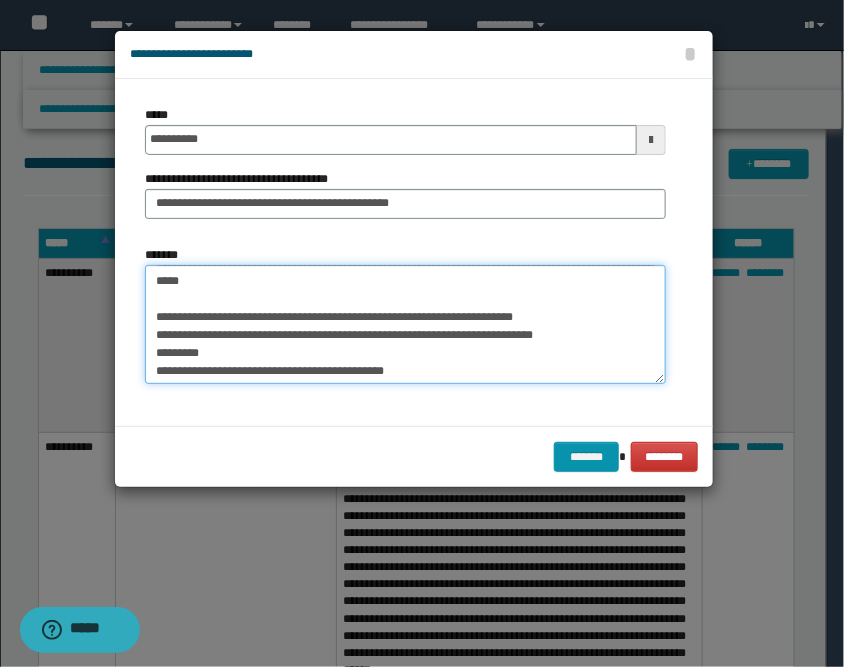 click on "*******" at bounding box center (405, 325) 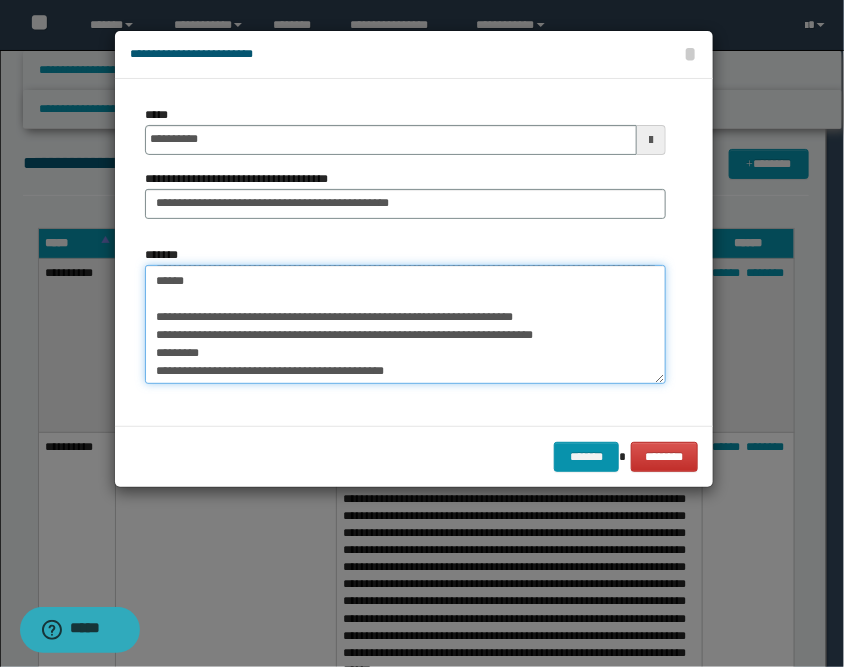 click on "*******" at bounding box center [405, 325] 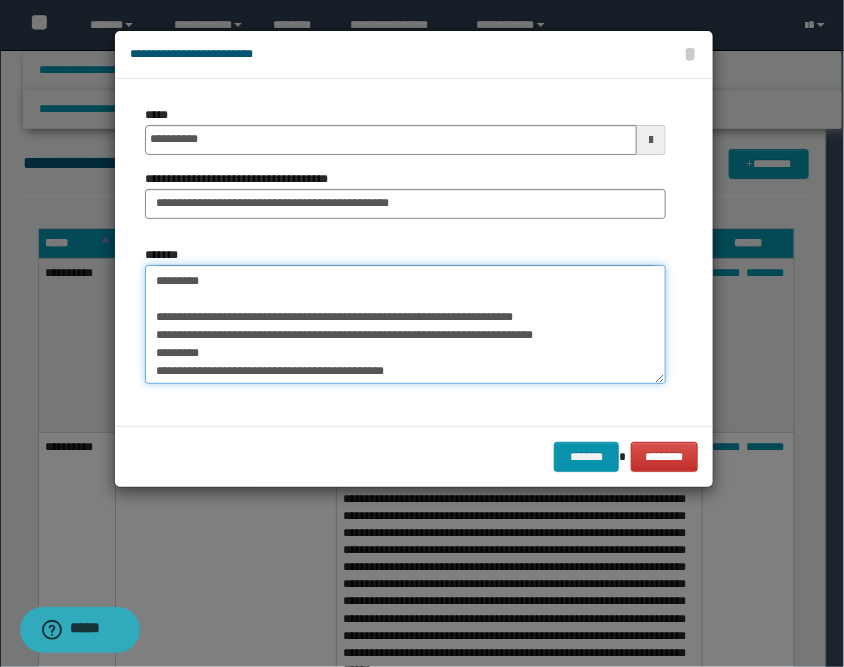 click on "*******" at bounding box center [405, 325] 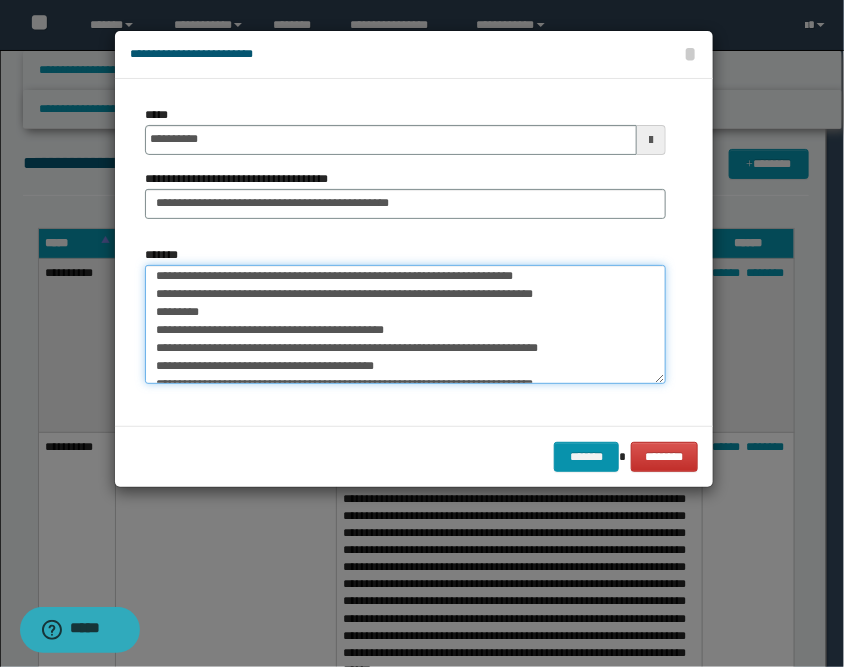 scroll, scrollTop: 350, scrollLeft: 0, axis: vertical 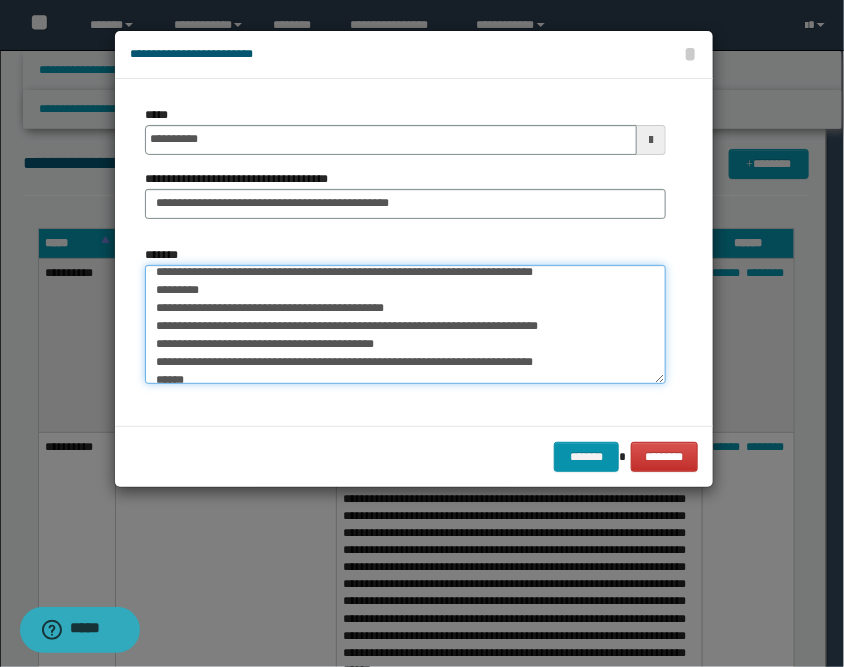 click on "*******" at bounding box center (405, 325) 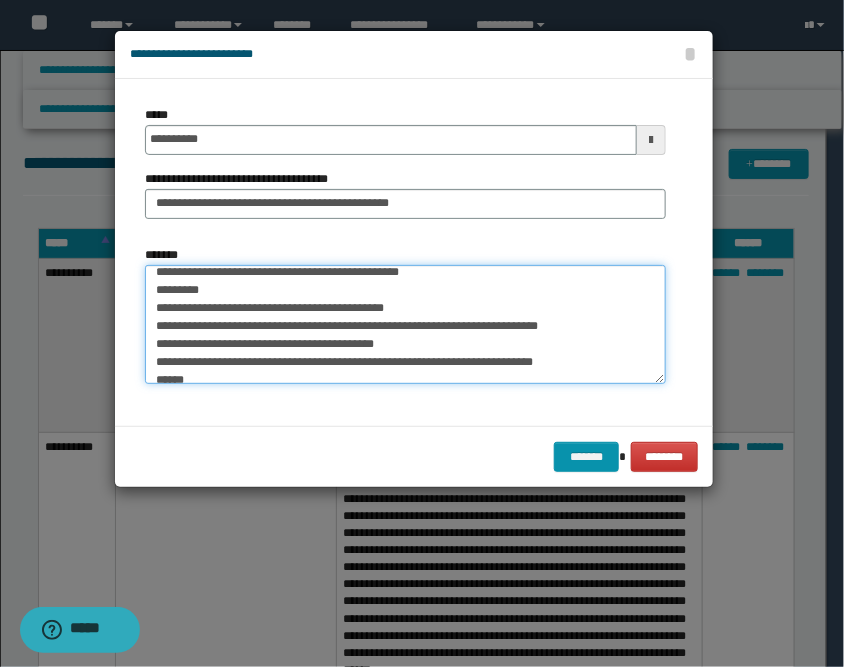 click on "*******" at bounding box center (405, 325) 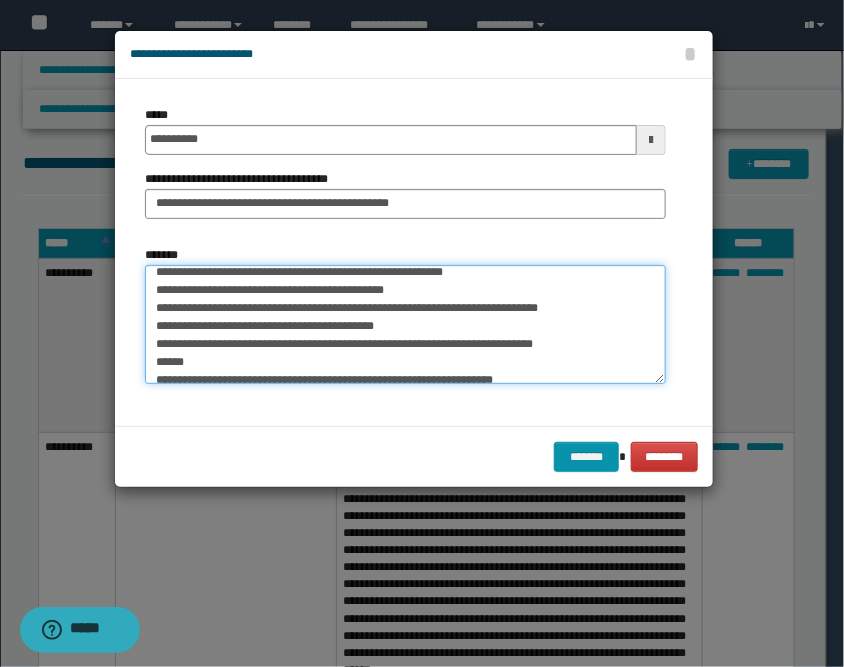 click on "*******" at bounding box center (405, 325) 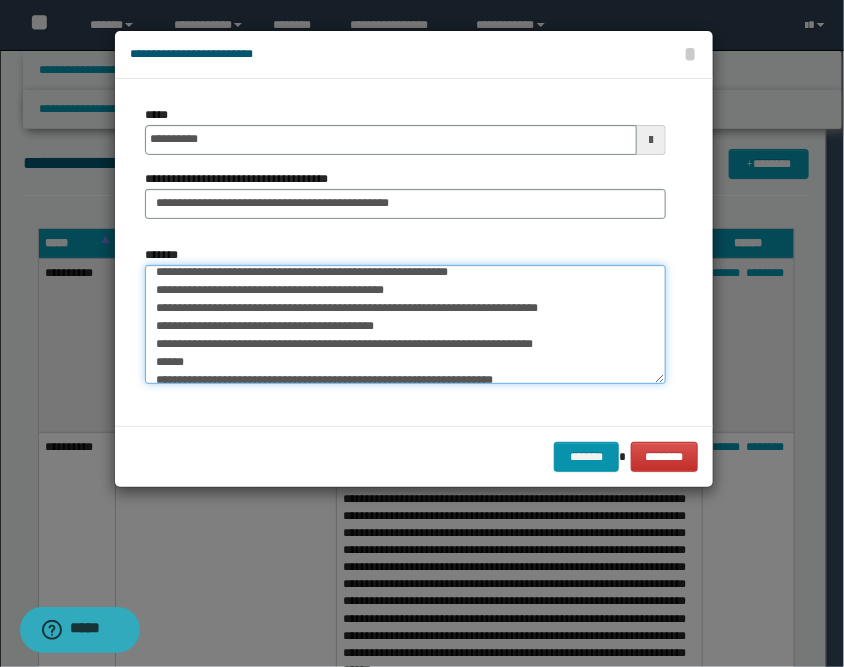 click on "*******" at bounding box center (405, 325) 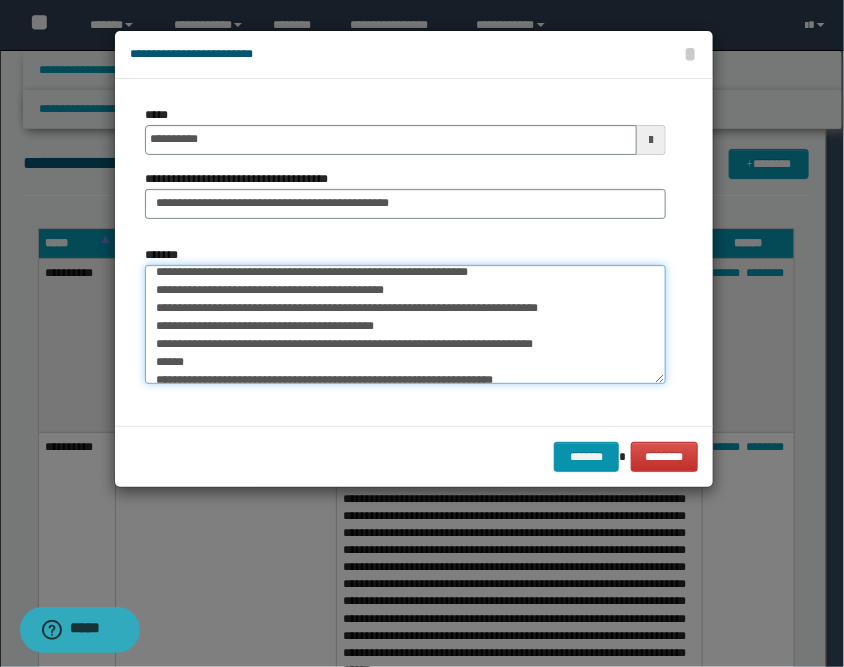 click on "*******" at bounding box center [405, 325] 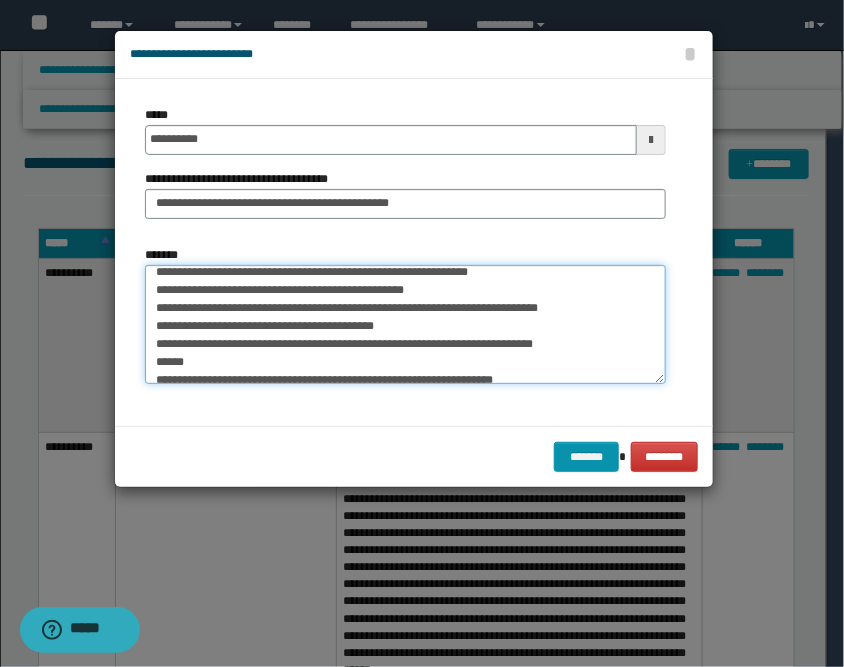 scroll, scrollTop: 394, scrollLeft: 0, axis: vertical 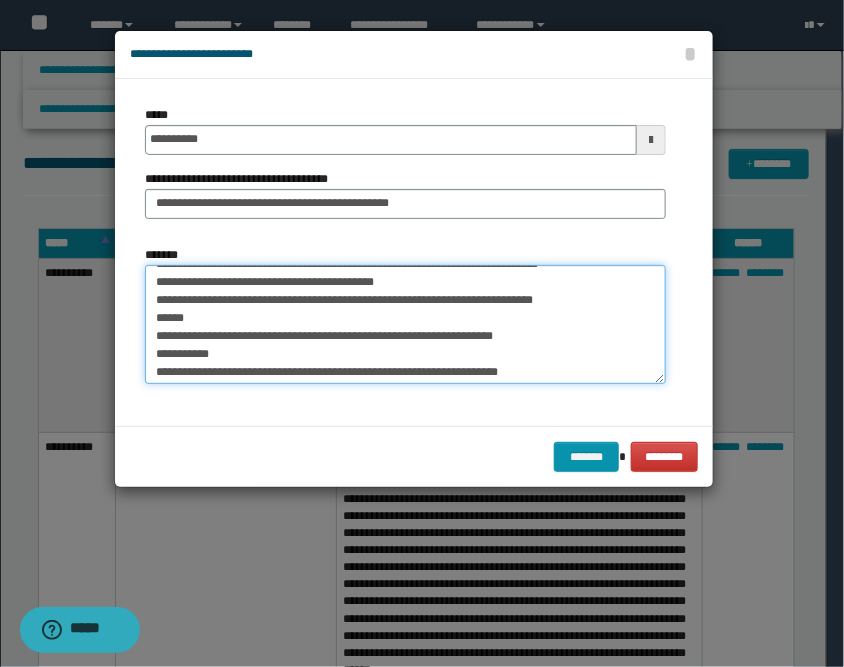 click on "*******" at bounding box center [405, 325] 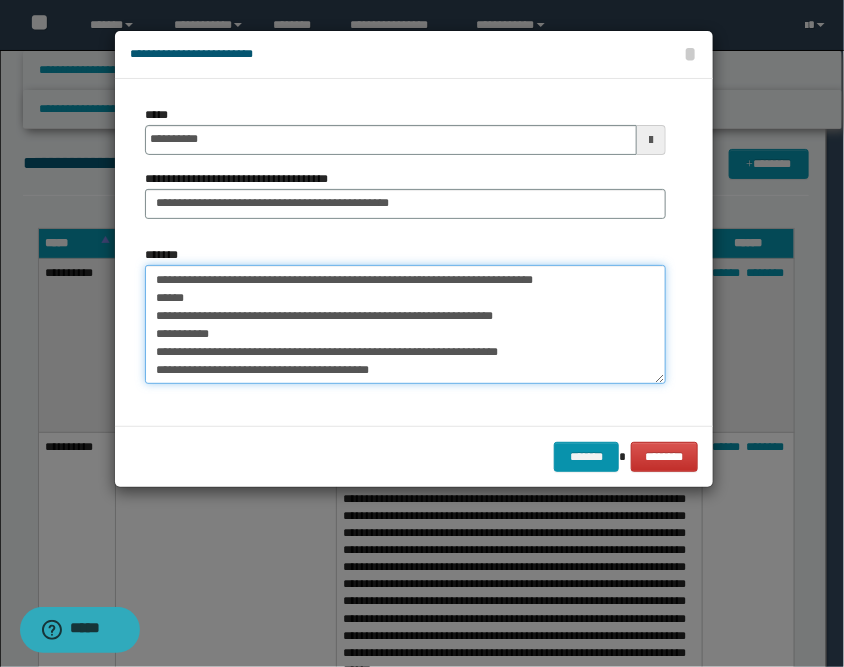 scroll, scrollTop: 439, scrollLeft: 0, axis: vertical 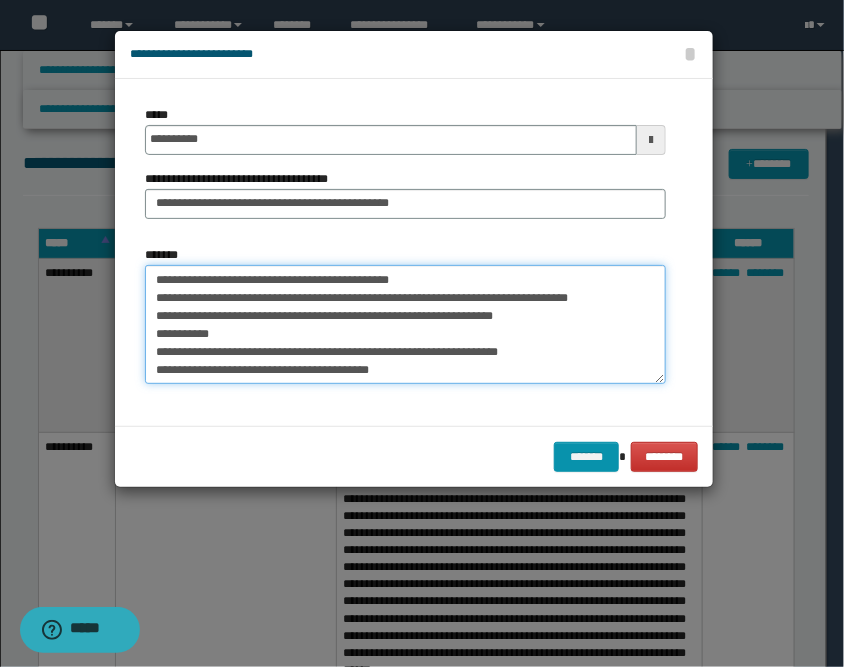 click on "*******" at bounding box center (405, 325) 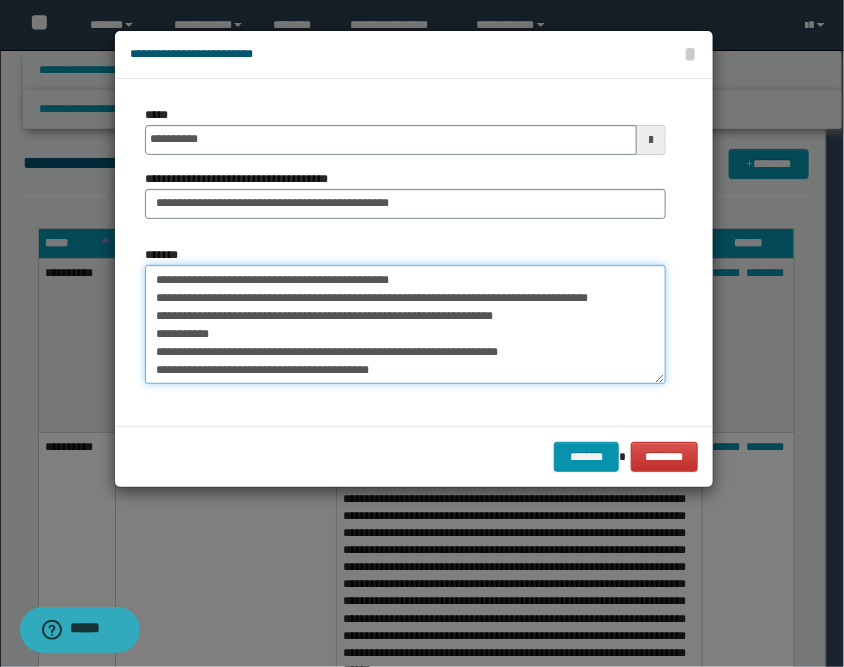 scroll, scrollTop: 486, scrollLeft: 0, axis: vertical 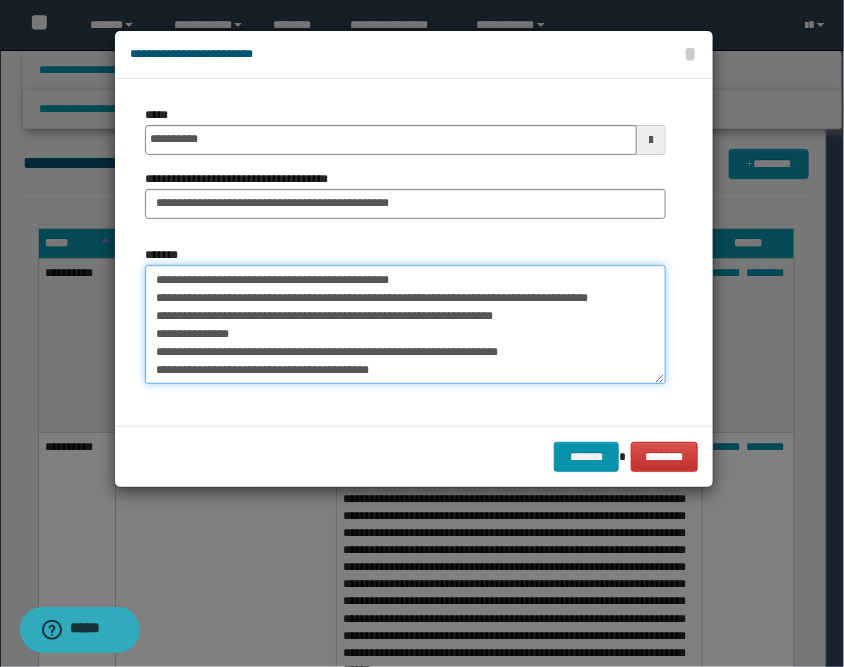 click on "*******" at bounding box center (405, 325) 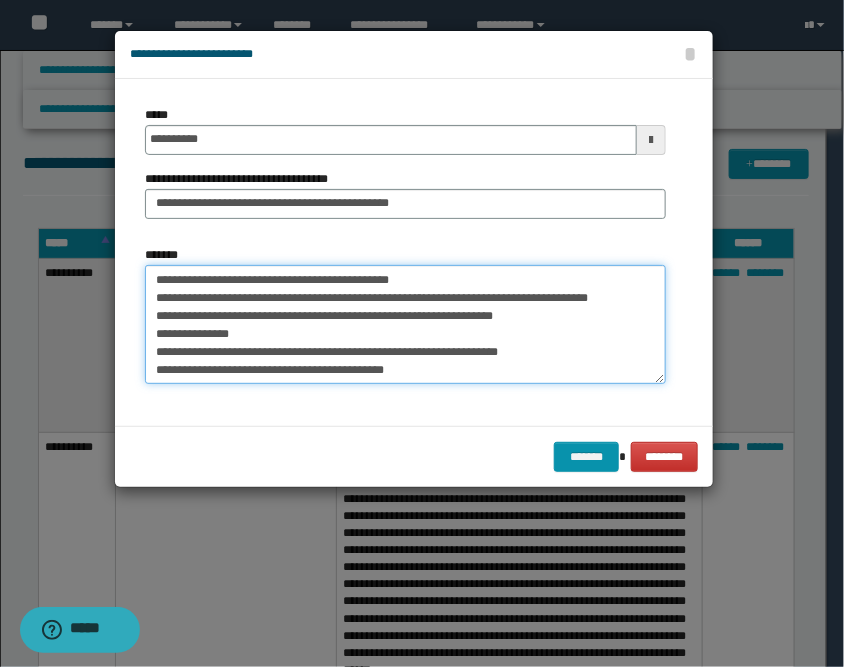 click on "*******" at bounding box center [405, 325] 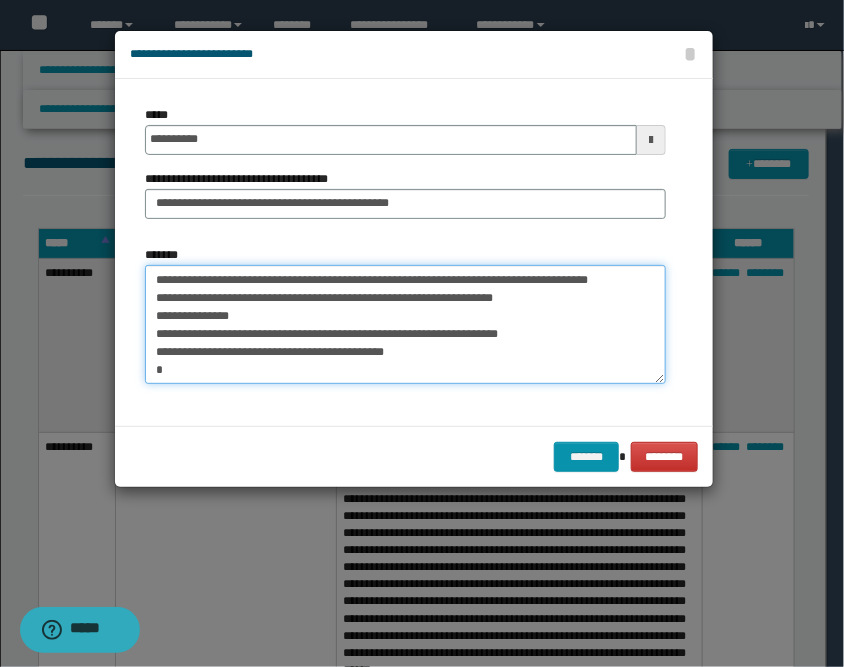 scroll, scrollTop: 498, scrollLeft: 0, axis: vertical 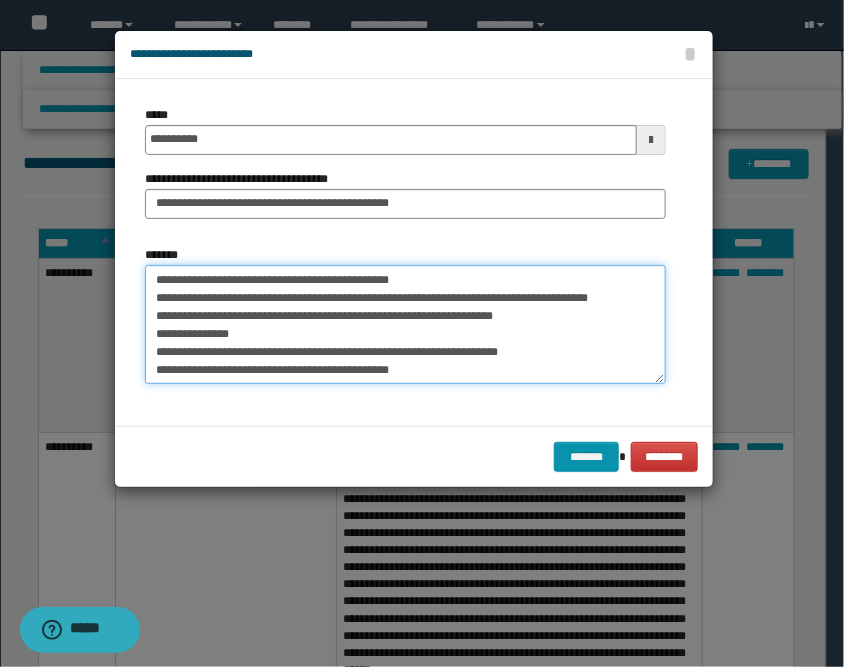 paste on "**********" 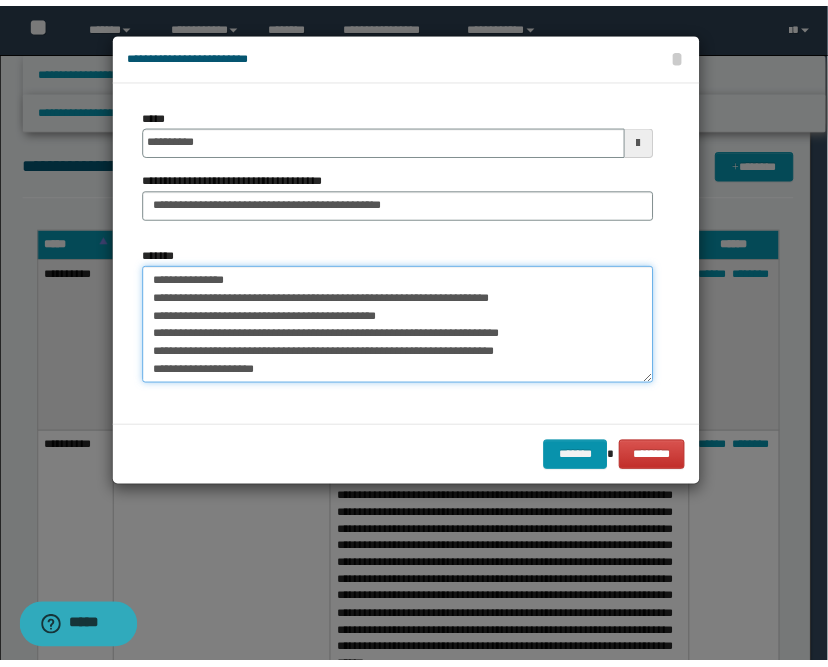 scroll, scrollTop: 534, scrollLeft: 0, axis: vertical 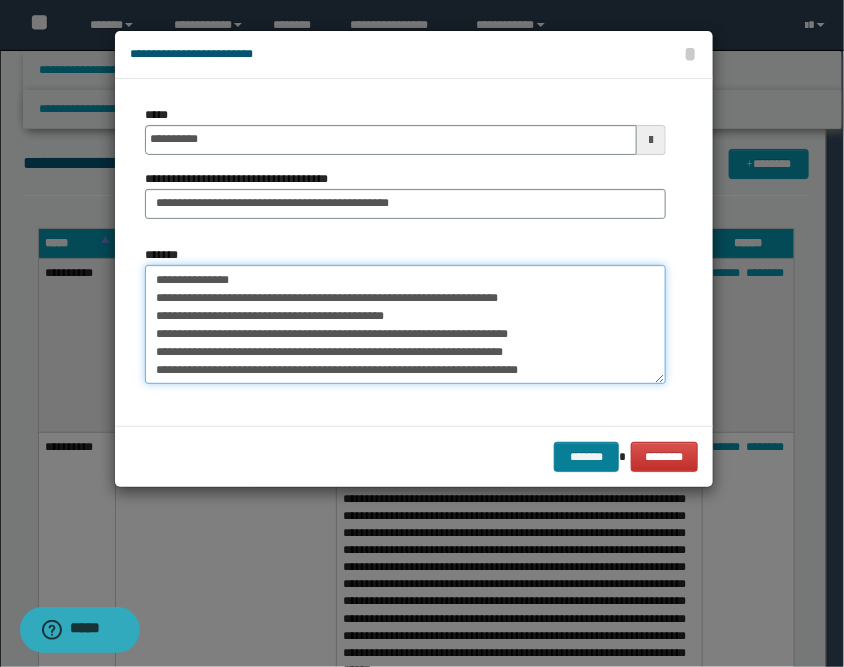 type on "**********" 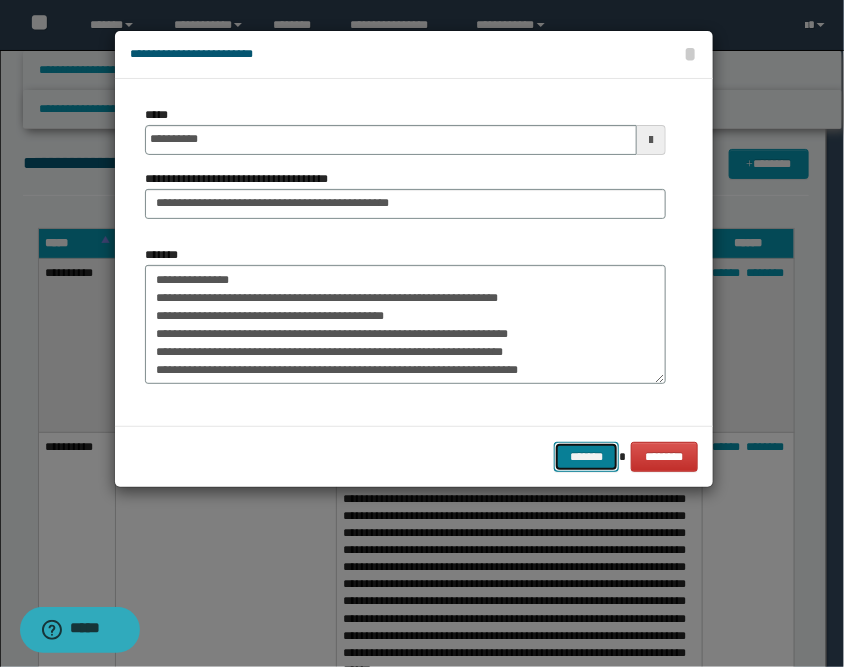 click on "*******" at bounding box center (586, 457) 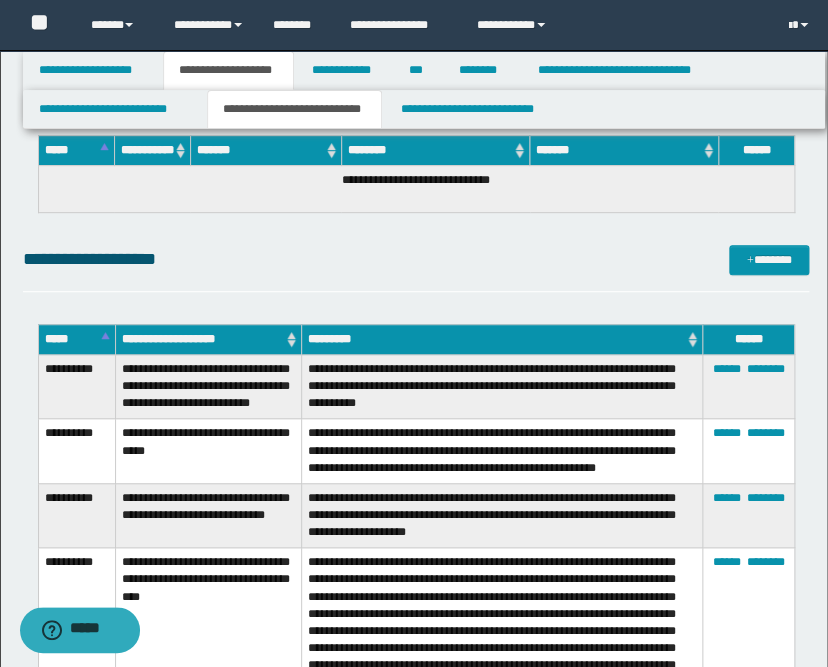 scroll, scrollTop: 3666, scrollLeft: 0, axis: vertical 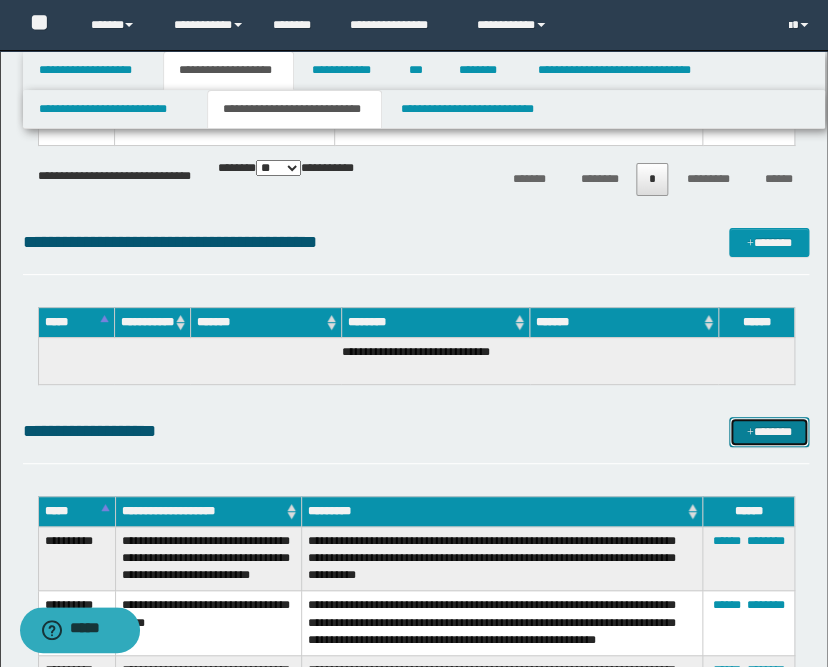click on "*******" at bounding box center (769, 432) 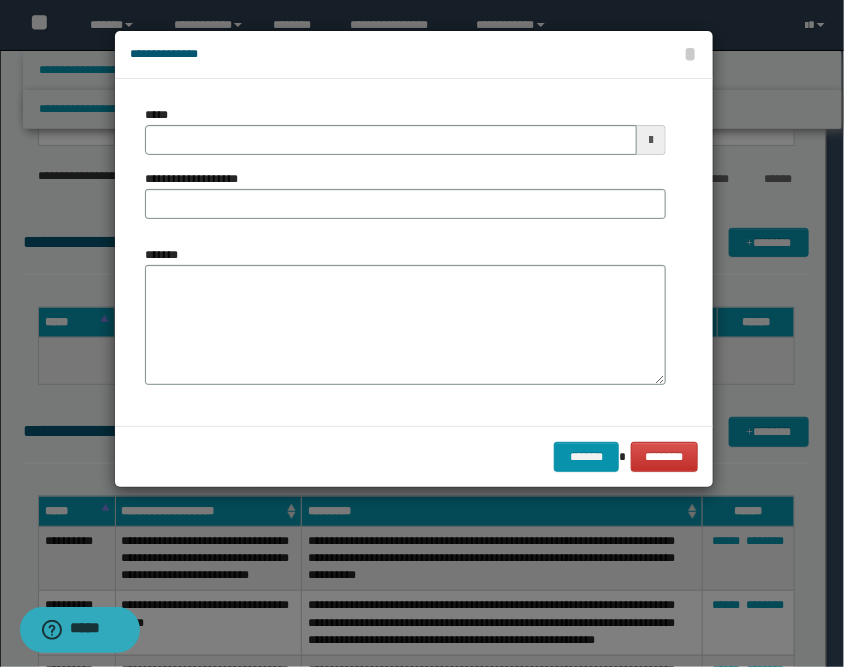 click at bounding box center [651, 140] 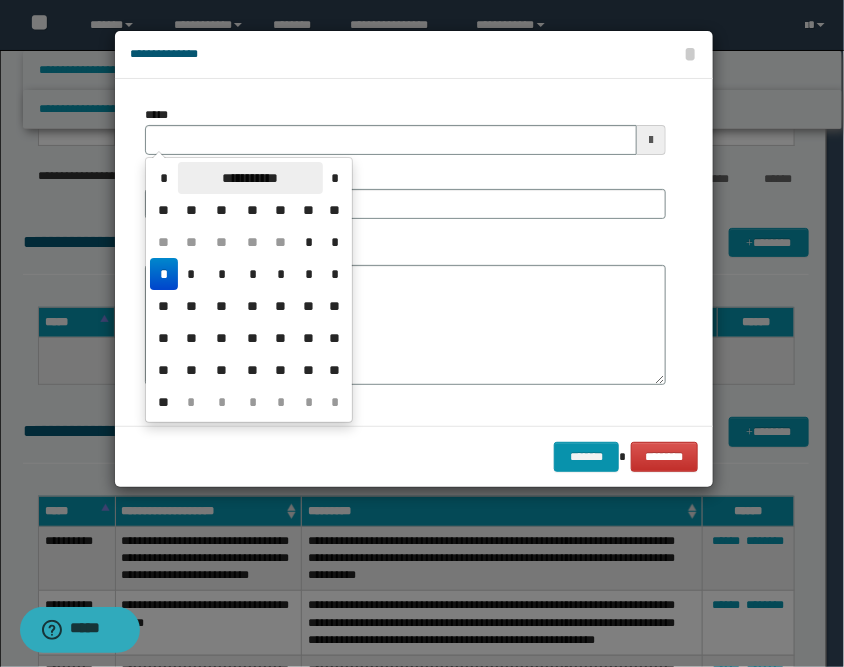 click on "**********" at bounding box center (250, 178) 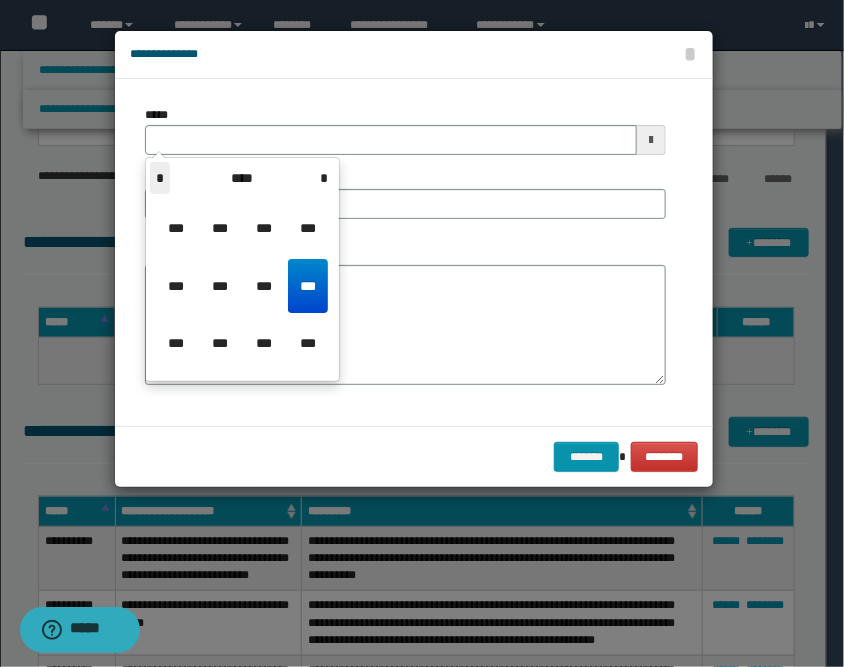 click on "*" at bounding box center [160, 178] 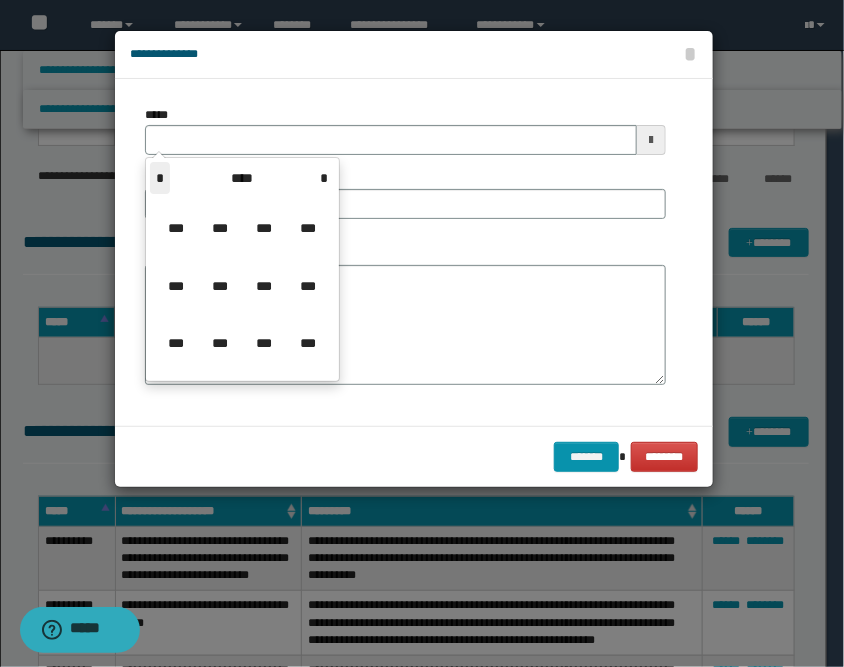 click on "*" at bounding box center [160, 178] 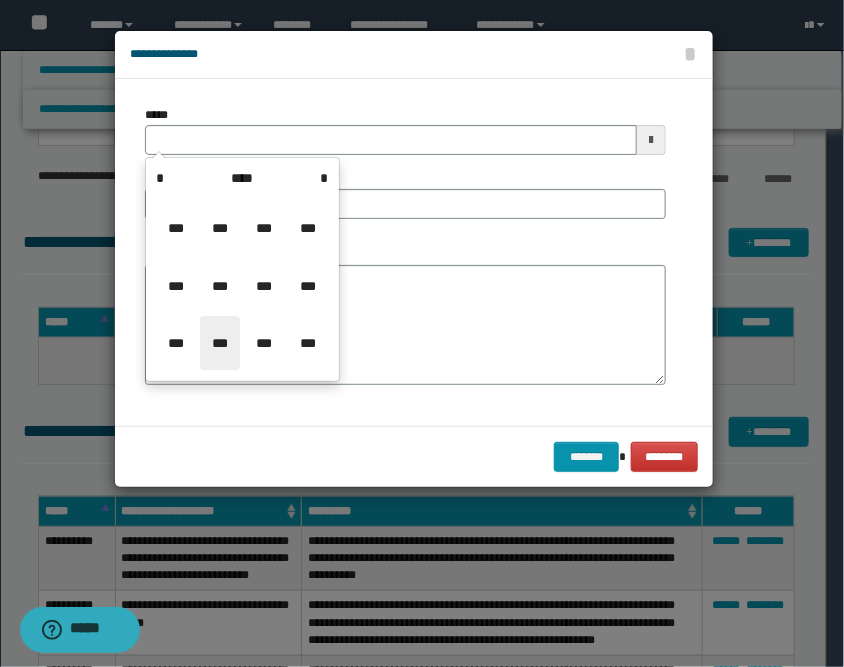 click on "***" at bounding box center (220, 343) 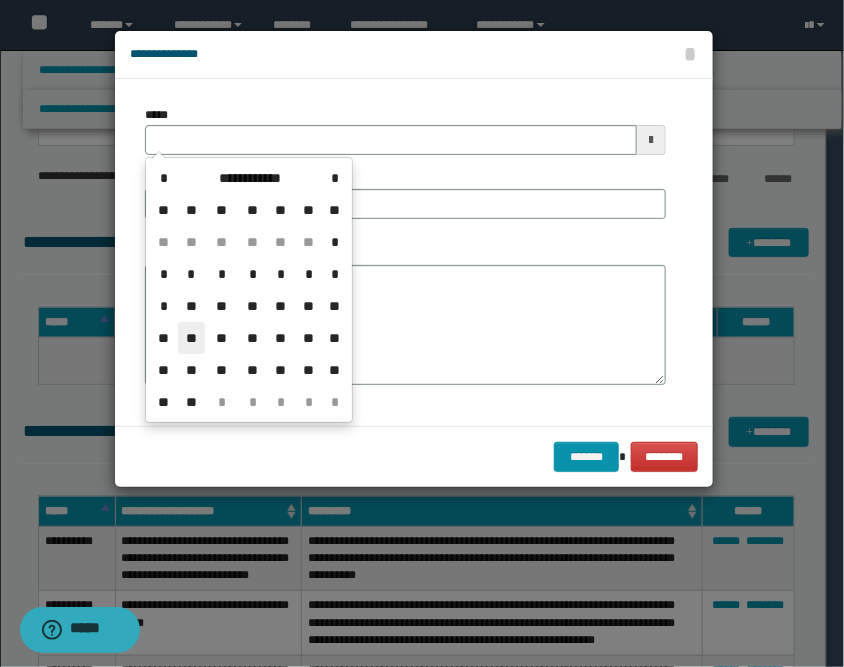 click on "**" at bounding box center [192, 338] 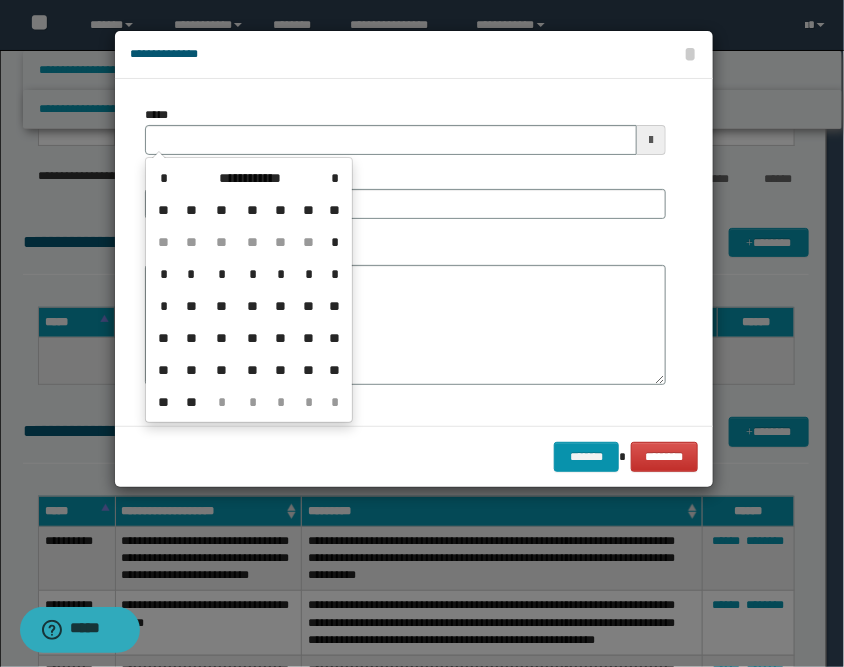 type on "**********" 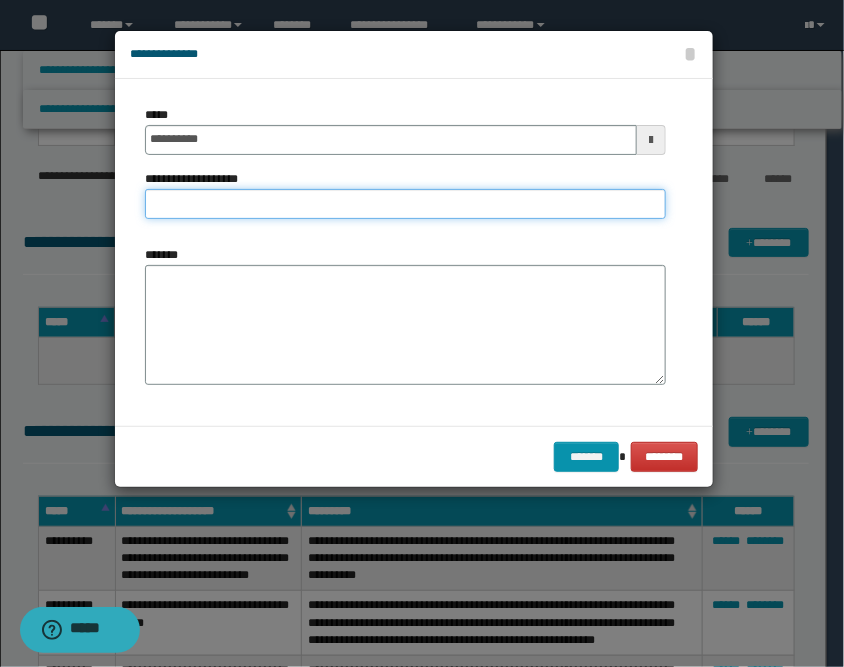 click on "**********" at bounding box center [405, 204] 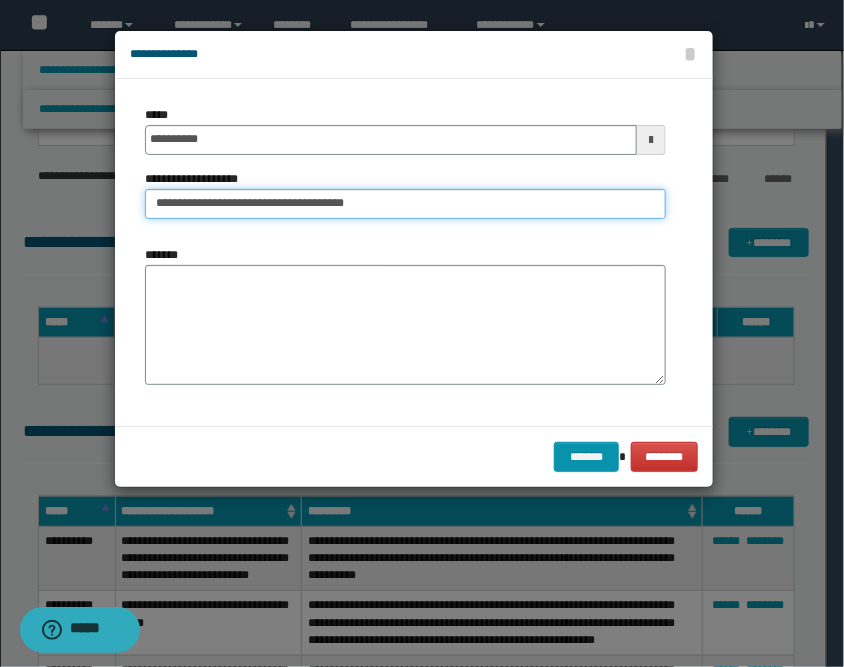 type on "**********" 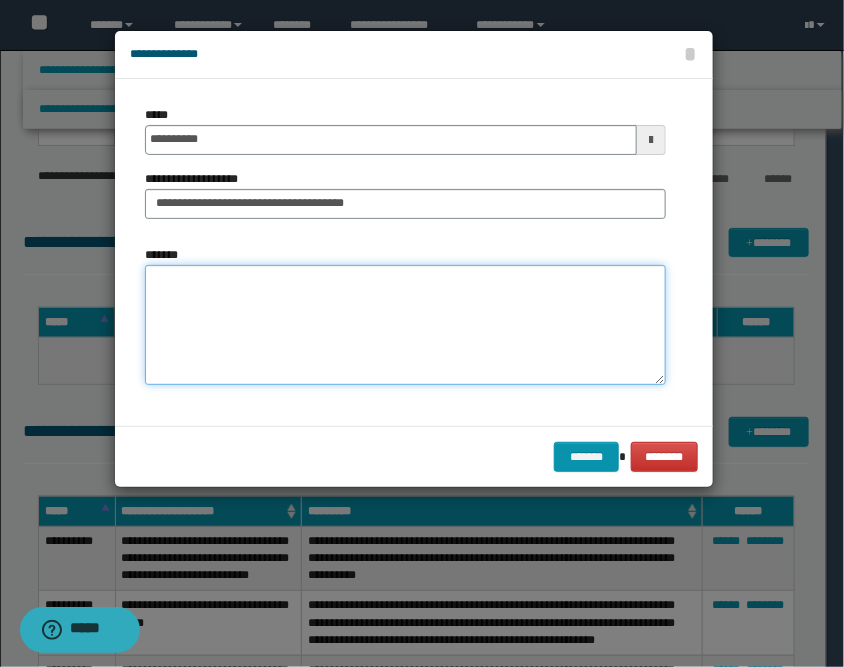 click on "*******" at bounding box center (405, 325) 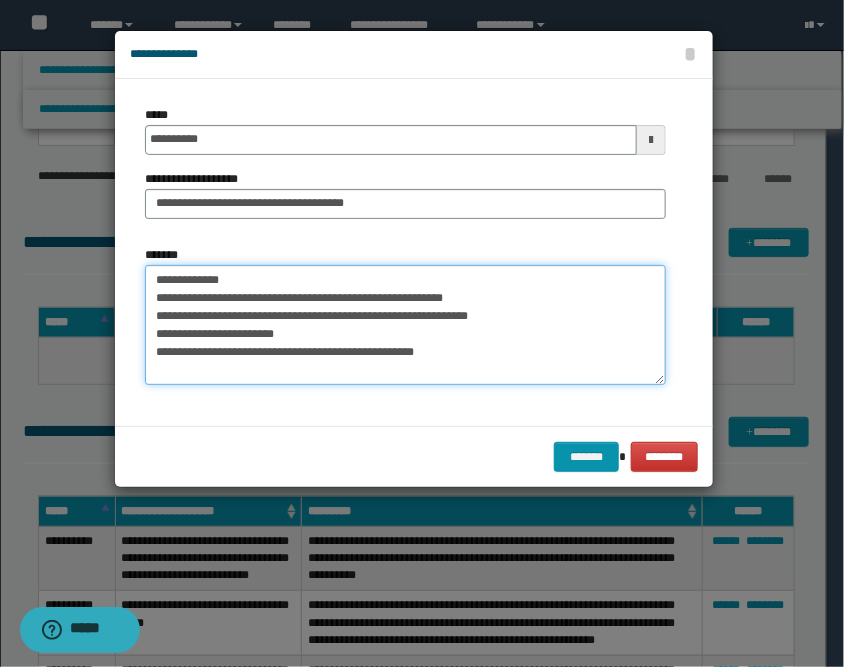 click on "**********" at bounding box center (405, 325) 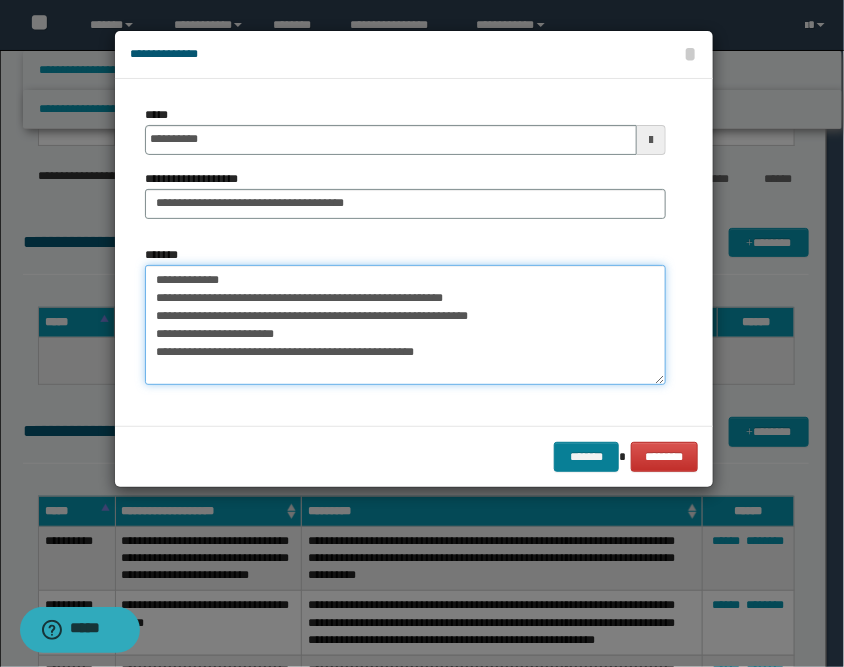 type on "**********" 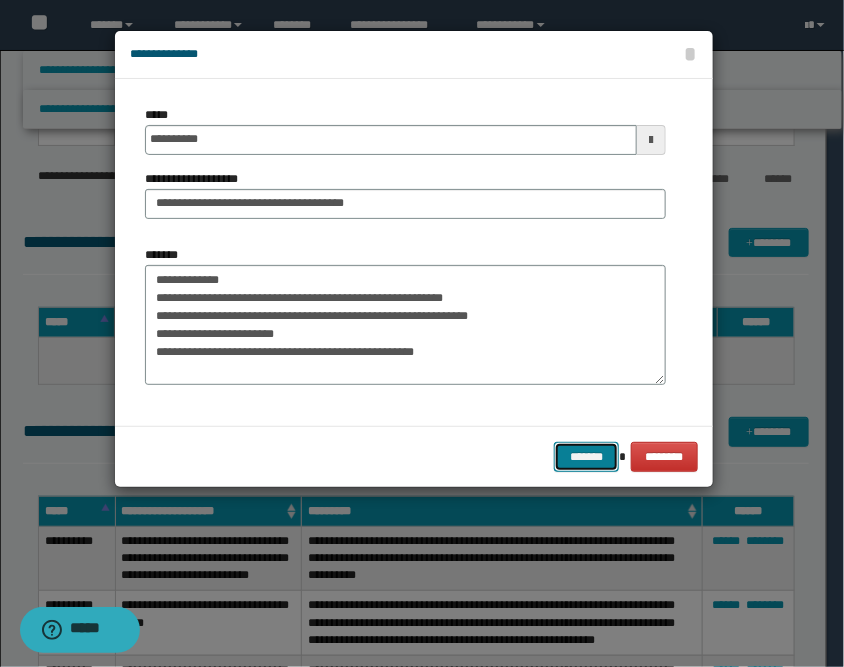 click on "*******" at bounding box center [586, 457] 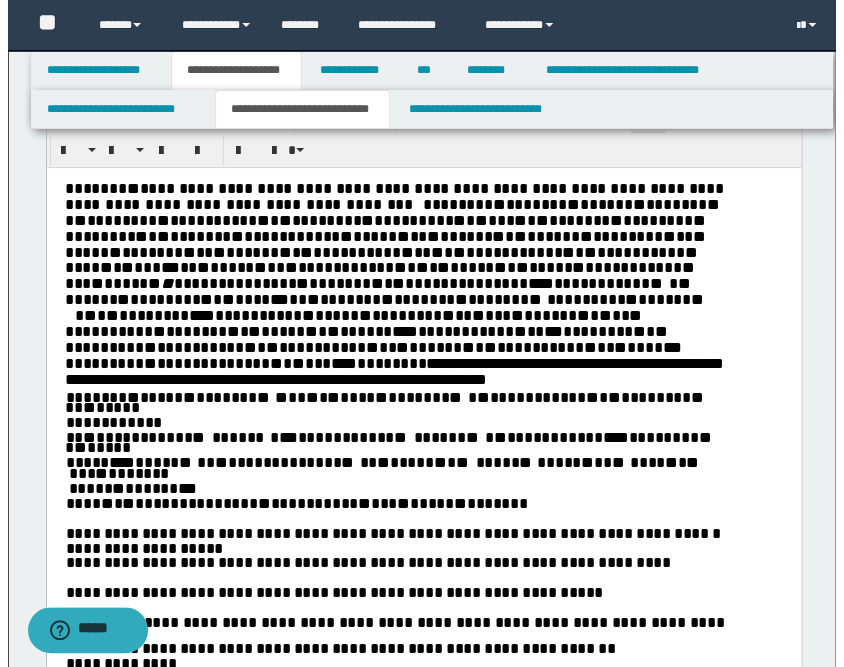 scroll, scrollTop: 0, scrollLeft: 0, axis: both 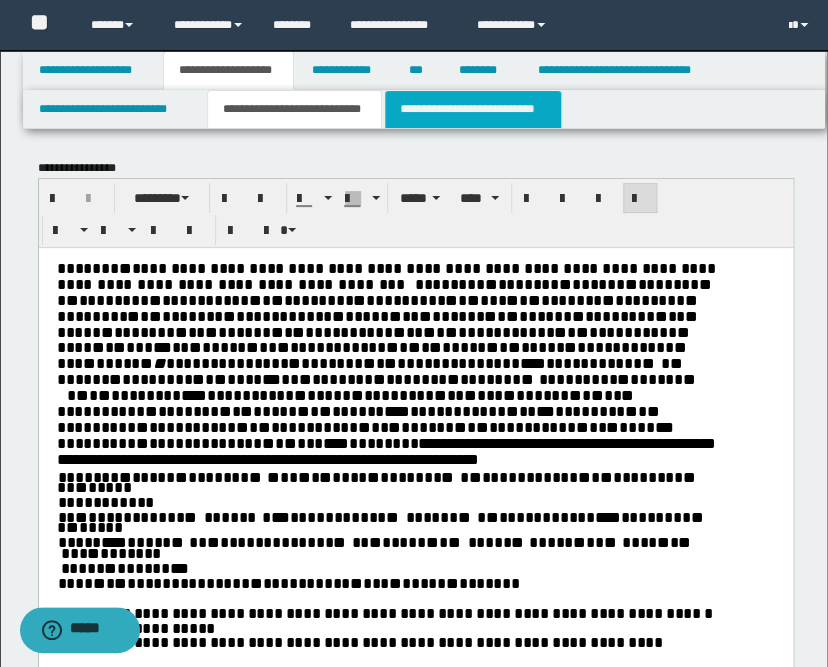 click on "**********" at bounding box center [472, 109] 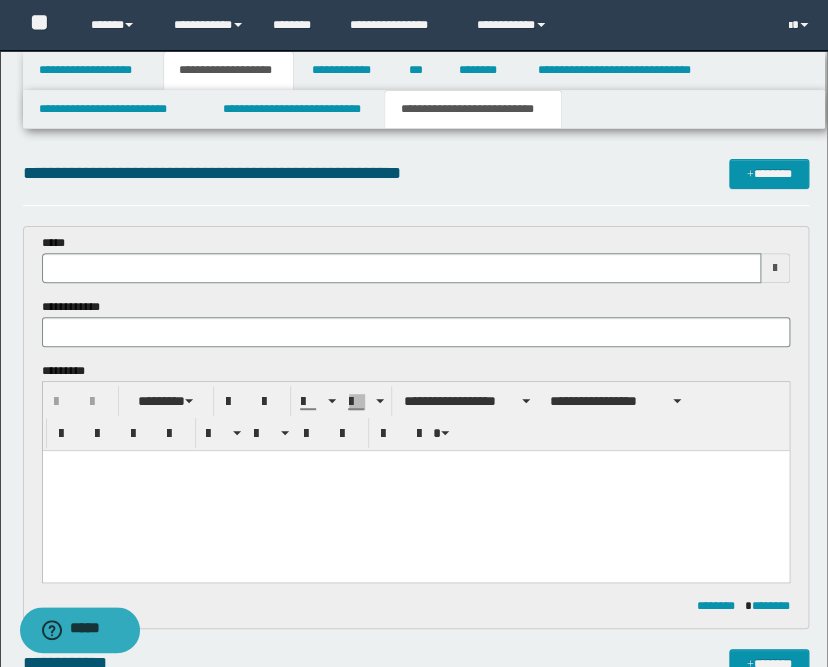 scroll, scrollTop: 555, scrollLeft: 0, axis: vertical 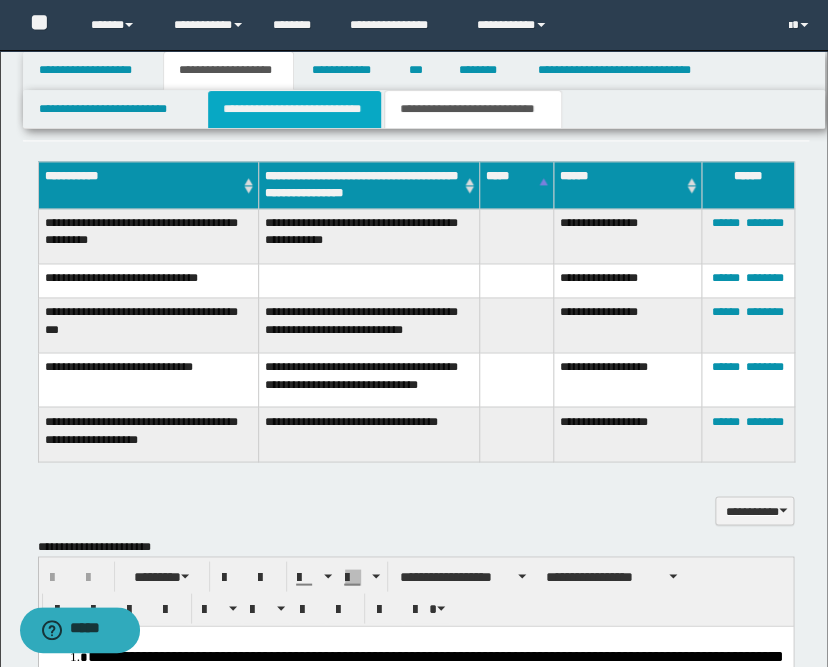 click on "**********" at bounding box center [294, 109] 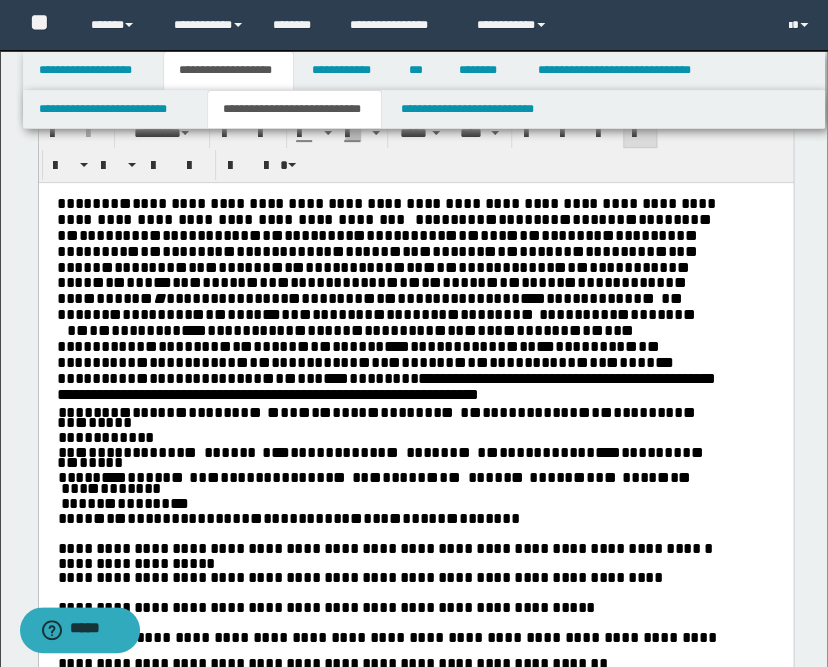 scroll, scrollTop: 0, scrollLeft: 0, axis: both 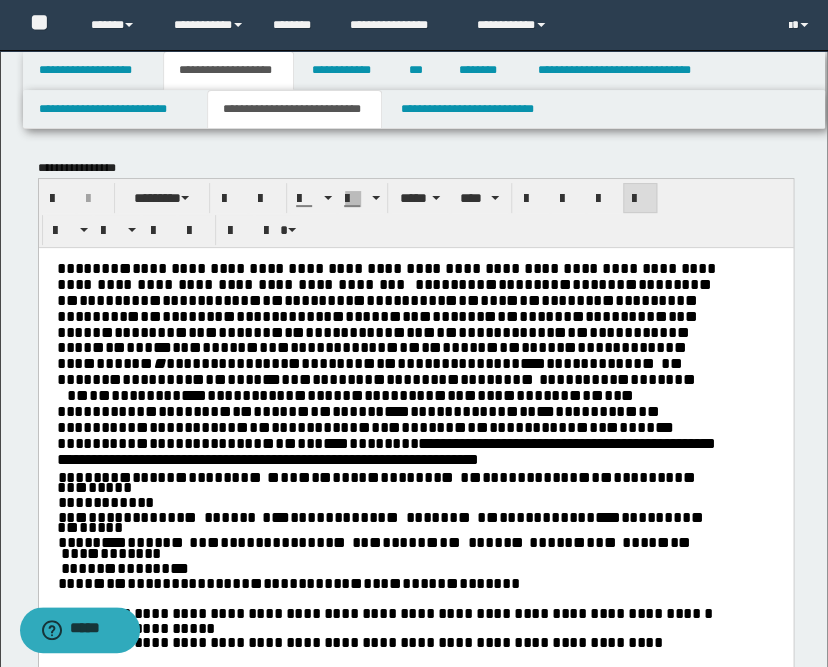 click on "* * * * * * * * * * * * * * *   * * * * **   * *** * * * * ** * * * * * *   * * * * * * *   * * * *** * * * * * * * *** * * ** * * * * * * * * * ** *" at bounding box center [385, 522] 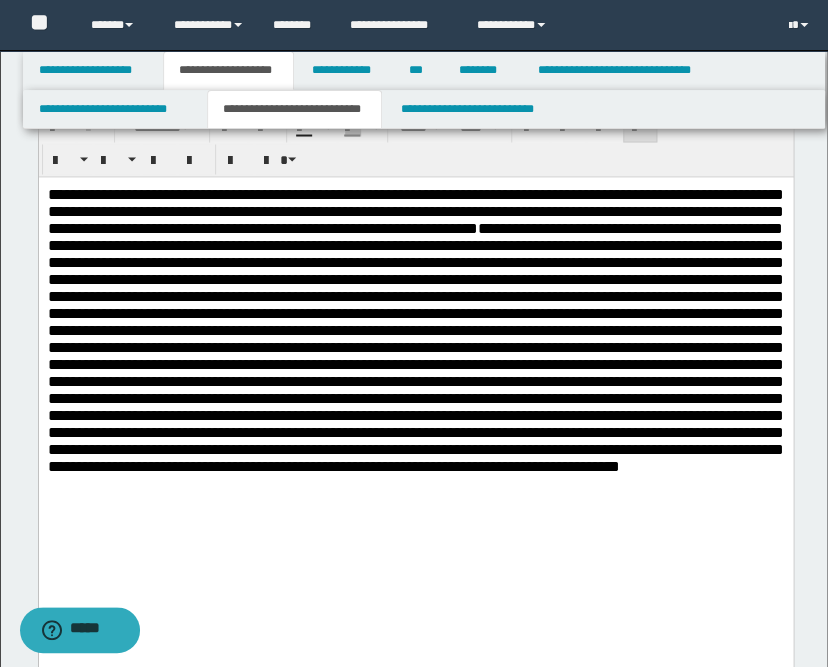 scroll, scrollTop: 222, scrollLeft: 0, axis: vertical 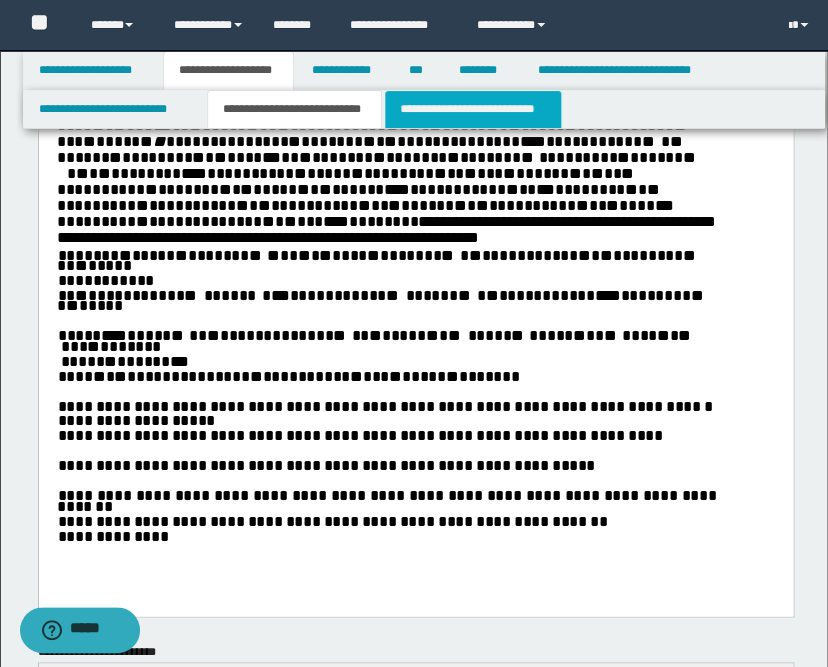 click on "**********" at bounding box center (472, 109) 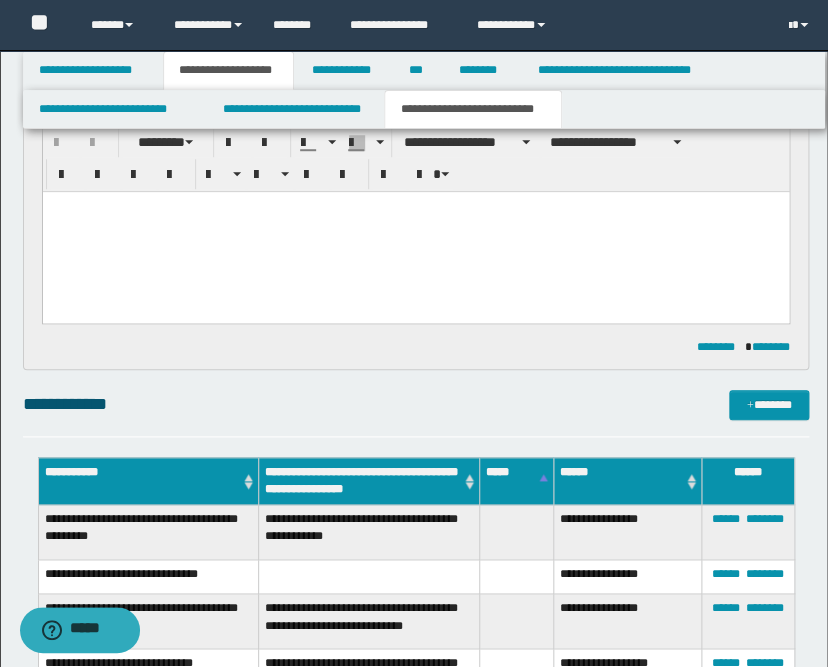 scroll, scrollTop: 222, scrollLeft: 0, axis: vertical 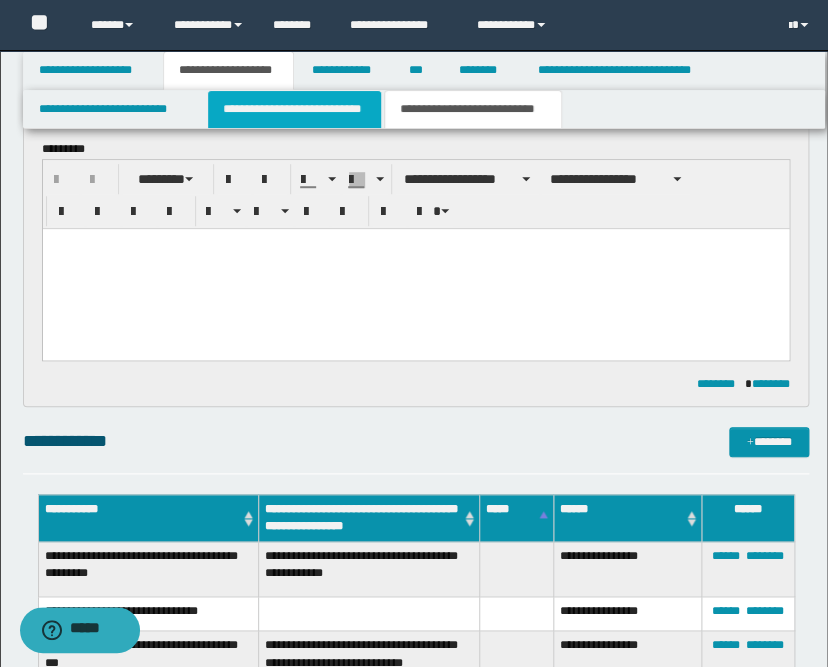 click on "**********" at bounding box center (294, 109) 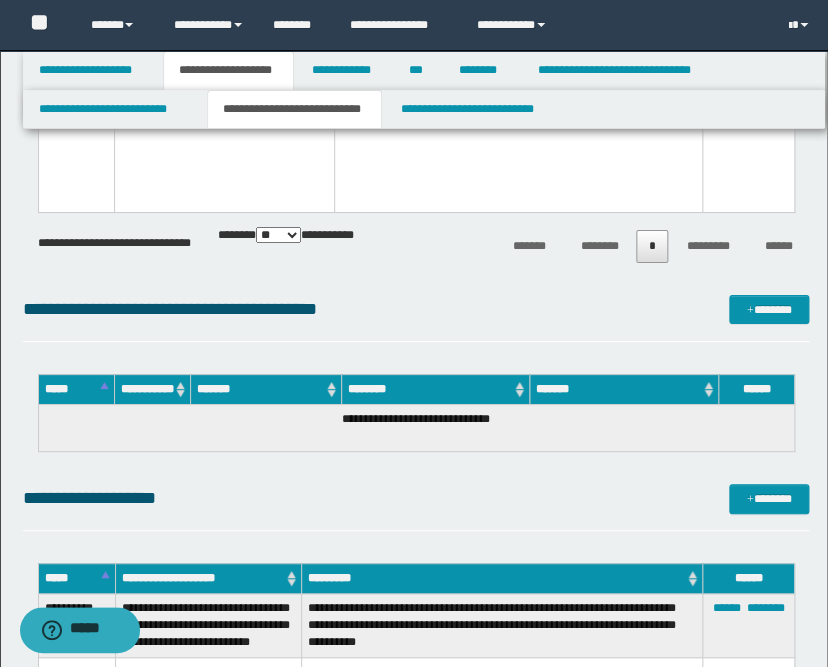 scroll, scrollTop: 3888, scrollLeft: 0, axis: vertical 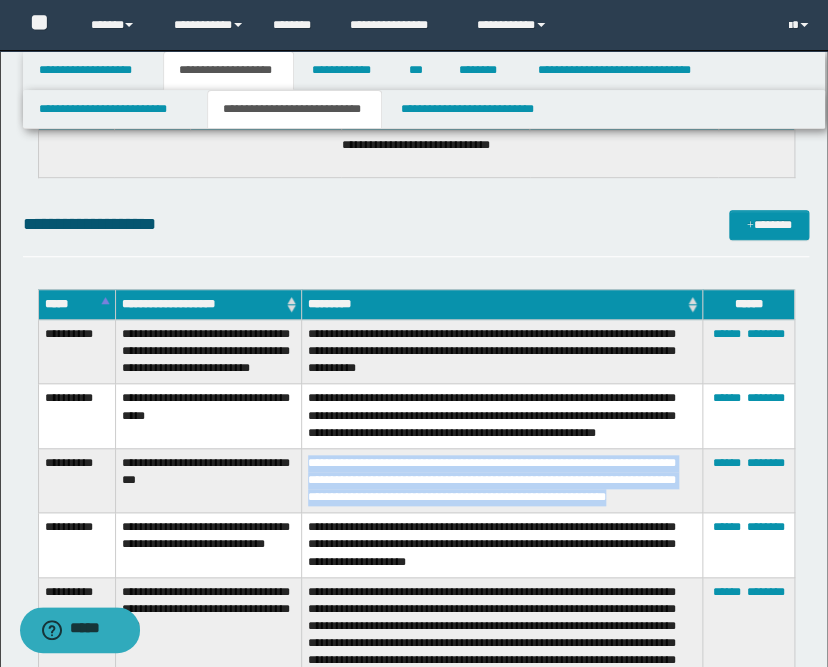 drag, startPoint x: 309, startPoint y: 476, endPoint x: 407, endPoint y: 534, distance: 113.87713 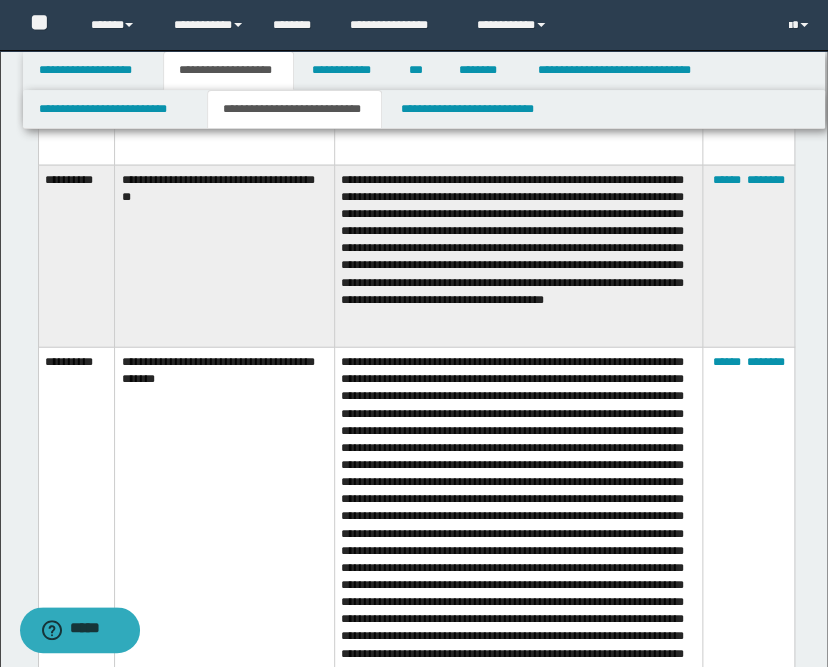 scroll, scrollTop: 2888, scrollLeft: 0, axis: vertical 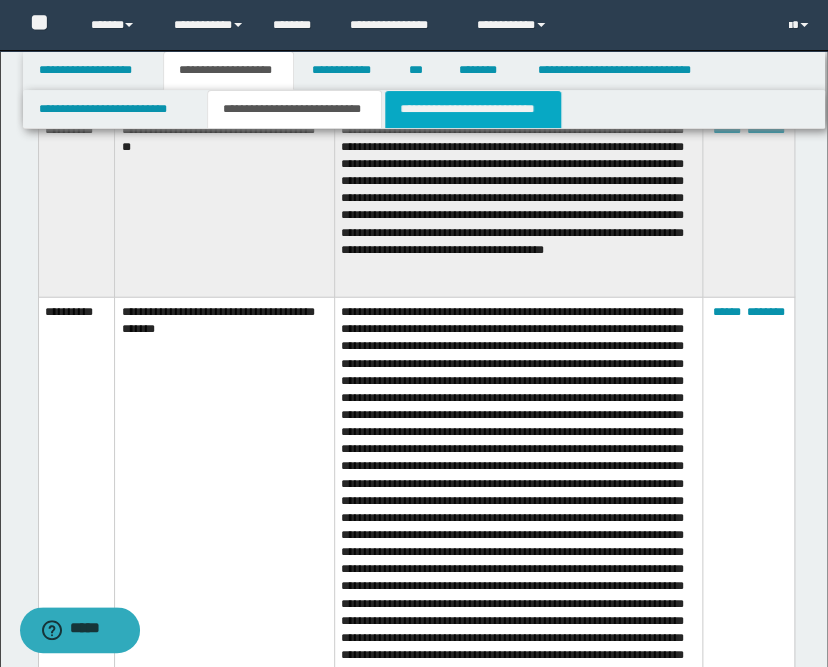 click on "**********" at bounding box center [472, 109] 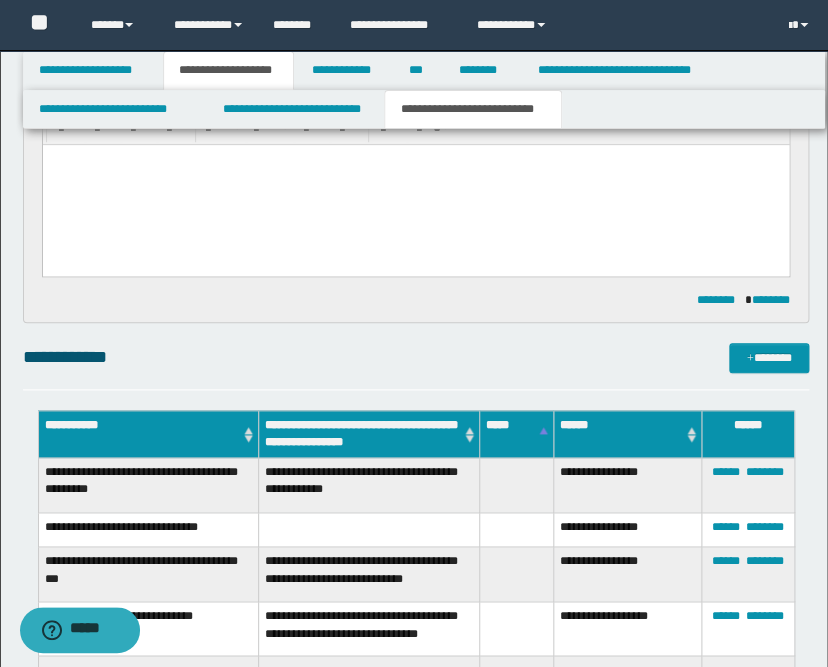 scroll, scrollTop: 88, scrollLeft: 0, axis: vertical 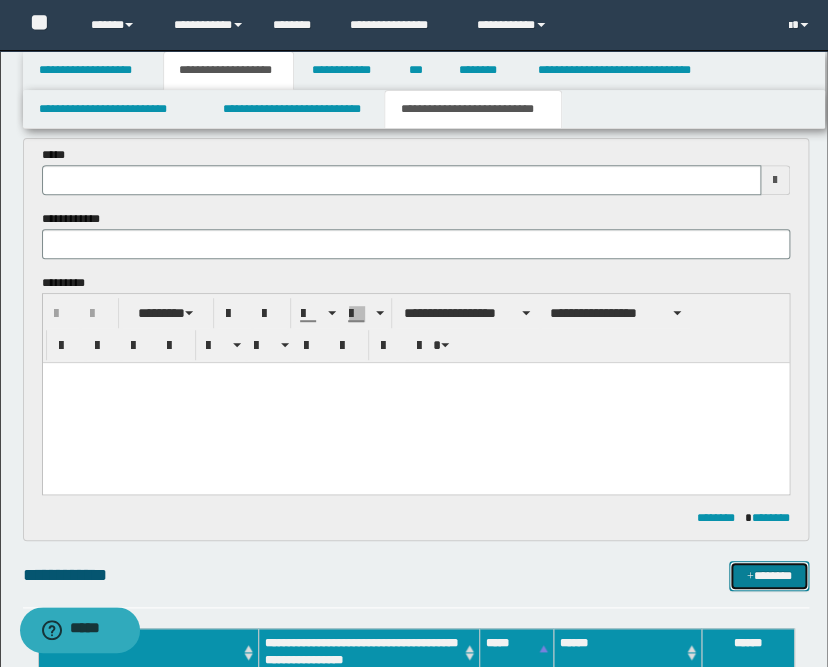 click at bounding box center (750, 577) 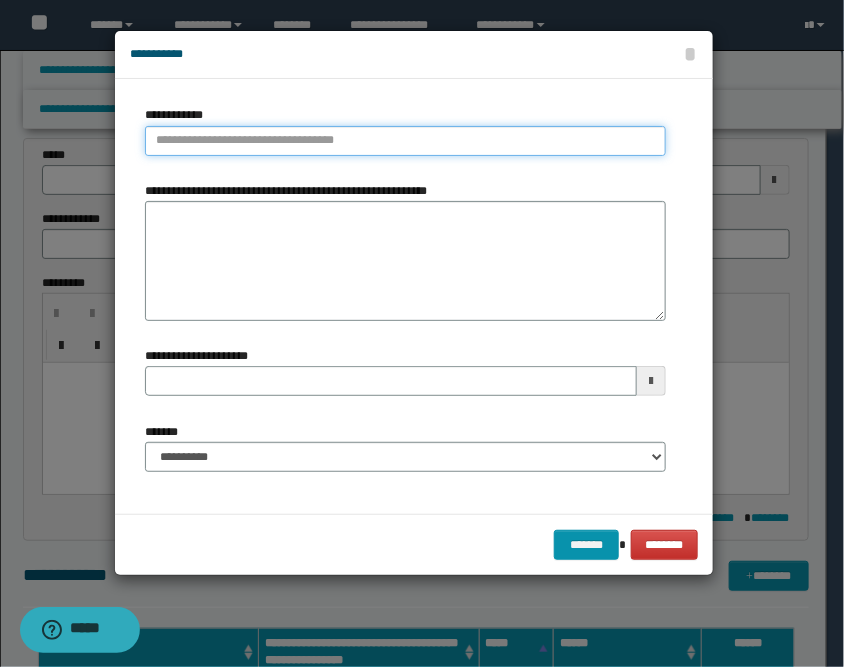 click on "**********" at bounding box center [405, 141] 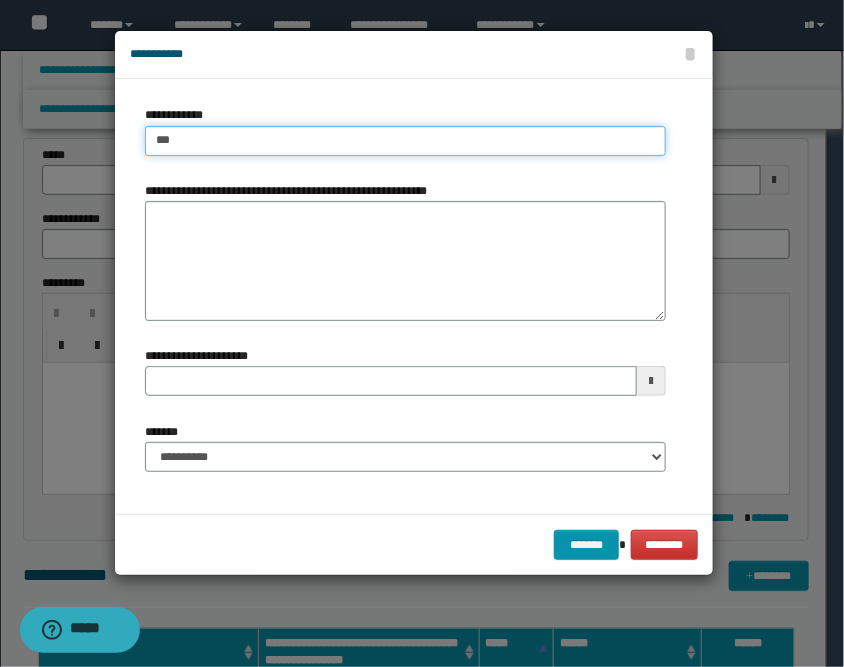 type on "****" 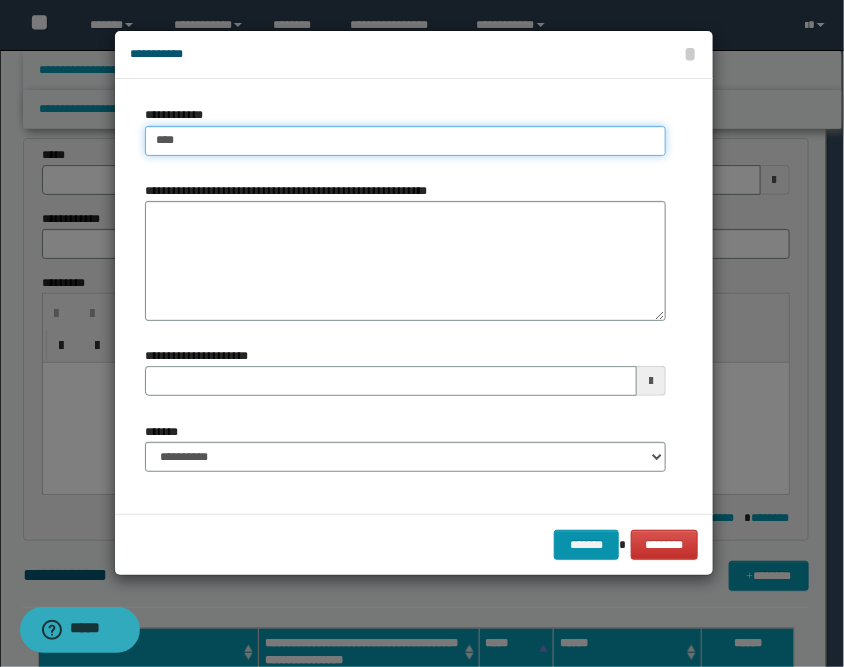 type on "****" 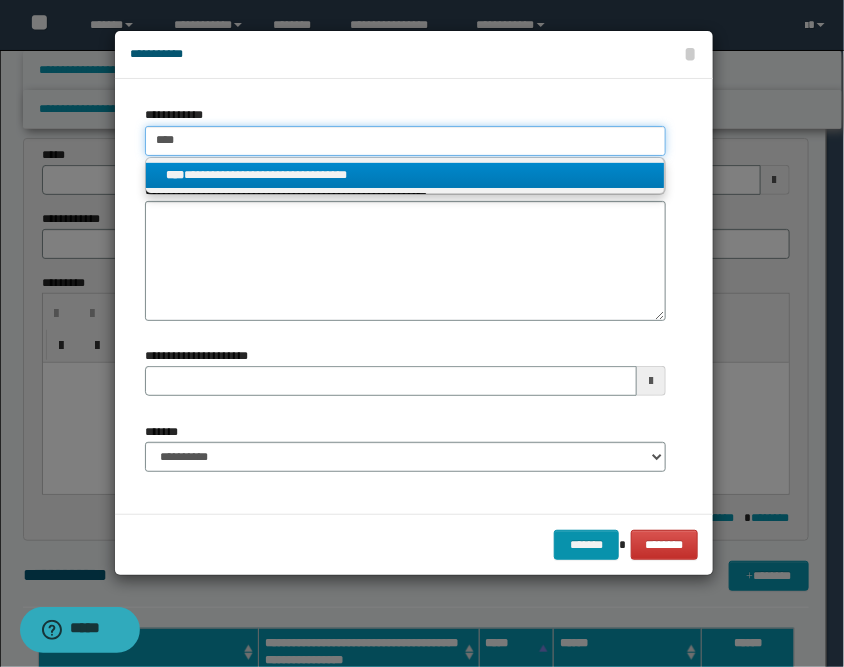 type on "****" 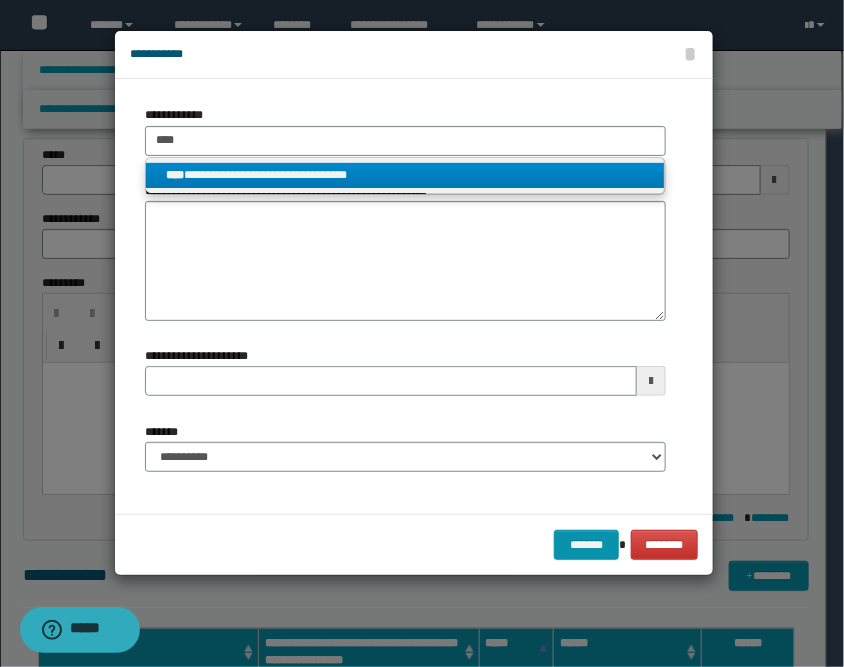 click on "**********" at bounding box center (405, 175) 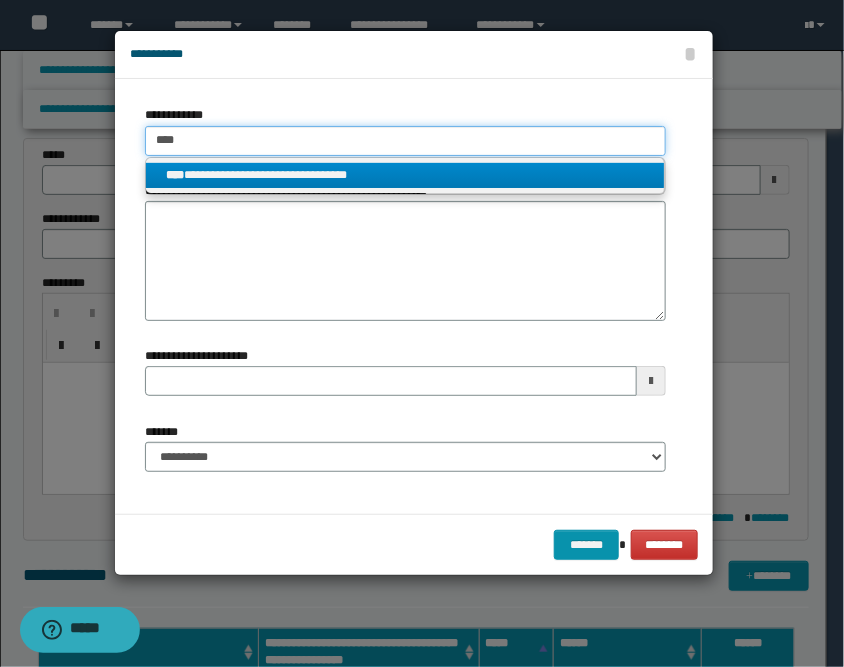 type 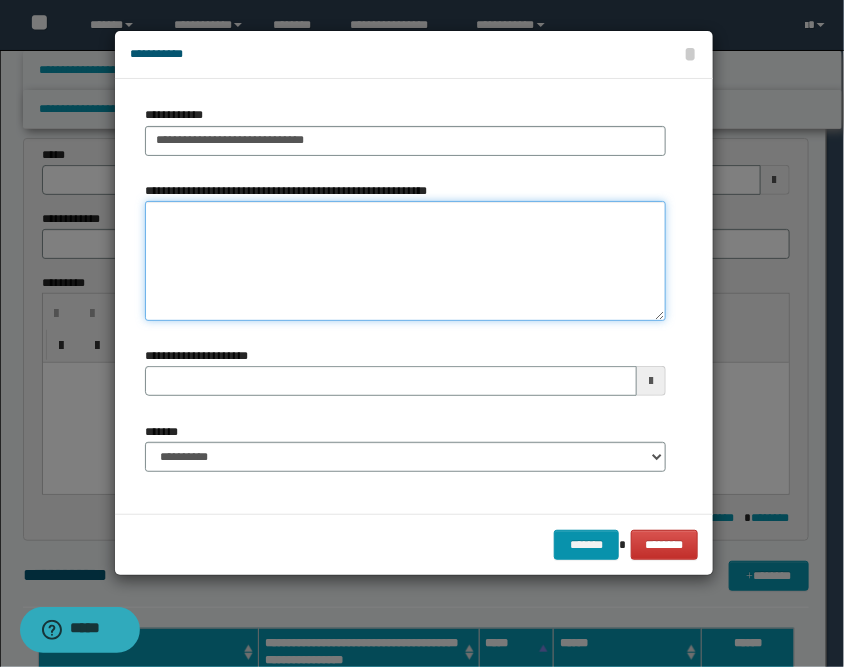 click on "**********" at bounding box center (405, 261) 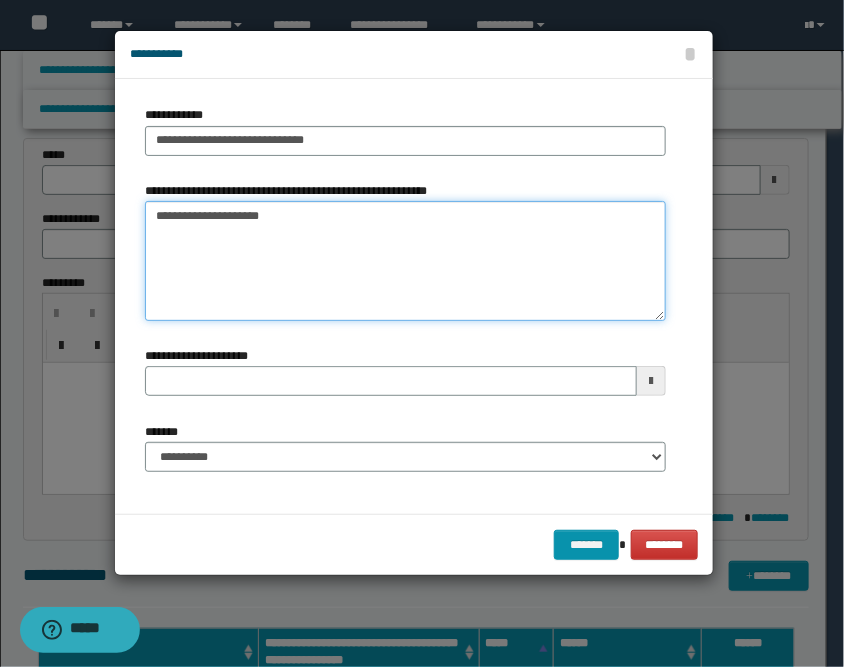 paste on "**********" 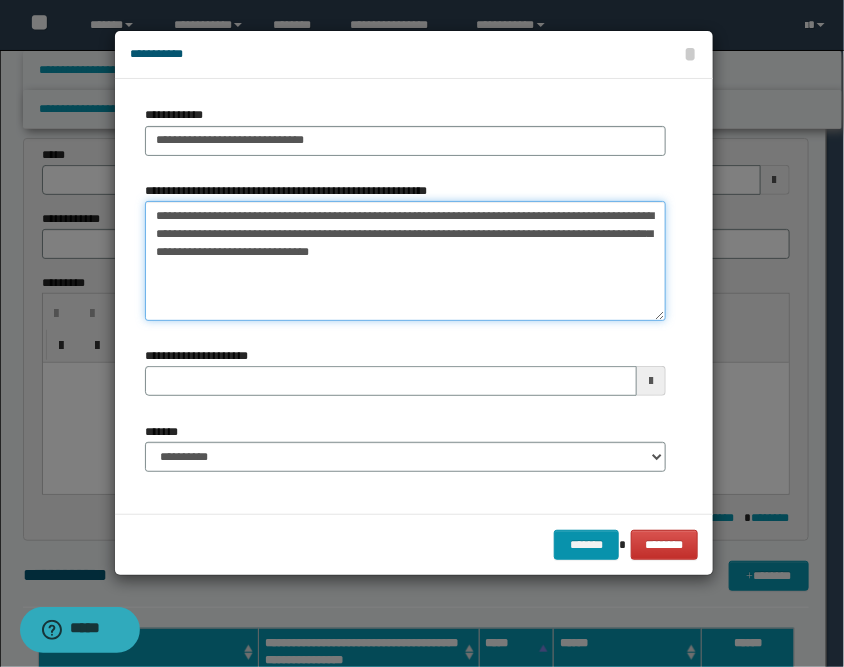 type on "**********" 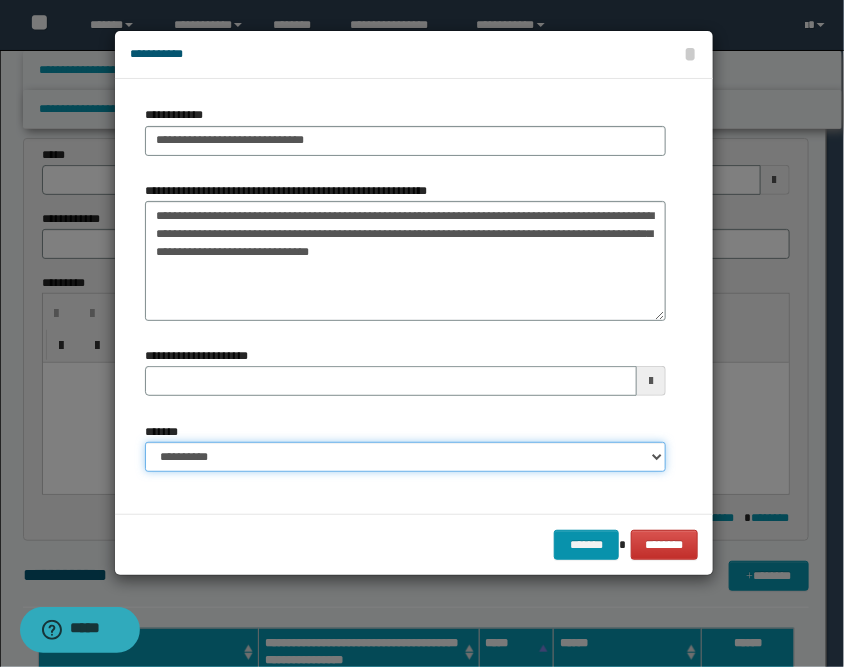 click on "**********" at bounding box center [405, 457] 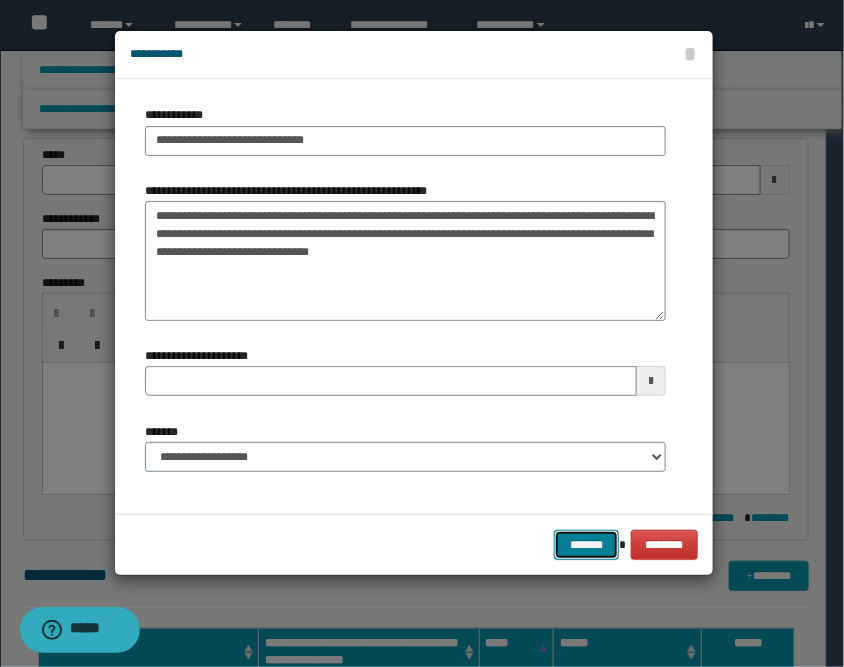 click on "*******" at bounding box center [586, 545] 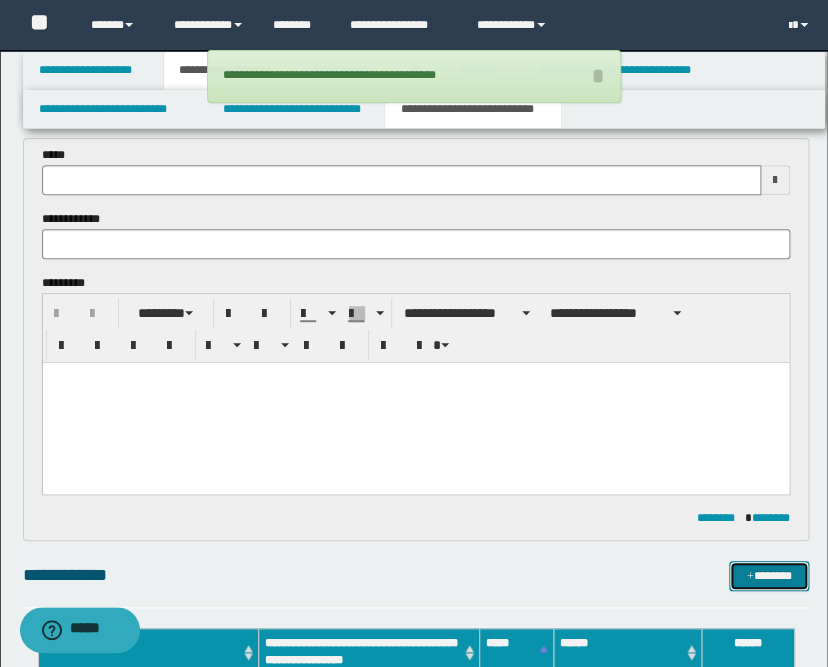 scroll, scrollTop: 532, scrollLeft: 0, axis: vertical 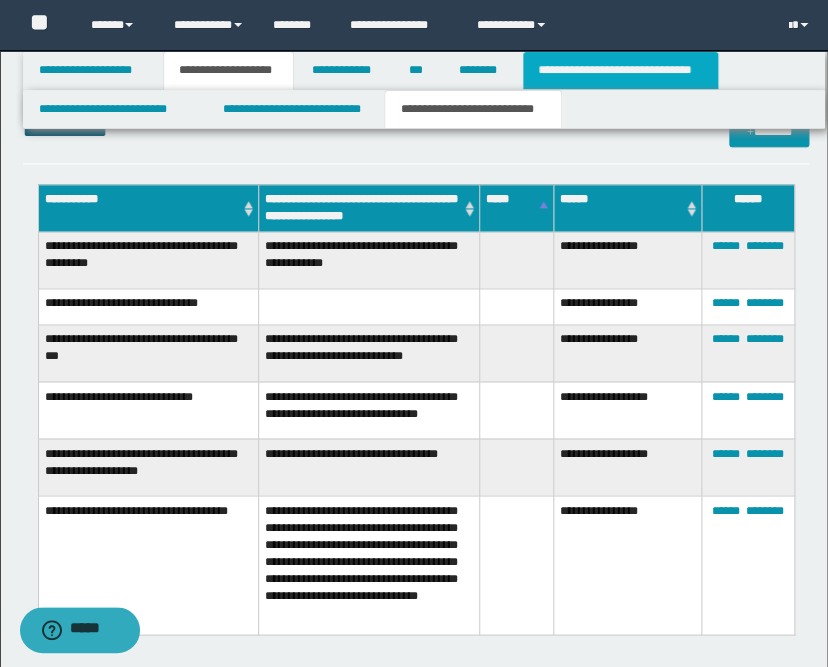 click on "**********" at bounding box center (620, 70) 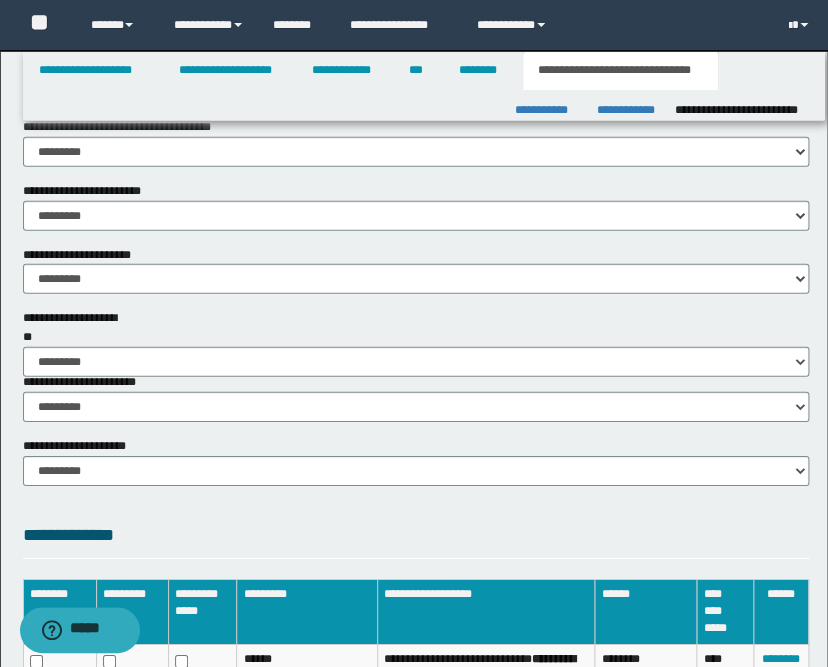 scroll, scrollTop: 1456, scrollLeft: 0, axis: vertical 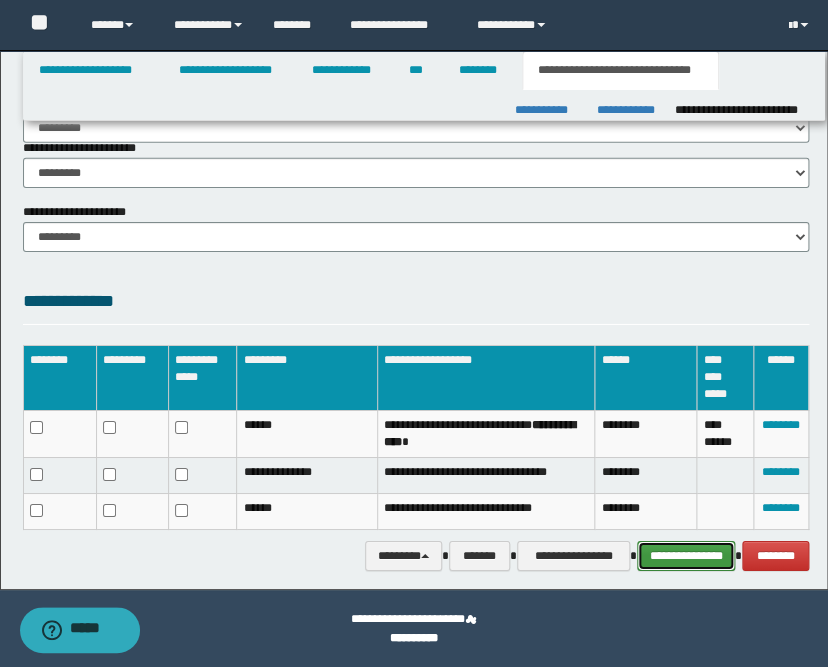 click on "**********" at bounding box center (686, 556) 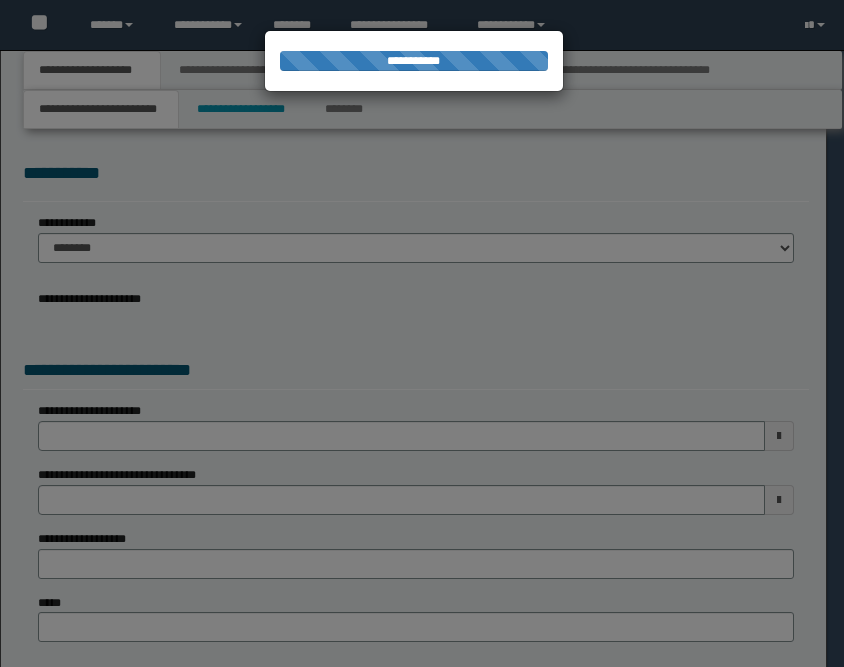 scroll, scrollTop: 0, scrollLeft: 0, axis: both 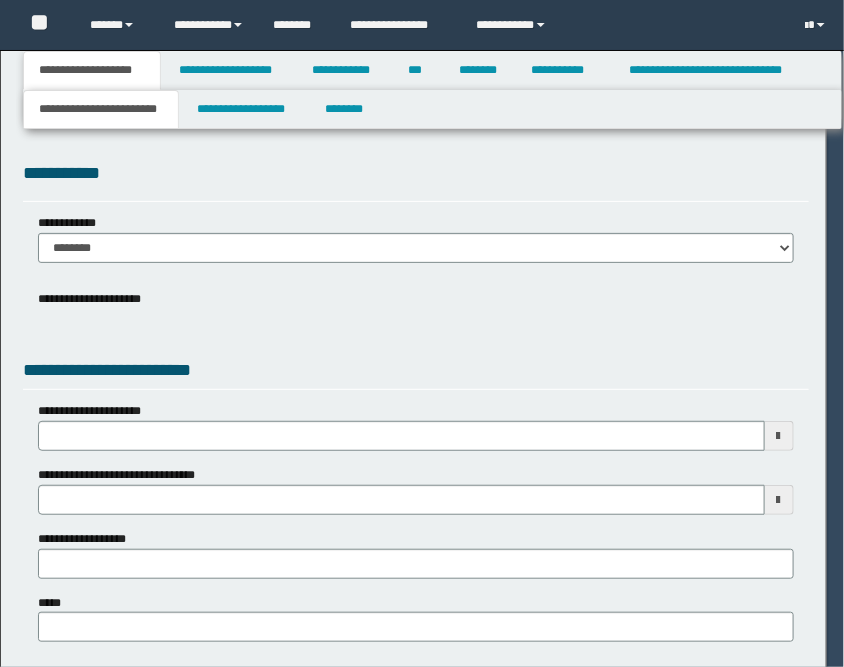 select on "*" 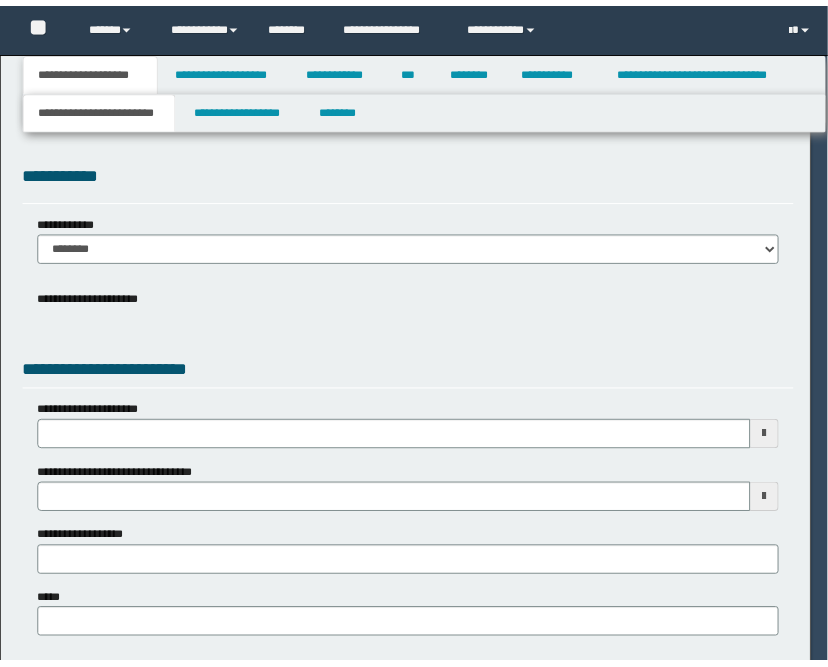 scroll, scrollTop: 0, scrollLeft: 0, axis: both 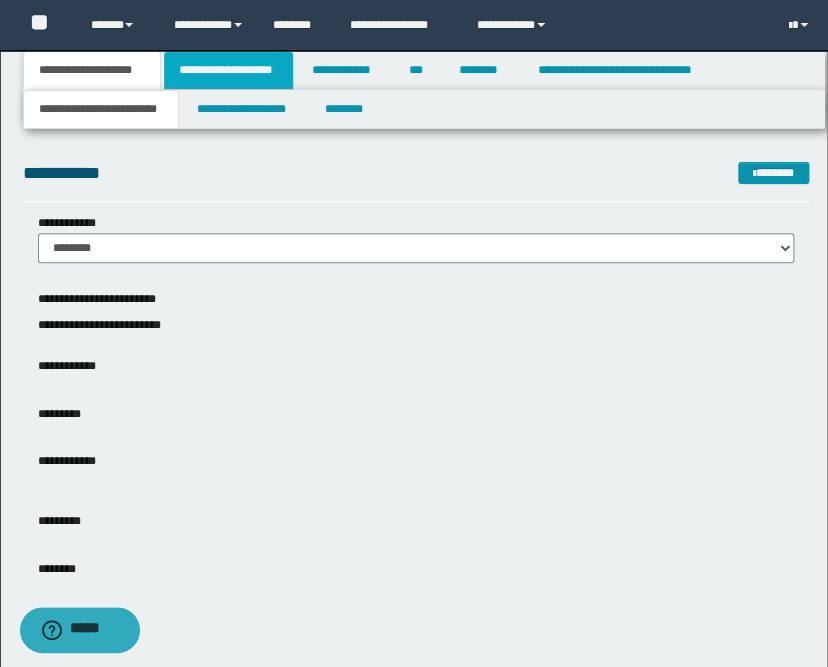 click on "**********" at bounding box center (228, 70) 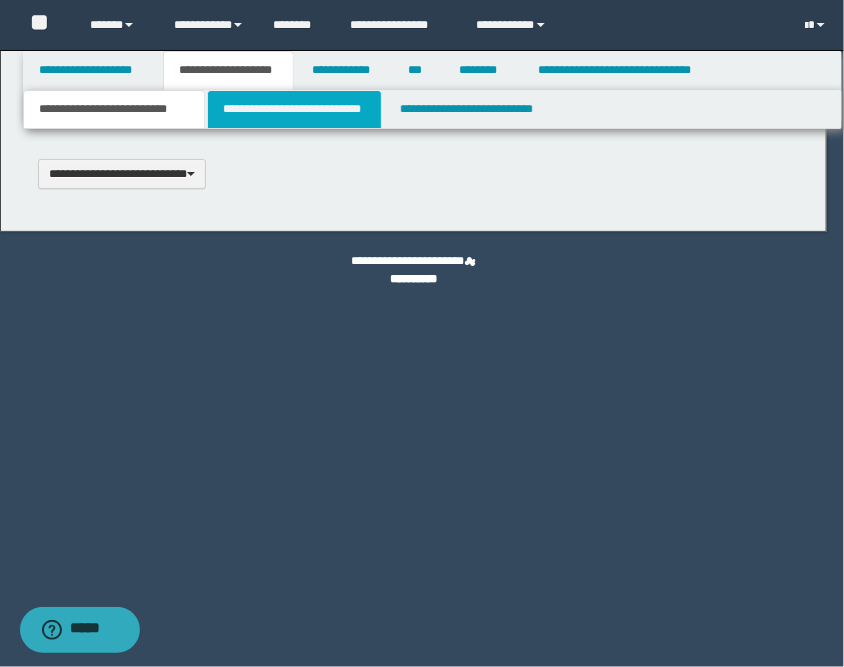 scroll, scrollTop: 0, scrollLeft: 0, axis: both 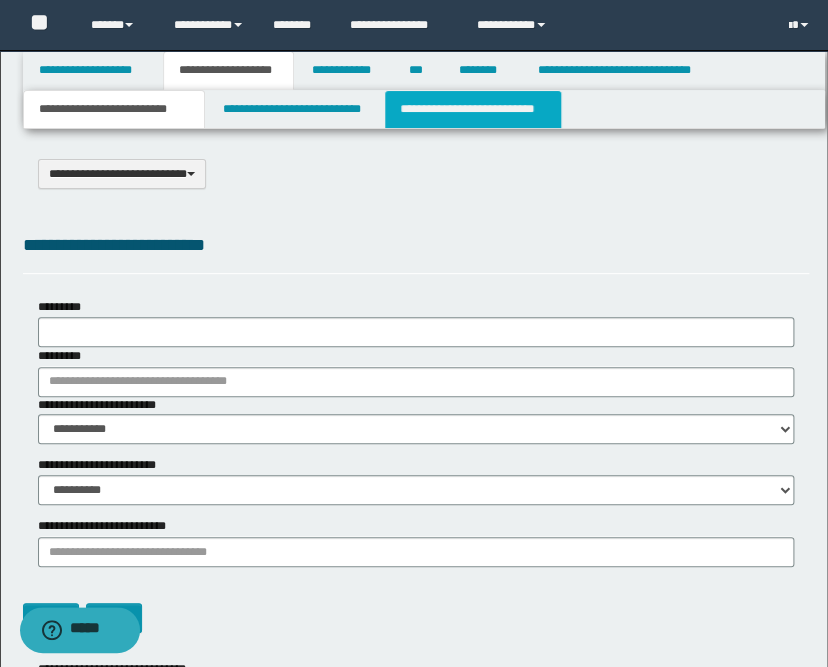 click on "**********" at bounding box center (472, 109) 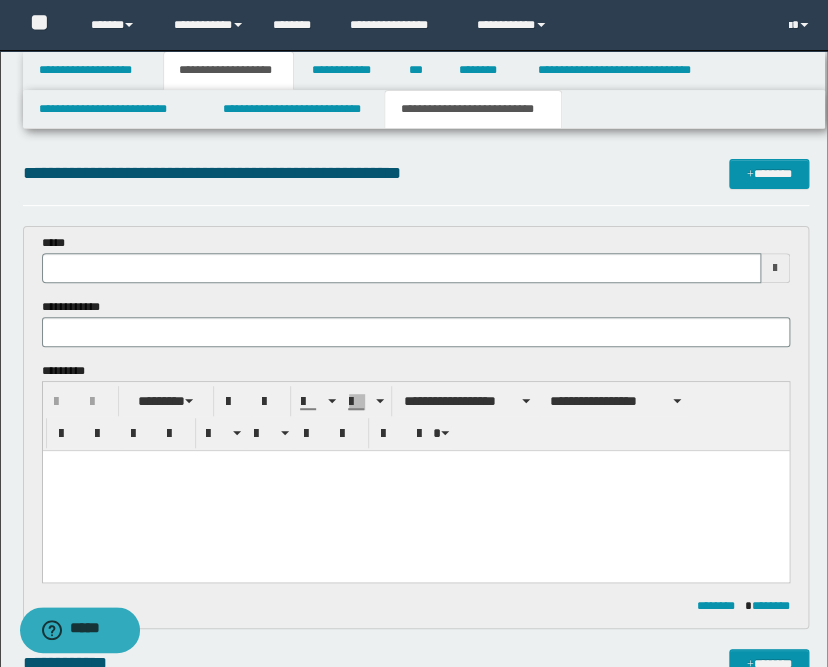 scroll, scrollTop: 0, scrollLeft: 0, axis: both 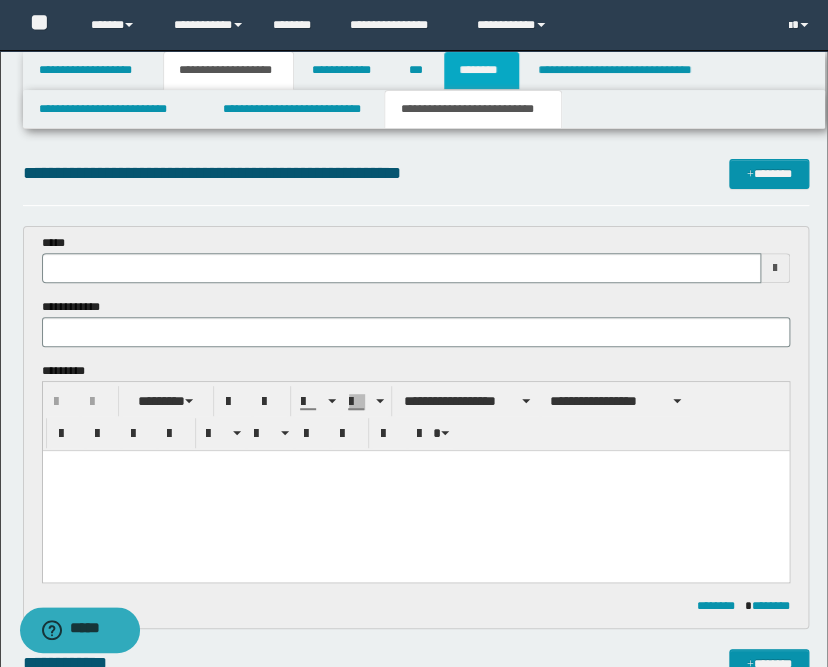 click on "********" at bounding box center [481, 70] 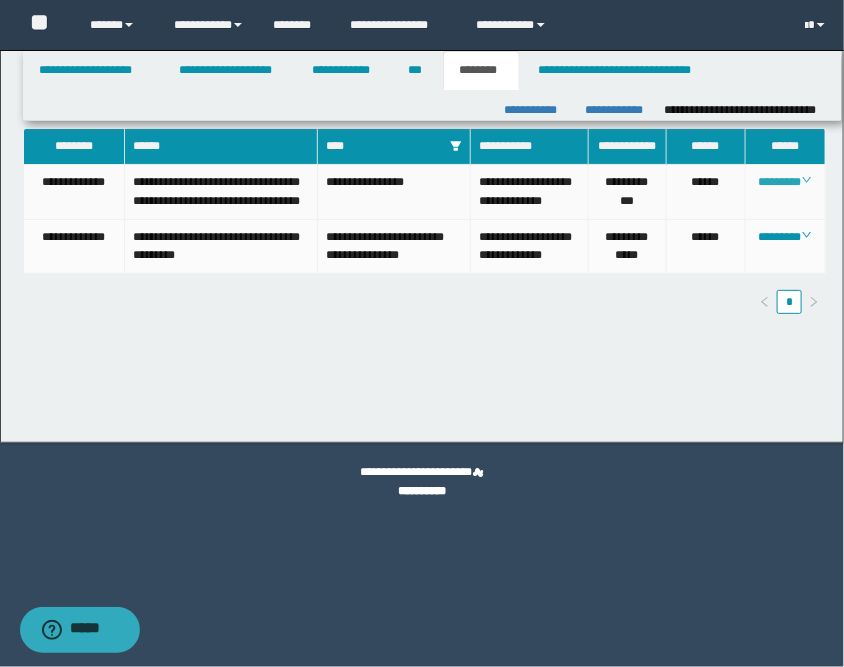 click on "********" at bounding box center [785, 182] 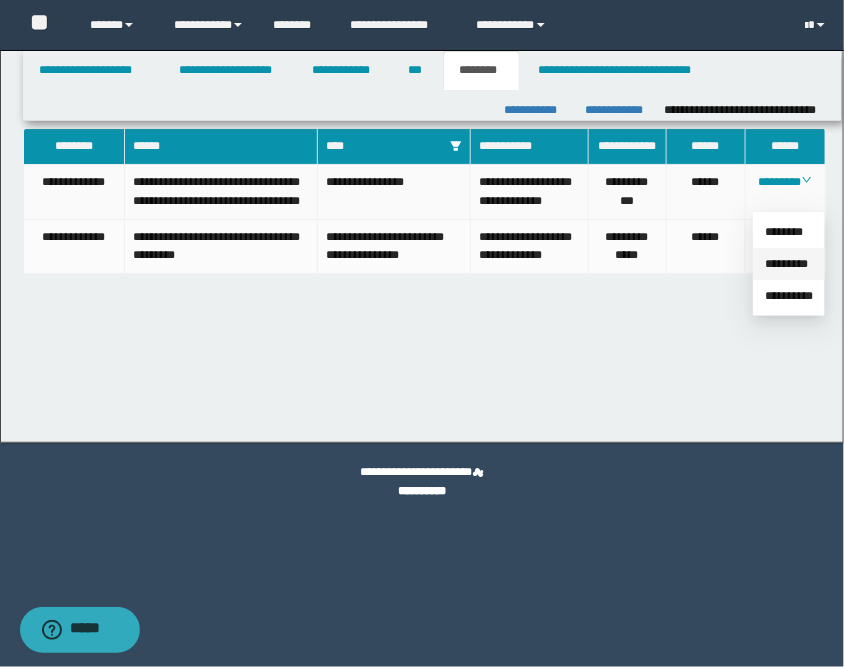 click on "*********" at bounding box center (786, 264) 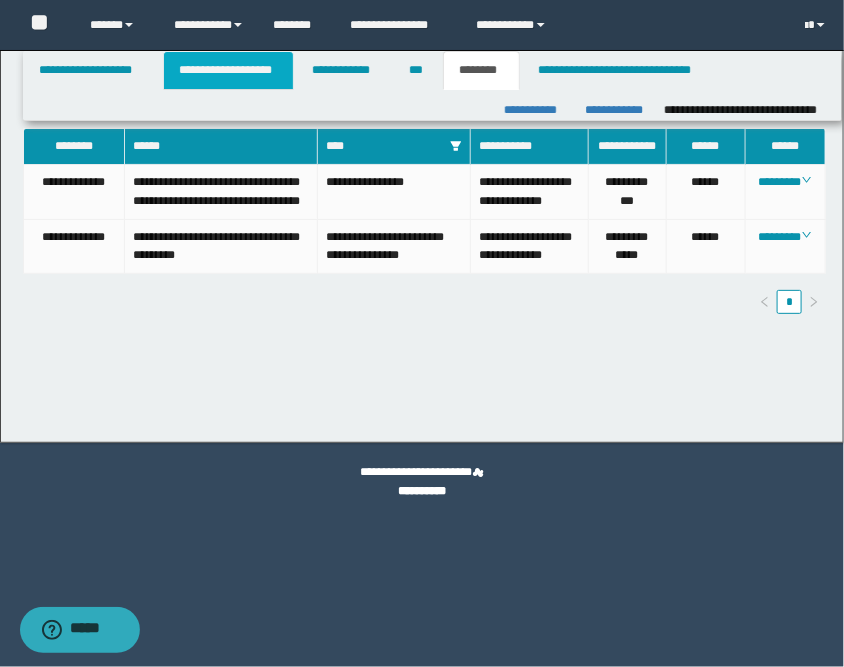 click on "**********" at bounding box center (228, 70) 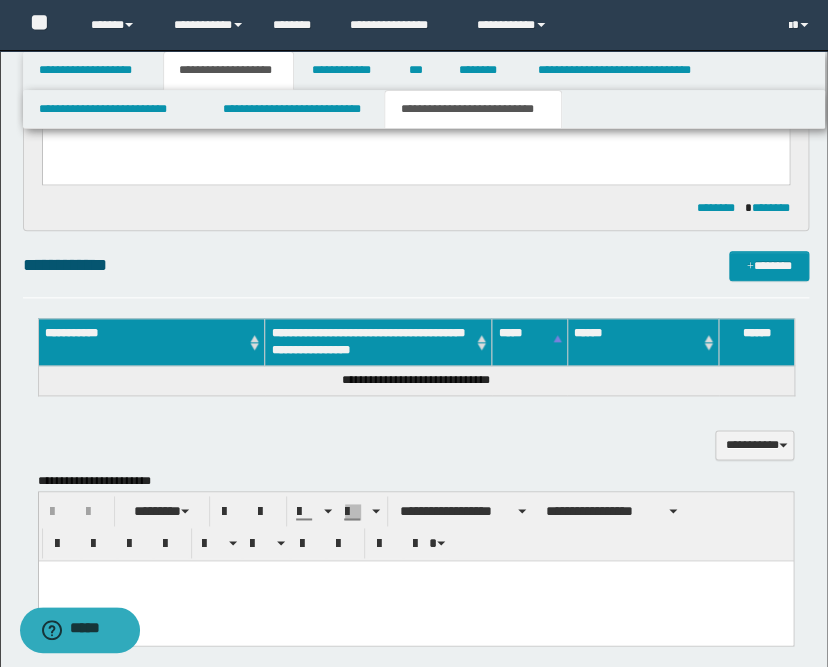 scroll, scrollTop: 666, scrollLeft: 0, axis: vertical 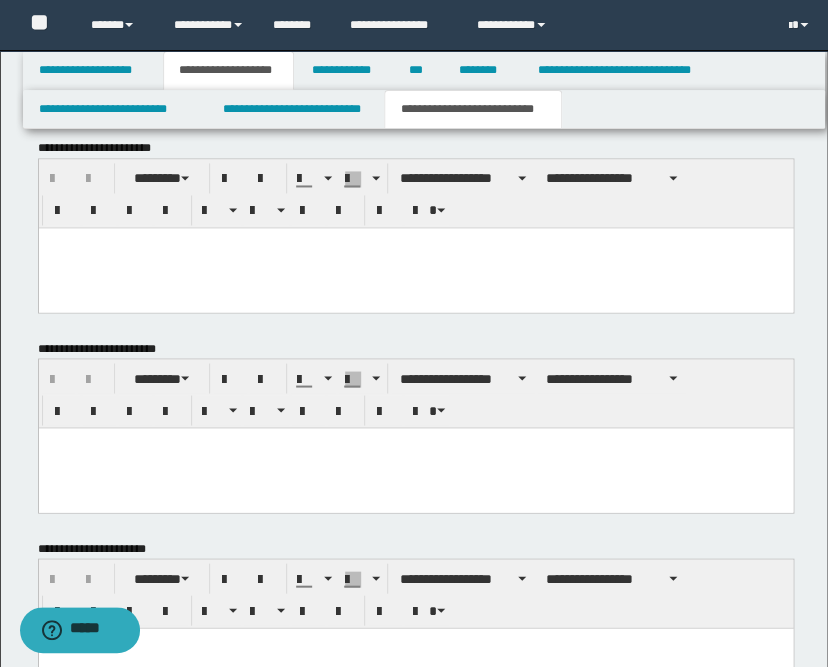 click at bounding box center (415, 267) 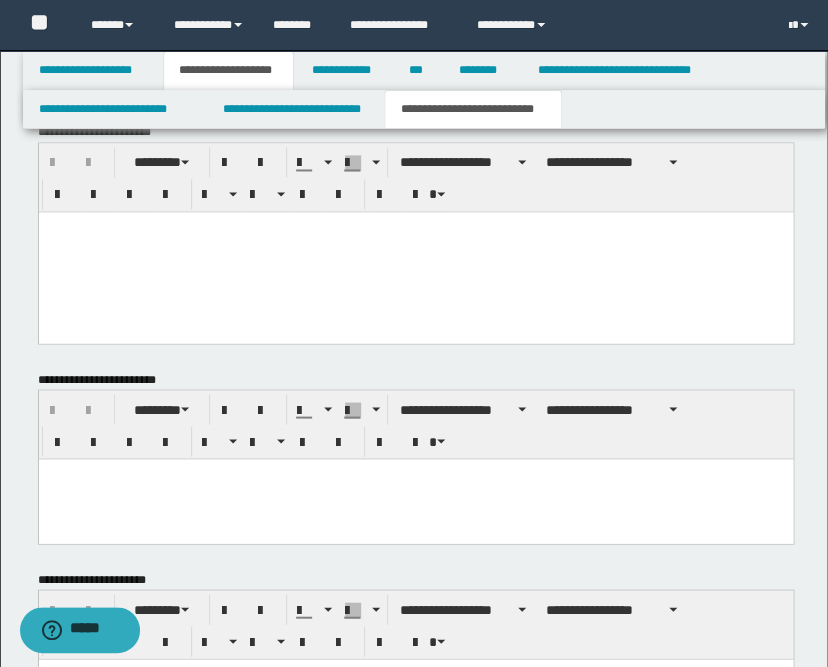 scroll, scrollTop: 881, scrollLeft: 0, axis: vertical 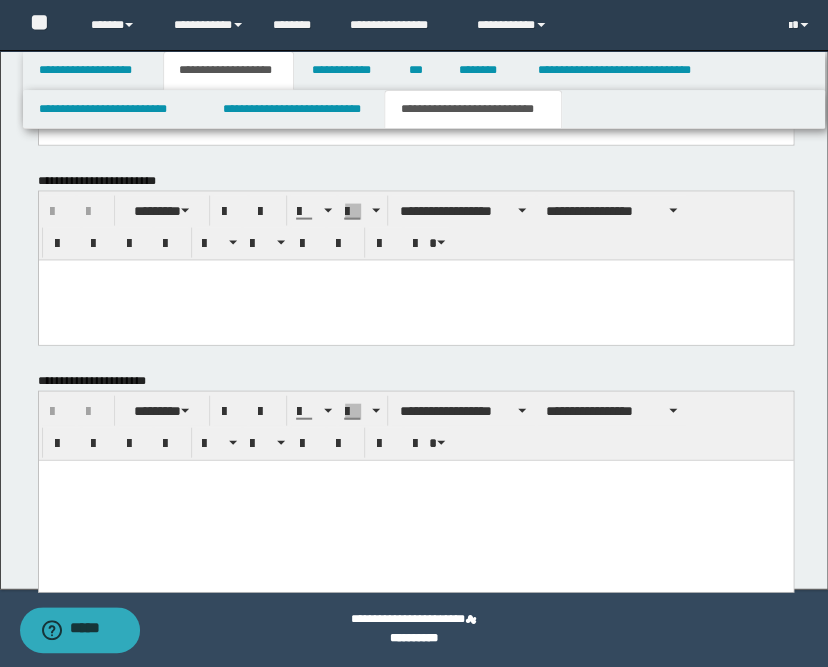 click at bounding box center [415, 499] 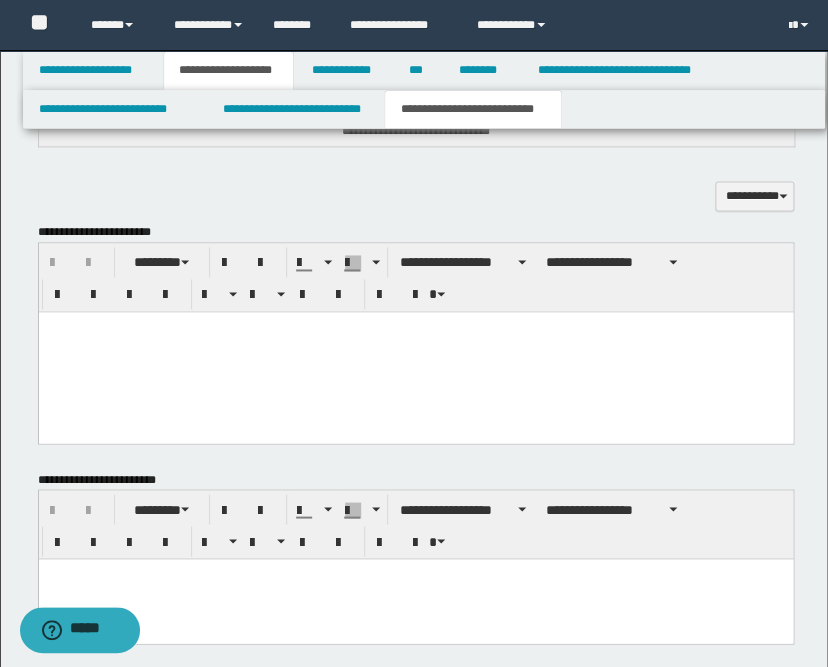 scroll, scrollTop: 437, scrollLeft: 0, axis: vertical 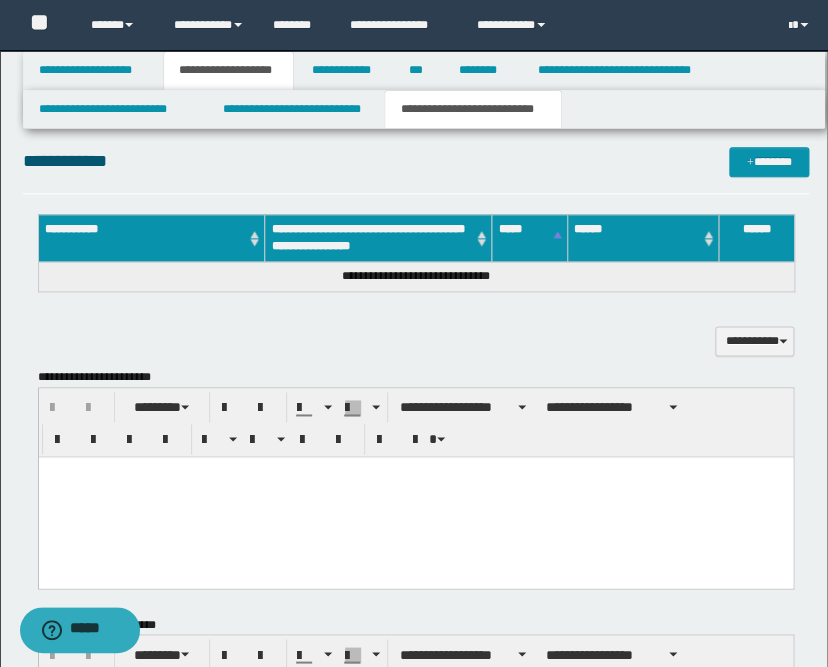click at bounding box center [415, 496] 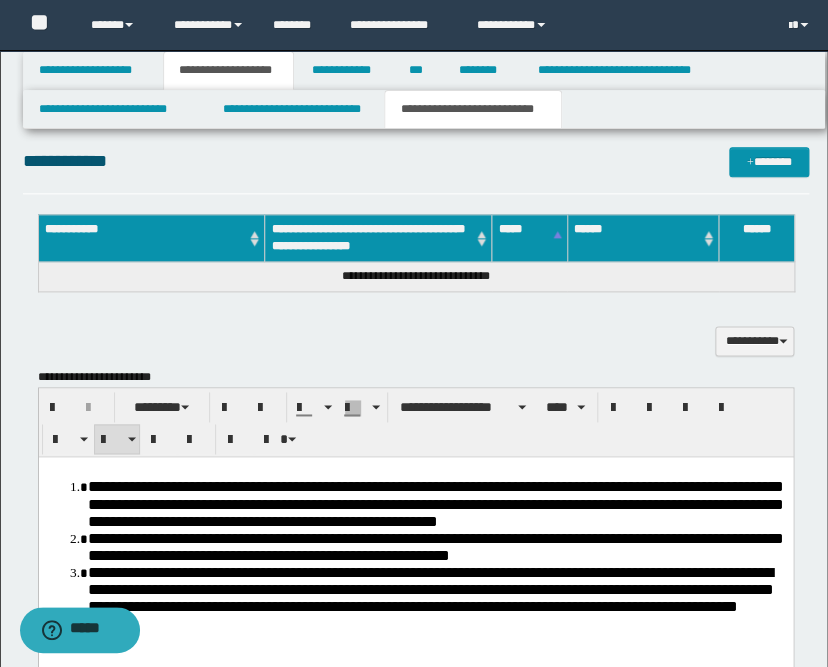 click on "**********" at bounding box center [435, 502] 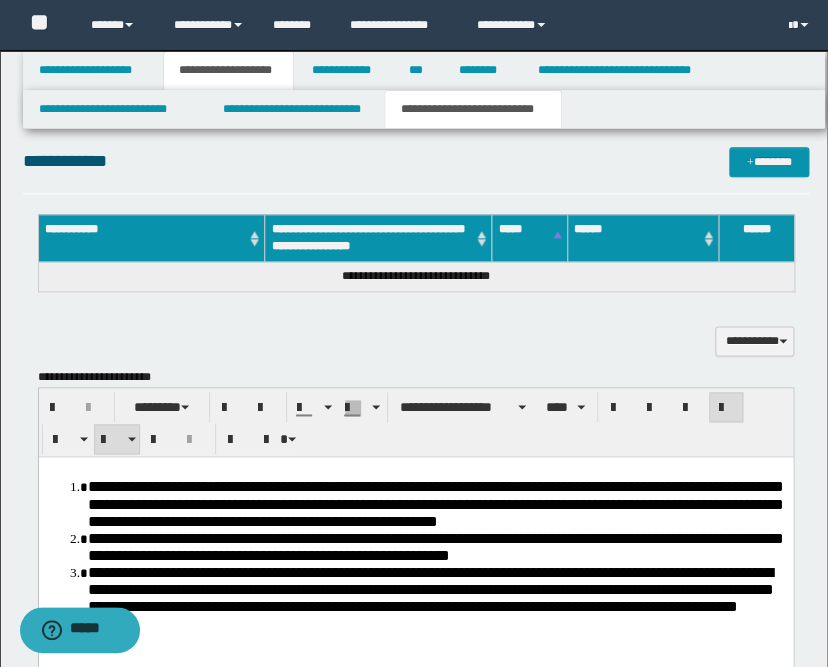 type 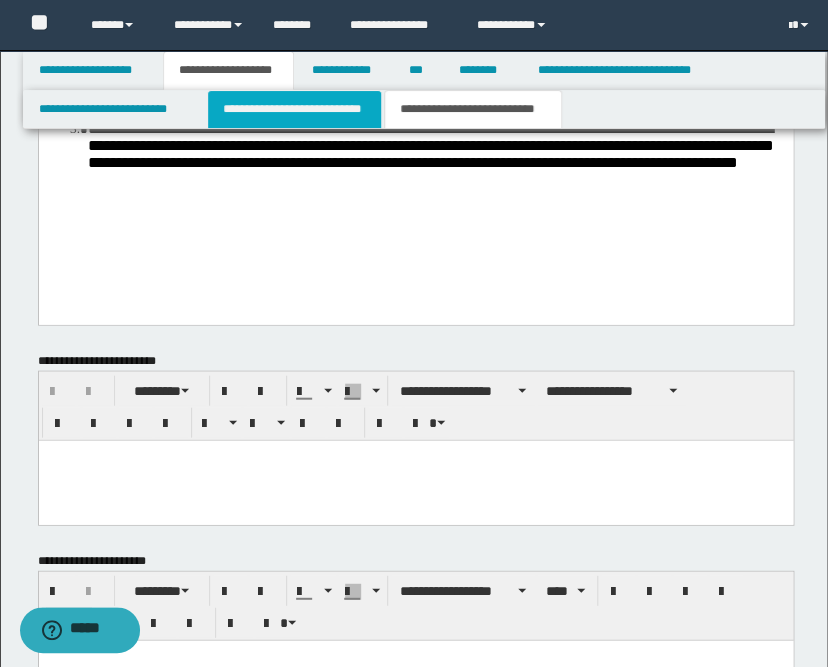 click on "**********" at bounding box center [294, 109] 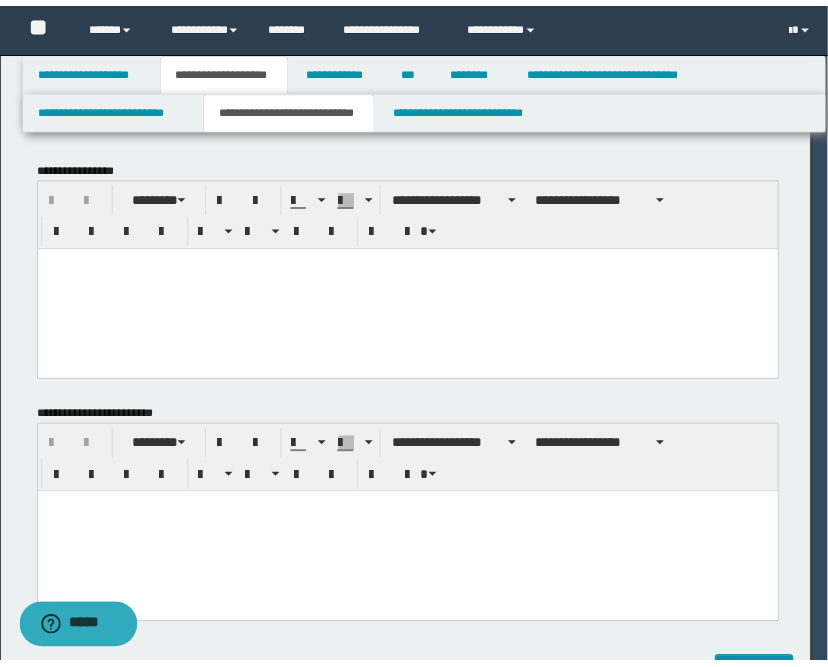 scroll, scrollTop: 0, scrollLeft: 0, axis: both 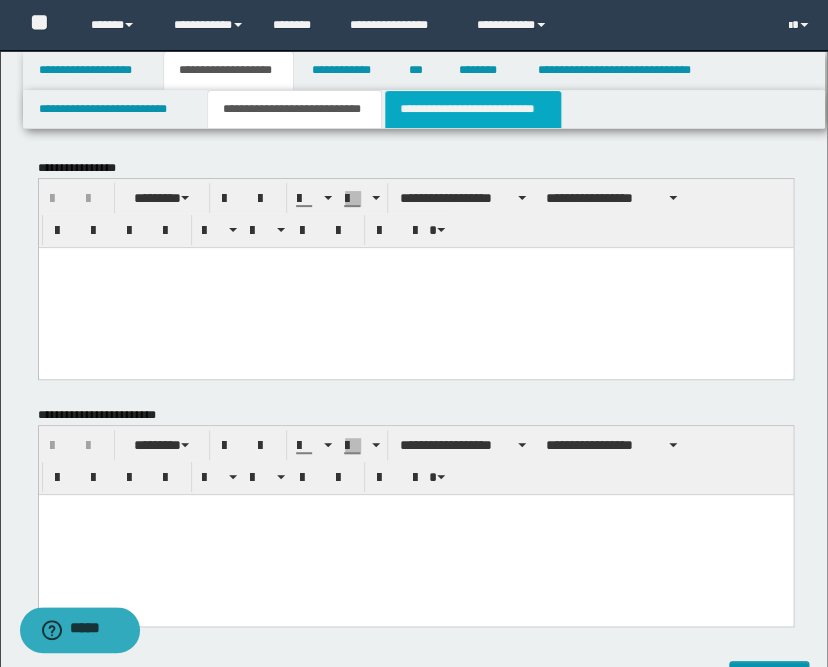 click on "**********" at bounding box center [472, 109] 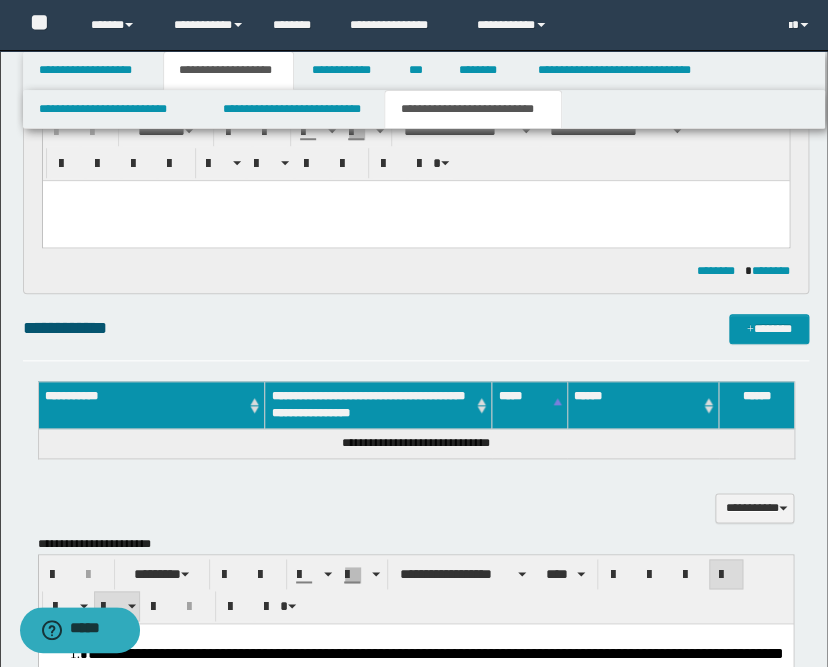 scroll, scrollTop: 666, scrollLeft: 0, axis: vertical 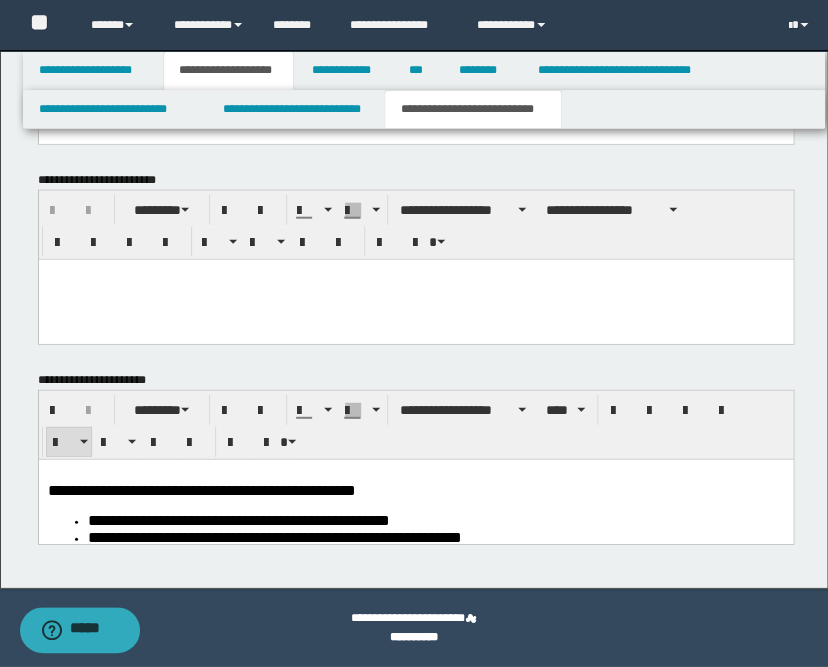 click at bounding box center [415, 299] 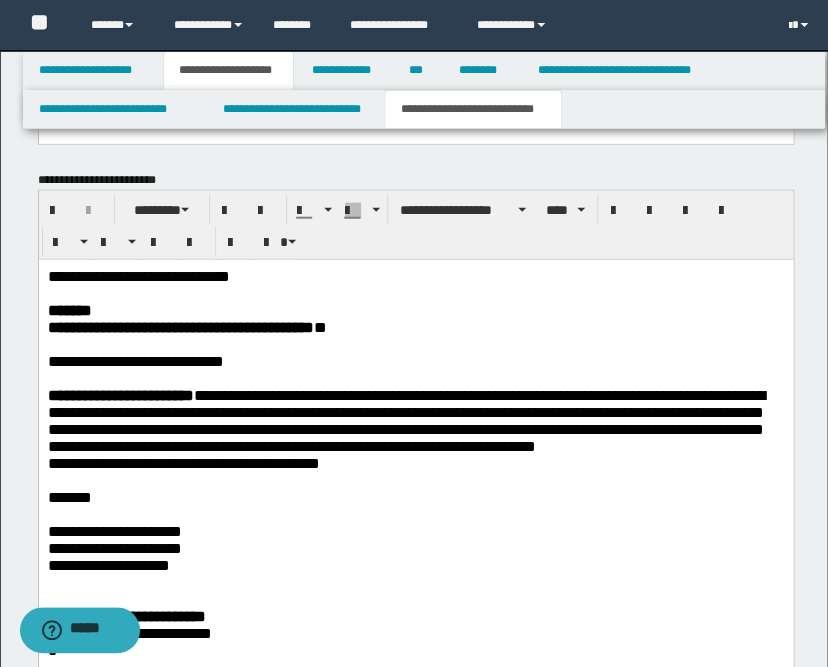 click on "**********" at bounding box center (138, 275) 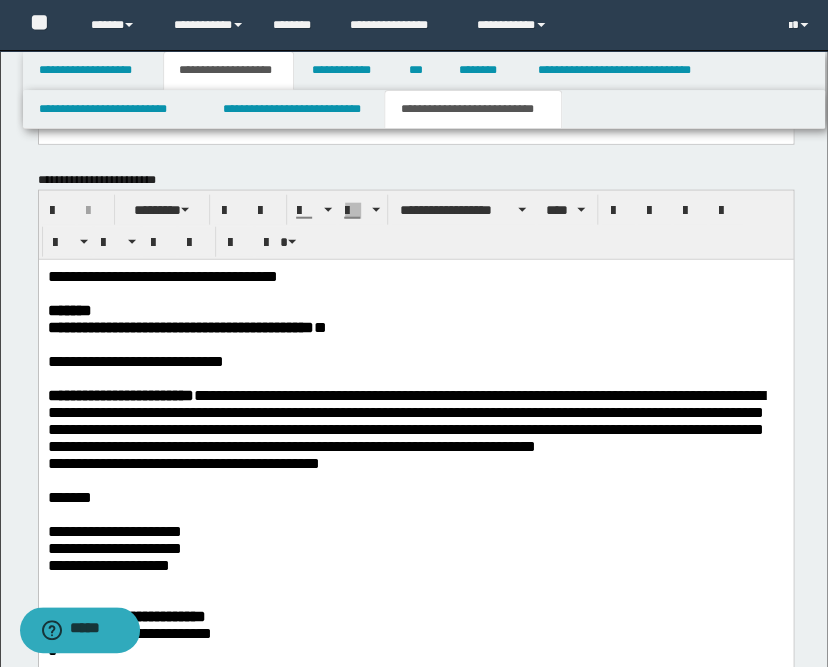 click on "**********" at bounding box center (135, 360) 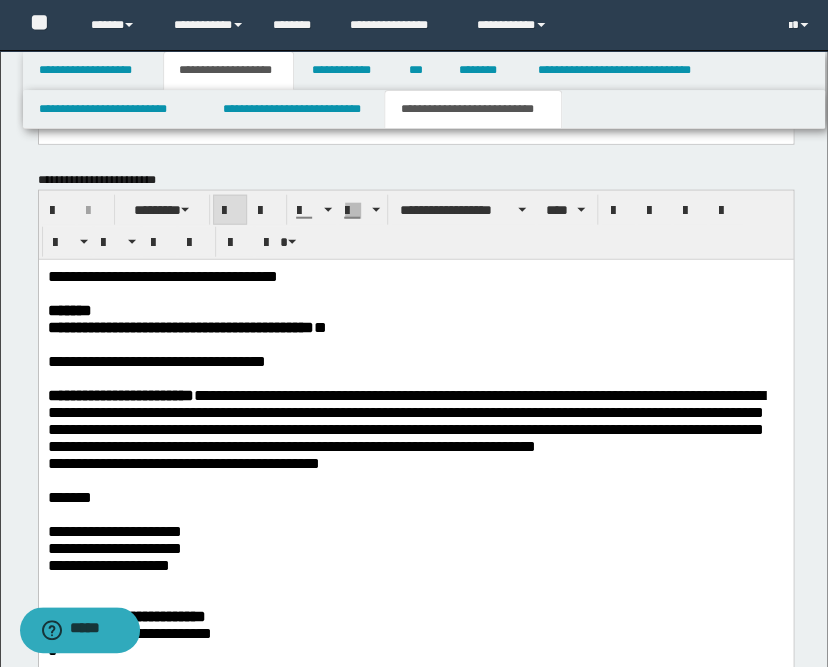 click on "**********" at bounding box center [405, 420] 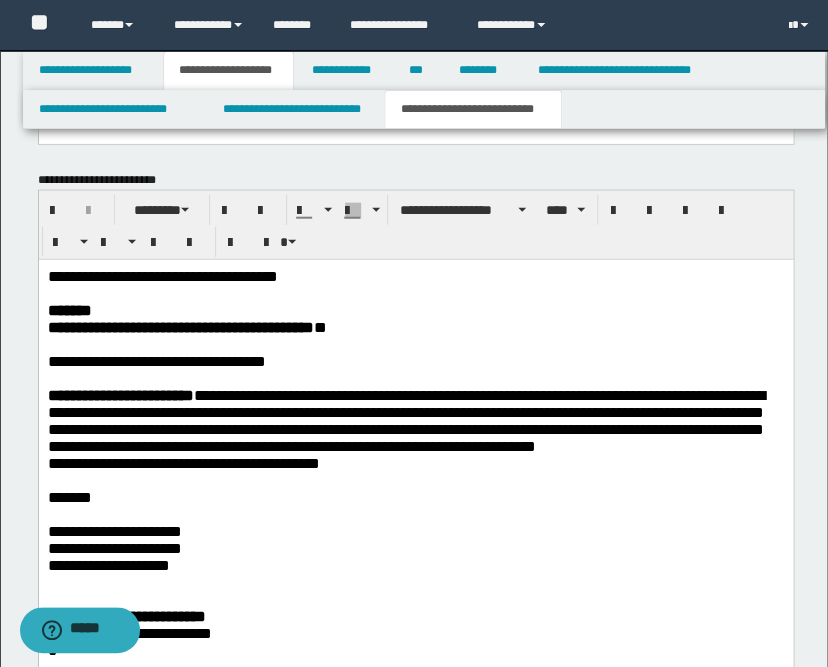 drag, startPoint x: 47, startPoint y: 397, endPoint x: 202, endPoint y: 531, distance: 204.89265 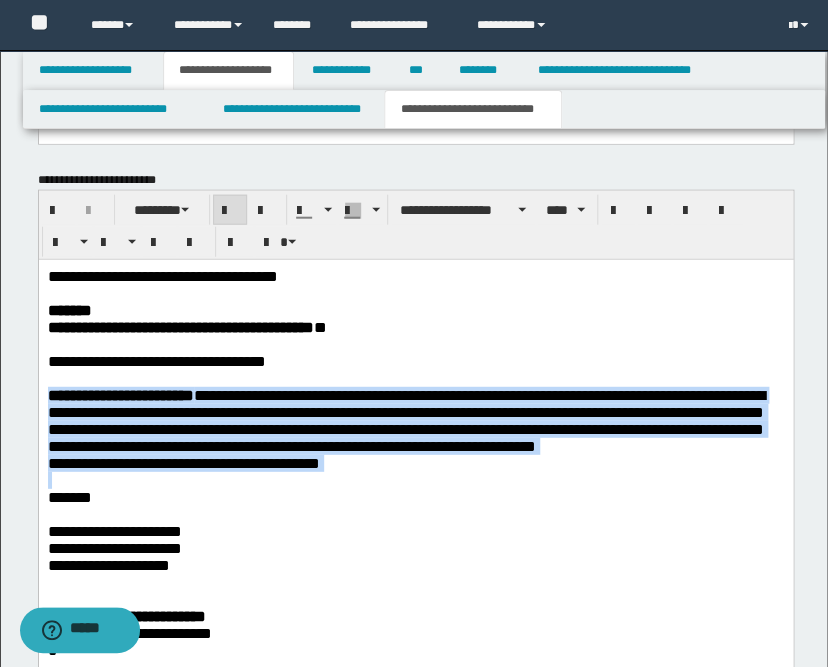 drag, startPoint x: 49, startPoint y: 400, endPoint x: 381, endPoint y: 533, distance: 357.64926 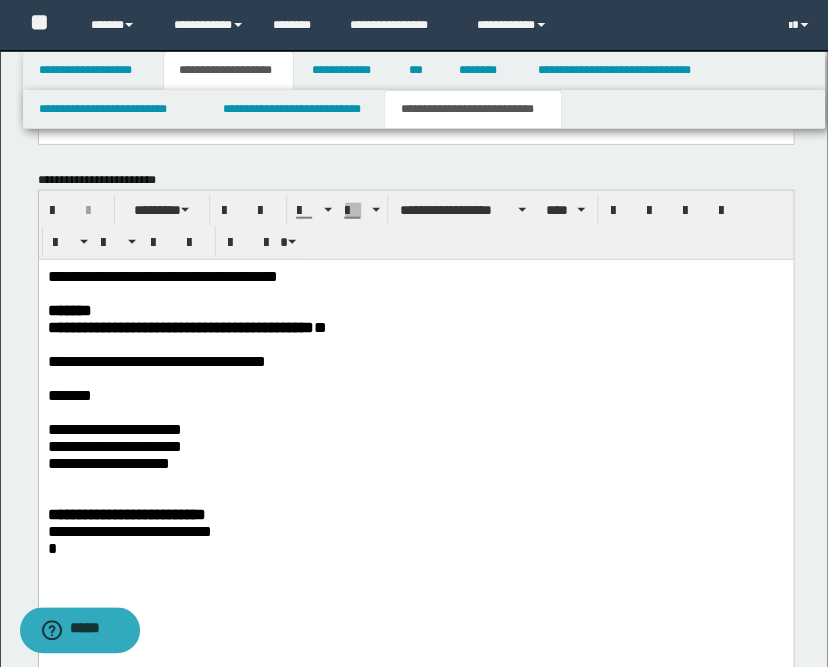 click at bounding box center [415, 377] 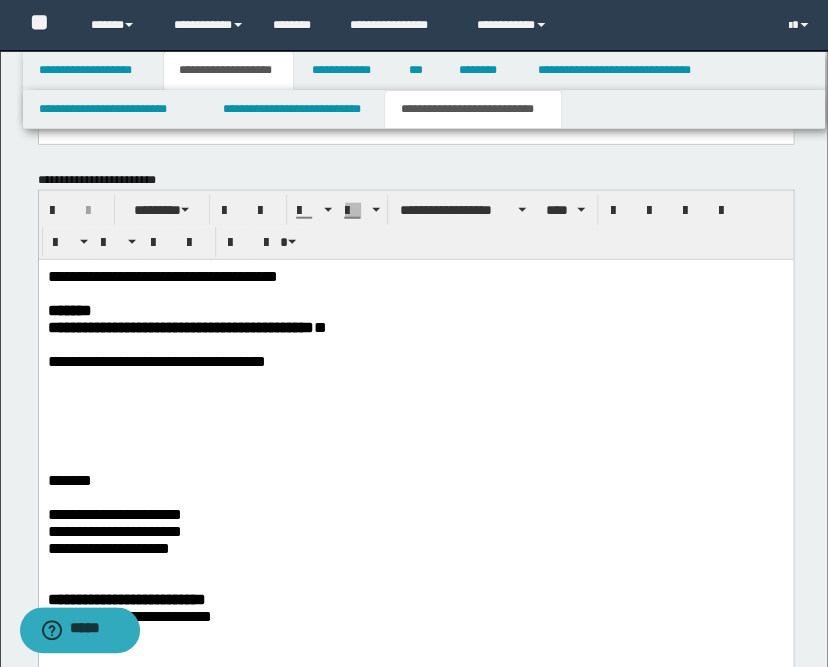 click at bounding box center (415, 394) 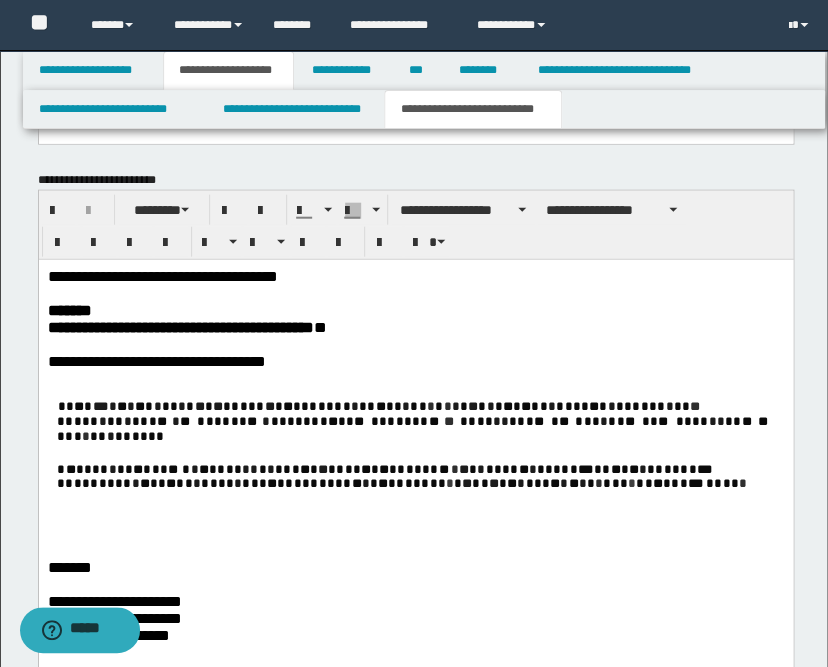 click on "*" at bounding box center [623, 482] 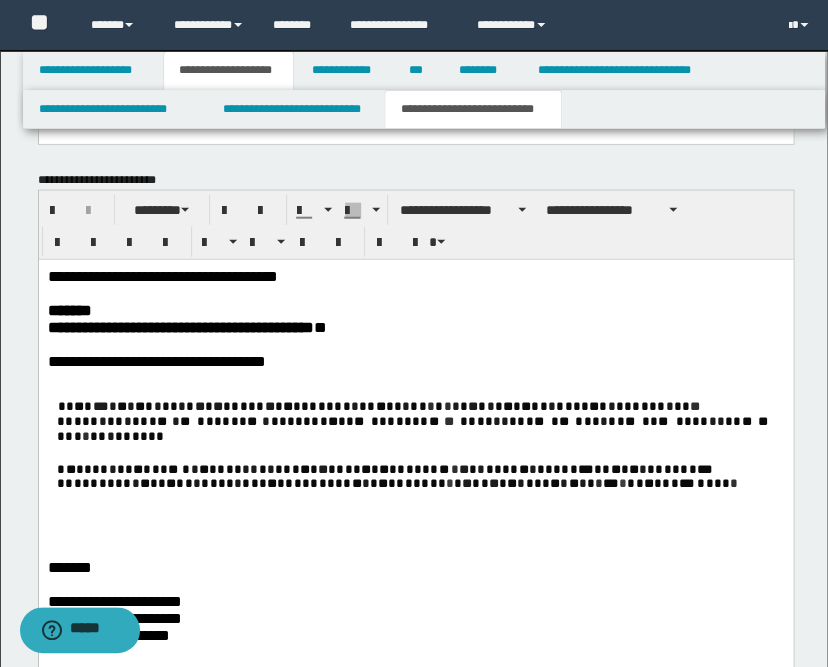 click on "*" at bounding box center [638, 482] 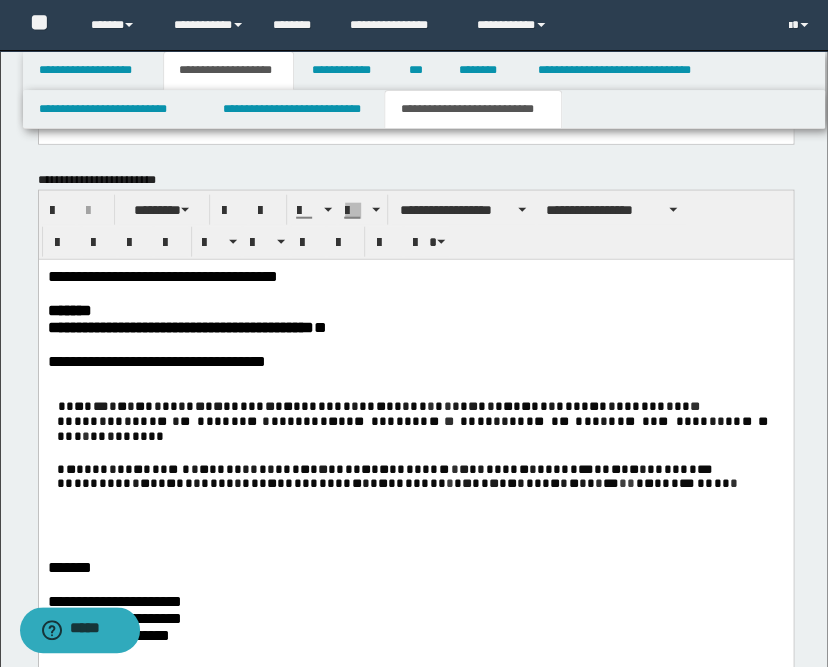 click on "*" at bounding box center [716, 482] 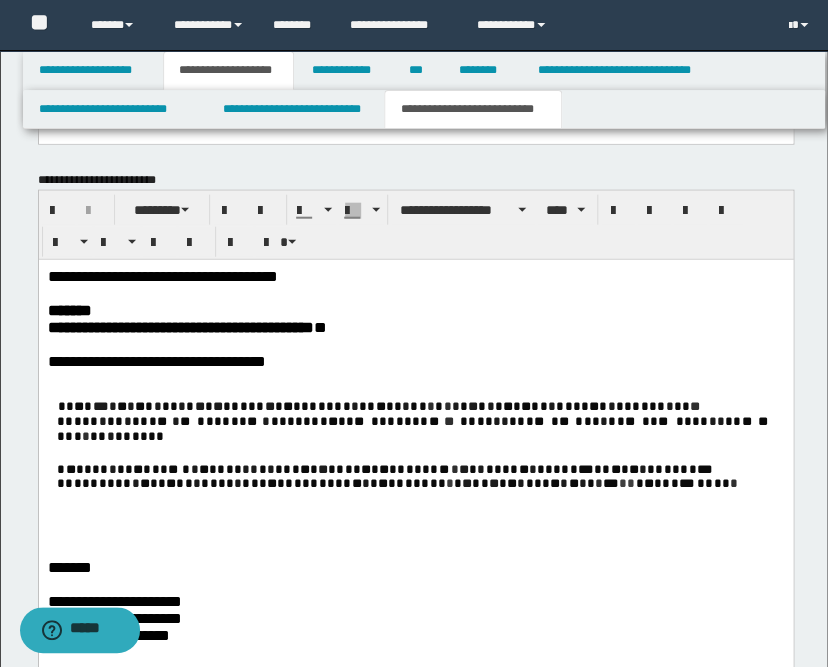click at bounding box center (415, 498) 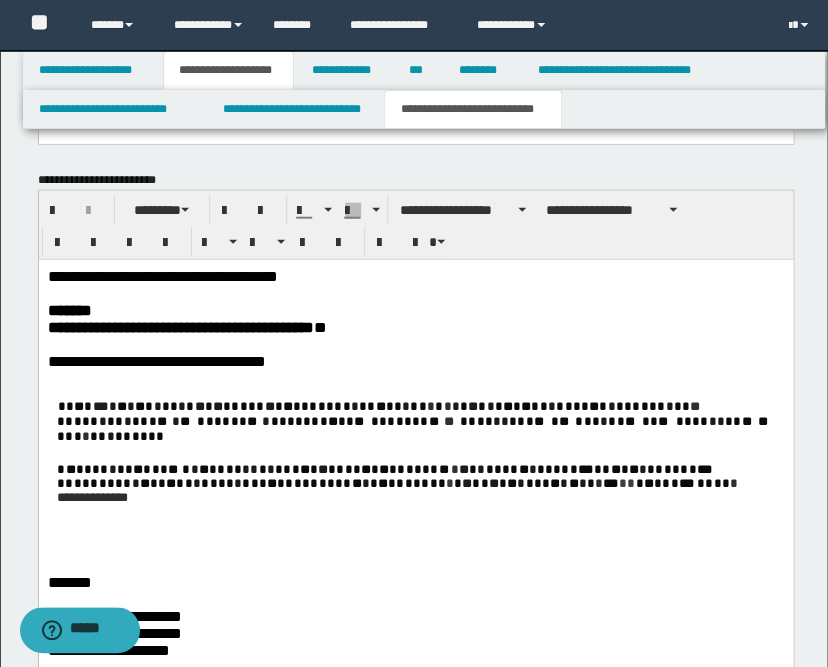 click on "* * * * * * * * * *   * * * *   * * * * * * * * * * * * * * *   * *   * * * * *   * * * * * * * * *   * * * * * * * * *   * * * * * * **   * * * * * * * * * * * * *   * * * * * * * * * * * * * * ** * * * * * * ** * * * * * * * * * * * *   * * *   * * * * * * * * * *   * * * * * * * * * *   * * * * * *** ** * *   ** * **     * * * * *" at bounding box center [417, 476] 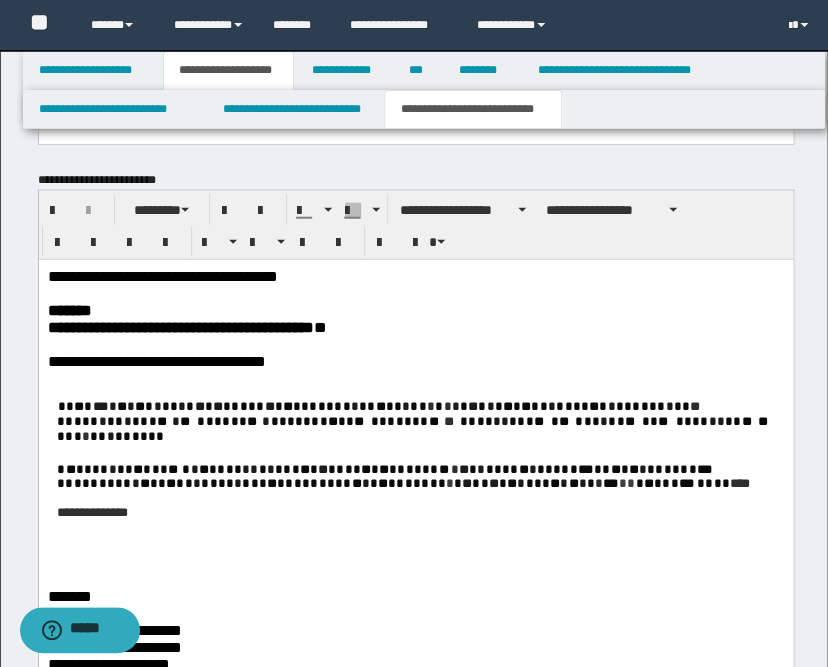 click at bounding box center [417, 497] 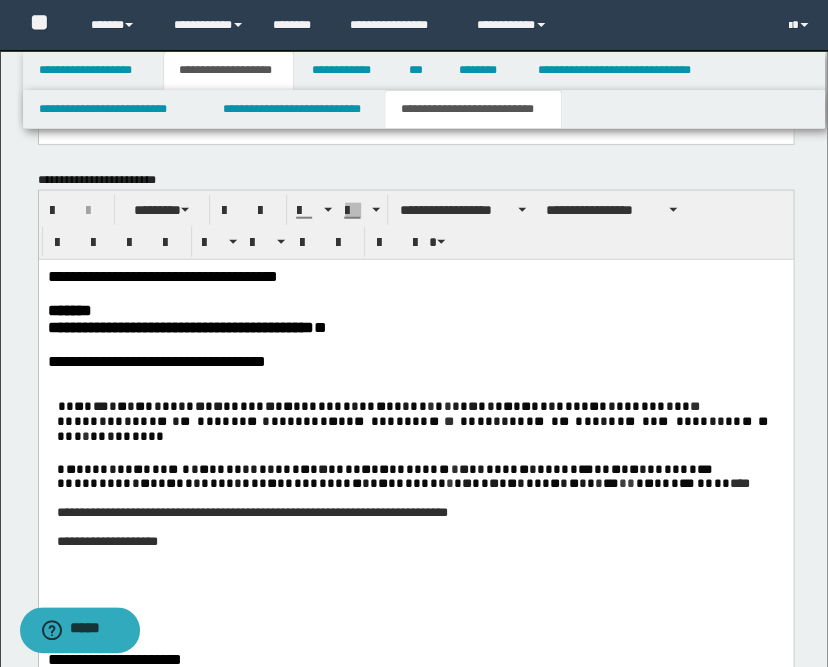 click on "**********" at bounding box center [417, 541] 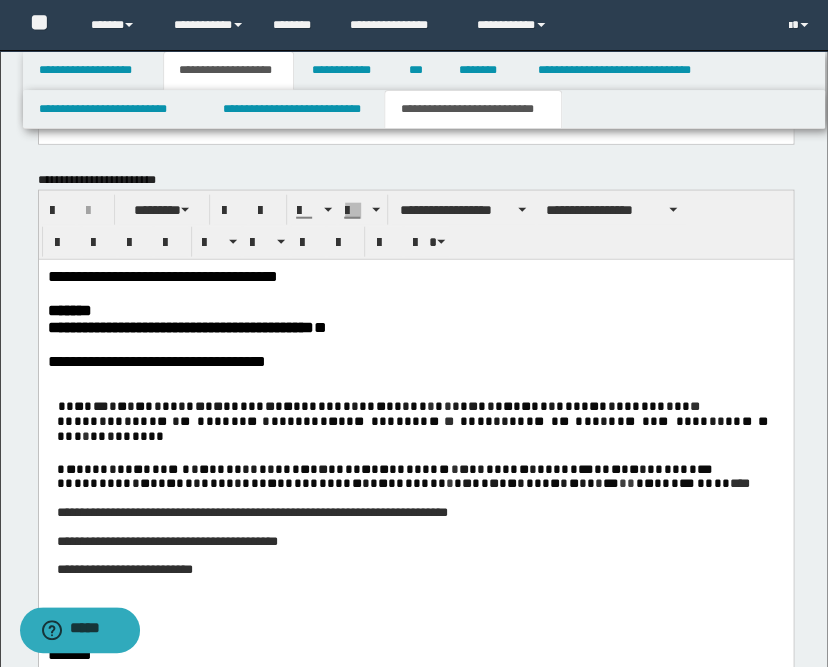 click on "**********" at bounding box center [417, 569] 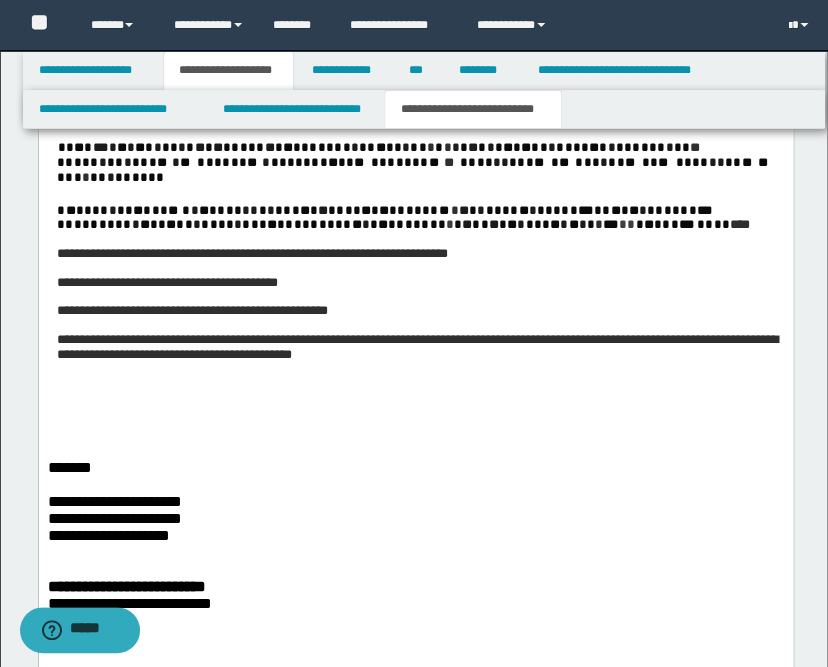 scroll, scrollTop: 1505, scrollLeft: 0, axis: vertical 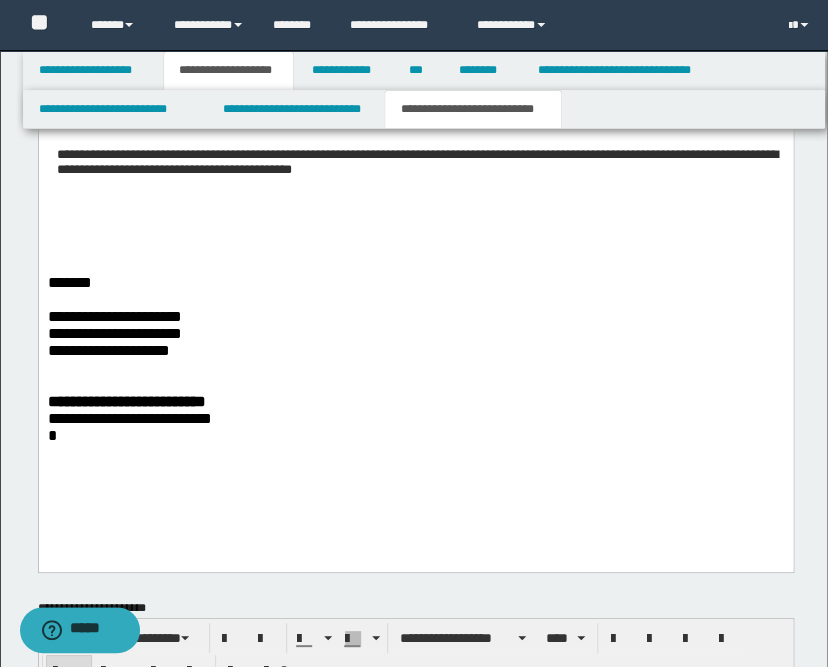 click at bounding box center [415, 248] 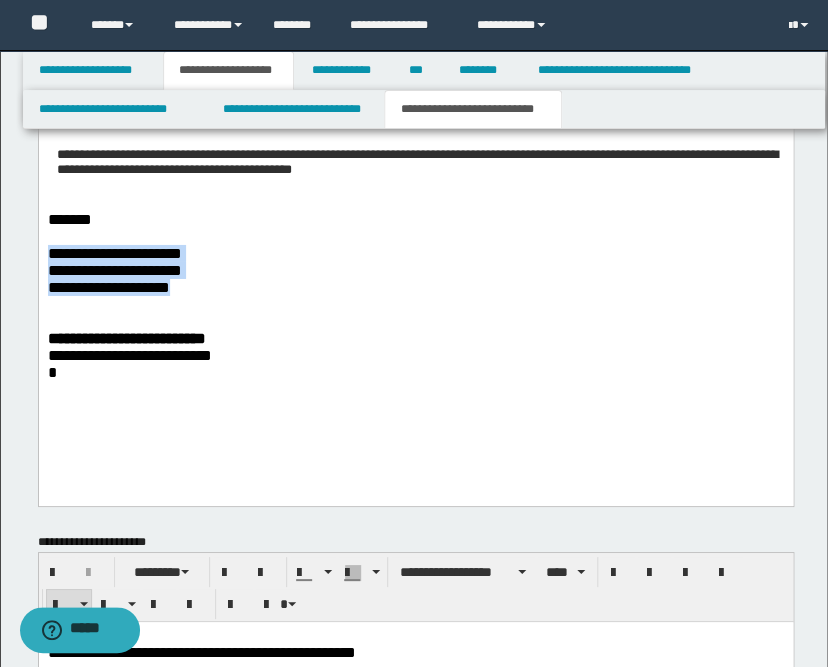 drag, startPoint x: 217, startPoint y: 301, endPoint x: 66, endPoint y: 77, distance: 270.14255 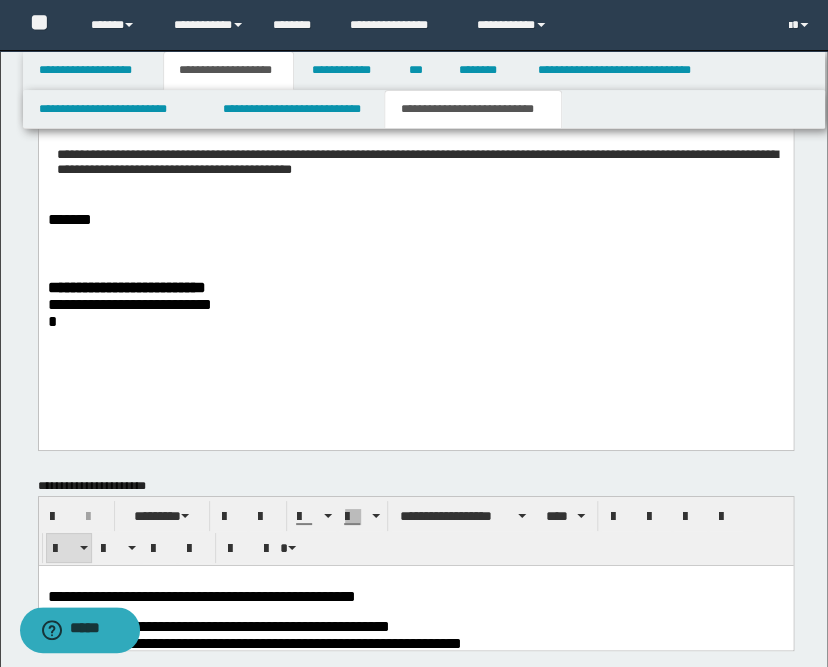 click at bounding box center [415, 253] 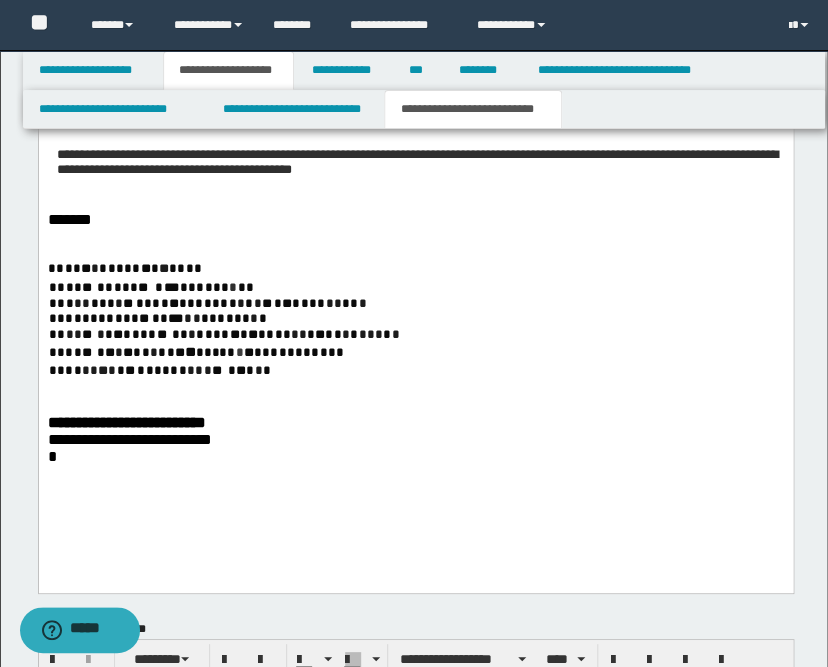 click at bounding box center (49, 253) 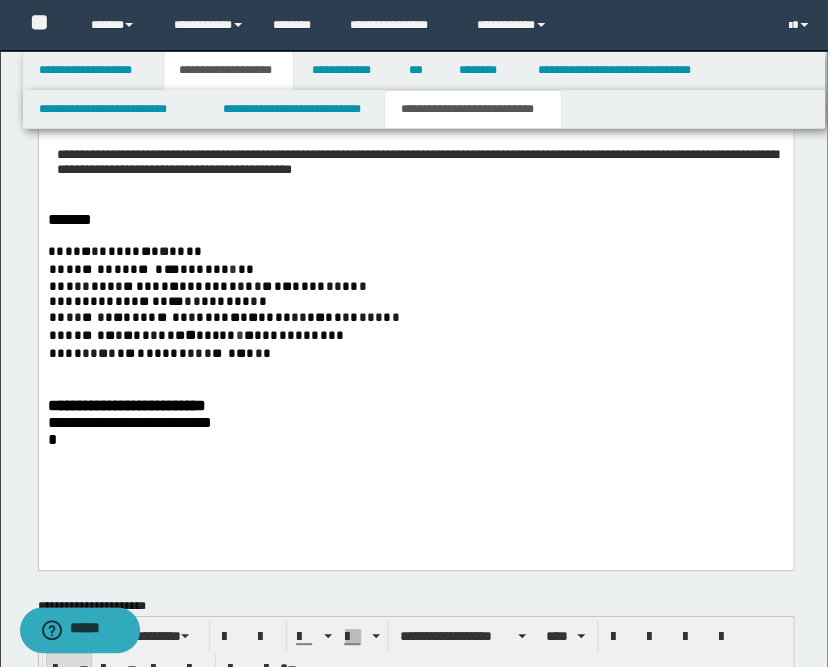 click on "* ** * *   * * * * * * *   * * * * * *" at bounding box center (415, 253) 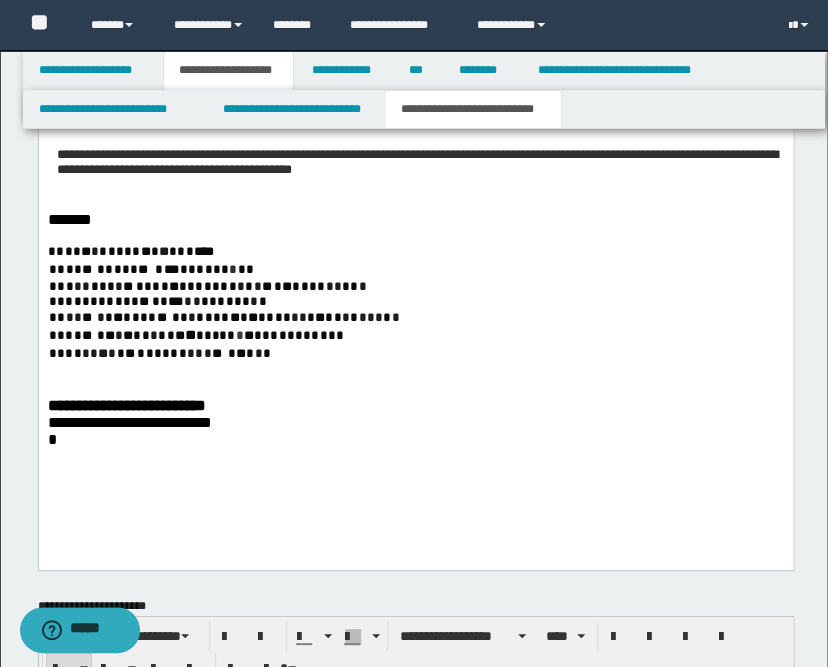 click on "* ** * *   ** * * * *   * *** * ** ** * * * *" at bounding box center [415, 270] 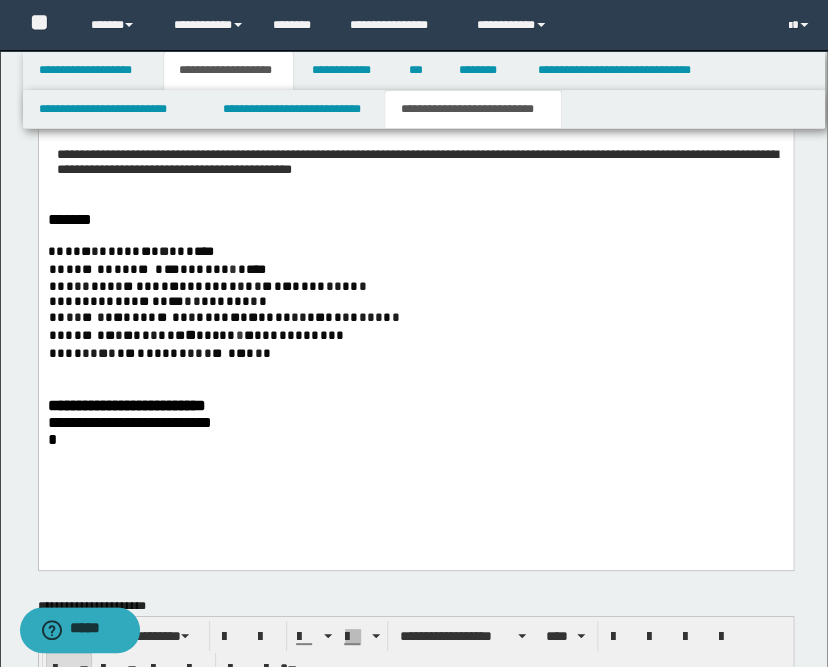click on "* * * * * * * * * *     * * * * * * ** * * * * * * * *   * ** * * * * * * * * *" at bounding box center [415, 287] 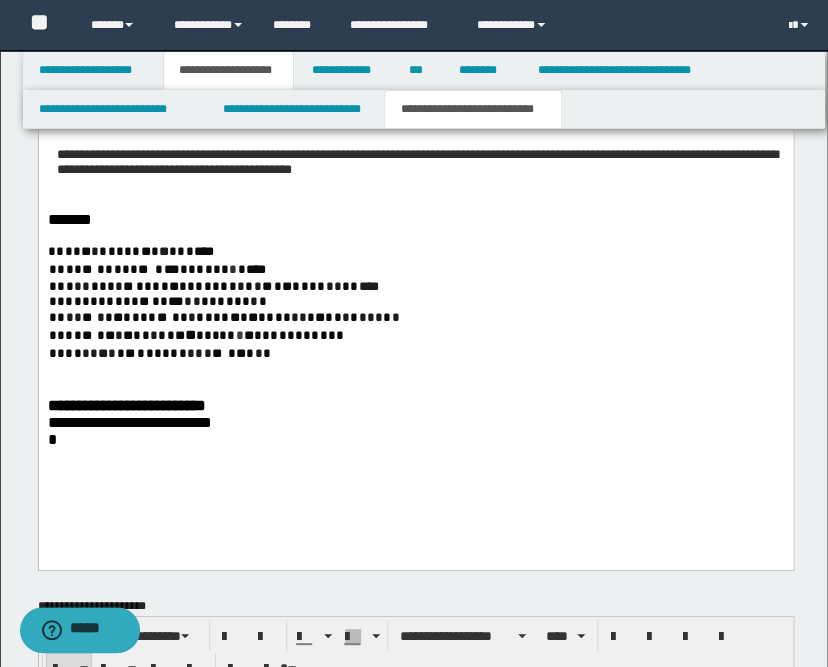 click on "* * * * * * * * * * * *     ** ** * * * * * * * * * *" at bounding box center [415, 302] 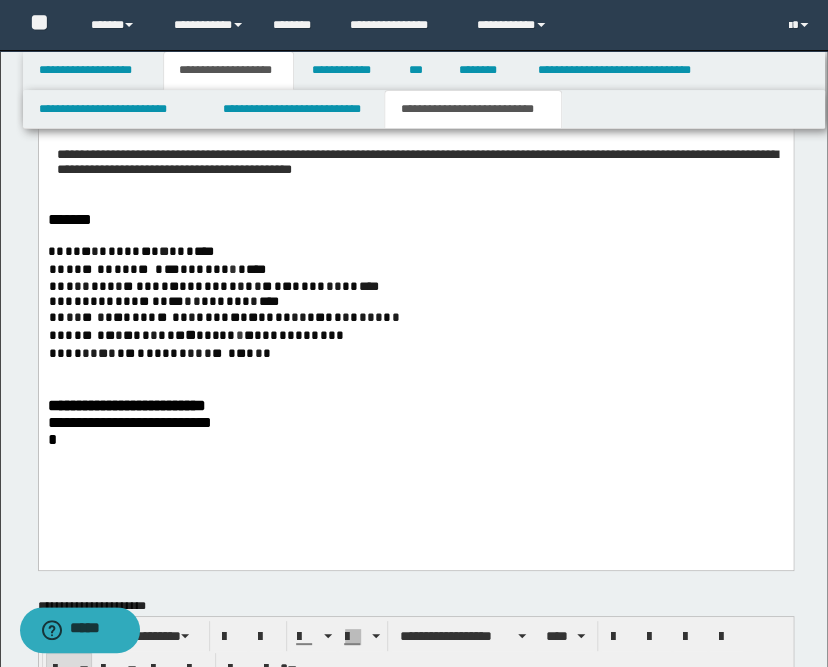 click on "** * * *   * * *   * *** *   * * * * ** * * * *   * * * * * * * *   * * * * * * * * *" at bounding box center [416, 319] 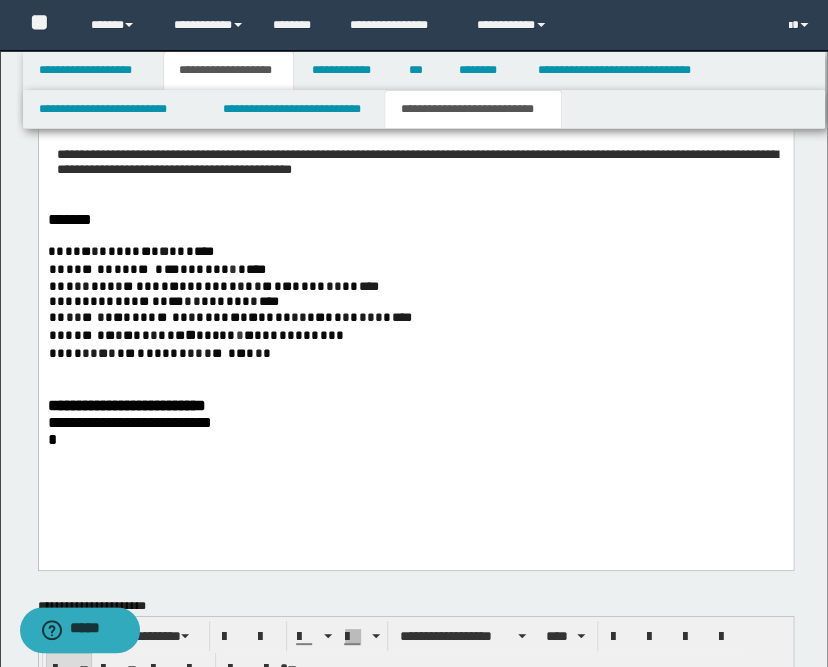 click on "** * * *   * * * *   * * * * * *   * * * * * * * * * * * * * * * * * * *" at bounding box center (416, 337) 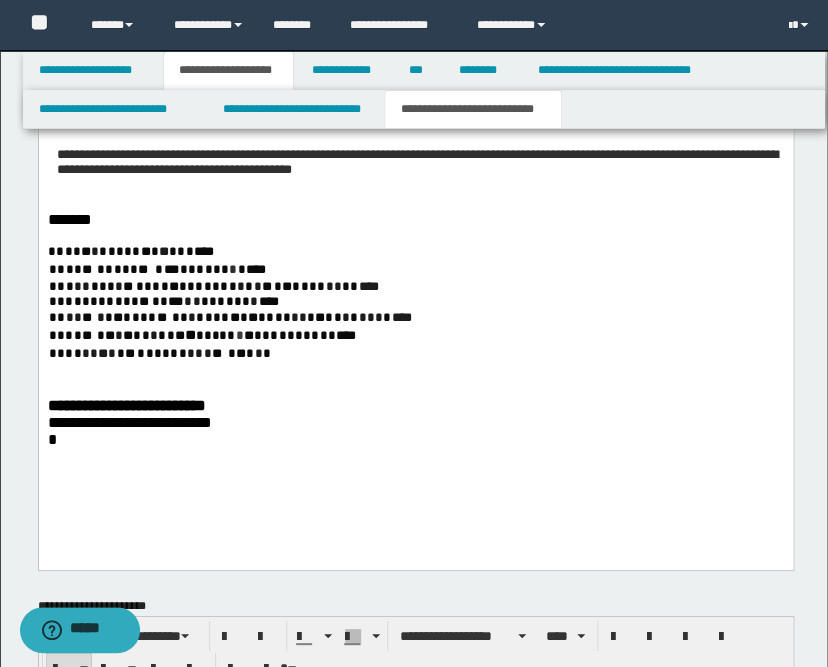 click on "* * * * * * *   * * *     * * * ** * * * * *   * * * * *" at bounding box center [416, 355] 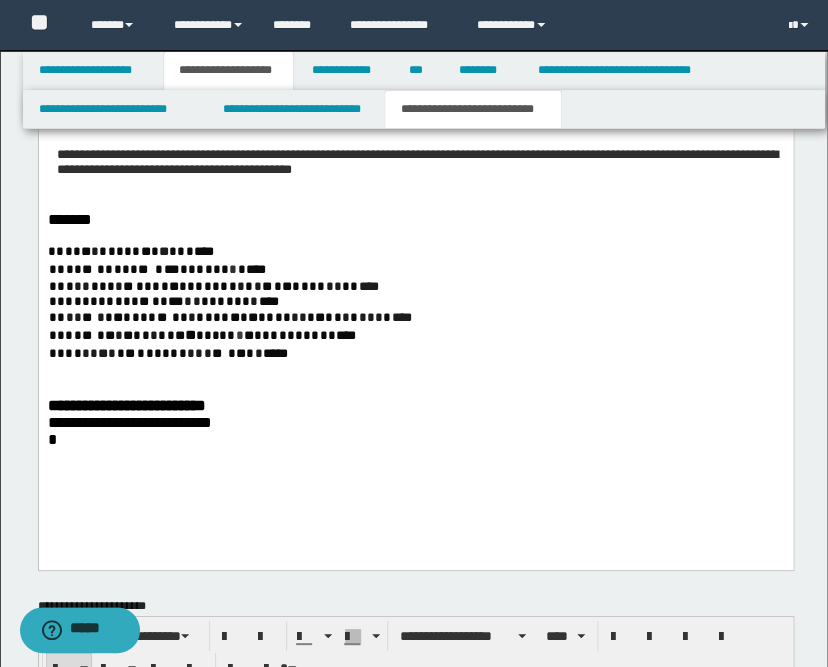 click on "**********" at bounding box center (126, 405) 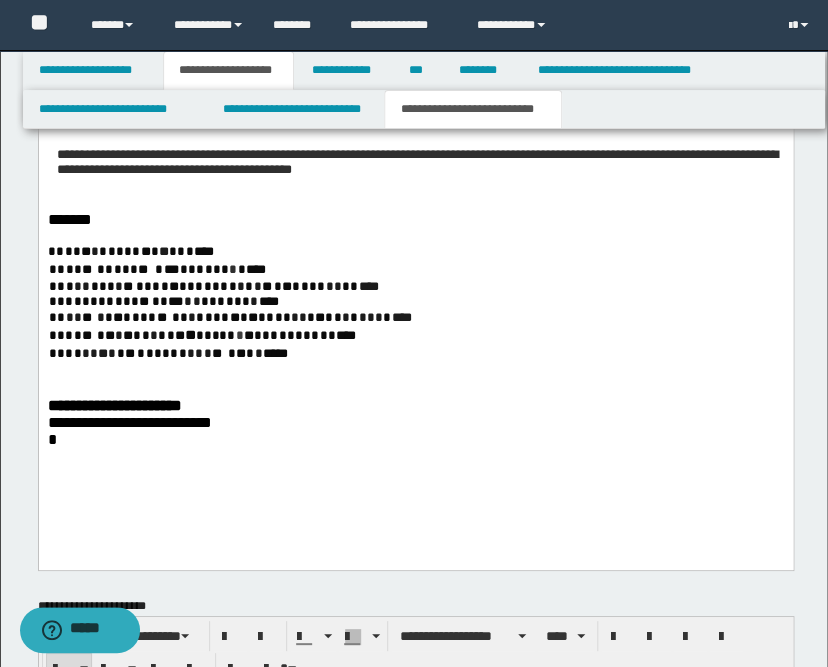 click on "**********" at bounding box center (129, 422) 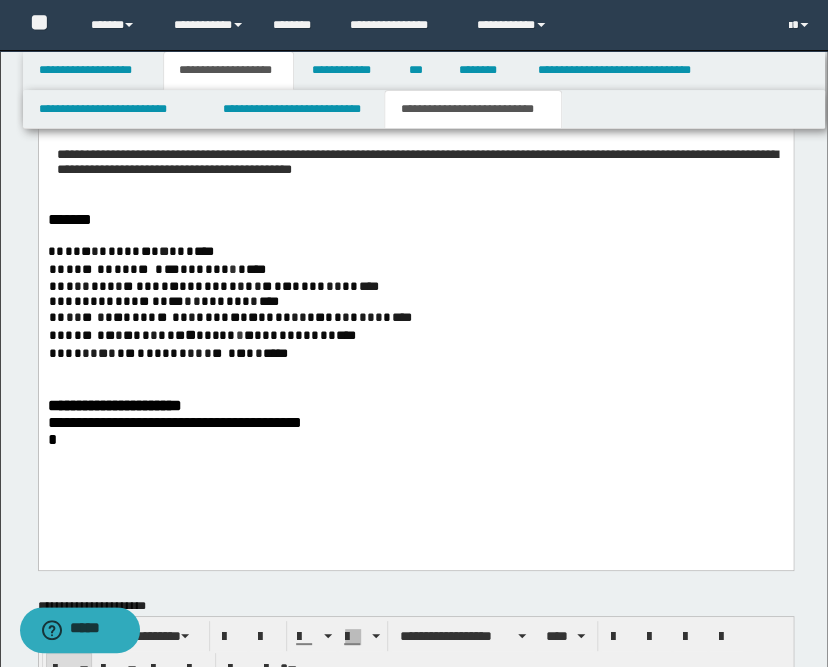 click on "**********" at bounding box center (174, 422) 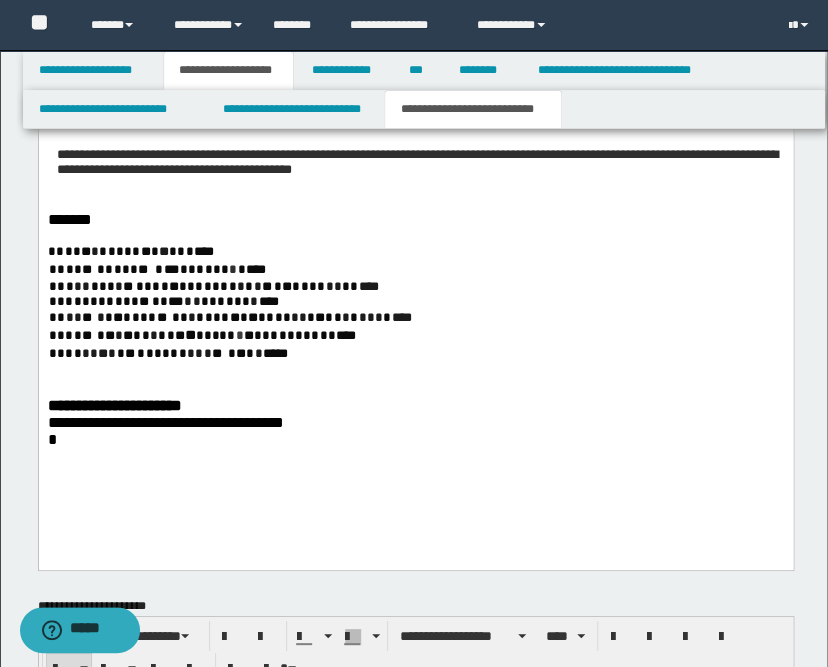 click on "**********" at bounding box center (415, 422) 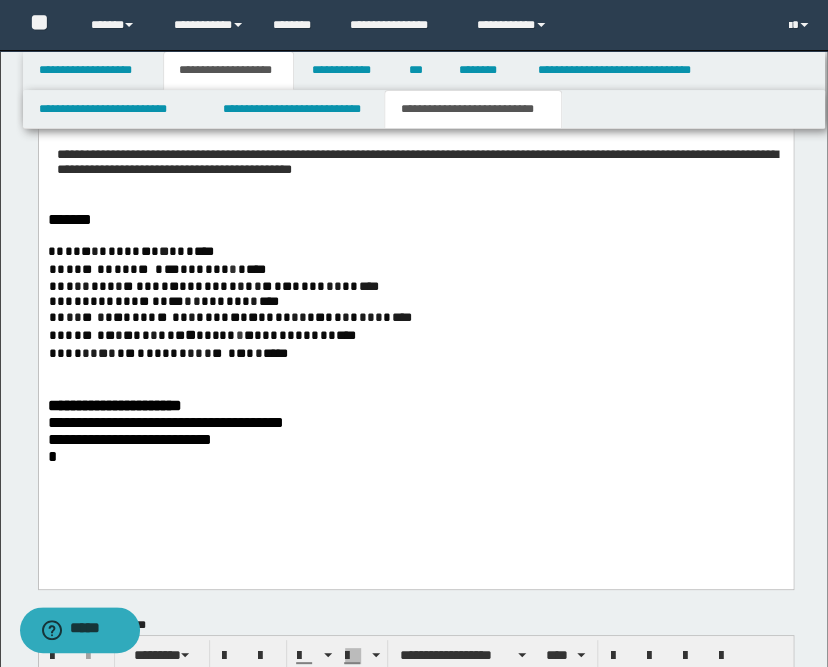 click on "*" at bounding box center [415, 456] 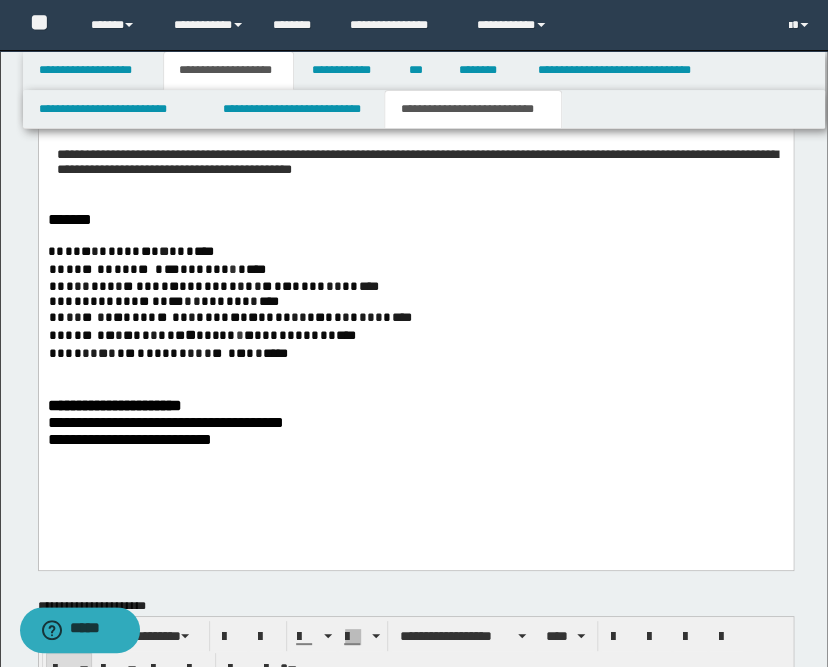 scroll, scrollTop: 1061, scrollLeft: 0, axis: vertical 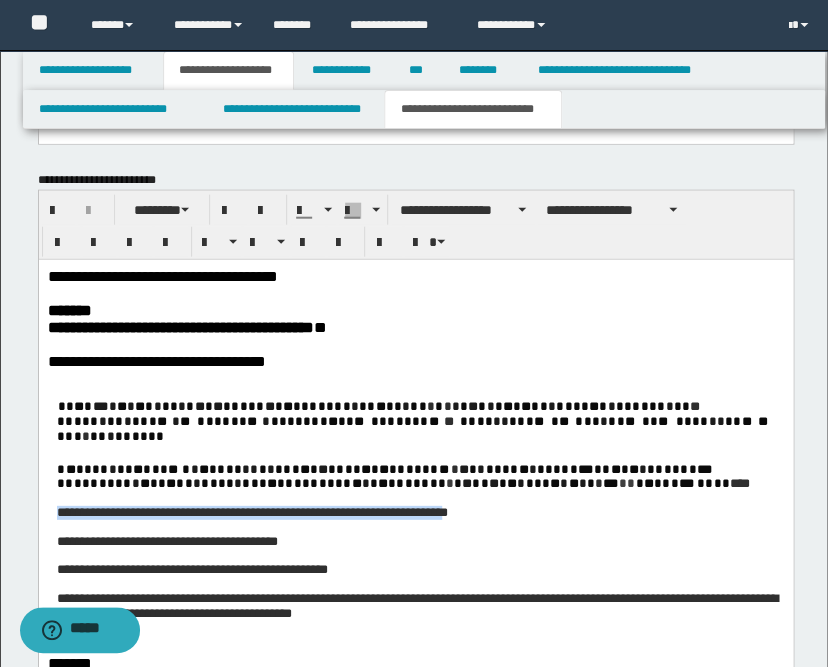drag, startPoint x: 625, startPoint y: 509, endPoint x: 48, endPoint y: 508, distance: 577.00085 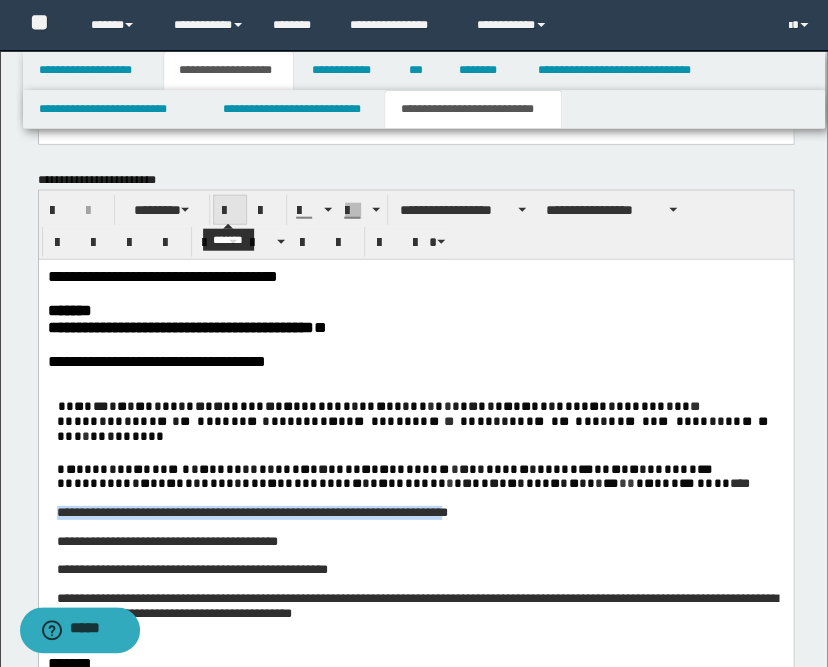 click at bounding box center [230, 211] 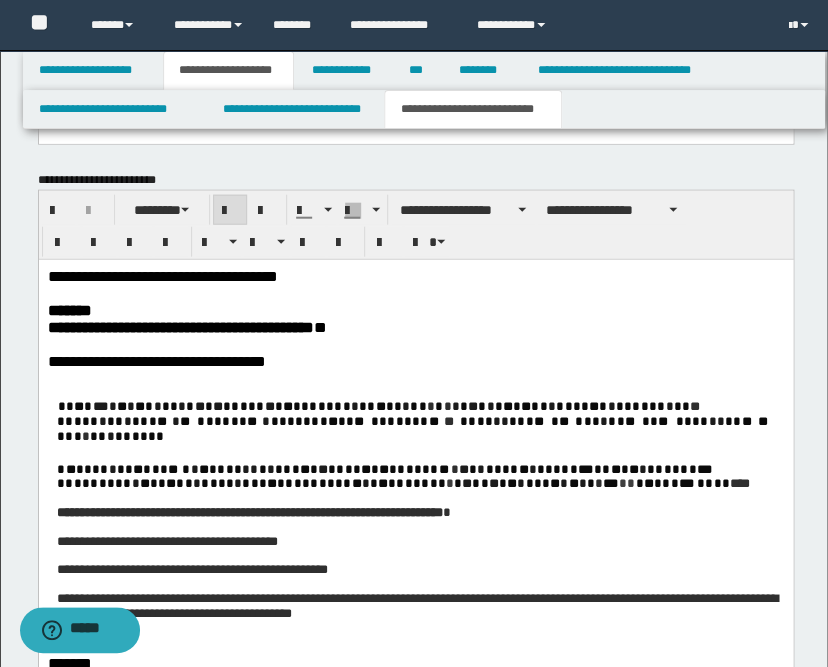 click at bounding box center [415, 392] 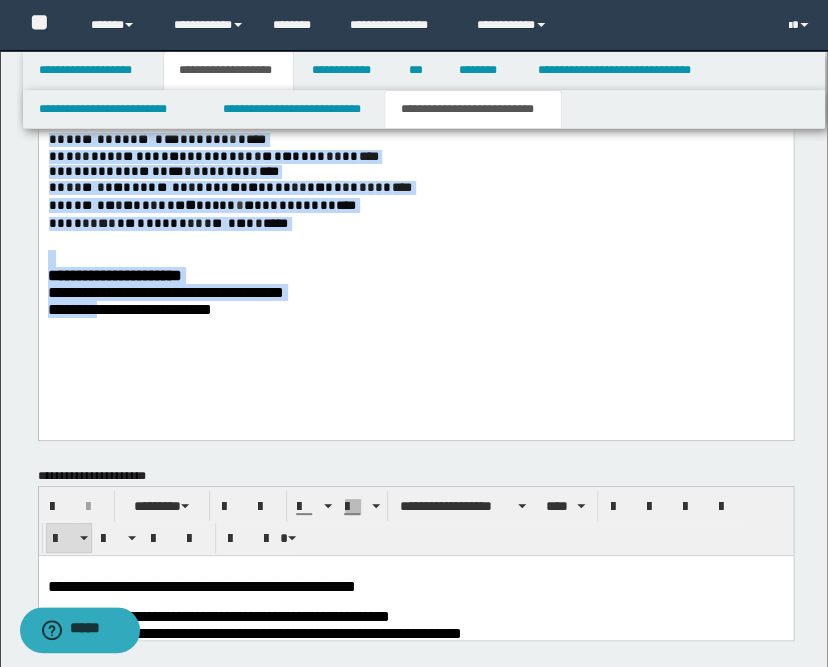 scroll, scrollTop: 1648, scrollLeft: 0, axis: vertical 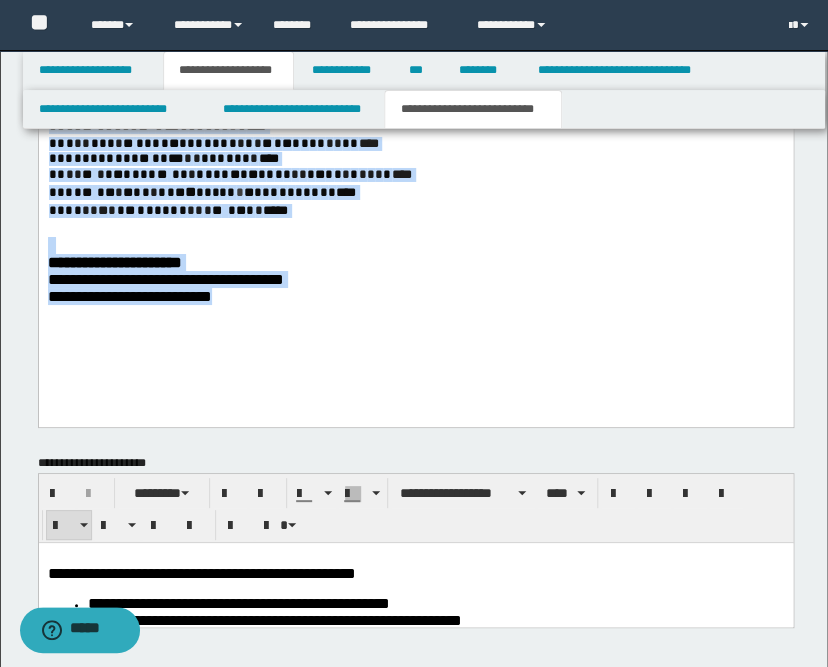 drag, startPoint x: 46, startPoint y: -310, endPoint x: 289, endPoint y: 461, distance: 808.38727 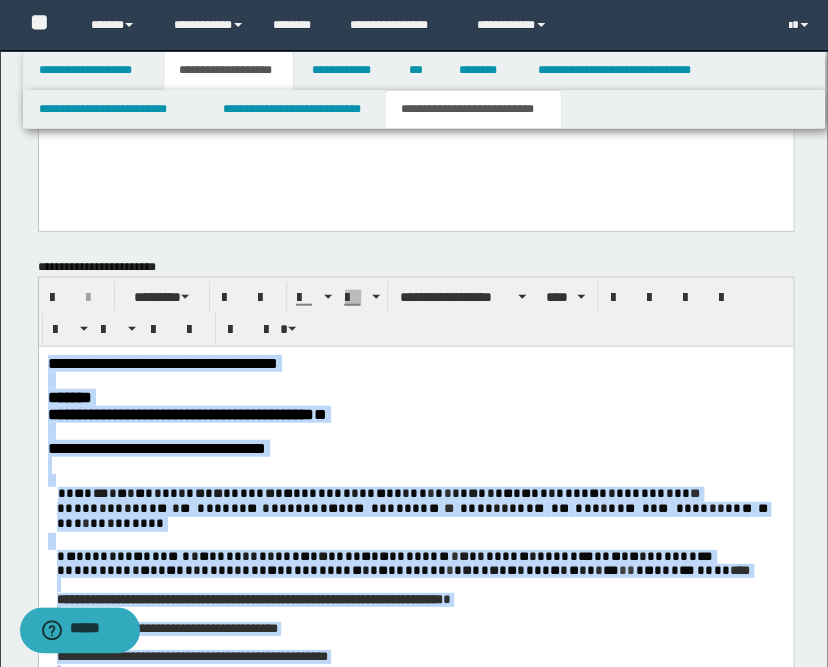 scroll, scrollTop: 982, scrollLeft: 0, axis: vertical 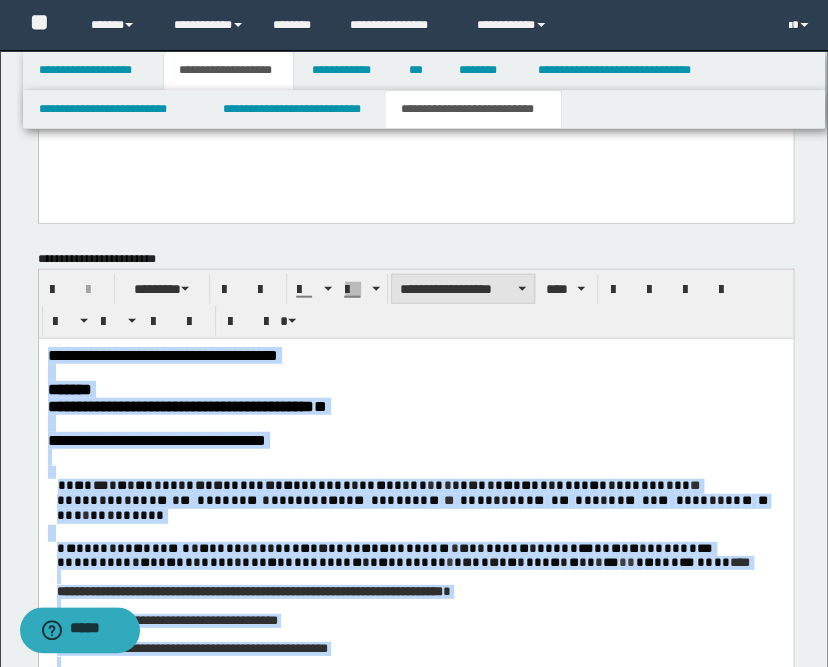 click on "**********" at bounding box center (463, 289) 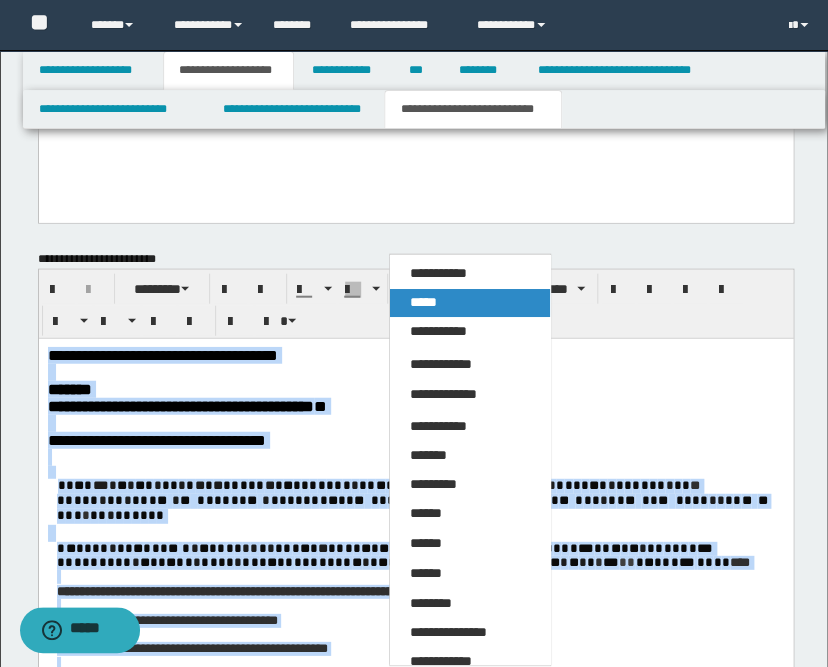 click on "*****" at bounding box center (423, 302) 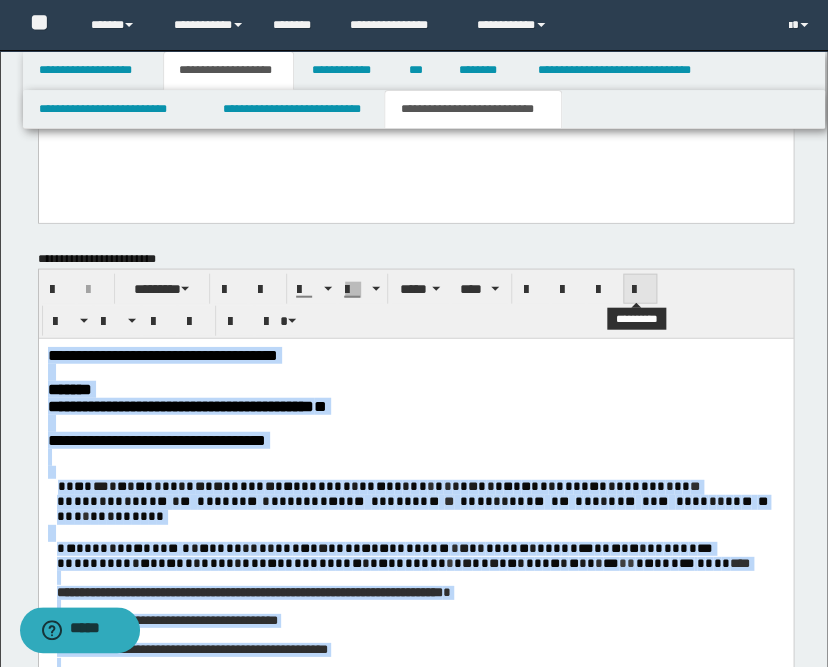 click at bounding box center [640, 290] 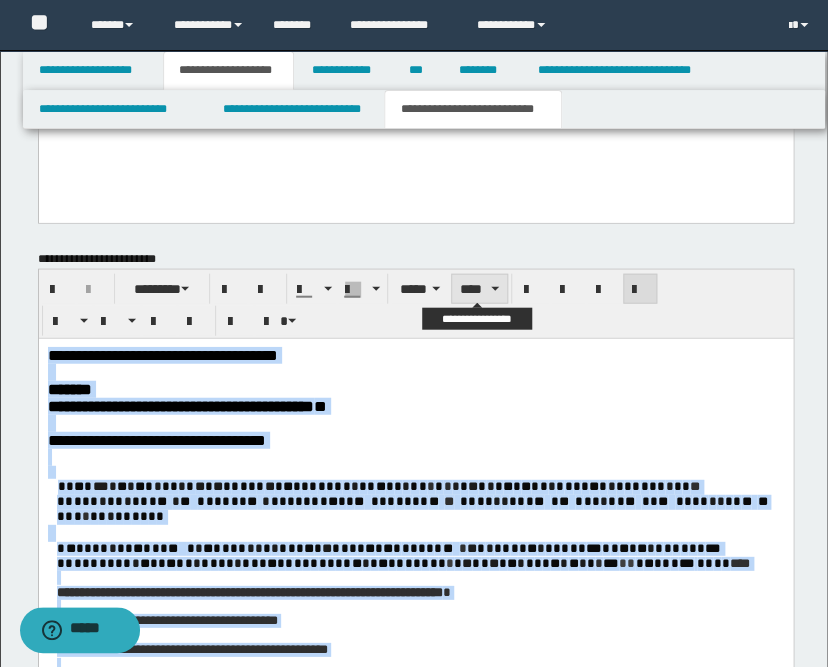click on "****" at bounding box center [479, 289] 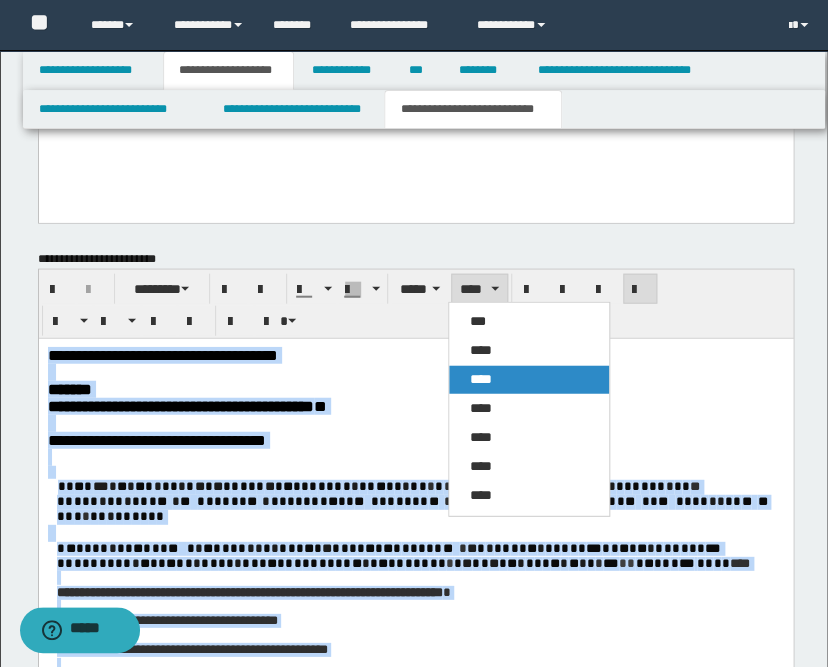 click on "****" at bounding box center (480, 379) 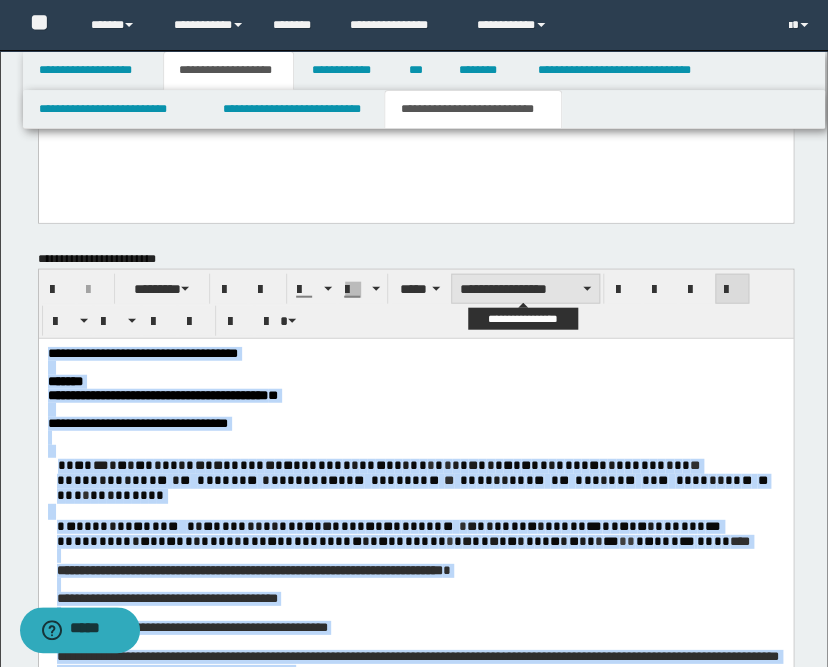 click on "**********" at bounding box center (525, 289) 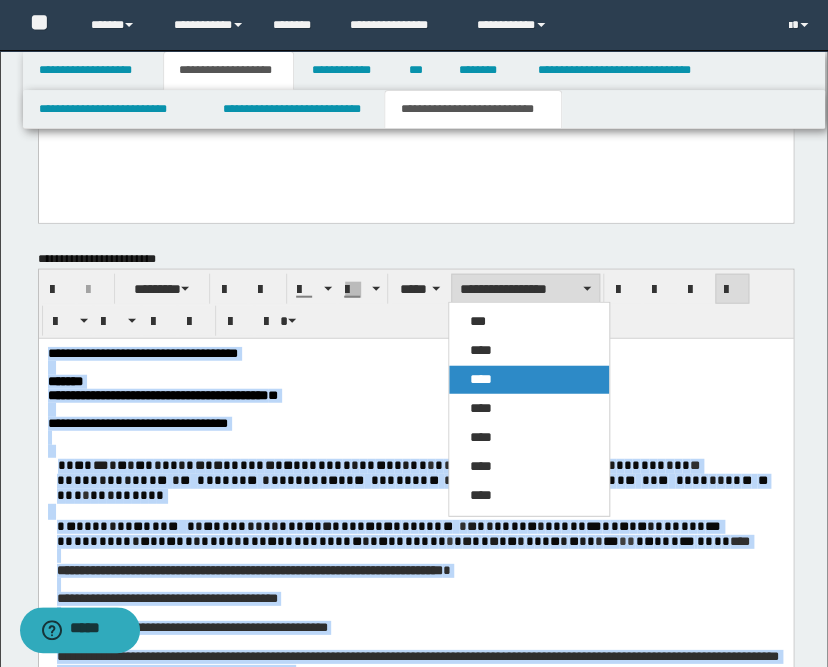click on "****" at bounding box center (480, 379) 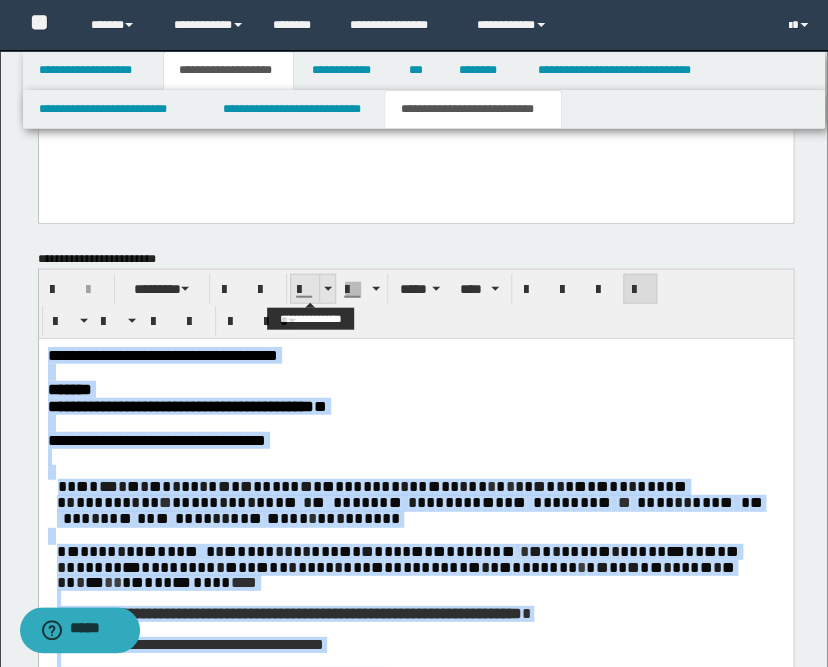 click at bounding box center [328, 289] 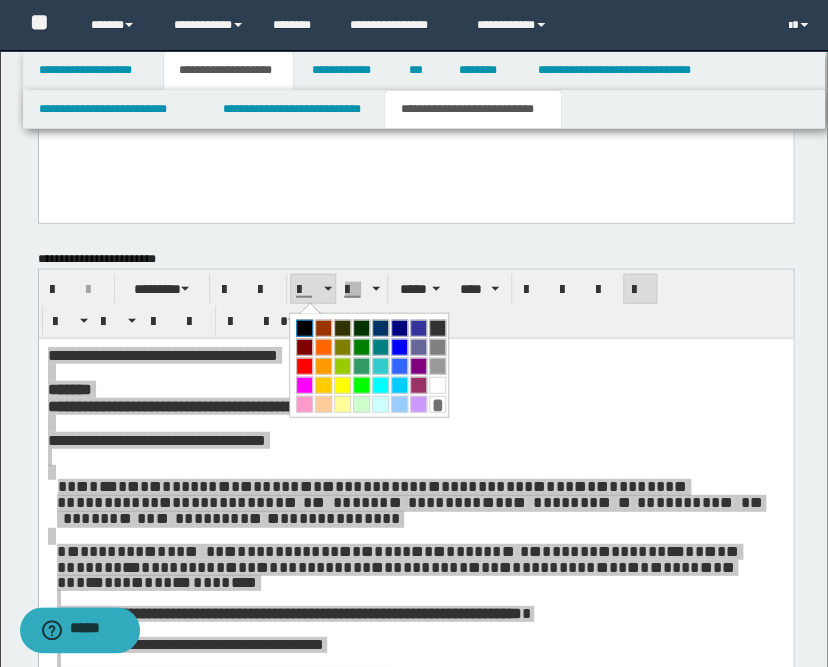 click at bounding box center (304, 328) 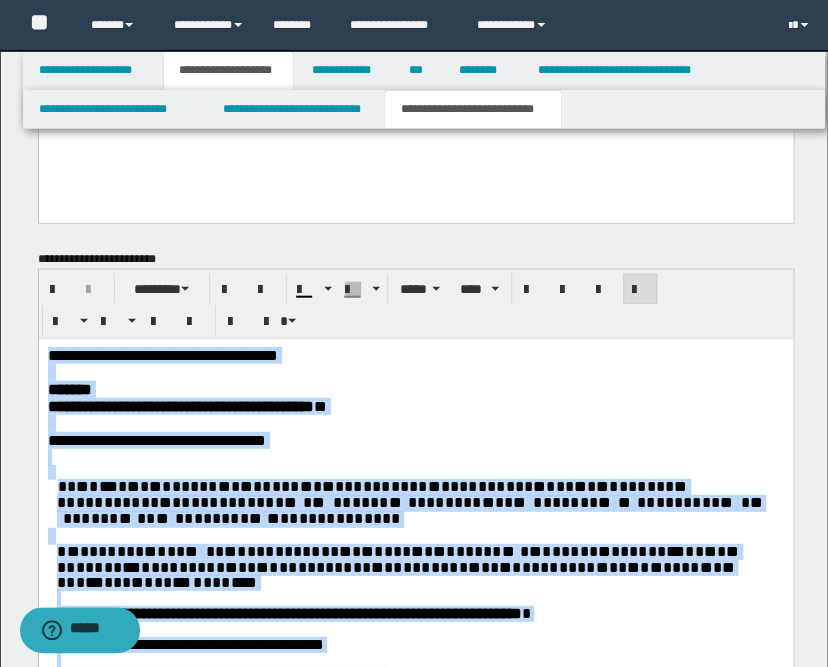 click on "**********" at bounding box center (415, 354) 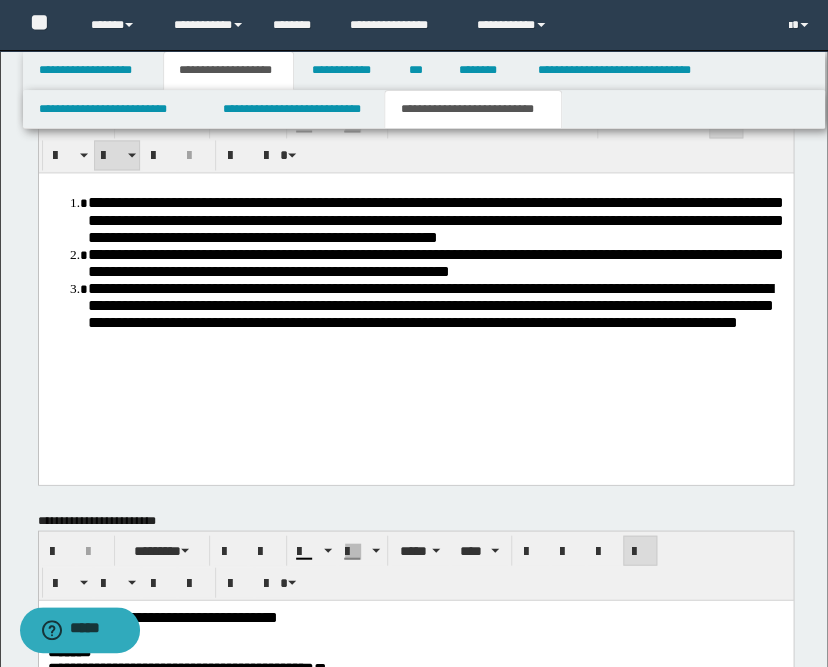 scroll, scrollTop: 426, scrollLeft: 0, axis: vertical 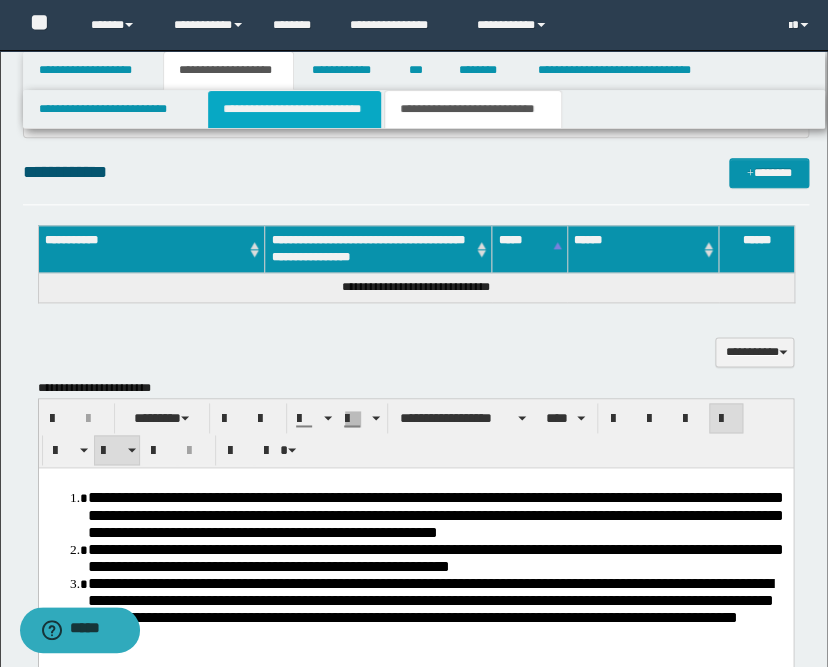 click on "**********" at bounding box center [294, 109] 